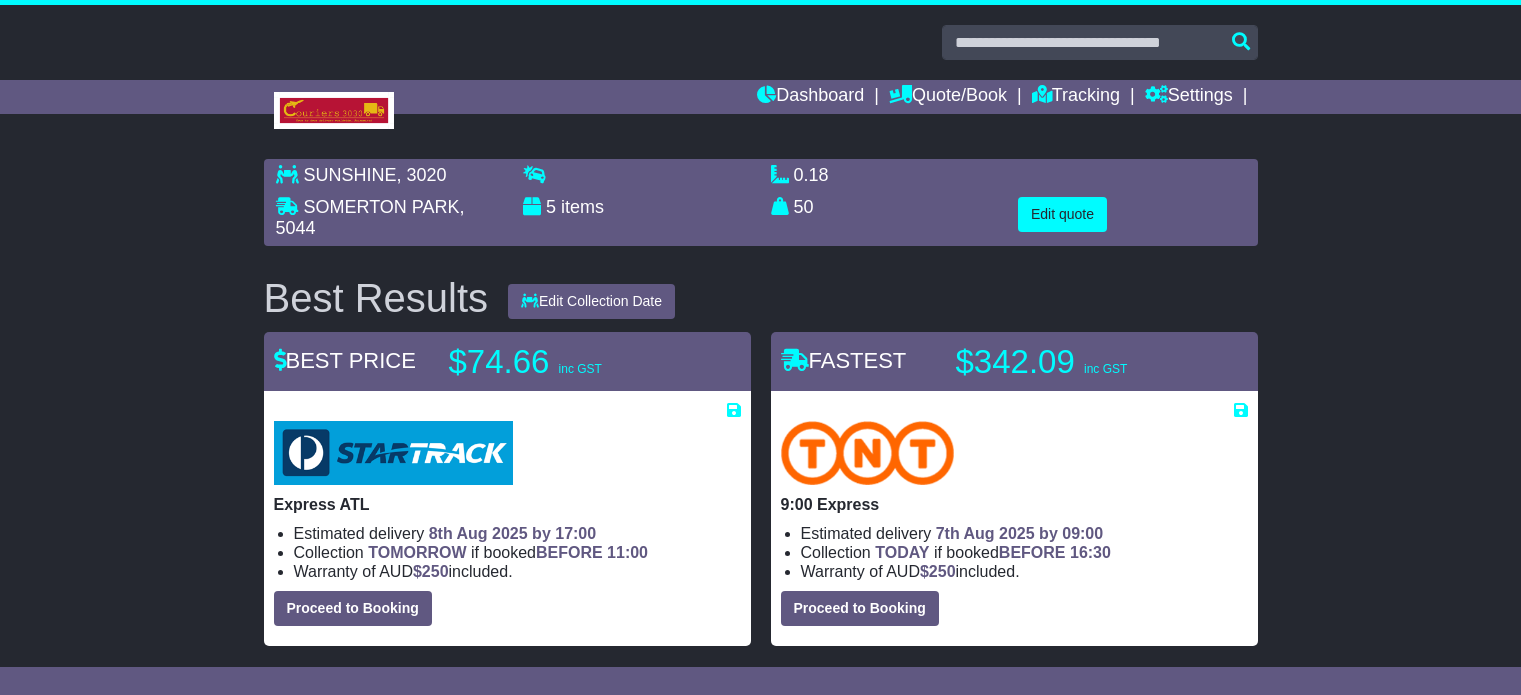 scroll, scrollTop: 0, scrollLeft: 0, axis: both 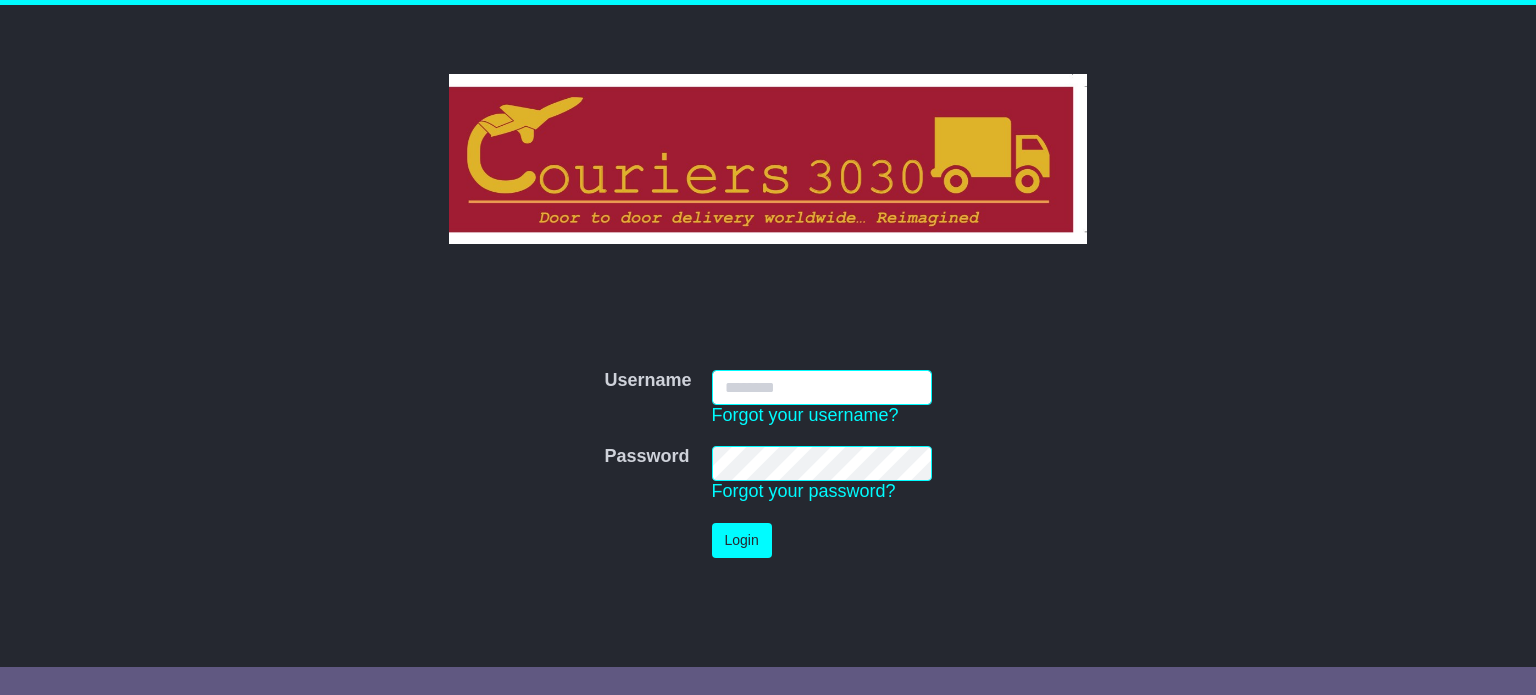 type on "**********" 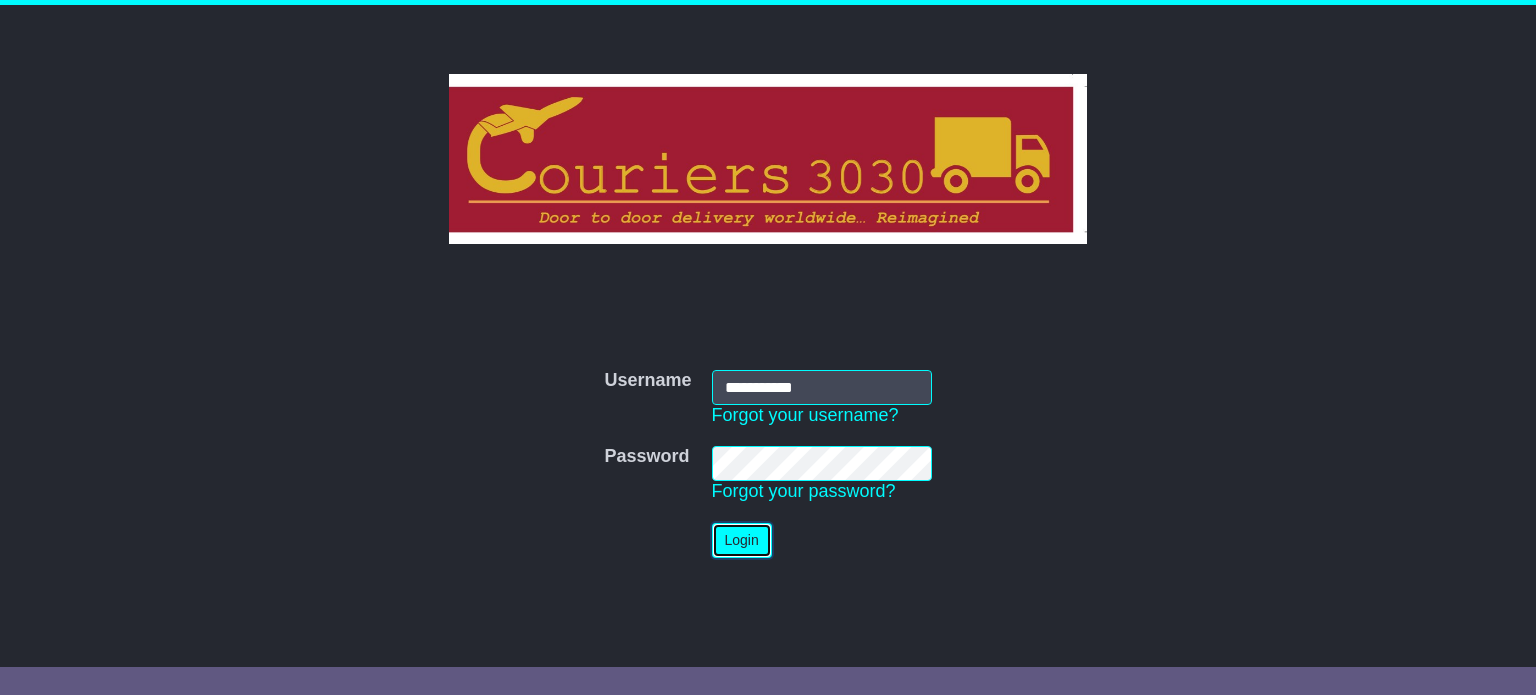 click on "Login" at bounding box center [742, 540] 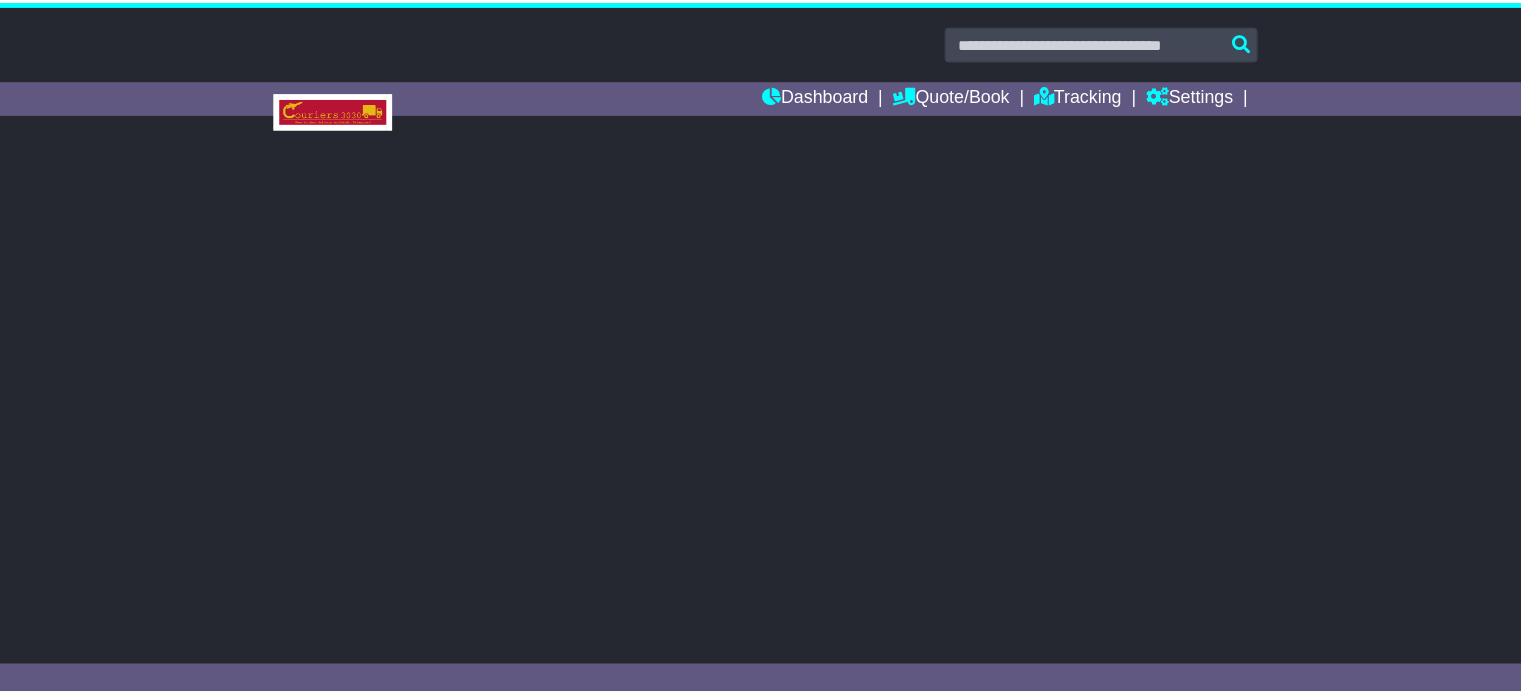 scroll, scrollTop: 0, scrollLeft: 0, axis: both 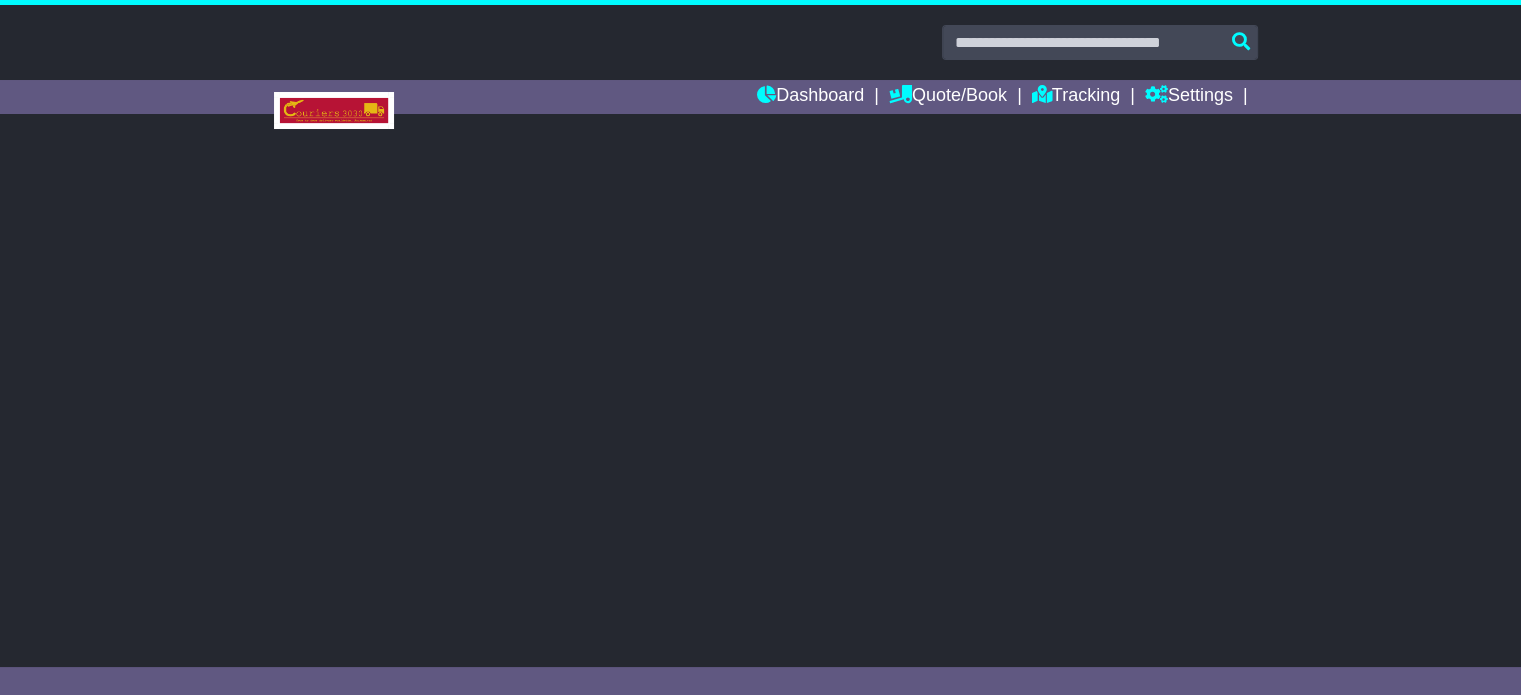 select 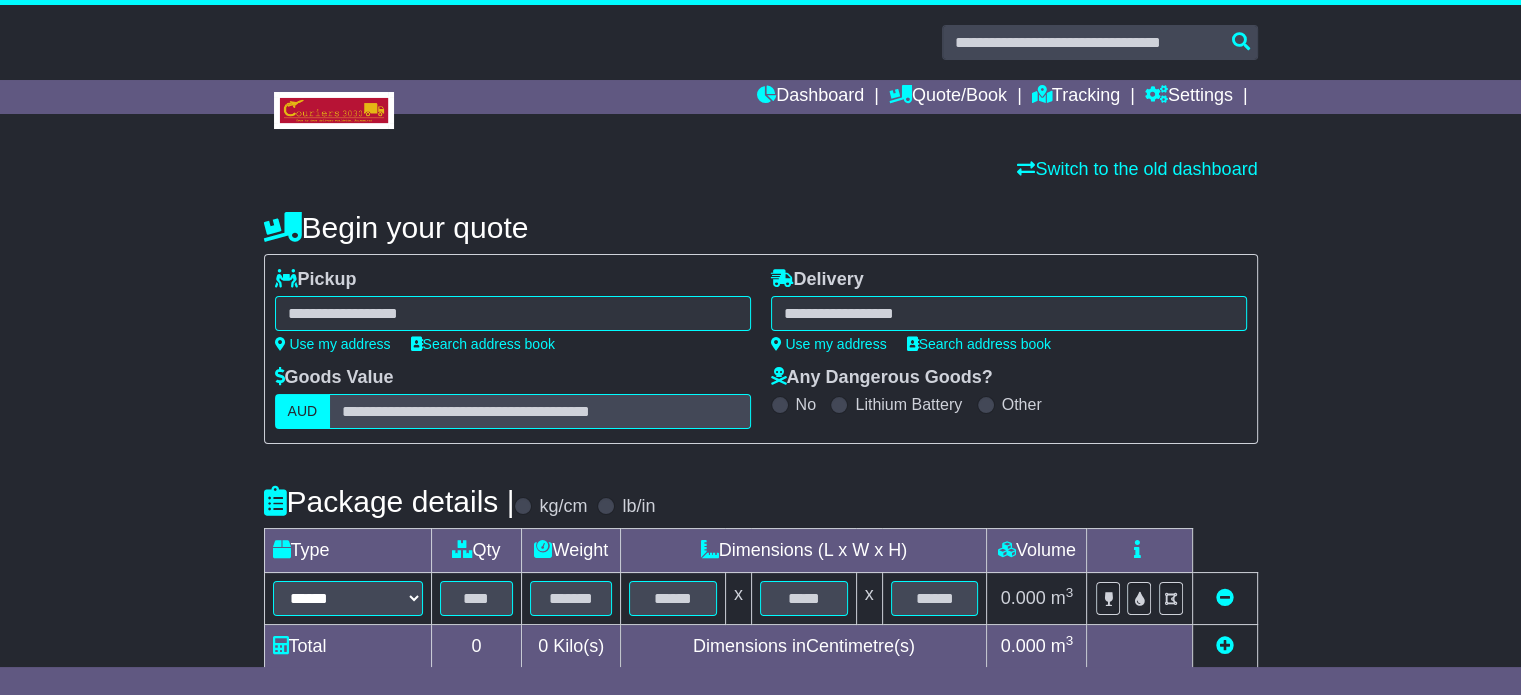 click at bounding box center (513, 313) 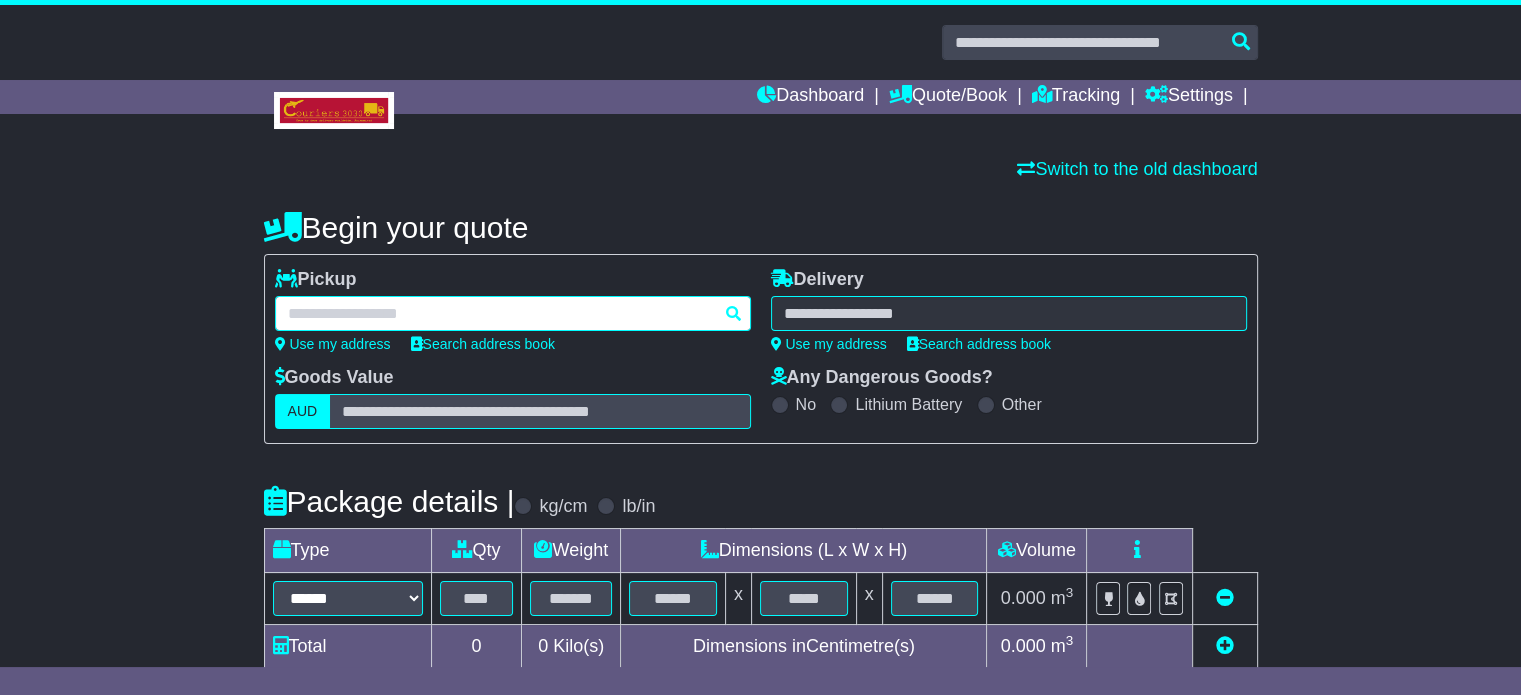 paste on "**********" 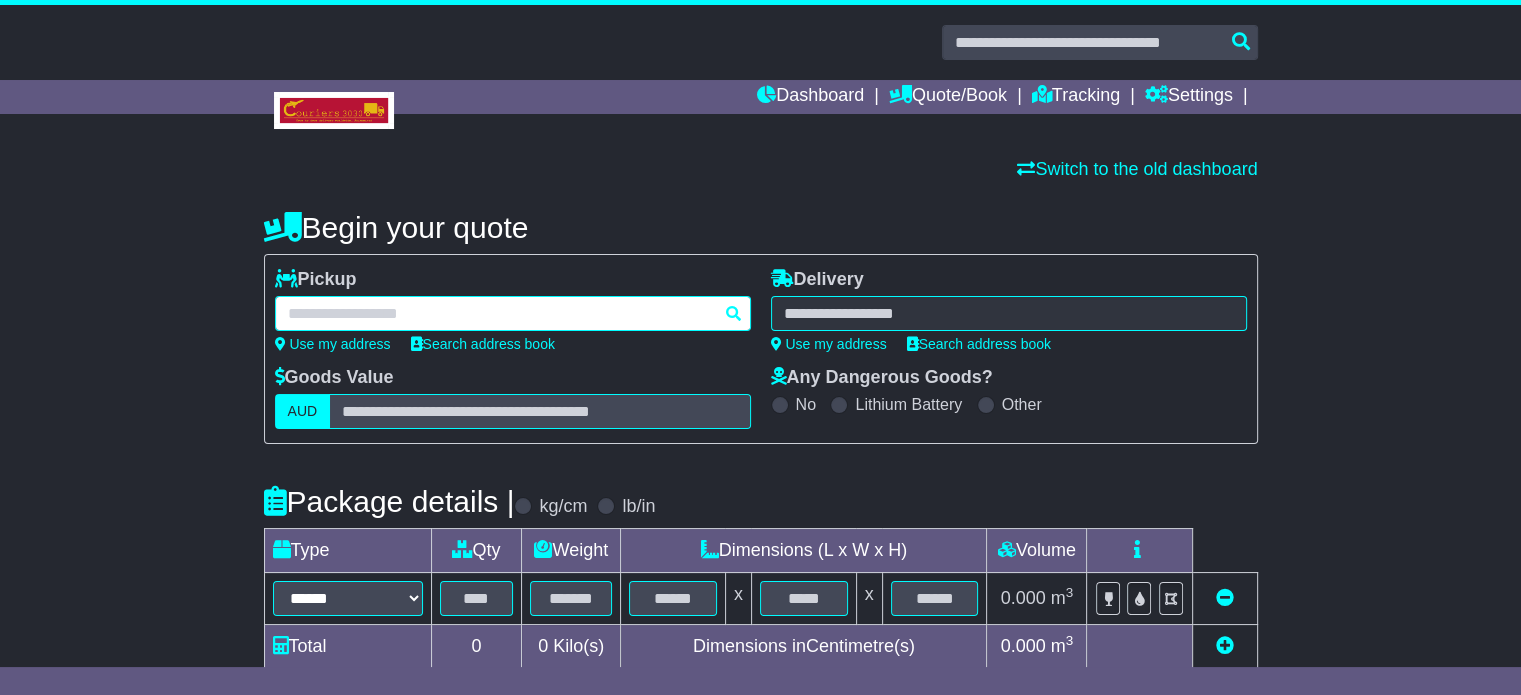 type on "**********" 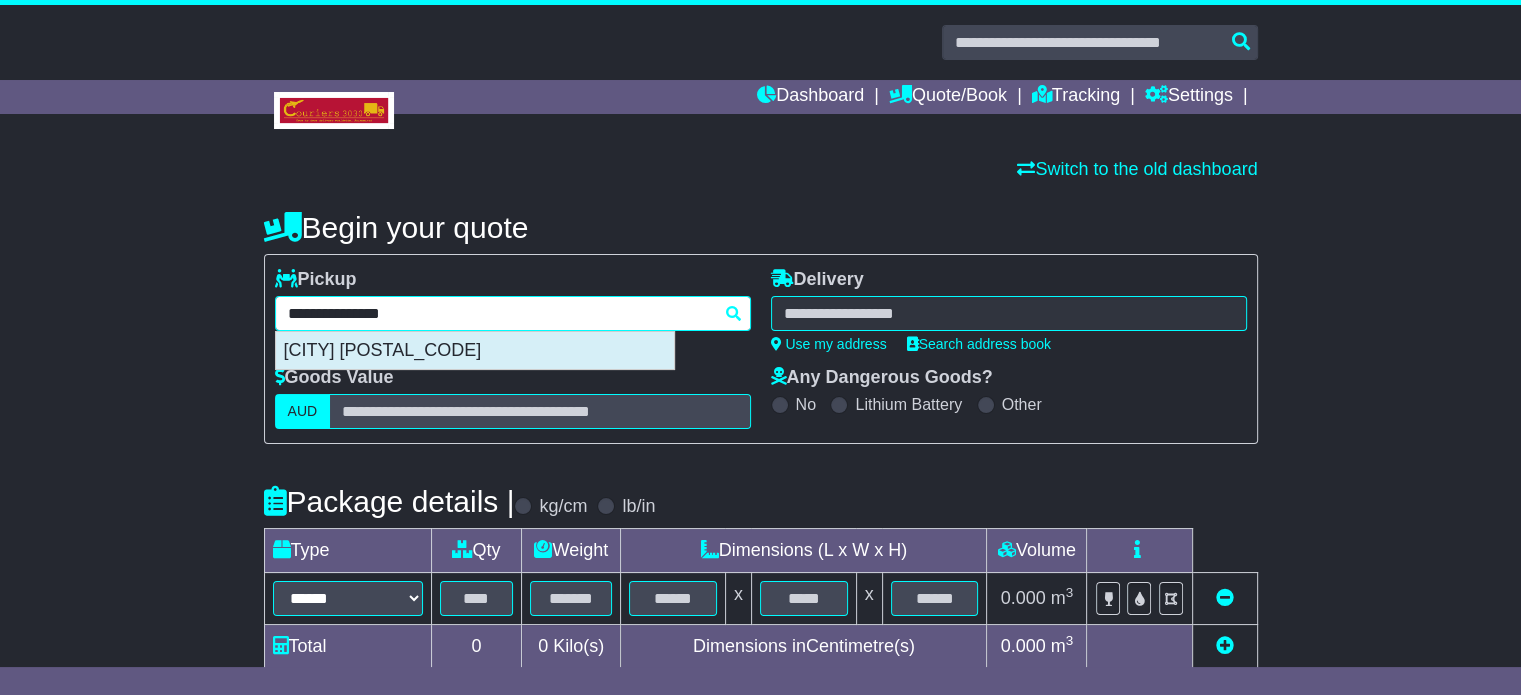 click on "SOUTH MELBOURNE 3205" at bounding box center (475, 351) 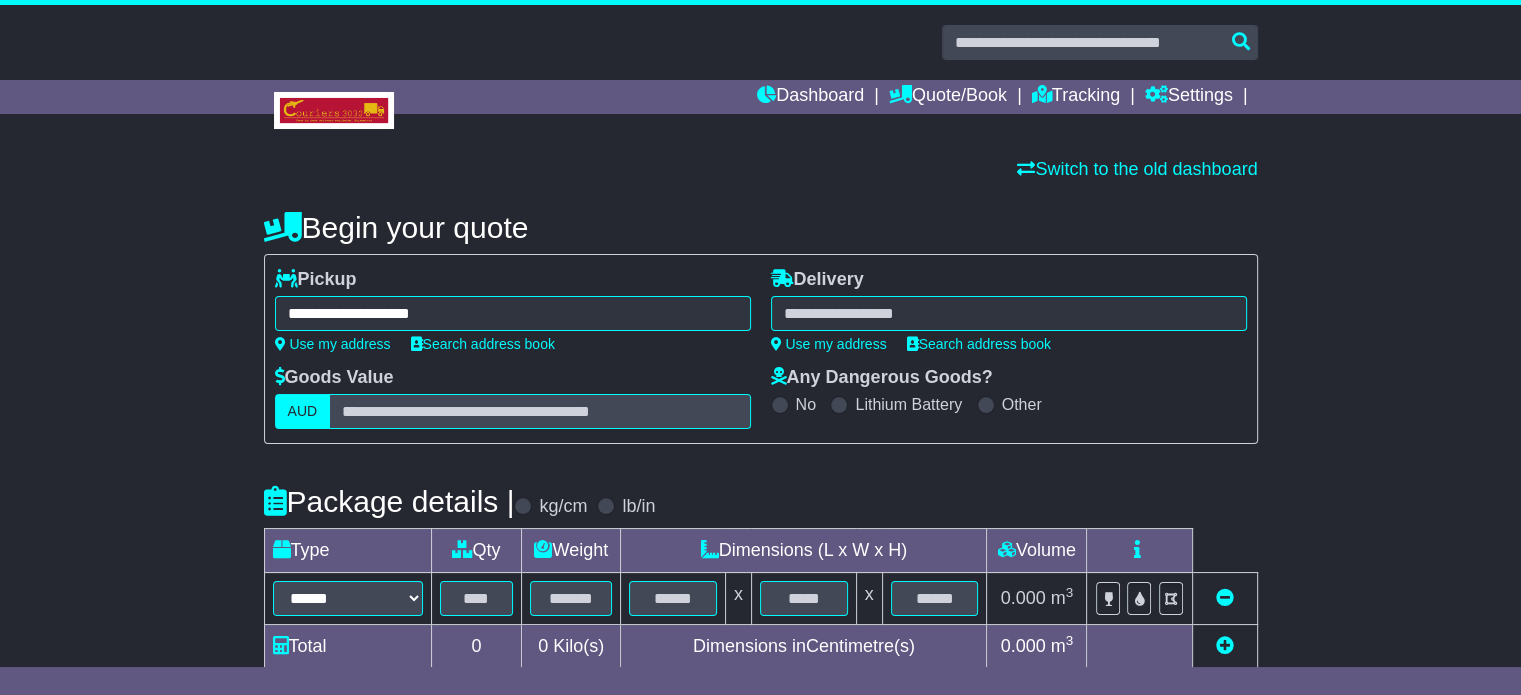 type on "**********" 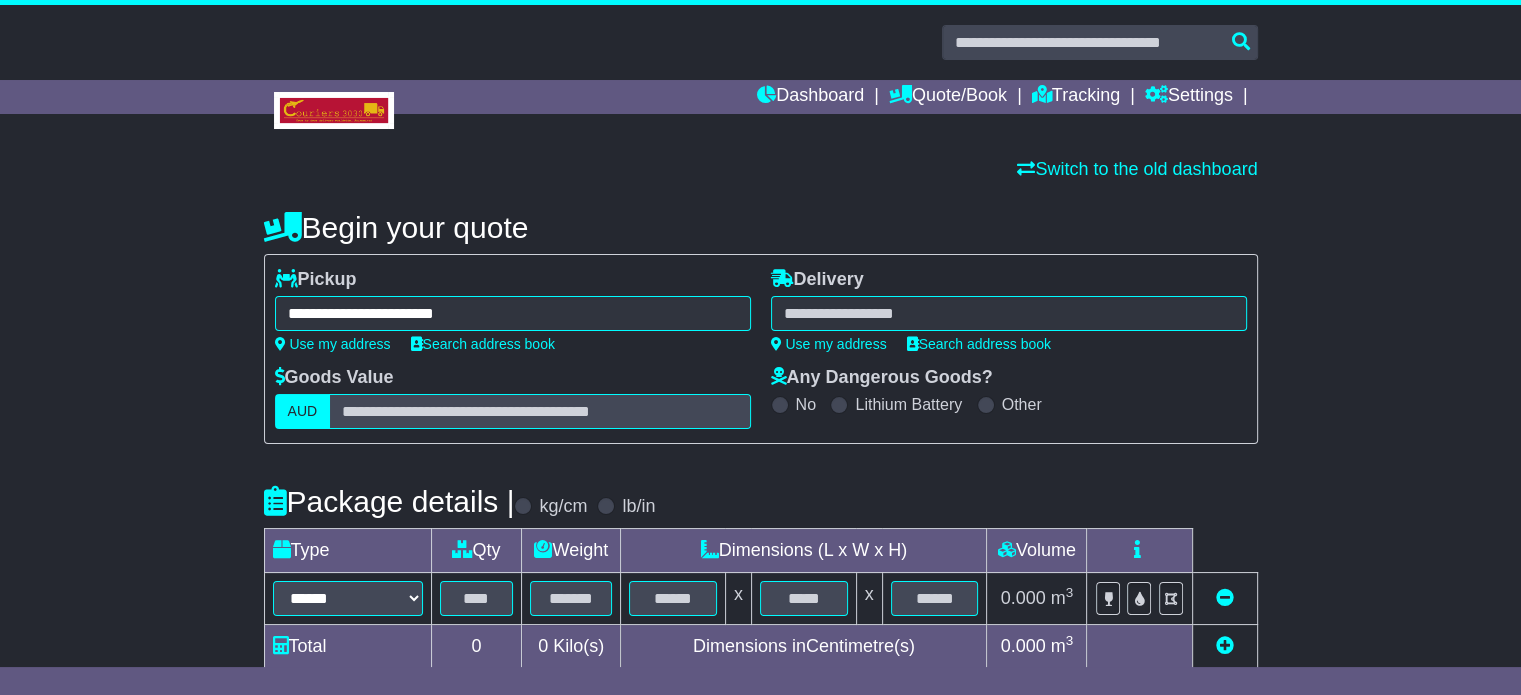 click at bounding box center (1009, 313) 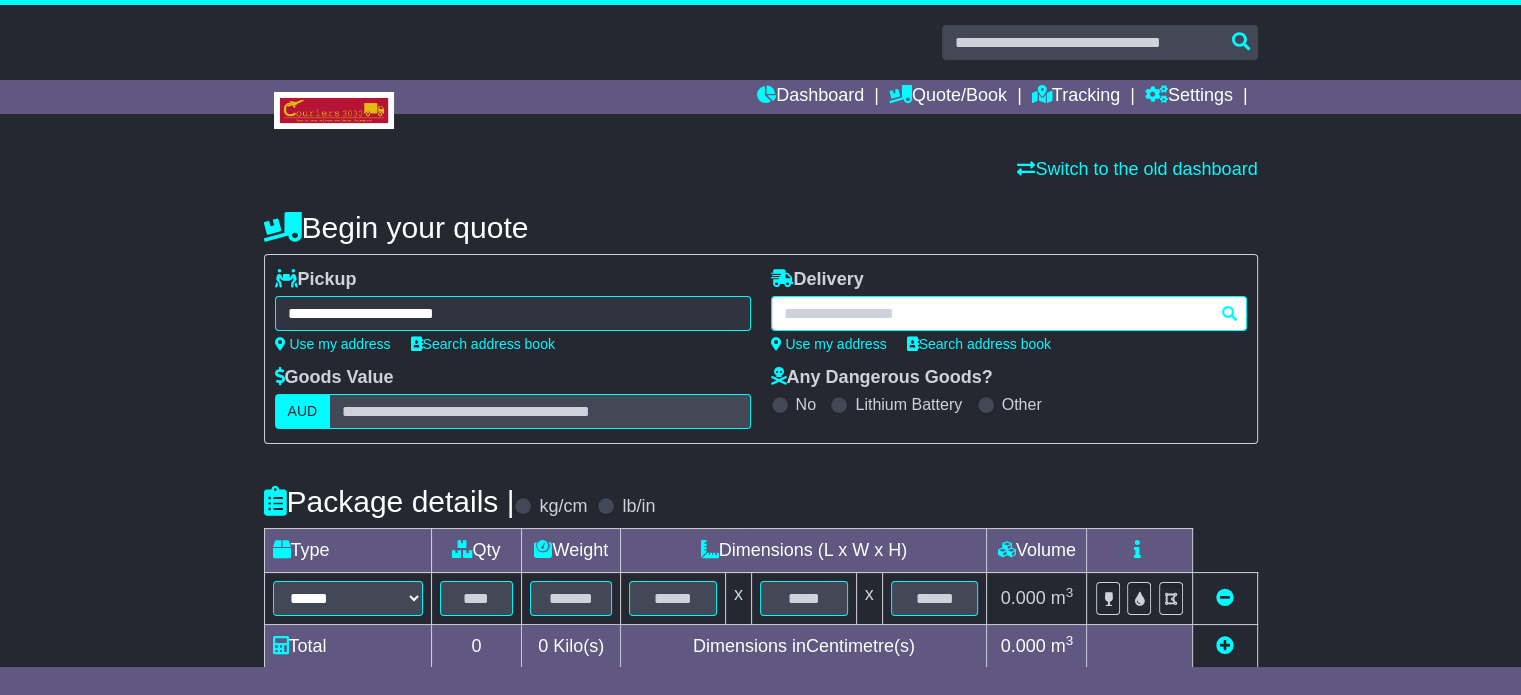 paste on "*****" 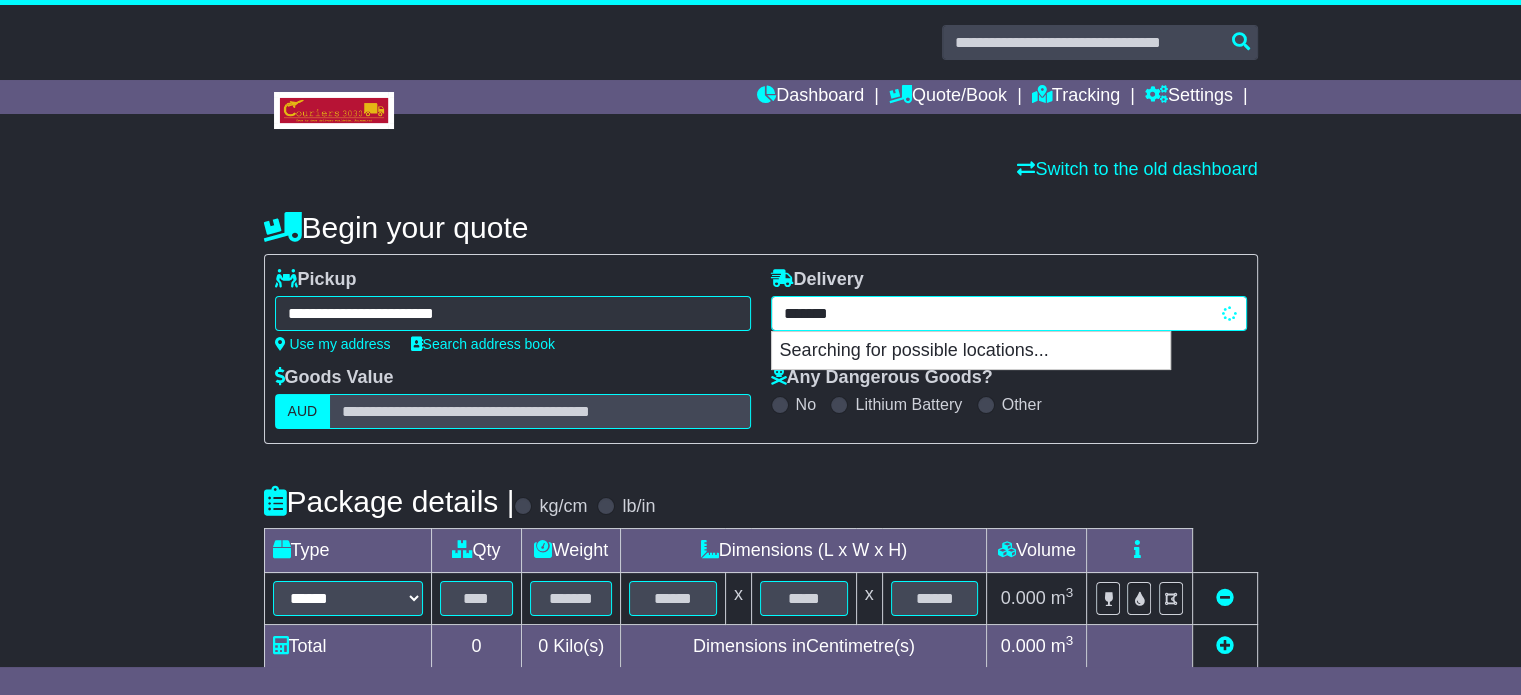 type on "********" 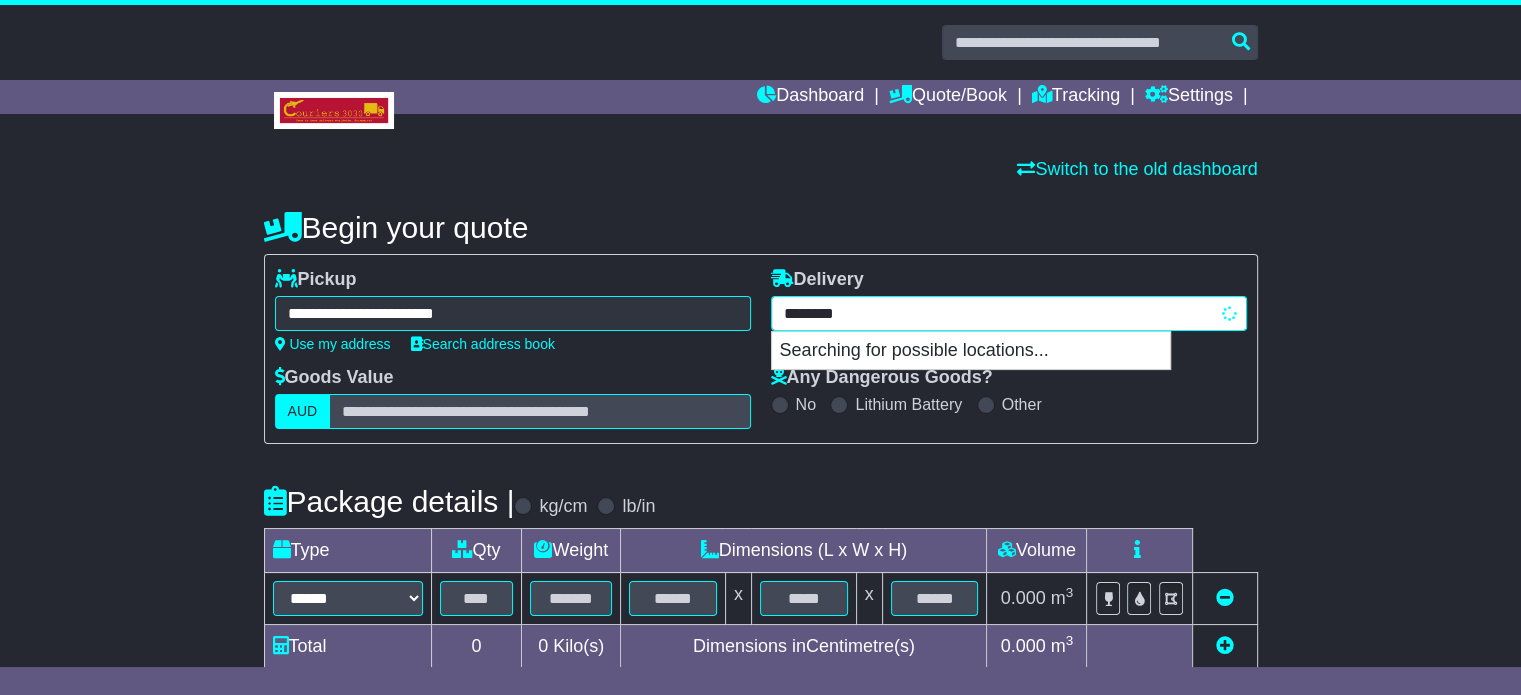 type on "**********" 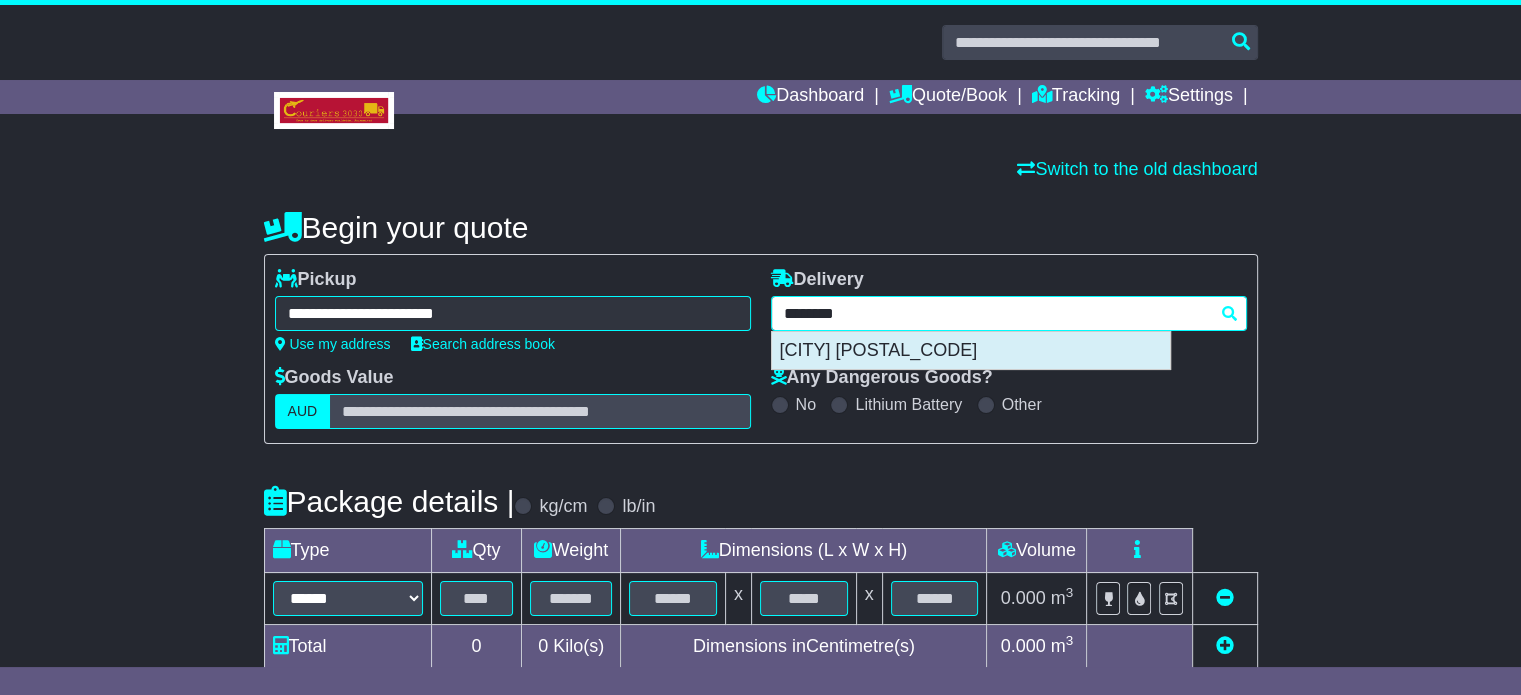 click on "ROOTY HILL 2766" at bounding box center (971, 351) 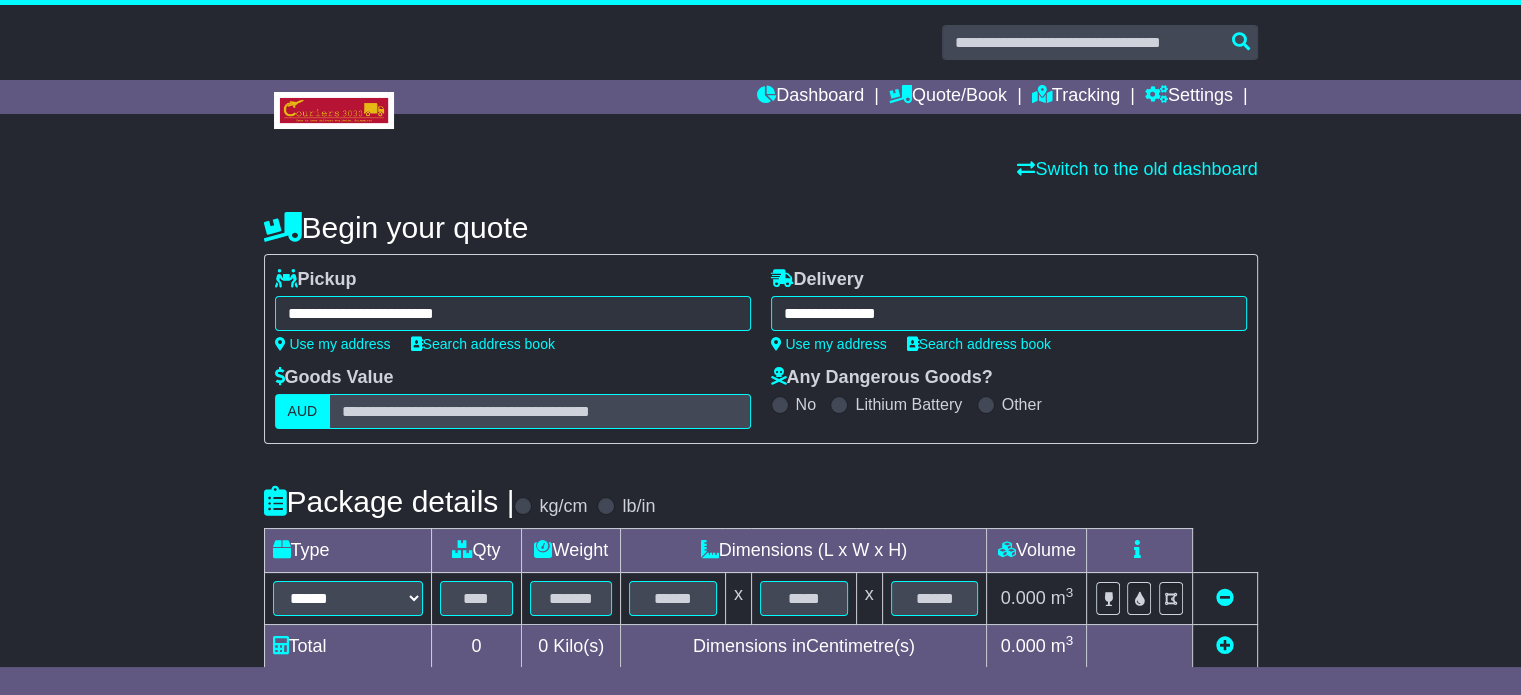 type on "**********" 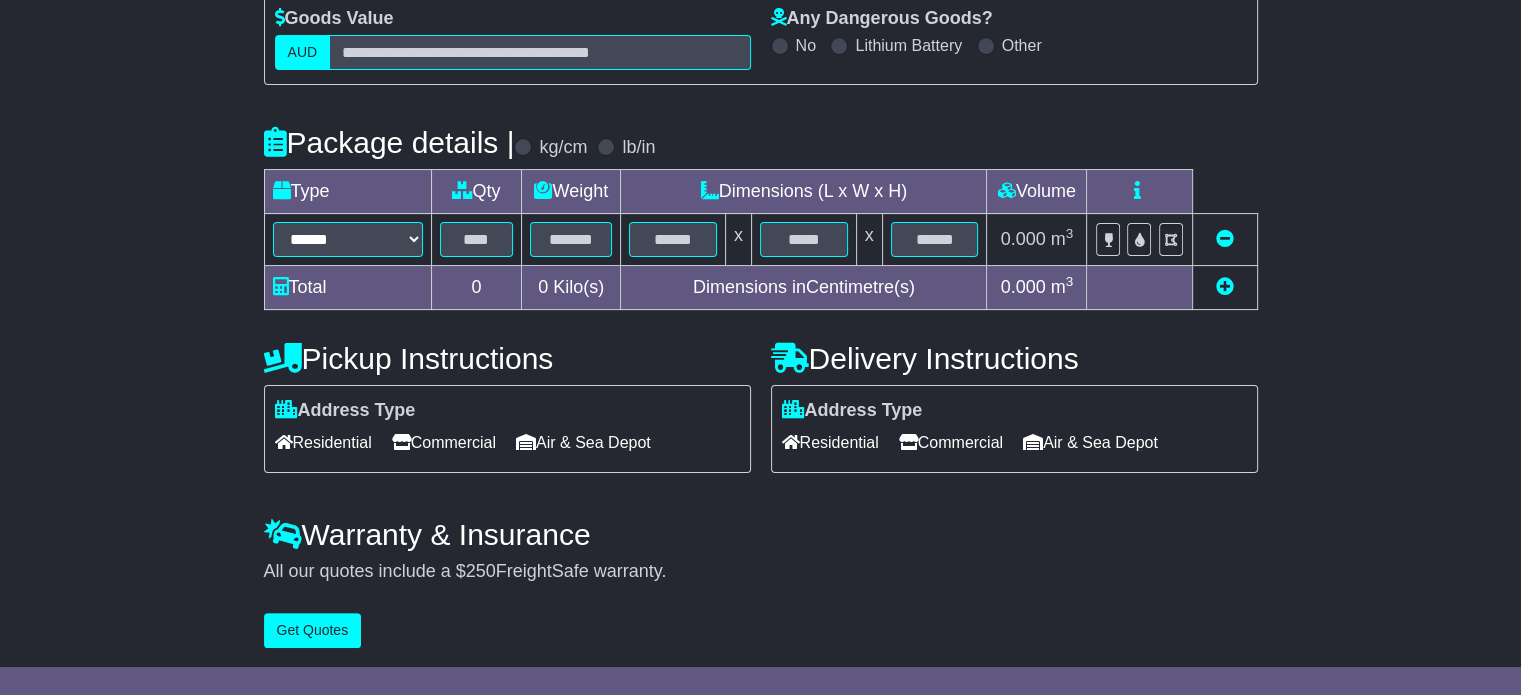 scroll, scrollTop: 360, scrollLeft: 0, axis: vertical 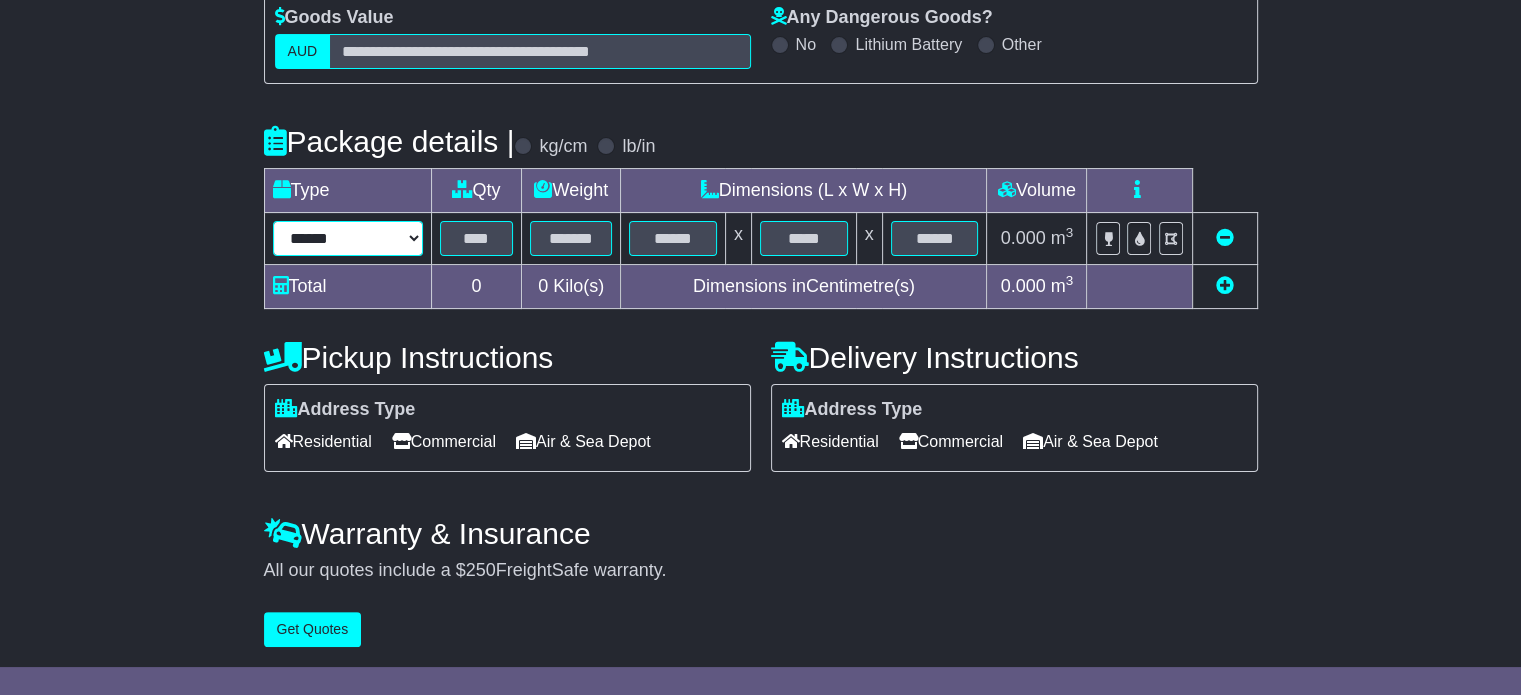drag, startPoint x: 397, startPoint y: 246, endPoint x: 345, endPoint y: 543, distance: 301.51782 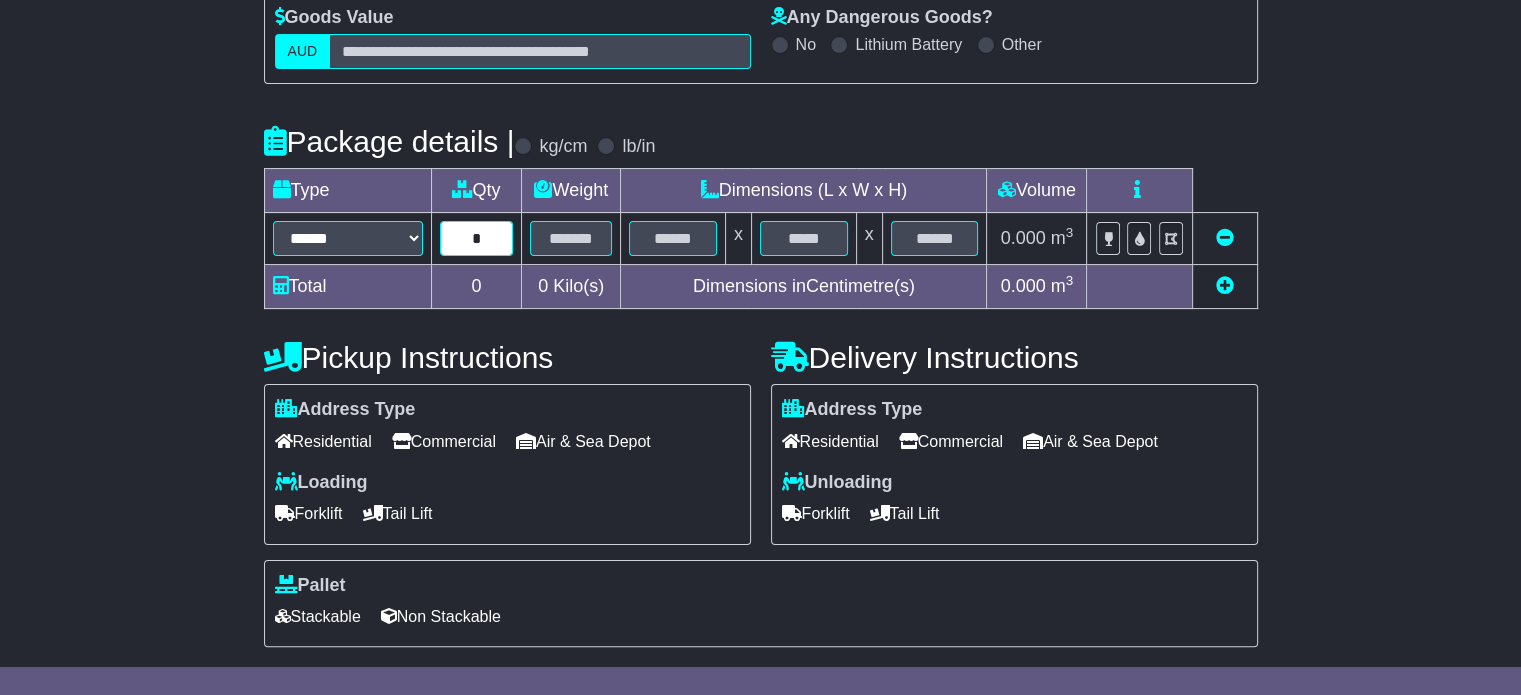 type on "*" 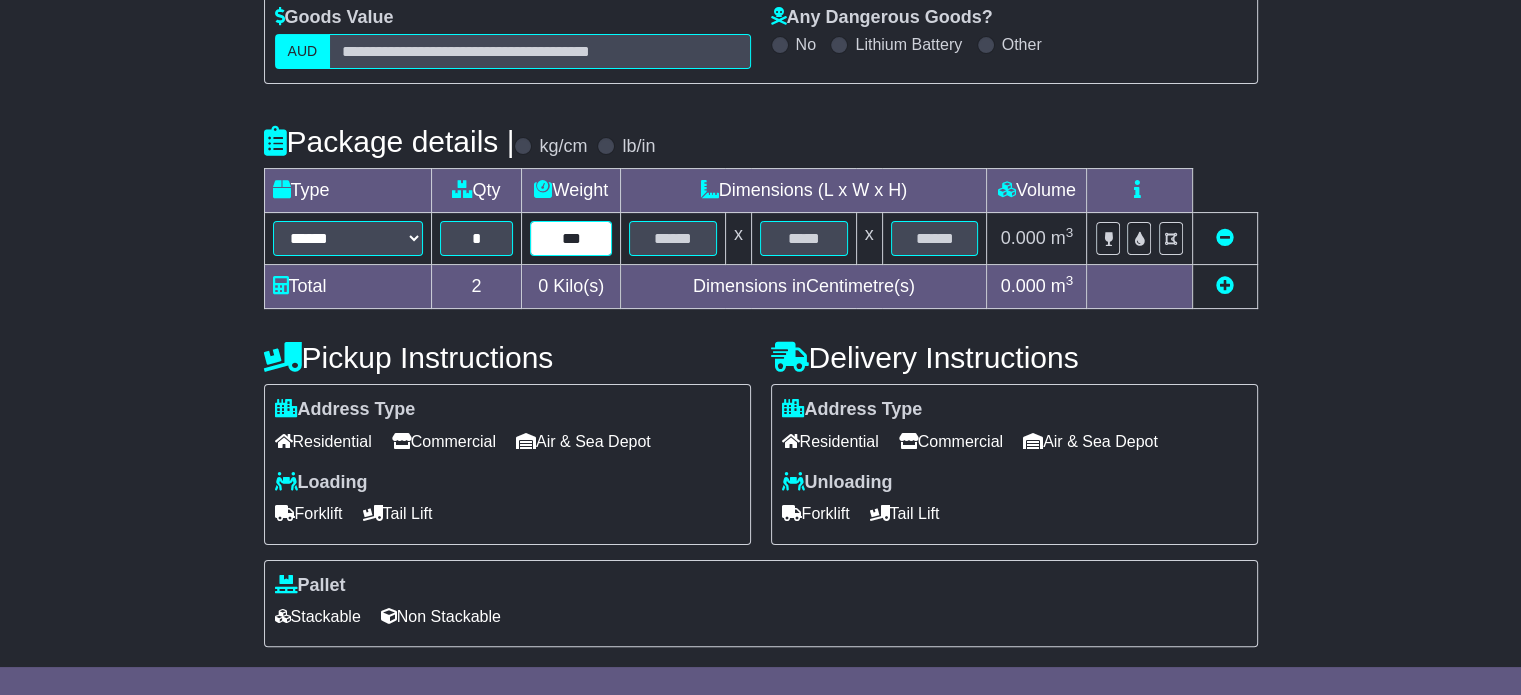 type on "***" 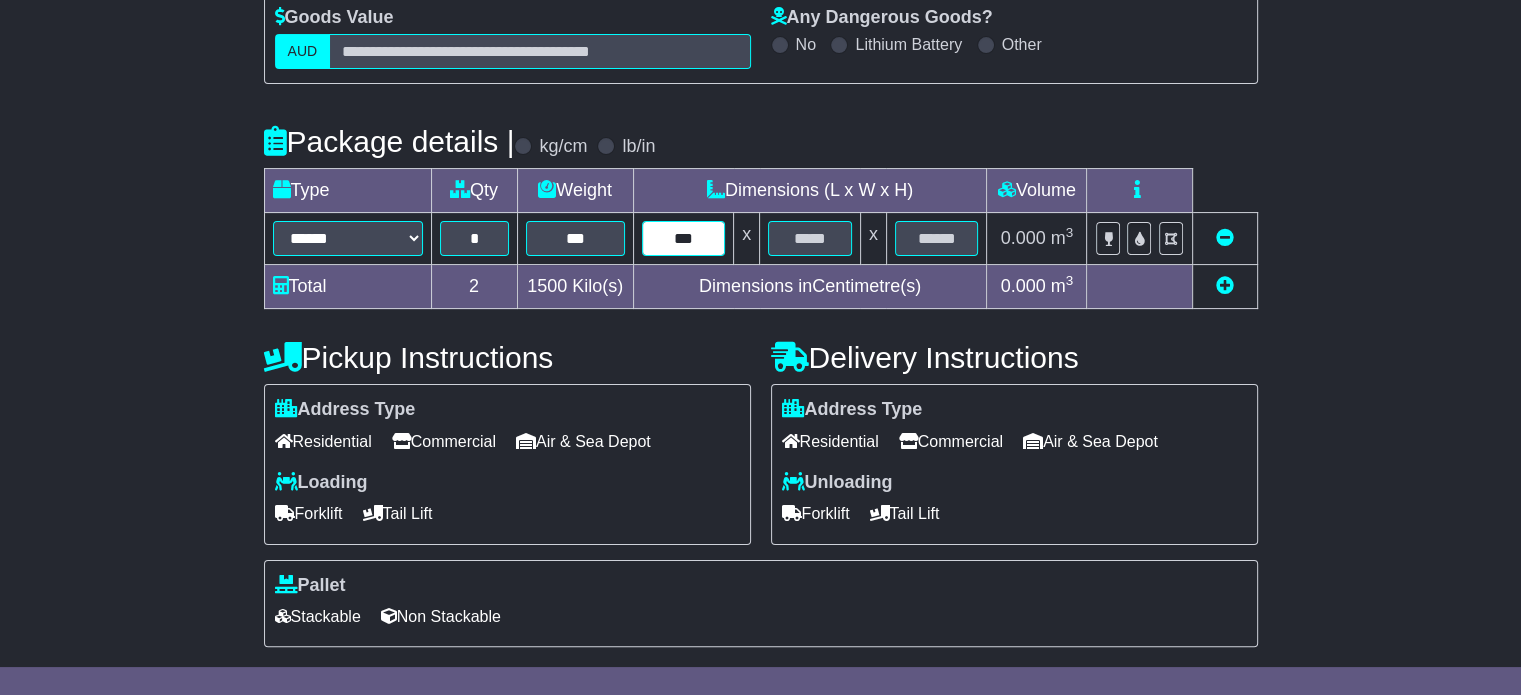 type on "***" 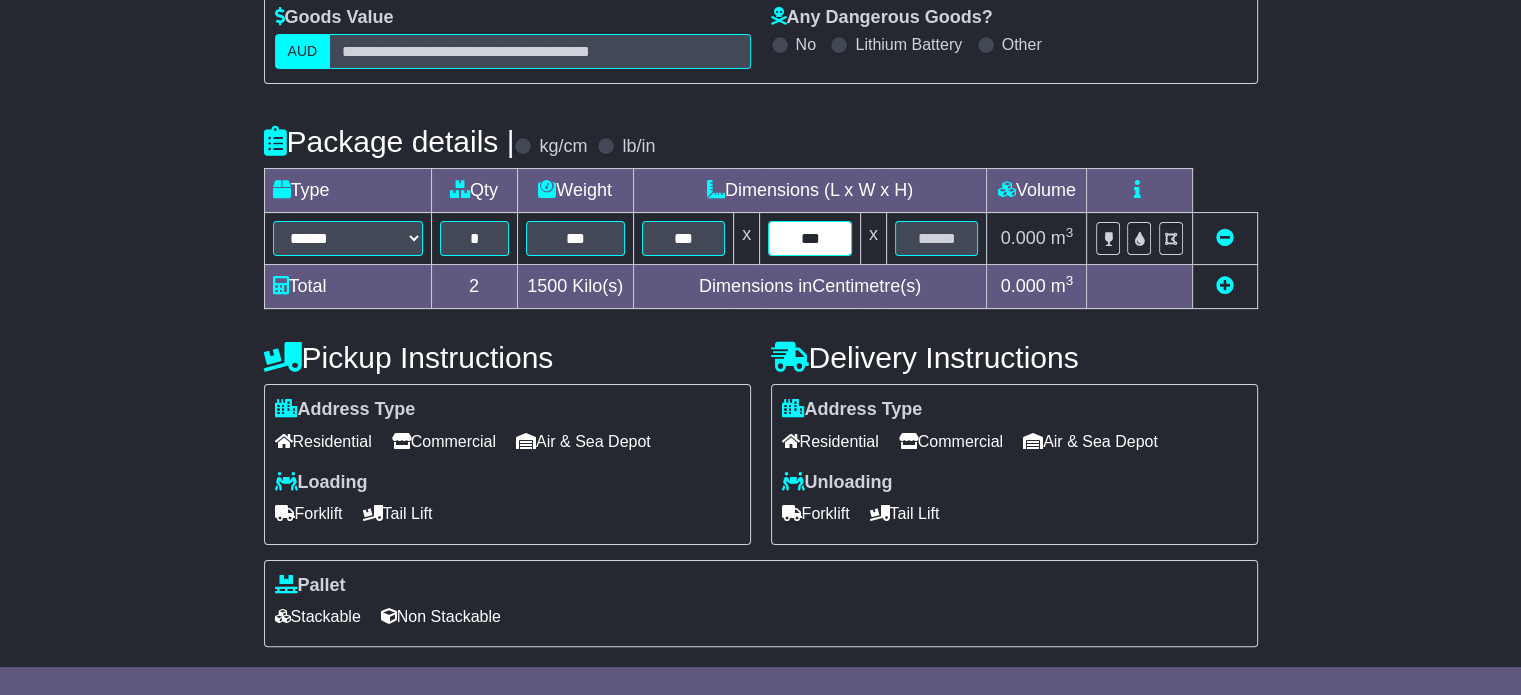 type on "***" 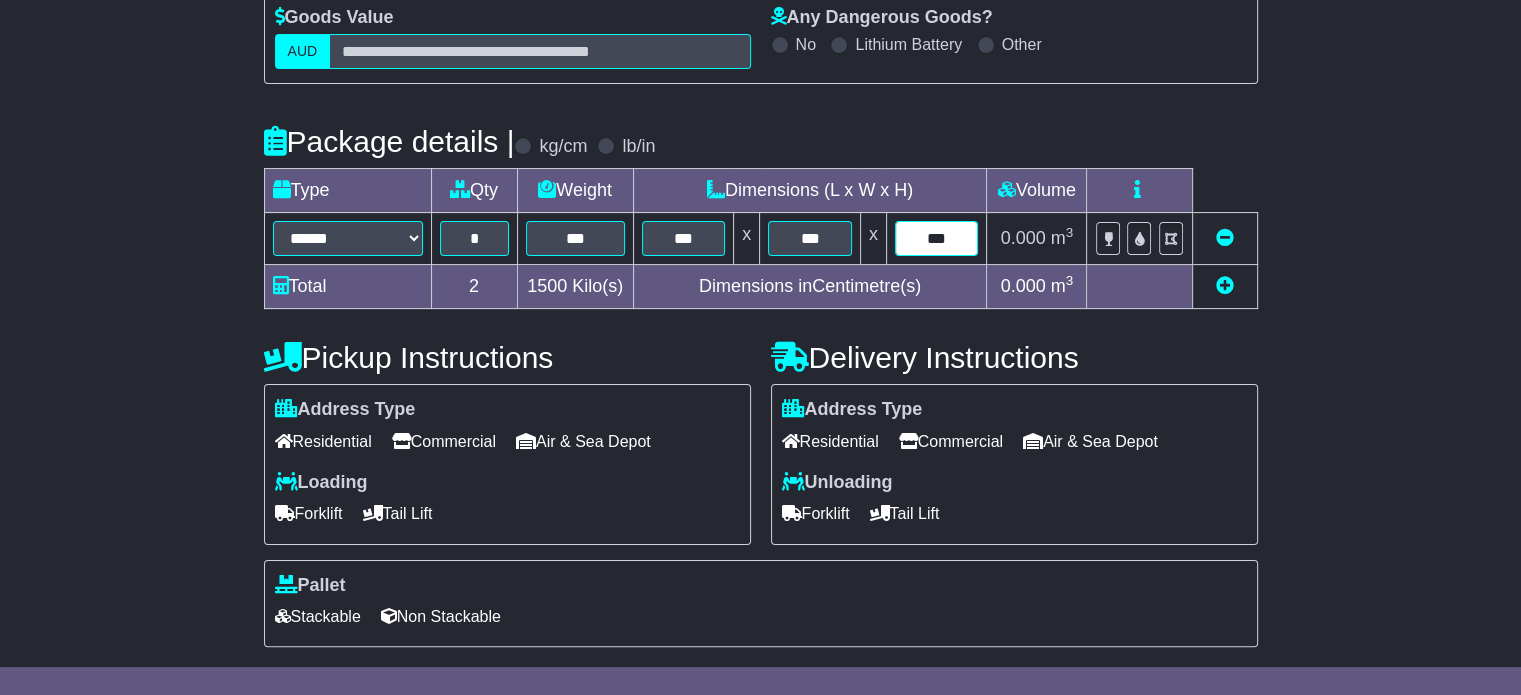 type on "***" 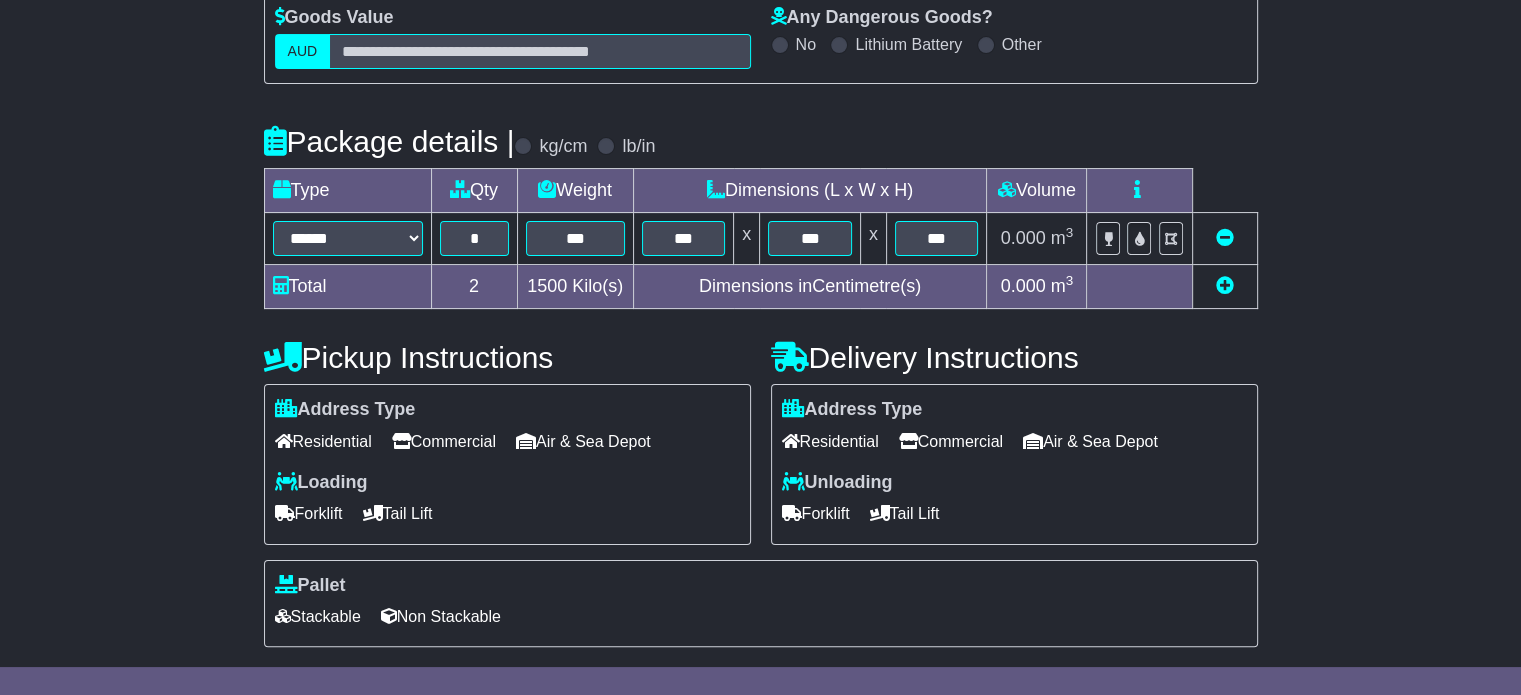 scroll, scrollTop: 535, scrollLeft: 0, axis: vertical 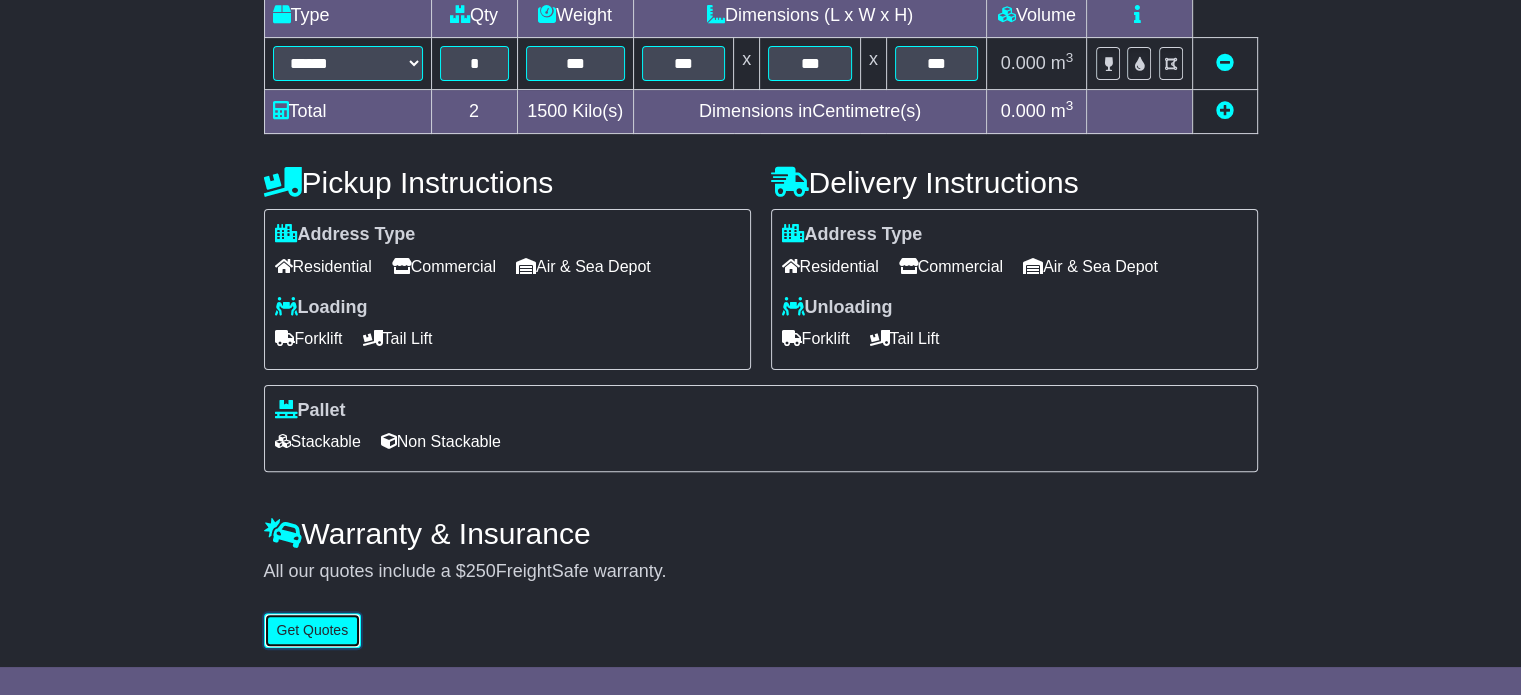 type 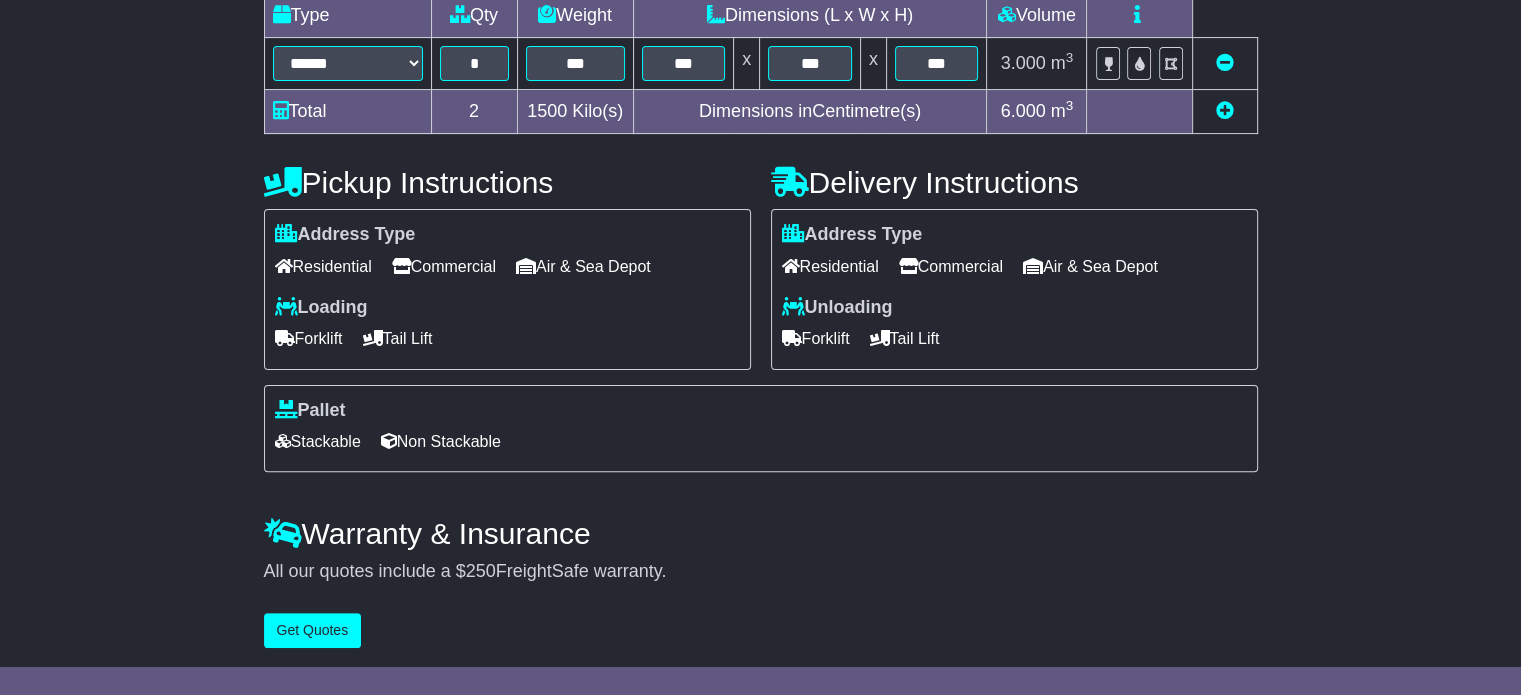 click on "Commercial" at bounding box center (444, 266) 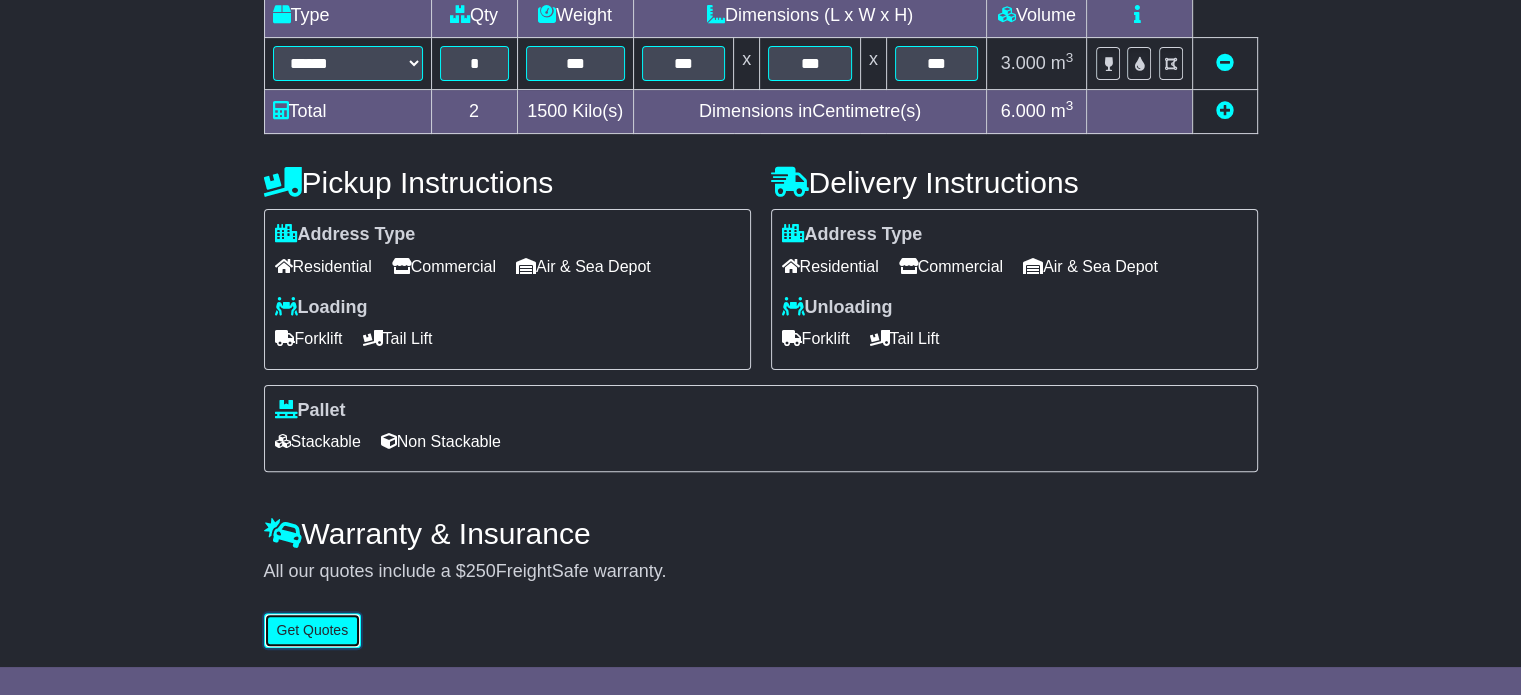 click on "Get Quotes" at bounding box center (313, 630) 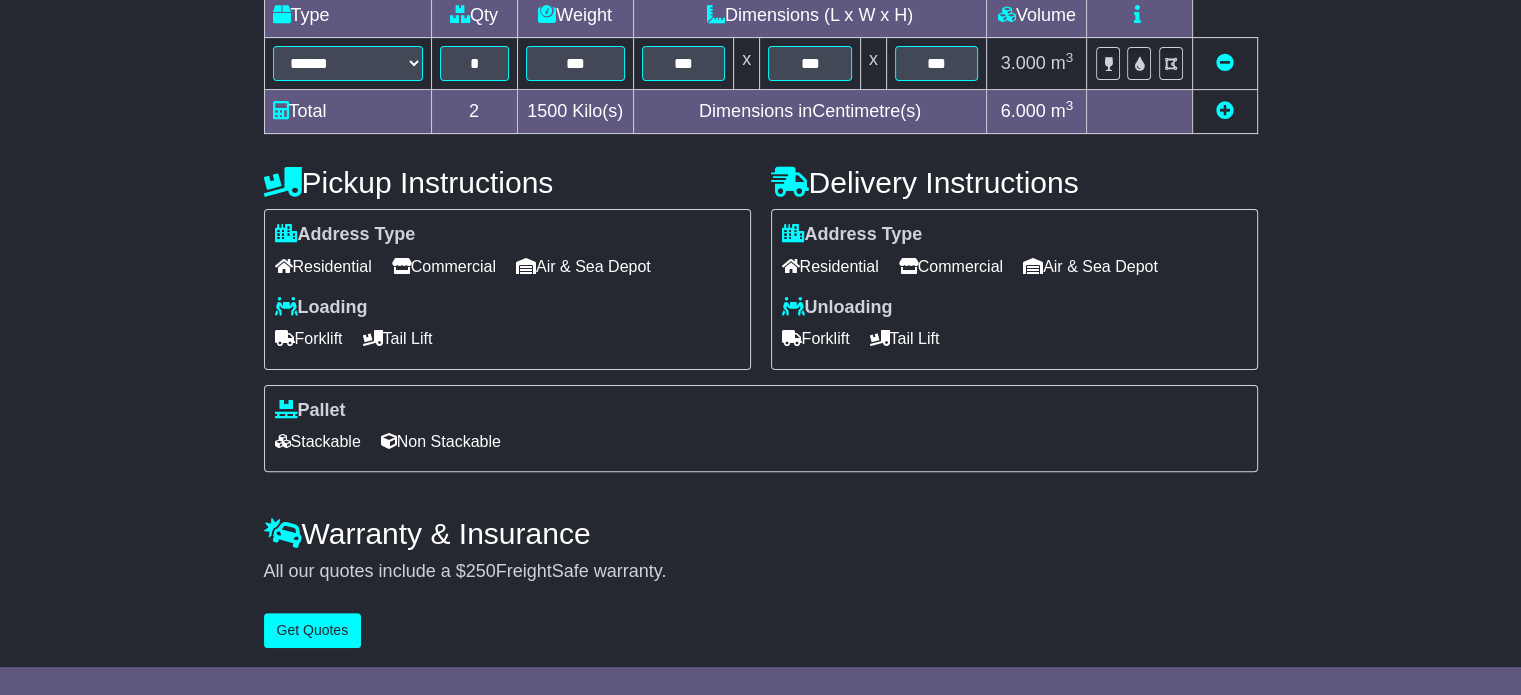 scroll, scrollTop: 0, scrollLeft: 0, axis: both 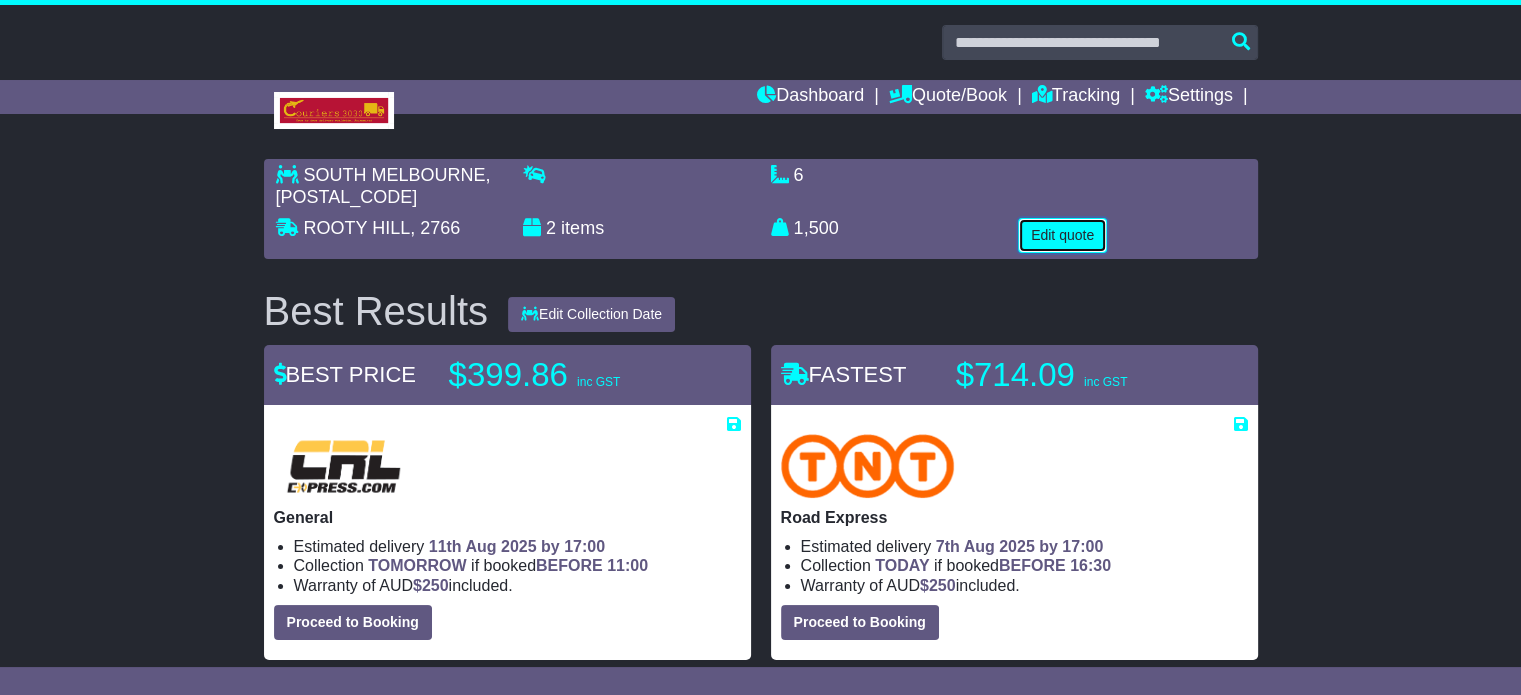 click on "Edit quote" at bounding box center [1062, 235] 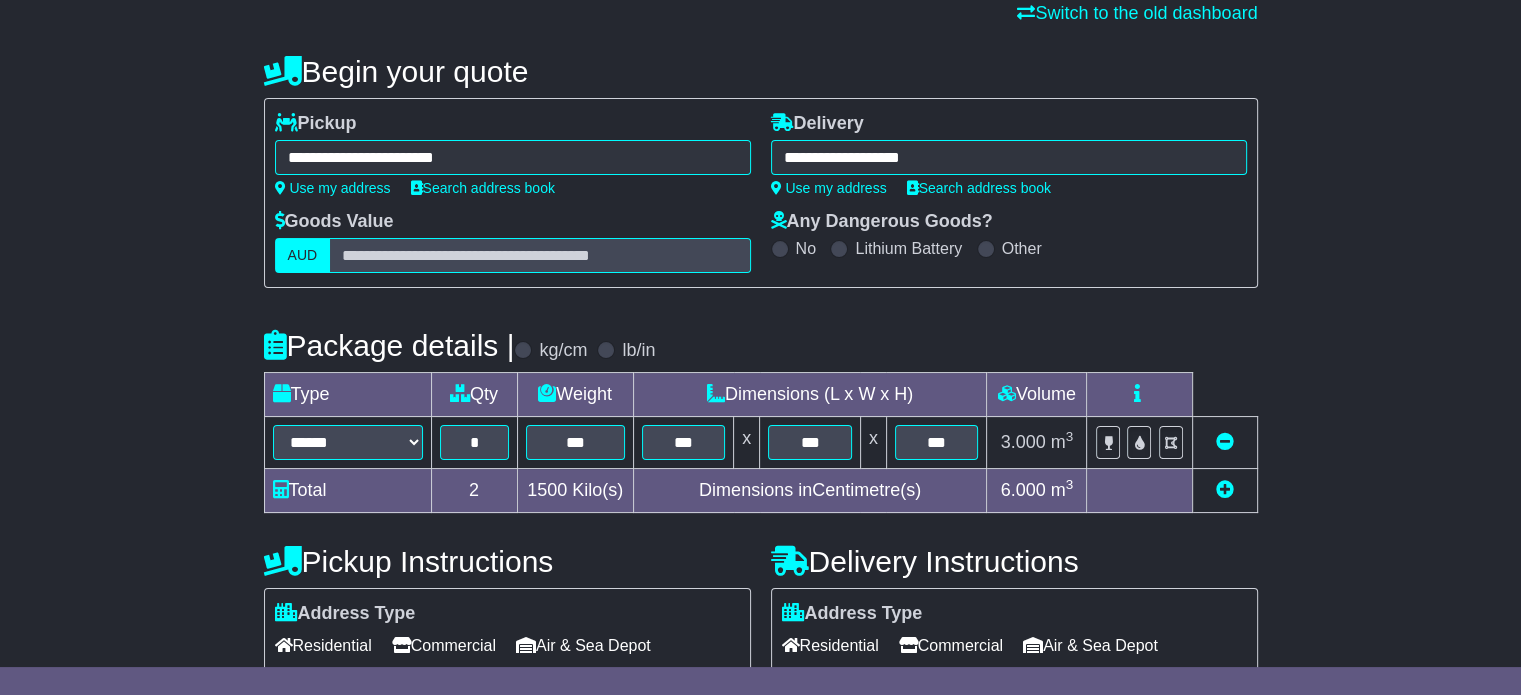 scroll, scrollTop: 200, scrollLeft: 0, axis: vertical 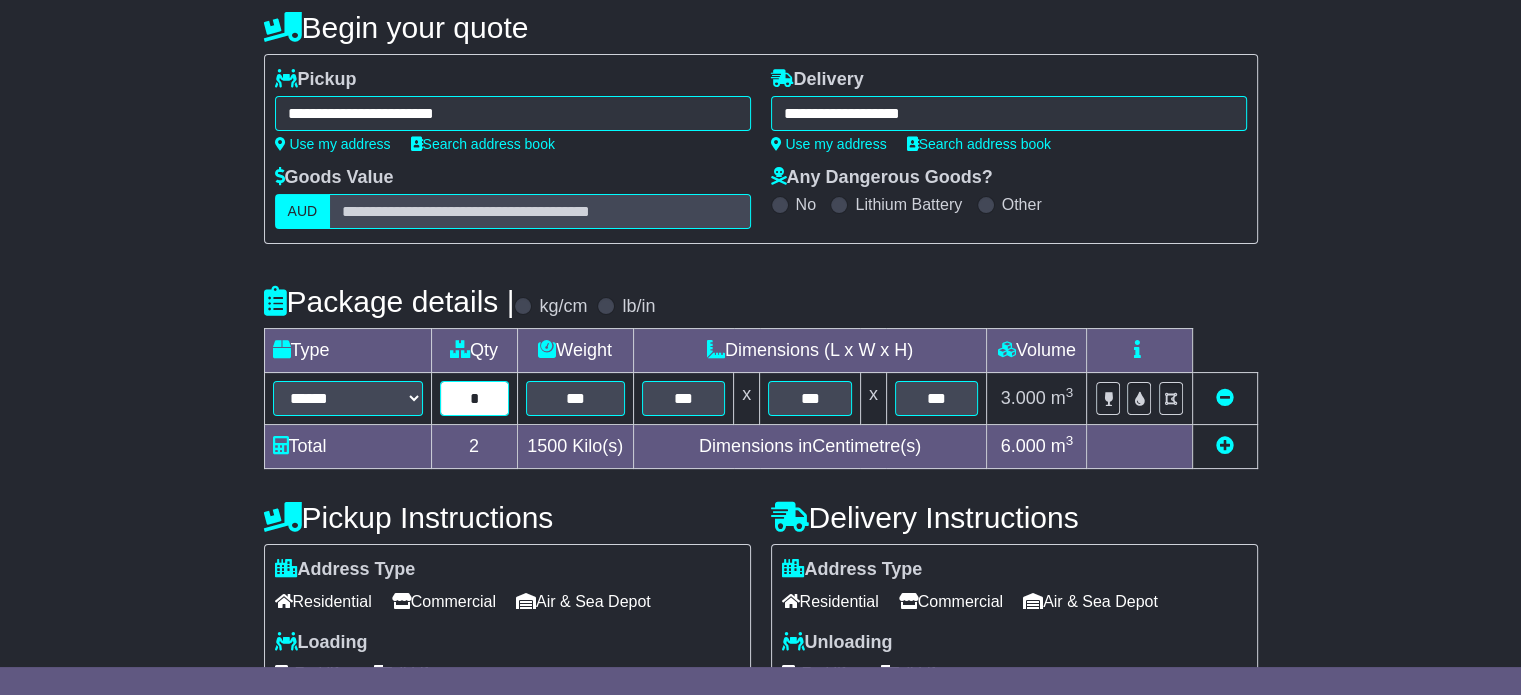 click on "*" at bounding box center (474, 398) 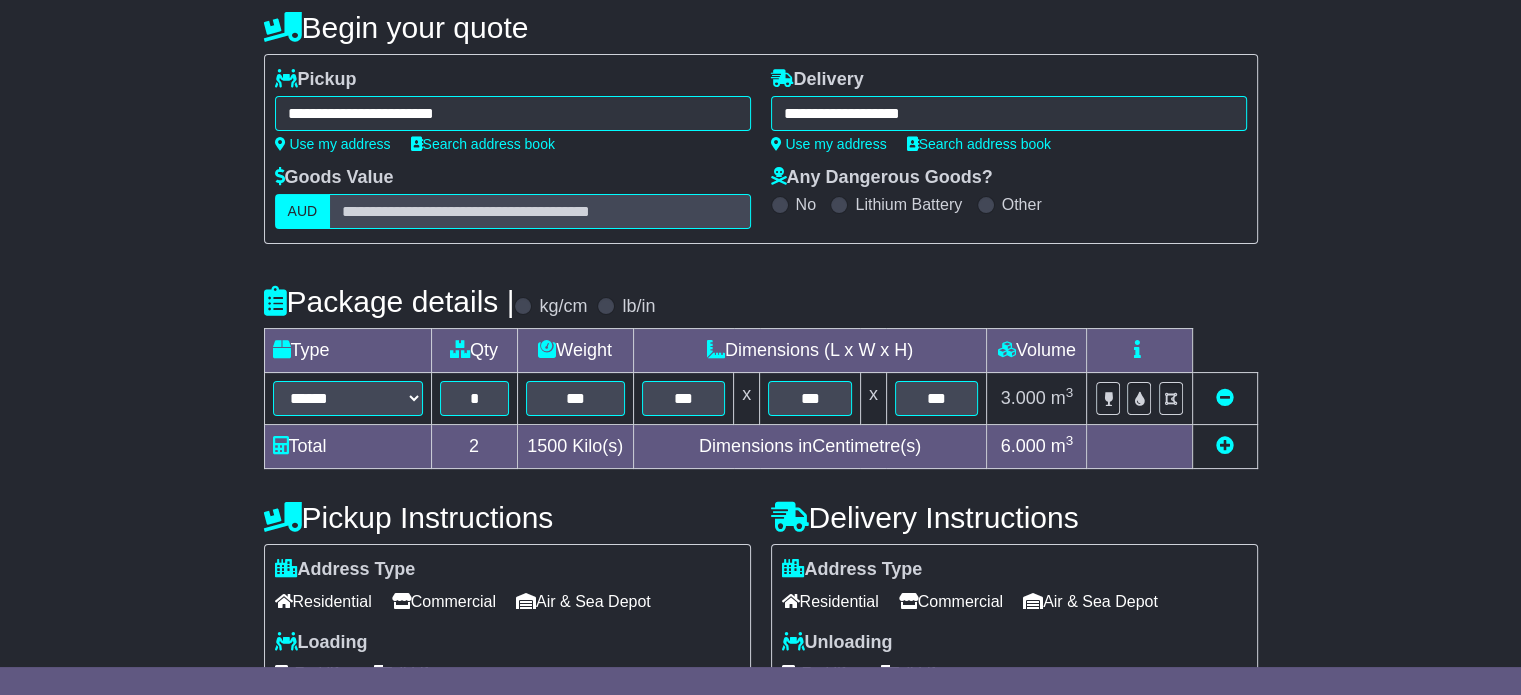 click on "**********" at bounding box center [760, 492] 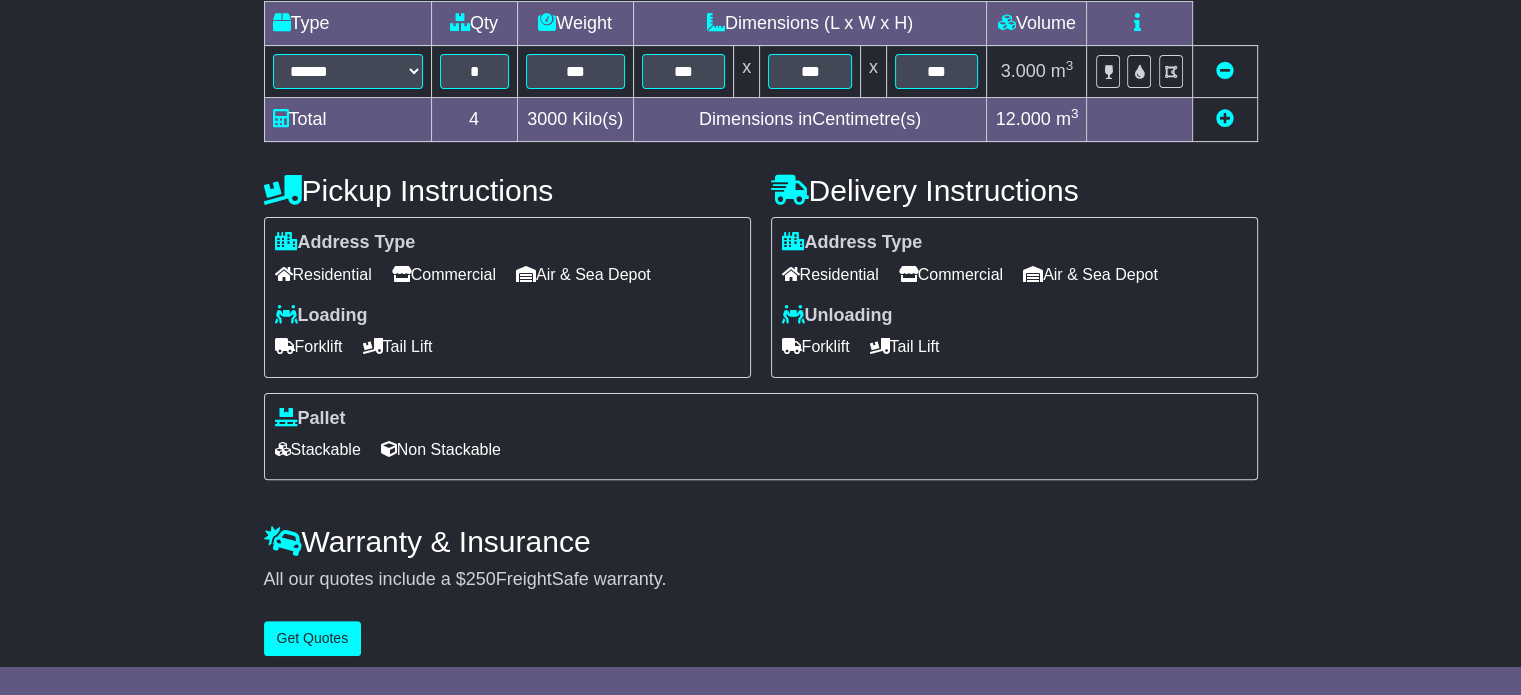 scroll, scrollTop: 540, scrollLeft: 0, axis: vertical 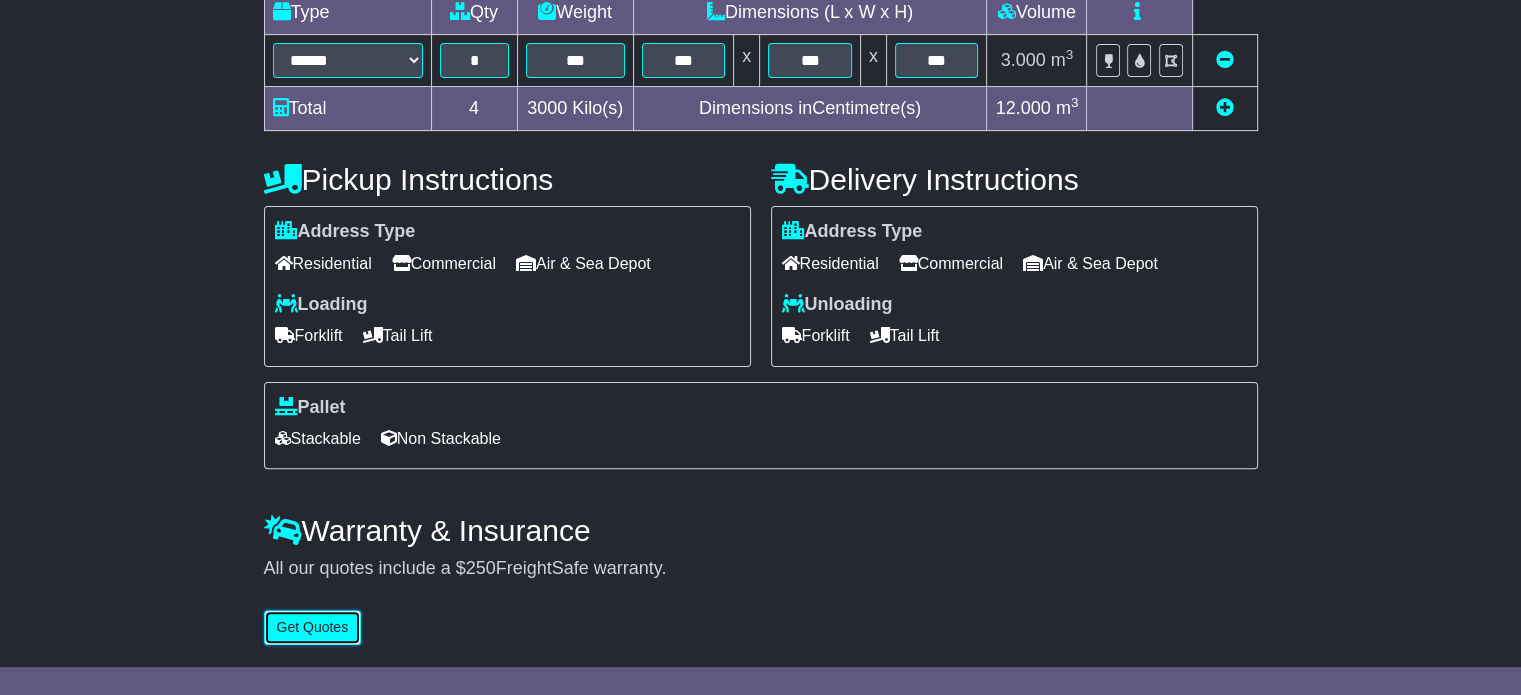 click on "Get Quotes" at bounding box center [313, 627] 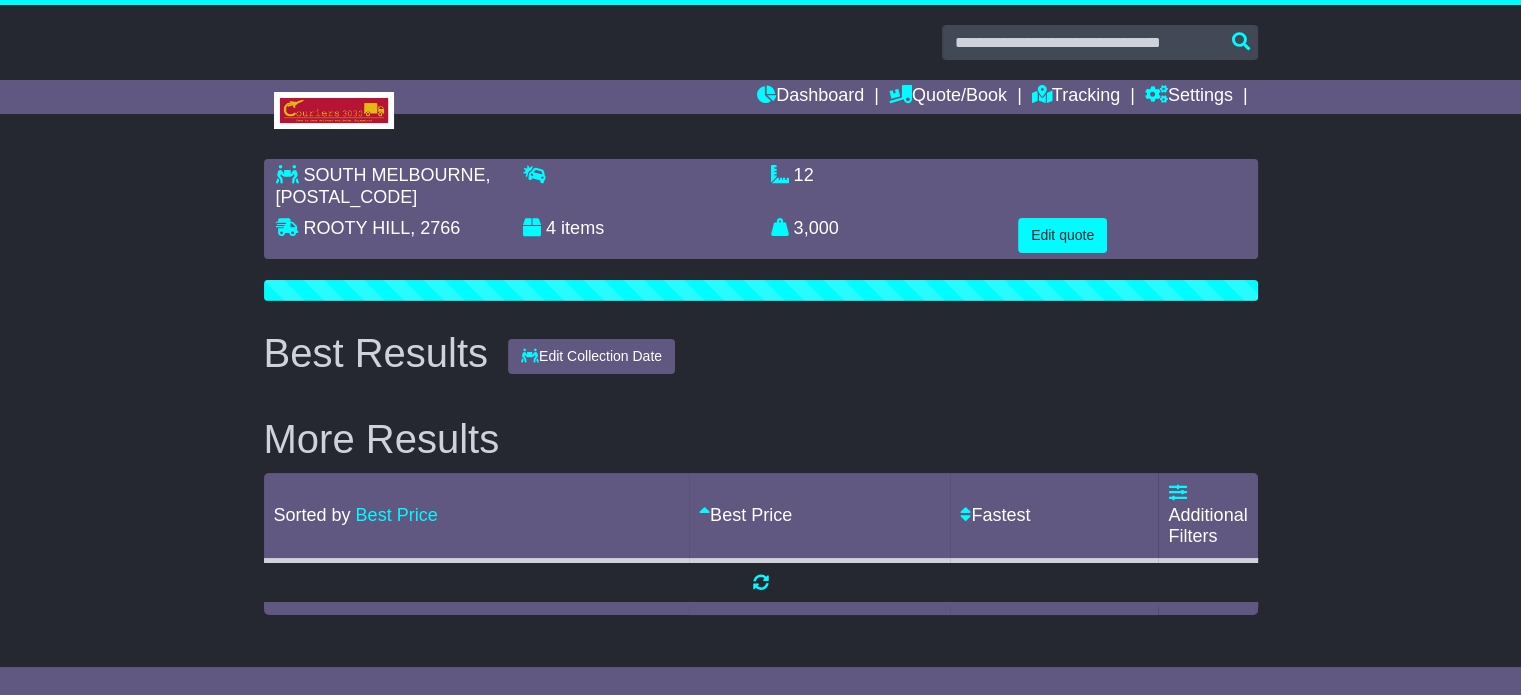 scroll, scrollTop: 0, scrollLeft: 0, axis: both 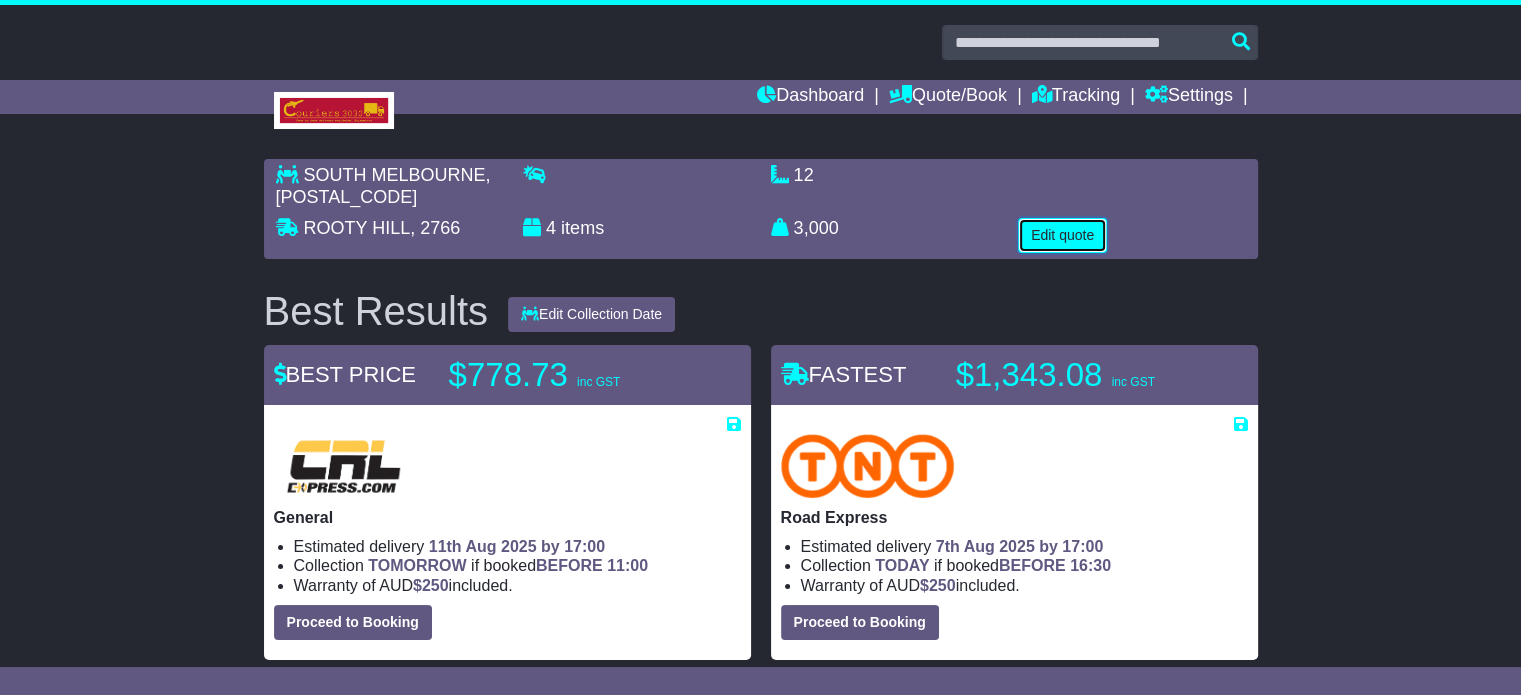 click on "Edit quote" at bounding box center [1062, 235] 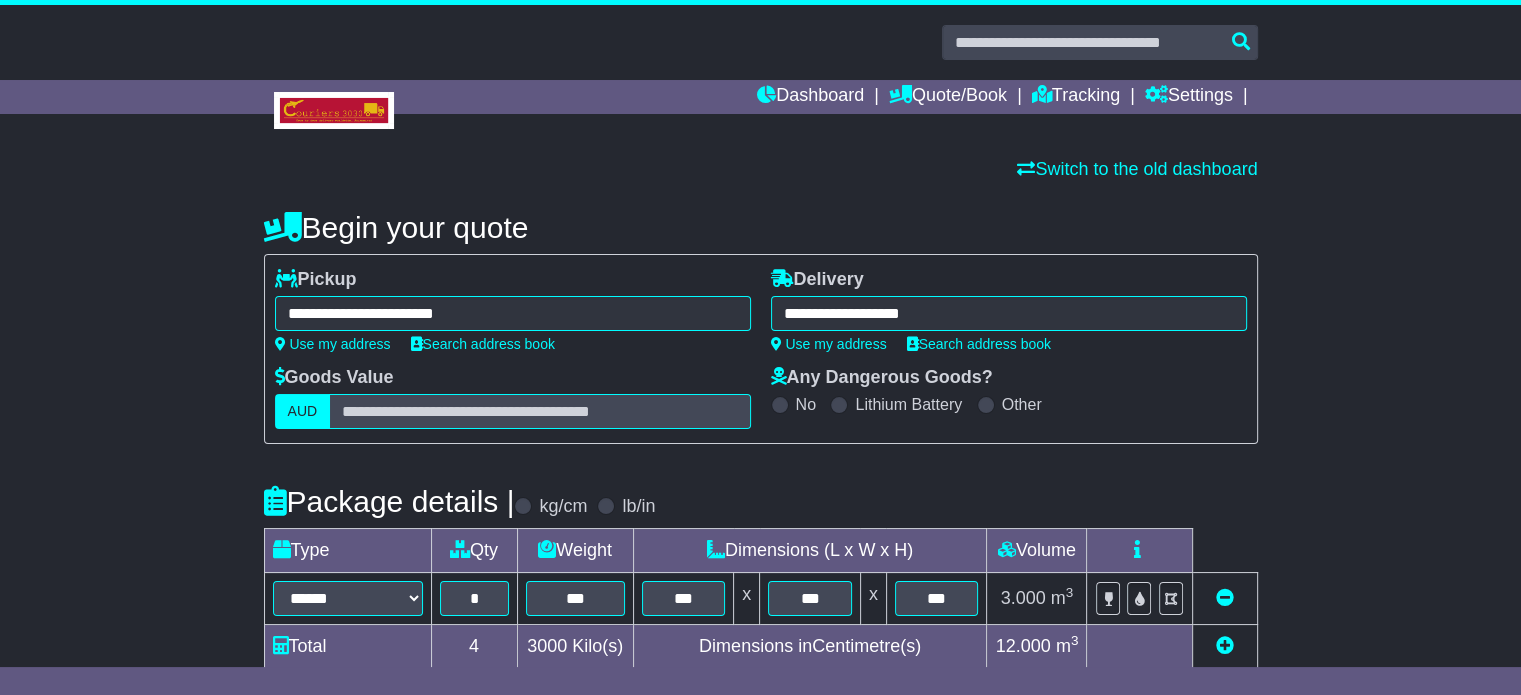 click on "*" at bounding box center (474, 599) 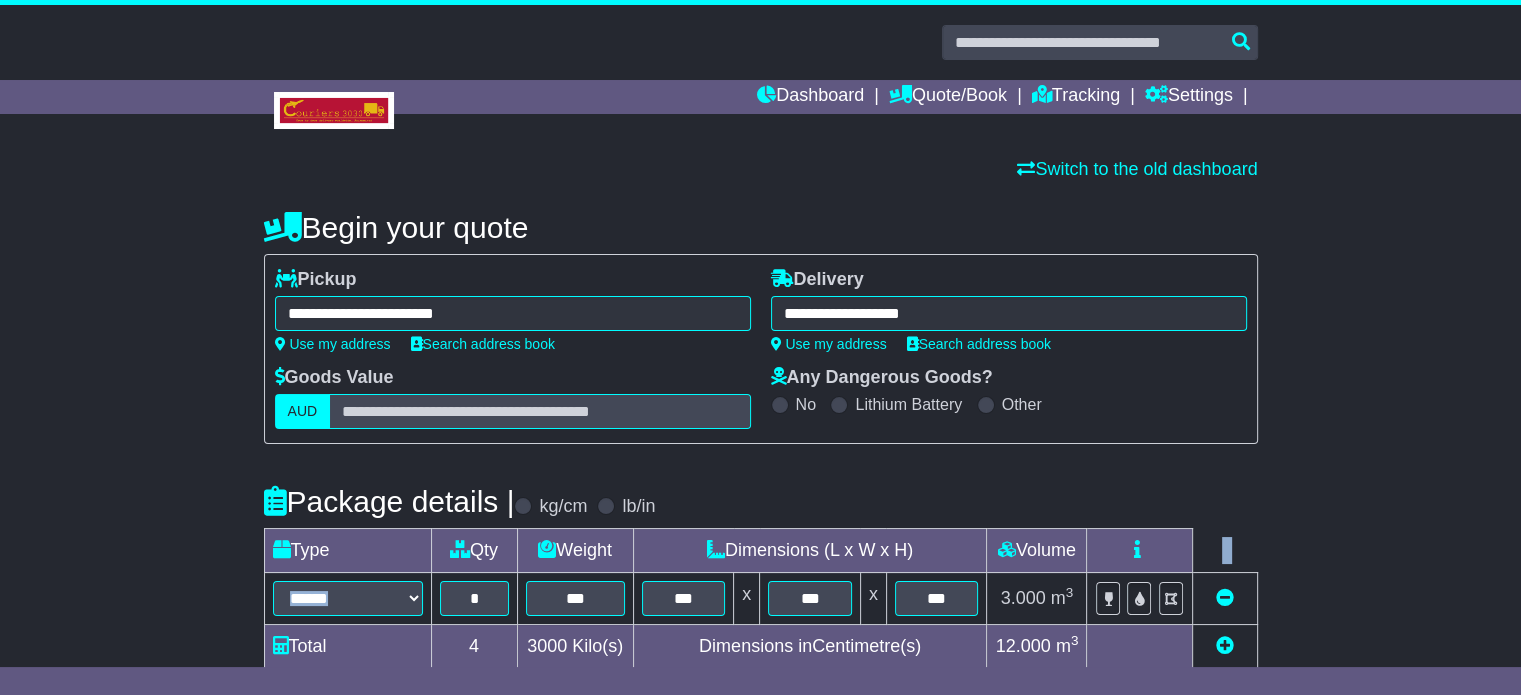 click on "*" at bounding box center (474, 599) 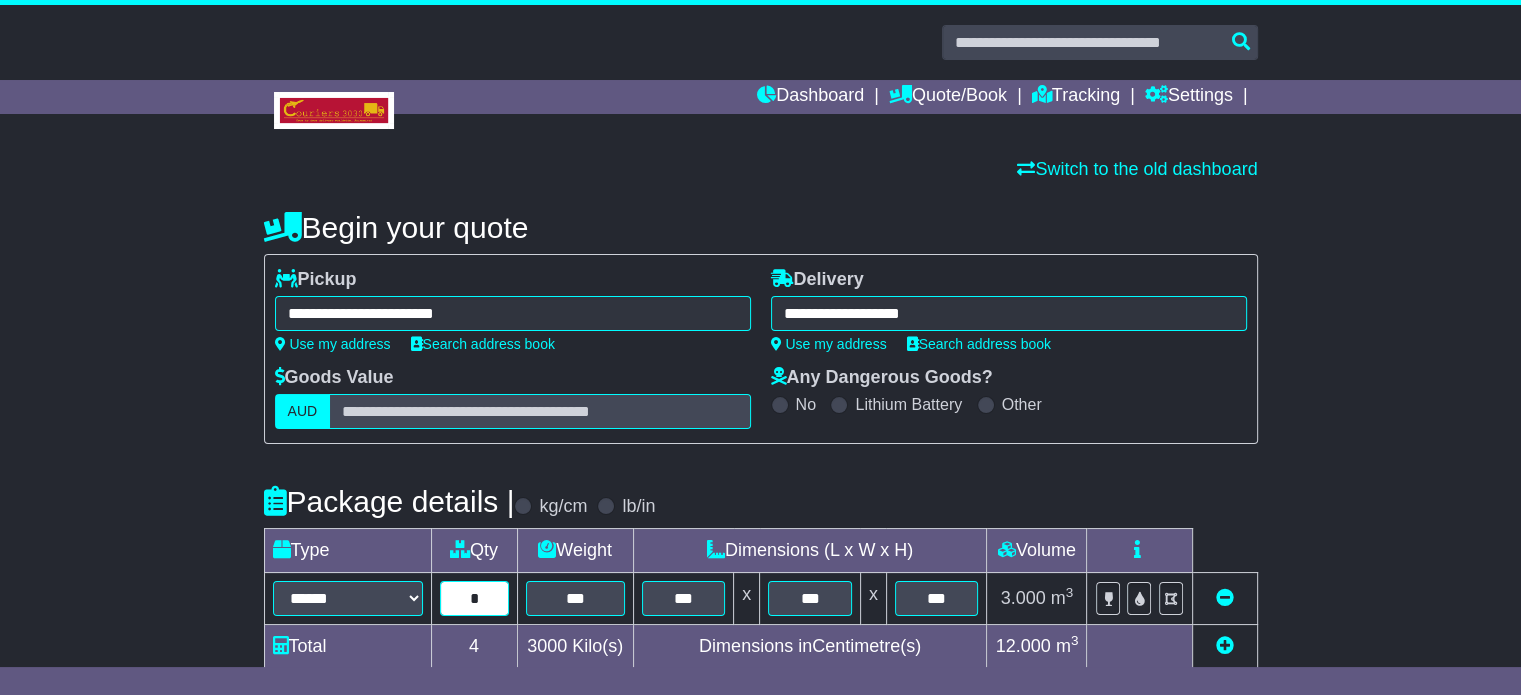 click on "*" at bounding box center [474, 598] 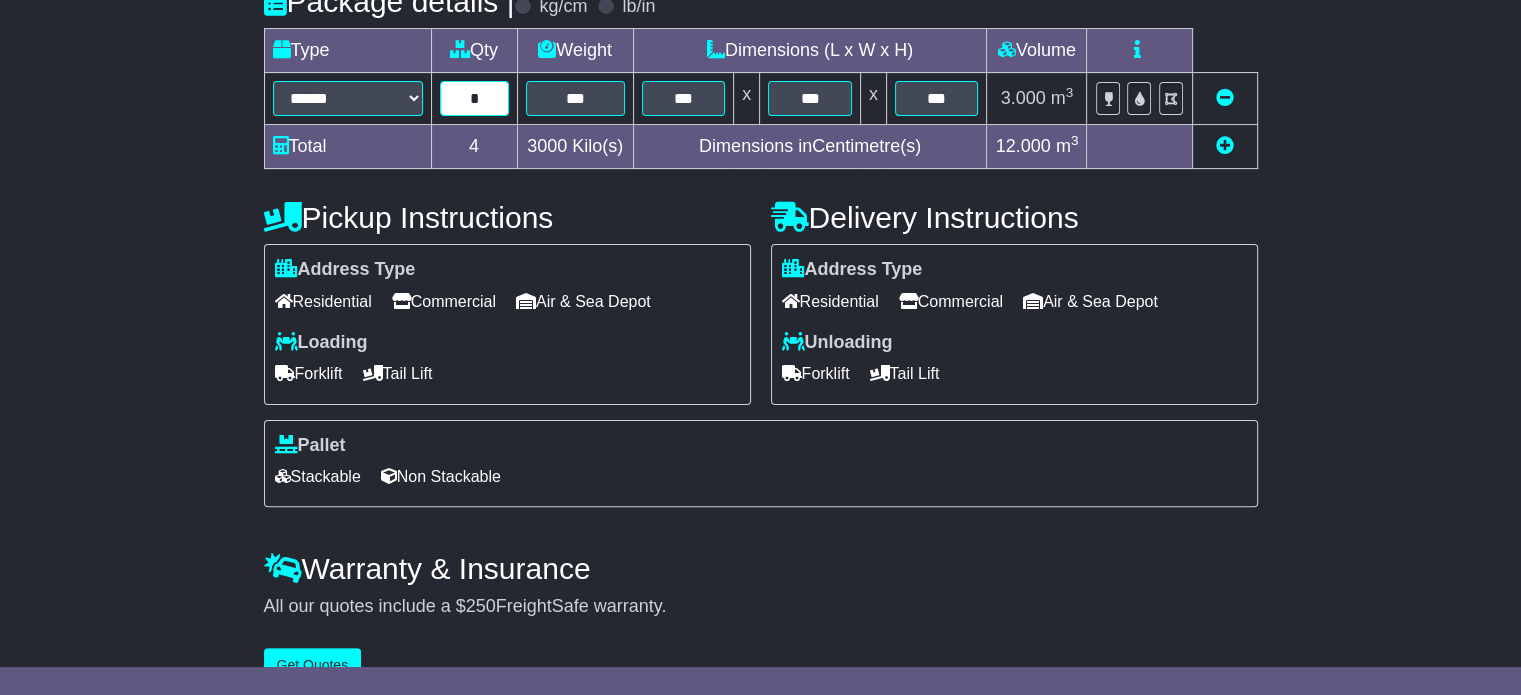 scroll, scrollTop: 540, scrollLeft: 0, axis: vertical 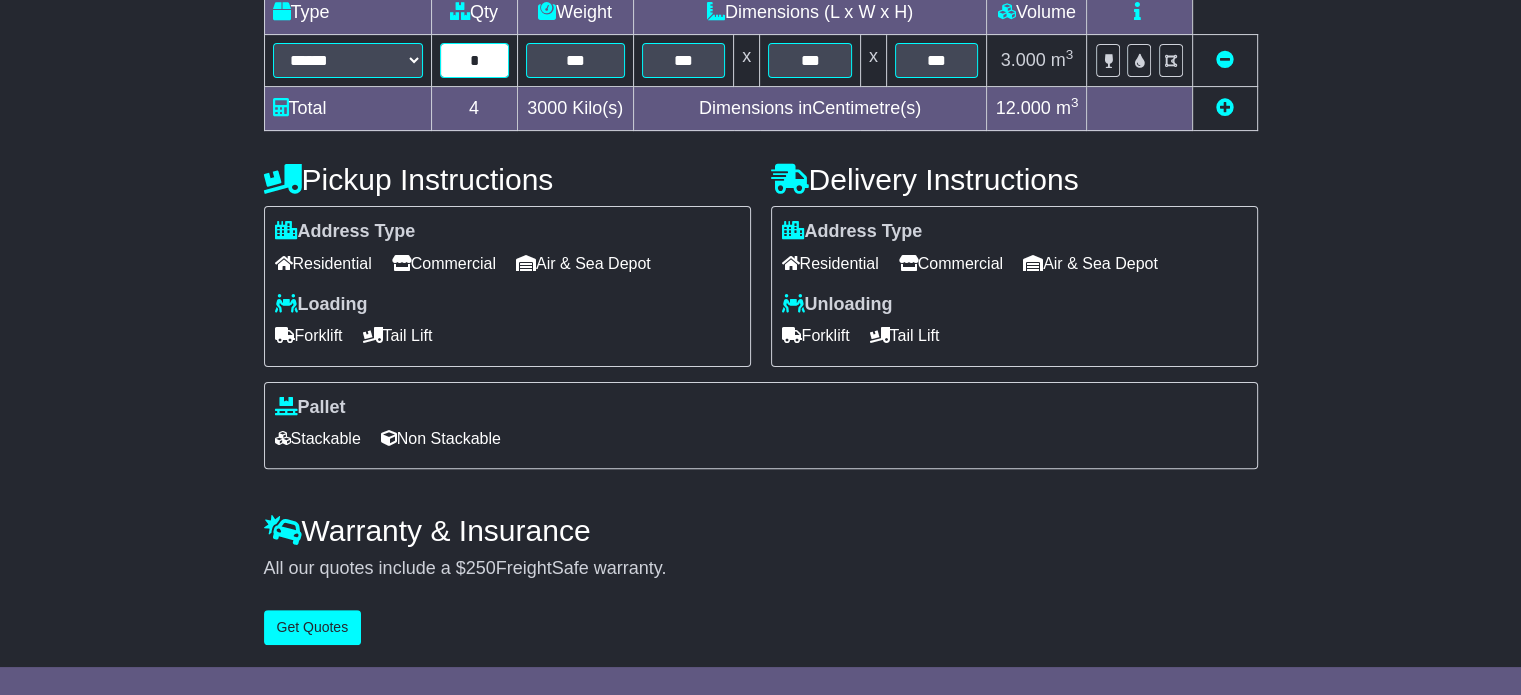 type on "*" 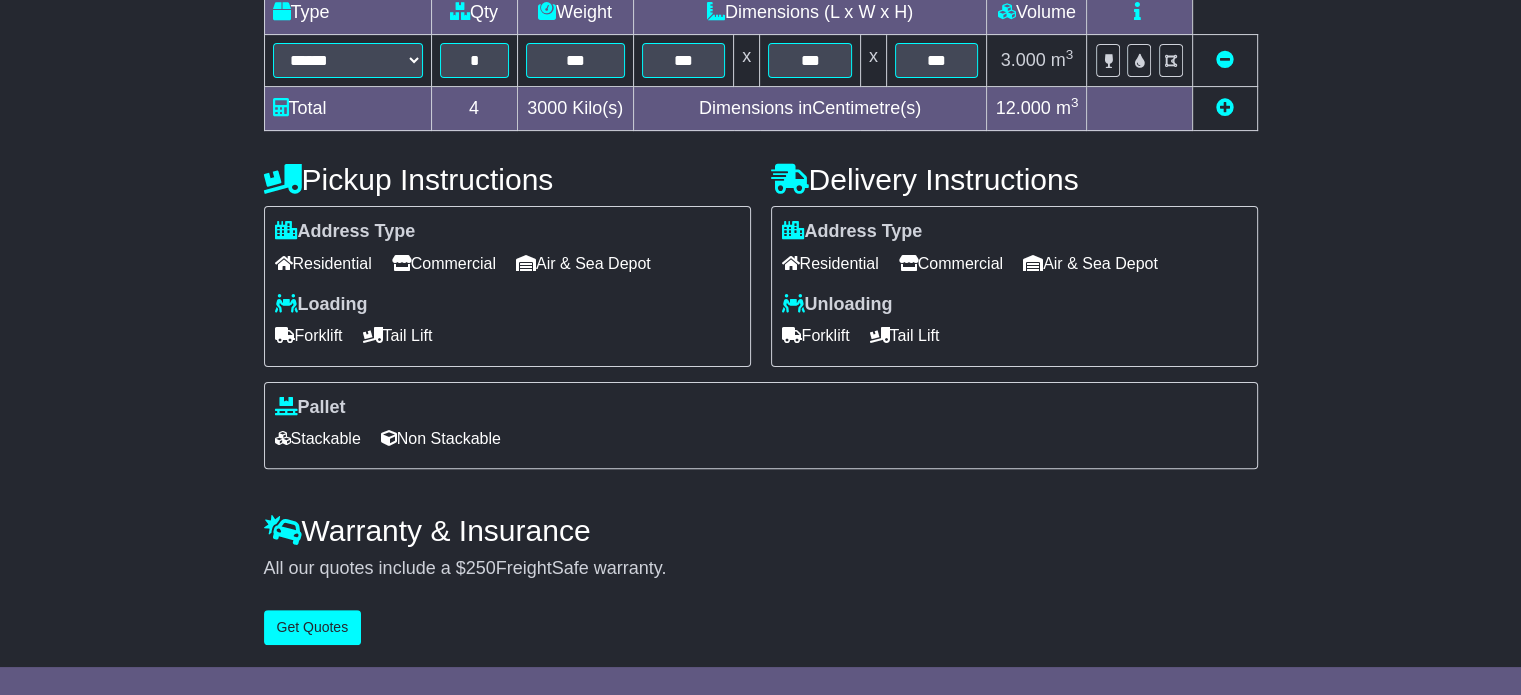 click on "All our quotes include a $ 250  FreightSafe warranty." at bounding box center (761, 569) 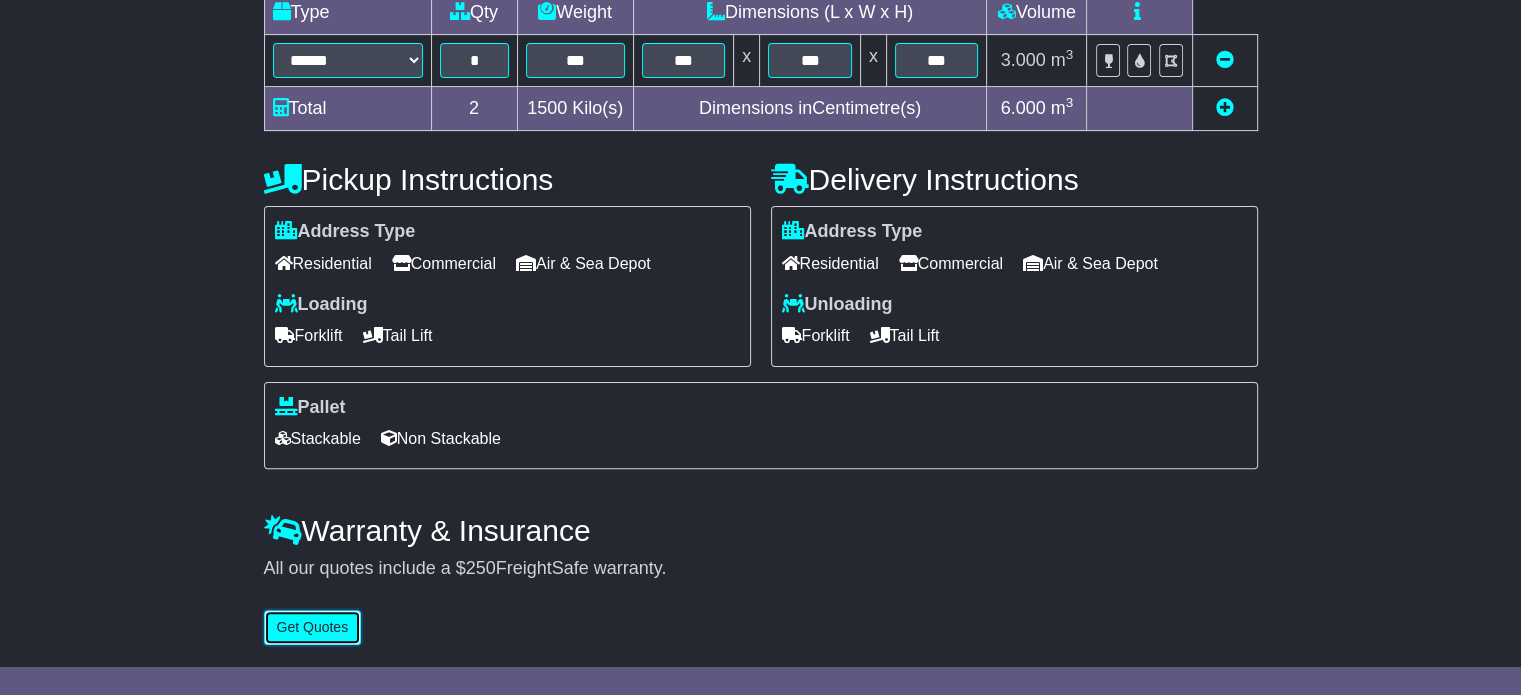 drag, startPoint x: 349, startPoint y: 623, endPoint x: 405, endPoint y: 624, distance: 56.008926 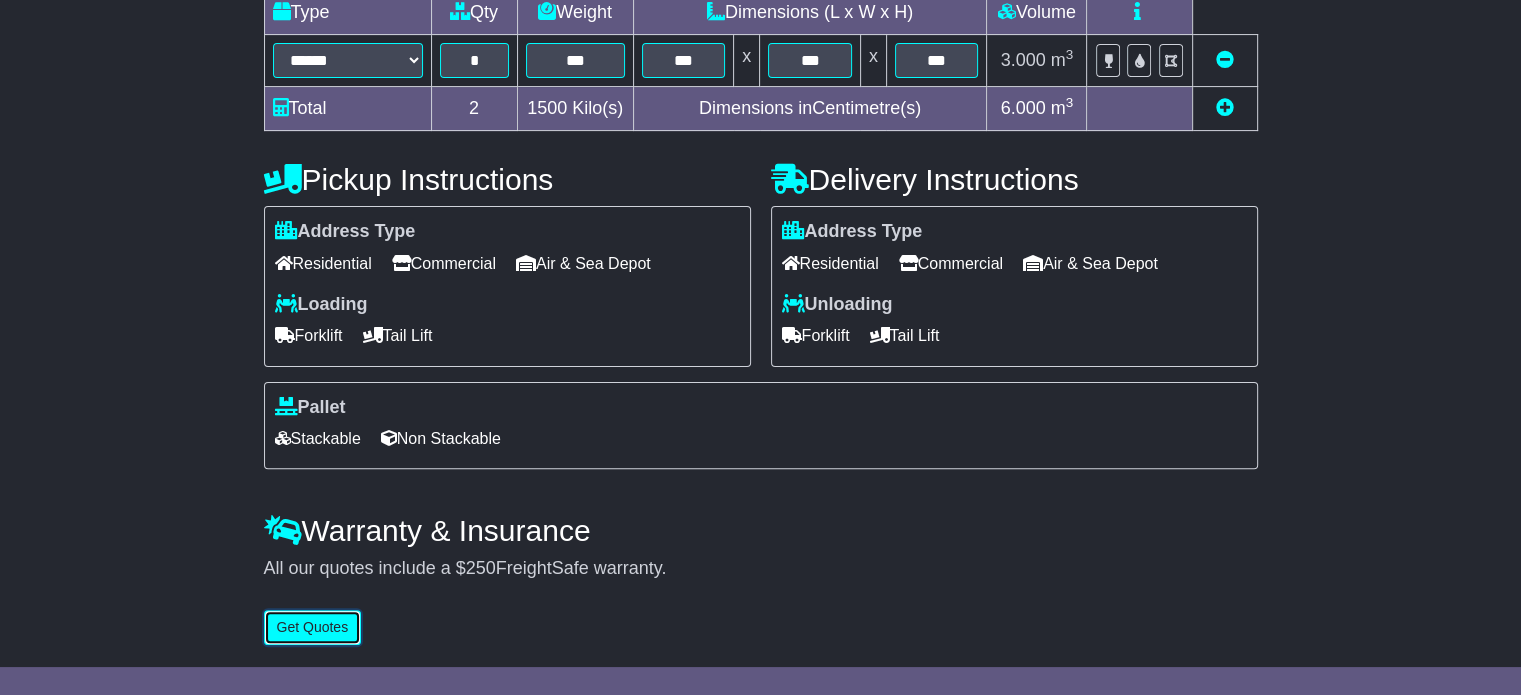 click on "Get Quotes" at bounding box center [313, 627] 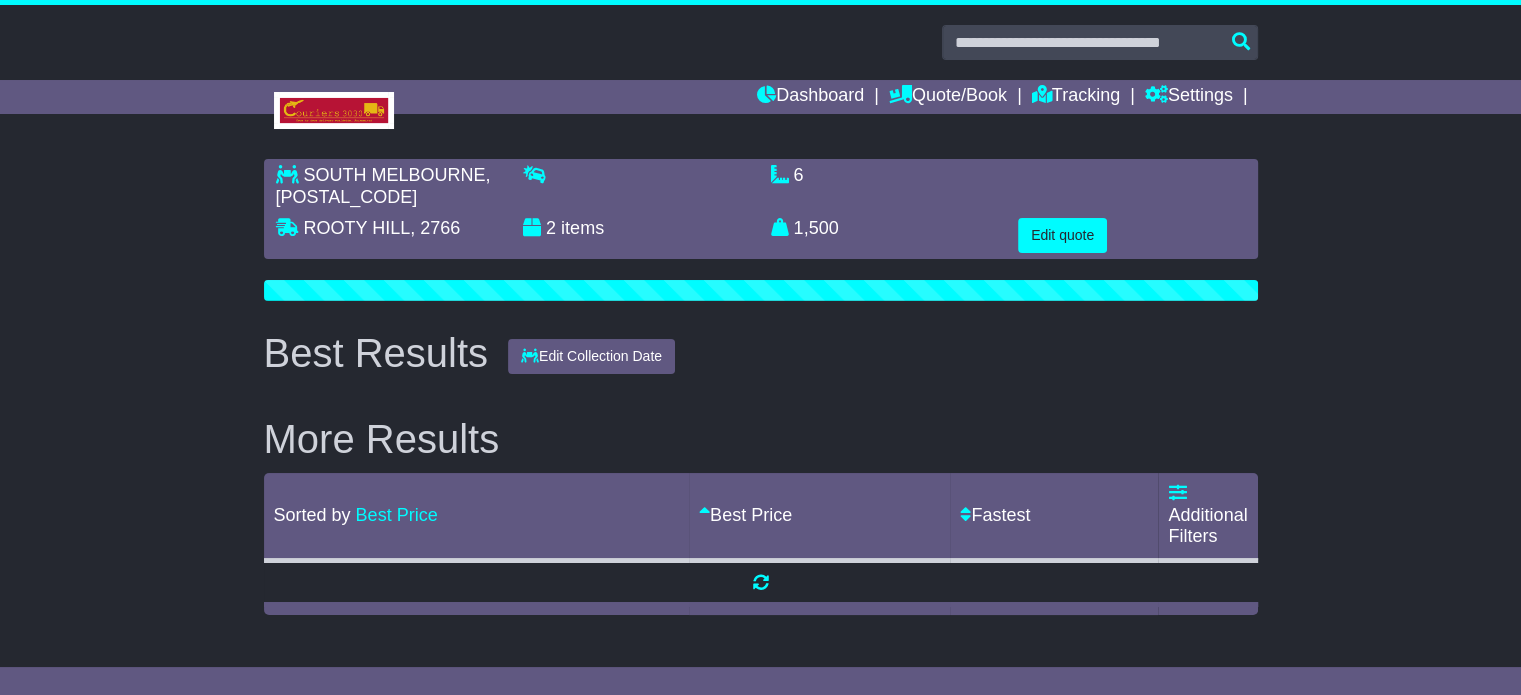 scroll, scrollTop: 0, scrollLeft: 0, axis: both 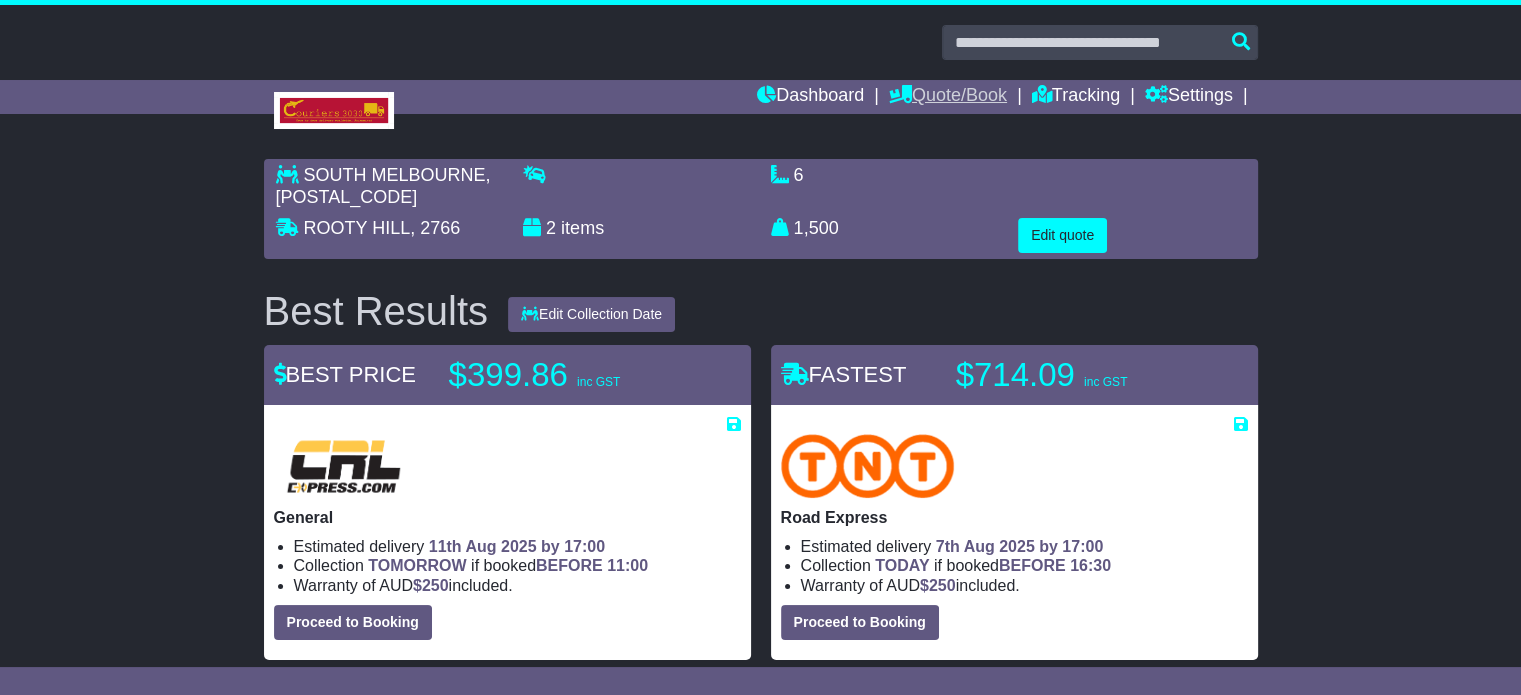 click on "Quote/Book" at bounding box center (948, 97) 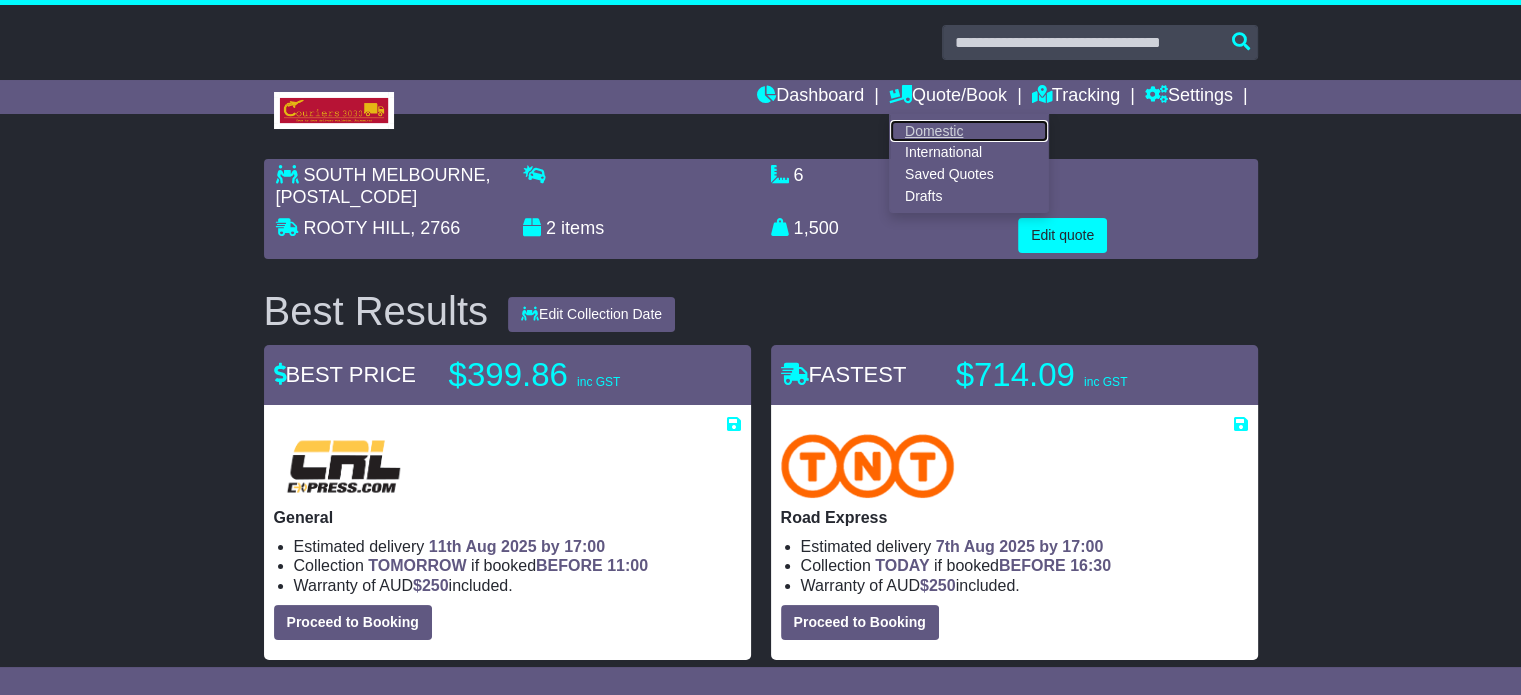 click on "Domestic" at bounding box center (969, 131) 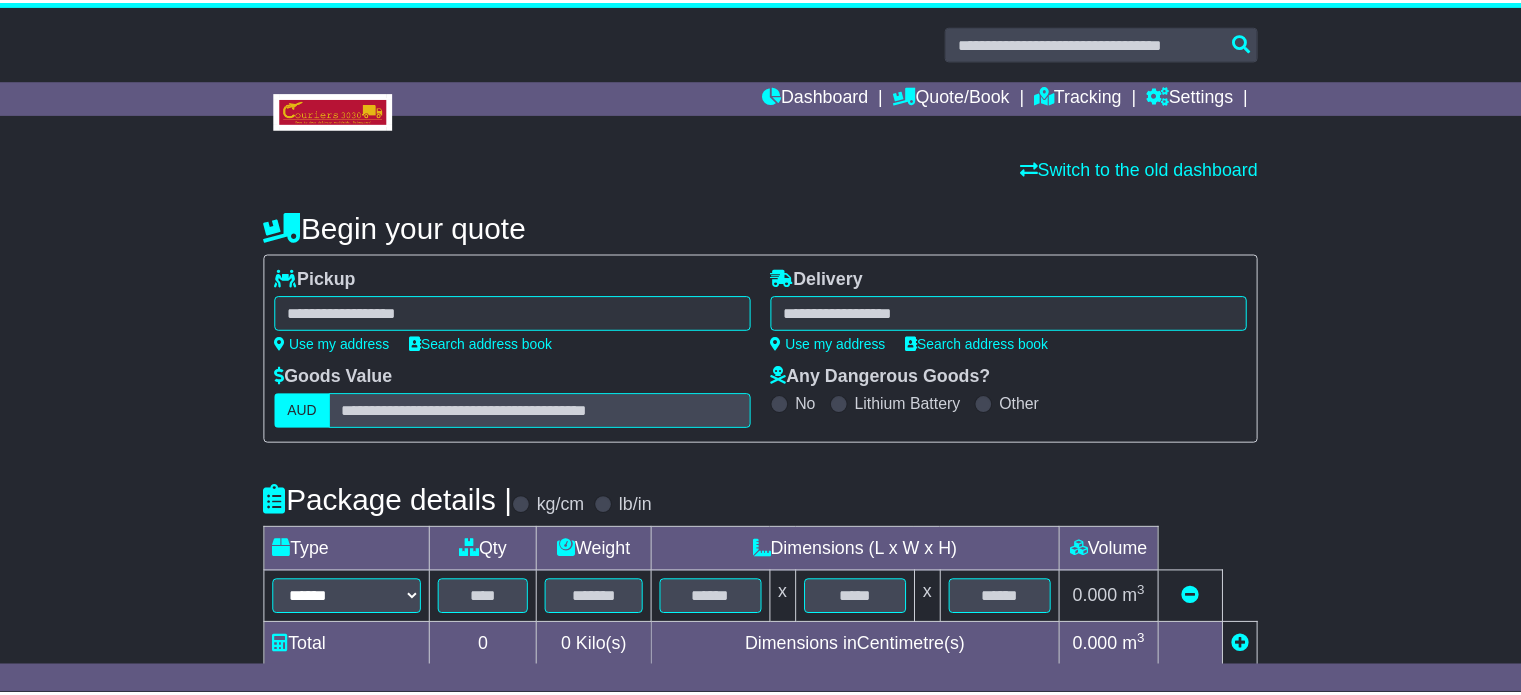 scroll, scrollTop: 0, scrollLeft: 0, axis: both 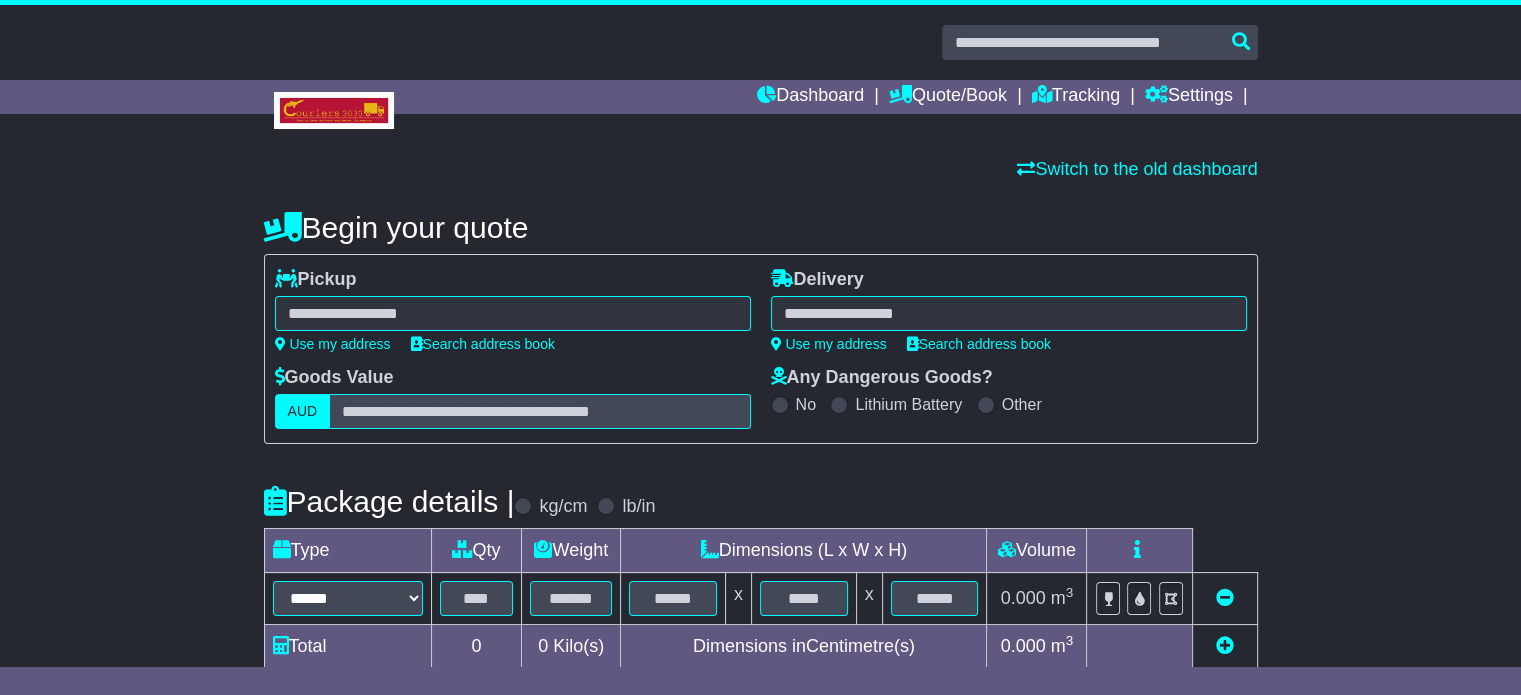 click at bounding box center [513, 313] 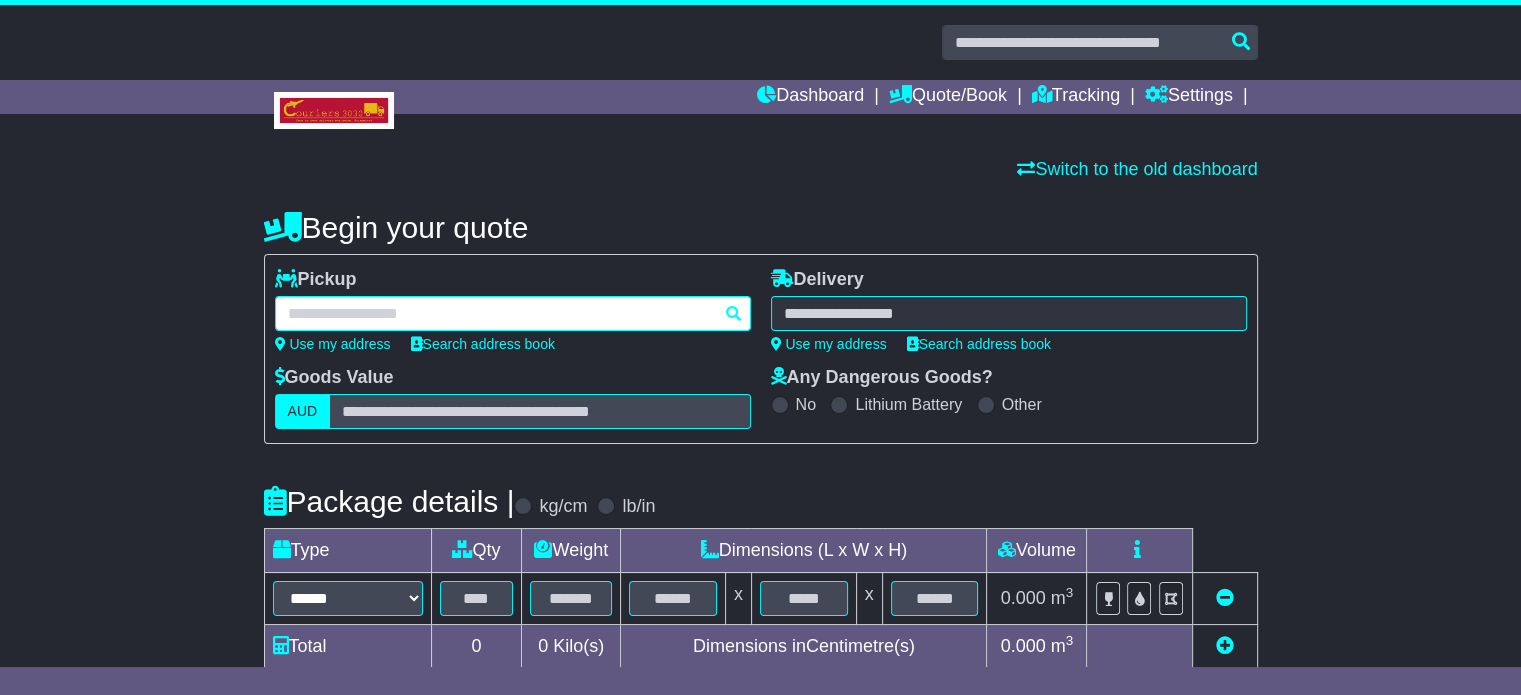 paste on "******" 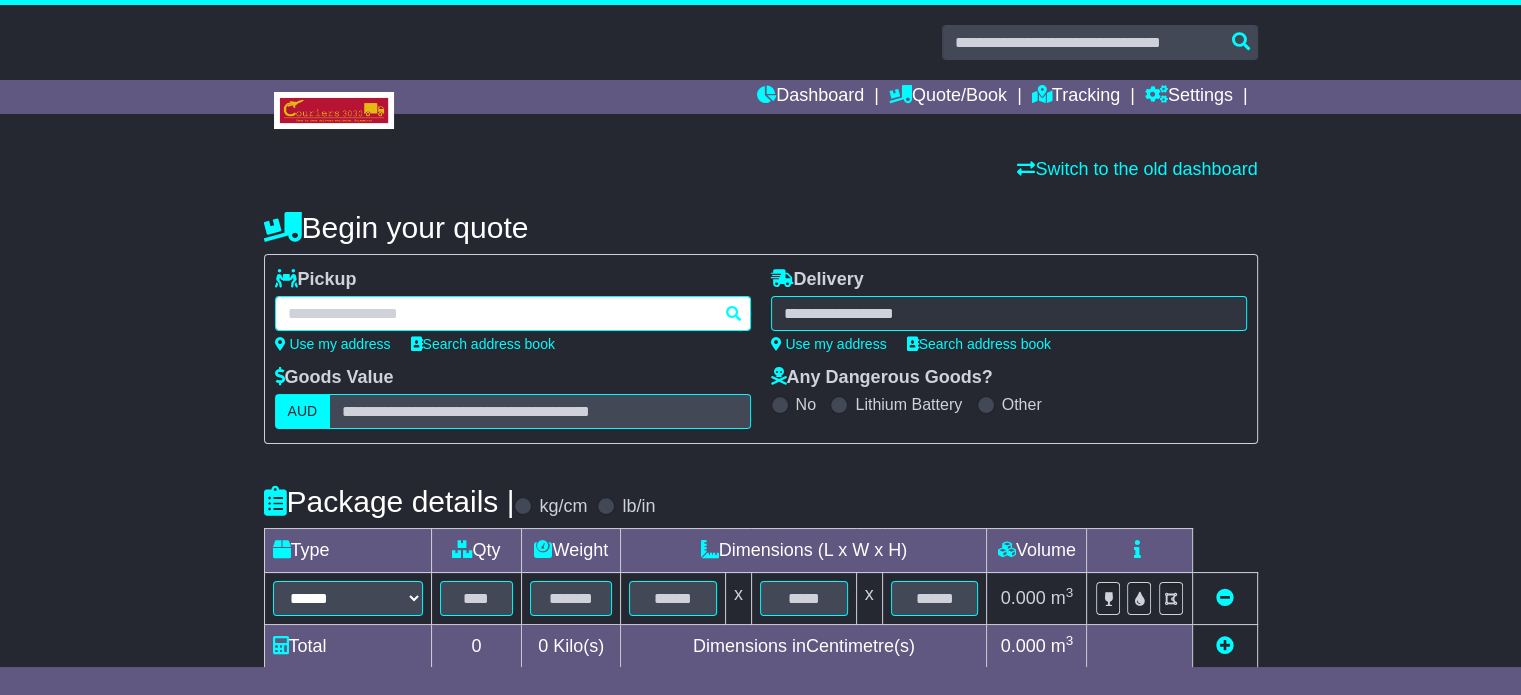 type on "******" 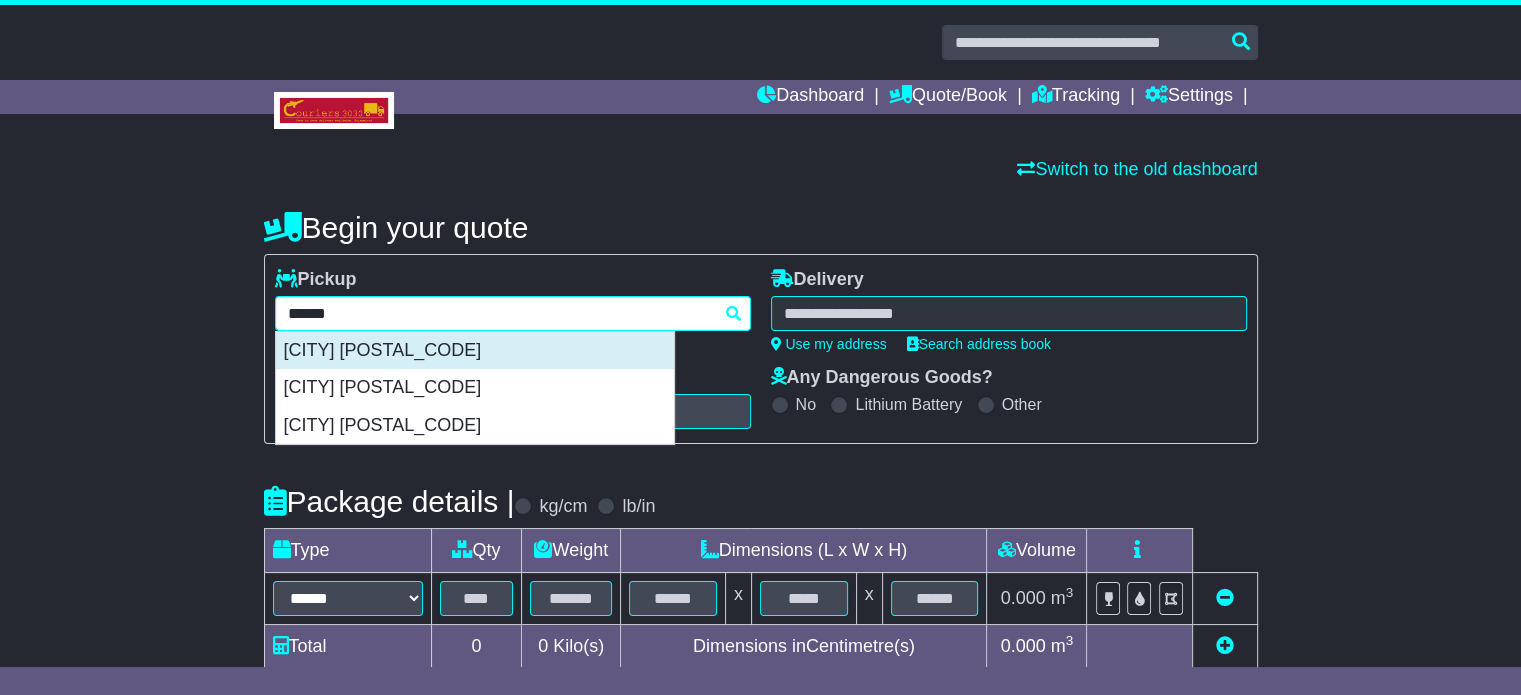 click on "SUMNER 3057" at bounding box center [475, 351] 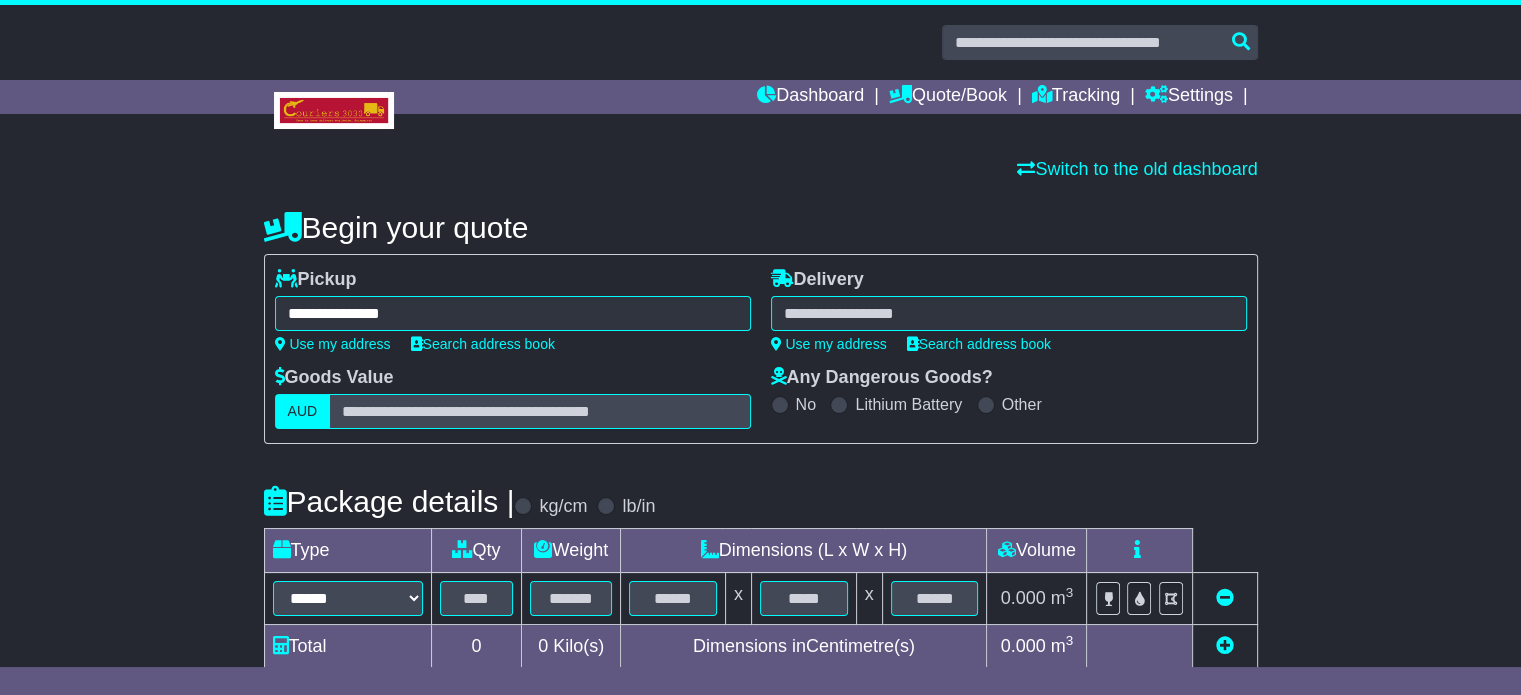click on "**********" at bounding box center (513, 313) 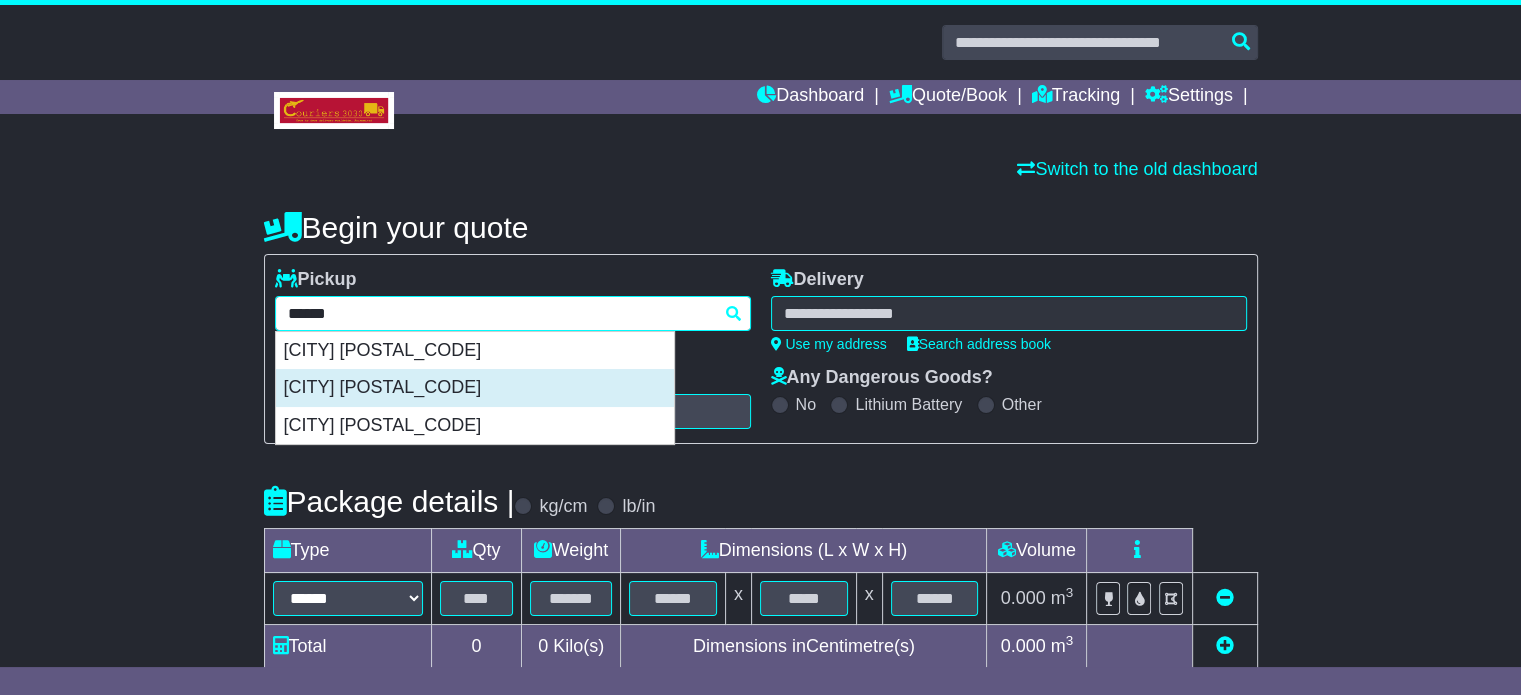 click on "SUMNER 4074" at bounding box center [475, 388] 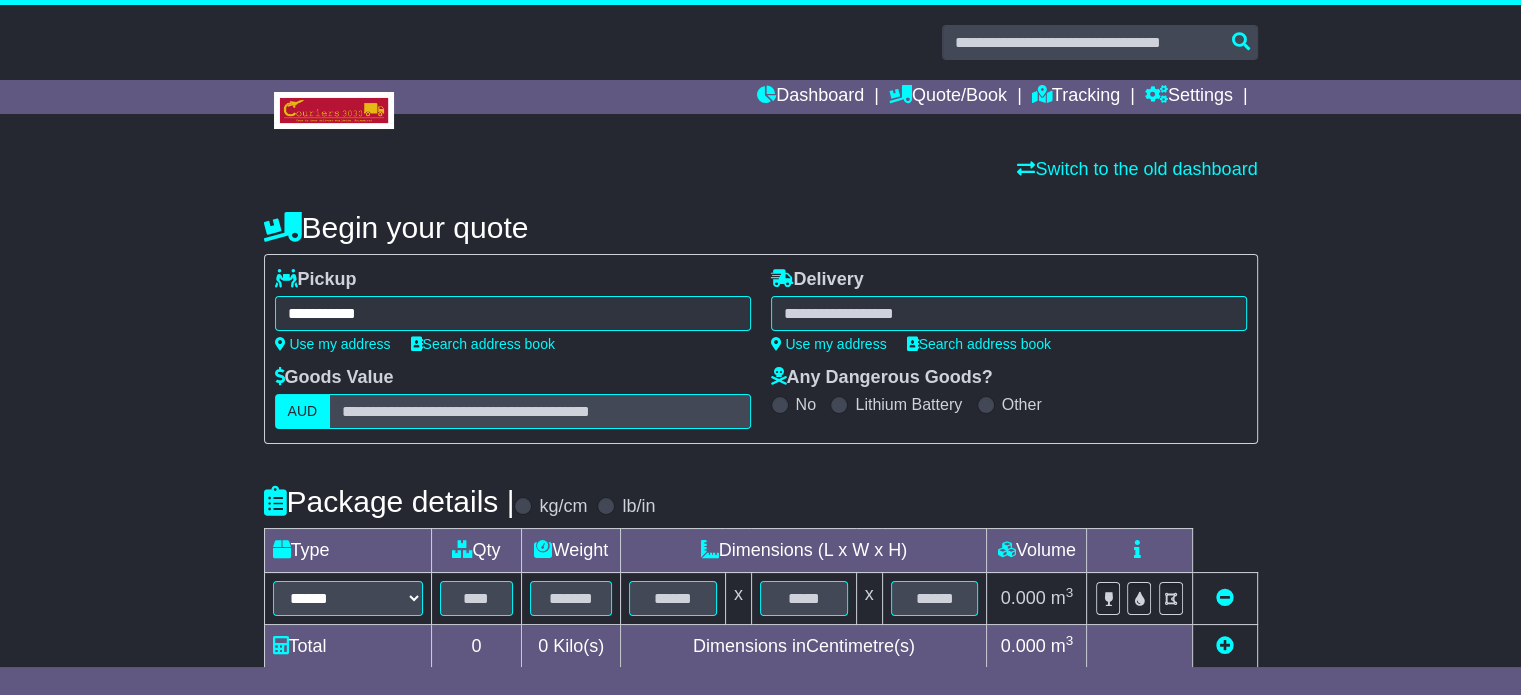 type on "**********" 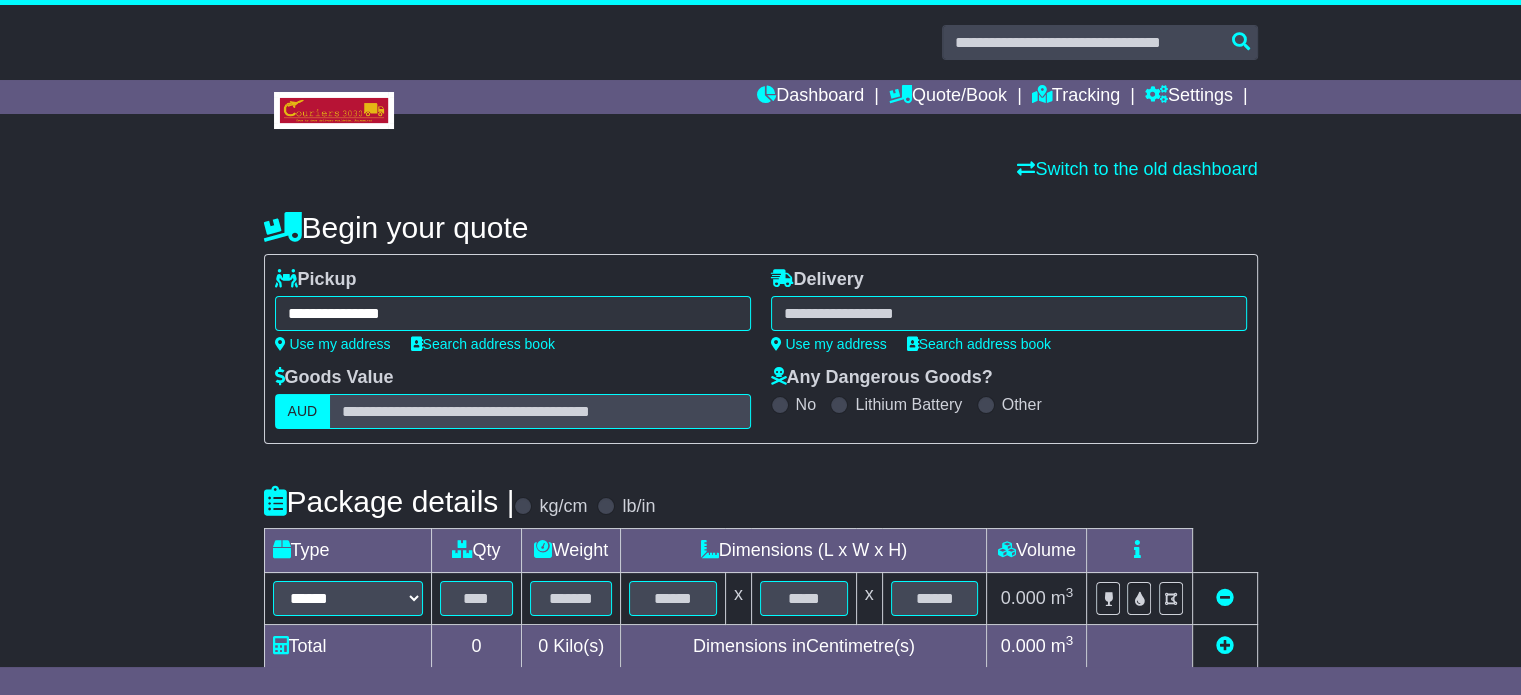 click at bounding box center (1009, 313) 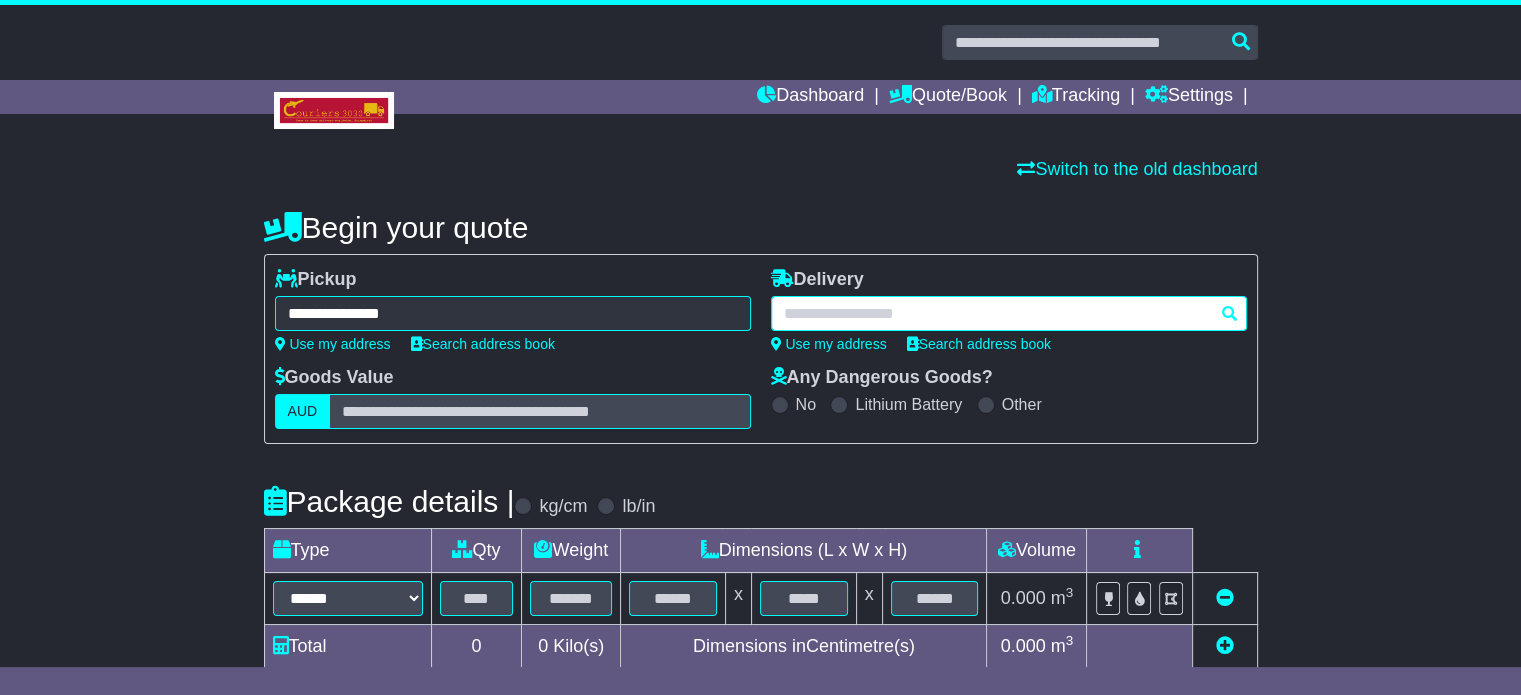 paste on "*********" 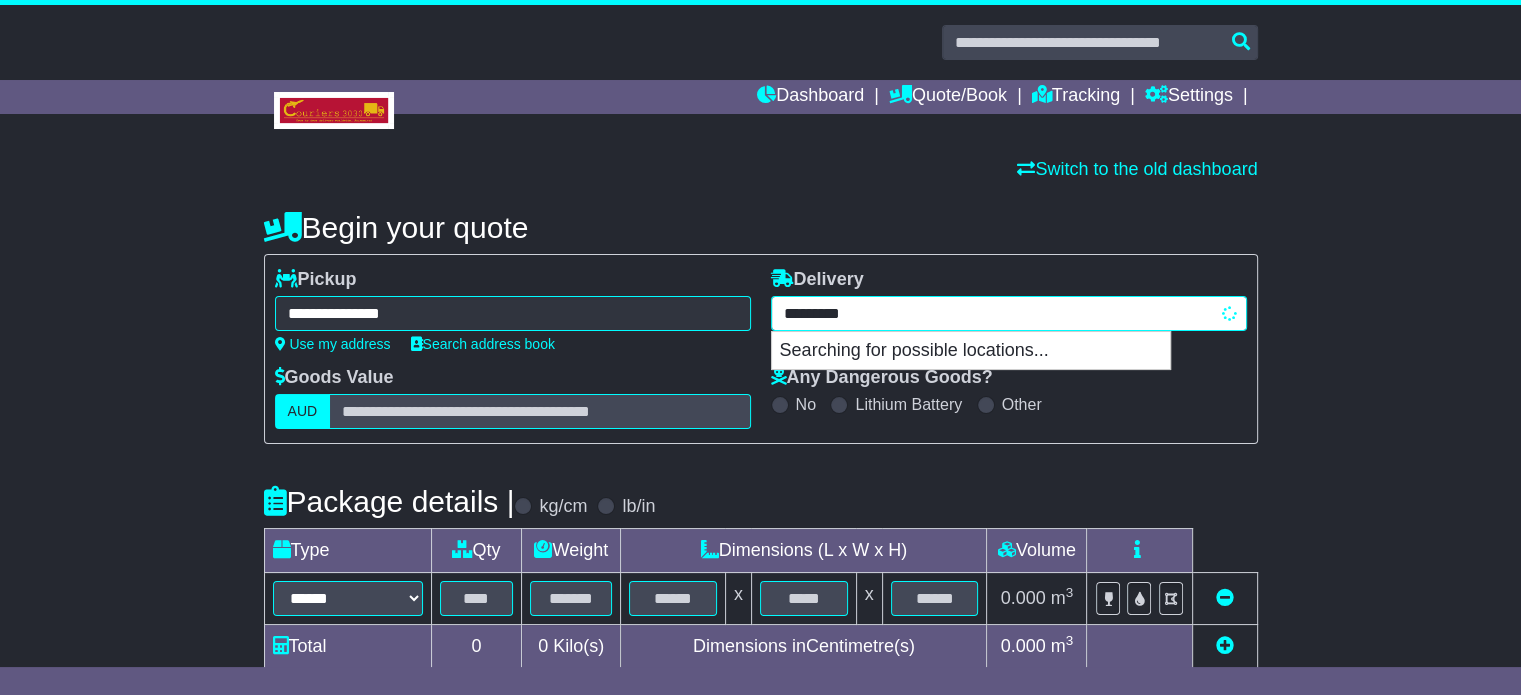 type on "**********" 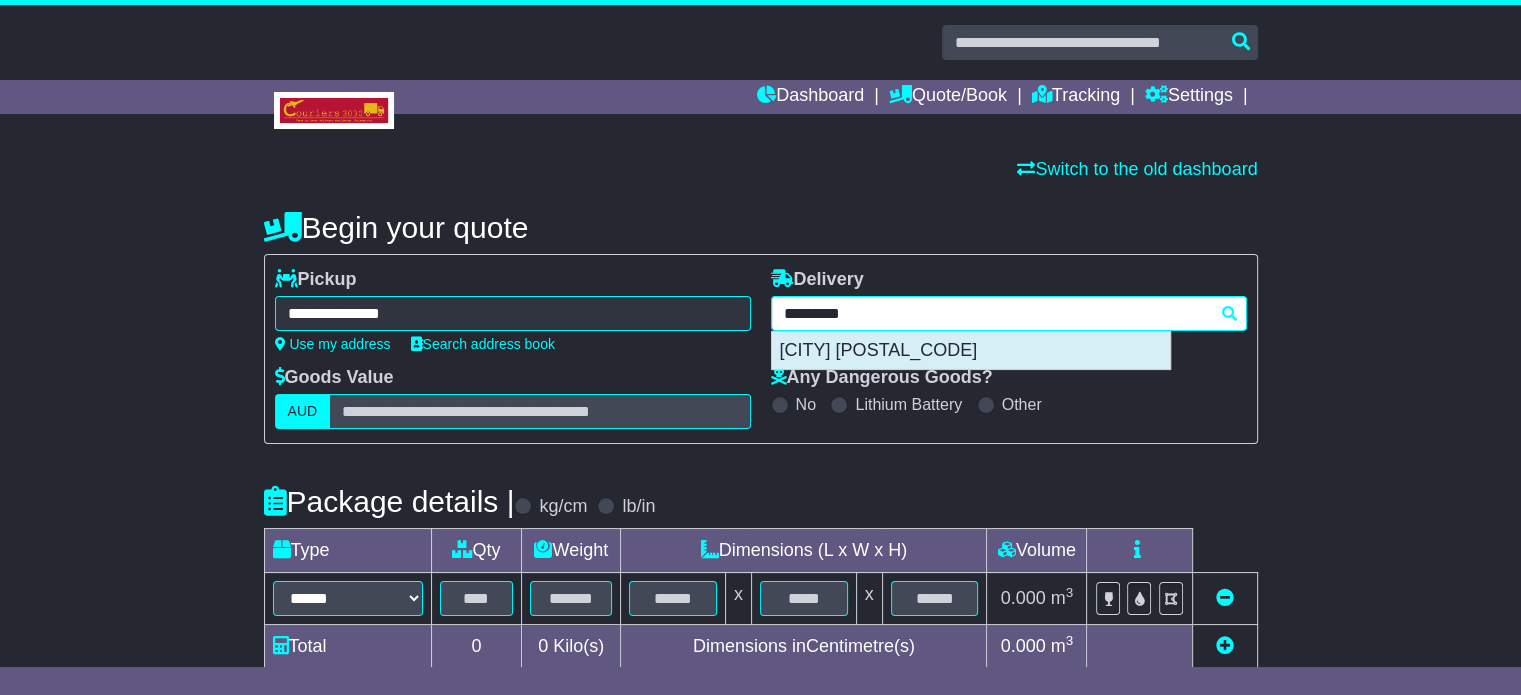 click on "RODD POINT 2046" at bounding box center [971, 351] 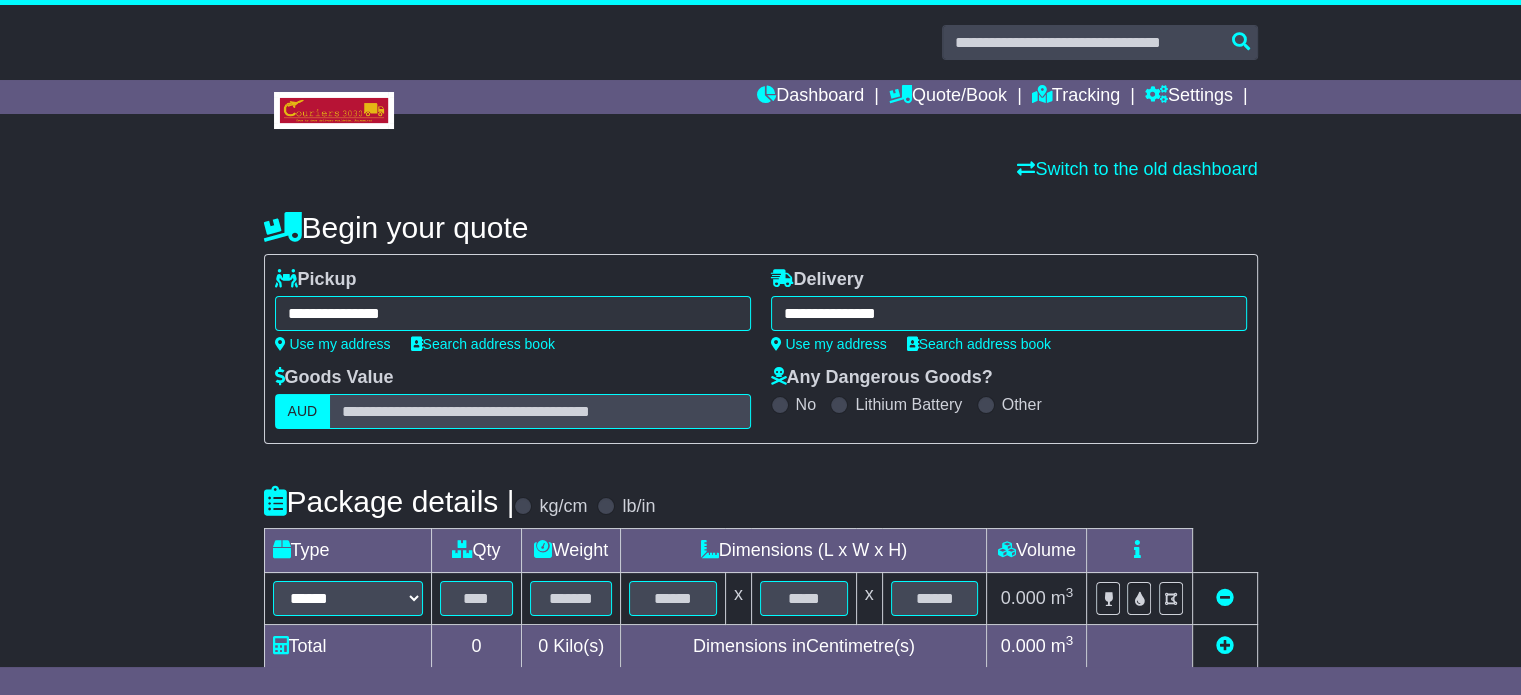 type on "**********" 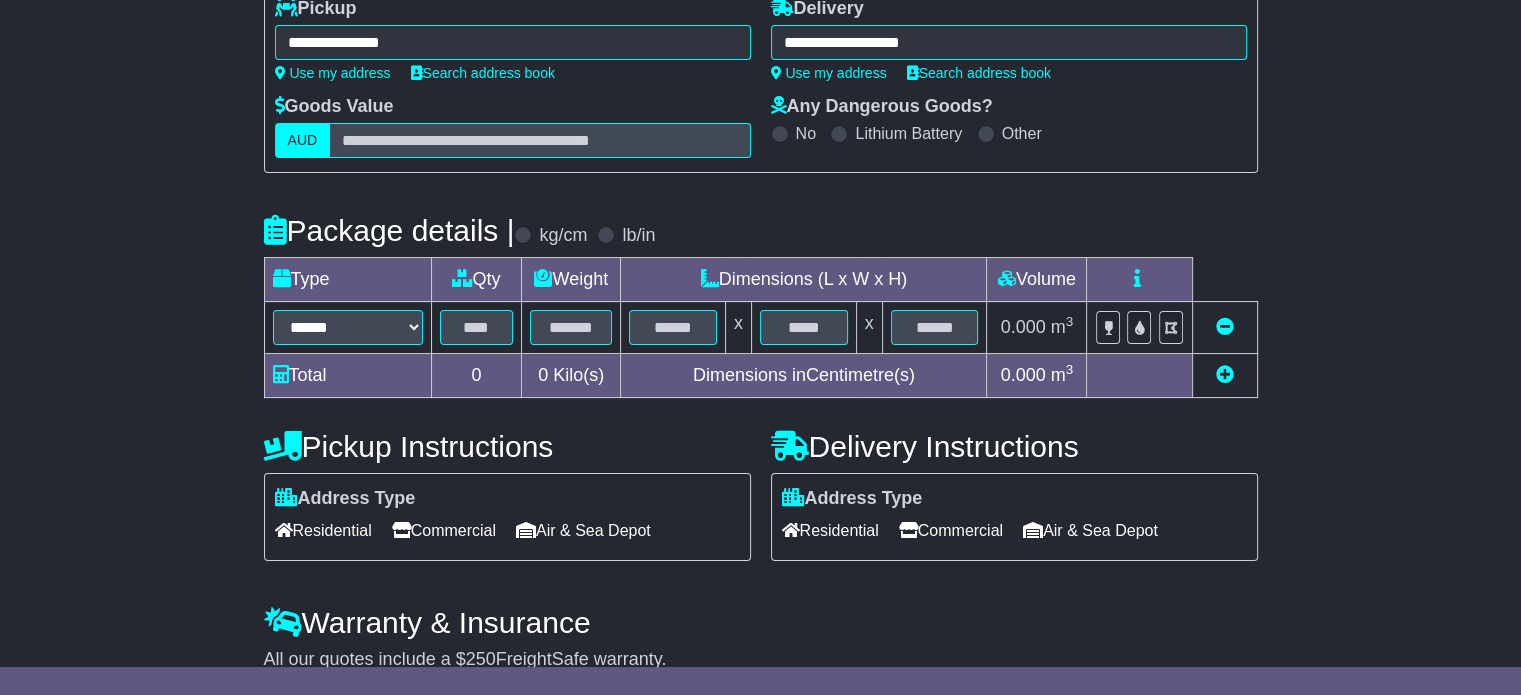 scroll, scrollTop: 300, scrollLeft: 0, axis: vertical 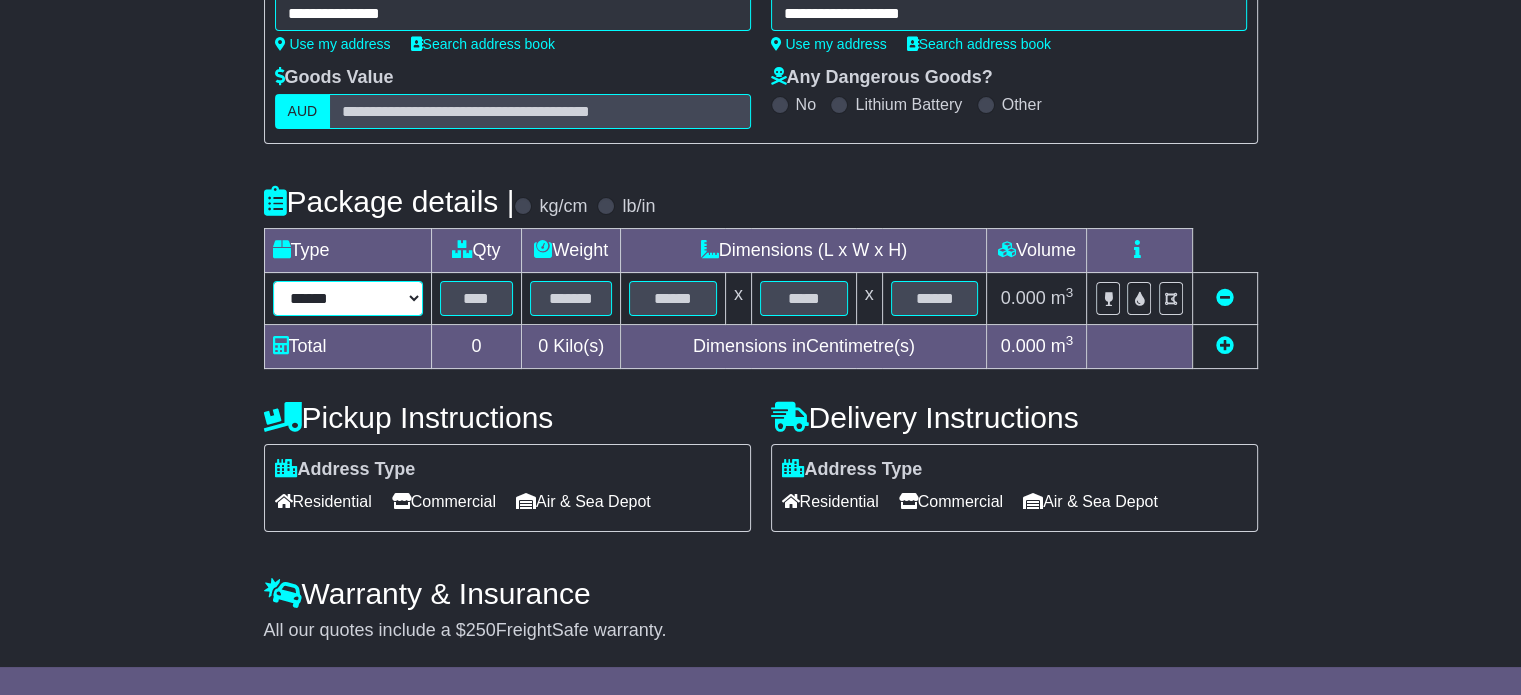 click on "****** ****** *** ******** ***** **** **** ****** *** *******" at bounding box center (348, 298) 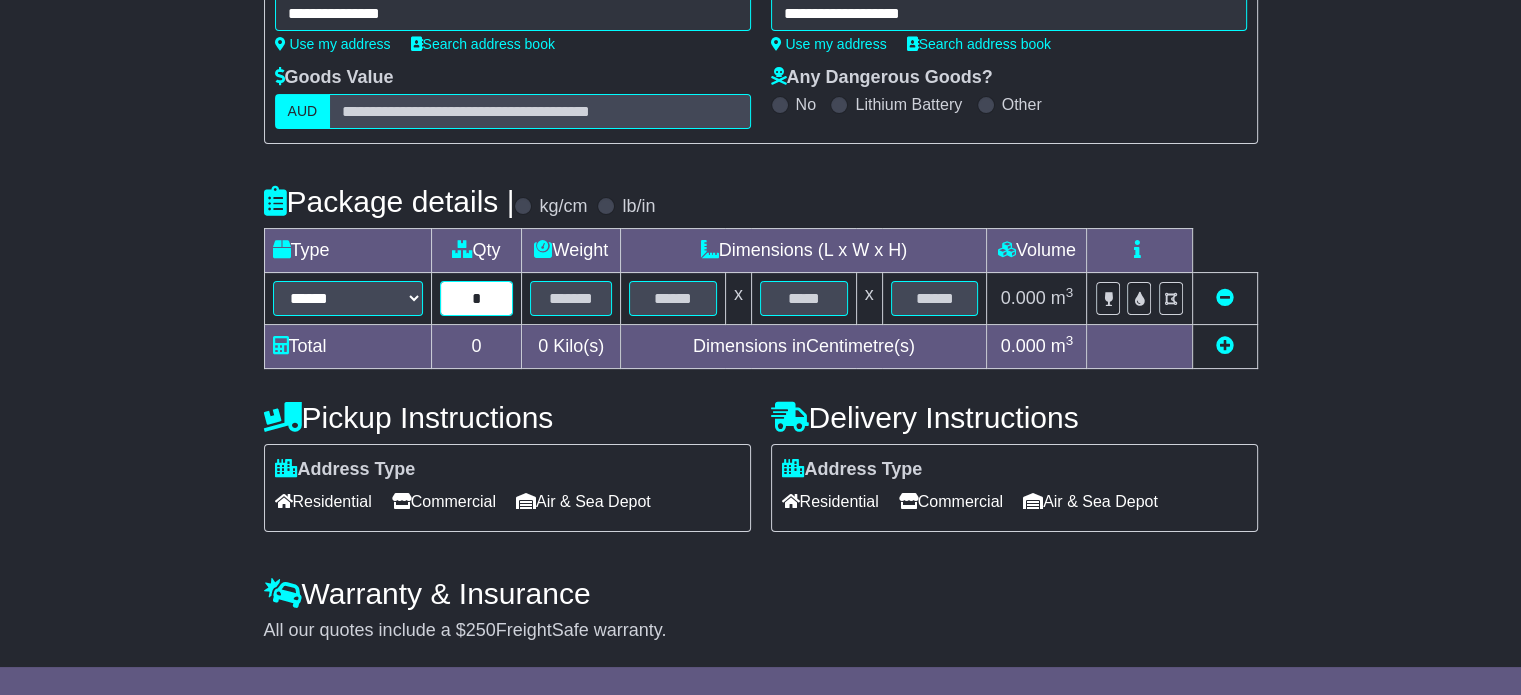 type on "*" 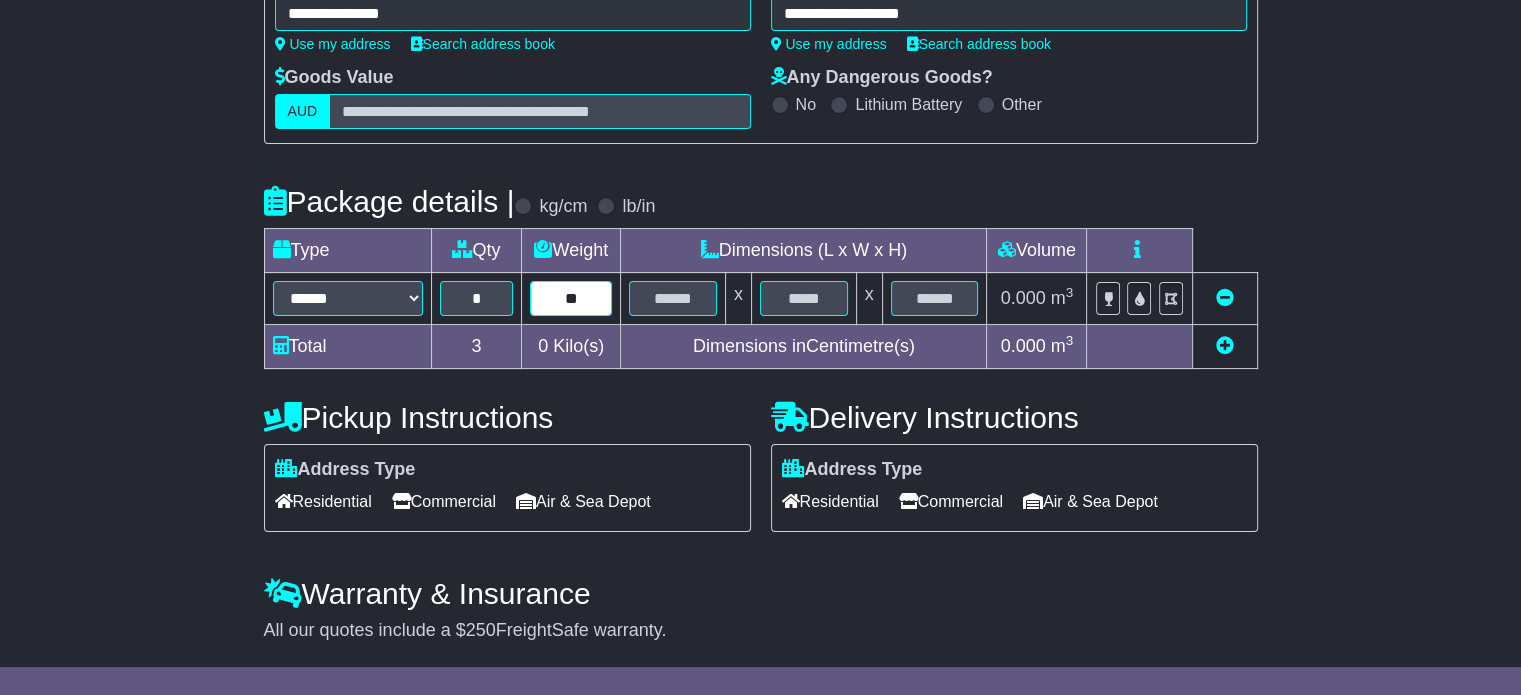 type on "**" 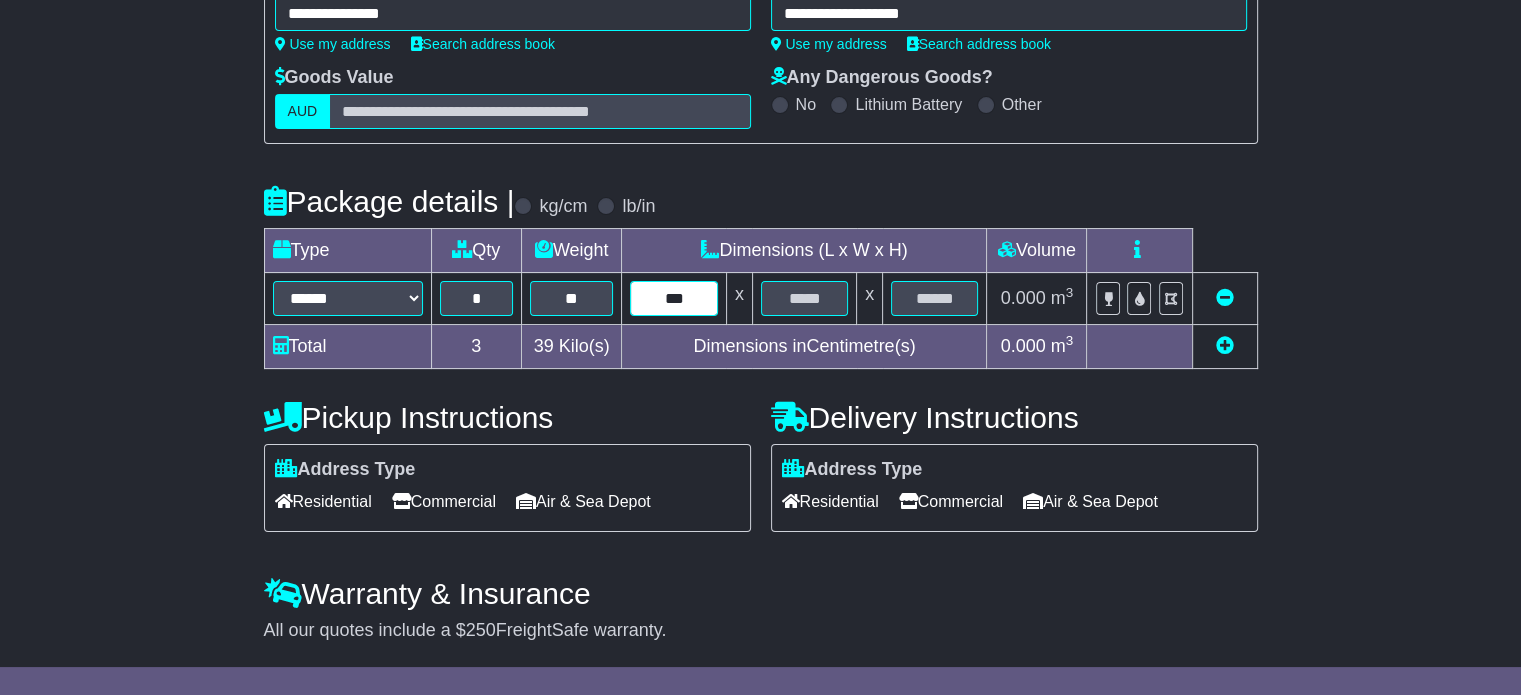type on "***" 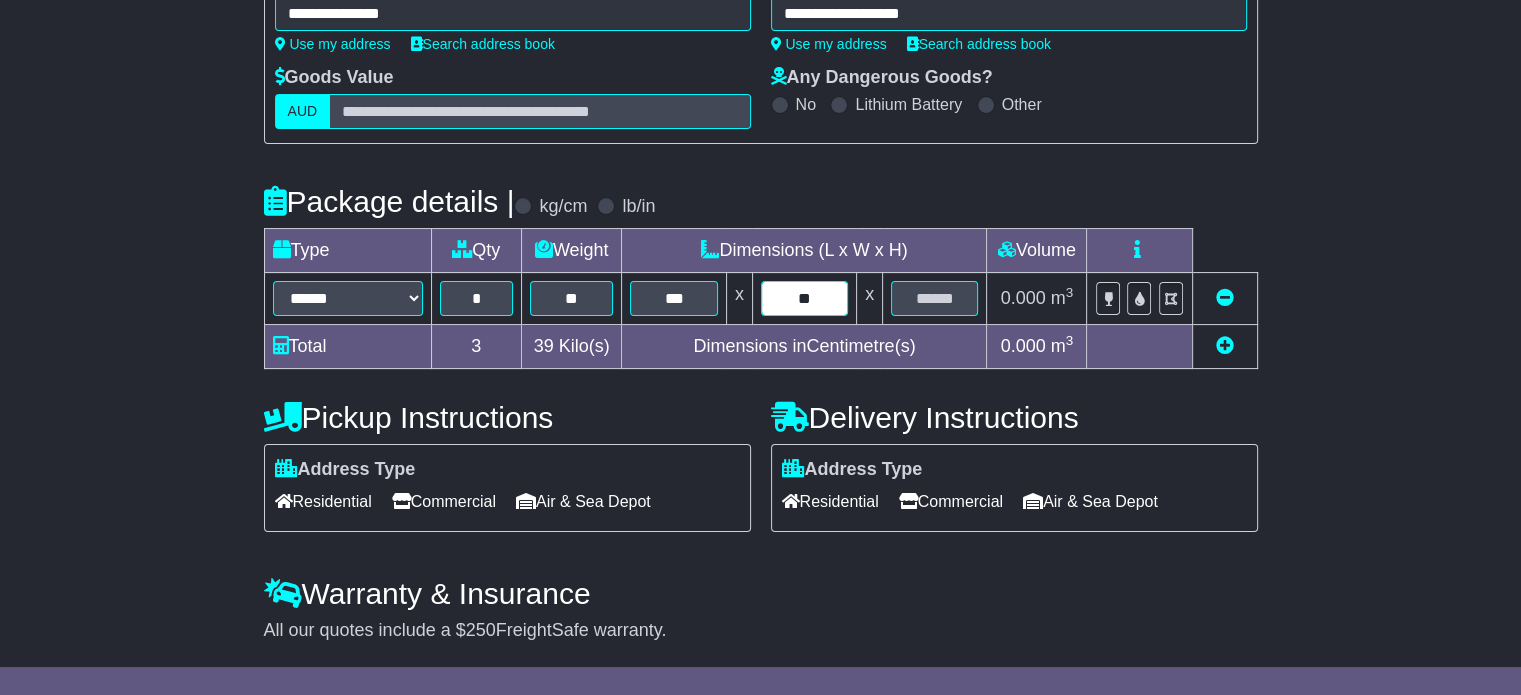 type on "**" 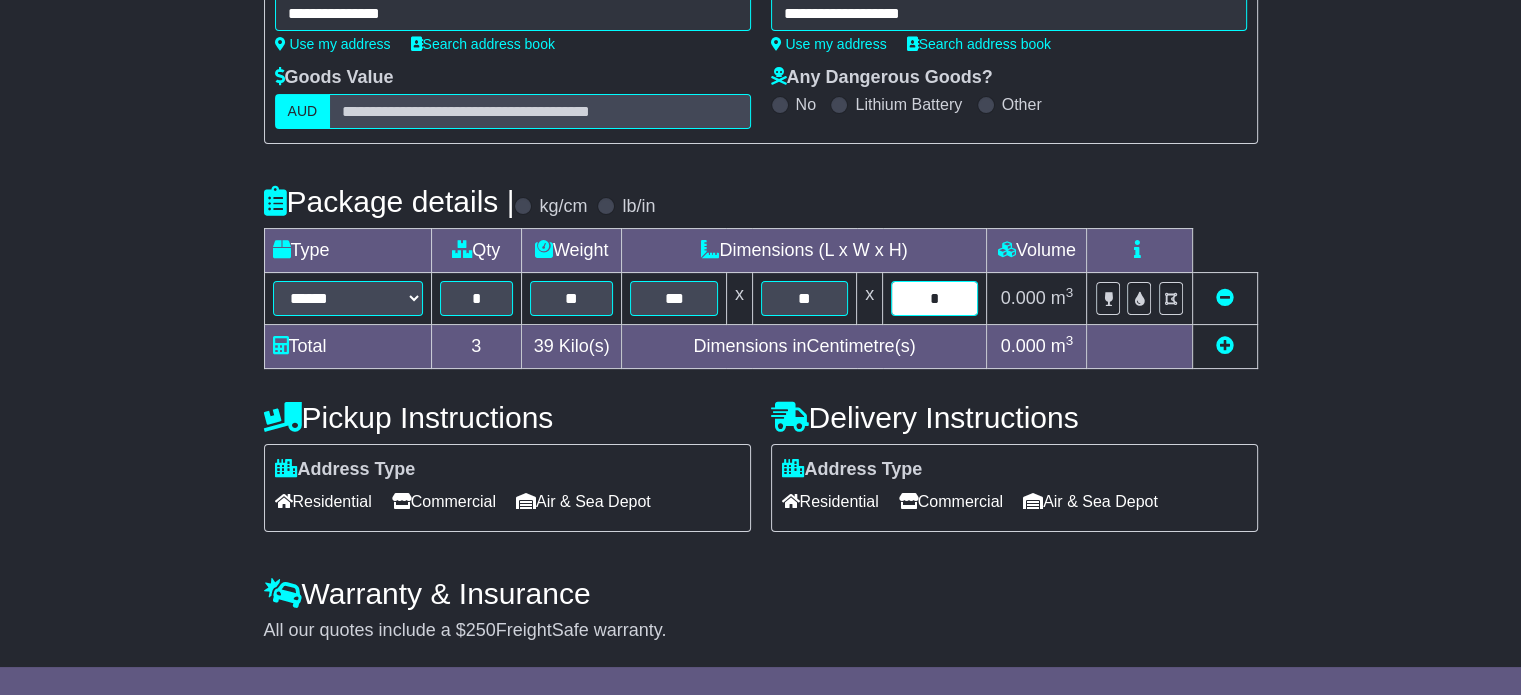 type on "*" 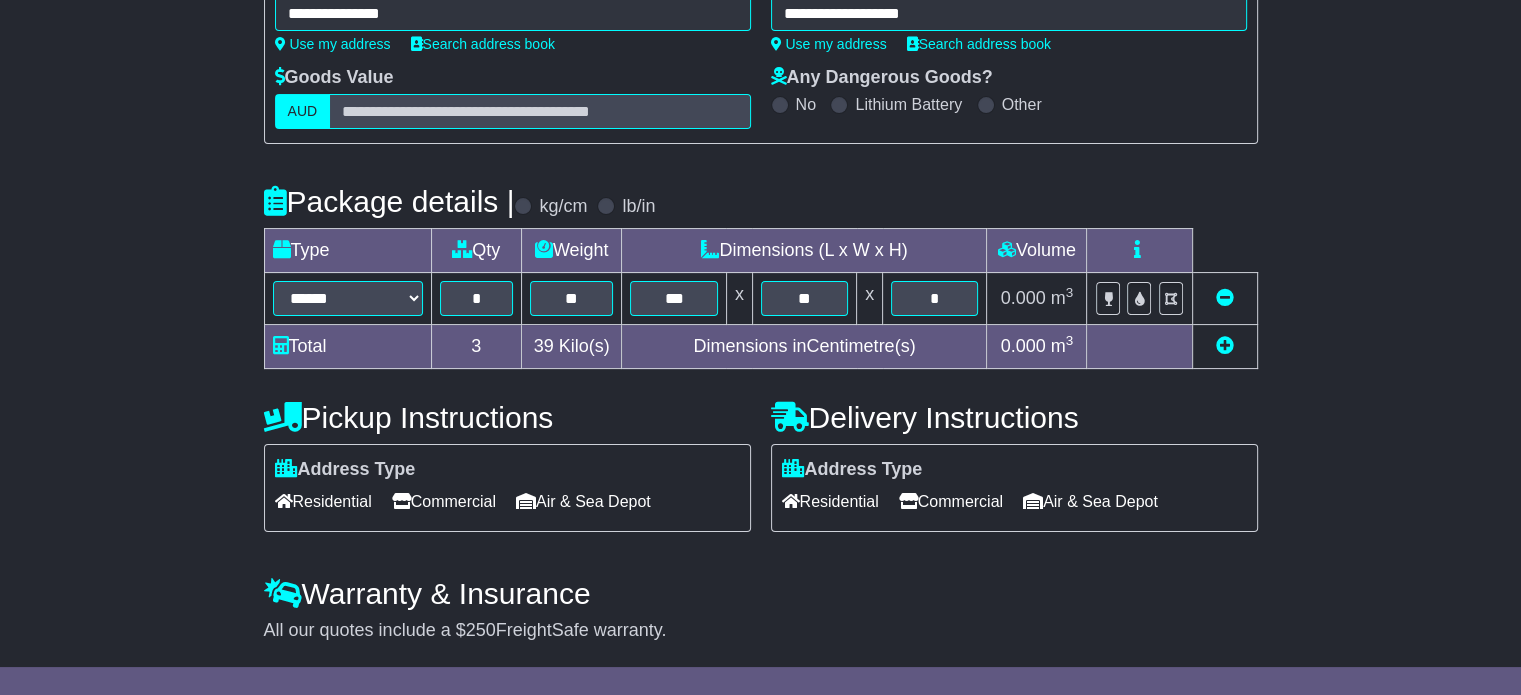 type 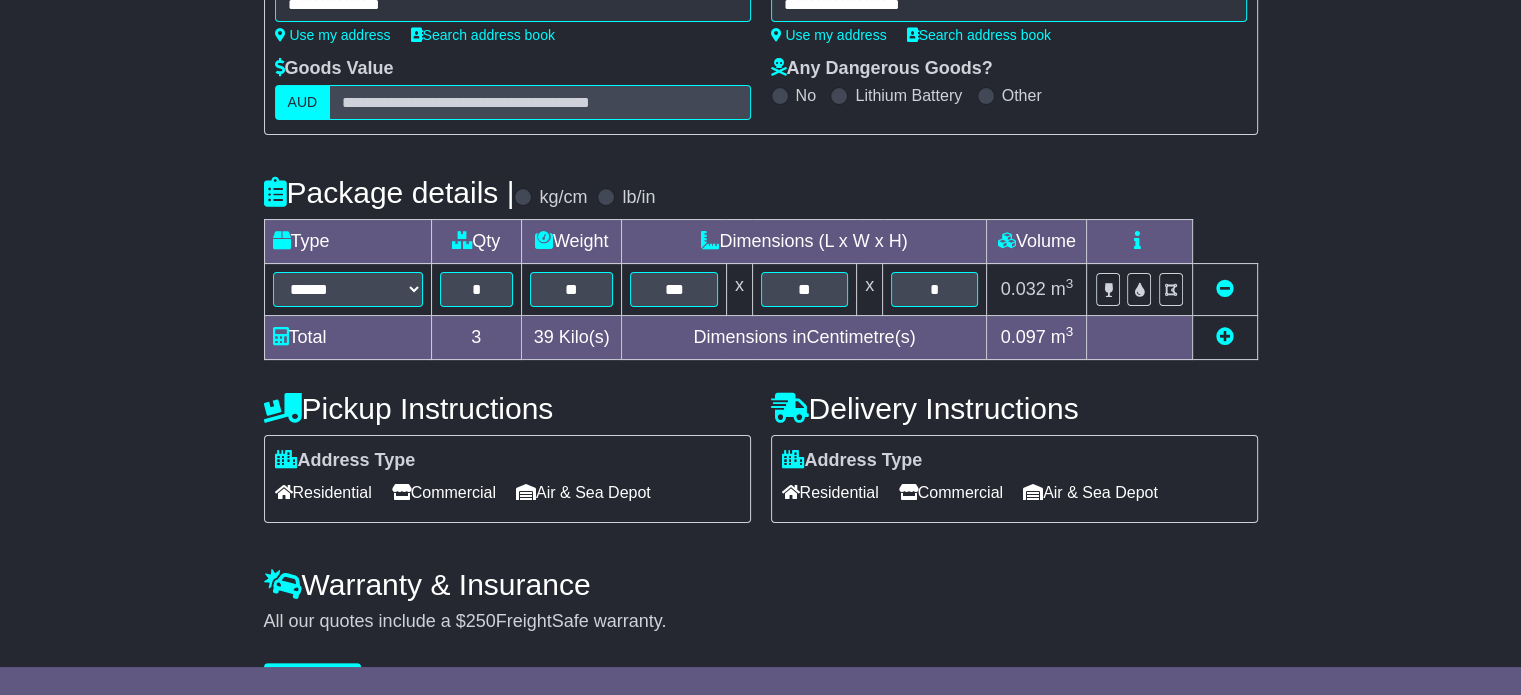 click on "Commercial" at bounding box center [444, 492] 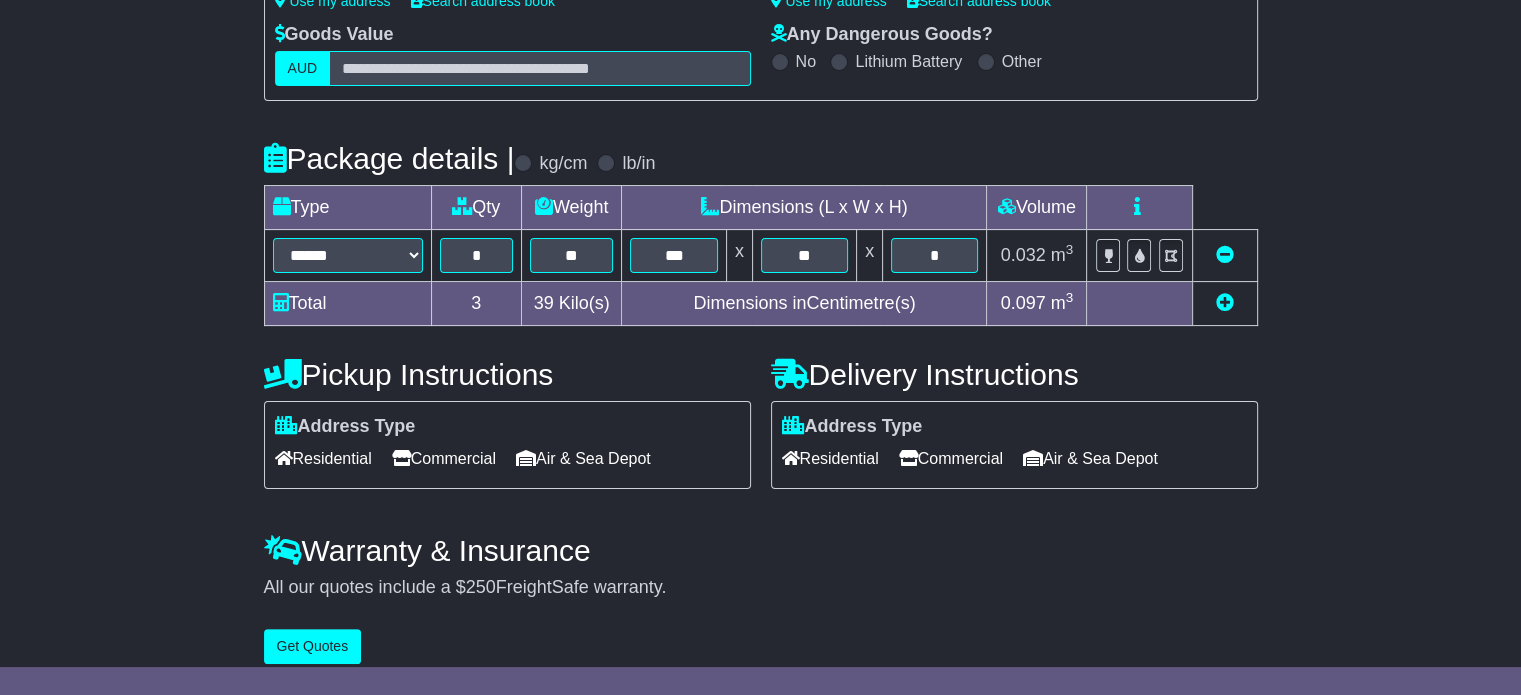 scroll, scrollTop: 361, scrollLeft: 0, axis: vertical 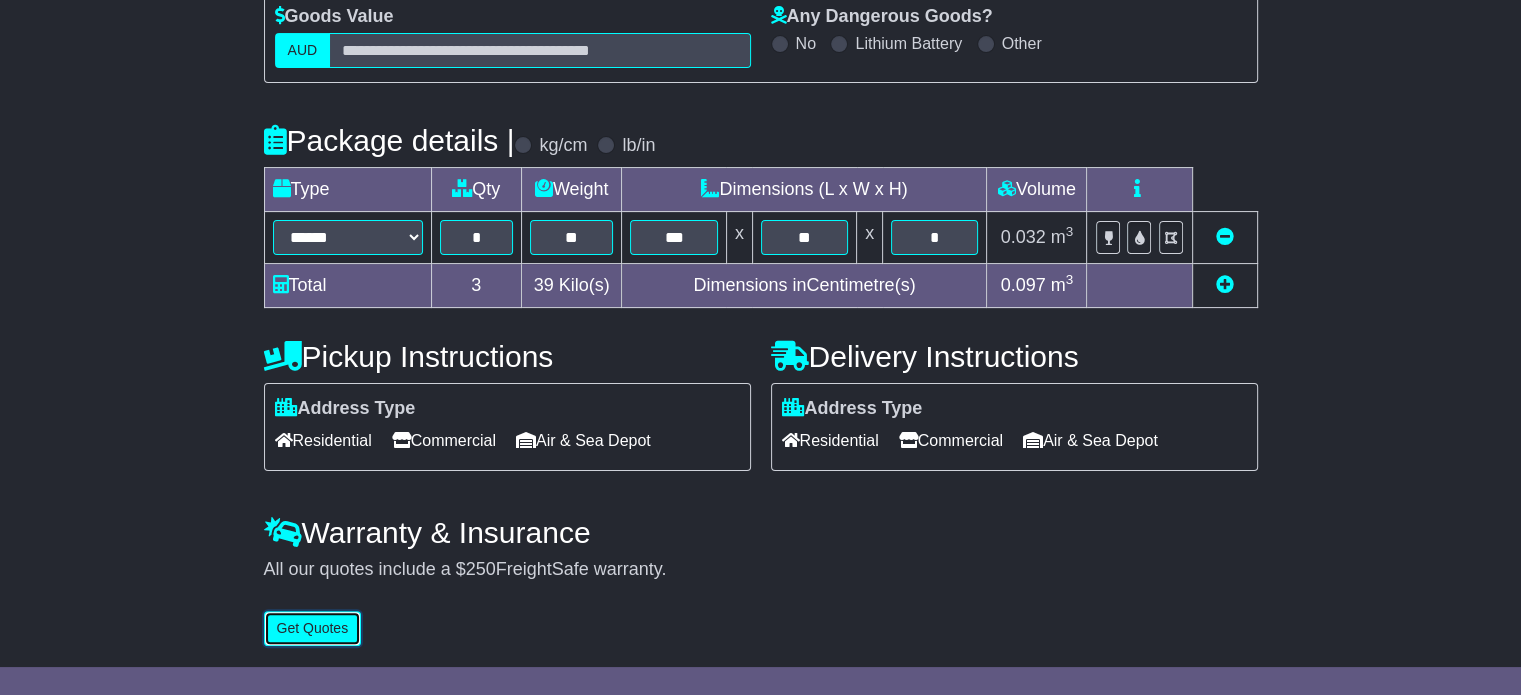 click on "Get Quotes" at bounding box center [313, 628] 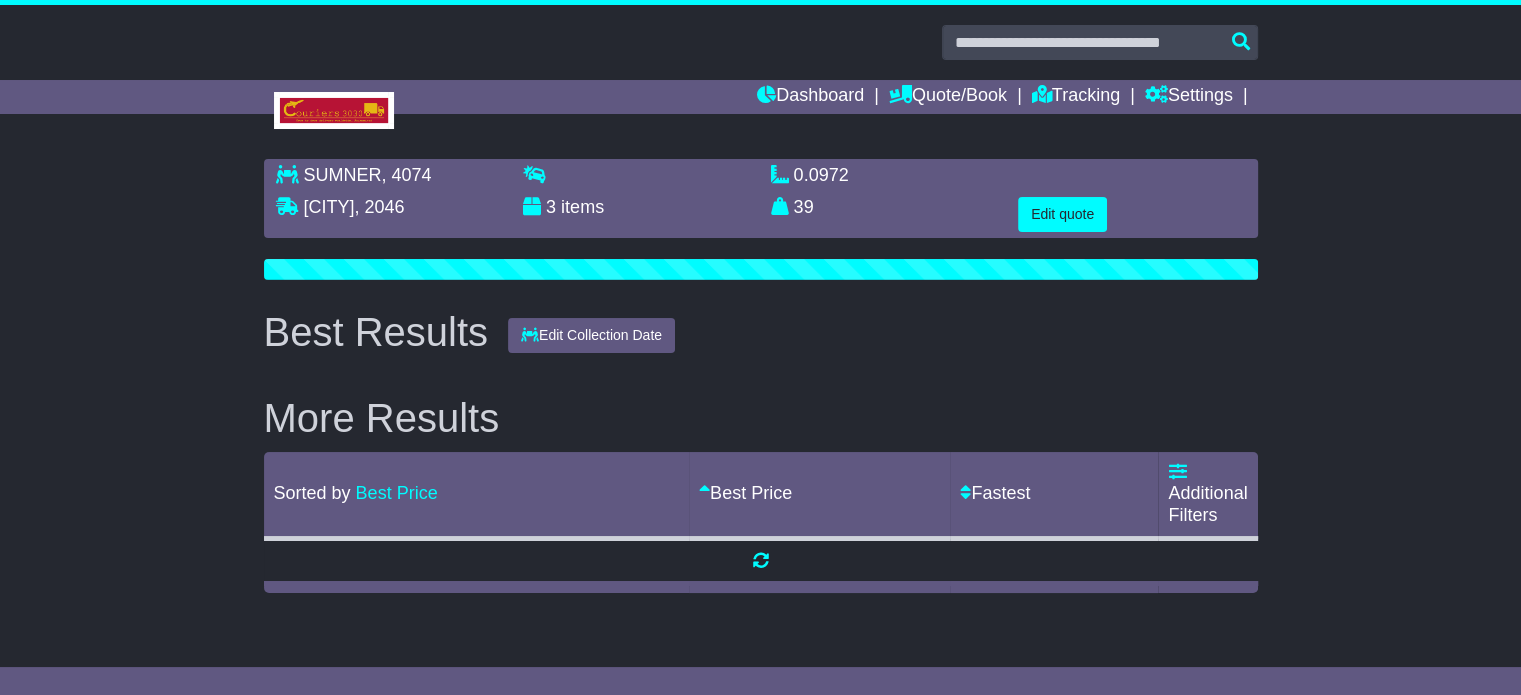 scroll, scrollTop: 0, scrollLeft: 0, axis: both 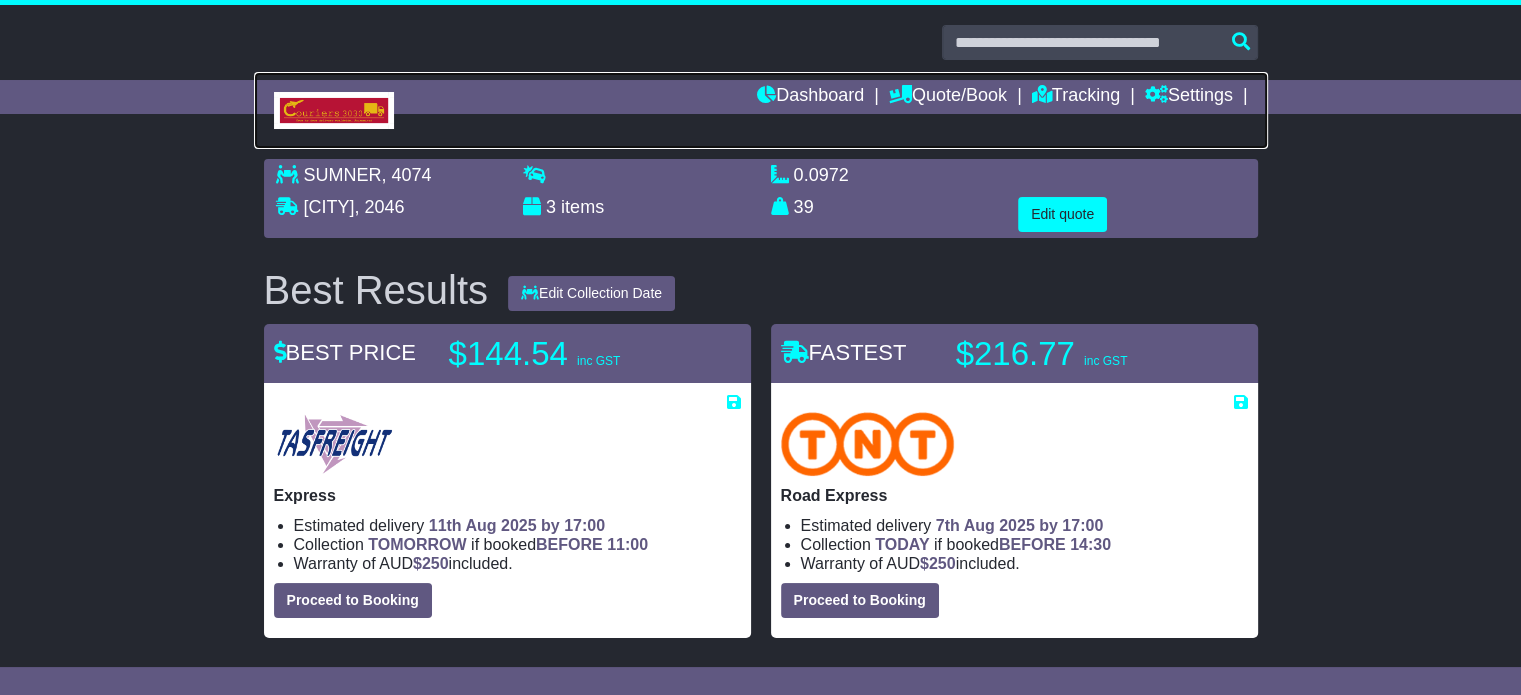 click at bounding box center (761, 110) 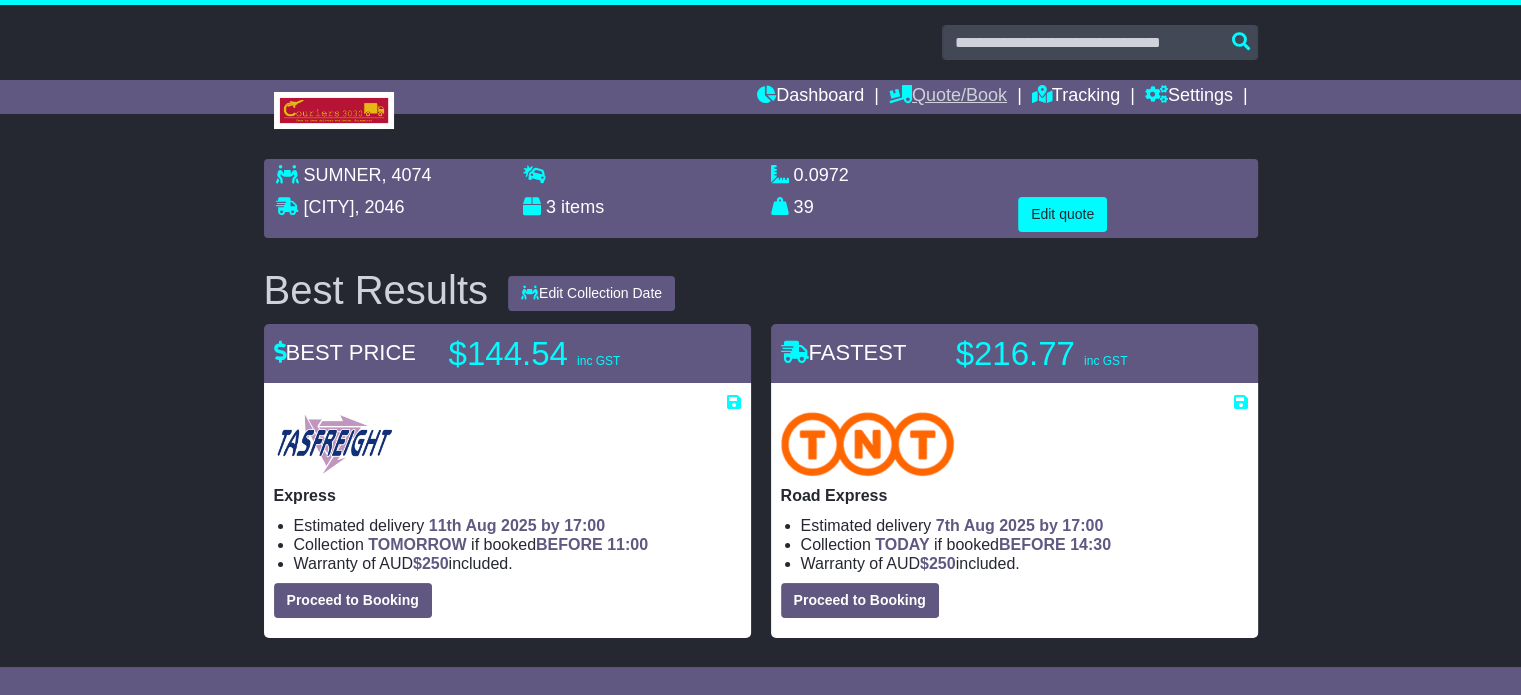 click on "Quote/Book" at bounding box center [948, 97] 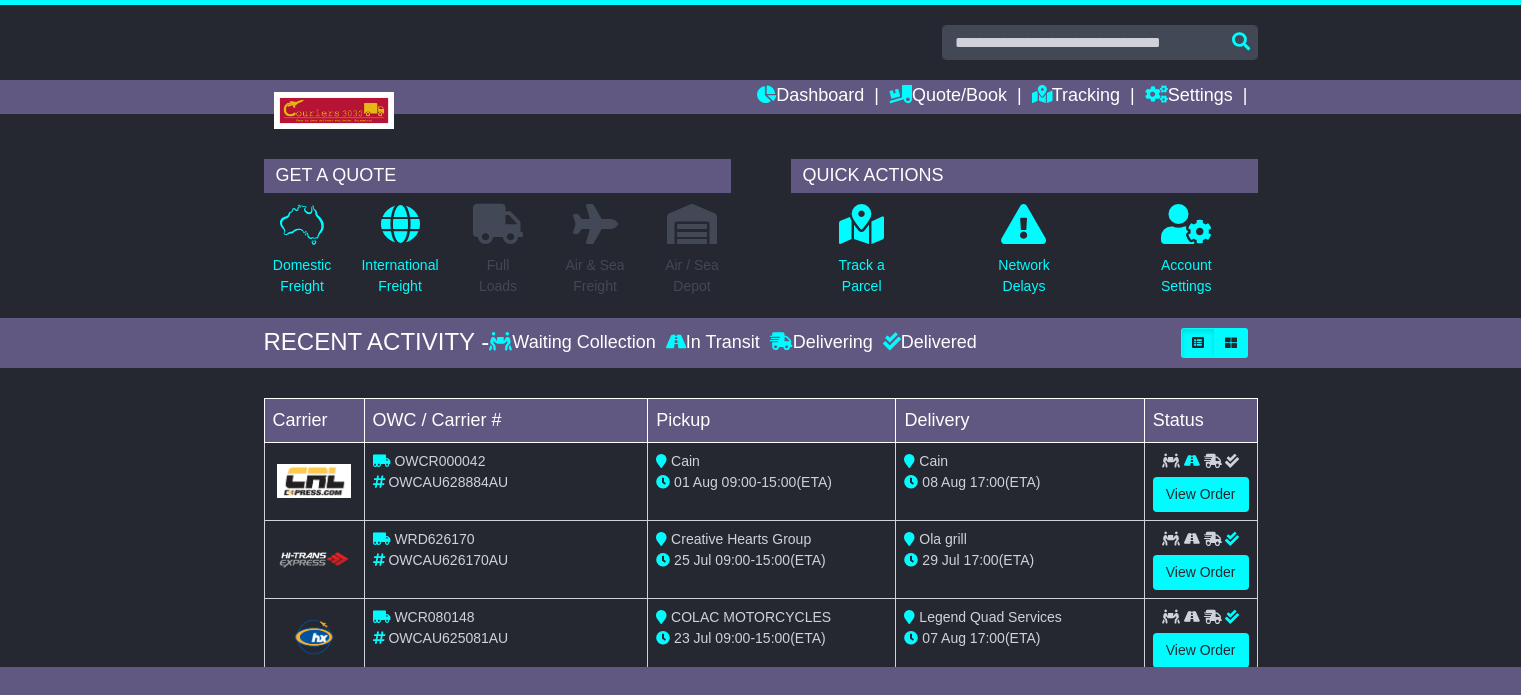 scroll, scrollTop: 0, scrollLeft: 0, axis: both 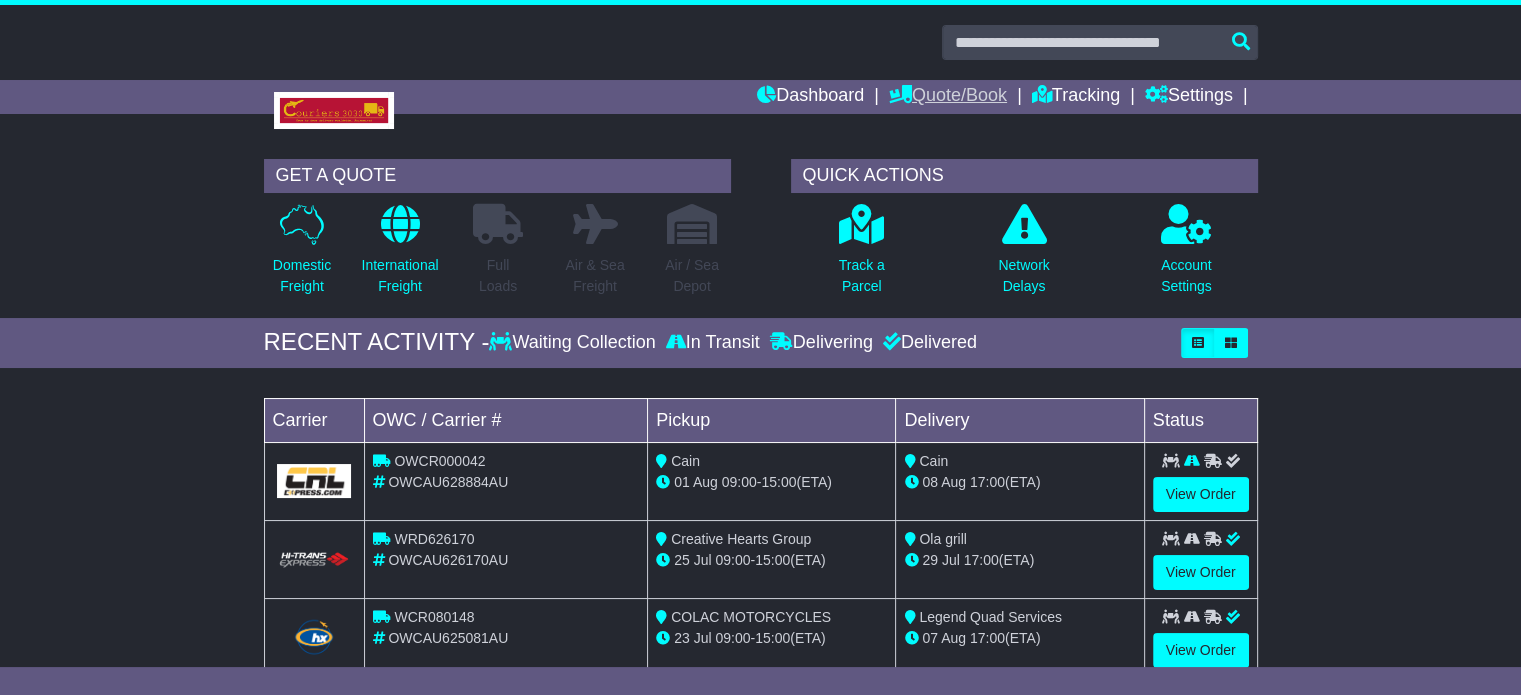 click on "Quote/Book" at bounding box center (948, 97) 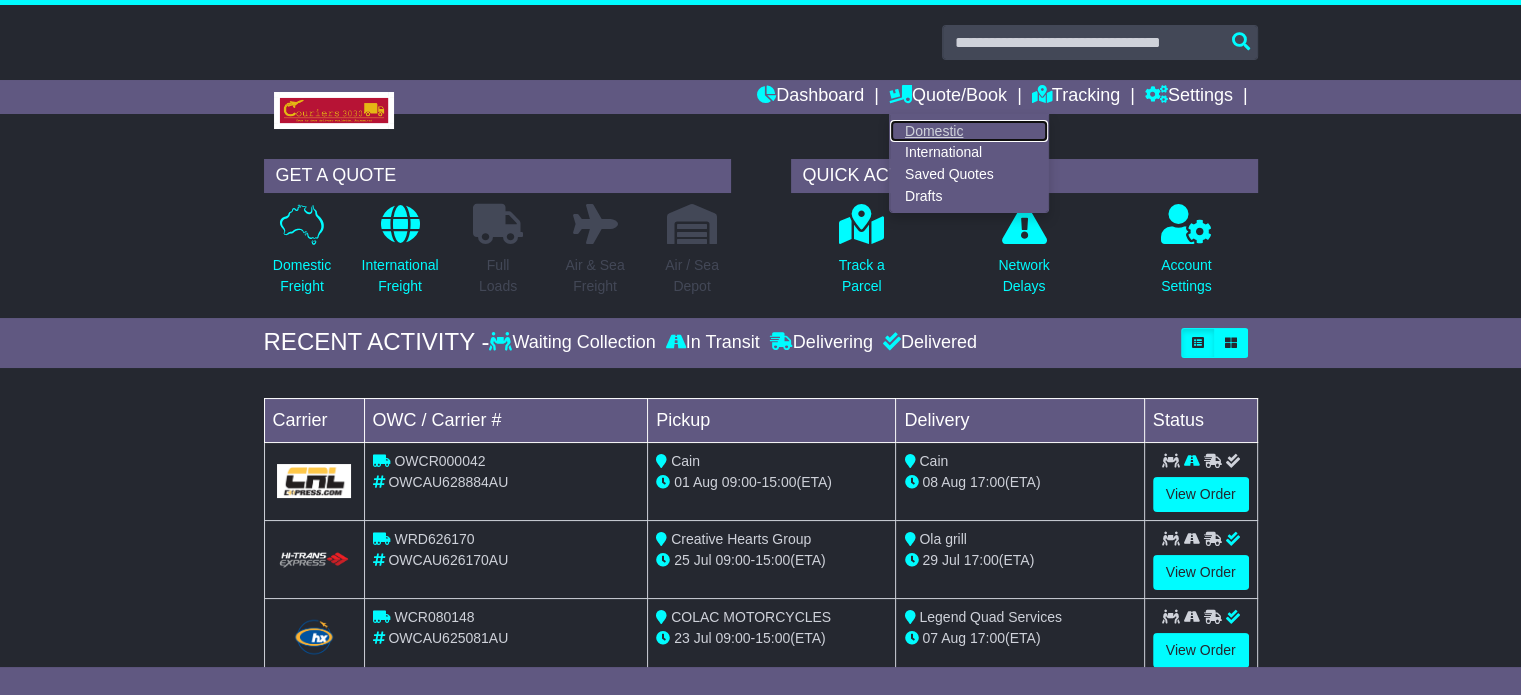 click on "Domestic" at bounding box center [969, 131] 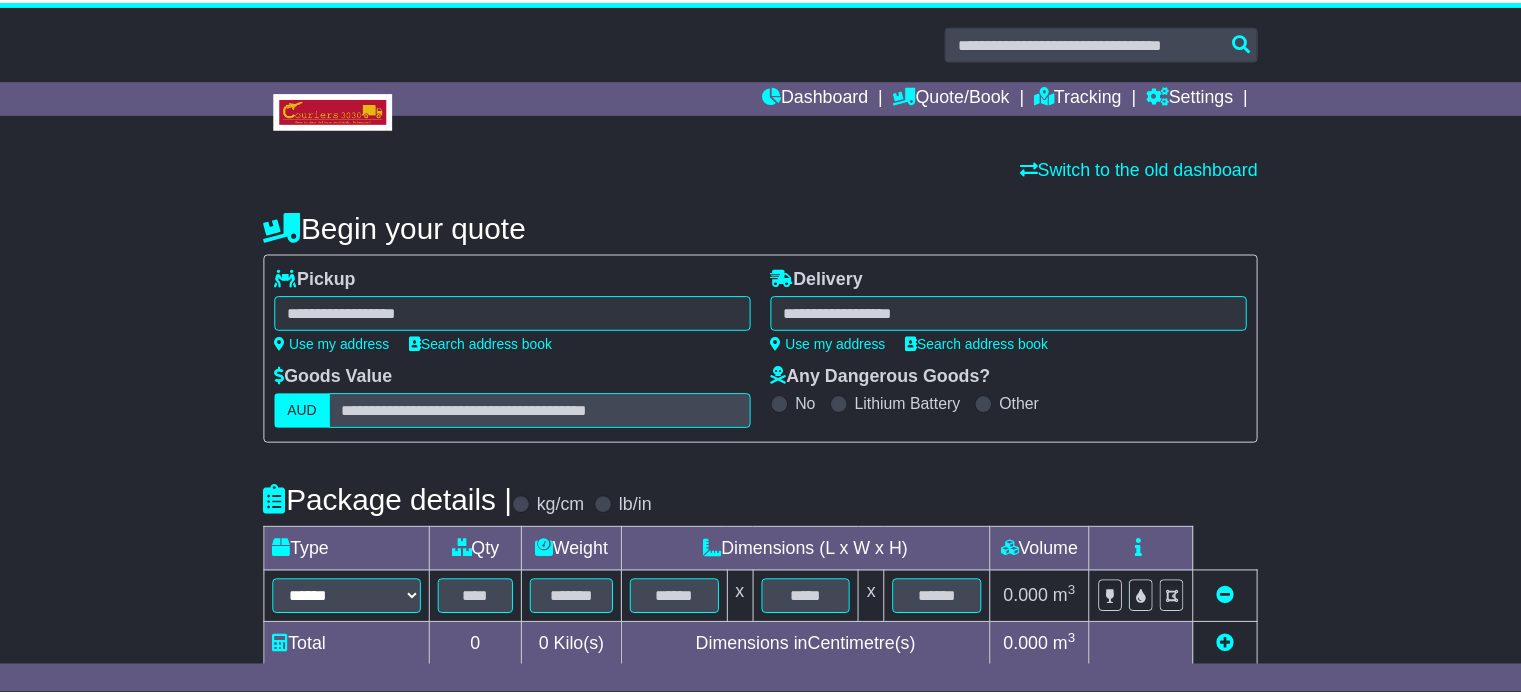 scroll, scrollTop: 0, scrollLeft: 0, axis: both 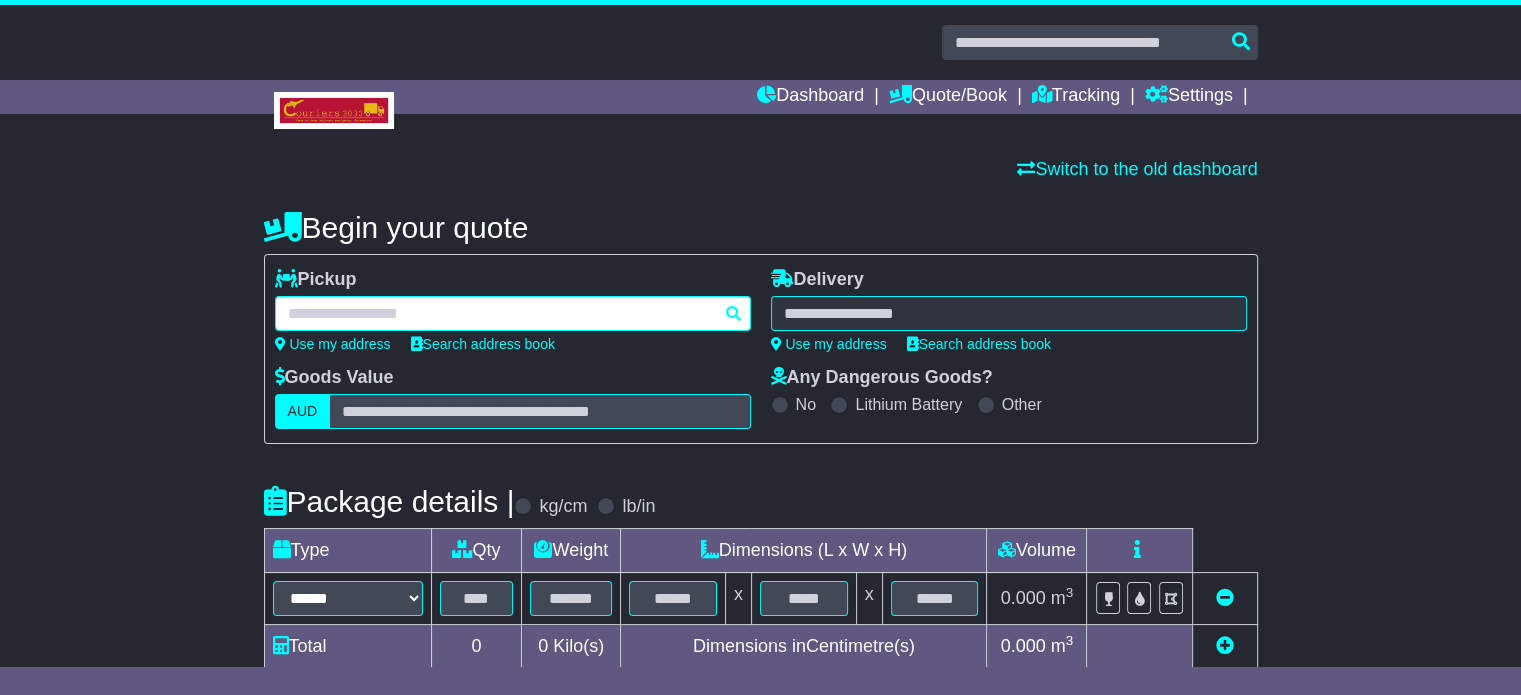 click at bounding box center (513, 313) 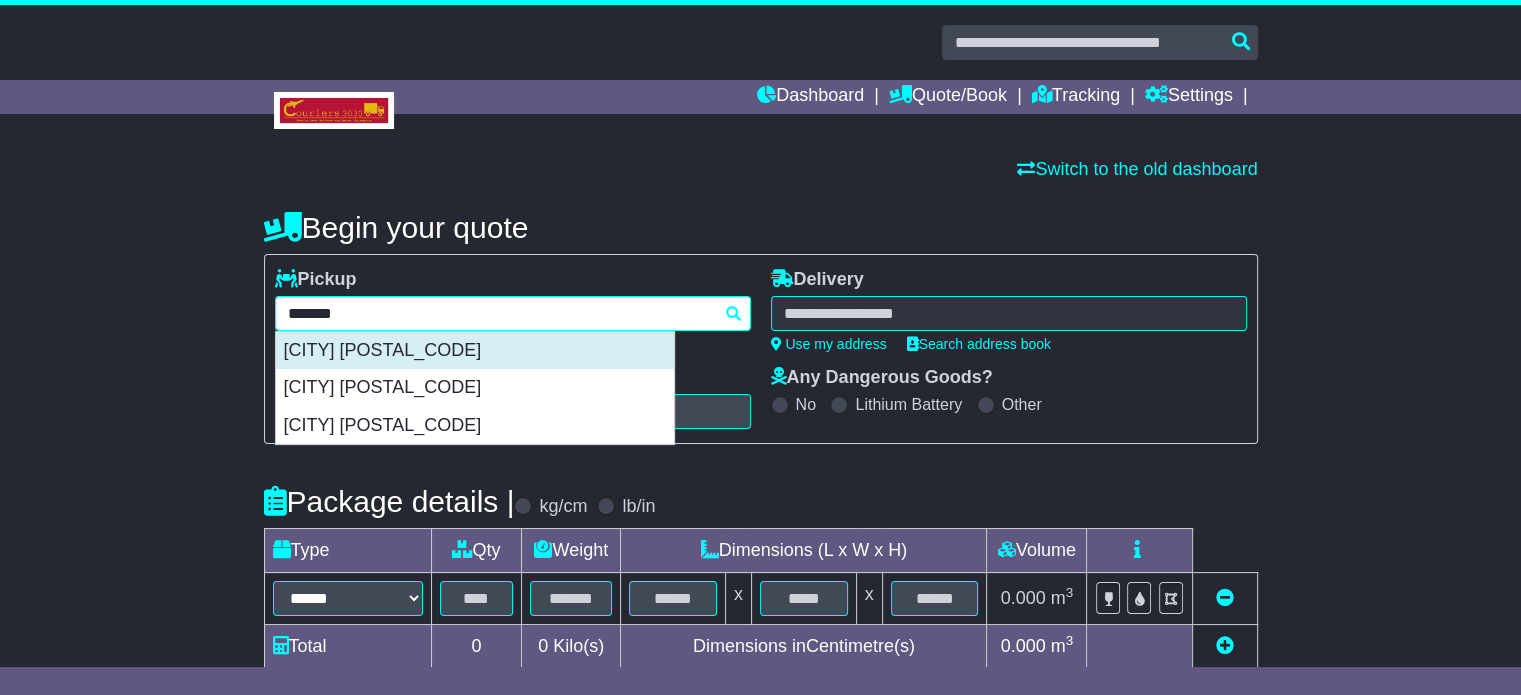click on "[CITY] [POSTAL_CODE]" at bounding box center (475, 351) 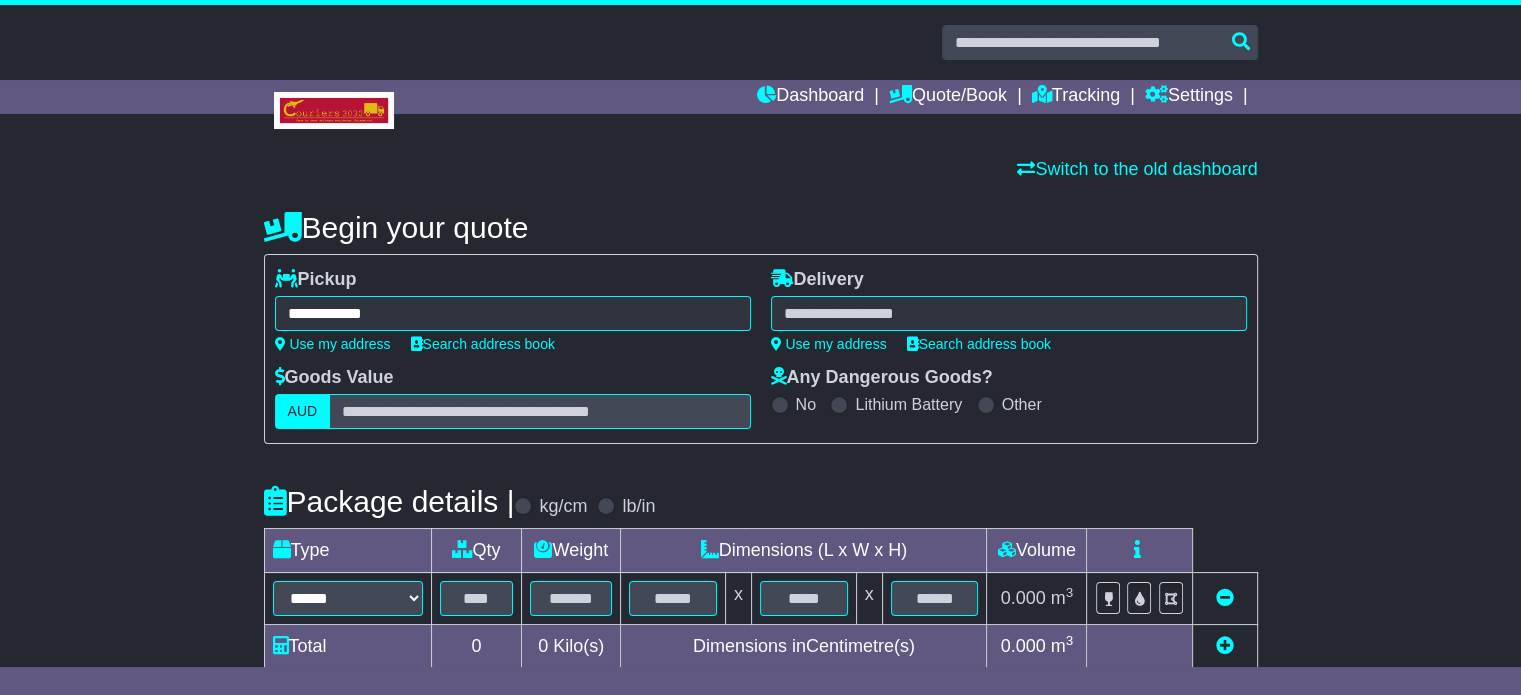 type on "**********" 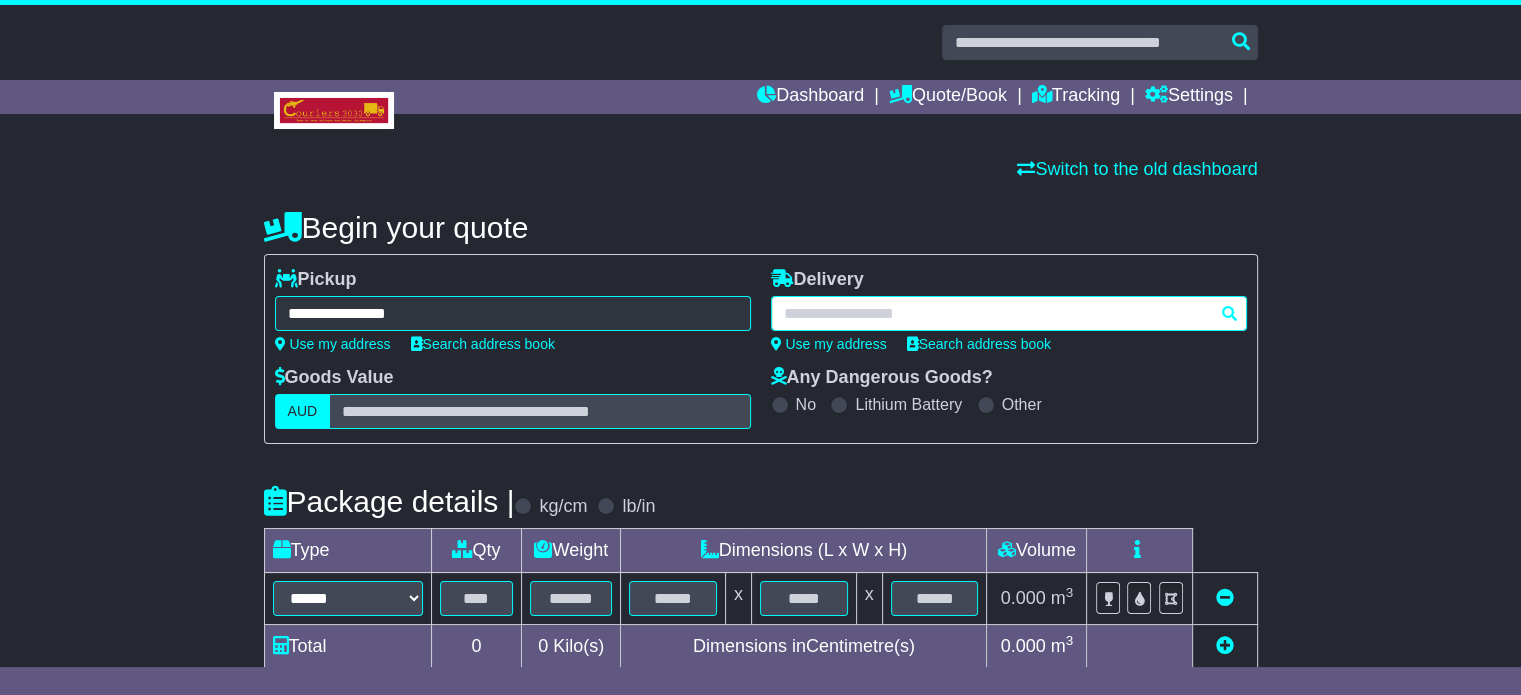 click at bounding box center (1009, 313) 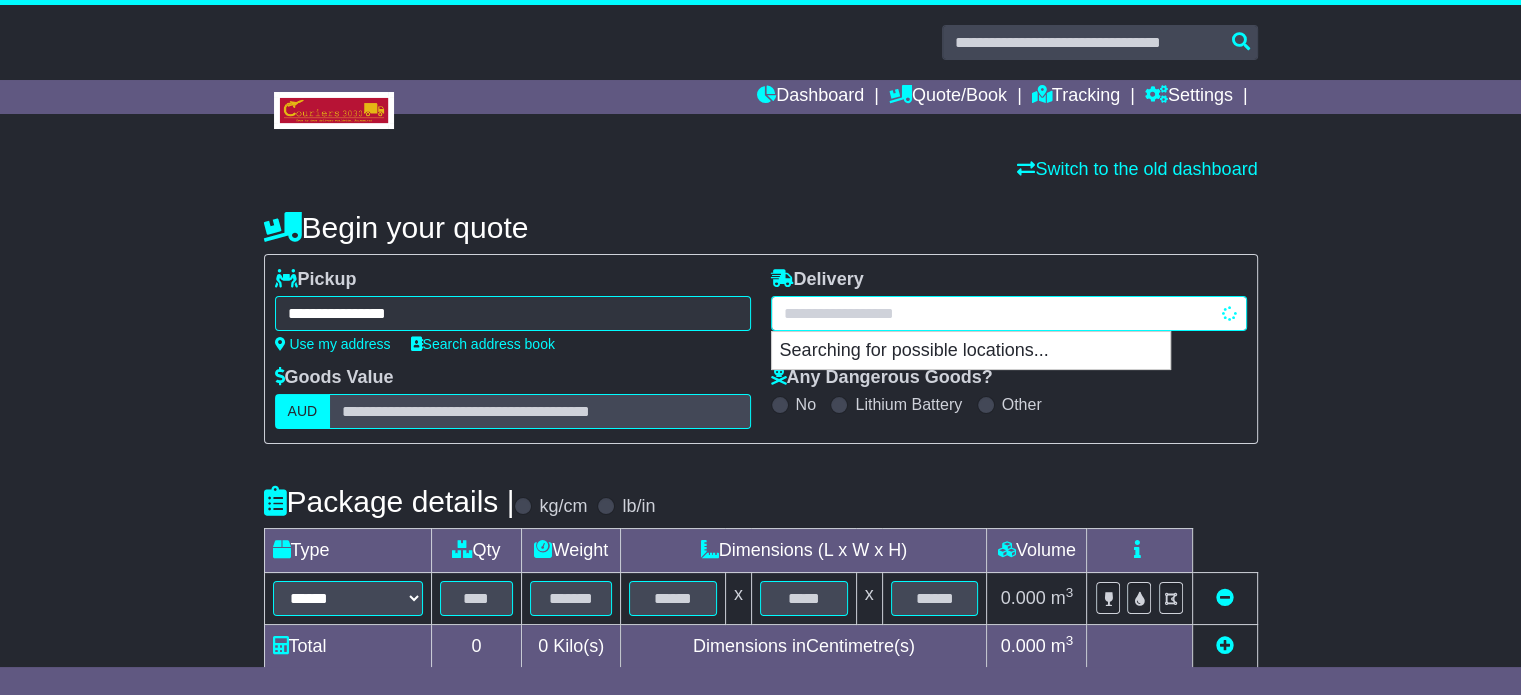 type on "********" 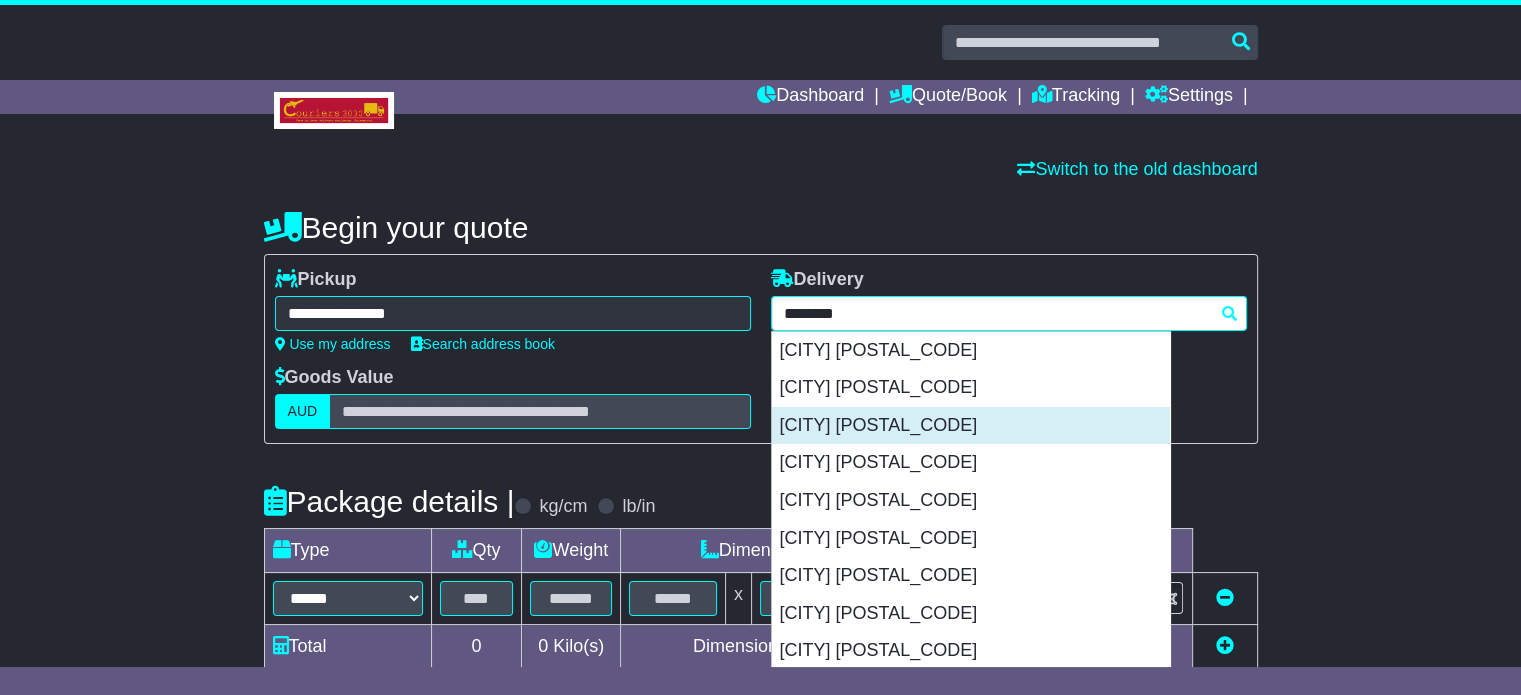 click on "[CITY] [POSTAL_CODE]" at bounding box center (971, 426) 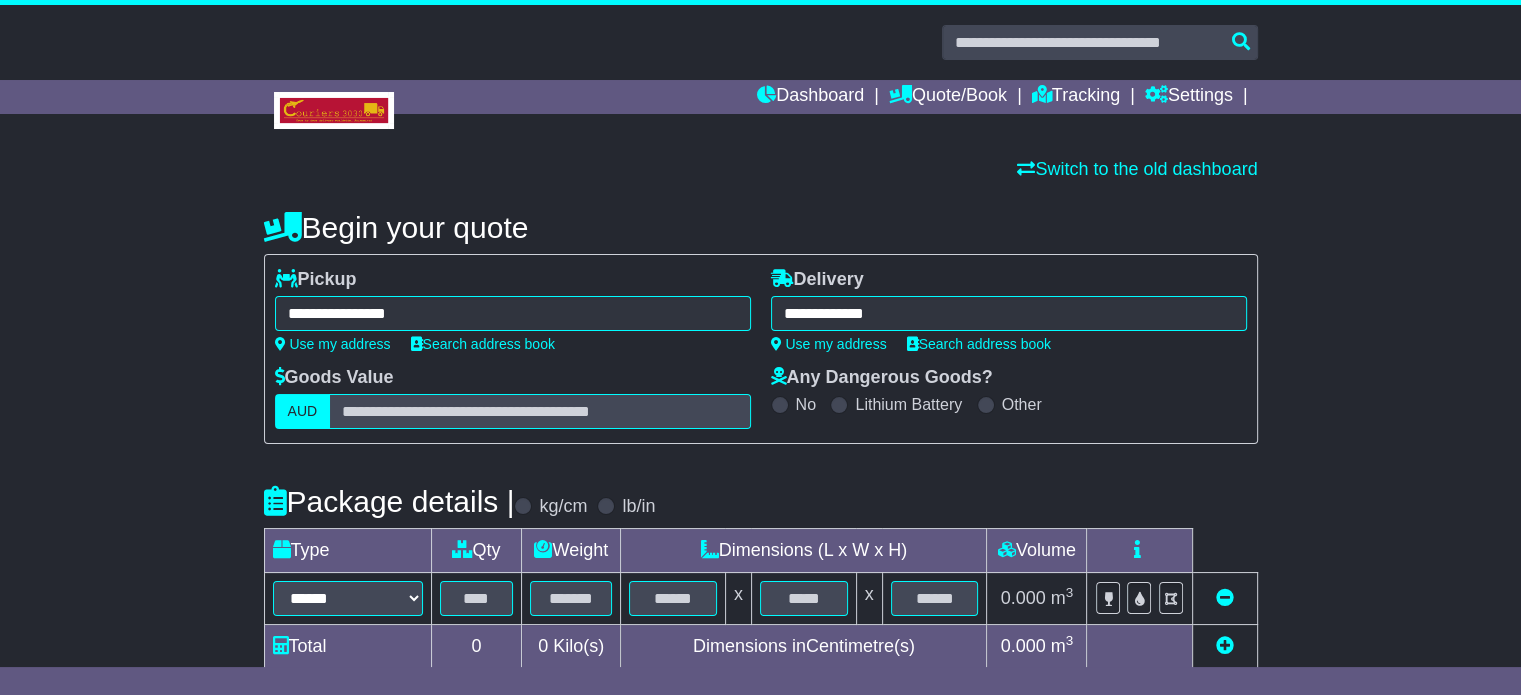 type on "**********" 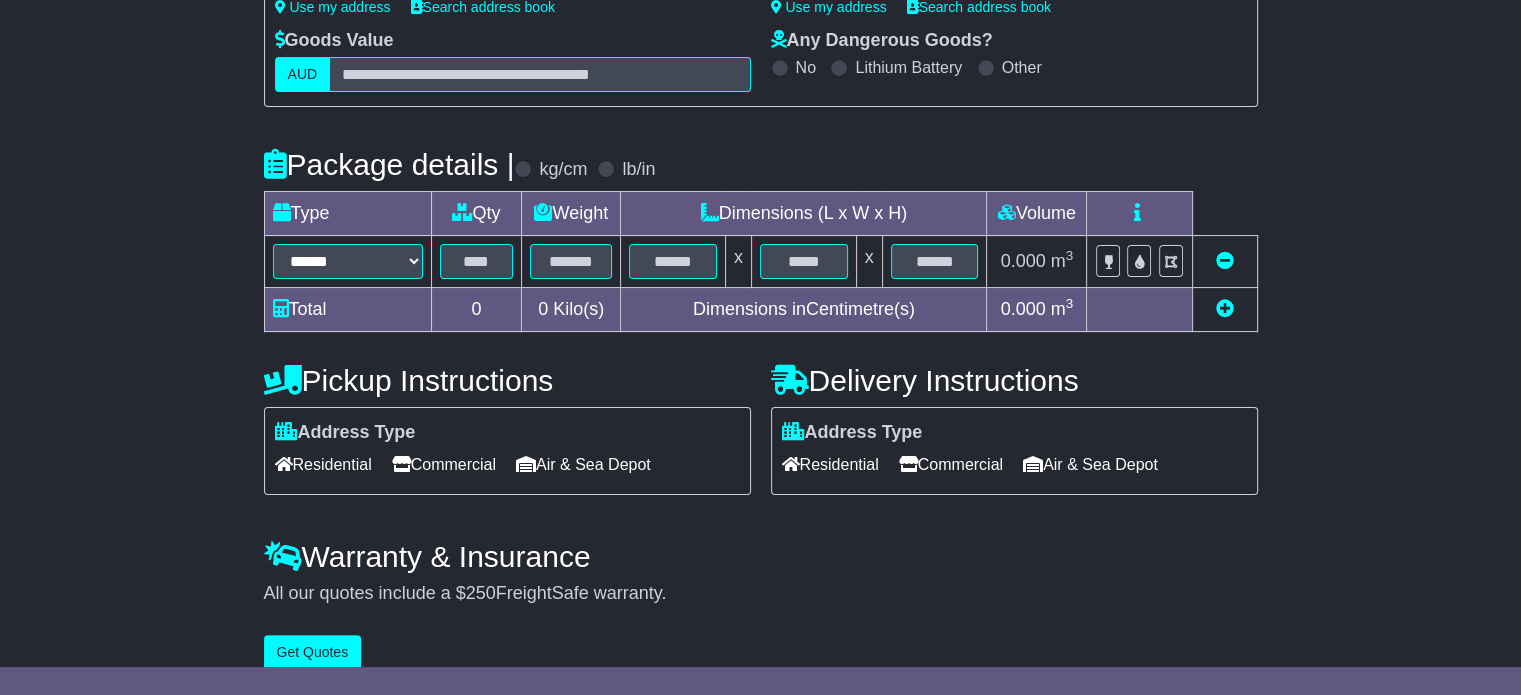 scroll, scrollTop: 360, scrollLeft: 0, axis: vertical 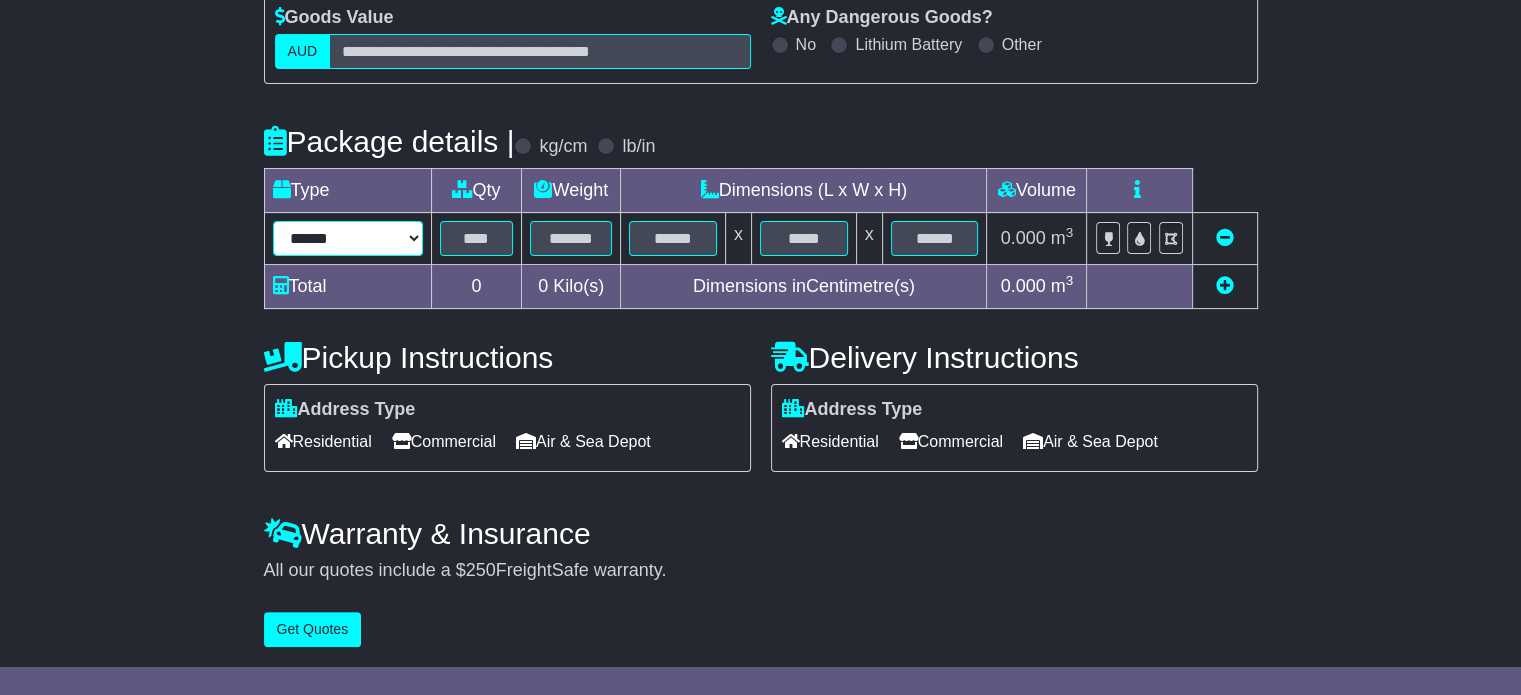 drag, startPoint x: 341, startPoint y: 231, endPoint x: 336, endPoint y: 242, distance: 12.083046 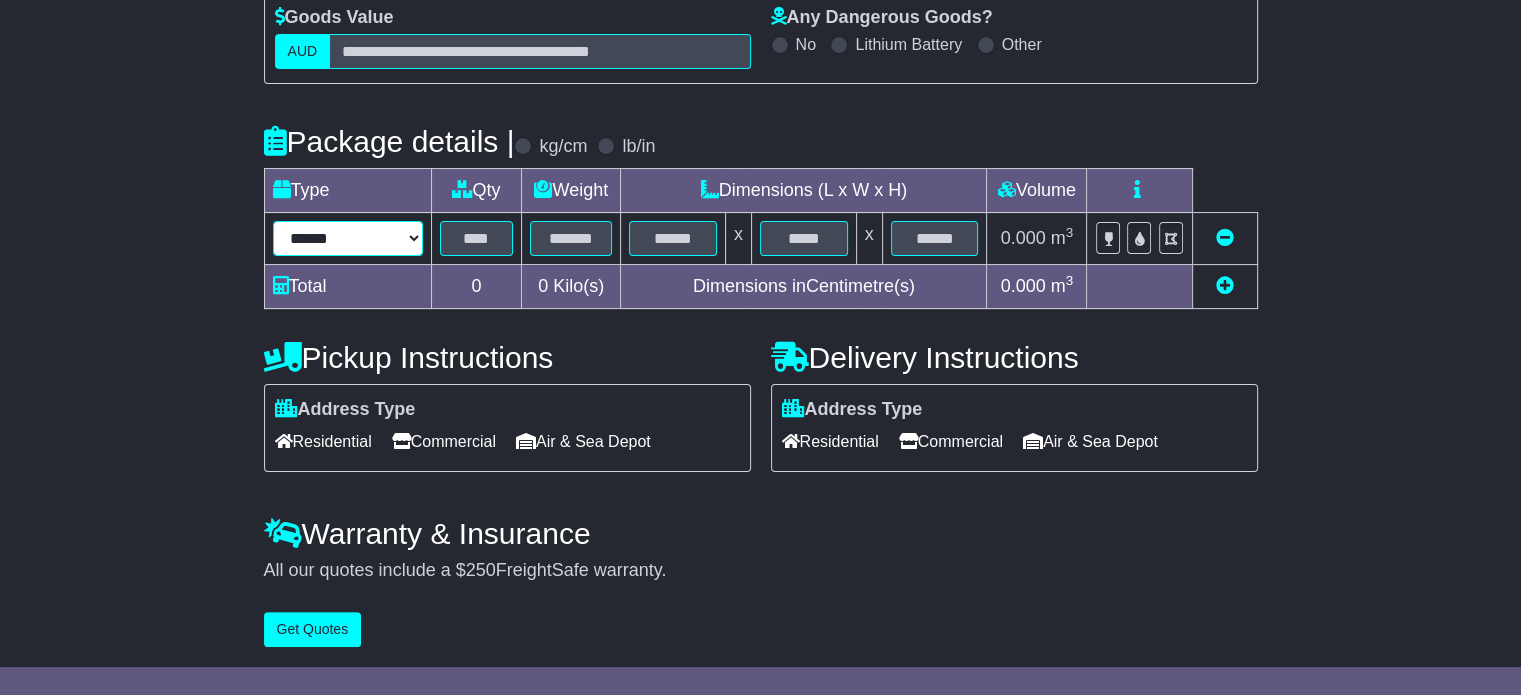 select on "*****" 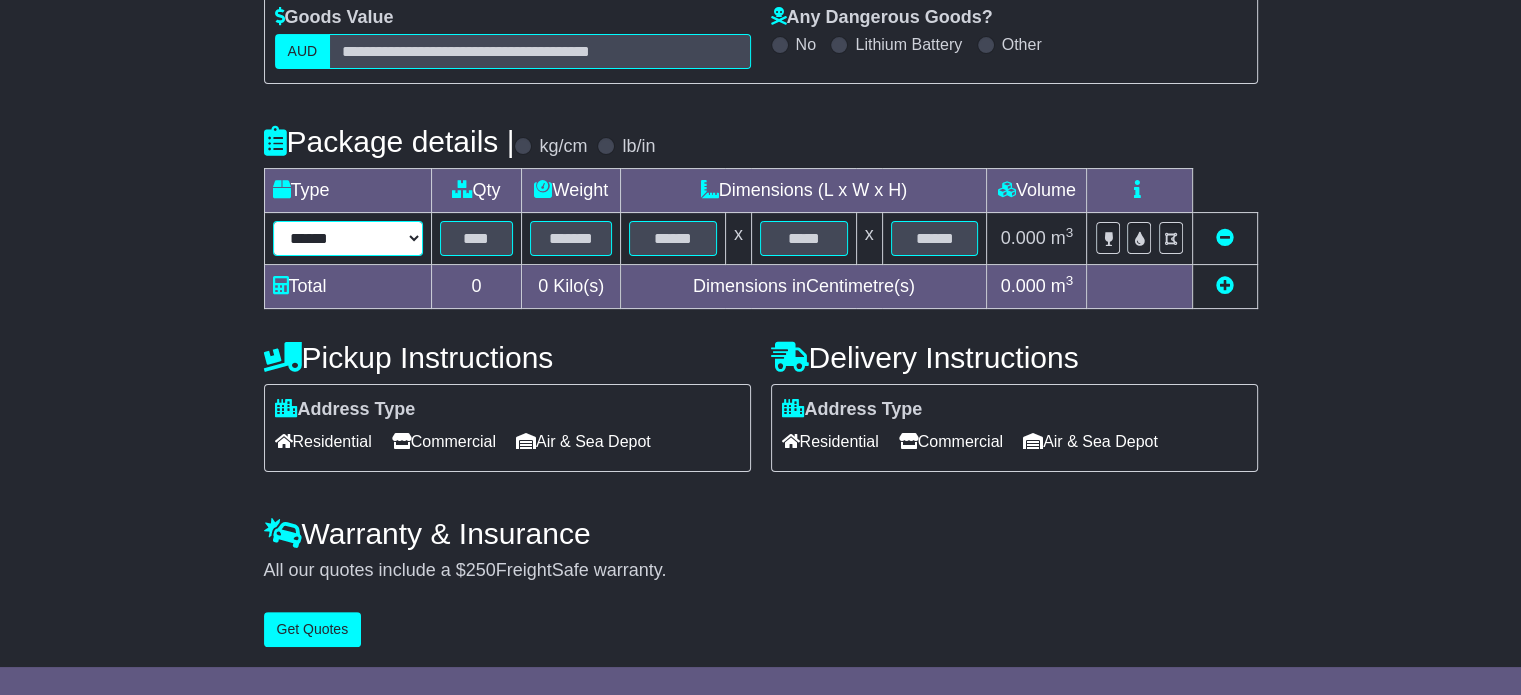 click on "****** ****** *** ******** ***** **** **** ****** *** *******" at bounding box center [348, 238] 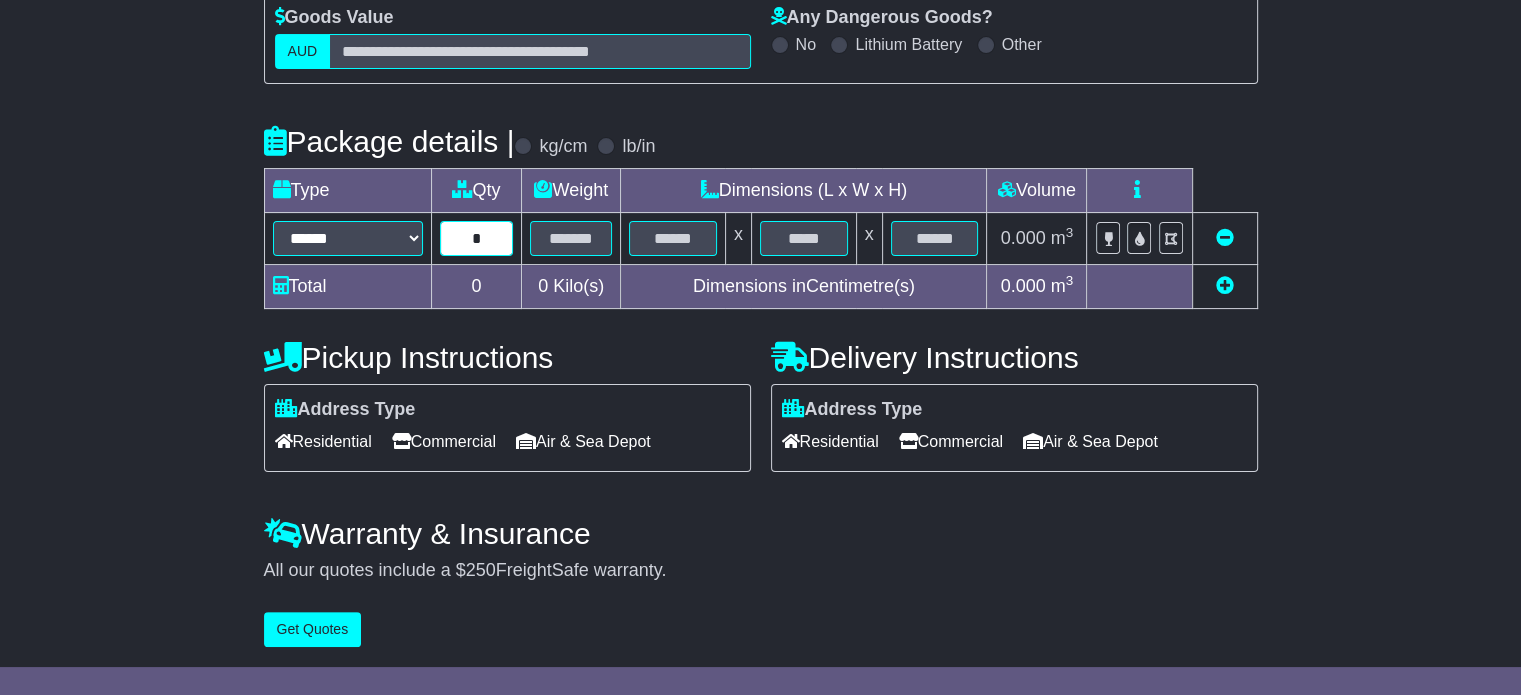 type on "*" 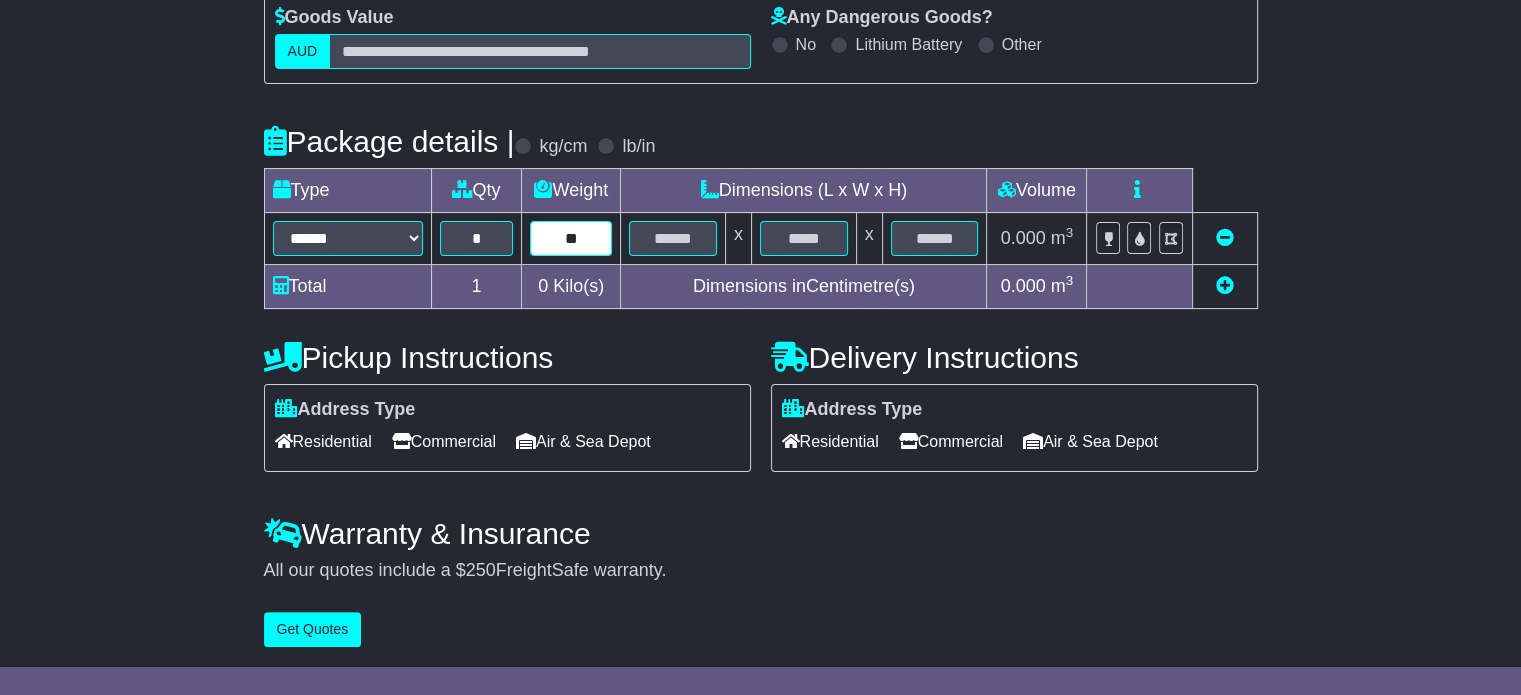 type on "**" 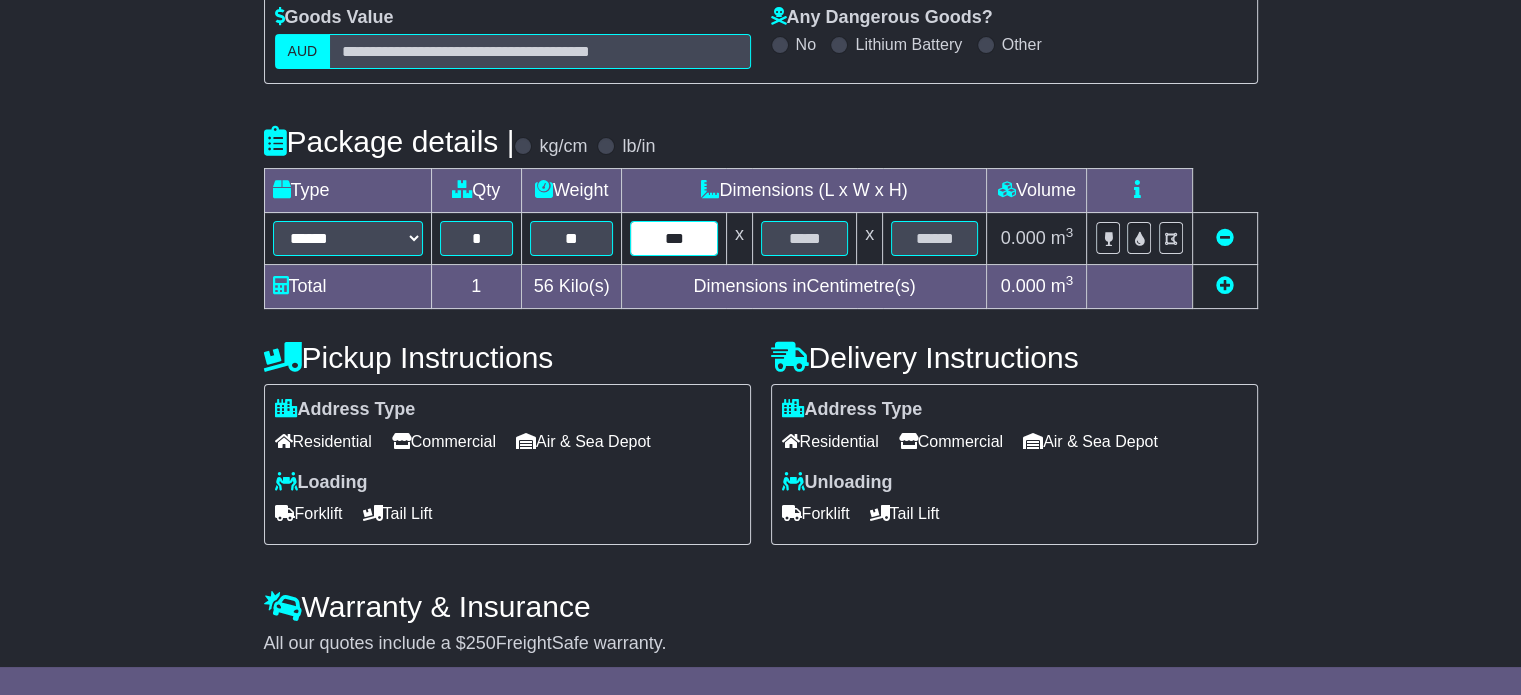 type on "***" 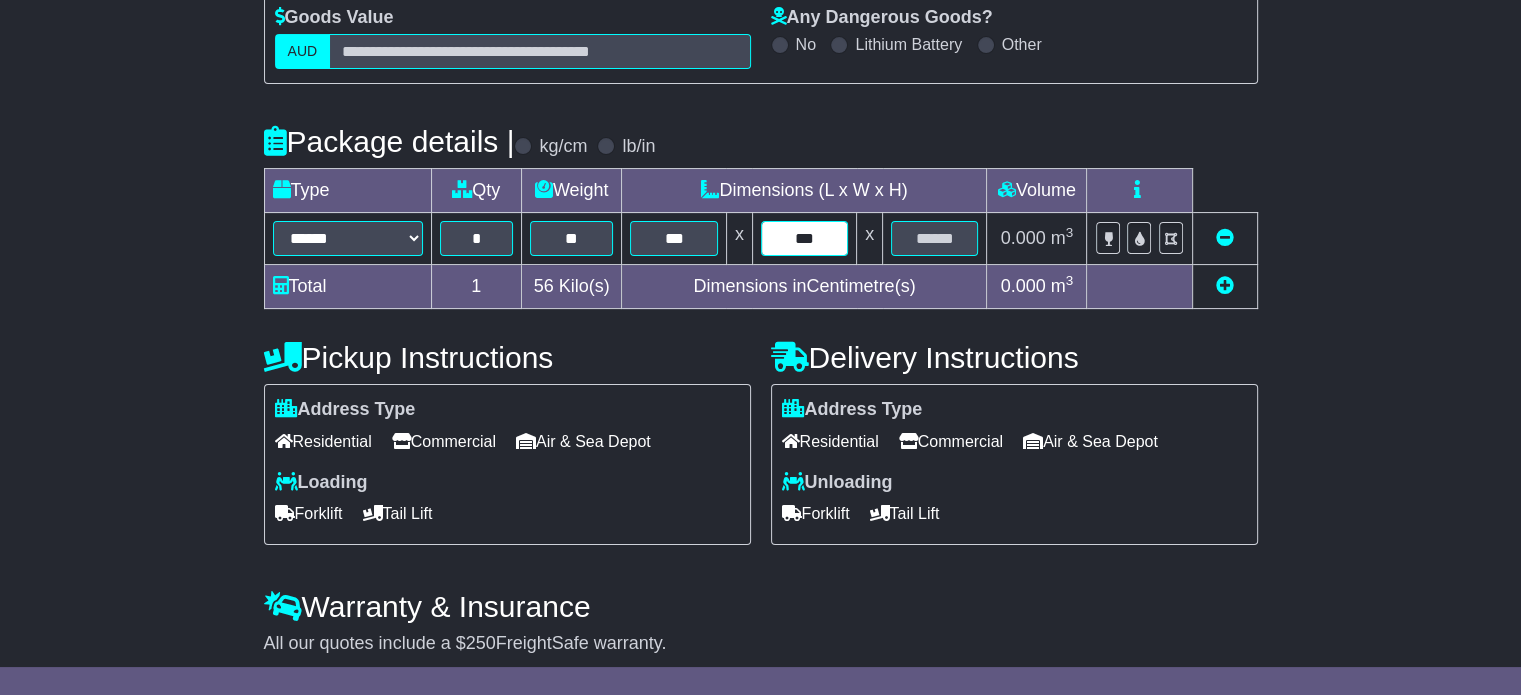 type on "***" 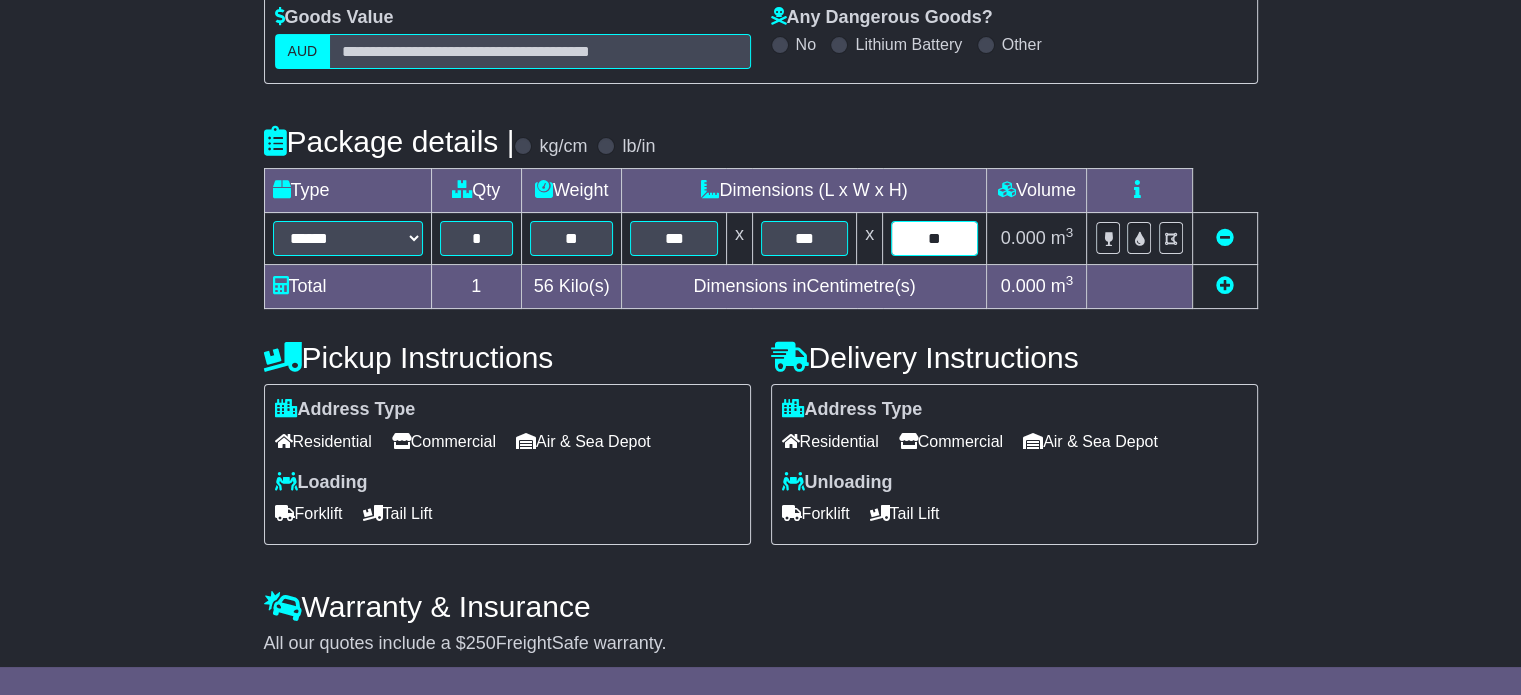 type on "**" 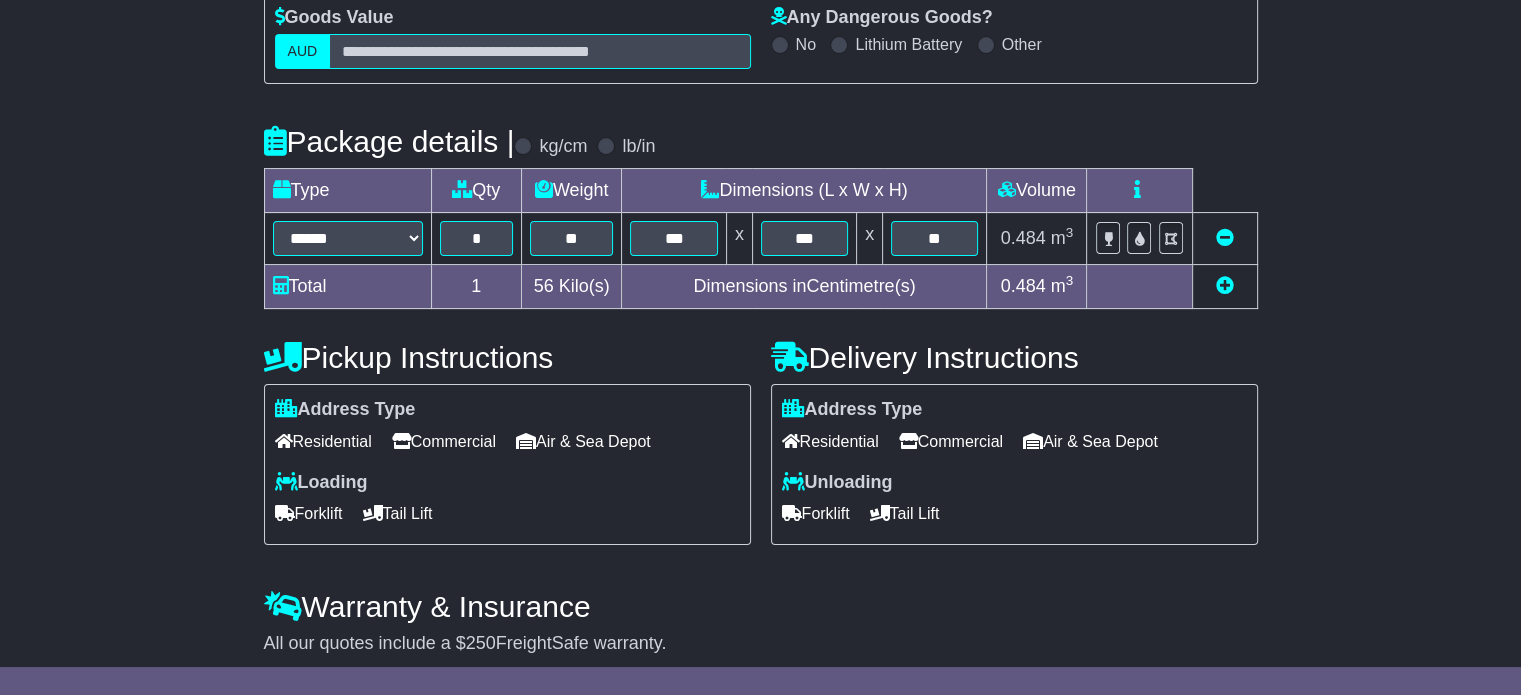 scroll, scrollTop: 382, scrollLeft: 0, axis: vertical 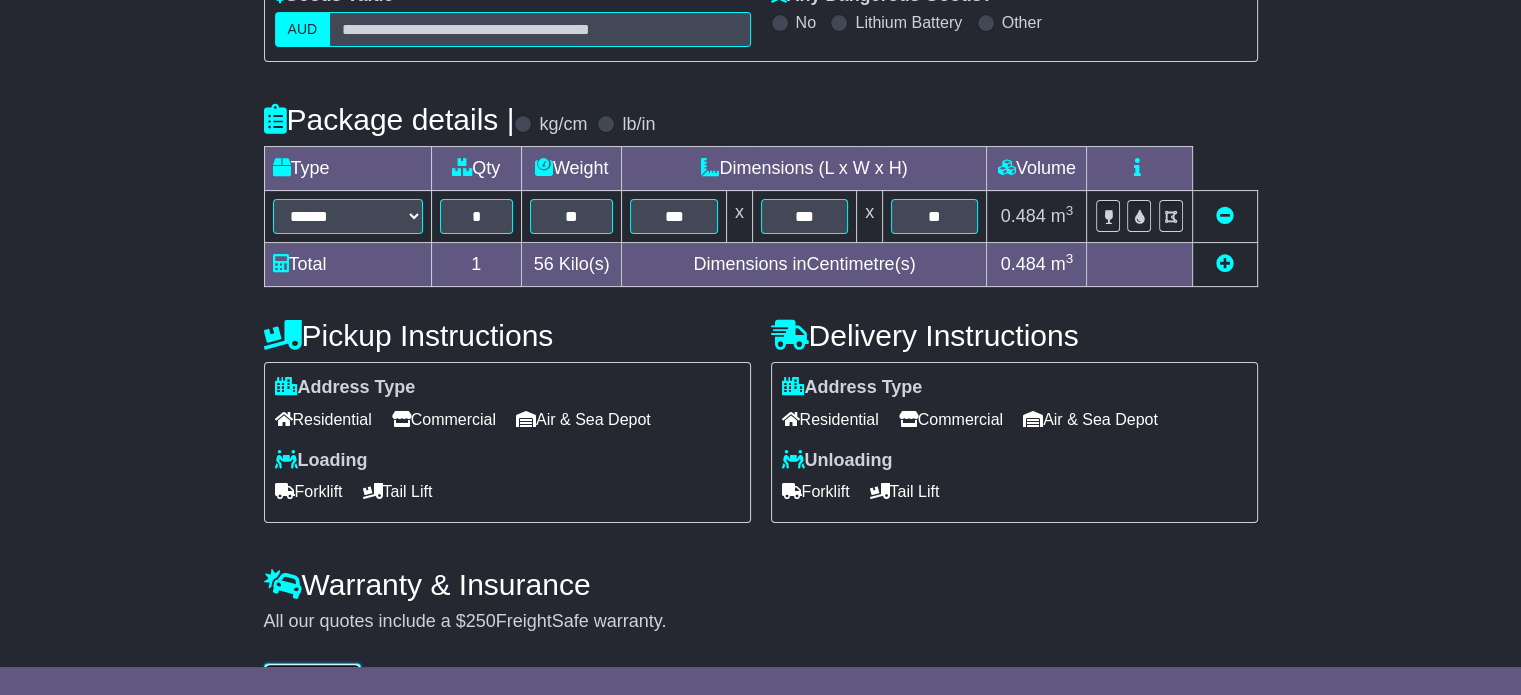 type 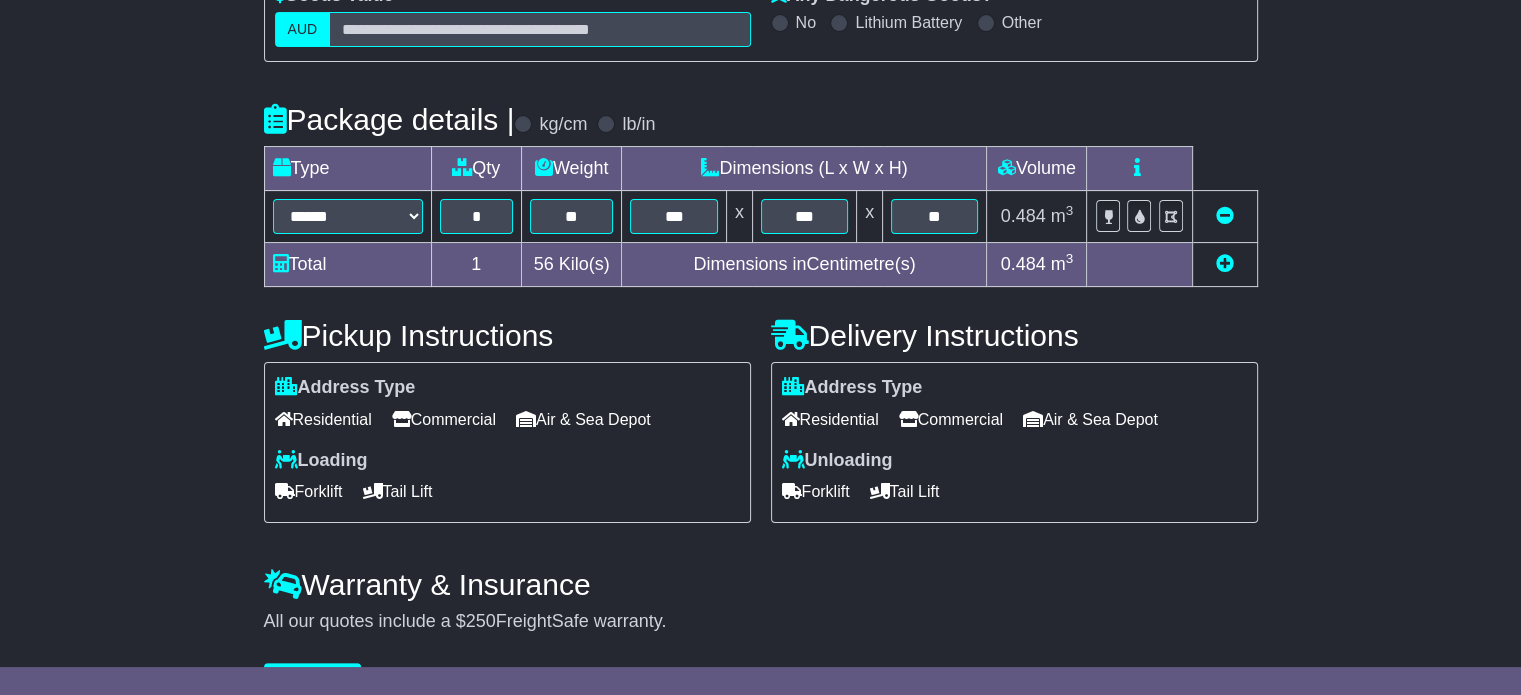 click on "Commercial" at bounding box center [444, 419] 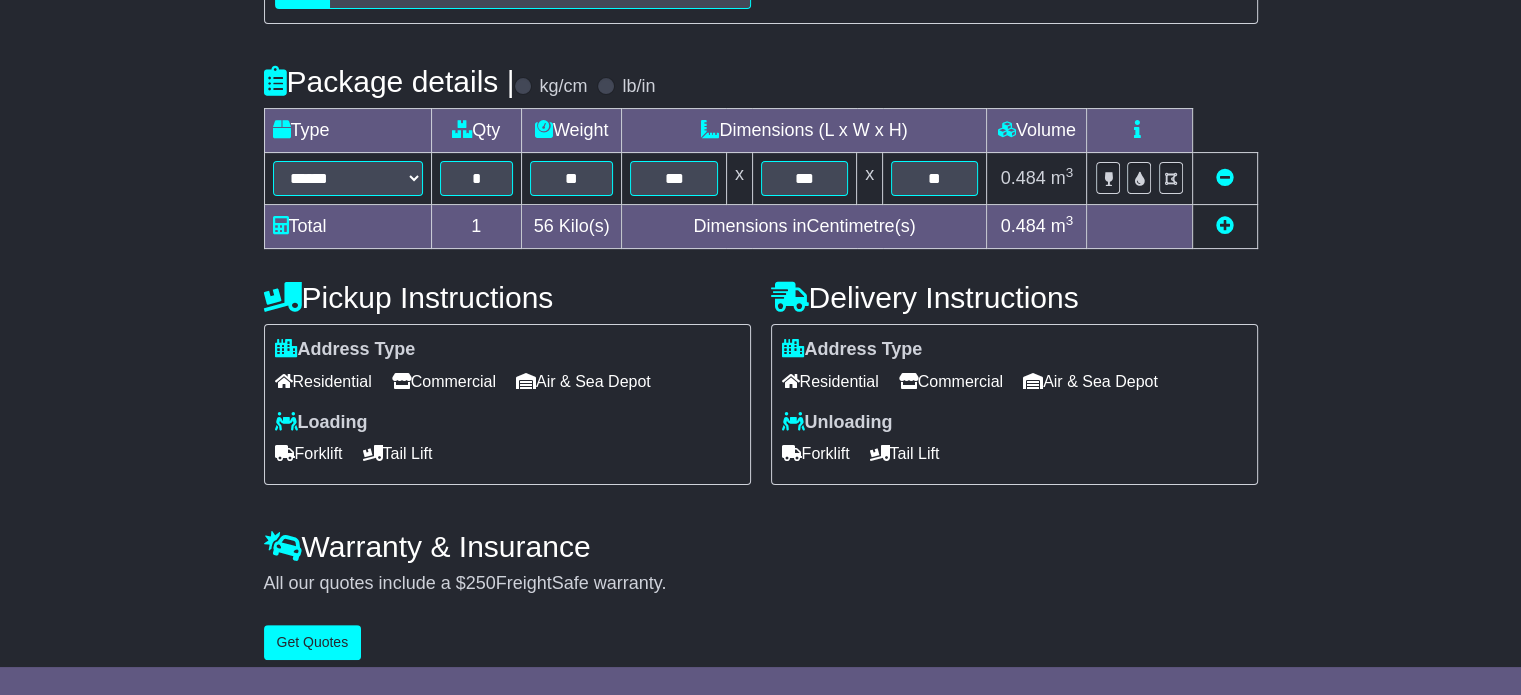 scroll, scrollTop: 436, scrollLeft: 0, axis: vertical 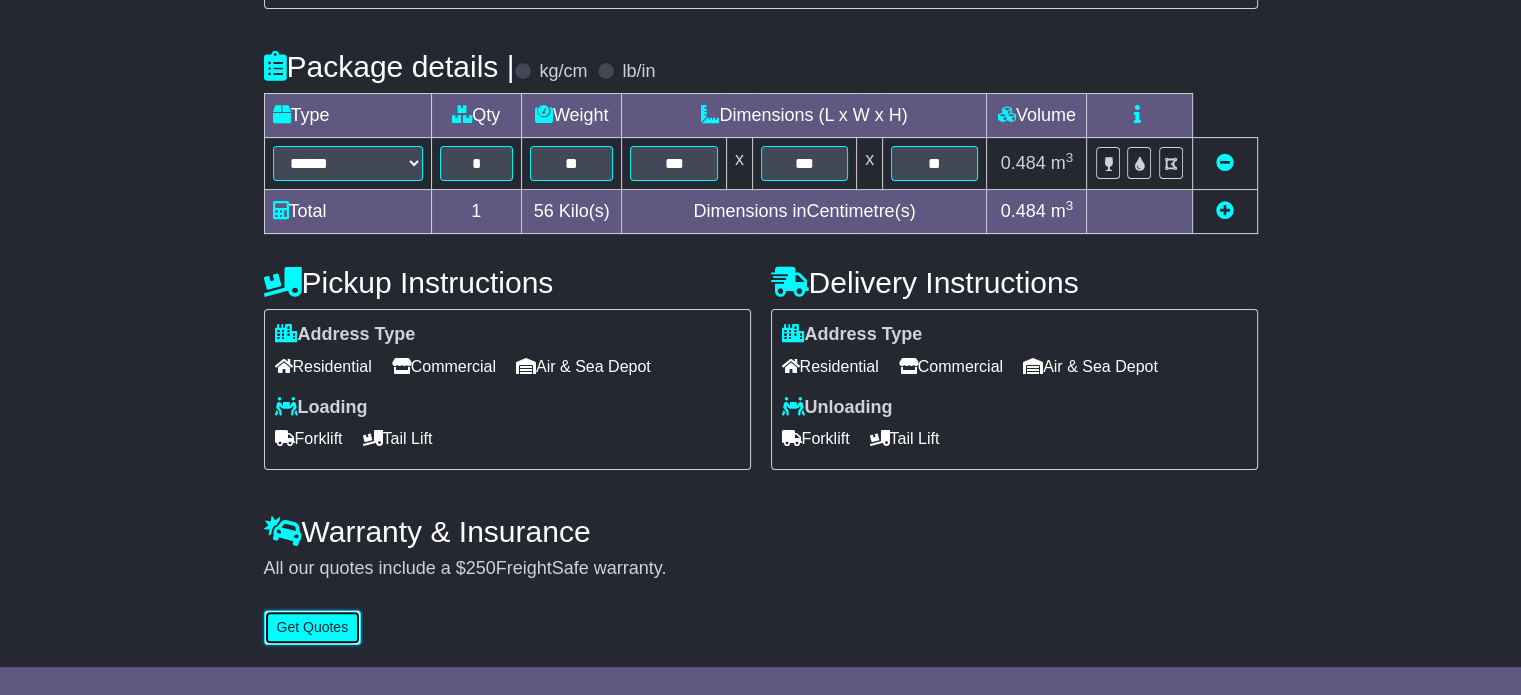 click on "Get Quotes" at bounding box center (313, 627) 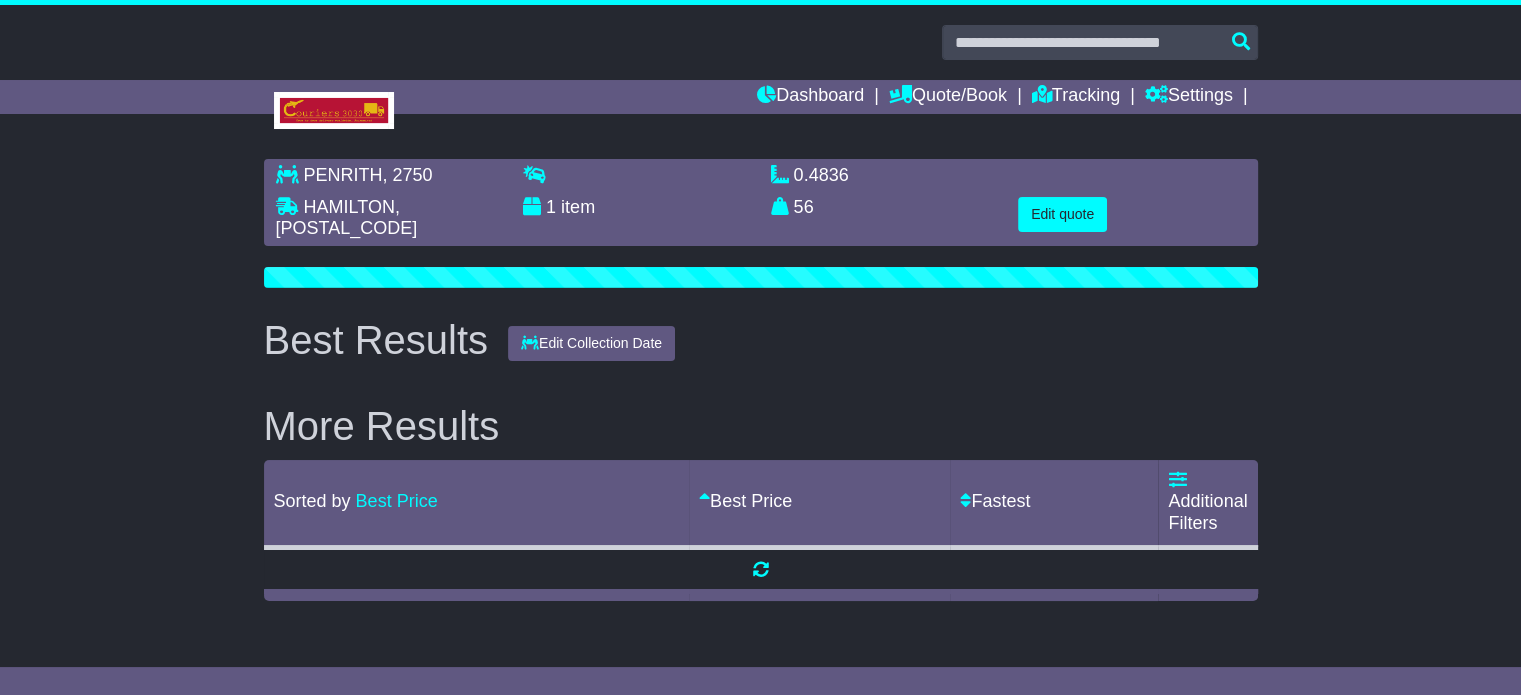 scroll, scrollTop: 0, scrollLeft: 0, axis: both 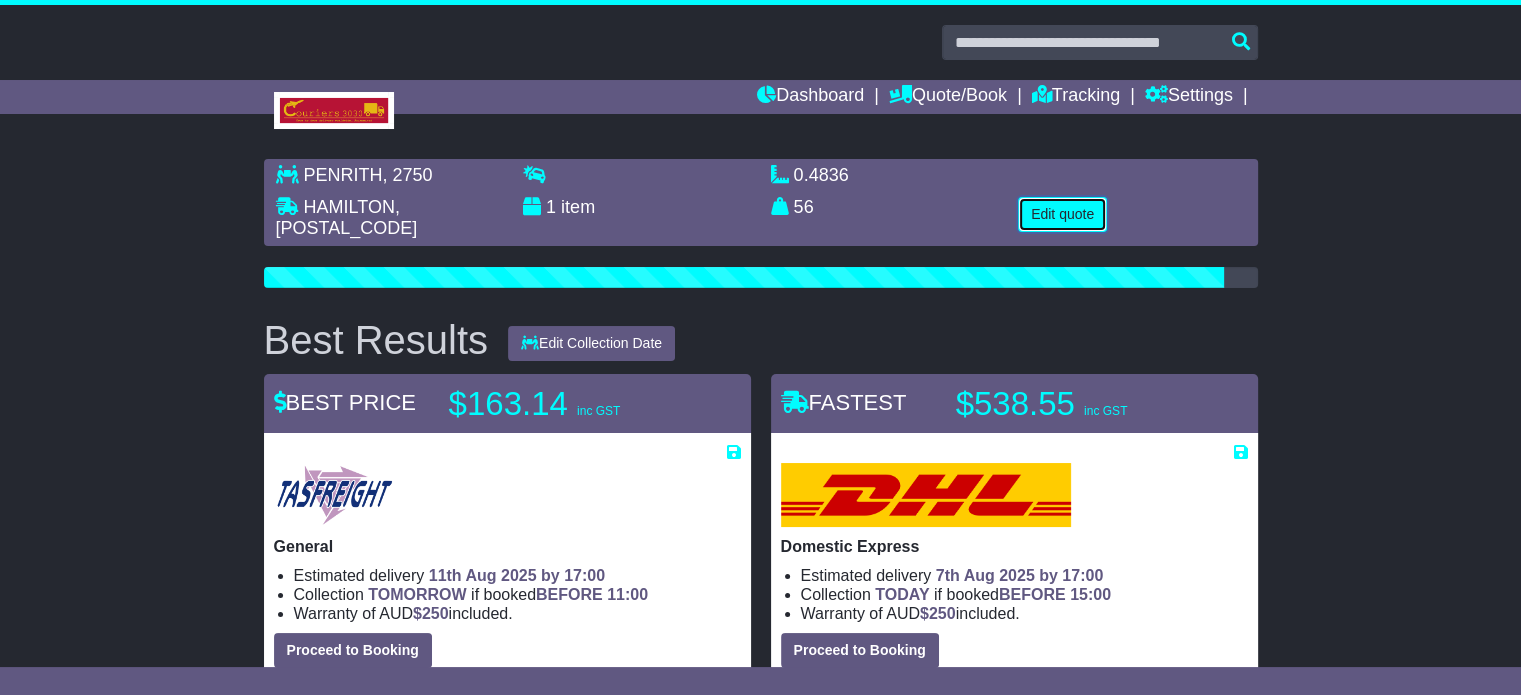 click on "Edit quote" at bounding box center [1062, 214] 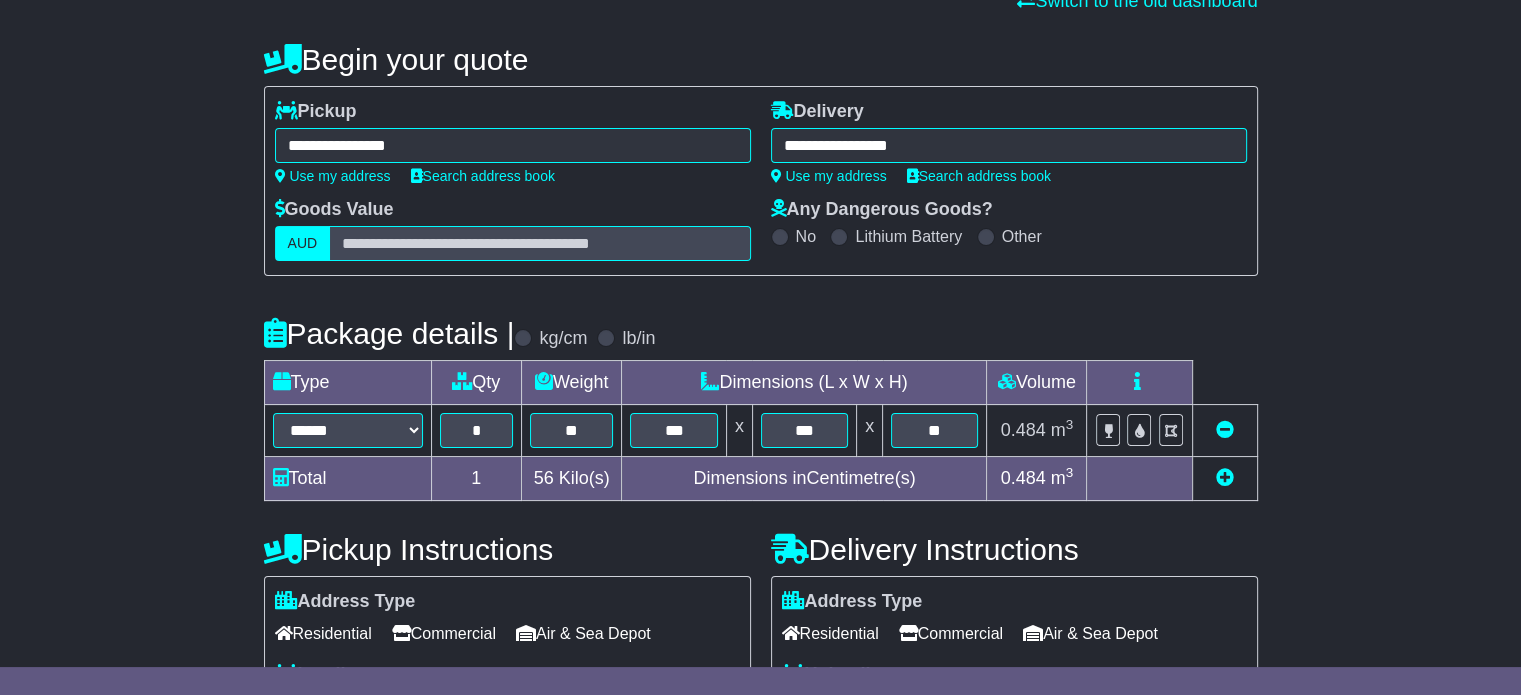 scroll, scrollTop: 436, scrollLeft: 0, axis: vertical 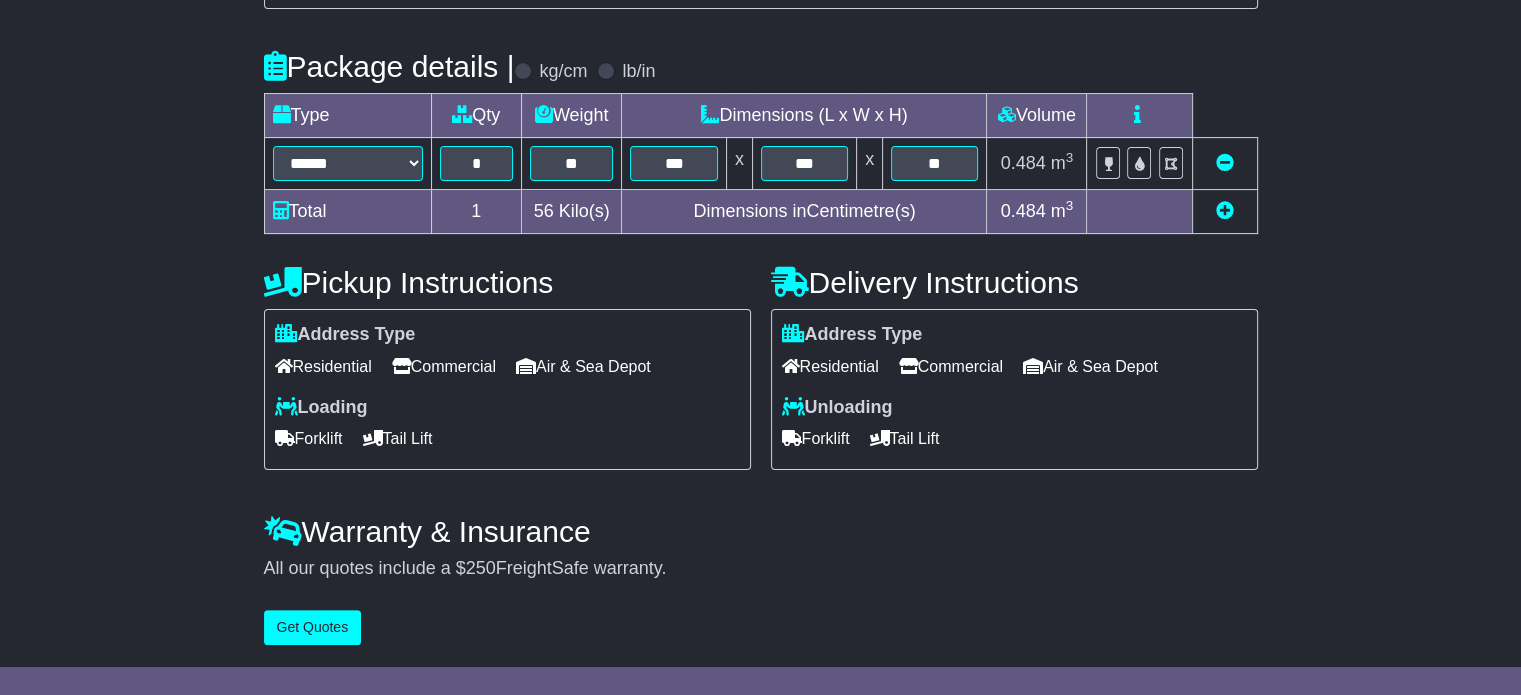 click on "Tail Lift" at bounding box center [905, 438] 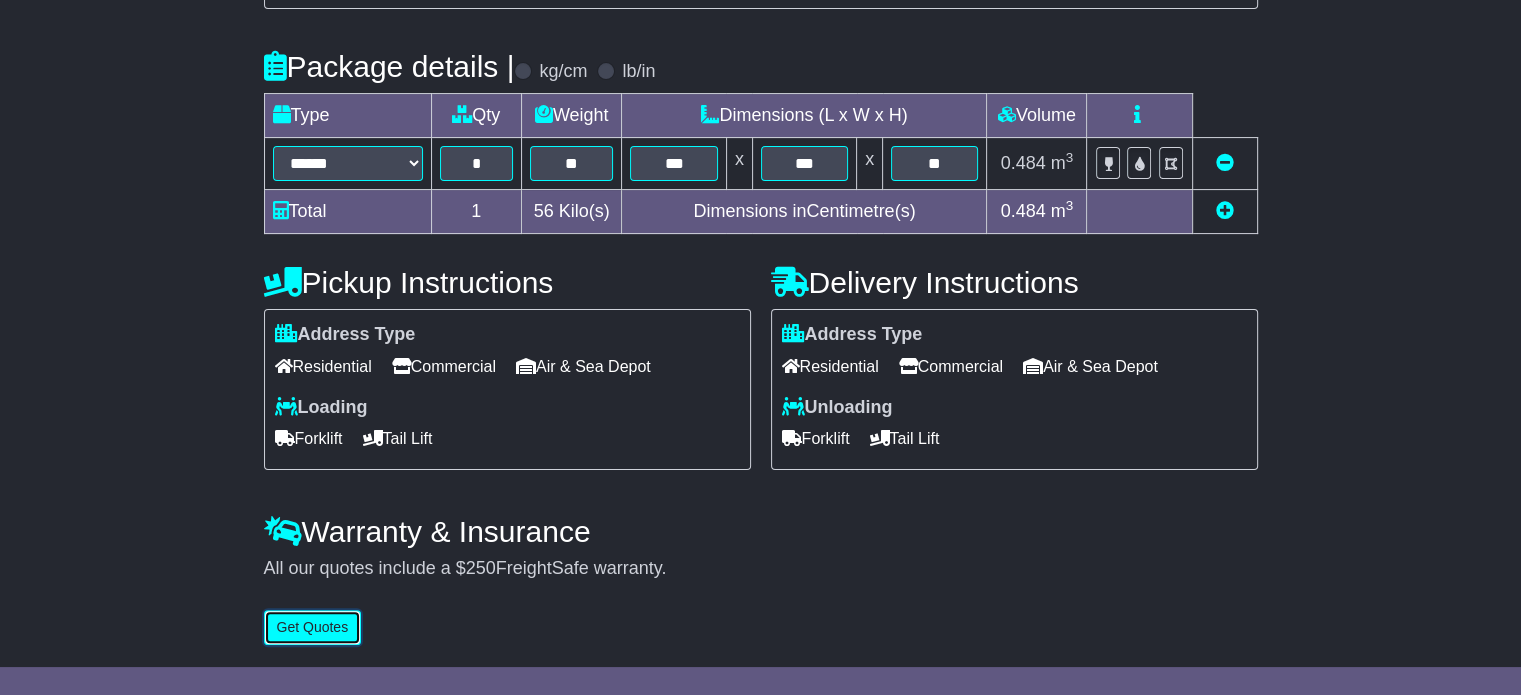 click on "Get Quotes" at bounding box center [313, 627] 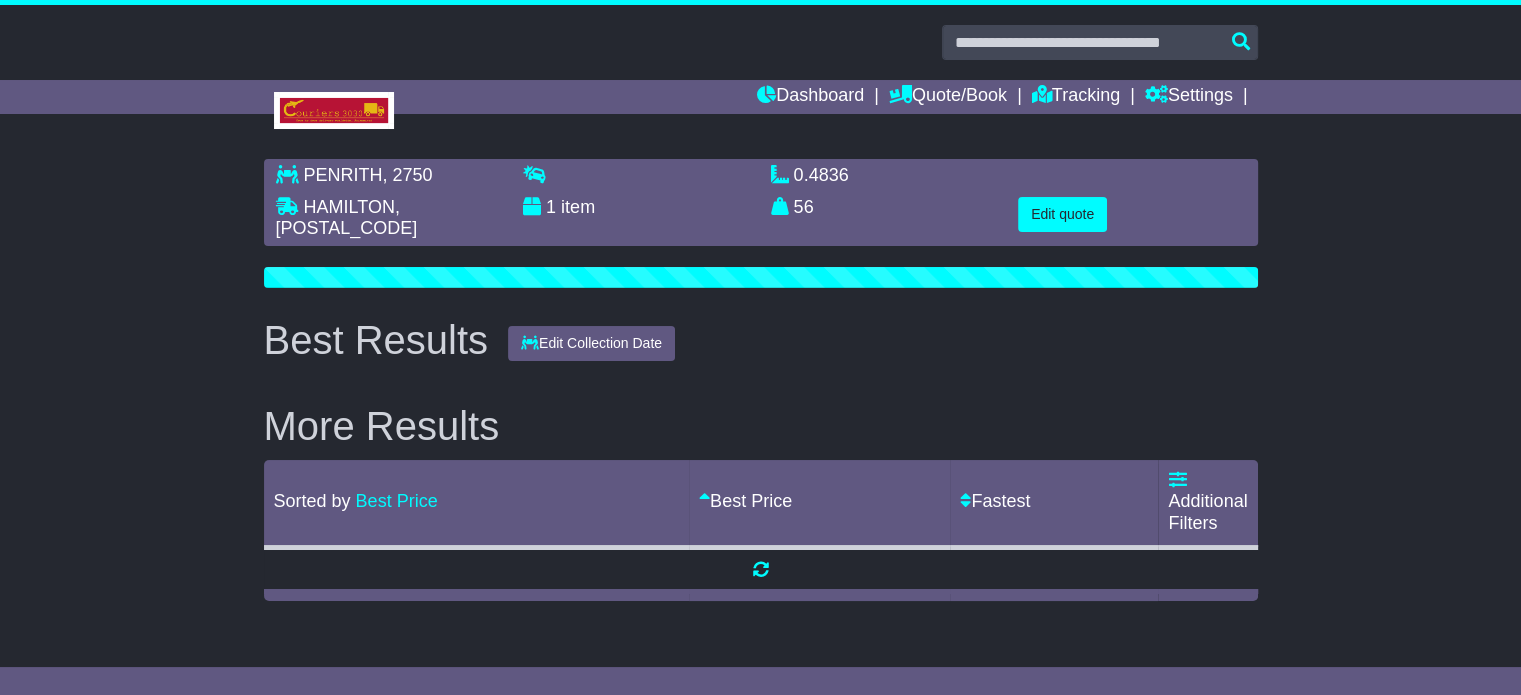 scroll, scrollTop: 0, scrollLeft: 0, axis: both 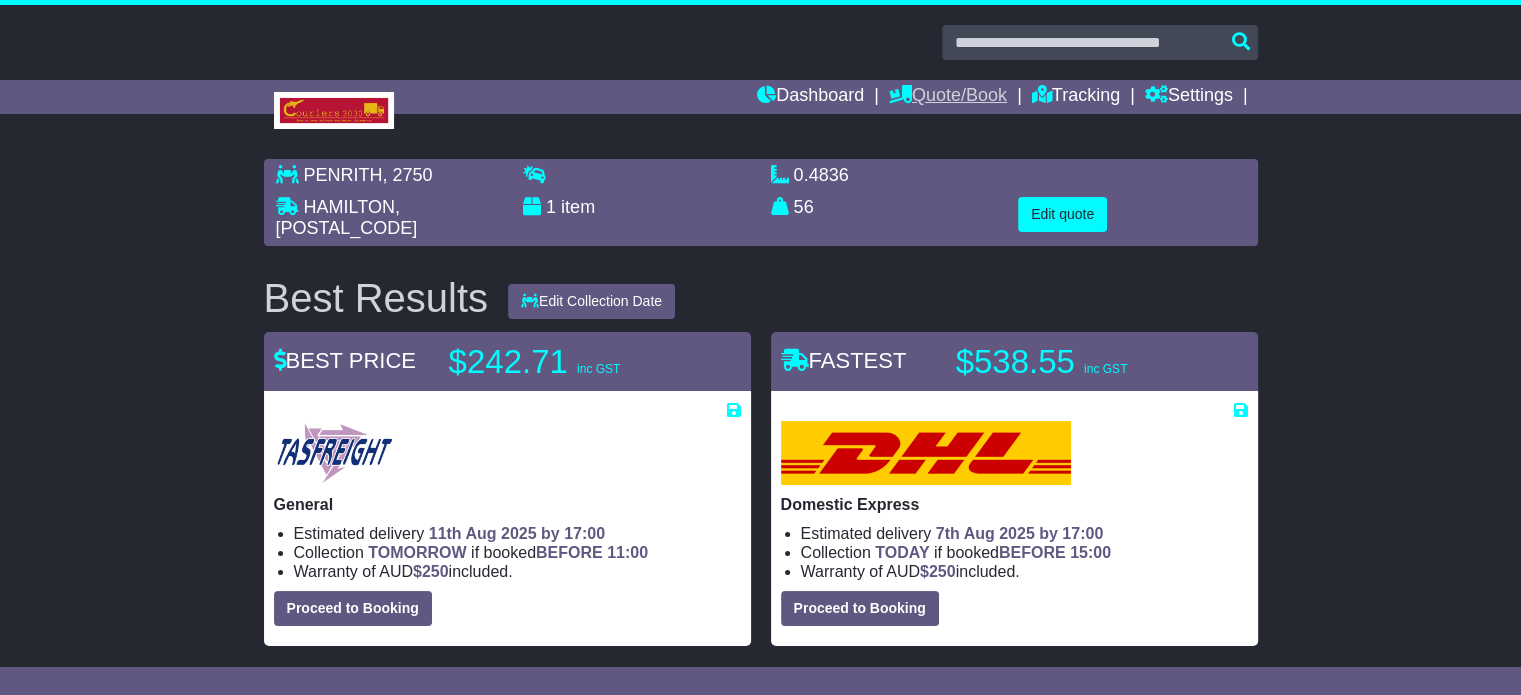 click on "Quote/Book" at bounding box center [948, 97] 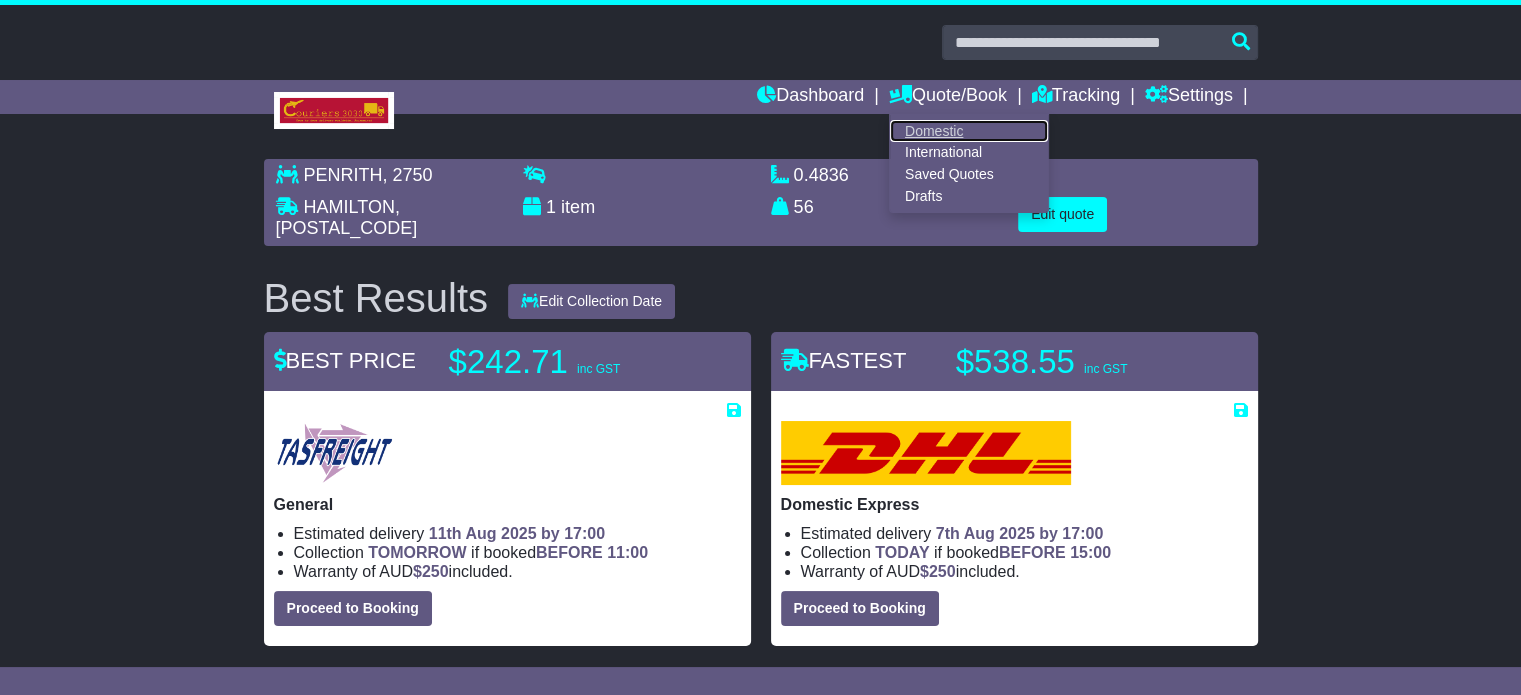 click on "Domestic" at bounding box center (969, 131) 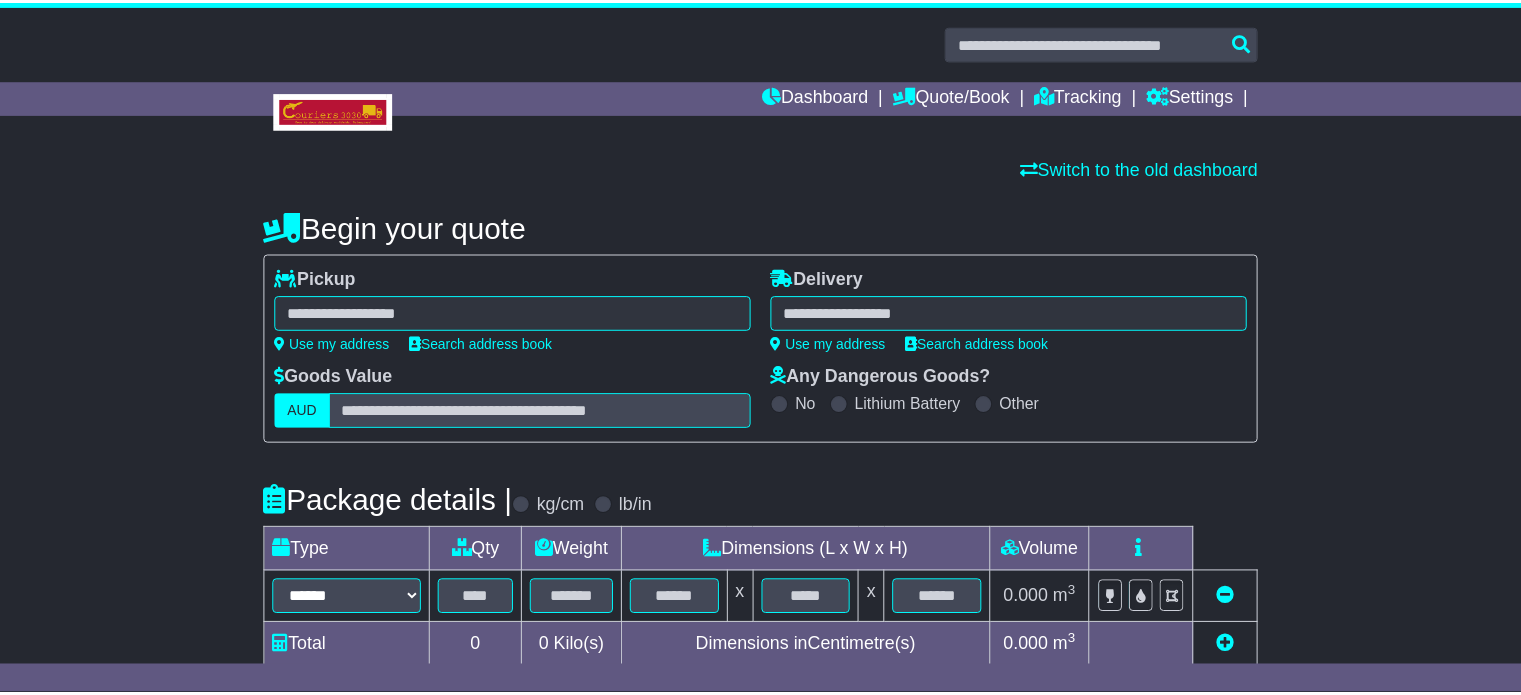 scroll, scrollTop: 0, scrollLeft: 0, axis: both 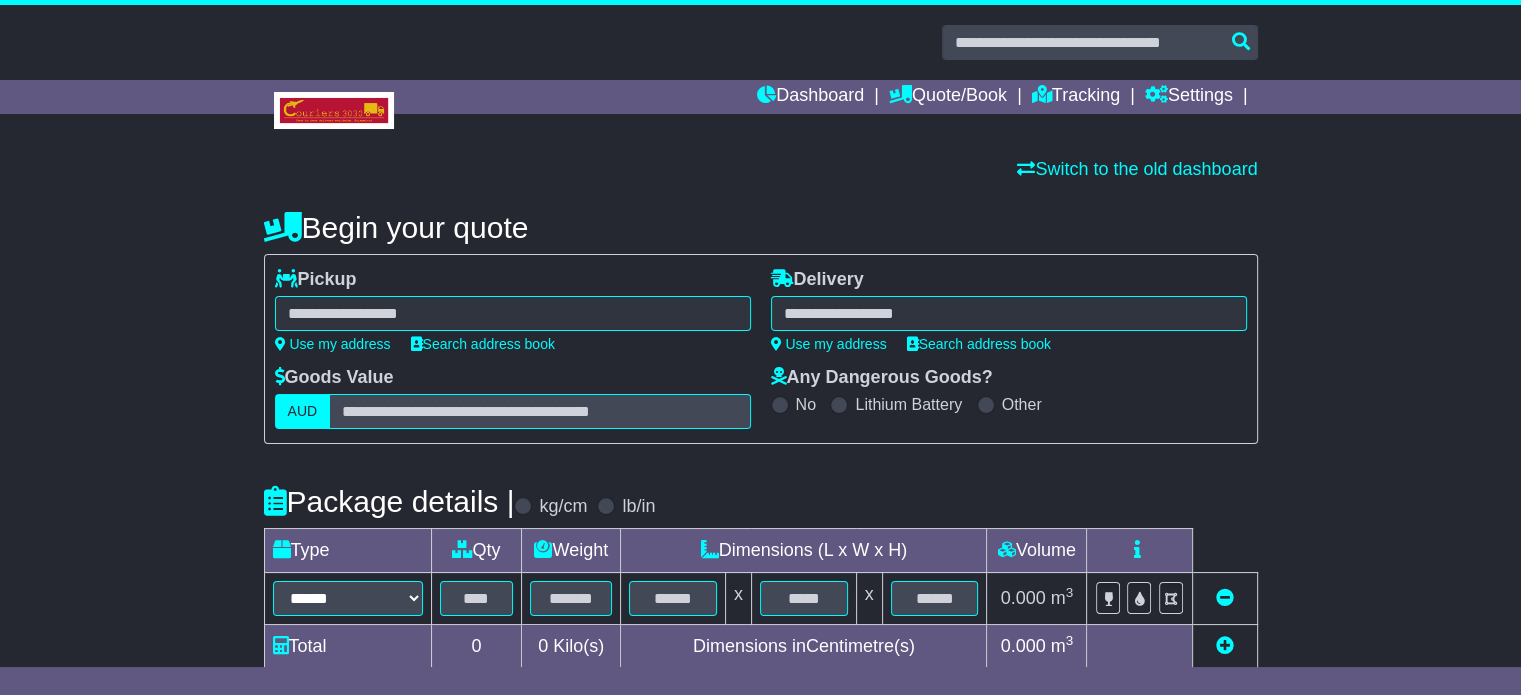 click at bounding box center (513, 313) 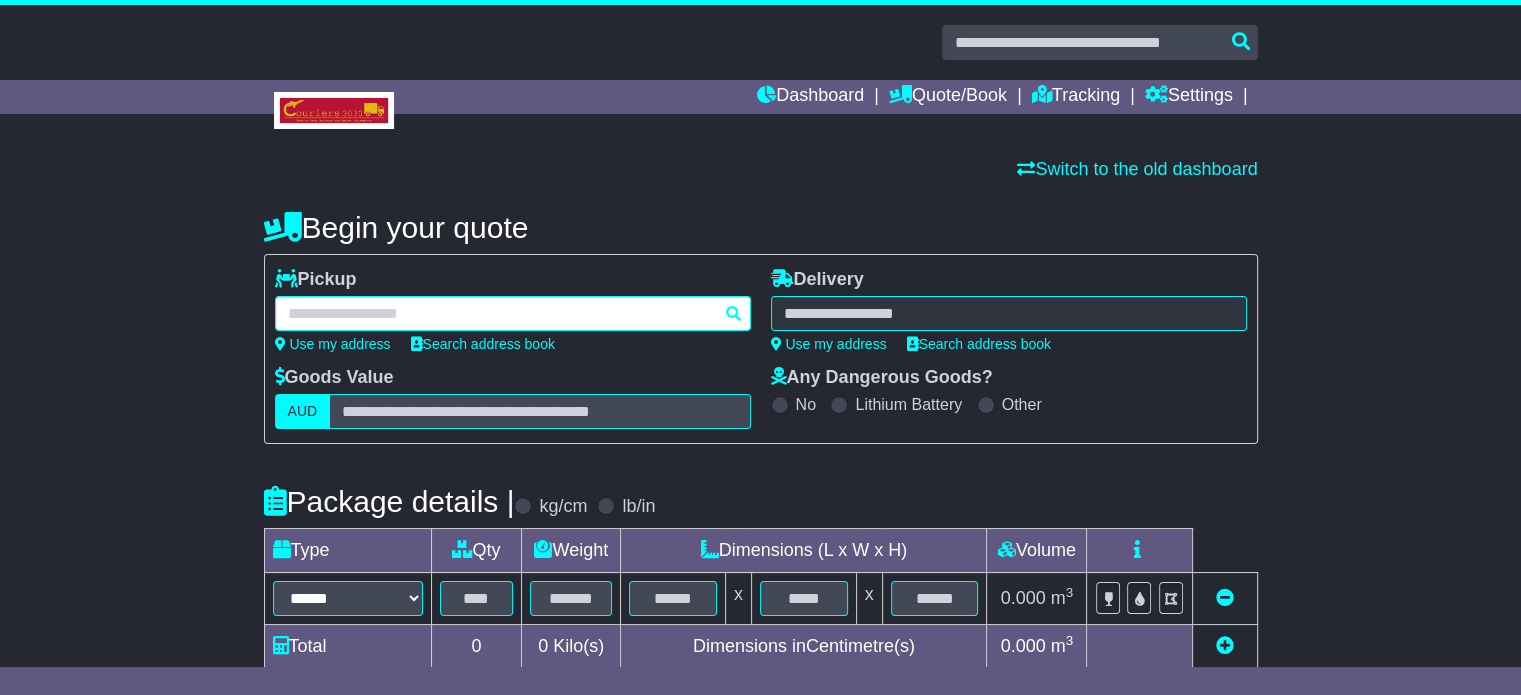 paste on "*********" 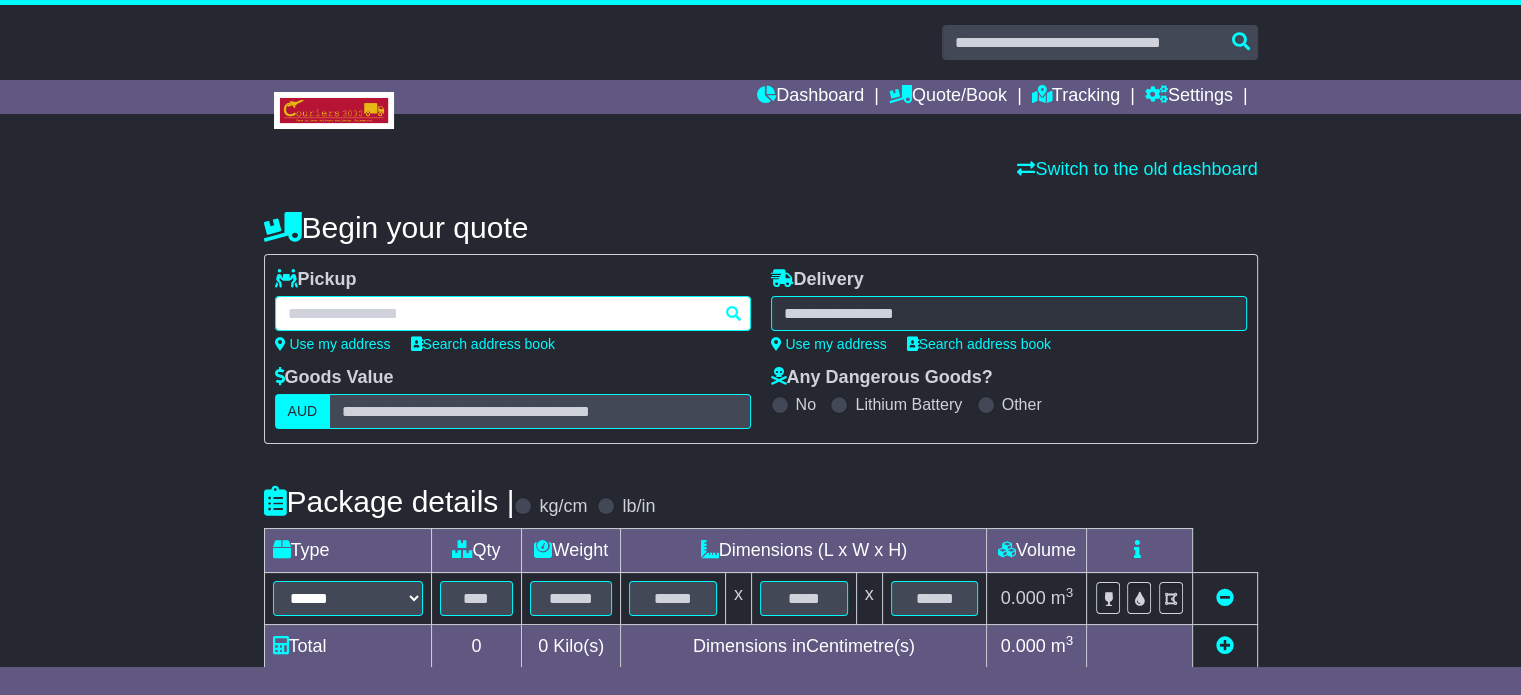 type on "*********" 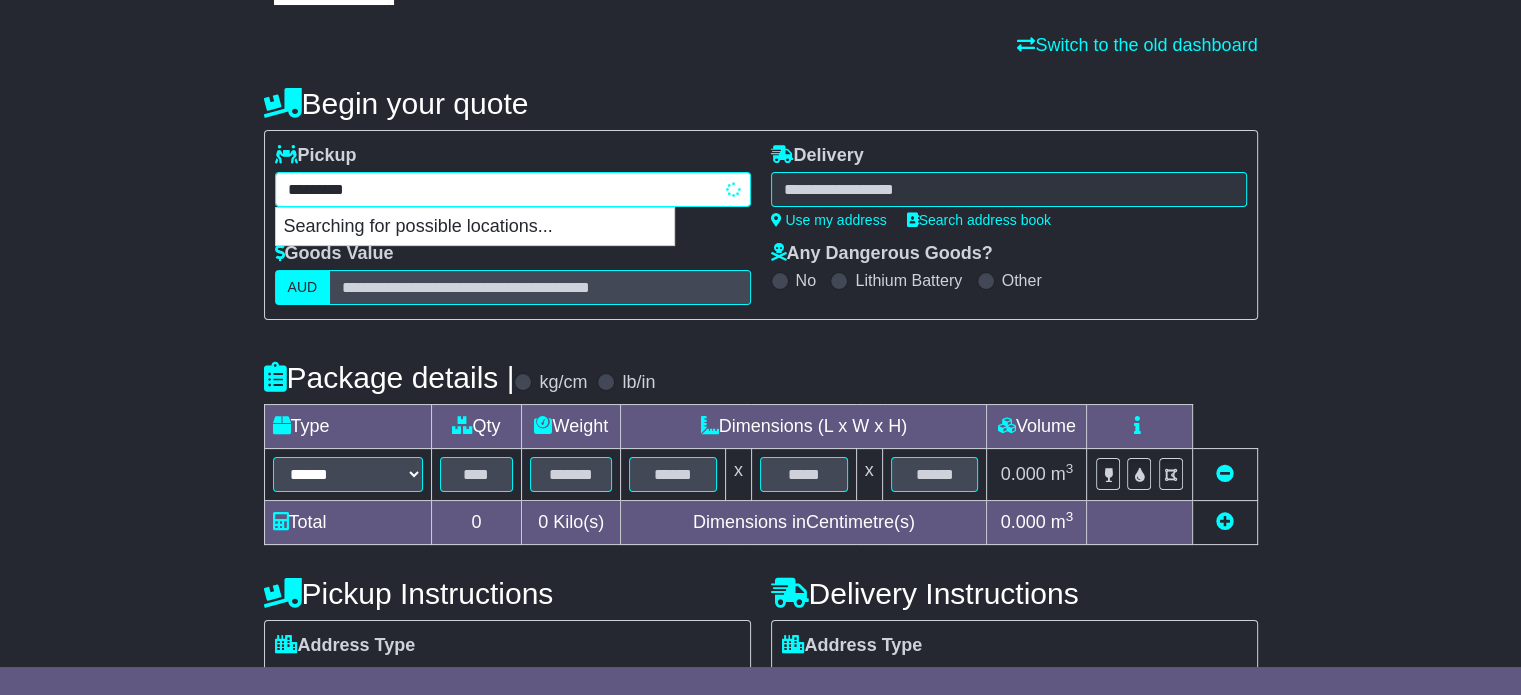 scroll, scrollTop: 200, scrollLeft: 0, axis: vertical 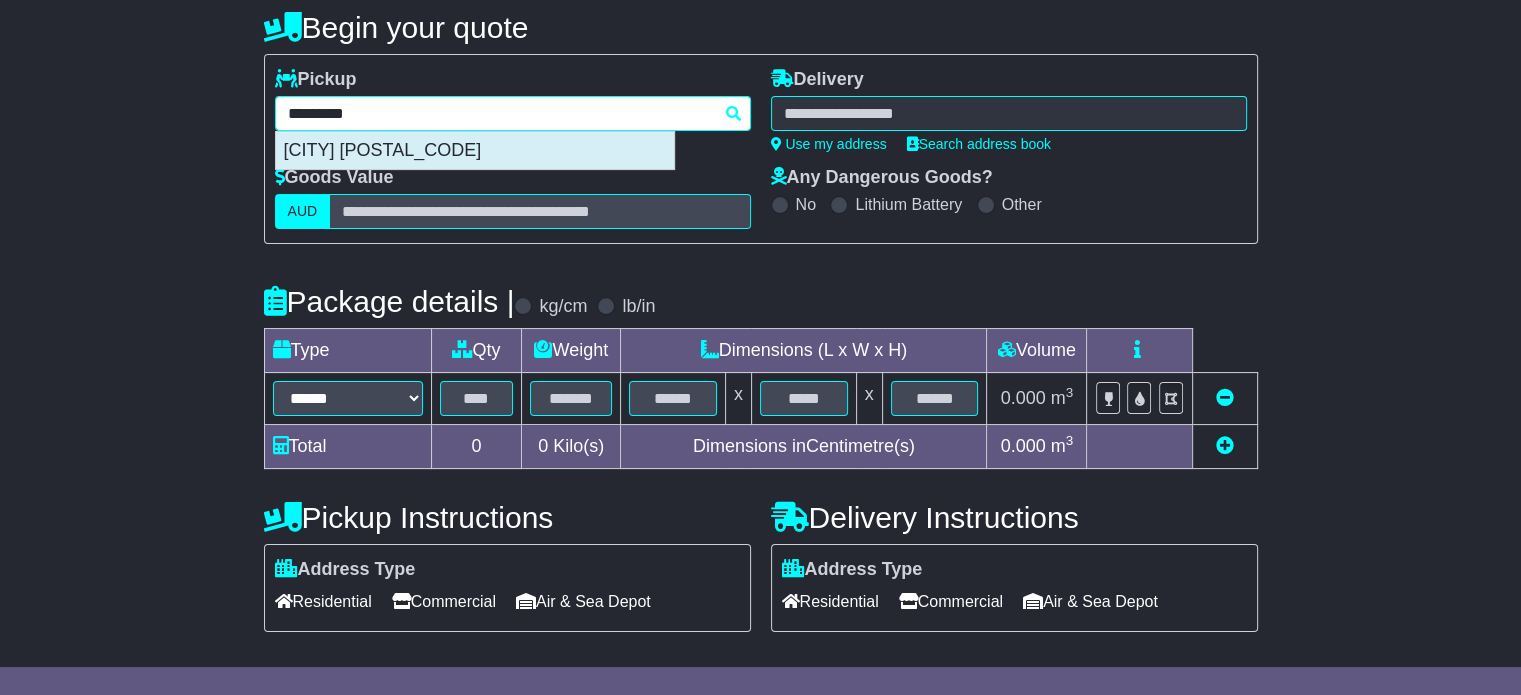 click on "[CITY] [POSTAL_CODE]" at bounding box center [475, 151] 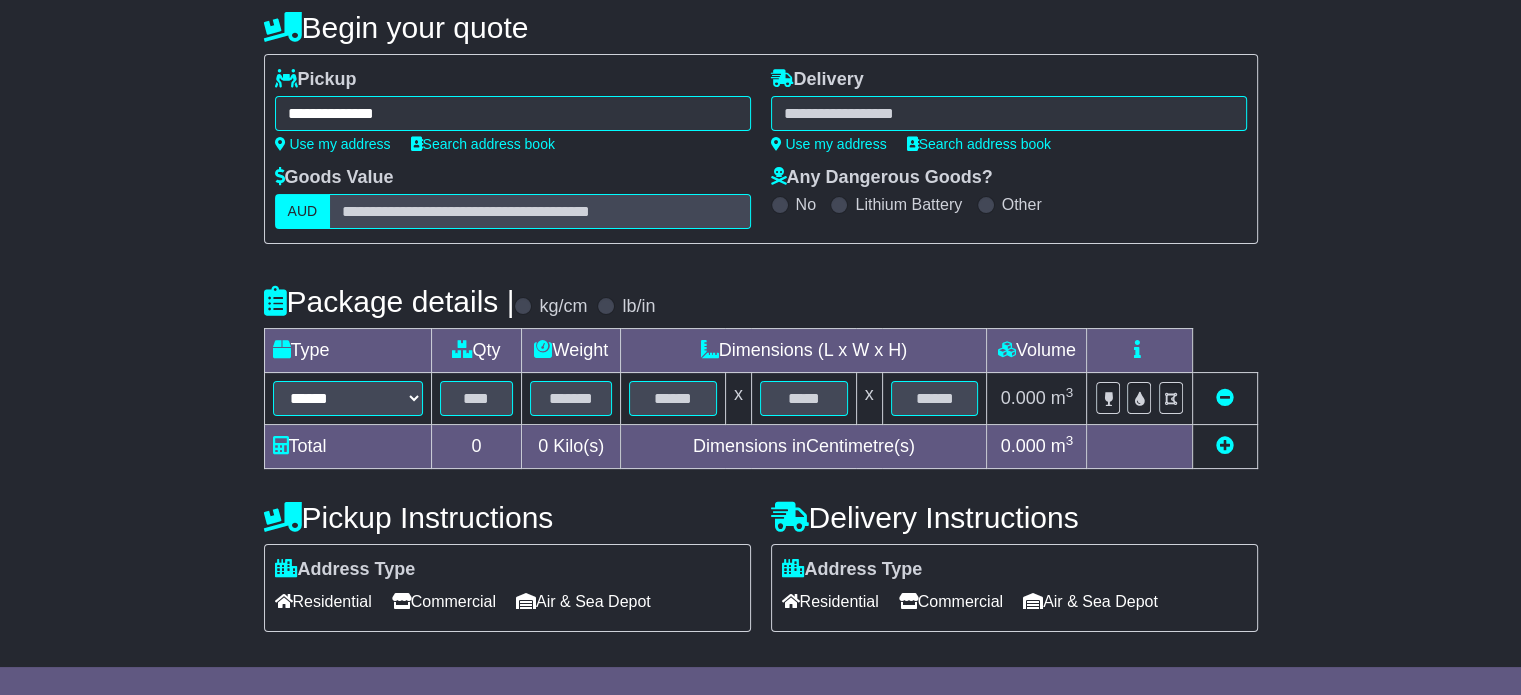 type on "**********" 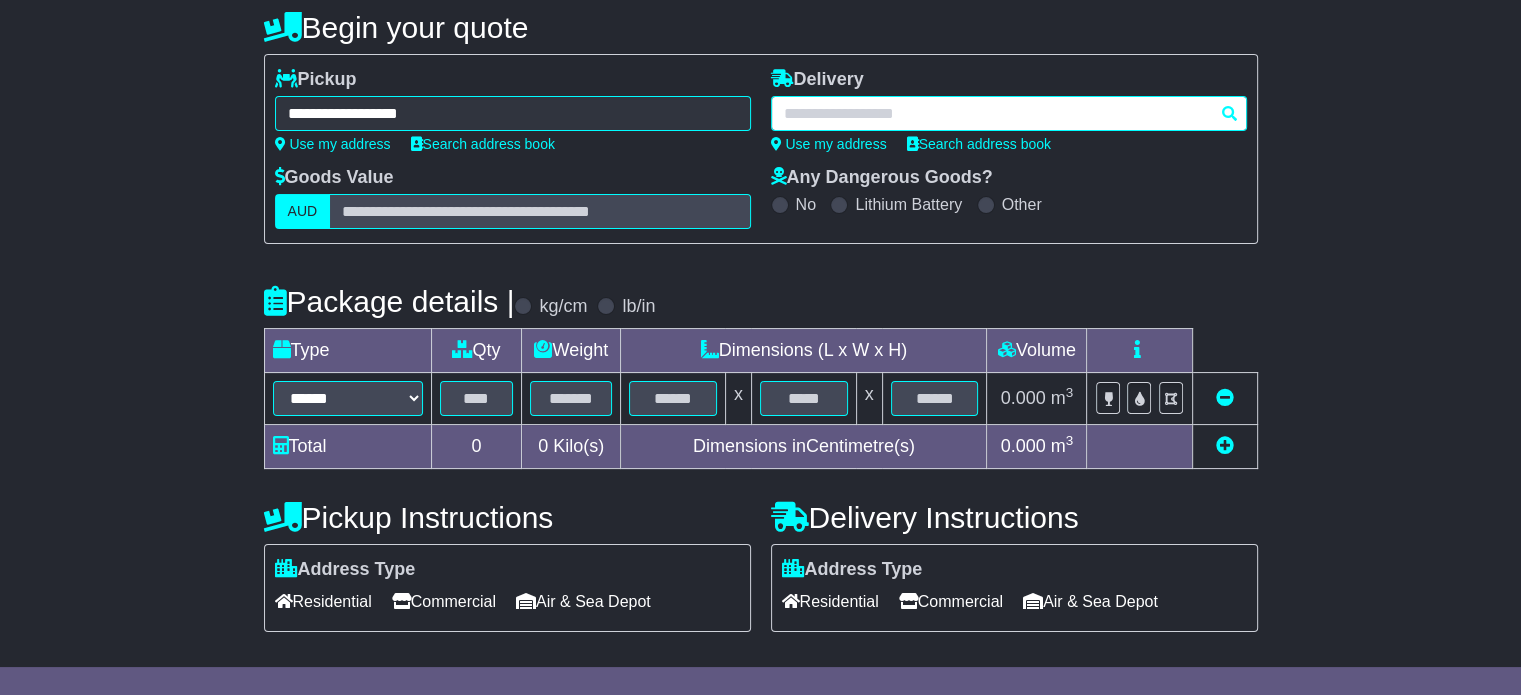 click at bounding box center [1009, 113] 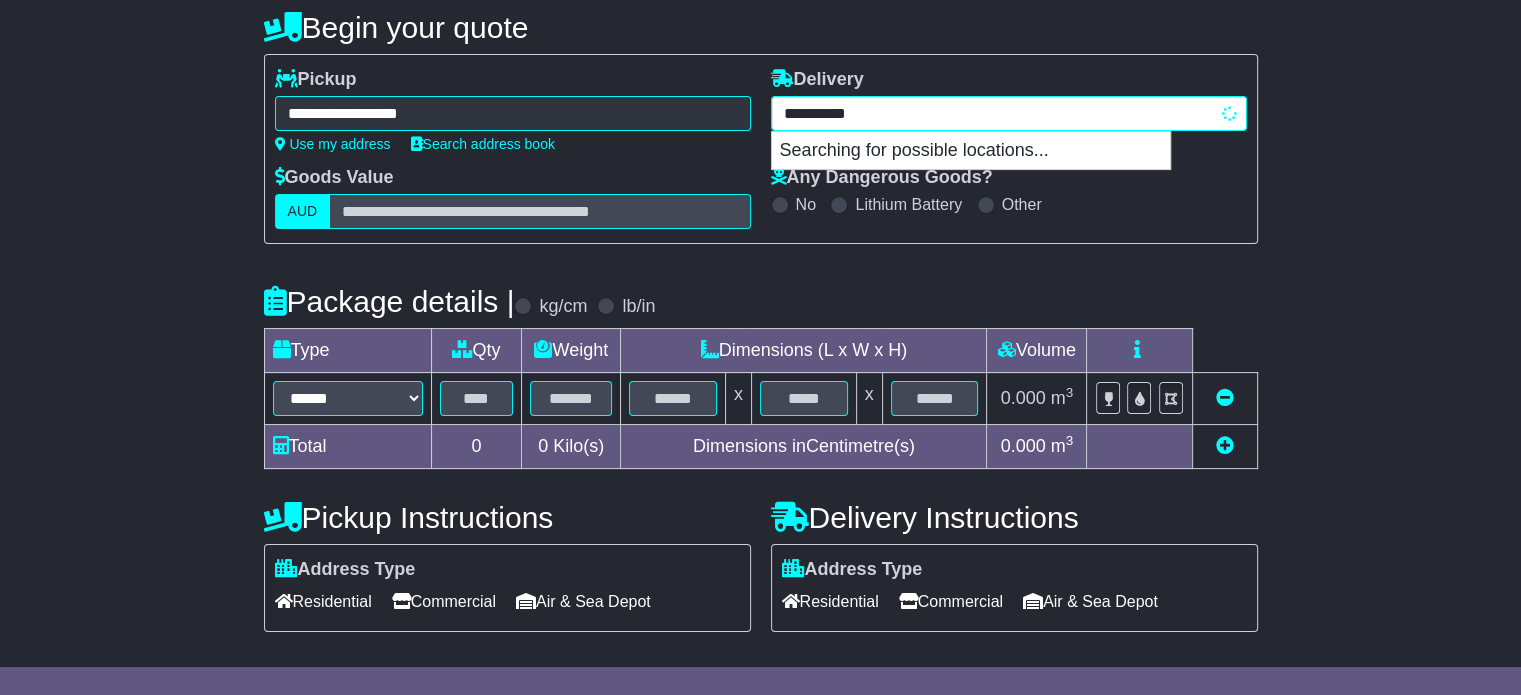 type on "**********" 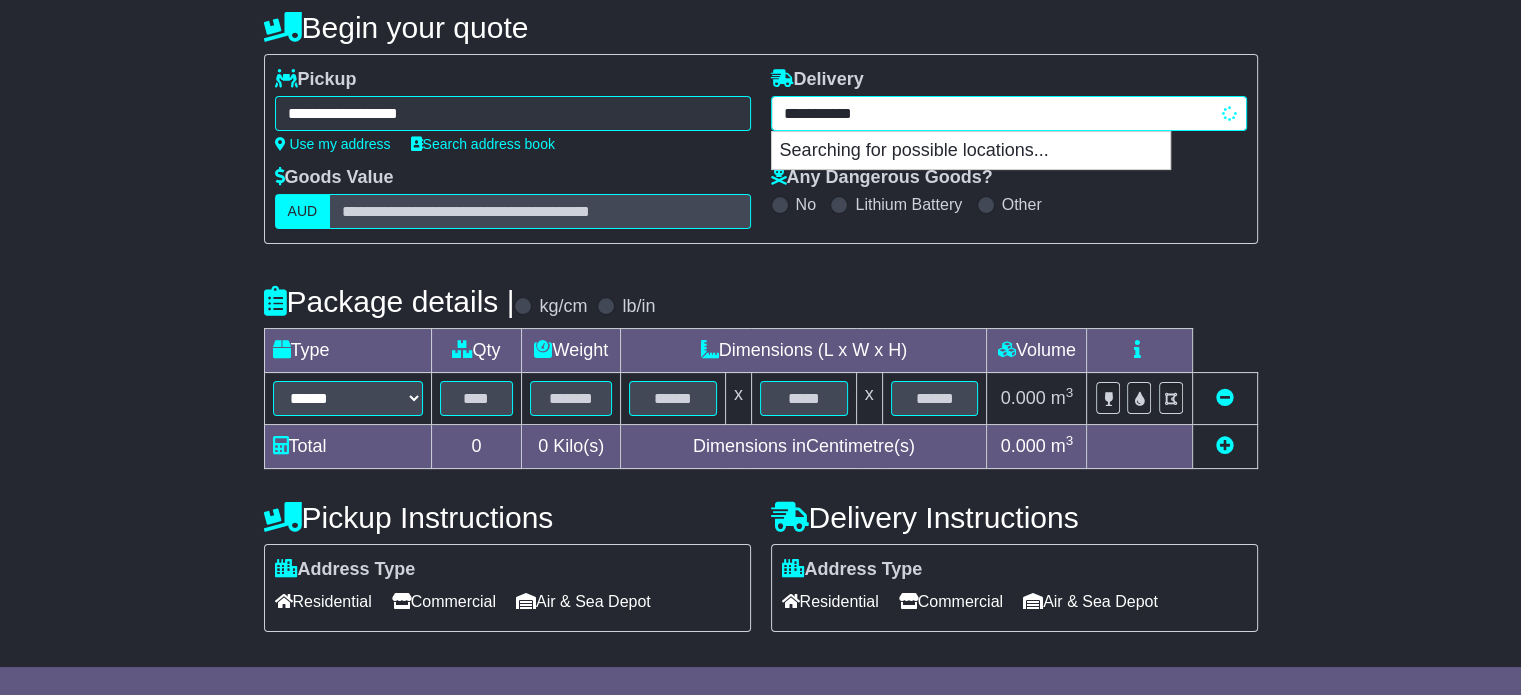 type on "**********" 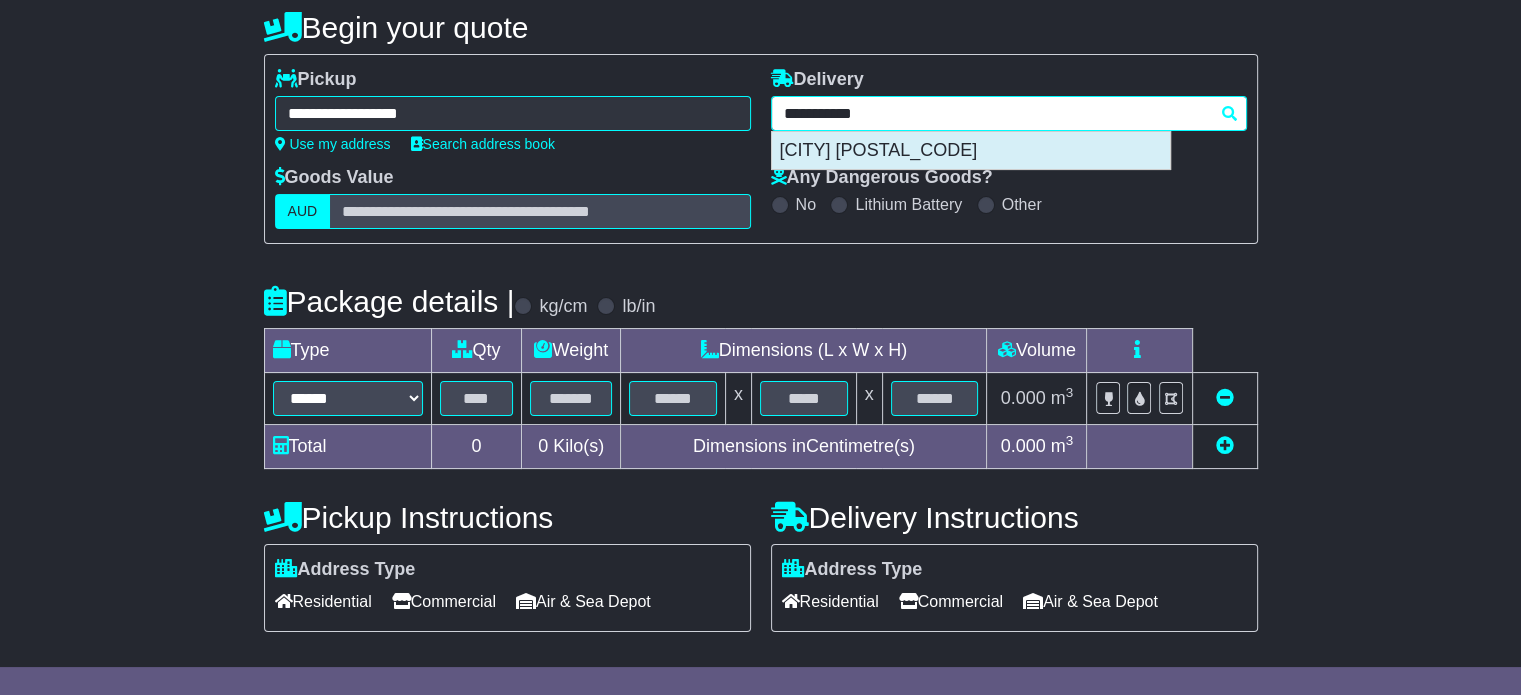 click on "[CITY] [POSTAL_CODE]" at bounding box center (971, 151) 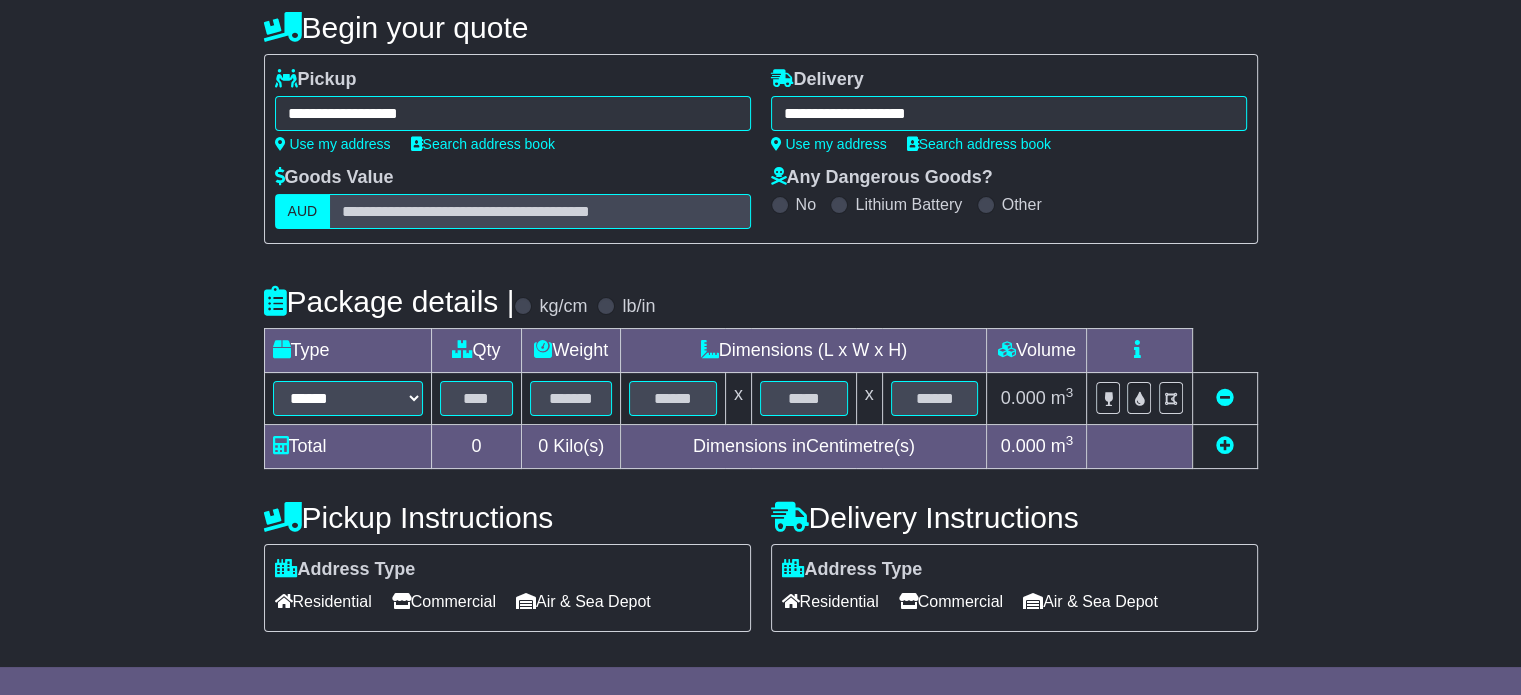 type on "**********" 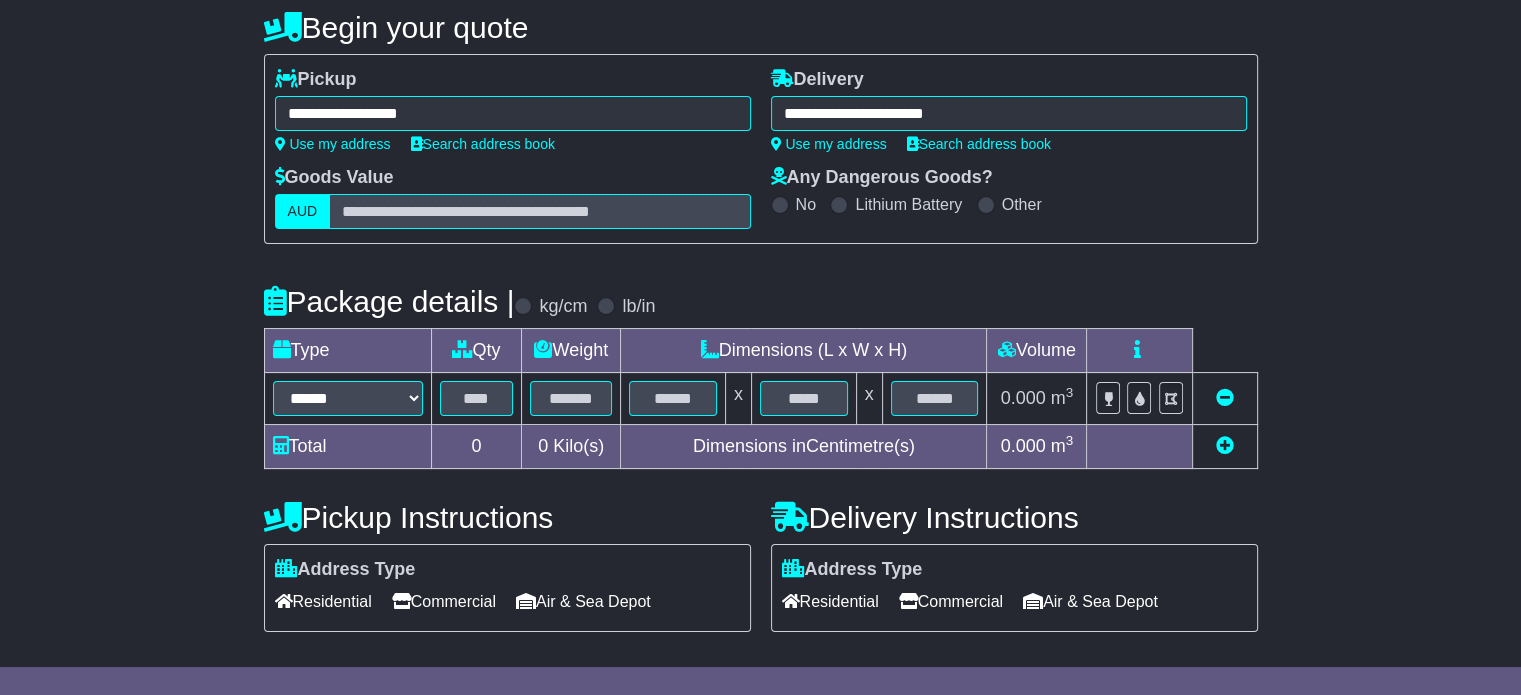 scroll, scrollTop: 360, scrollLeft: 0, axis: vertical 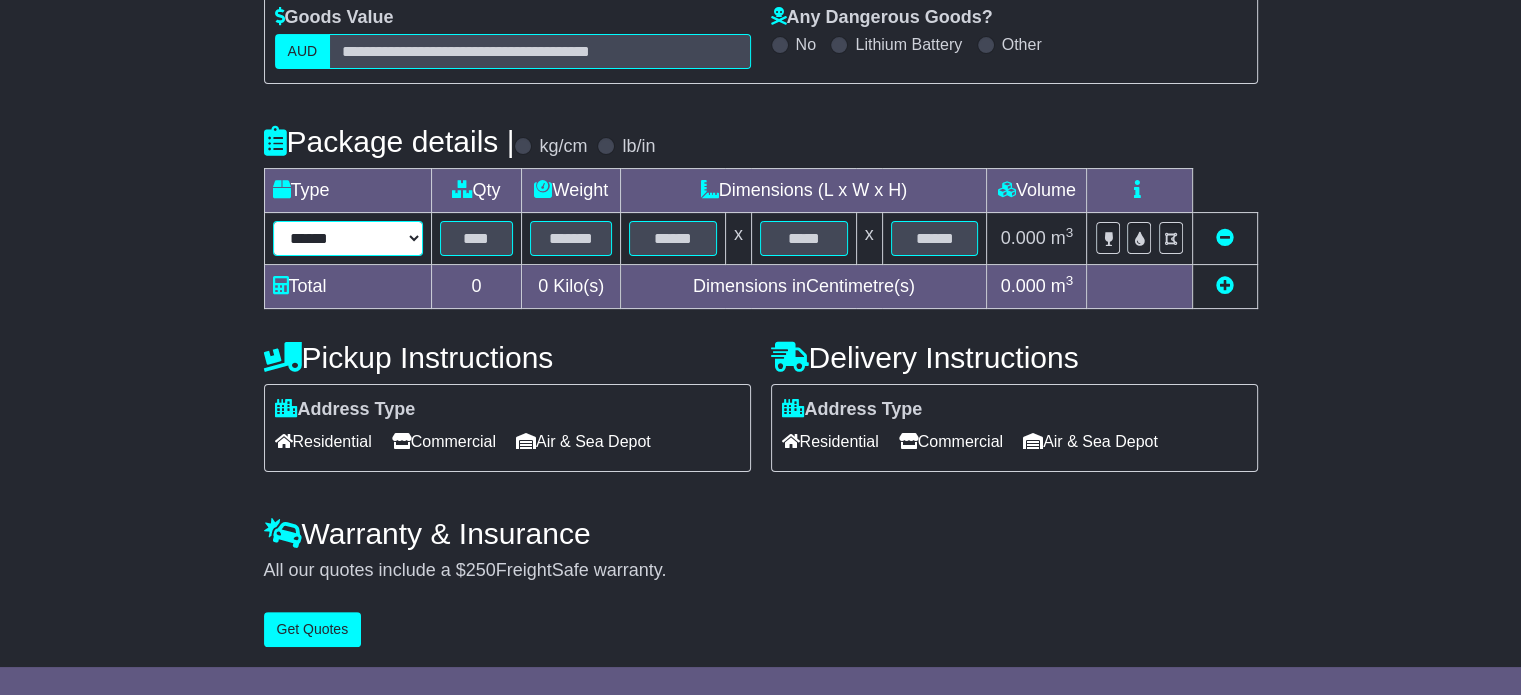 click on "****** ****** *** ******** ***** **** **** ****** *** *******" at bounding box center [348, 238] 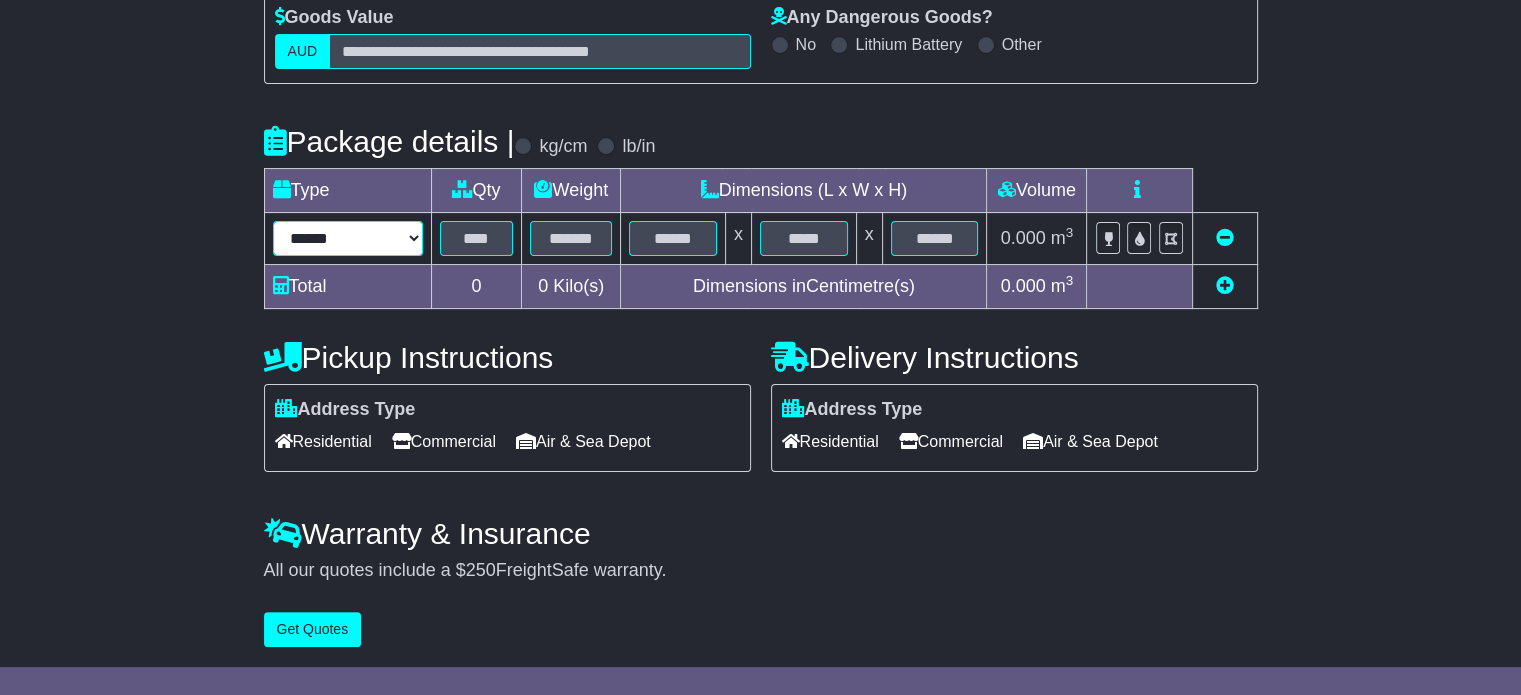 select on "*****" 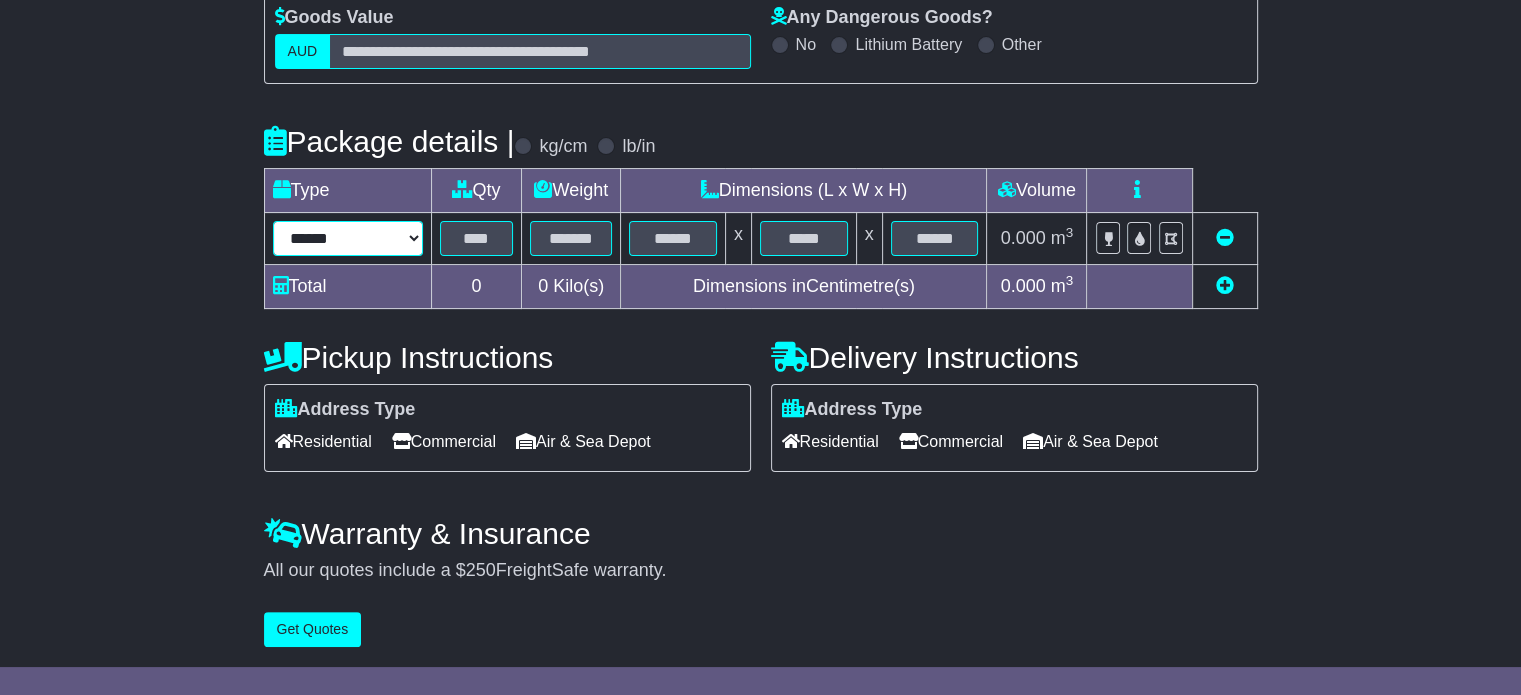 click on "****** ****** *** ******** ***** **** **** ****** *** *******" at bounding box center [348, 238] 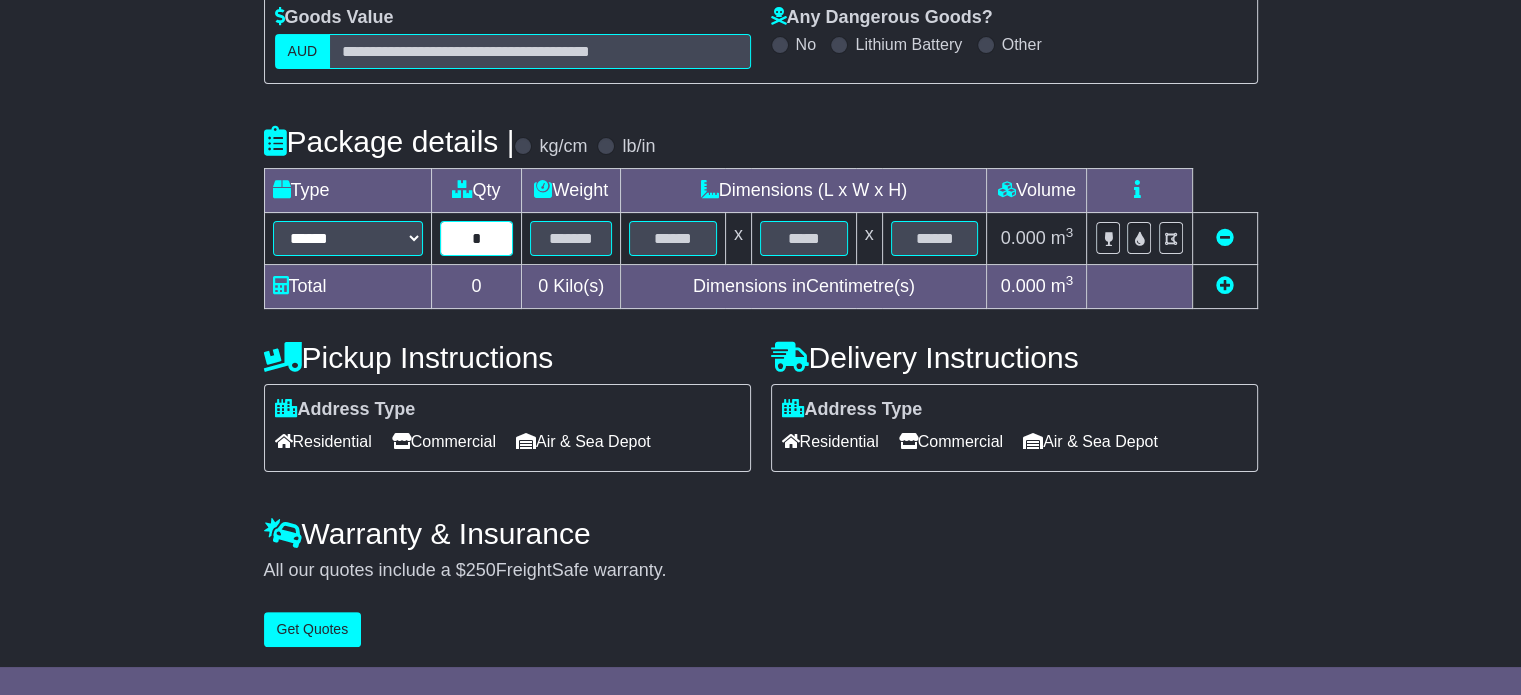 type on "*" 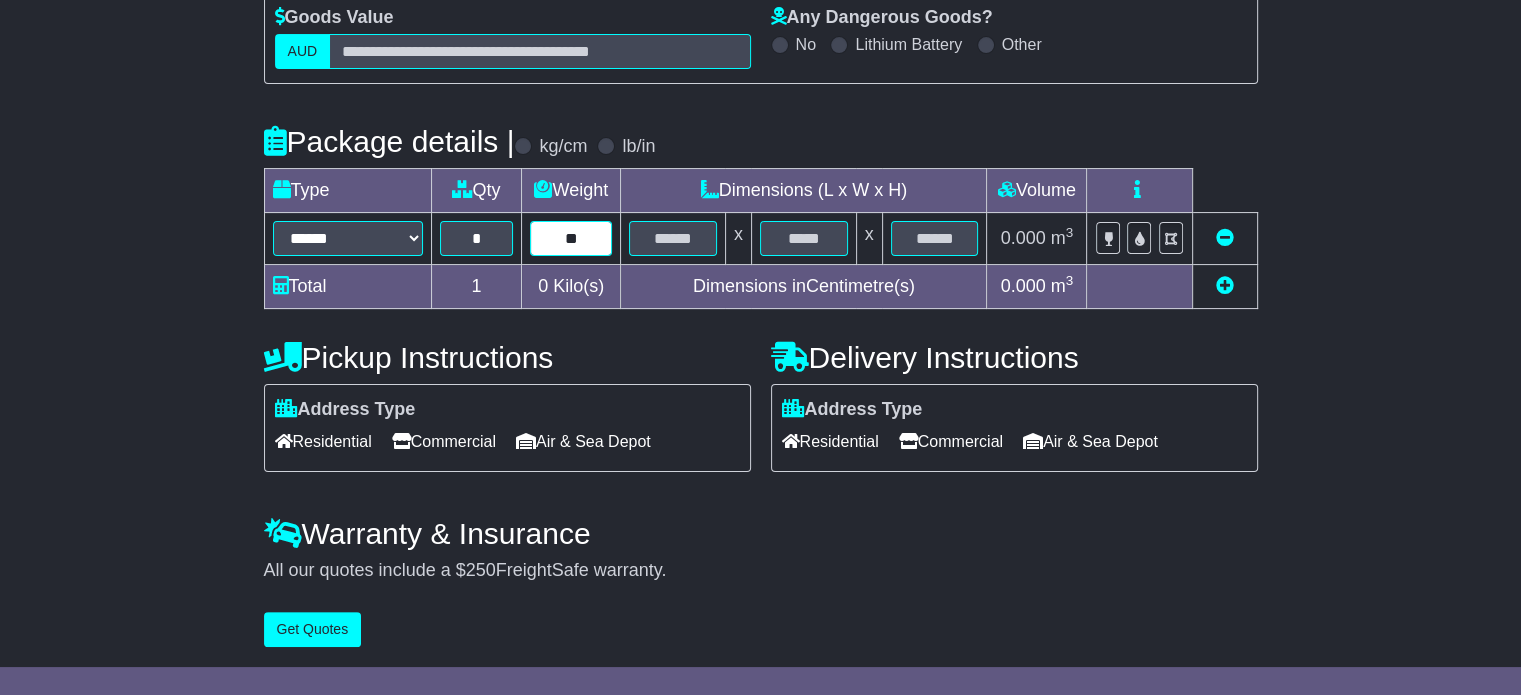 type on "**" 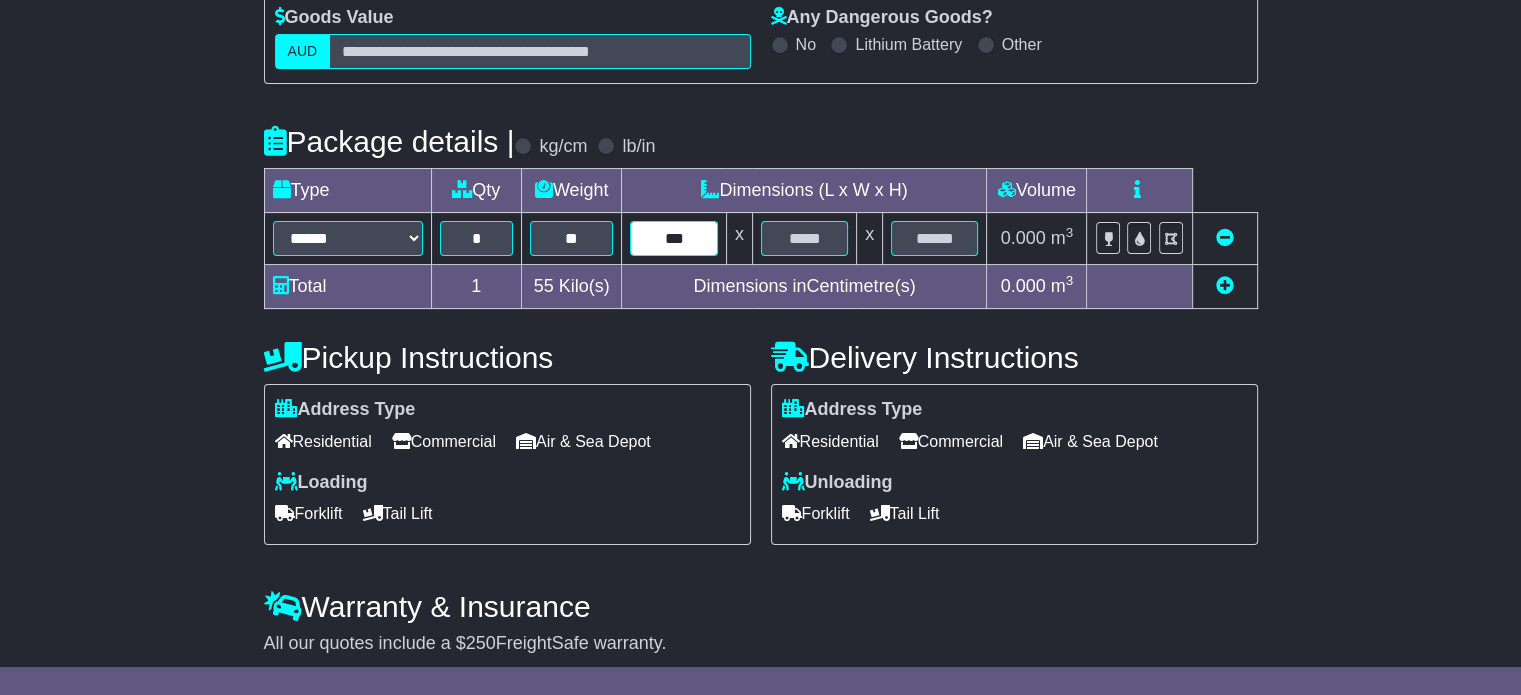 type on "***" 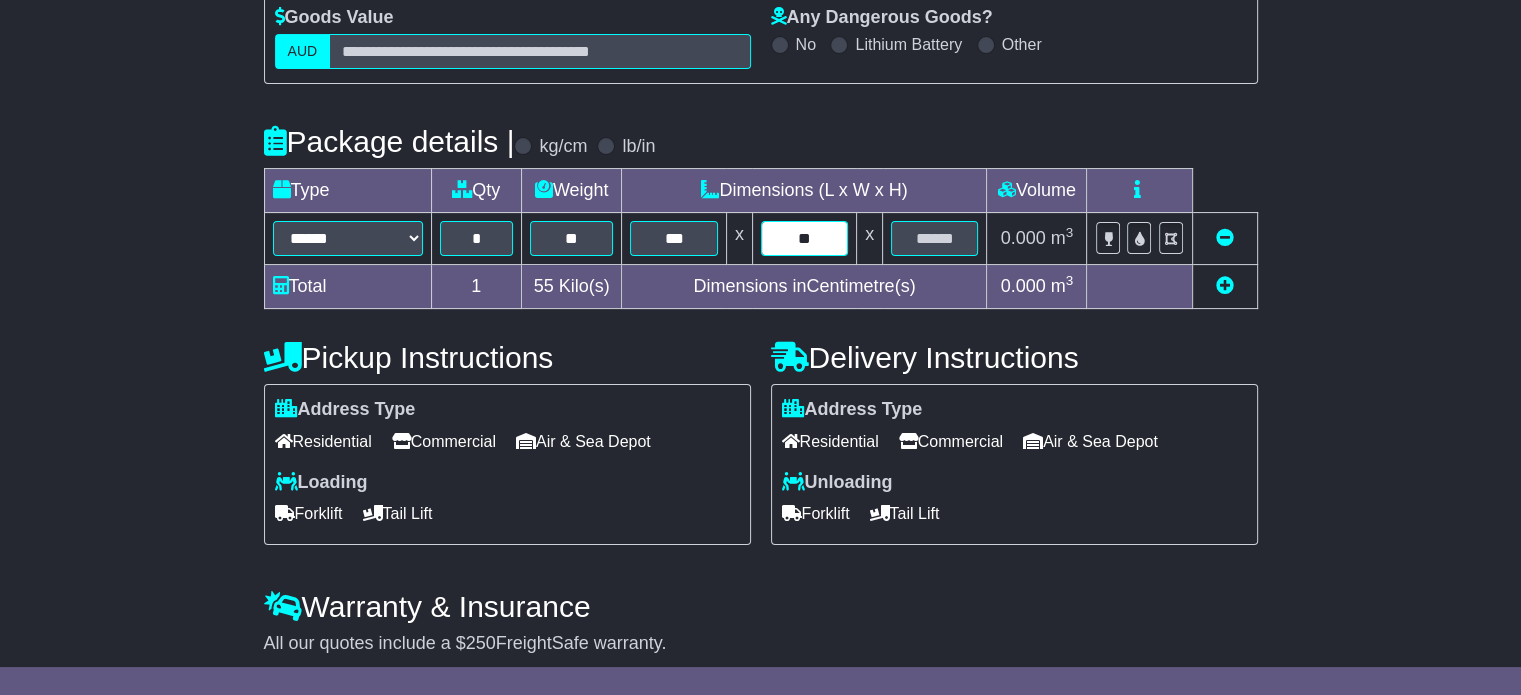 type on "**" 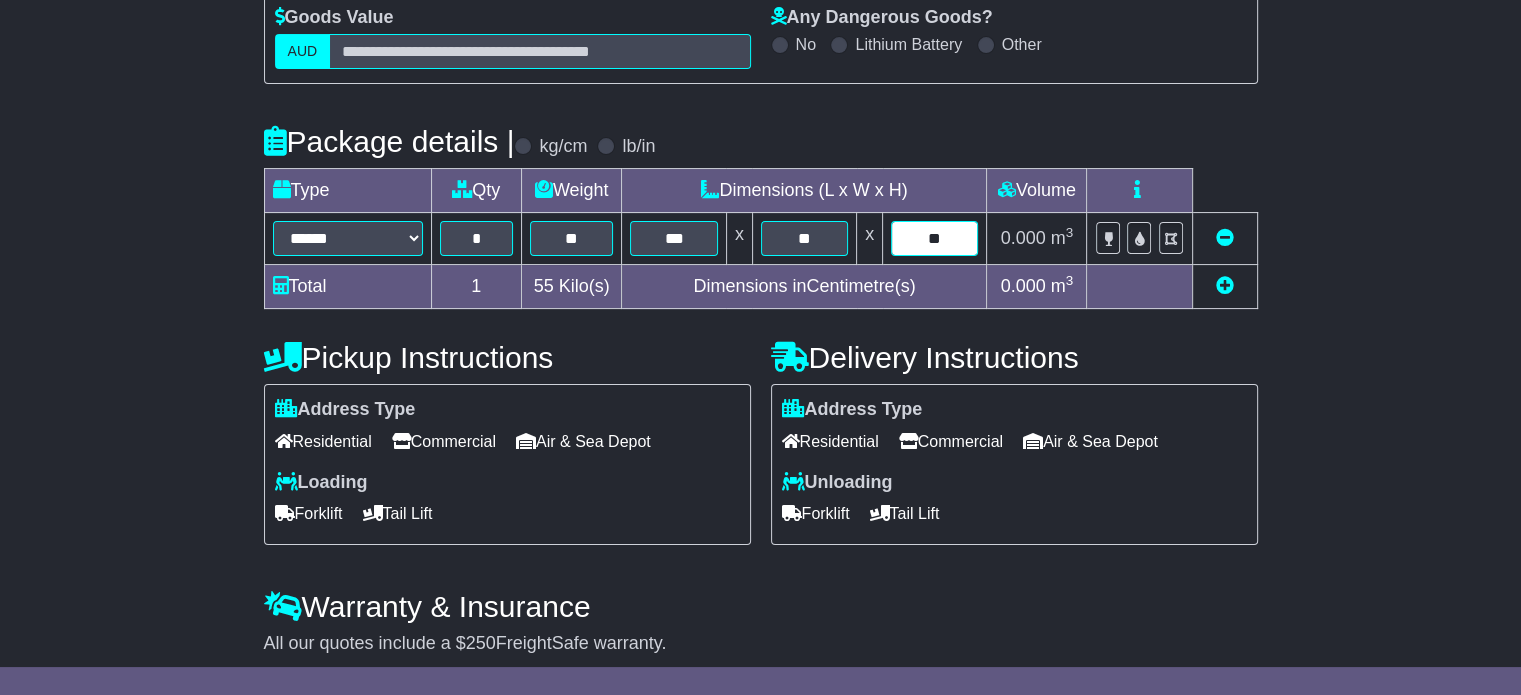 type on "**" 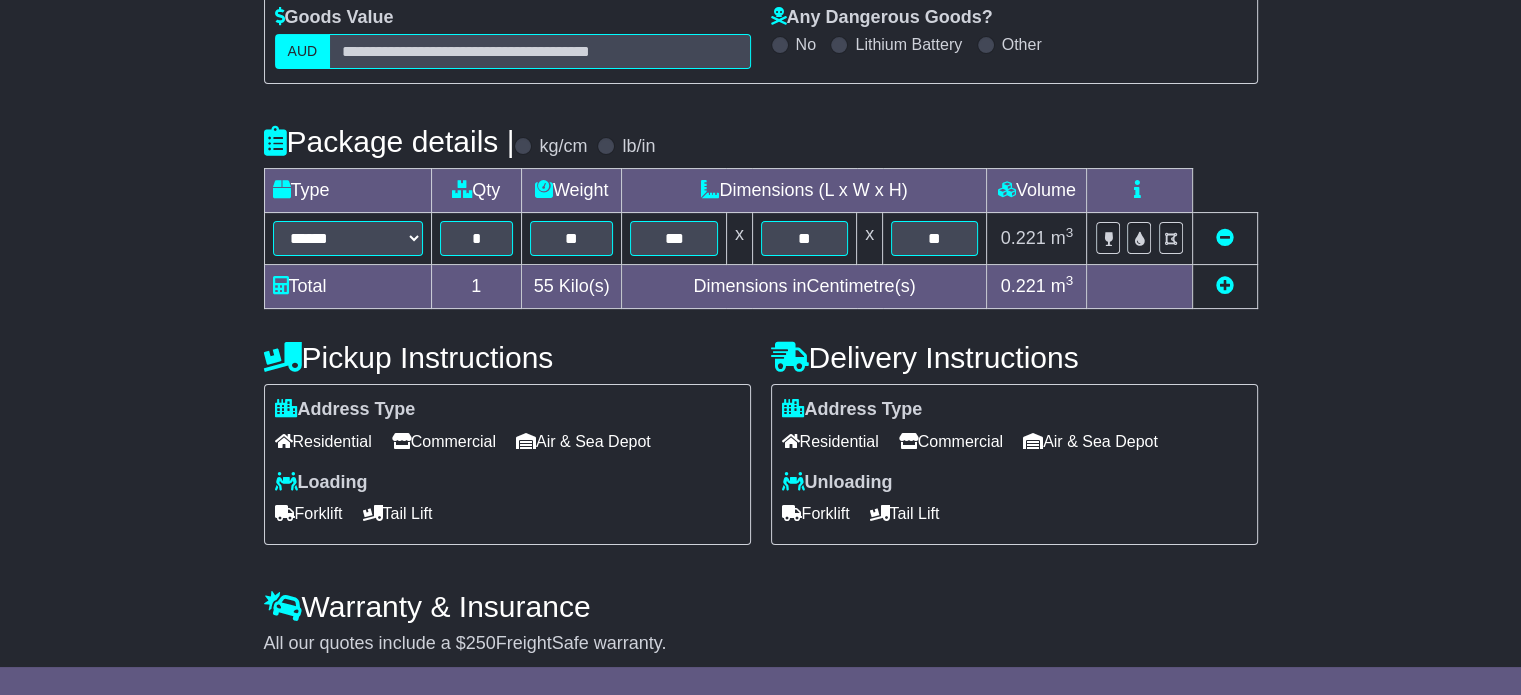scroll, scrollTop: 382, scrollLeft: 0, axis: vertical 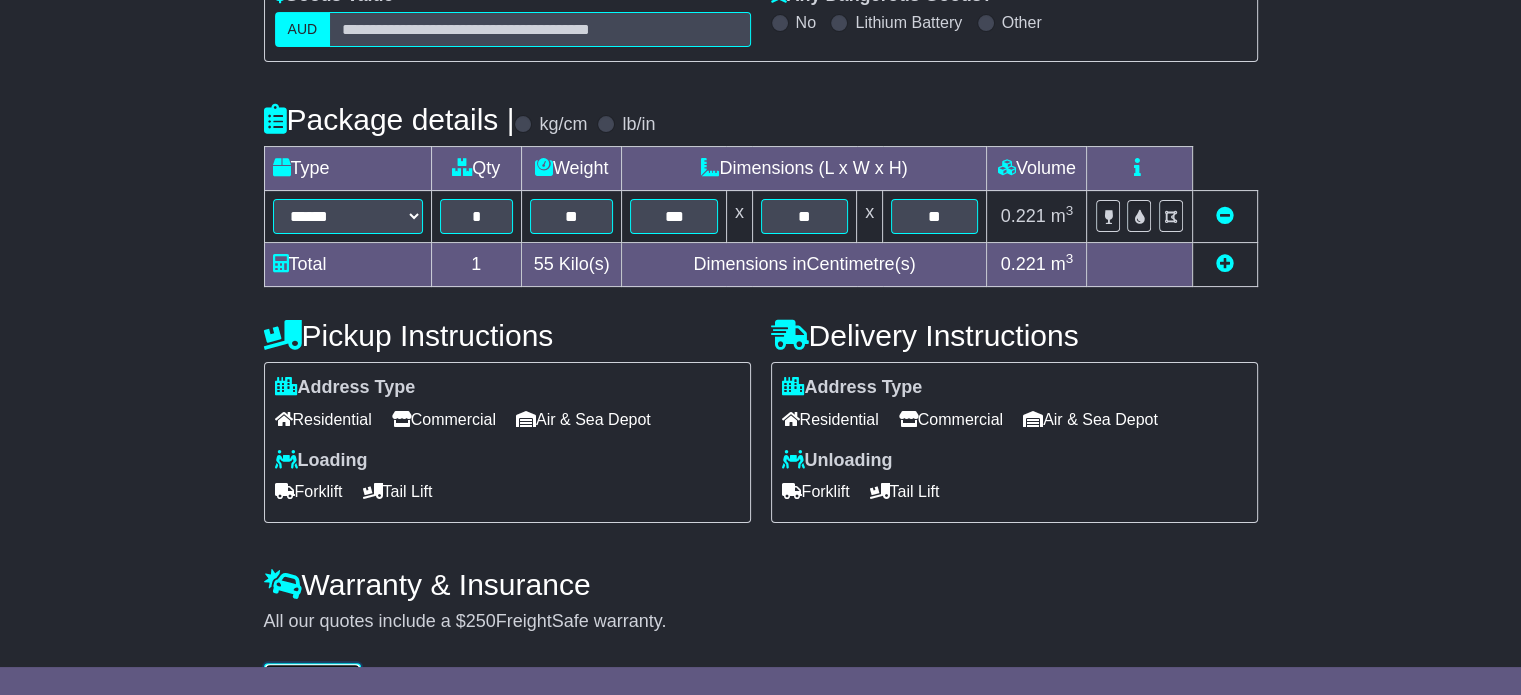type 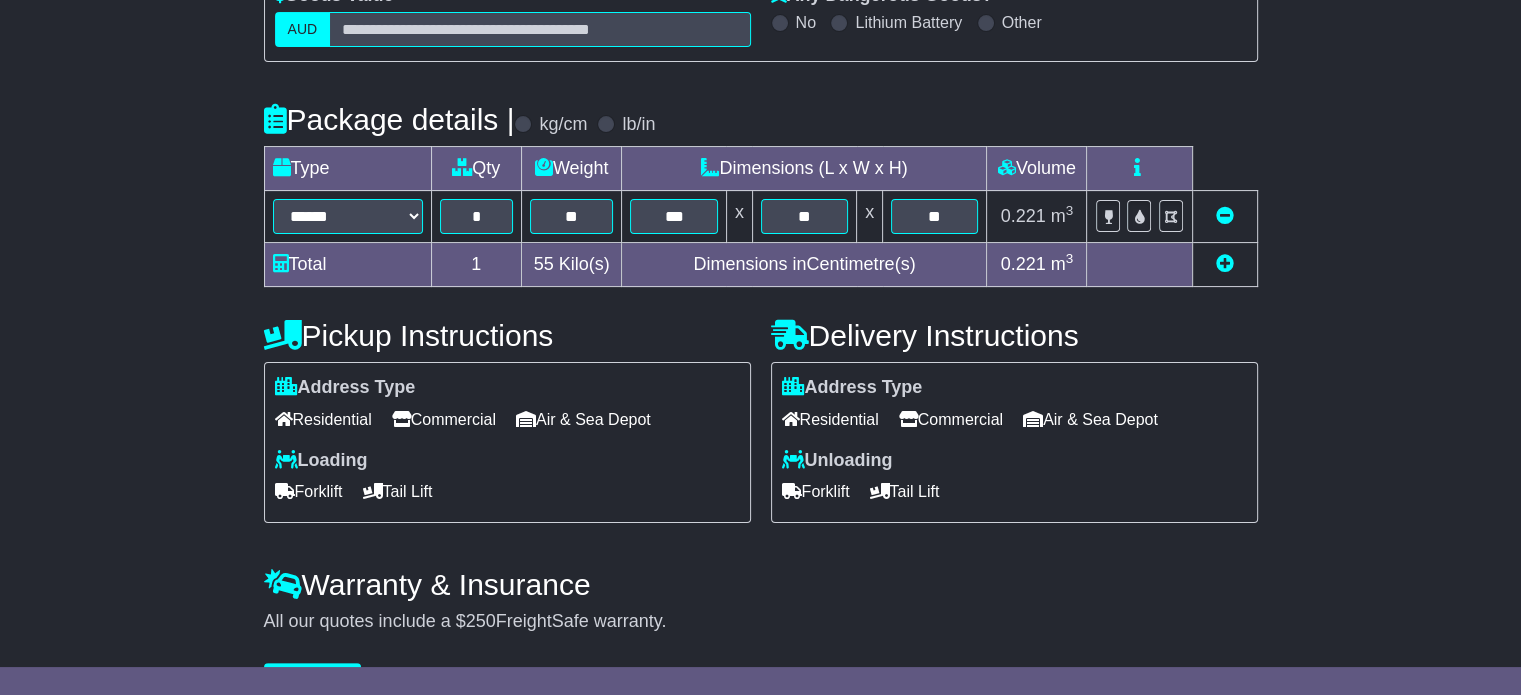 click on "Commercial" at bounding box center [444, 419] 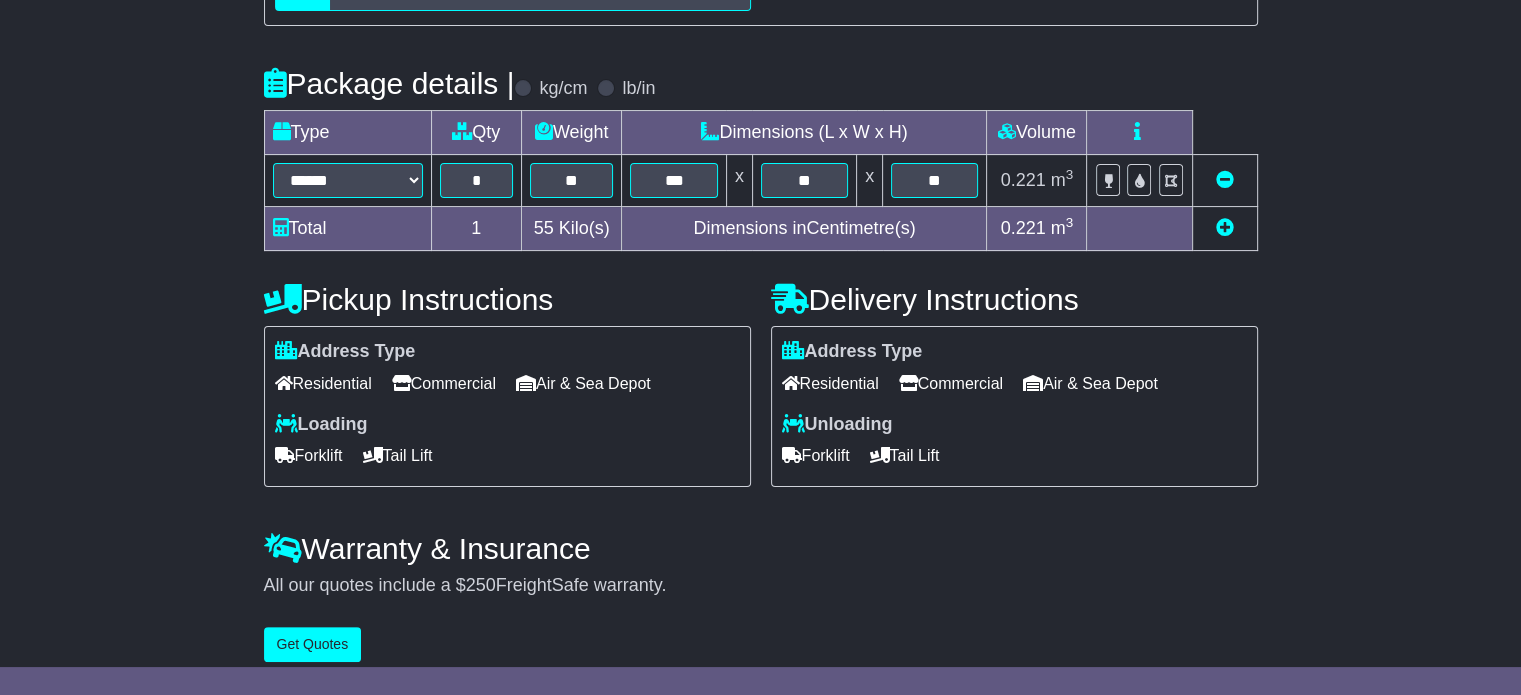 scroll, scrollTop: 436, scrollLeft: 0, axis: vertical 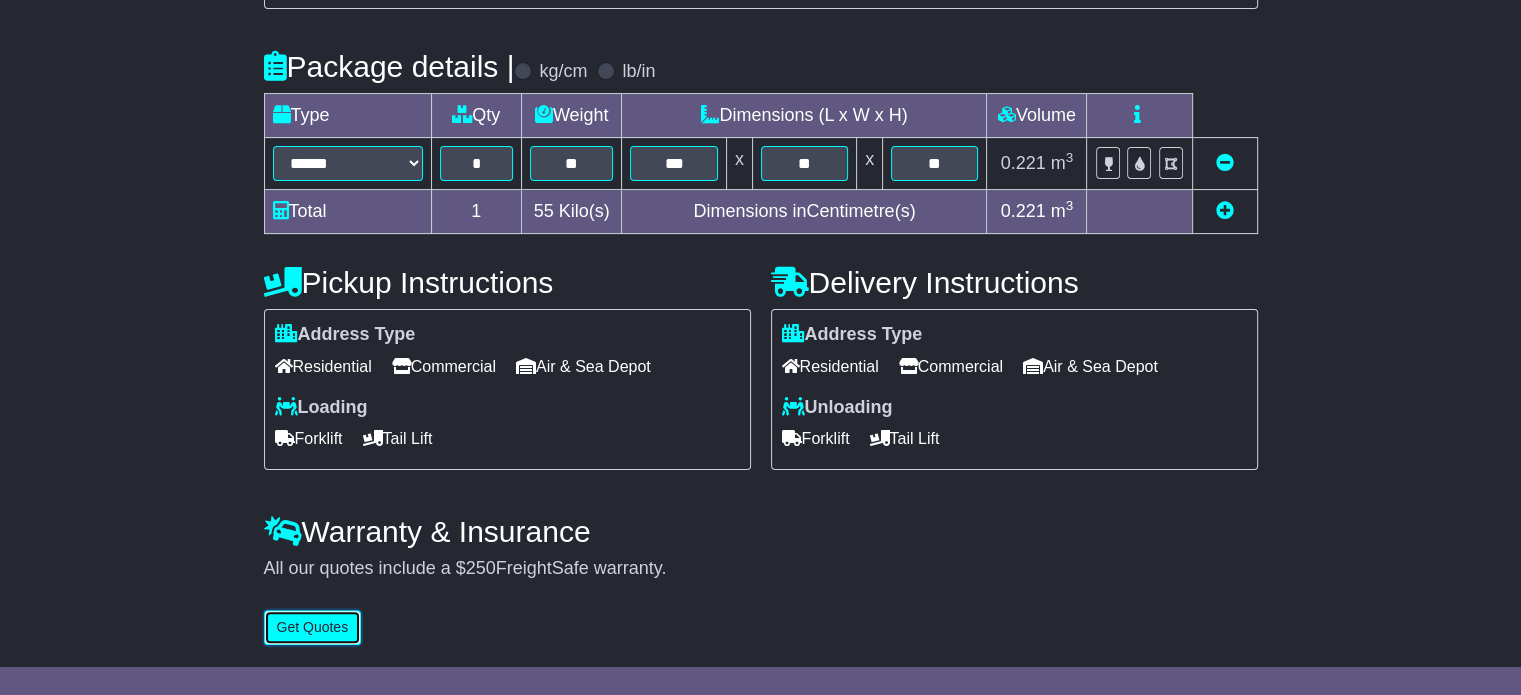 click on "Get Quotes" at bounding box center [313, 627] 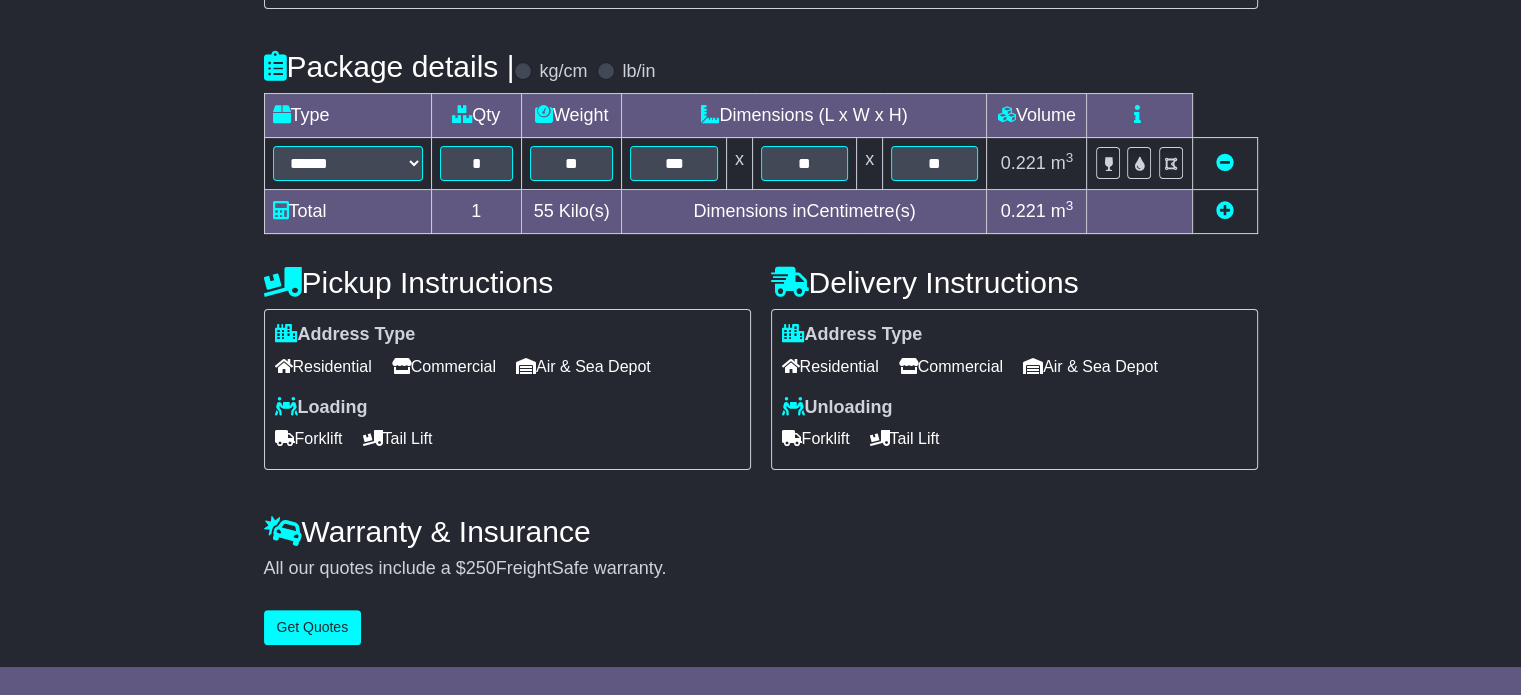 scroll, scrollTop: 0, scrollLeft: 0, axis: both 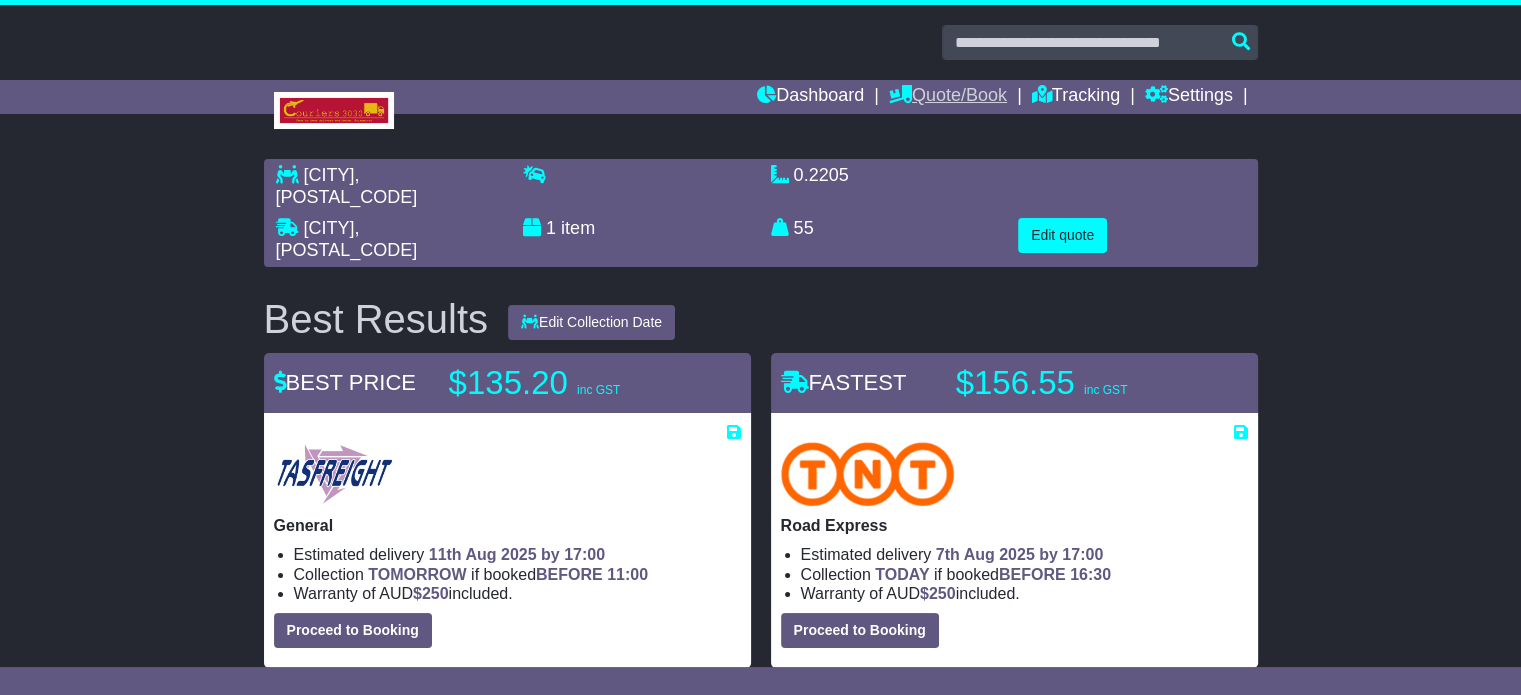 click on "Quote/Book" at bounding box center [948, 97] 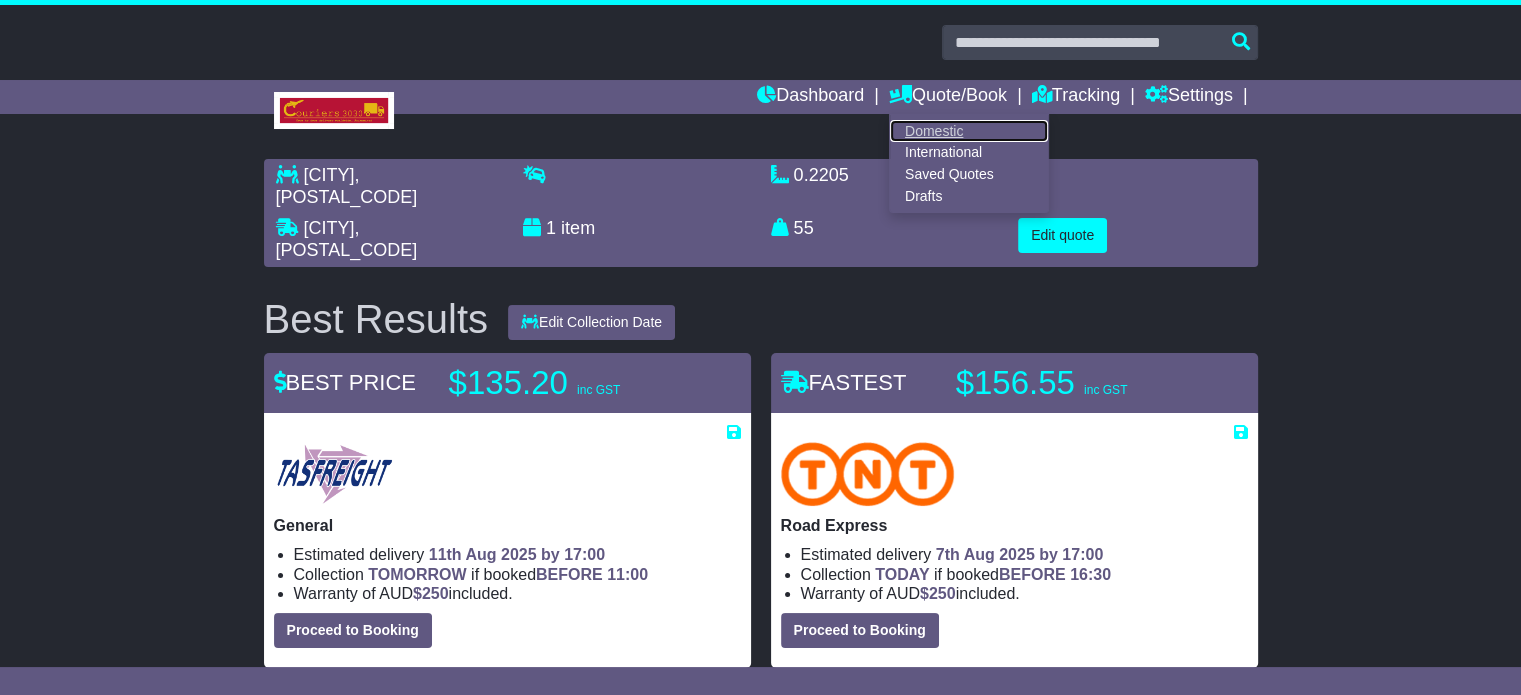 click on "Domestic" at bounding box center (969, 131) 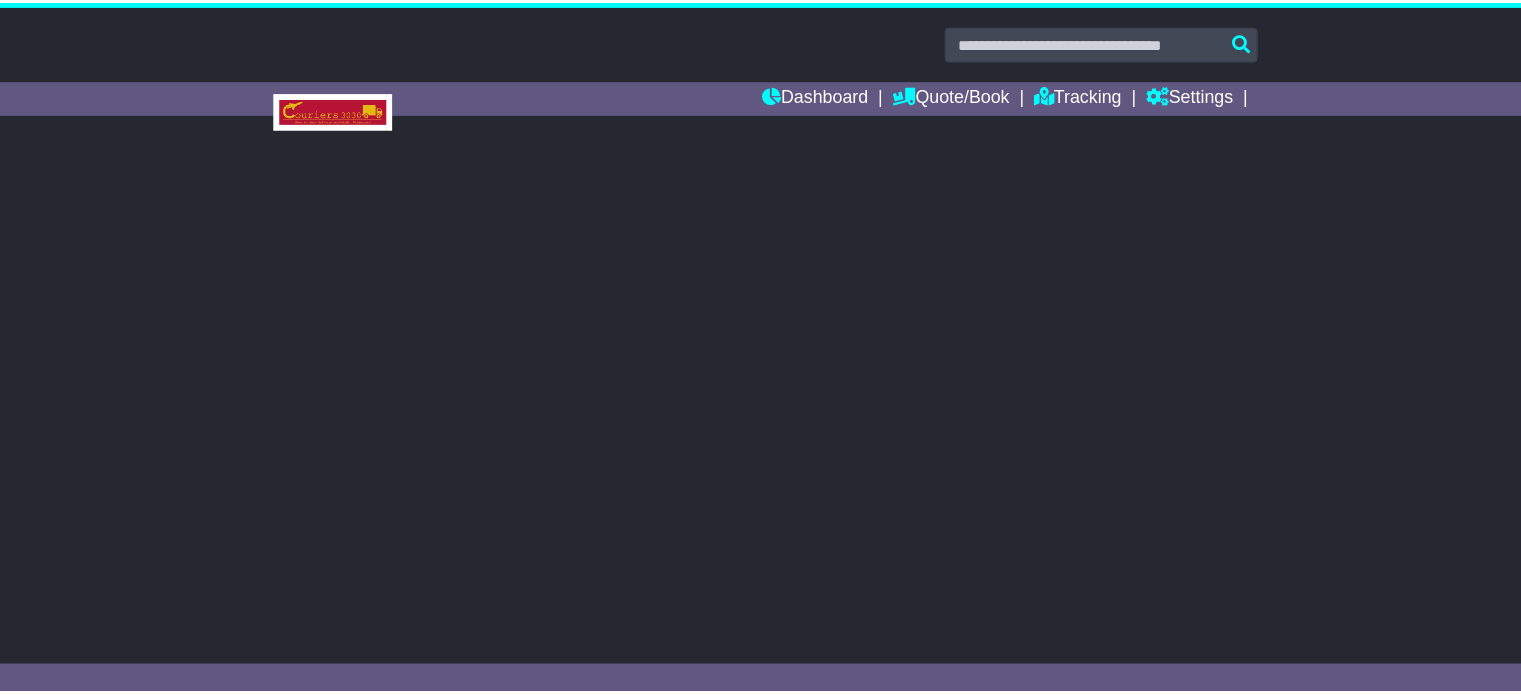 scroll, scrollTop: 0, scrollLeft: 0, axis: both 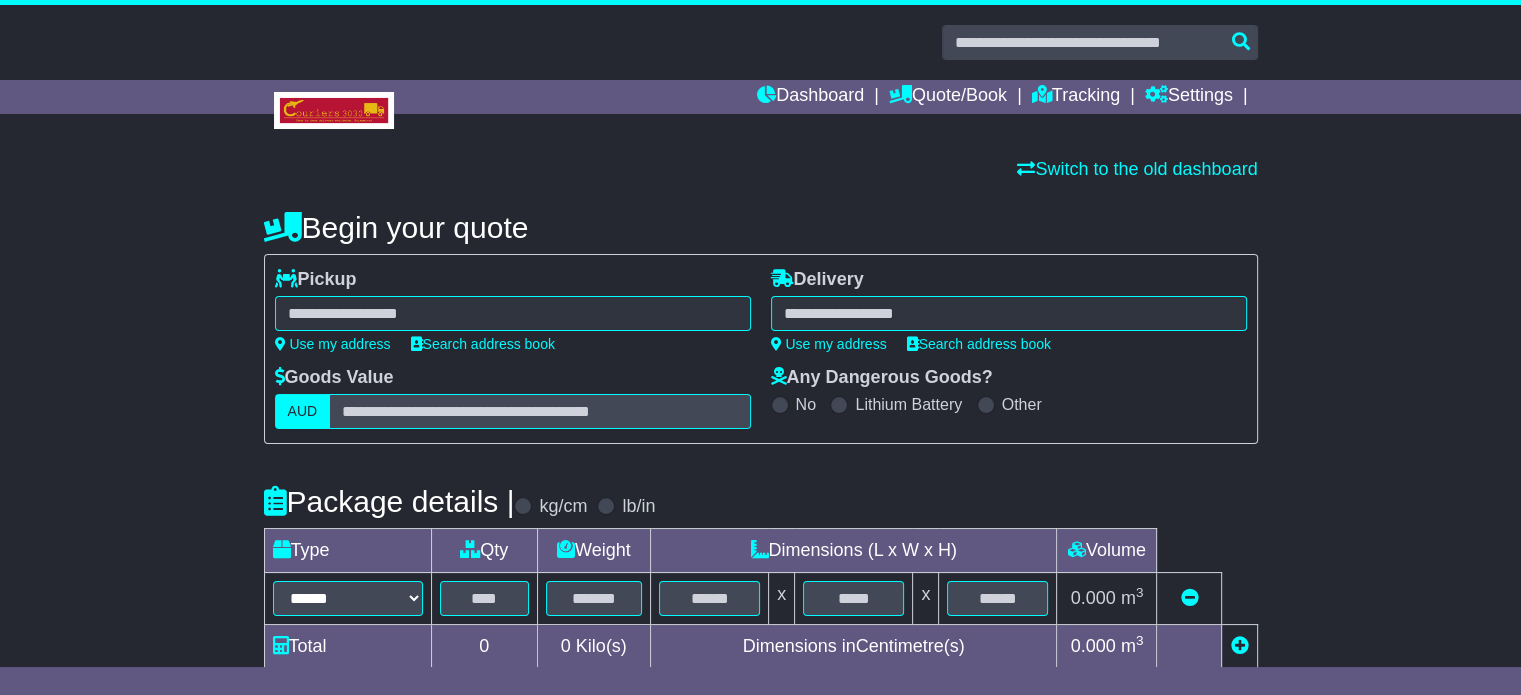 click at bounding box center [513, 313] 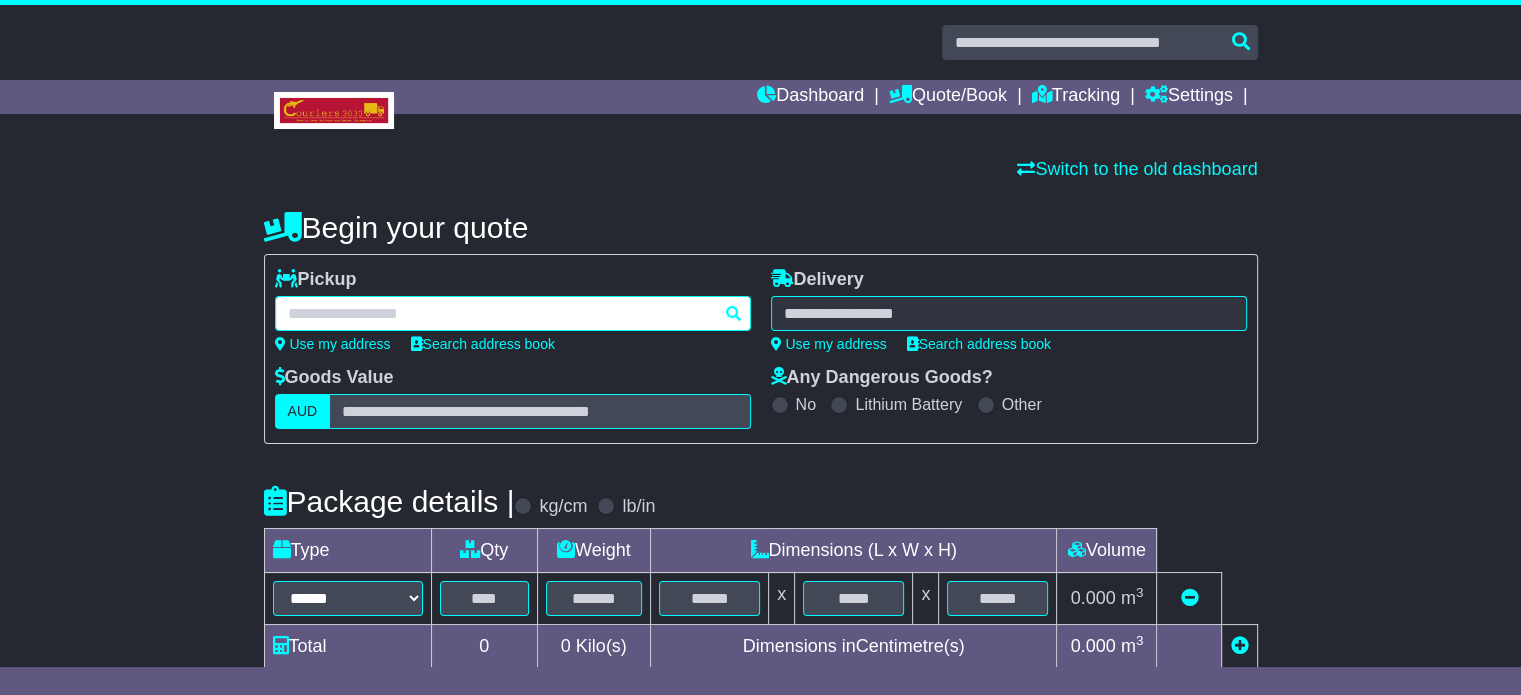 paste on "*********" 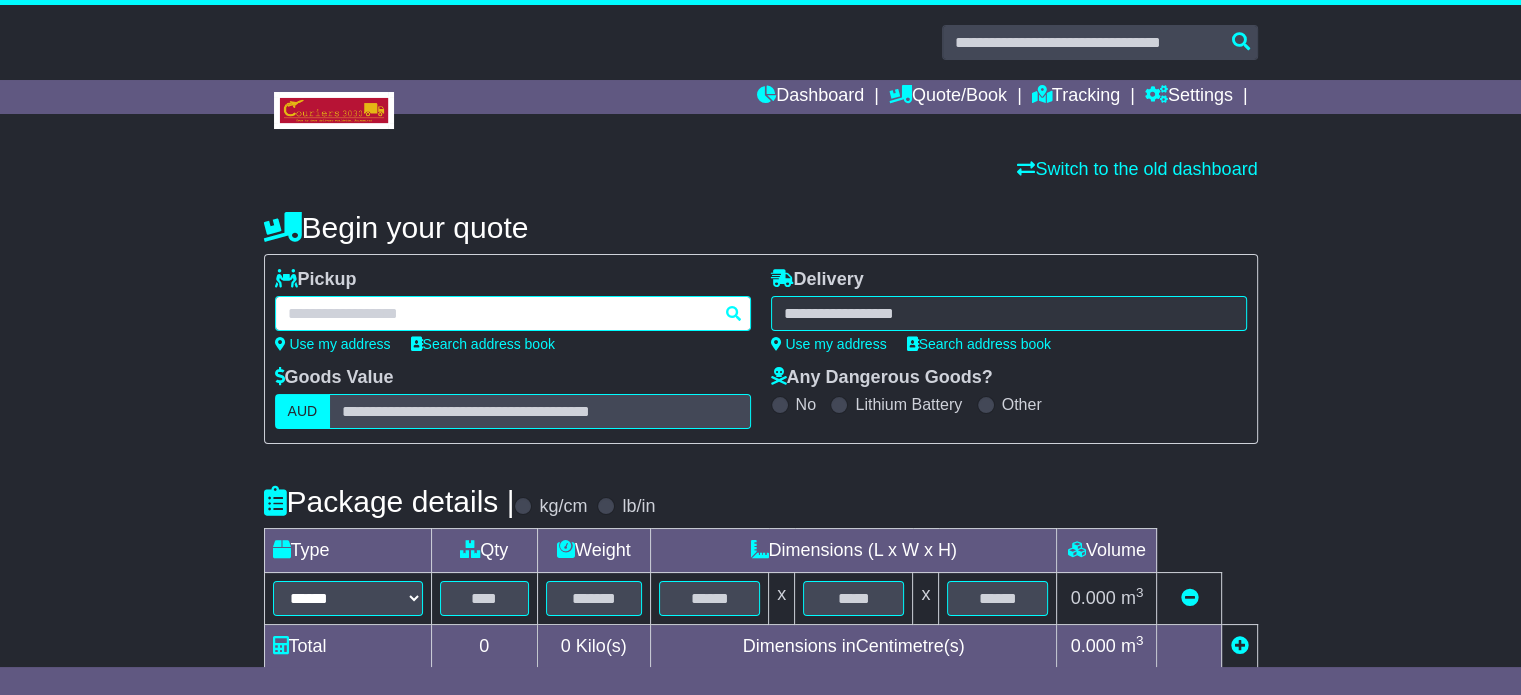 type on "*********" 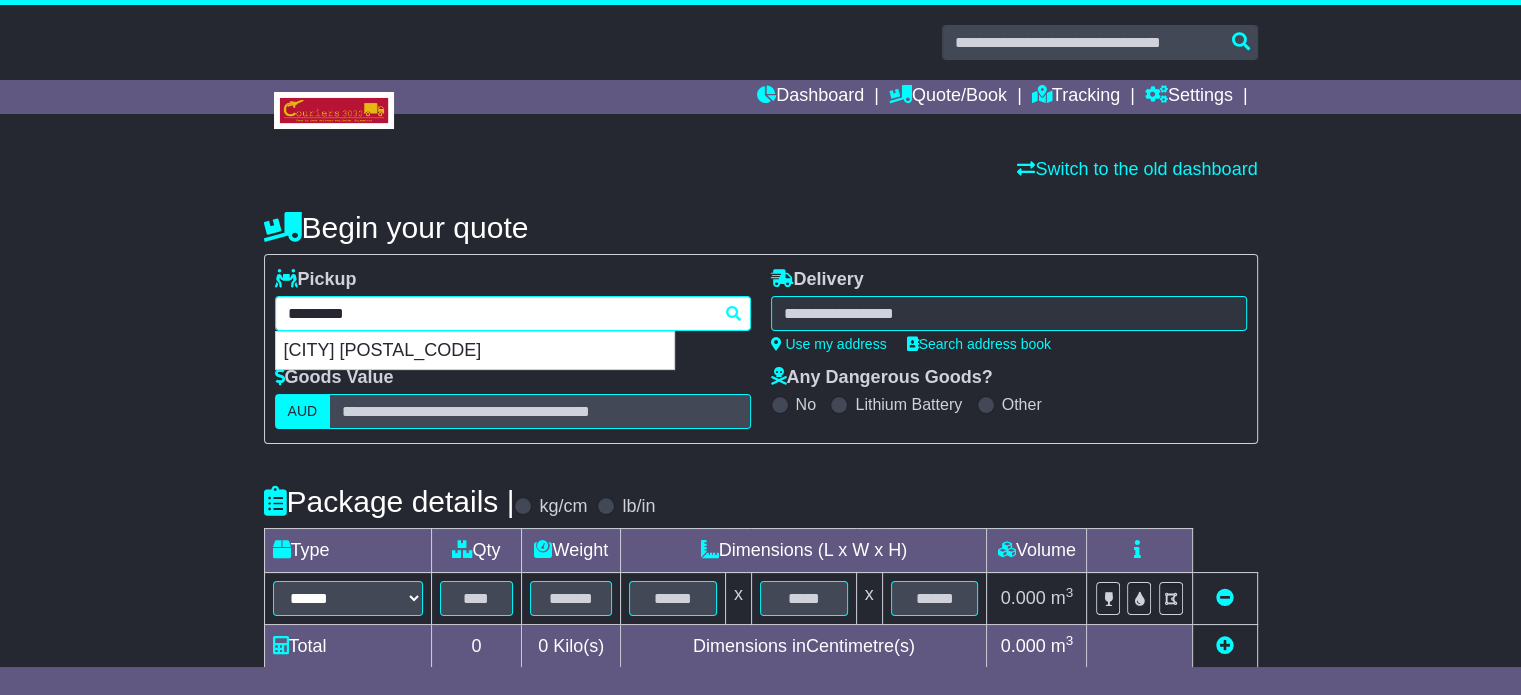 click on "[CITY] [POSTAL_CODE]" at bounding box center [475, 351] 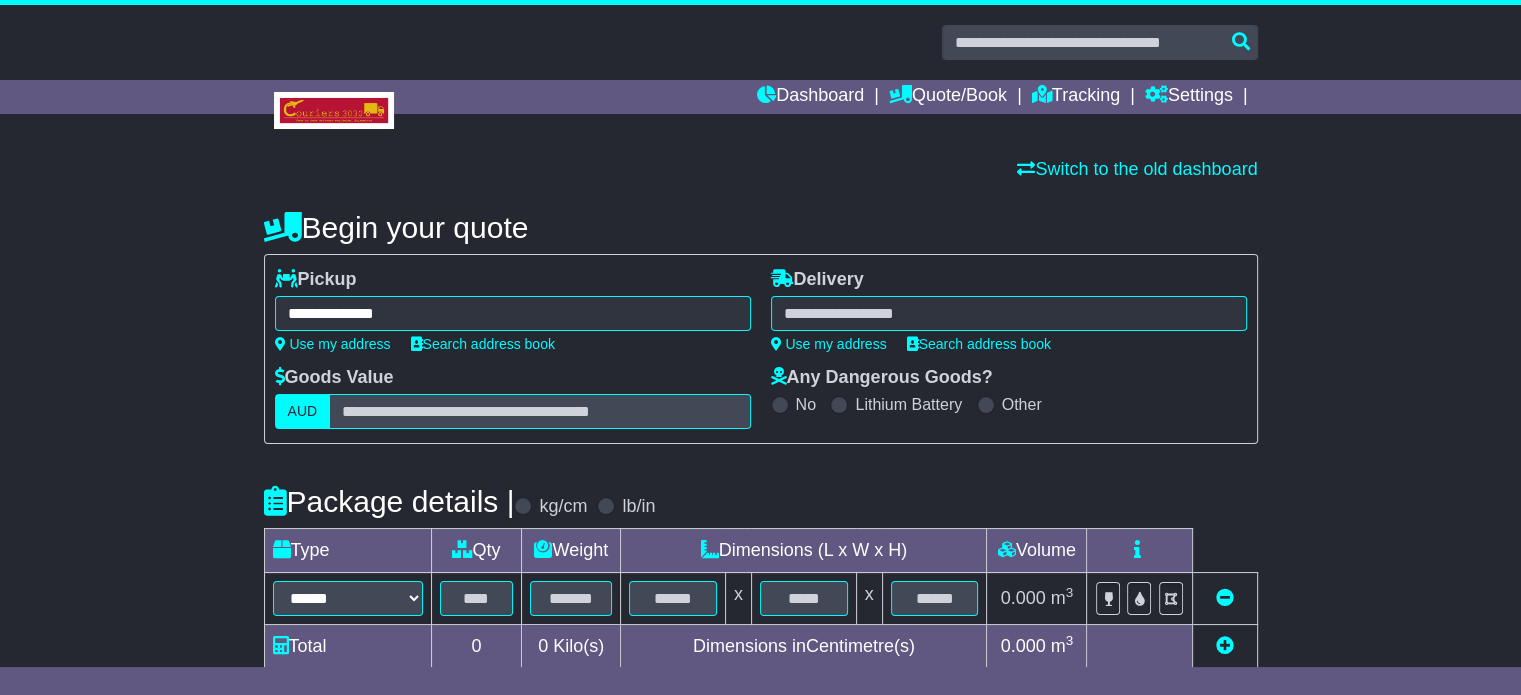 type on "**********" 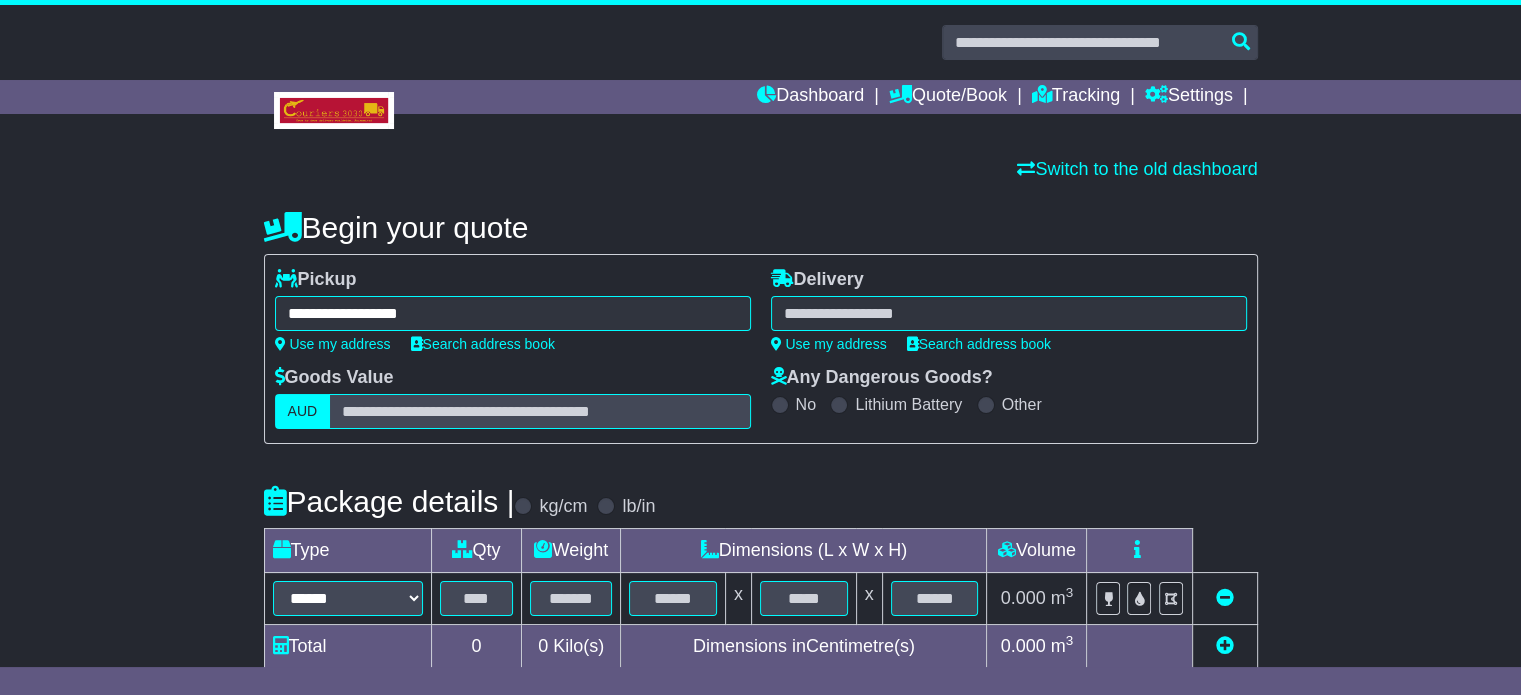 click at bounding box center [1009, 313] 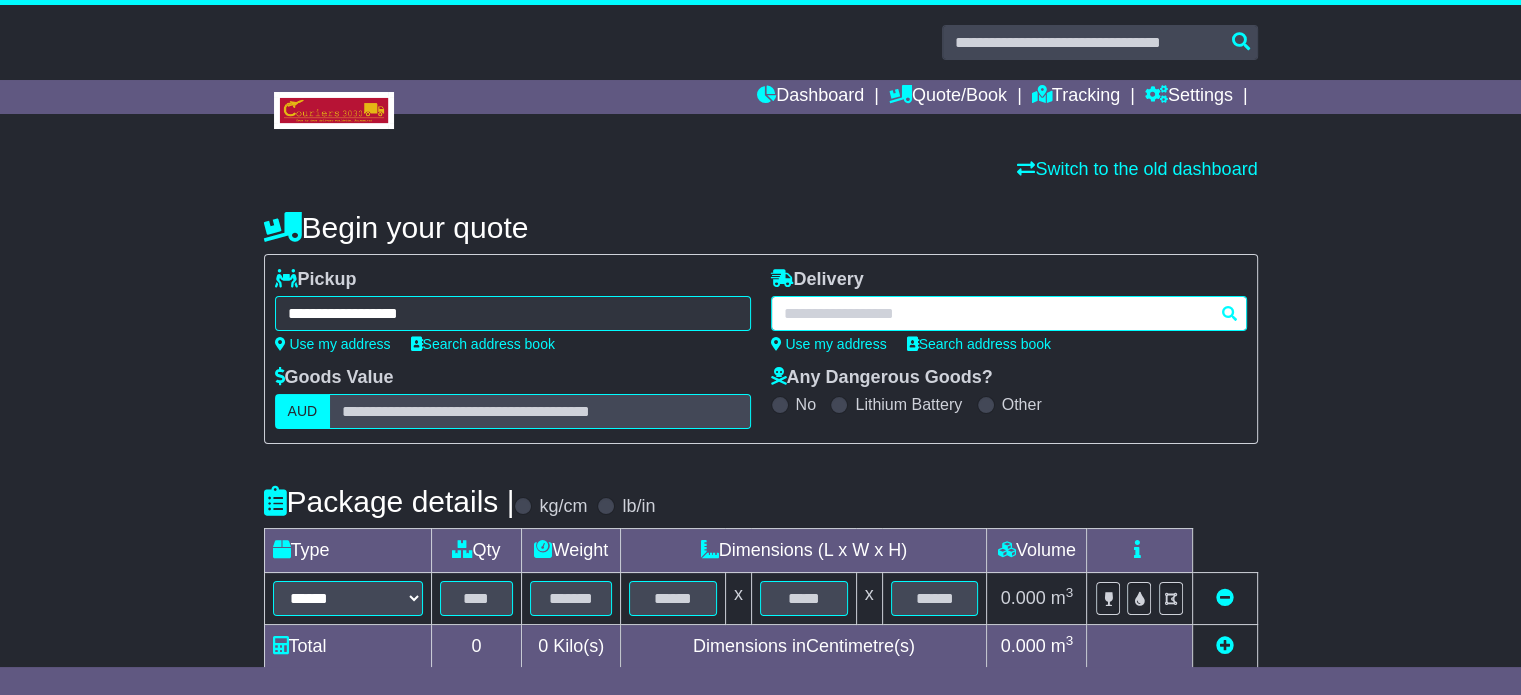 paste on "*********" 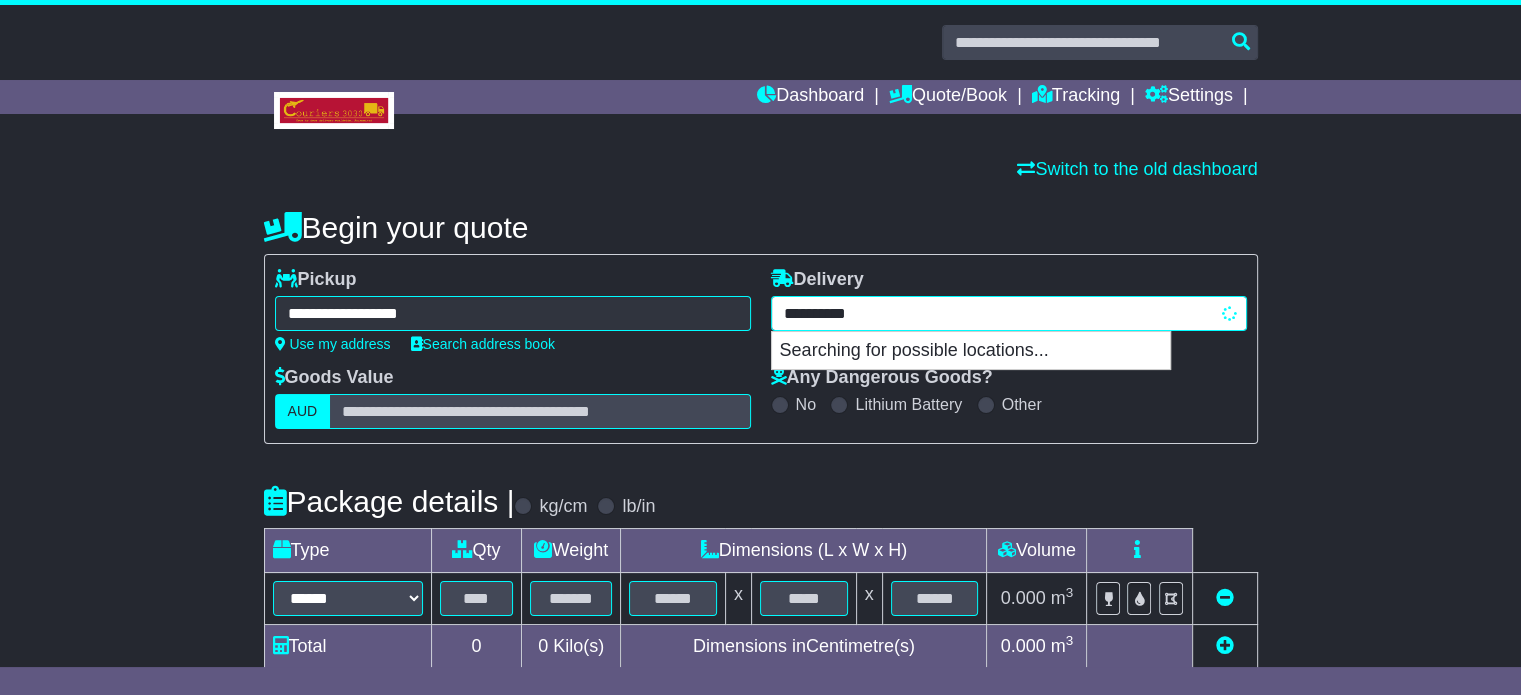 type on "**********" 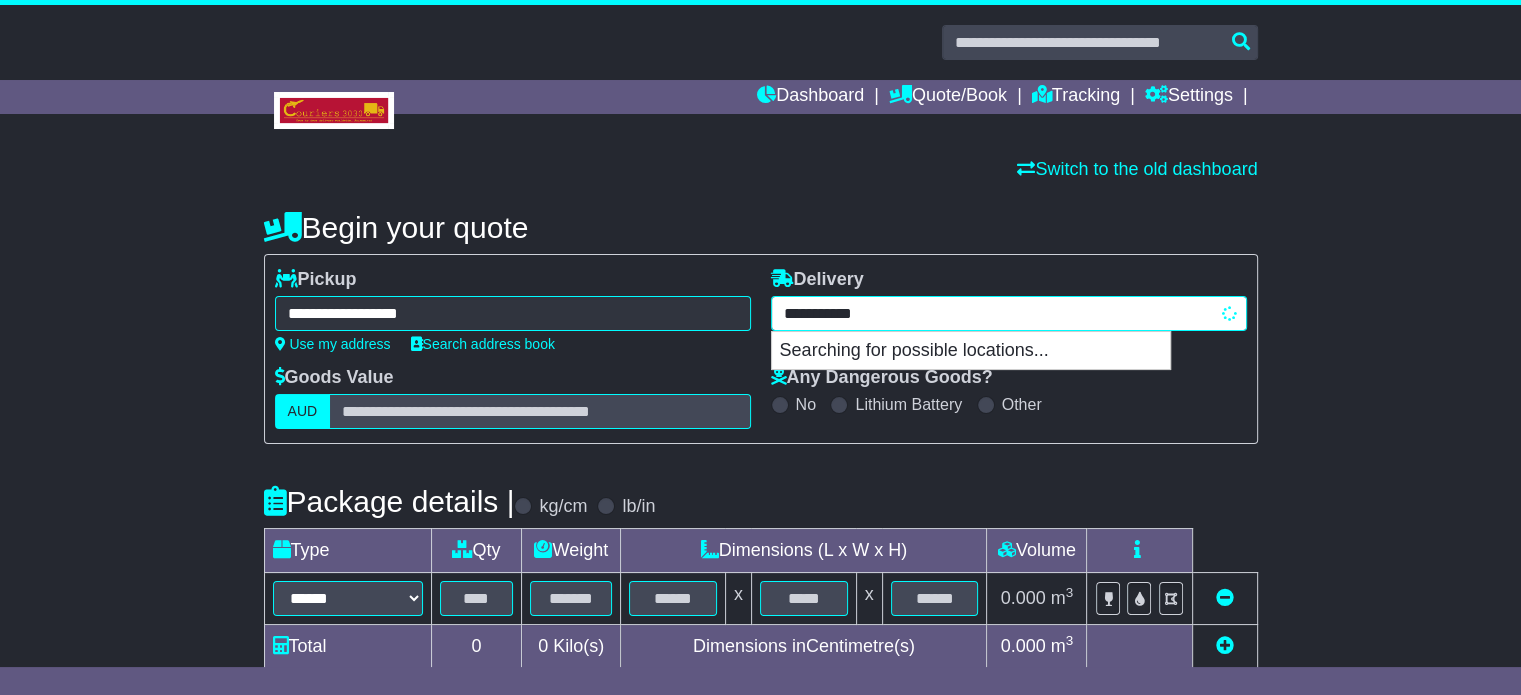 type on "**********" 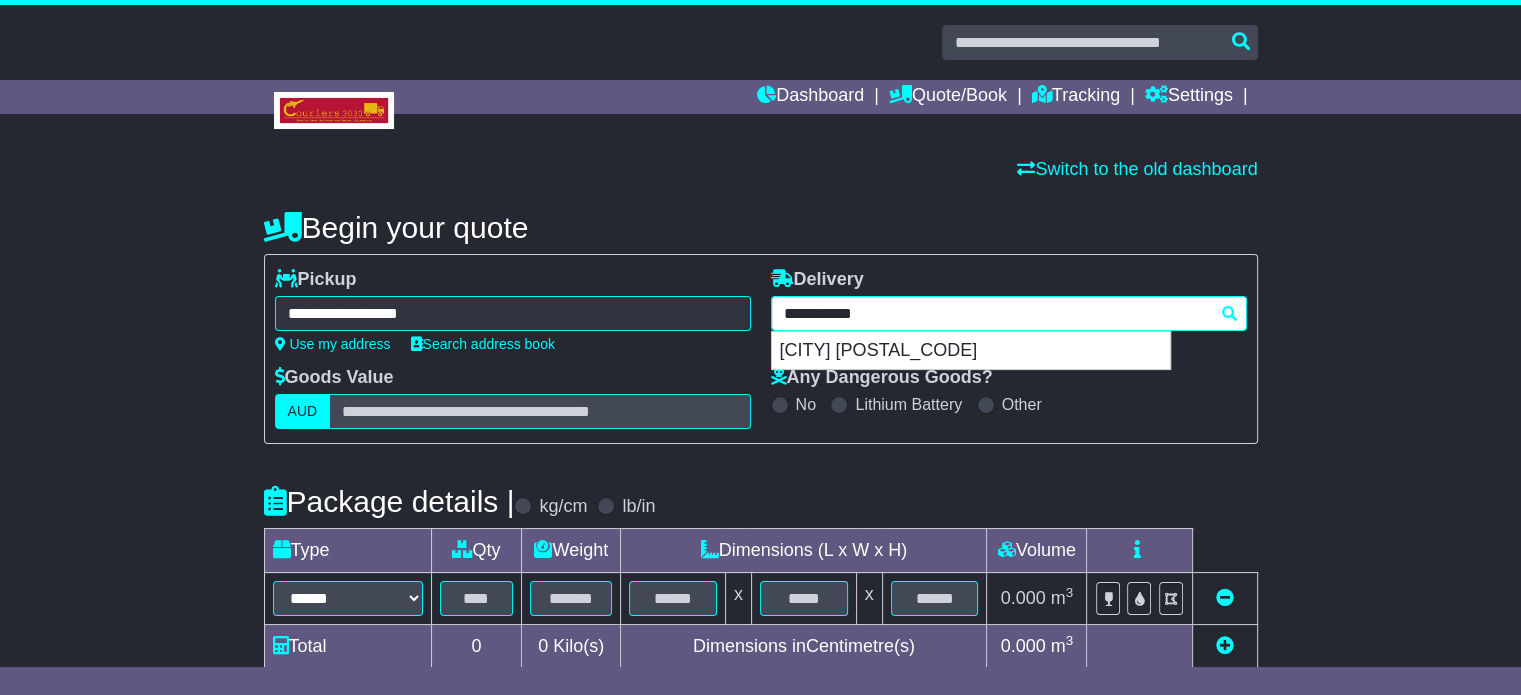 click on "[CITY] [POSTAL_CODE]" at bounding box center (971, 351) 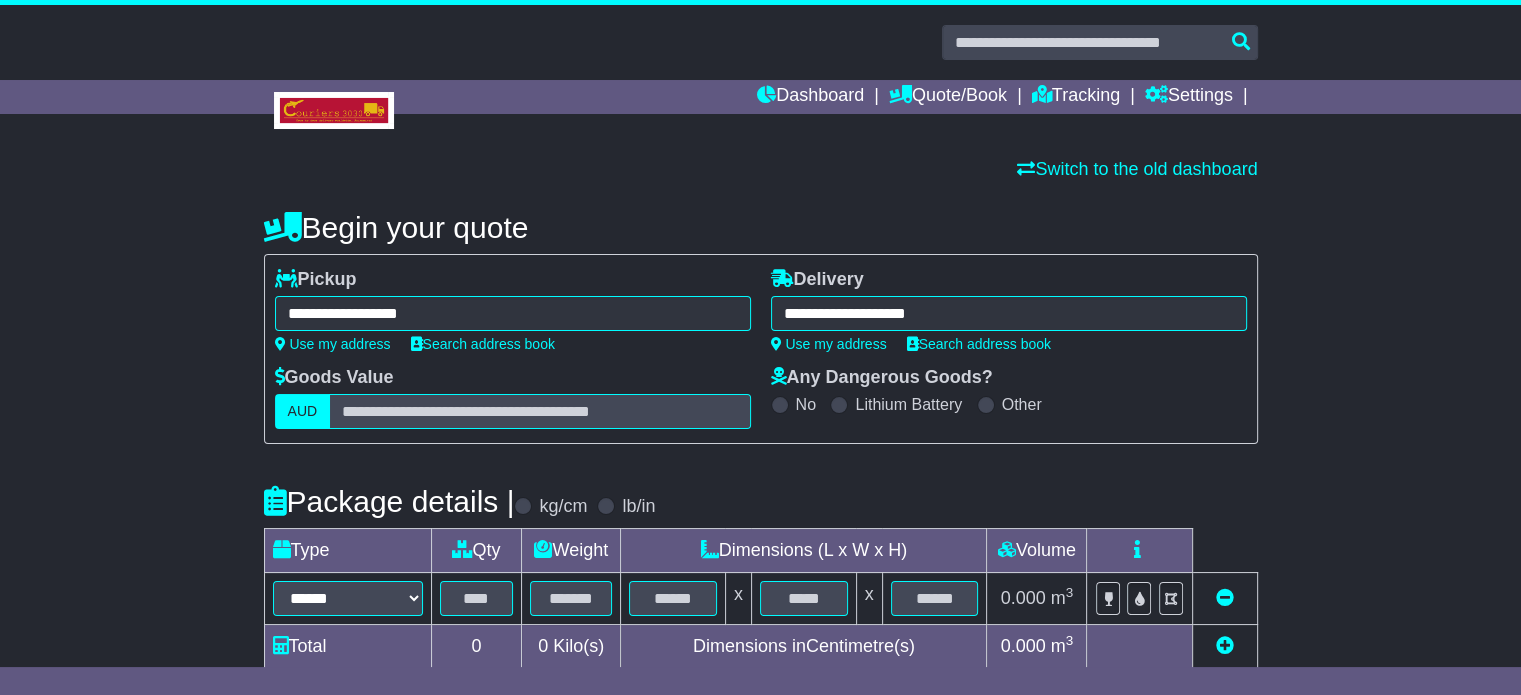 type on "**********" 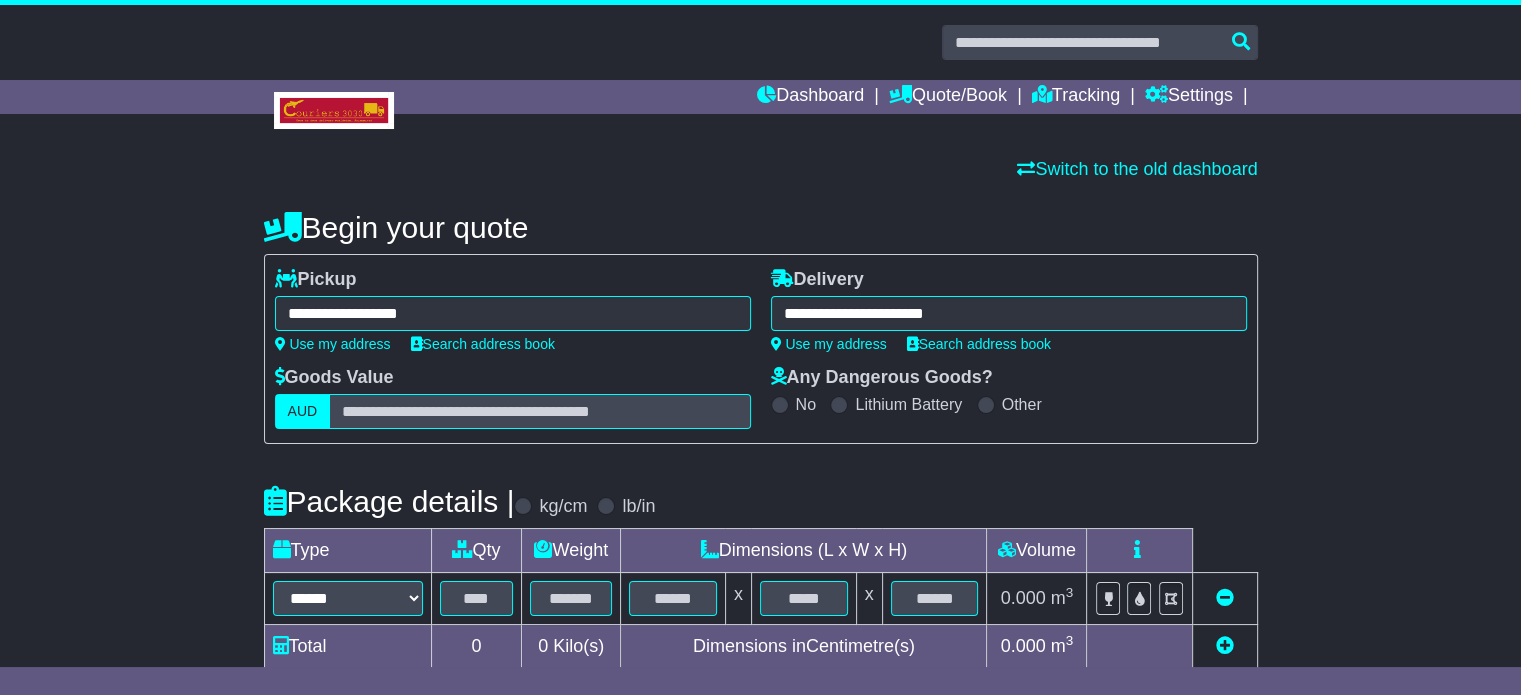scroll, scrollTop: 200, scrollLeft: 0, axis: vertical 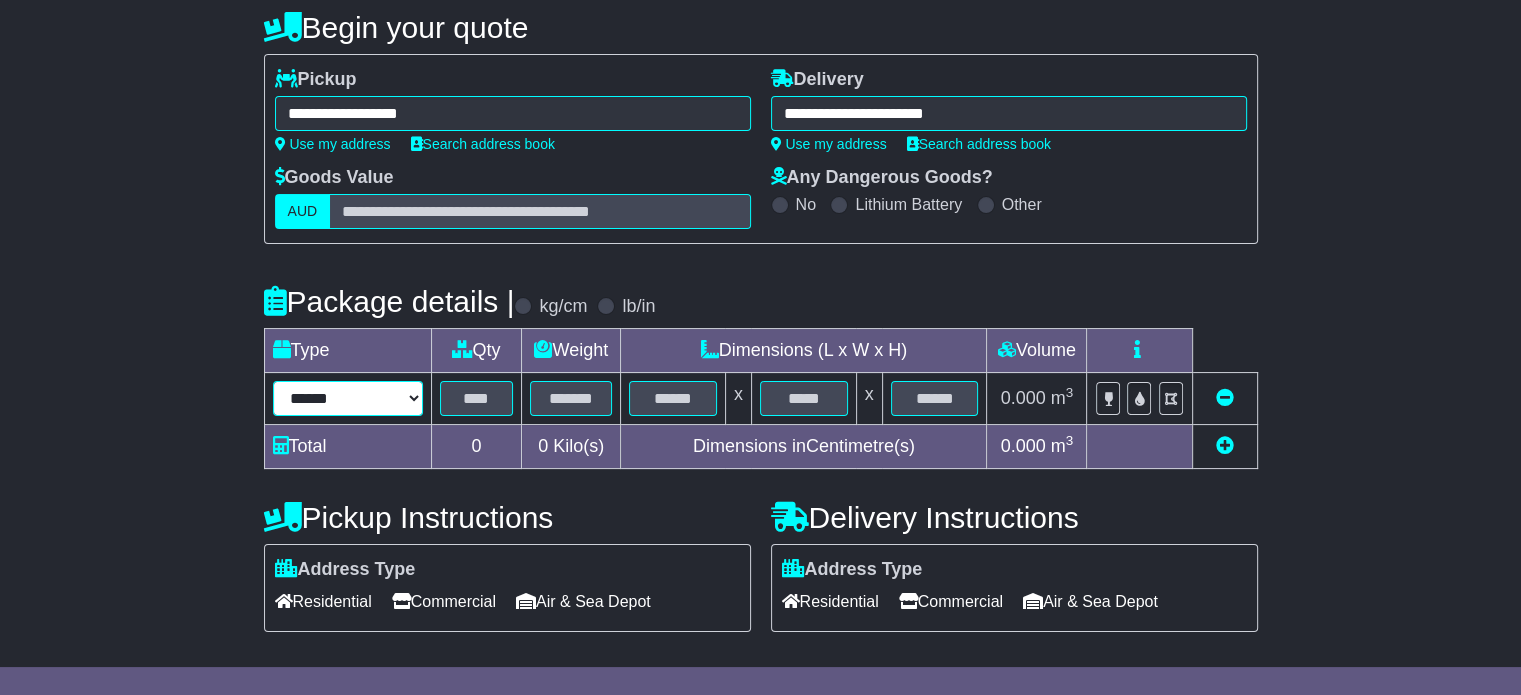 click on "****** ****** *** ******** ***** **** **** ****** *** *******" at bounding box center [348, 398] 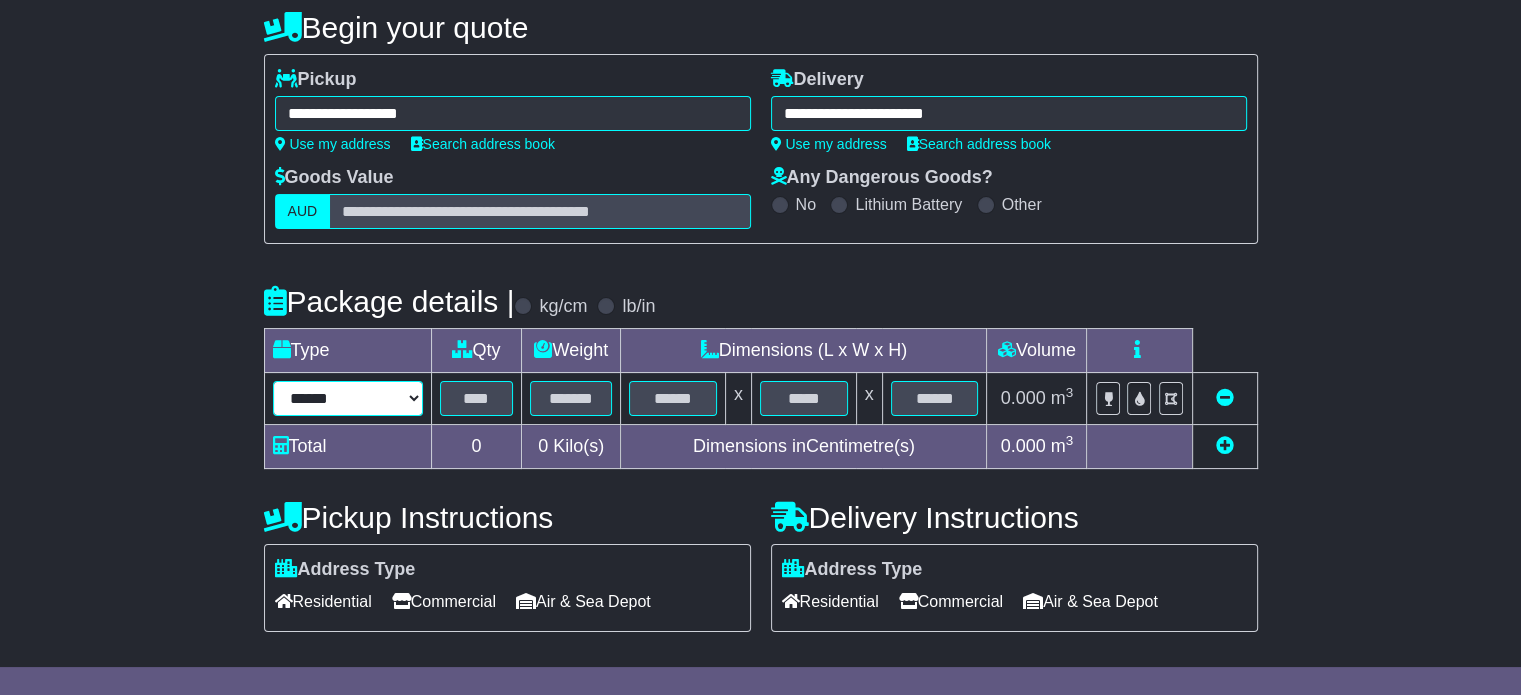 select on "*****" 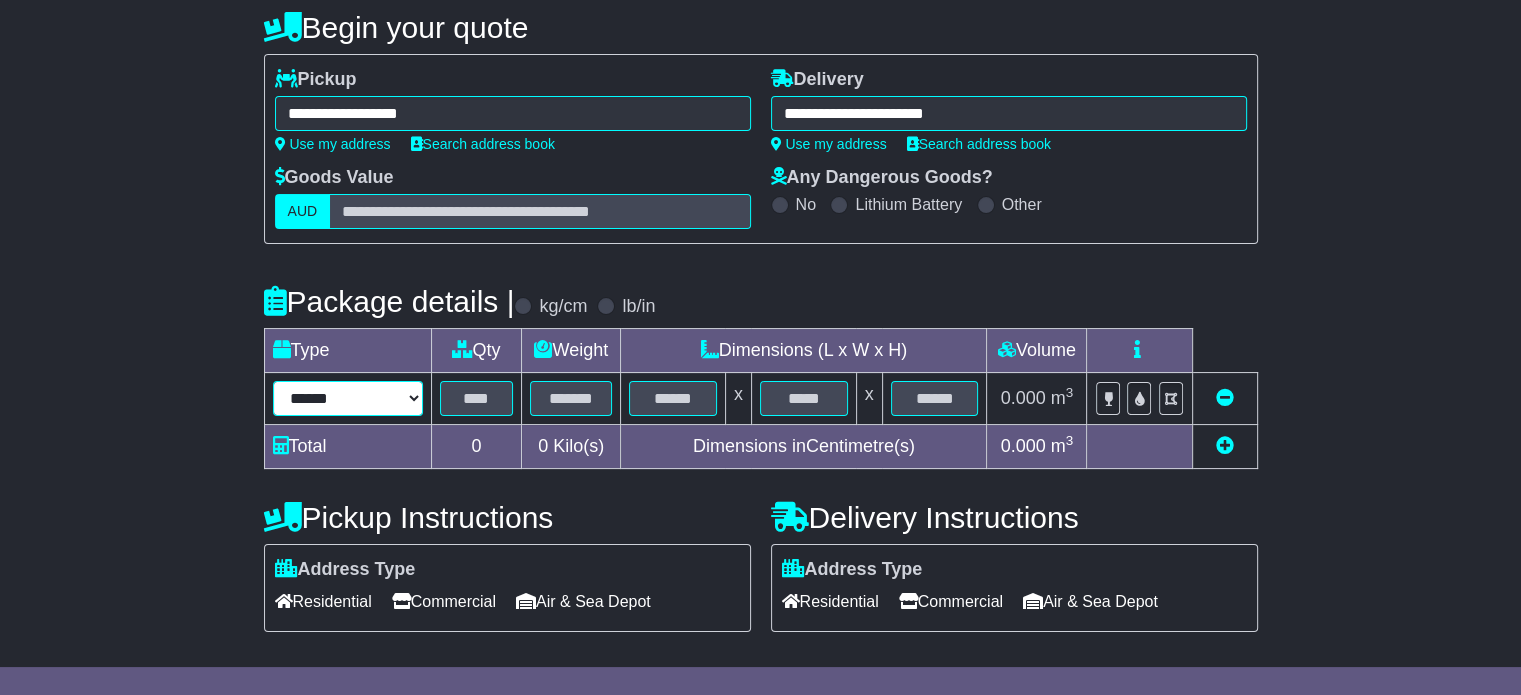 click on "****** ****** *** ******** ***** **** **** ****** *** *******" at bounding box center (348, 398) 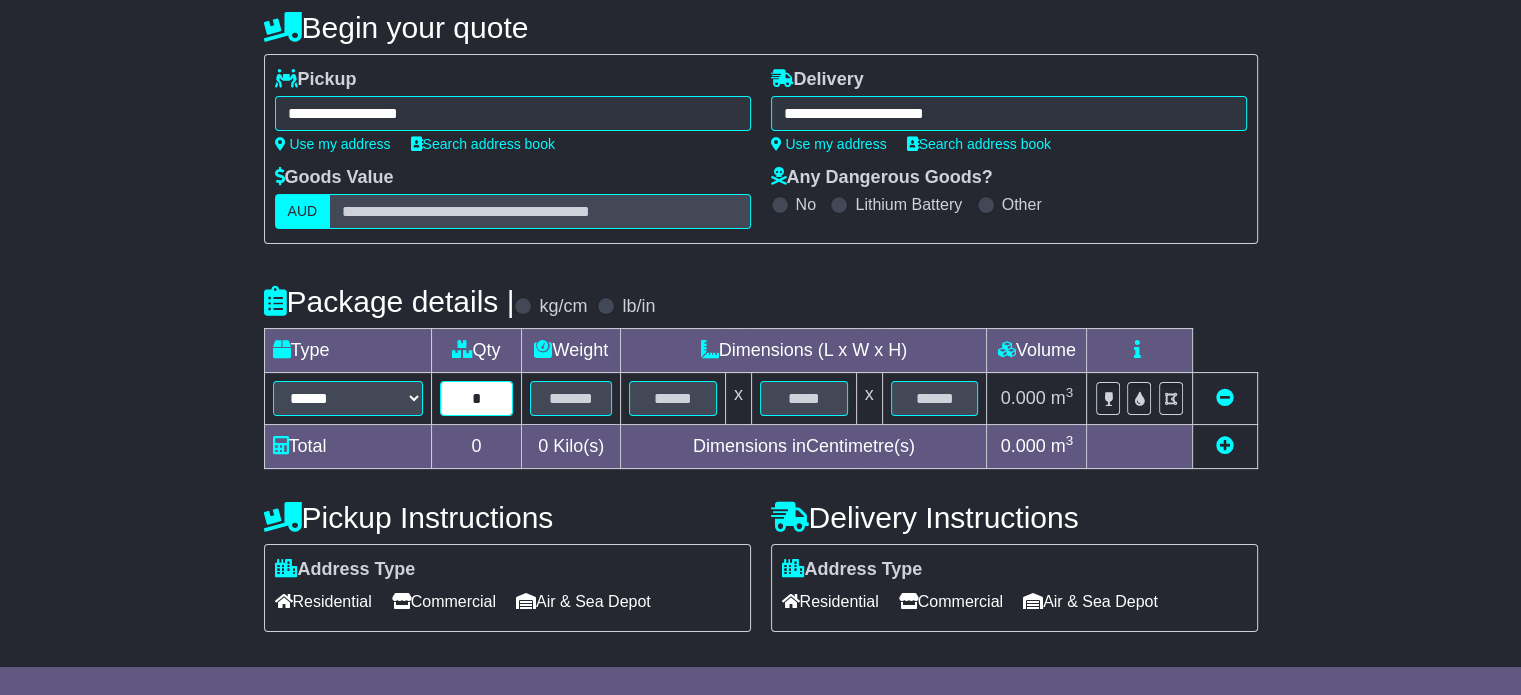 type on "*" 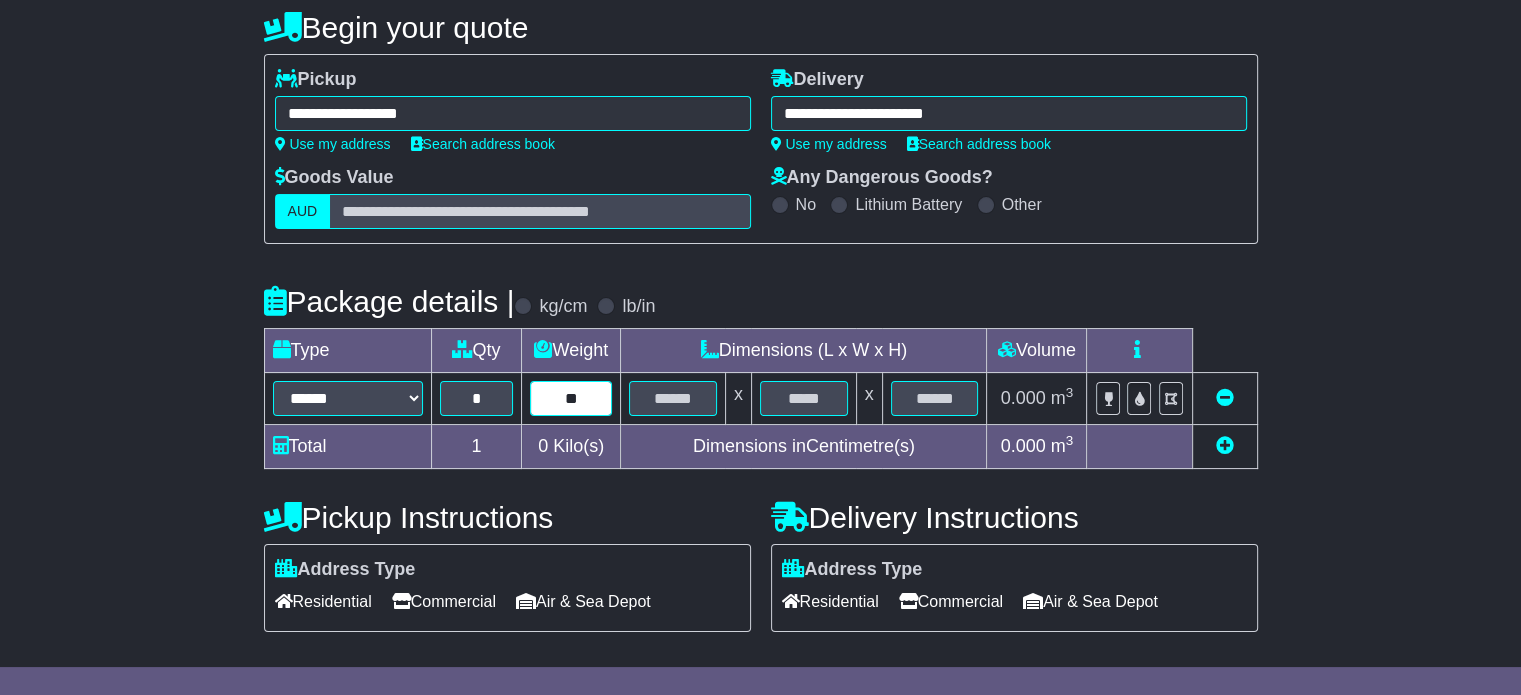 type on "**" 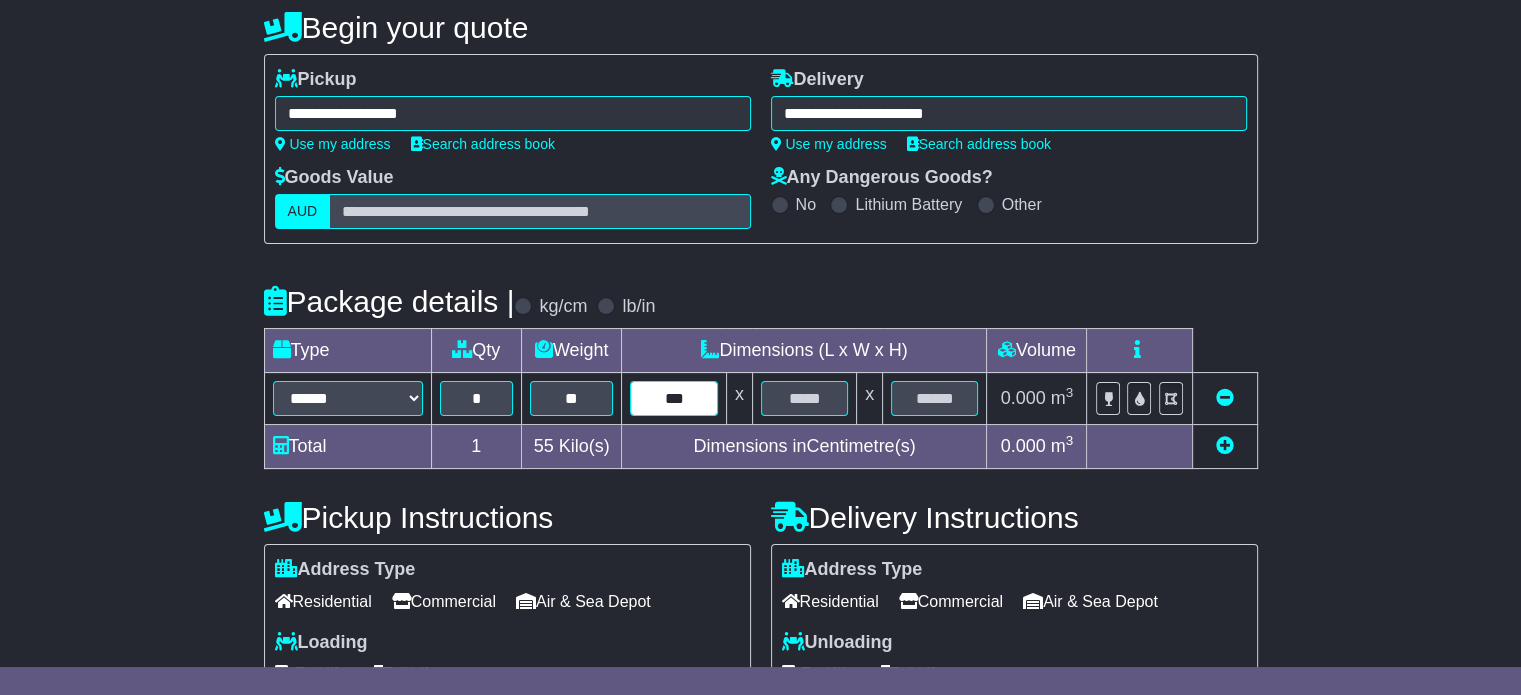 type on "***" 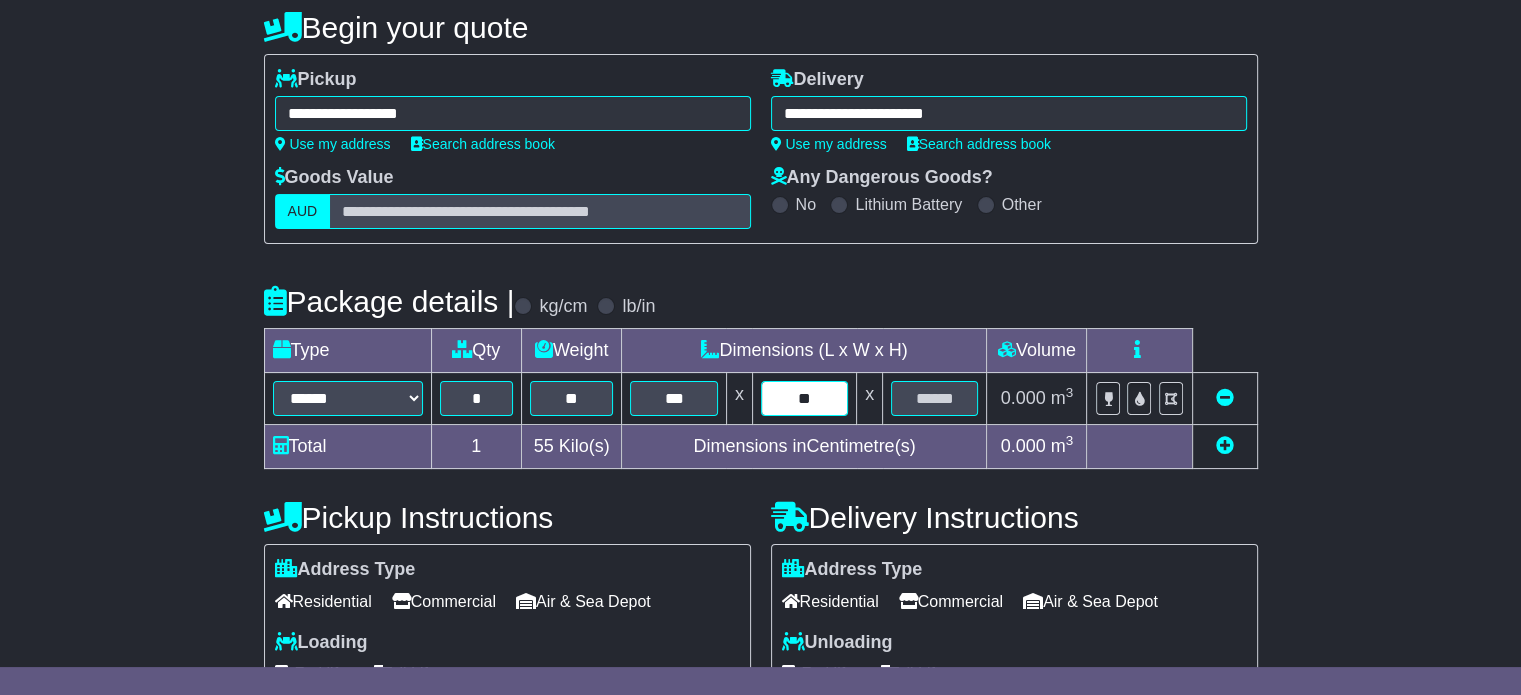type on "**" 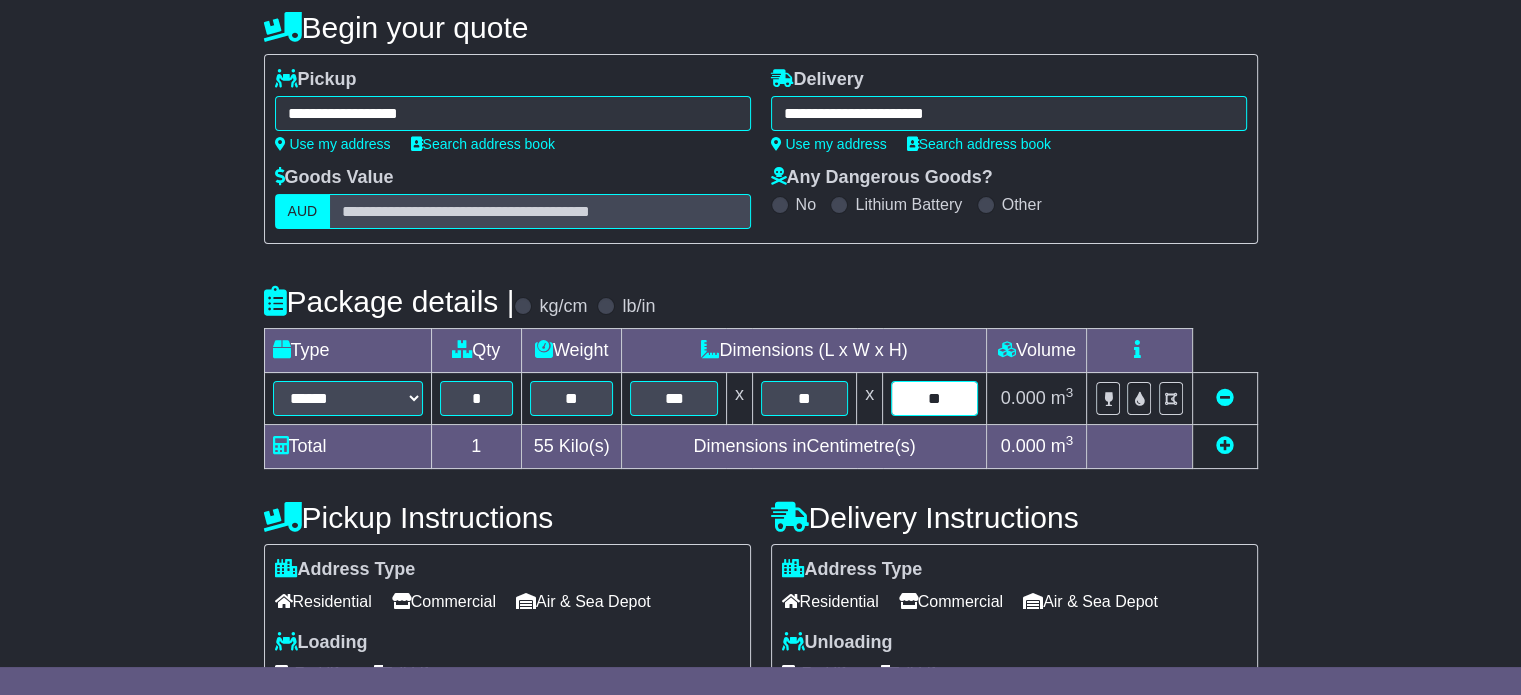 type on "**" 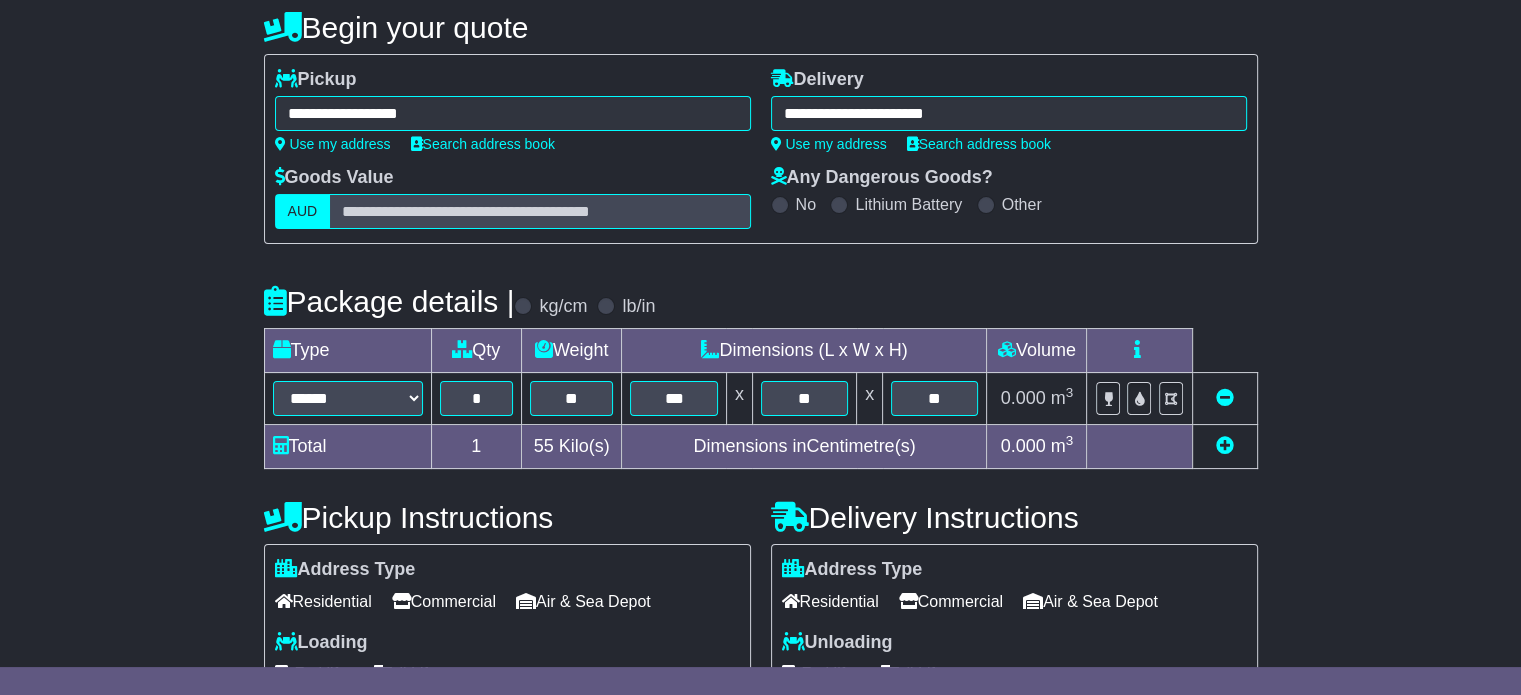 scroll, scrollTop: 432, scrollLeft: 0, axis: vertical 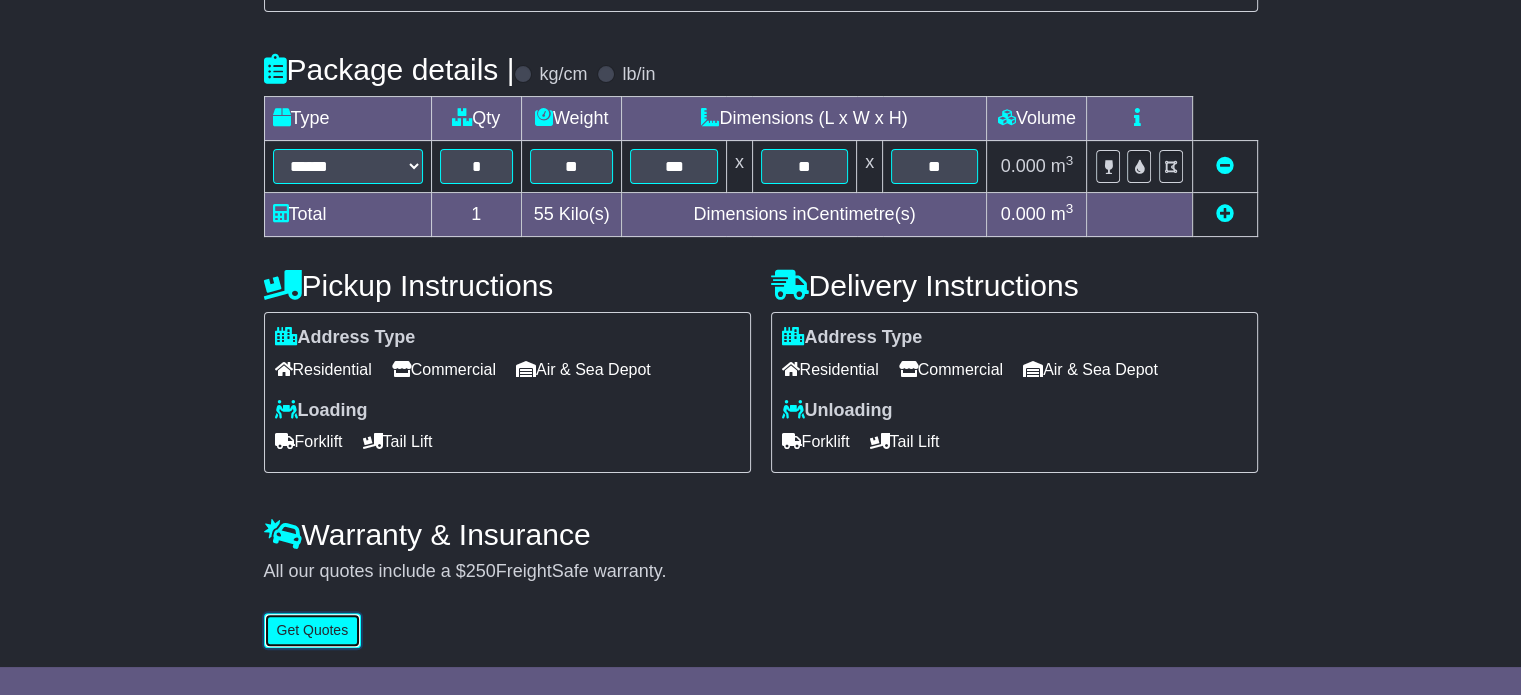 type 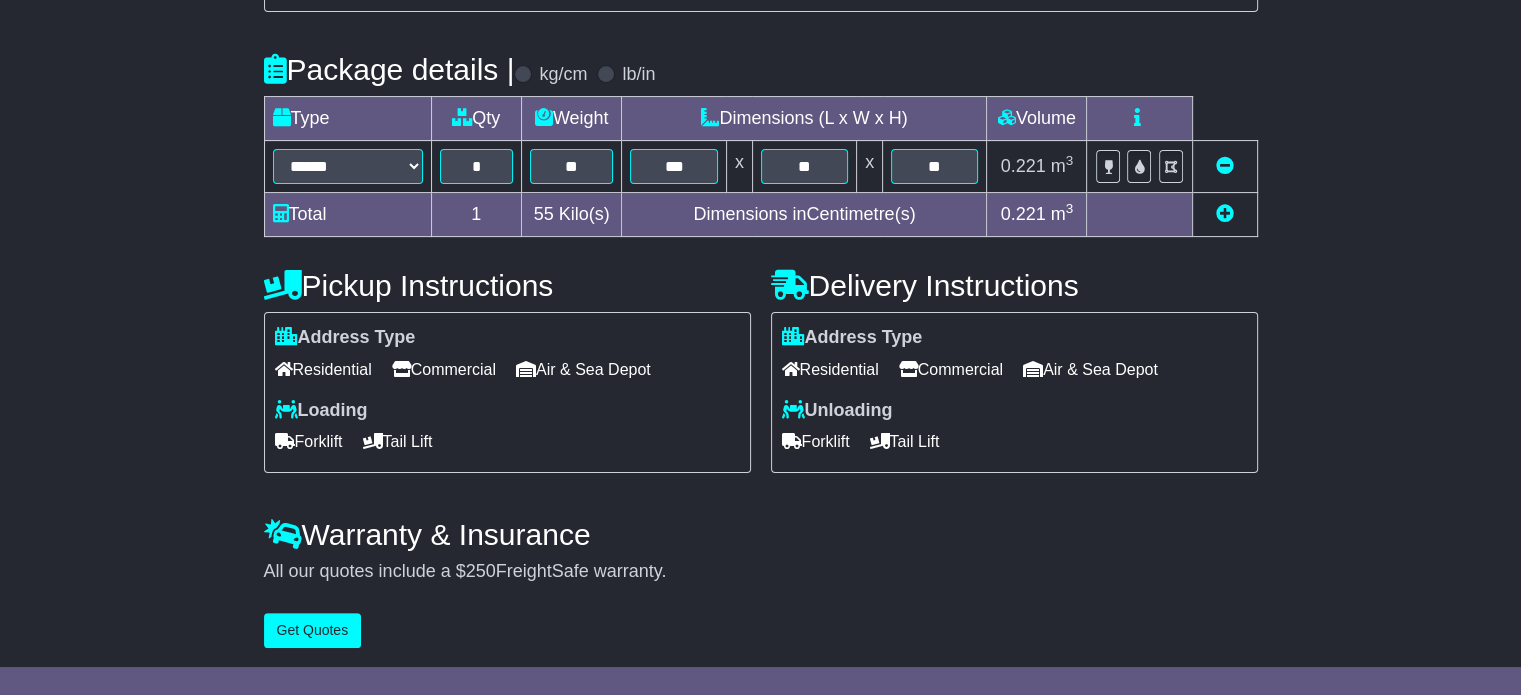 click on "Commercial" at bounding box center [444, 369] 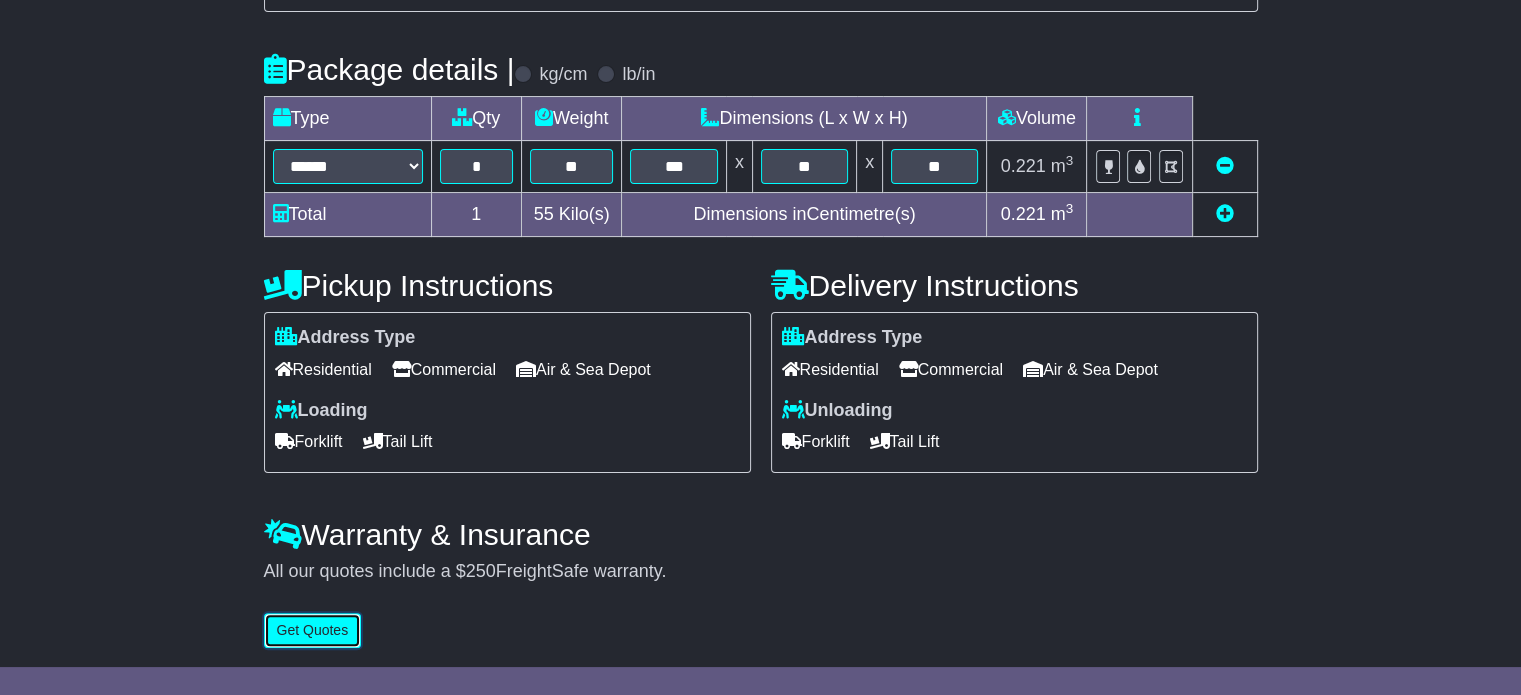click on "Get Quotes" at bounding box center [313, 630] 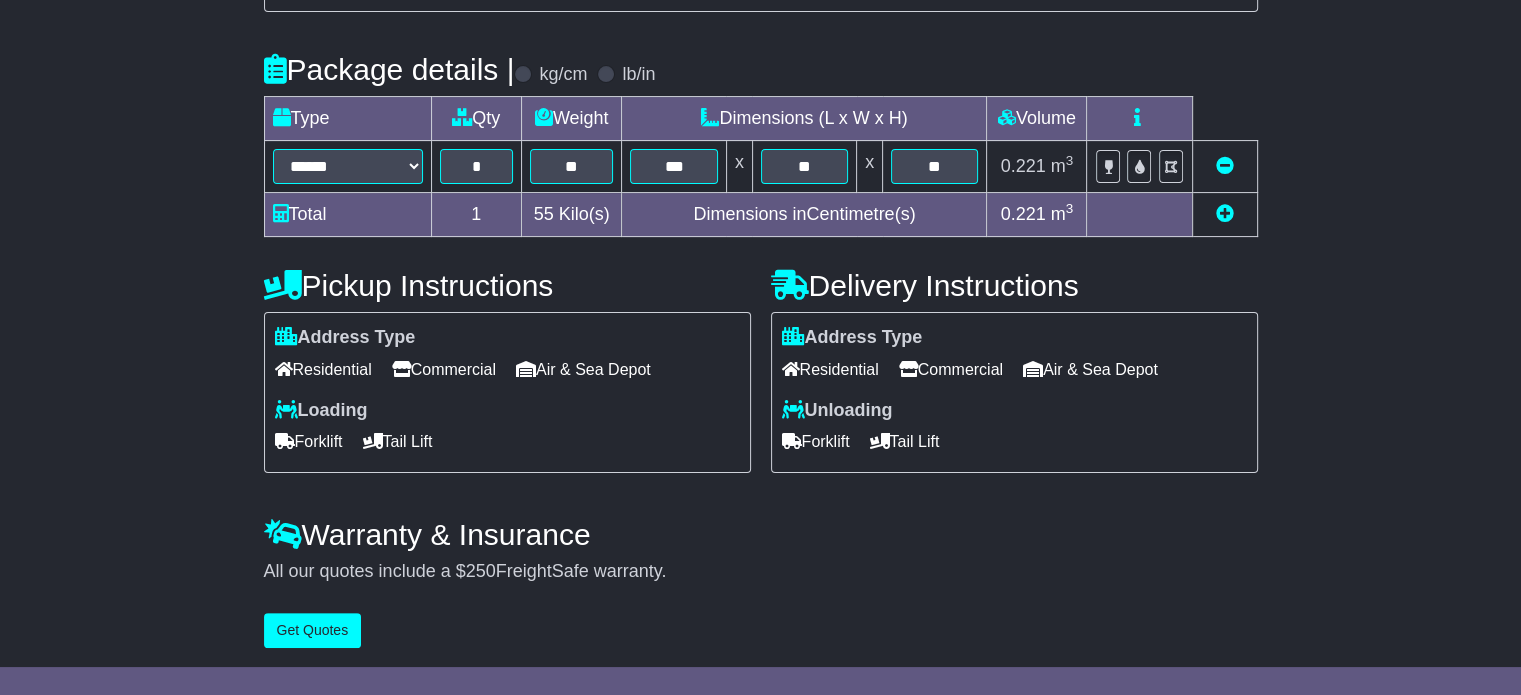 scroll, scrollTop: 0, scrollLeft: 0, axis: both 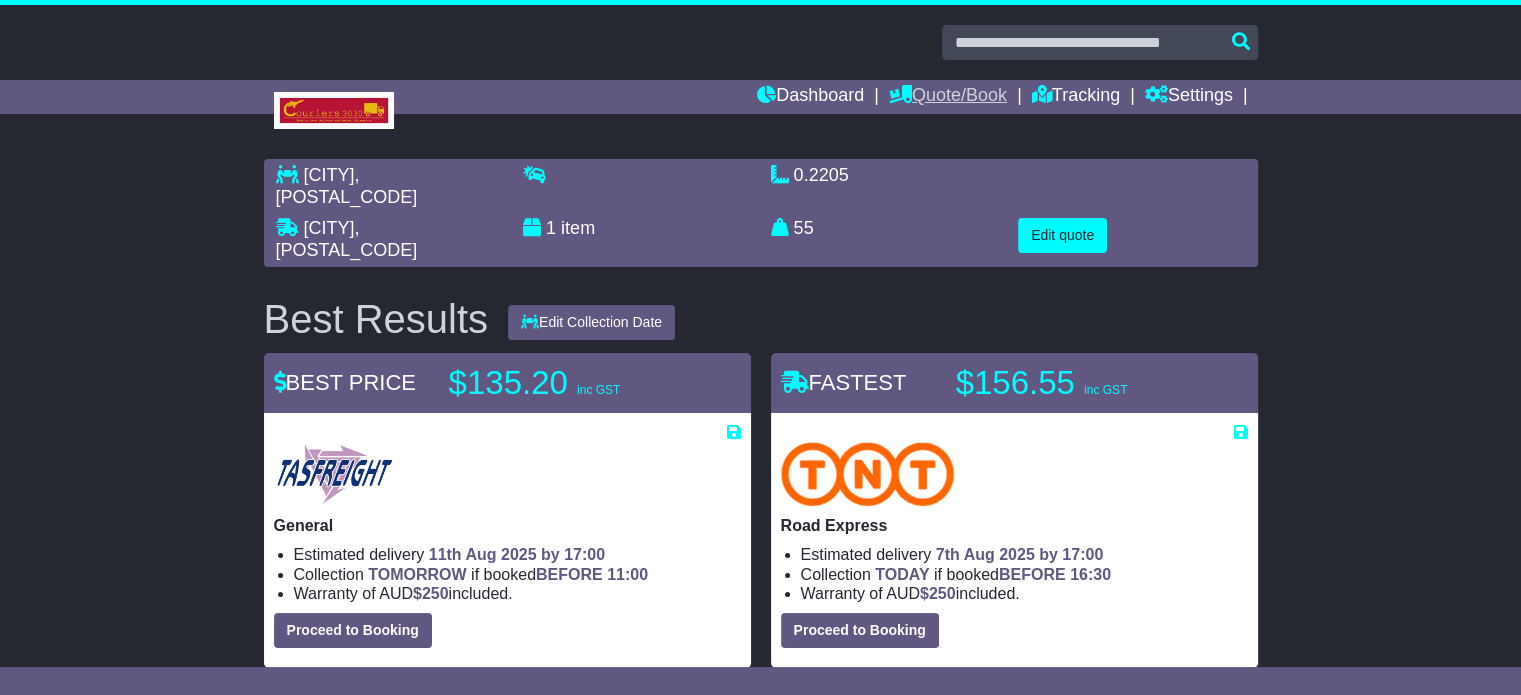 click on "Quote/Book" at bounding box center (948, 97) 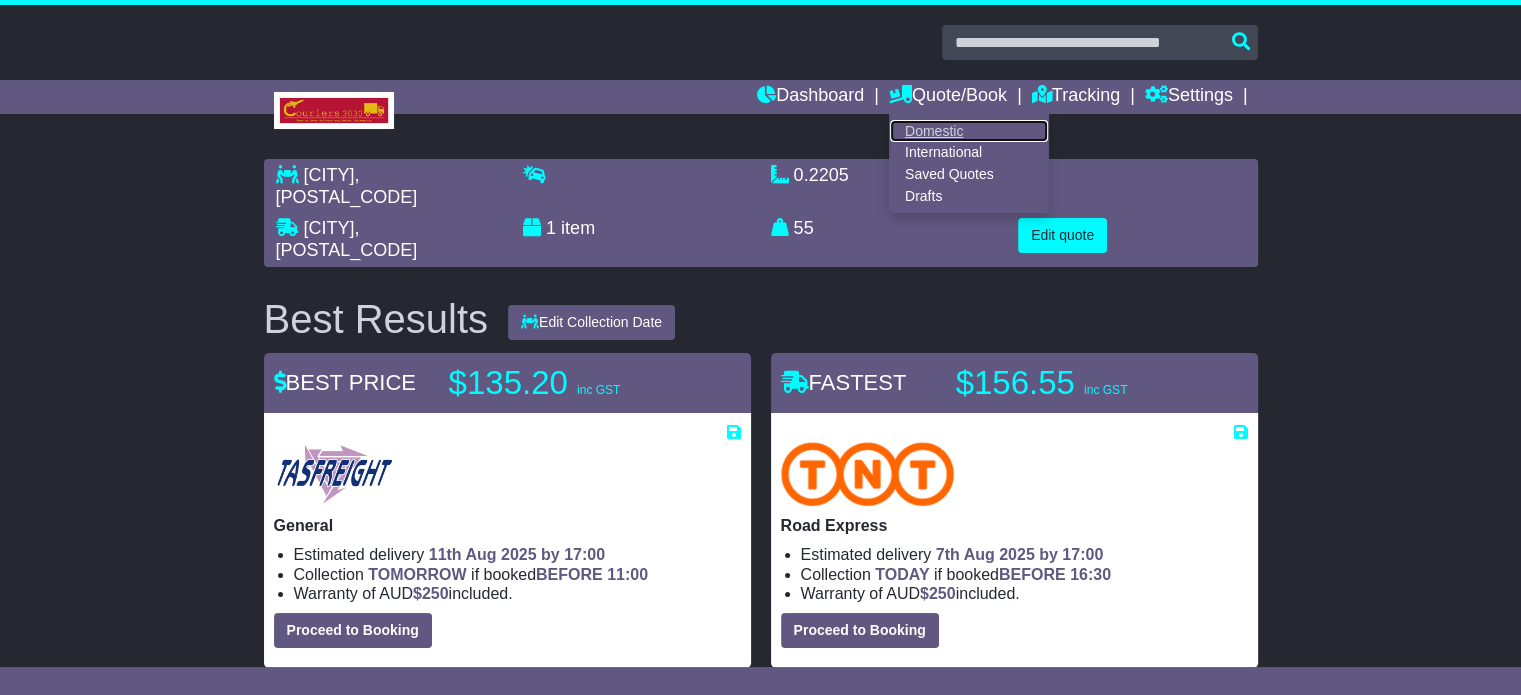 click on "Domestic" at bounding box center [969, 131] 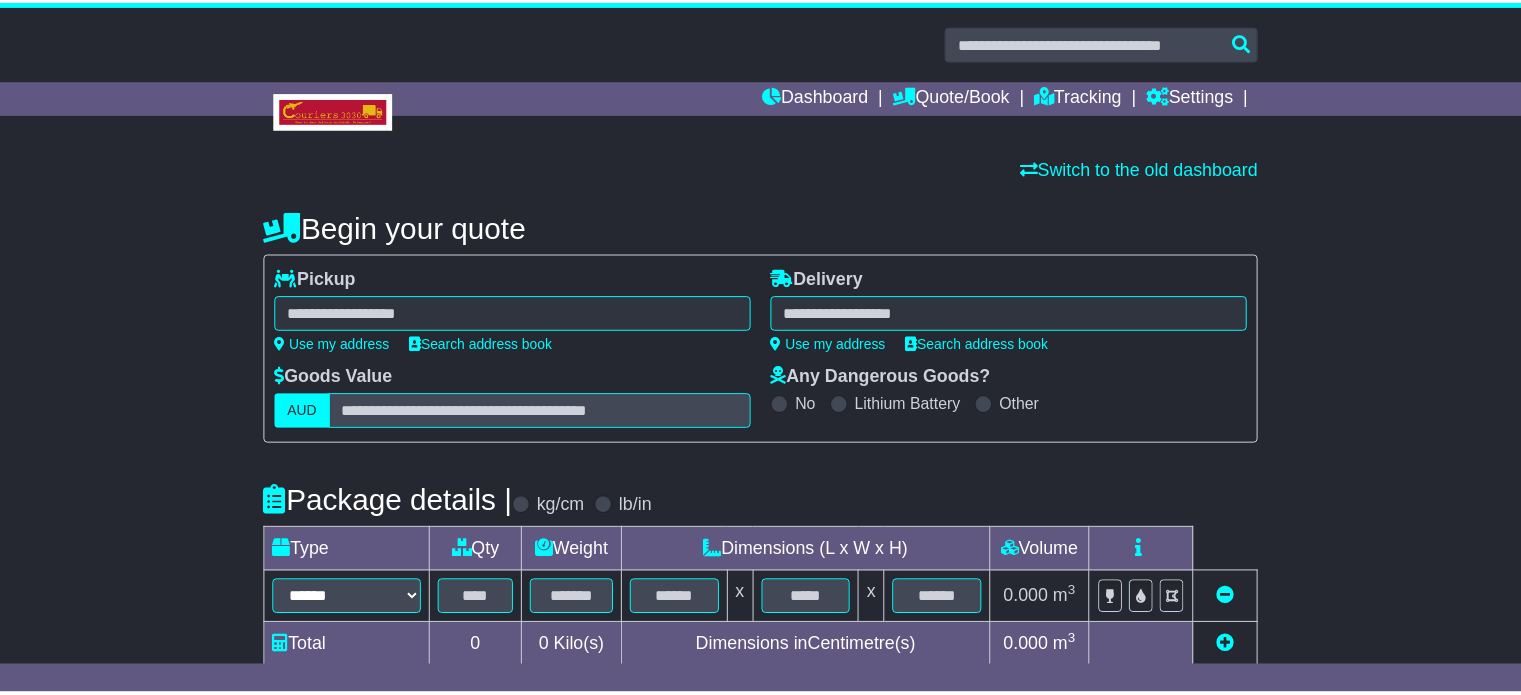 scroll, scrollTop: 0, scrollLeft: 0, axis: both 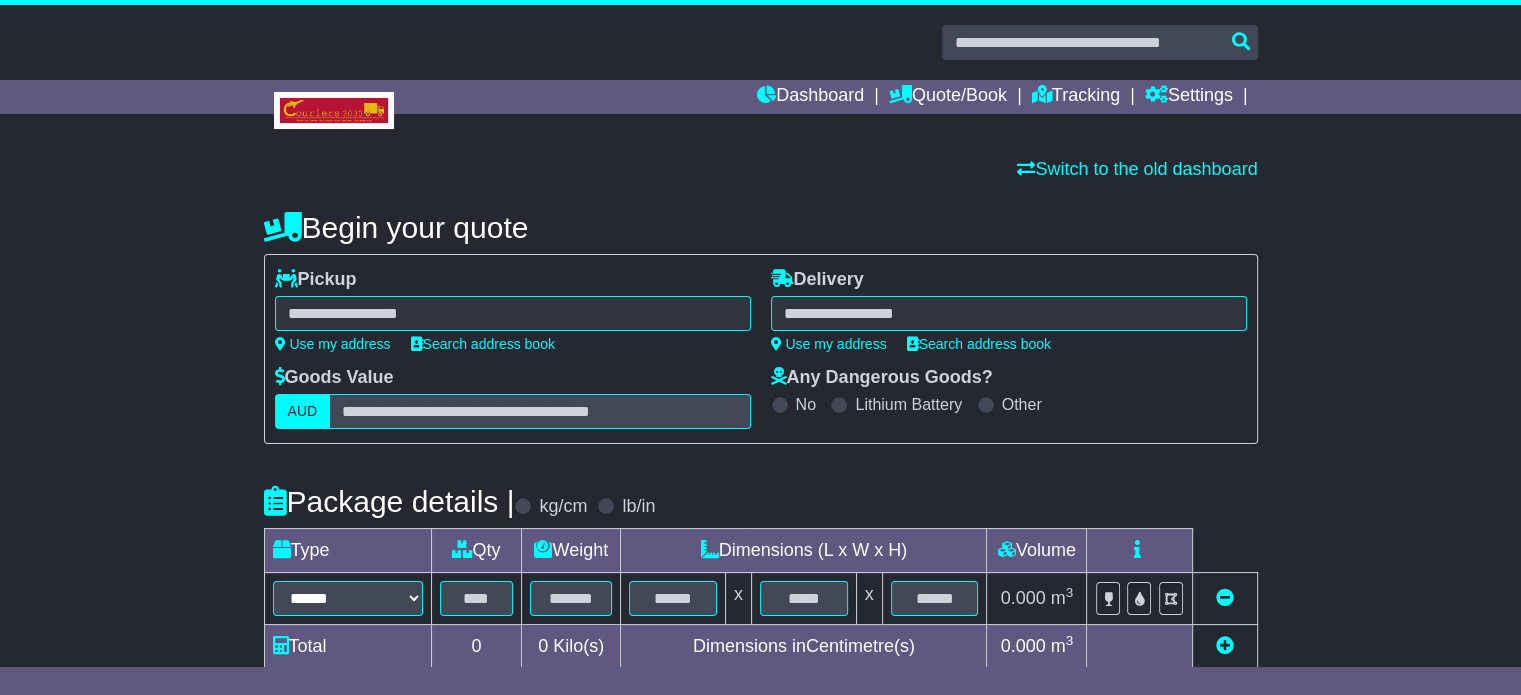click at bounding box center (513, 313) 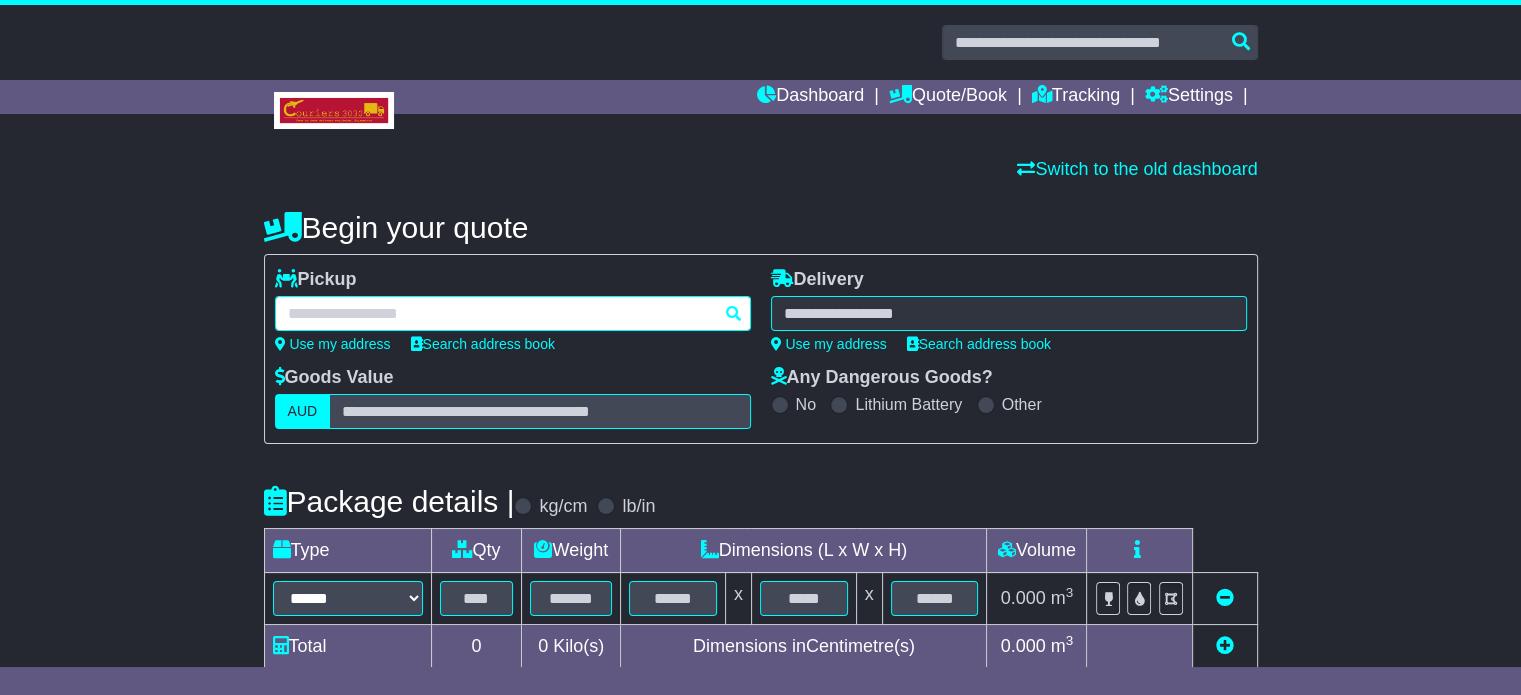 paste on "*****" 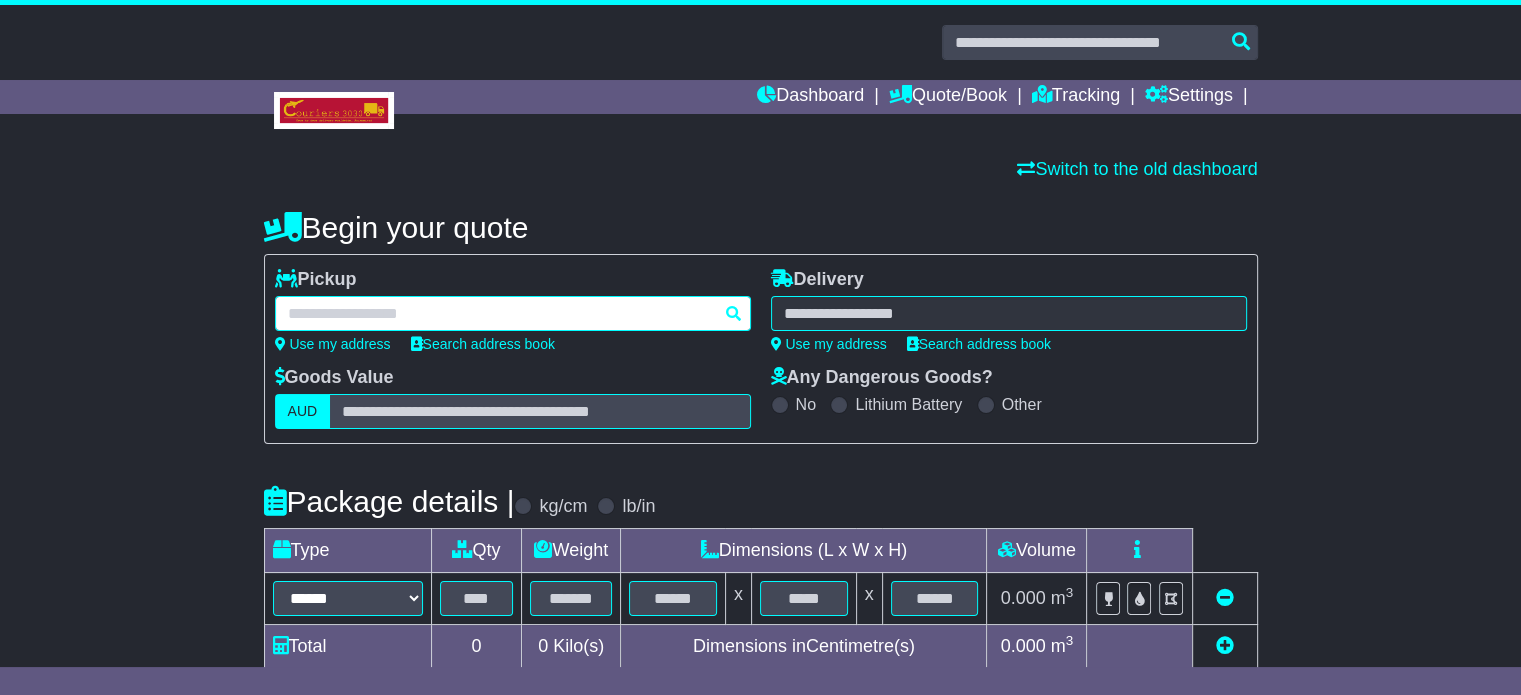 type on "*****" 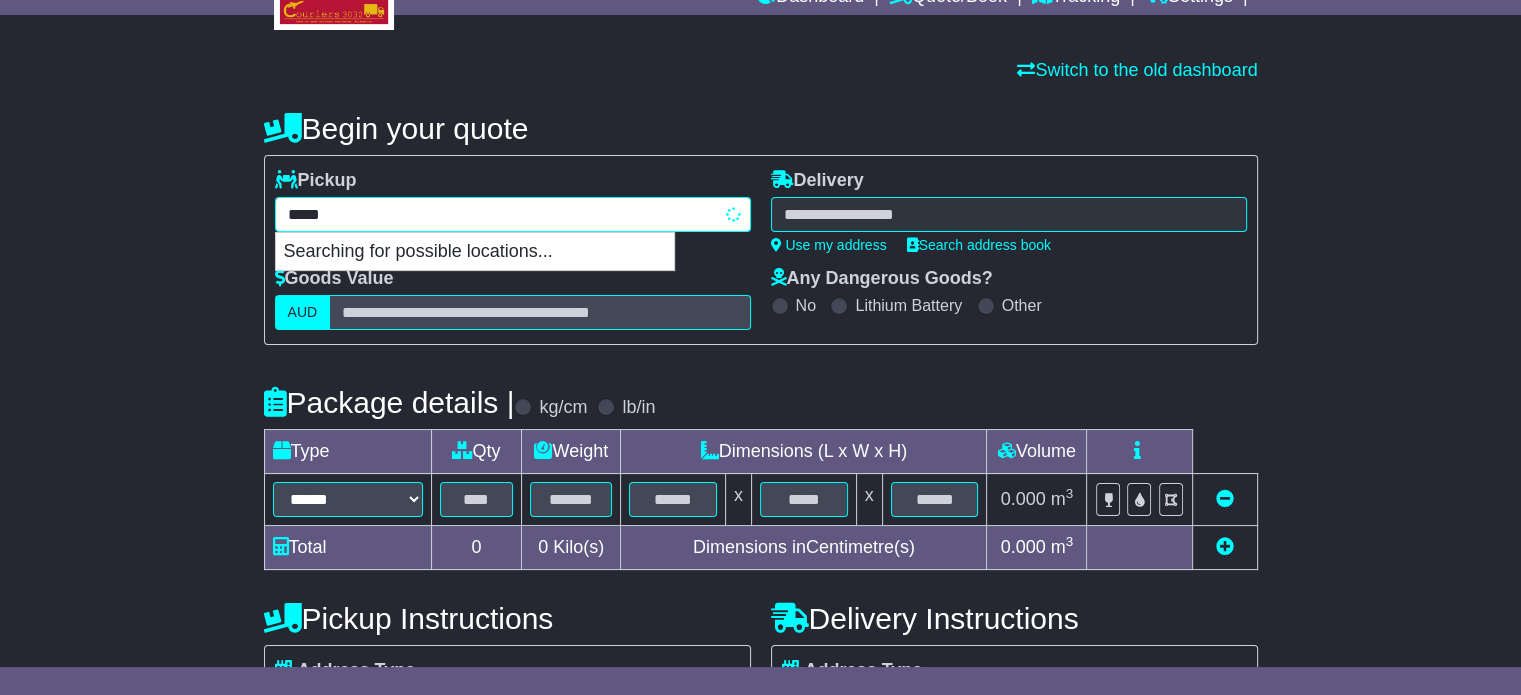 scroll, scrollTop: 200, scrollLeft: 0, axis: vertical 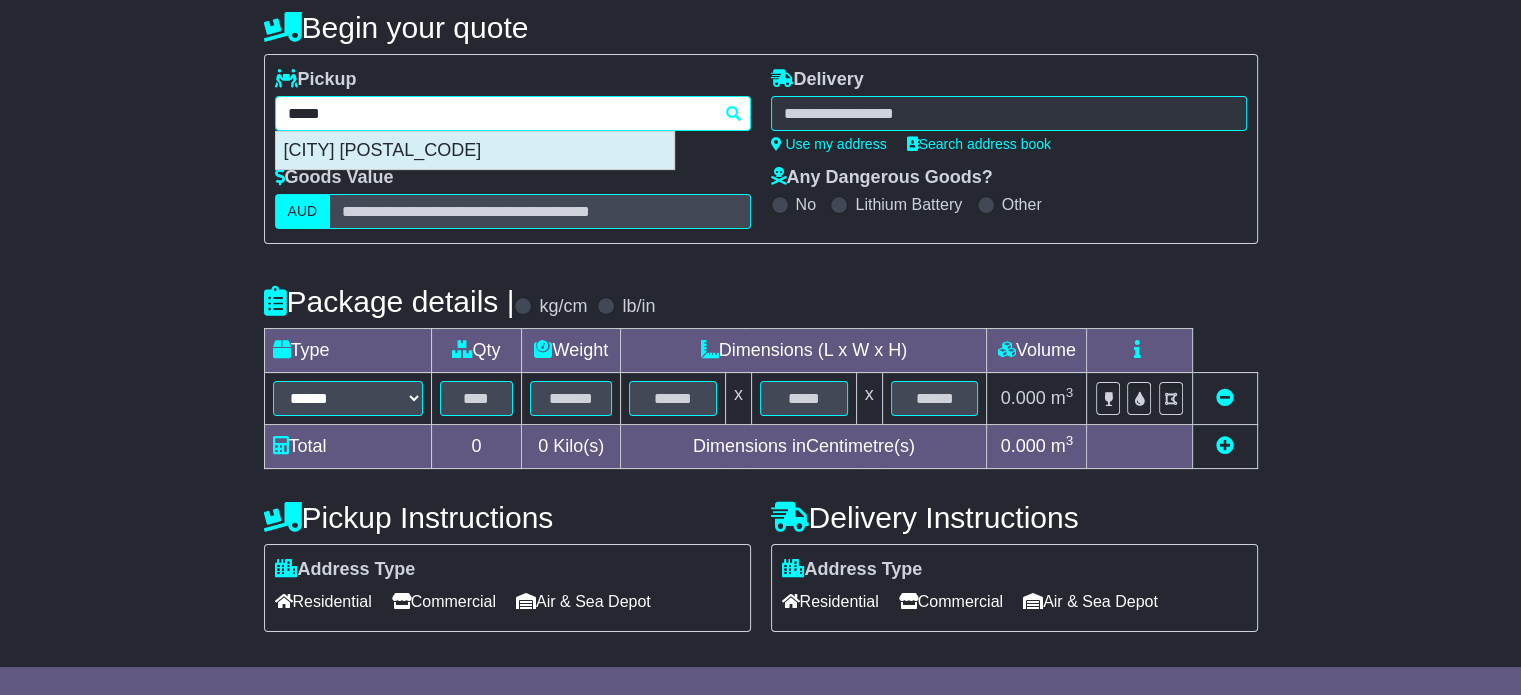 click on "EUROA 3666" at bounding box center (475, 151) 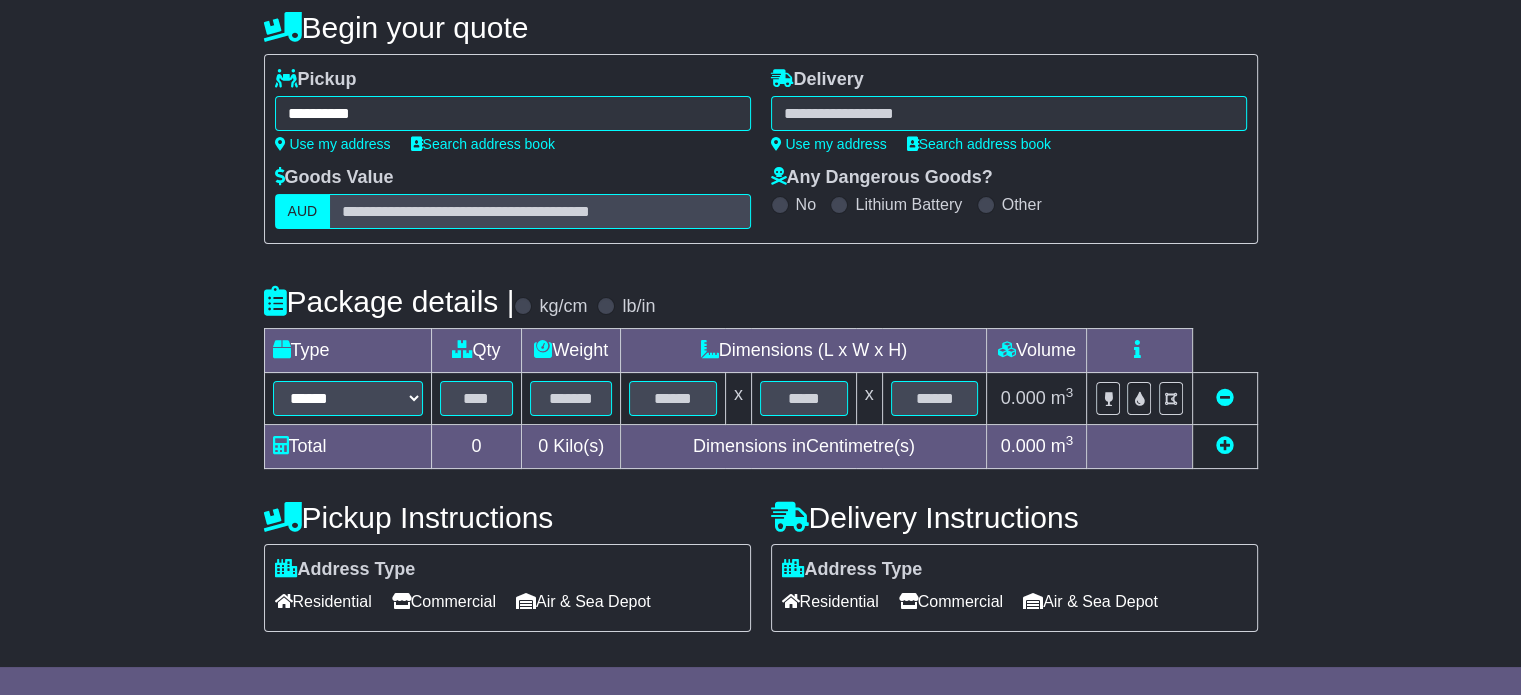 type on "**********" 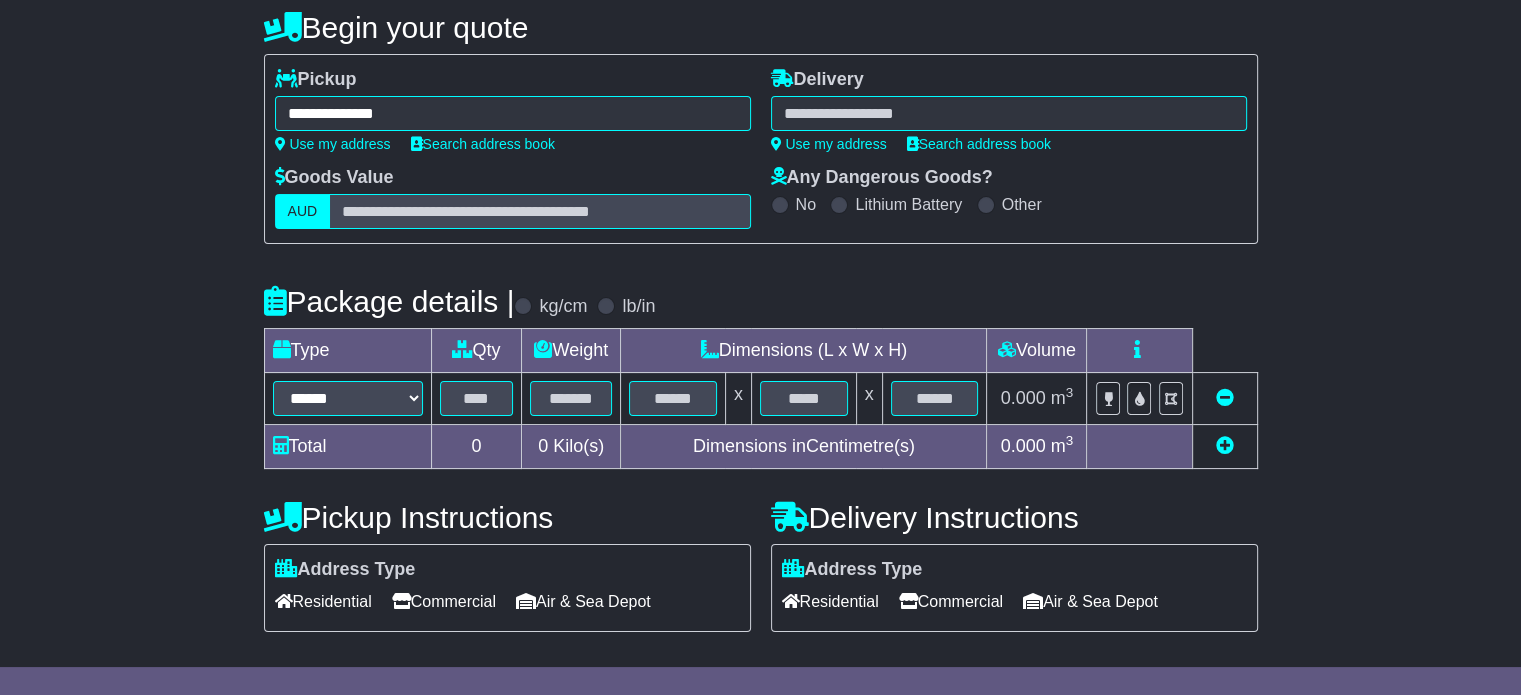 click at bounding box center (1009, 113) 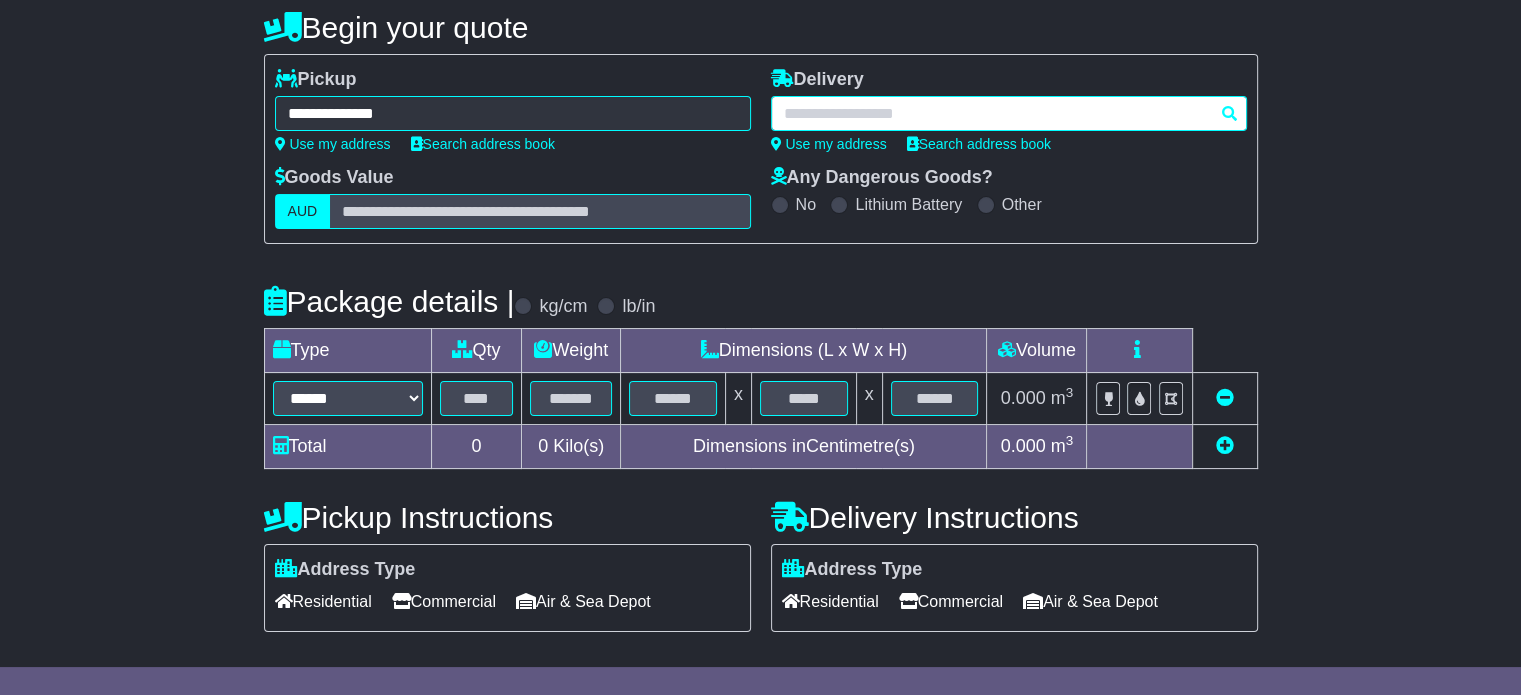 paste on "*********" 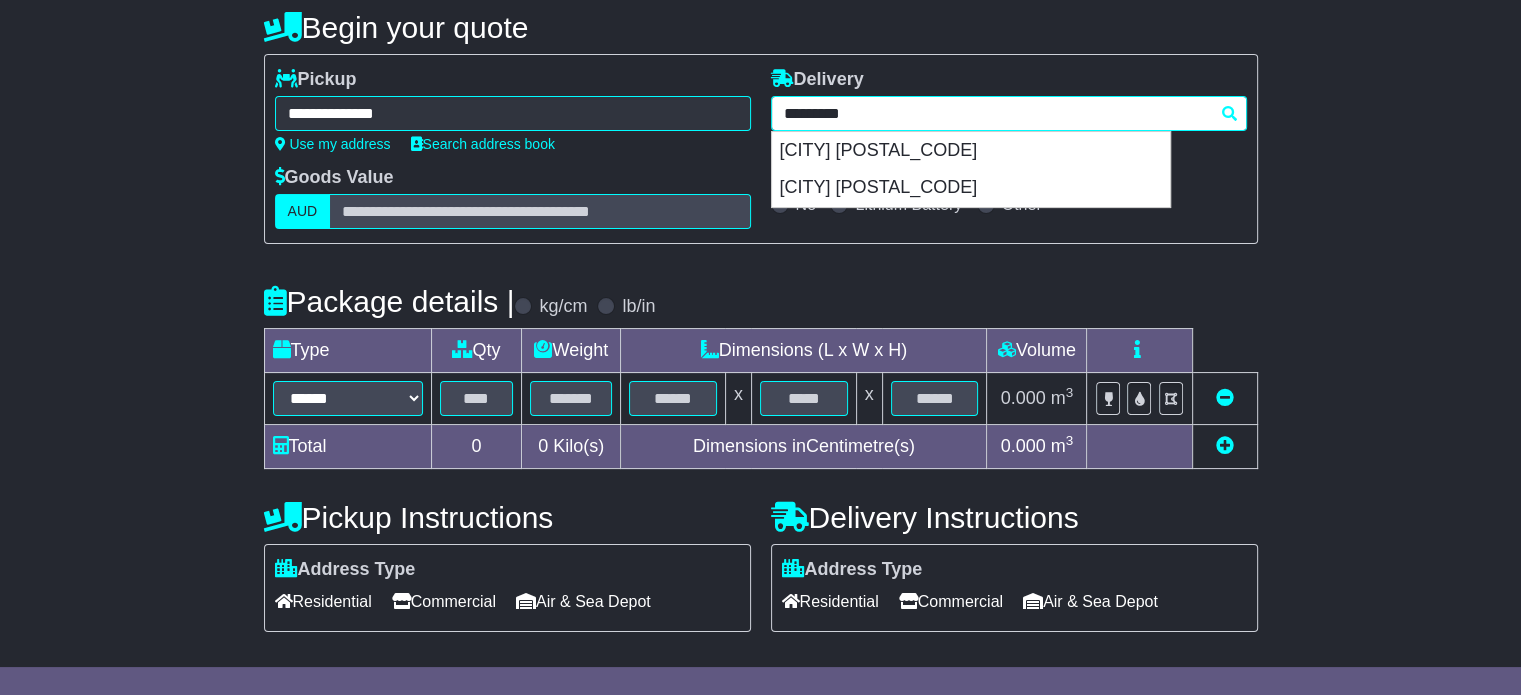 click on "********* ROCHESTER ROCHESTER 3561 ROCHESTER 5464" at bounding box center (1009, 113) 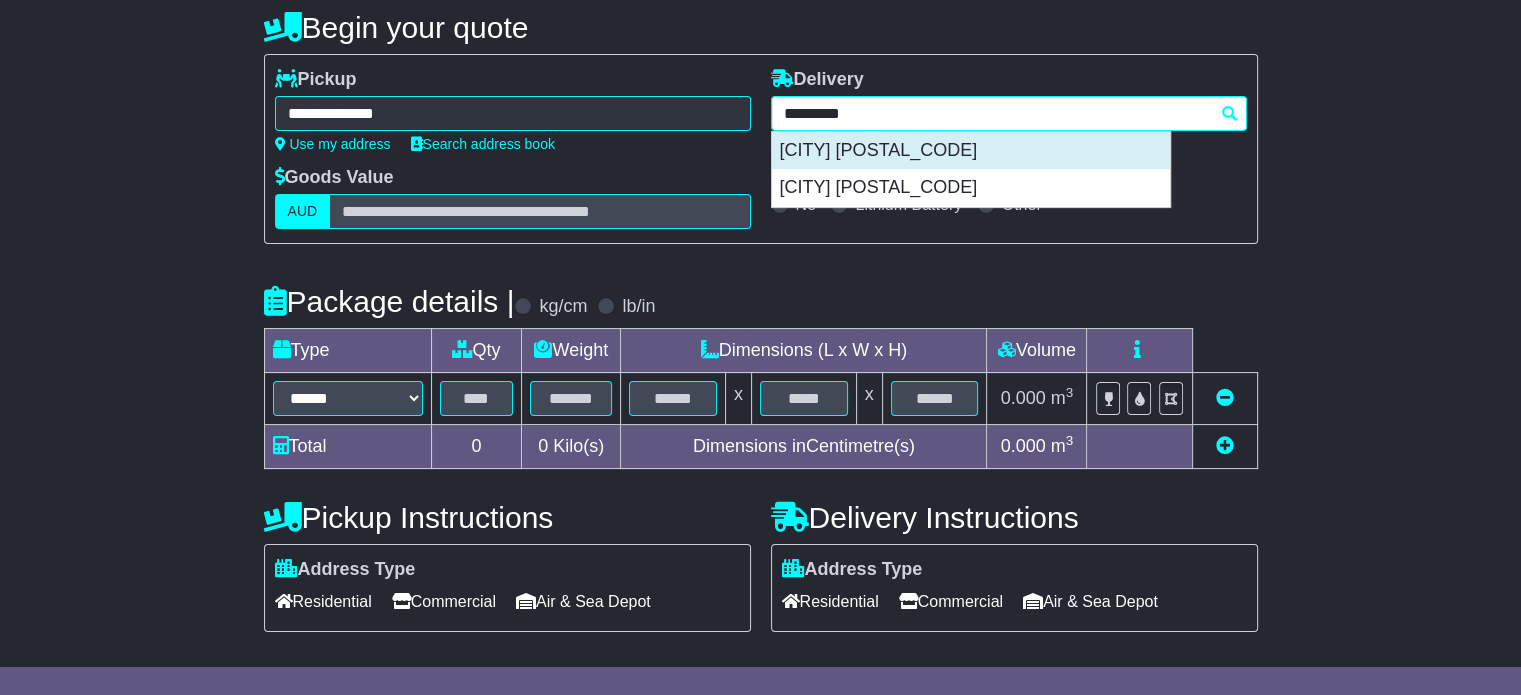 click on "ROCHESTER 3561" at bounding box center [971, 151] 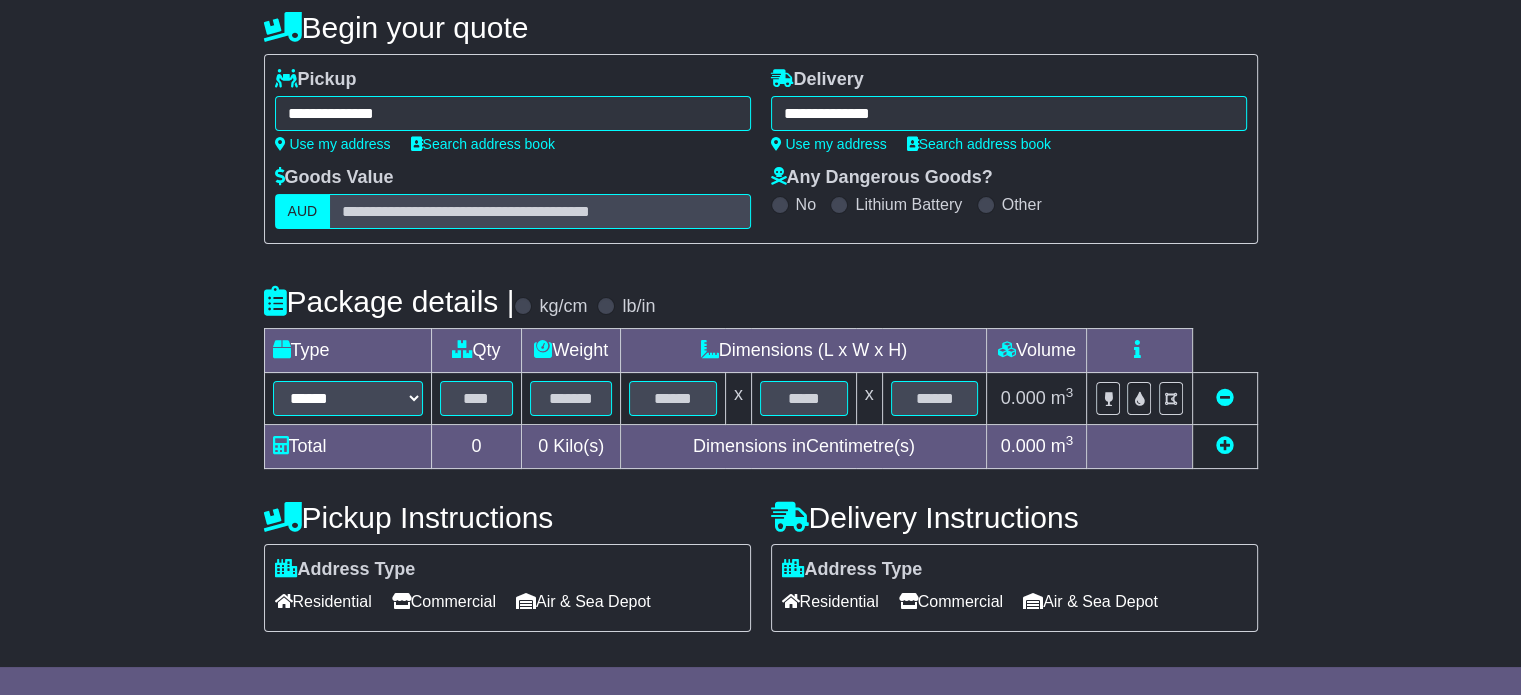 type on "**********" 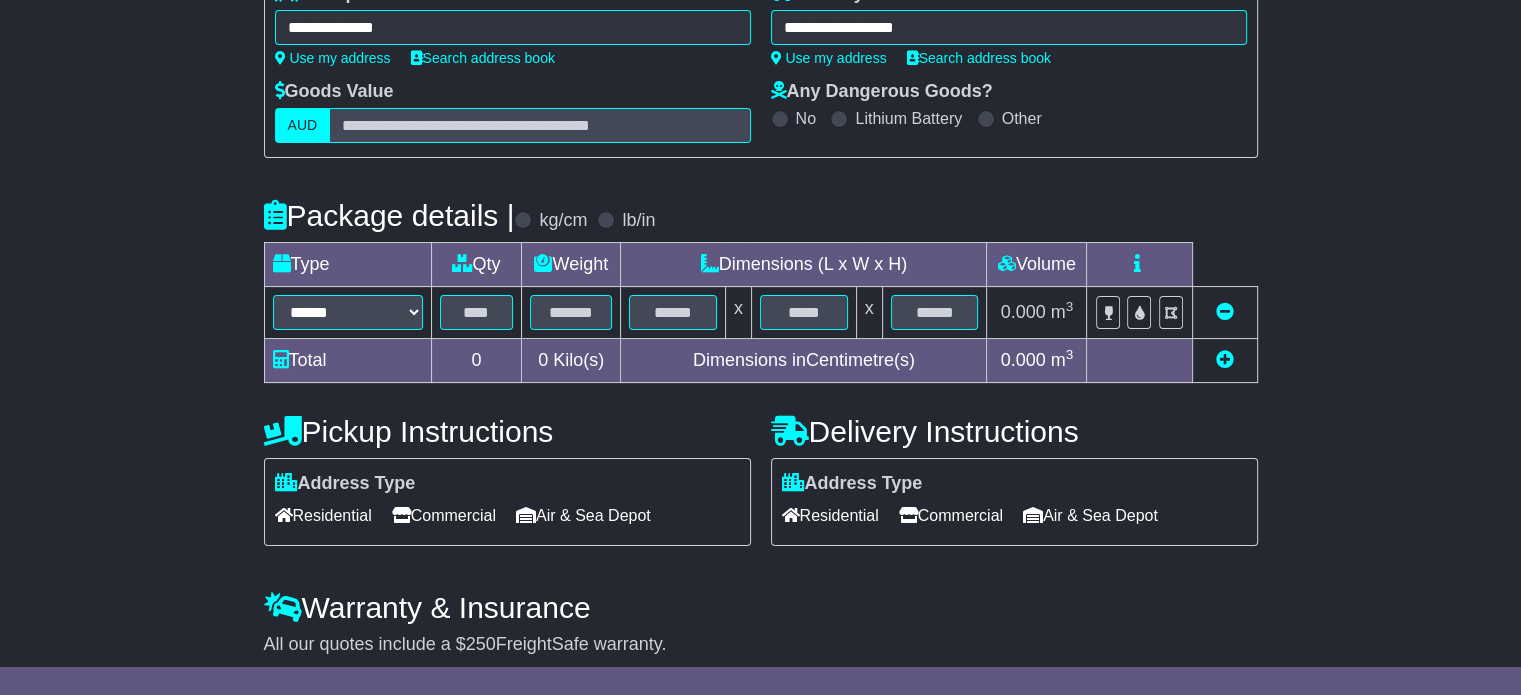 scroll, scrollTop: 360, scrollLeft: 0, axis: vertical 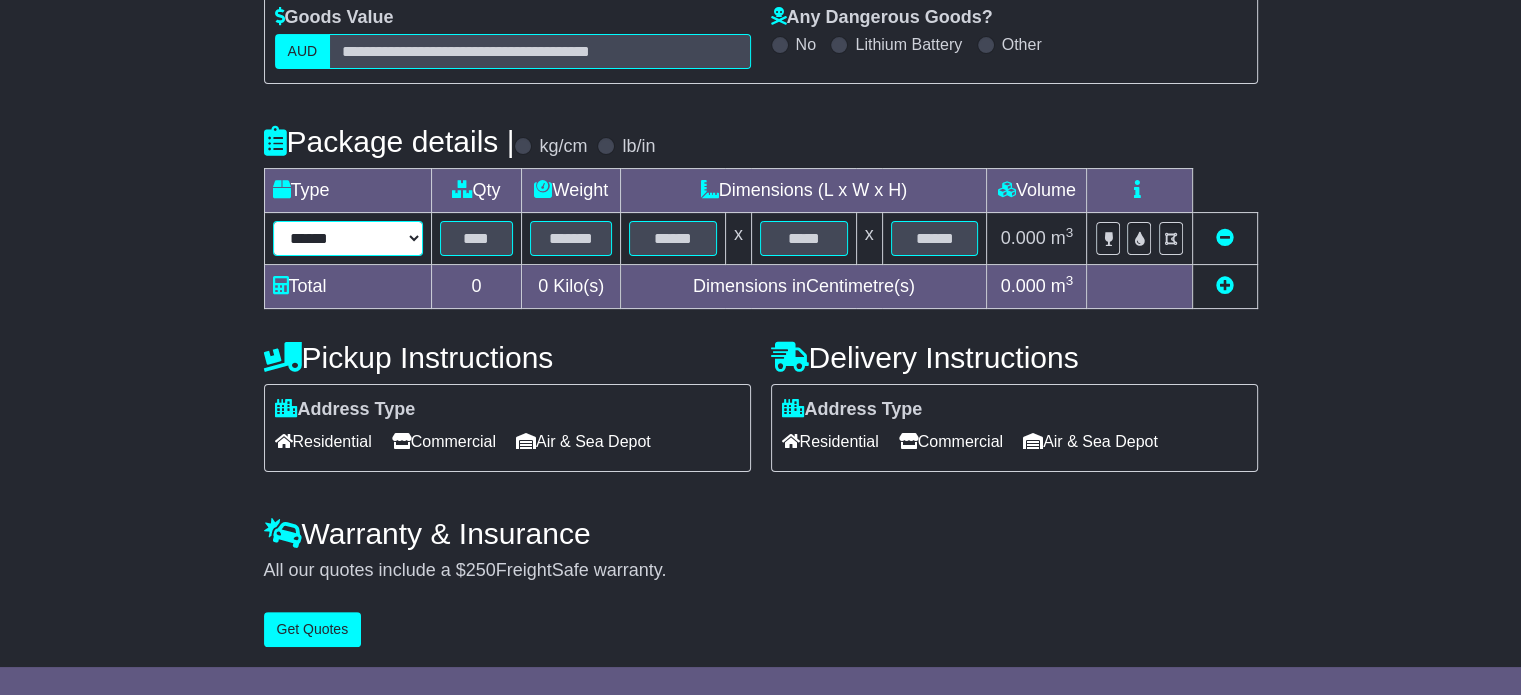 click on "****** ****** *** ******** ***** **** **** ****** *** *******" at bounding box center (348, 238) 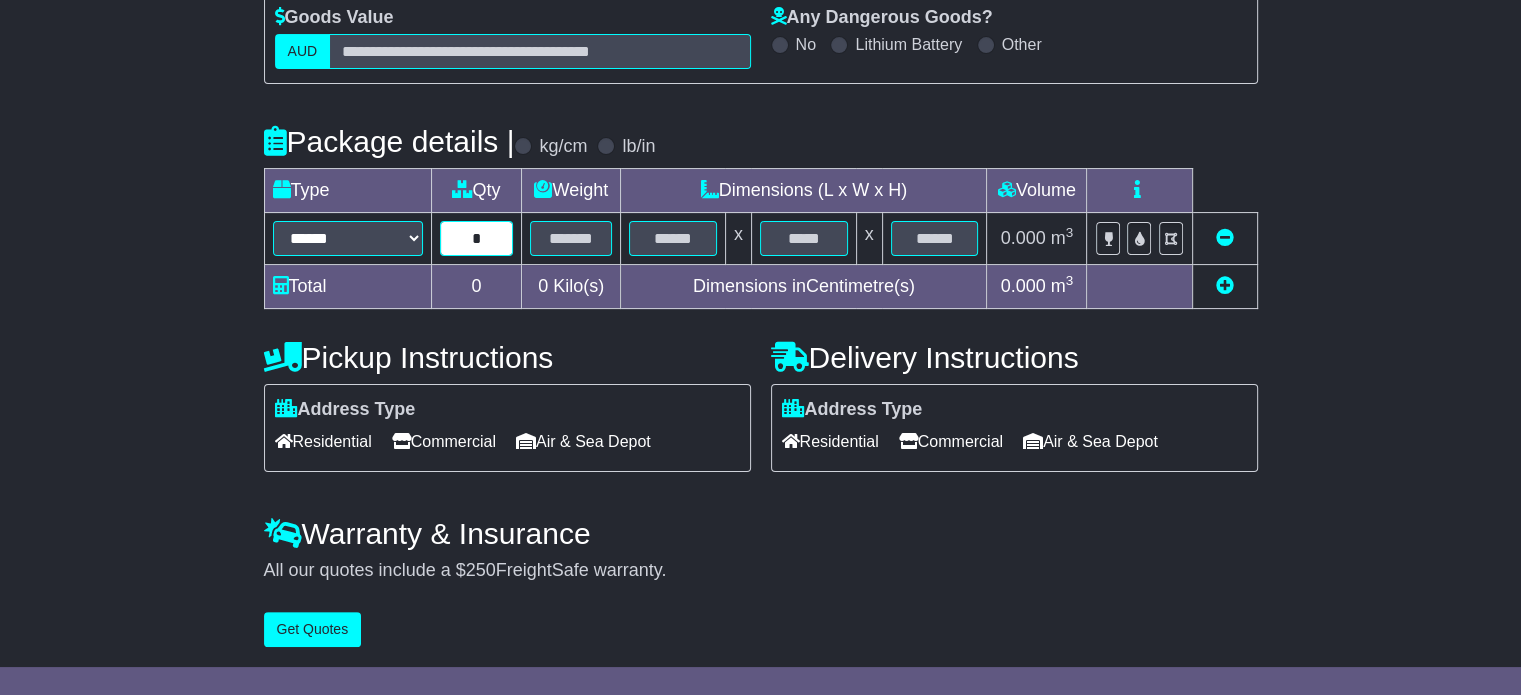 type on "*" 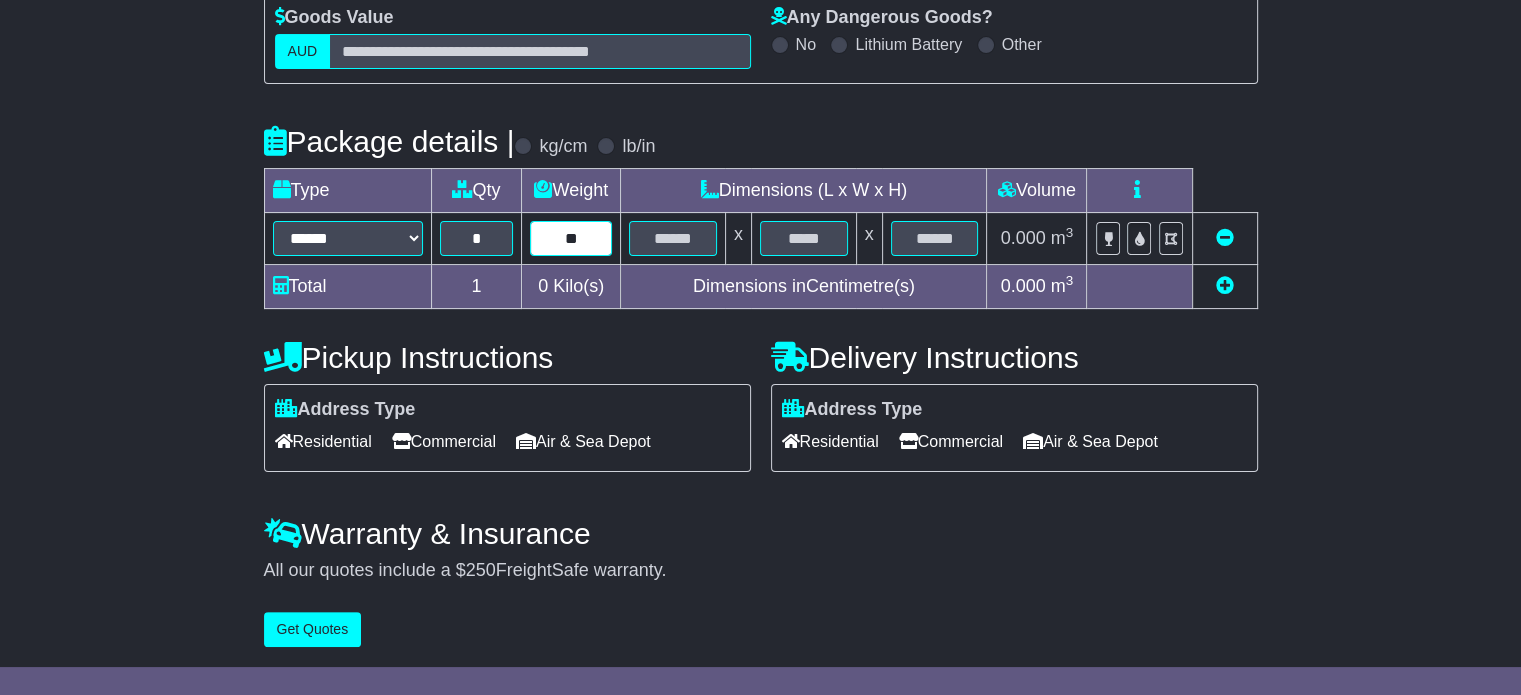 type on "**" 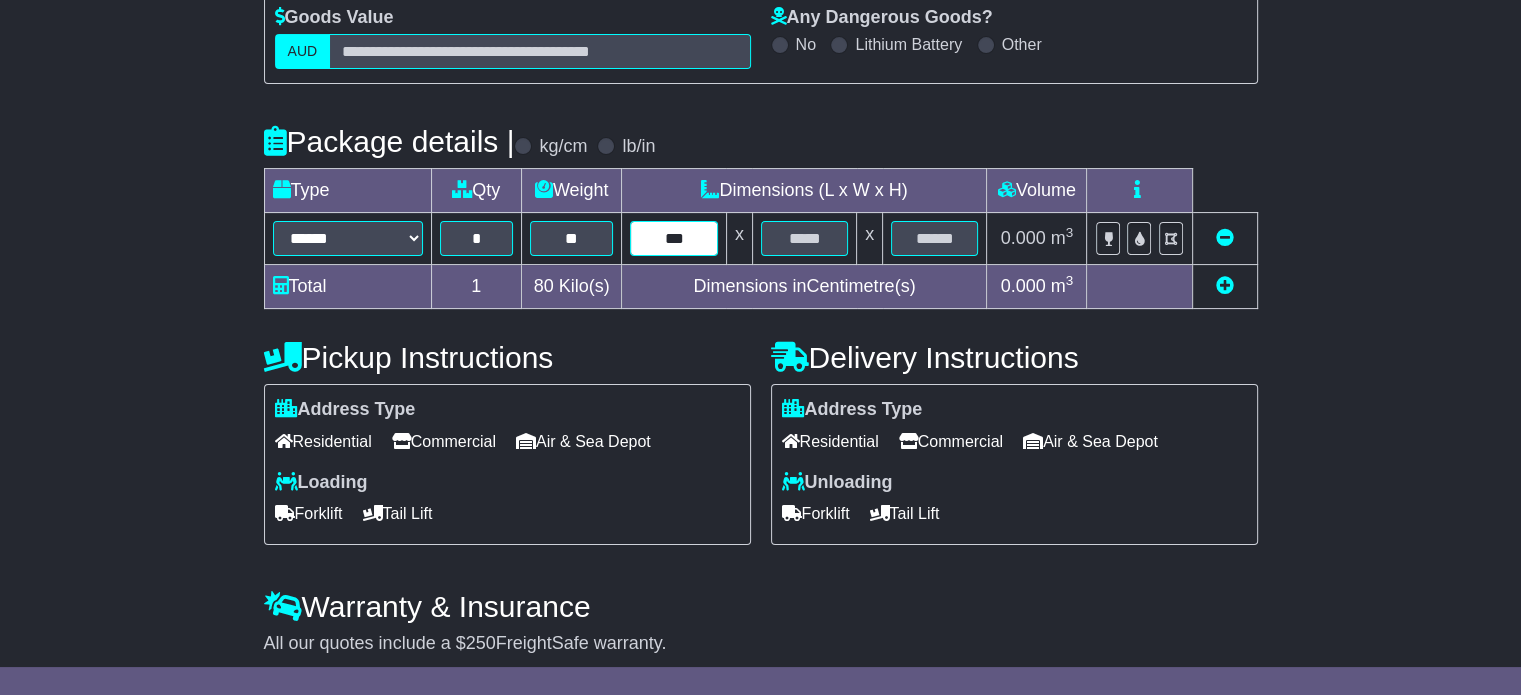 type on "***" 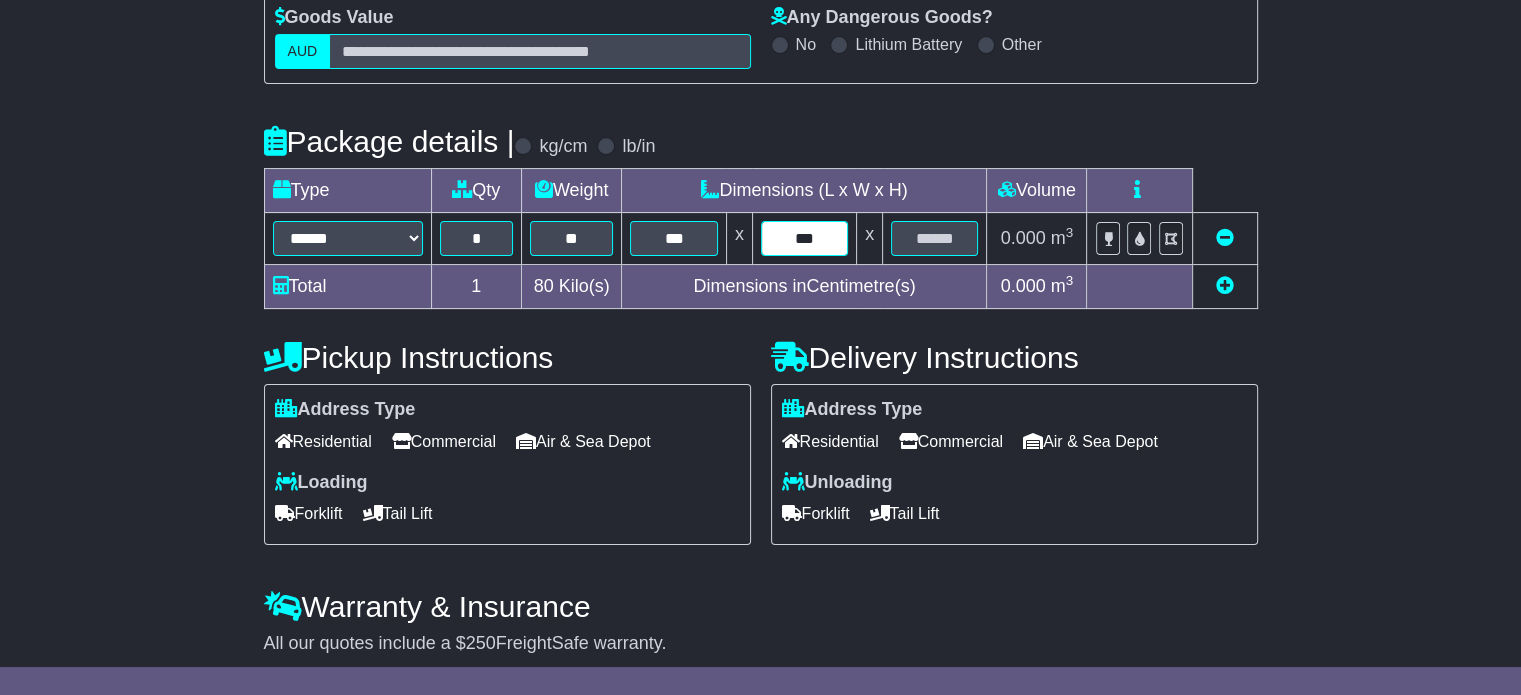 type on "***" 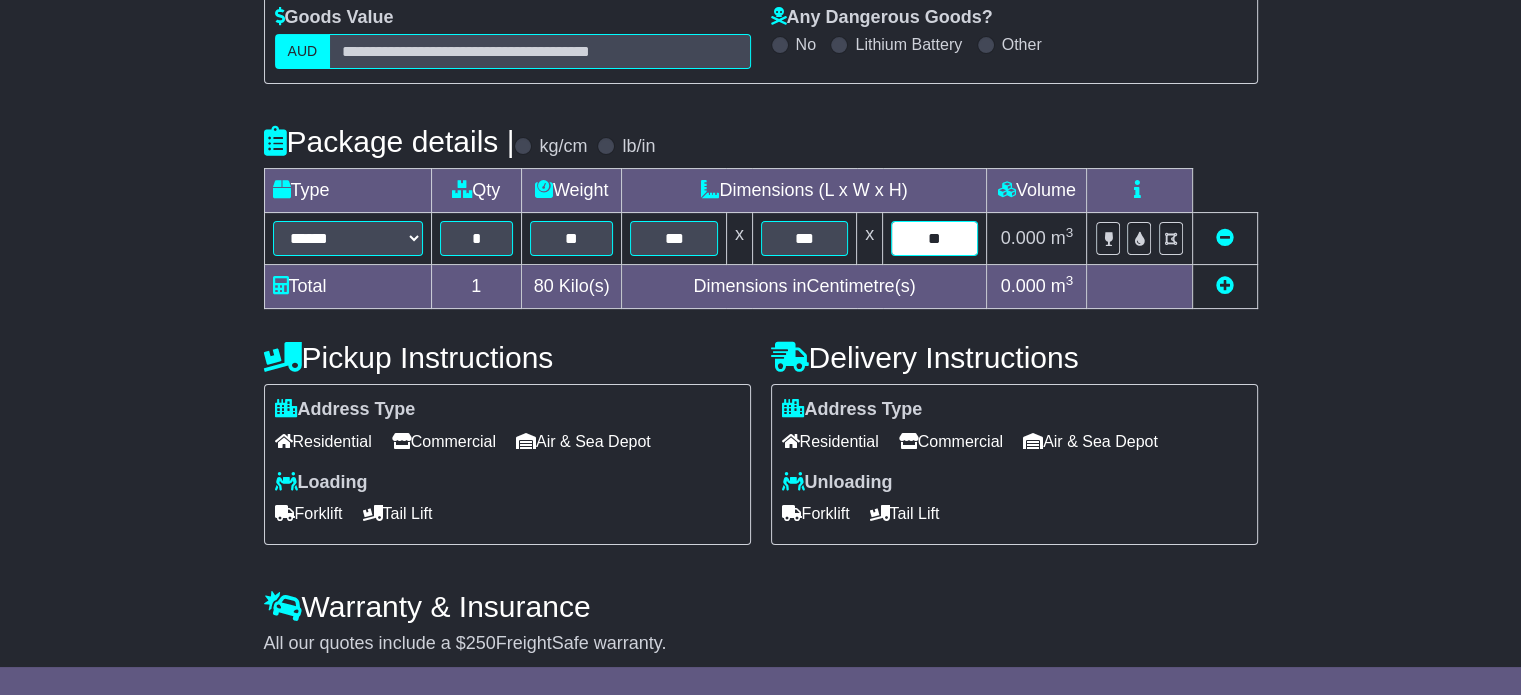 type on "**" 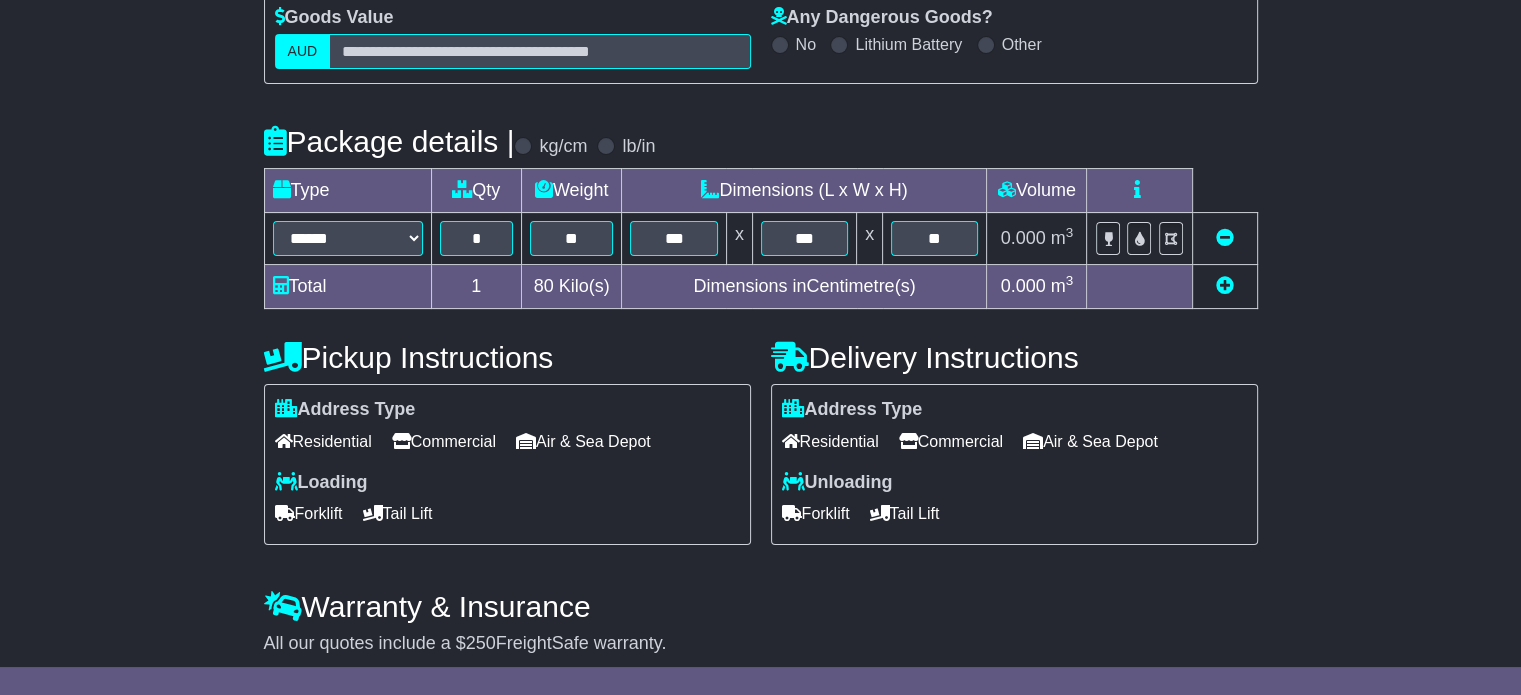 scroll, scrollTop: 382, scrollLeft: 0, axis: vertical 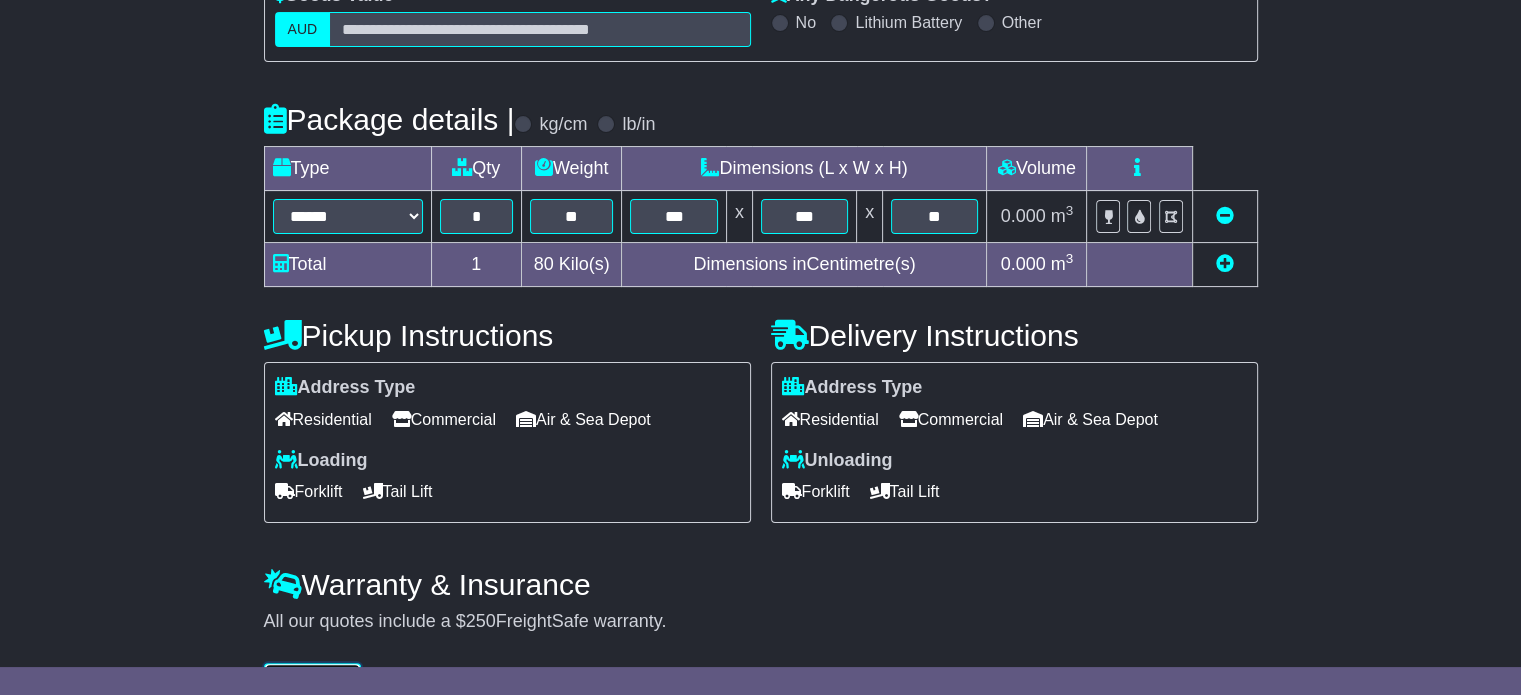 type 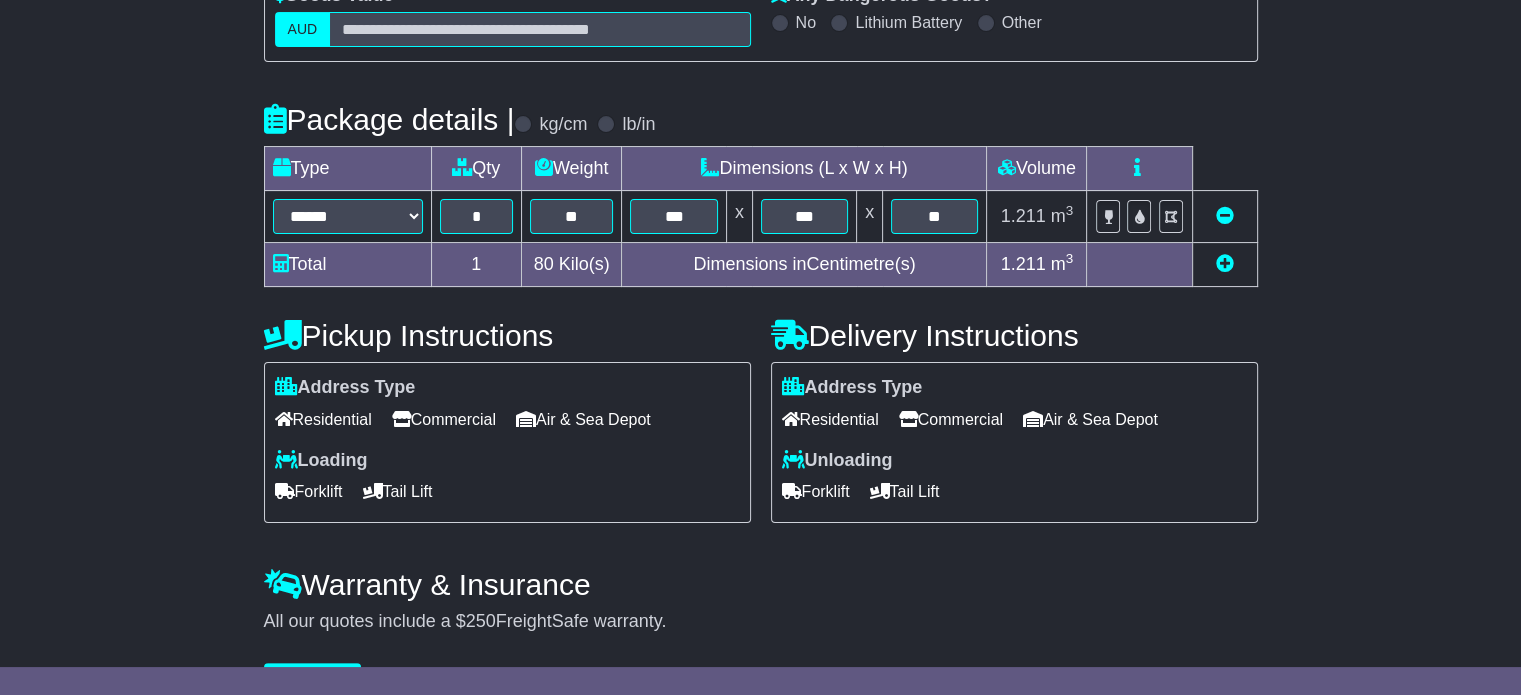 click on "Commercial" at bounding box center (444, 419) 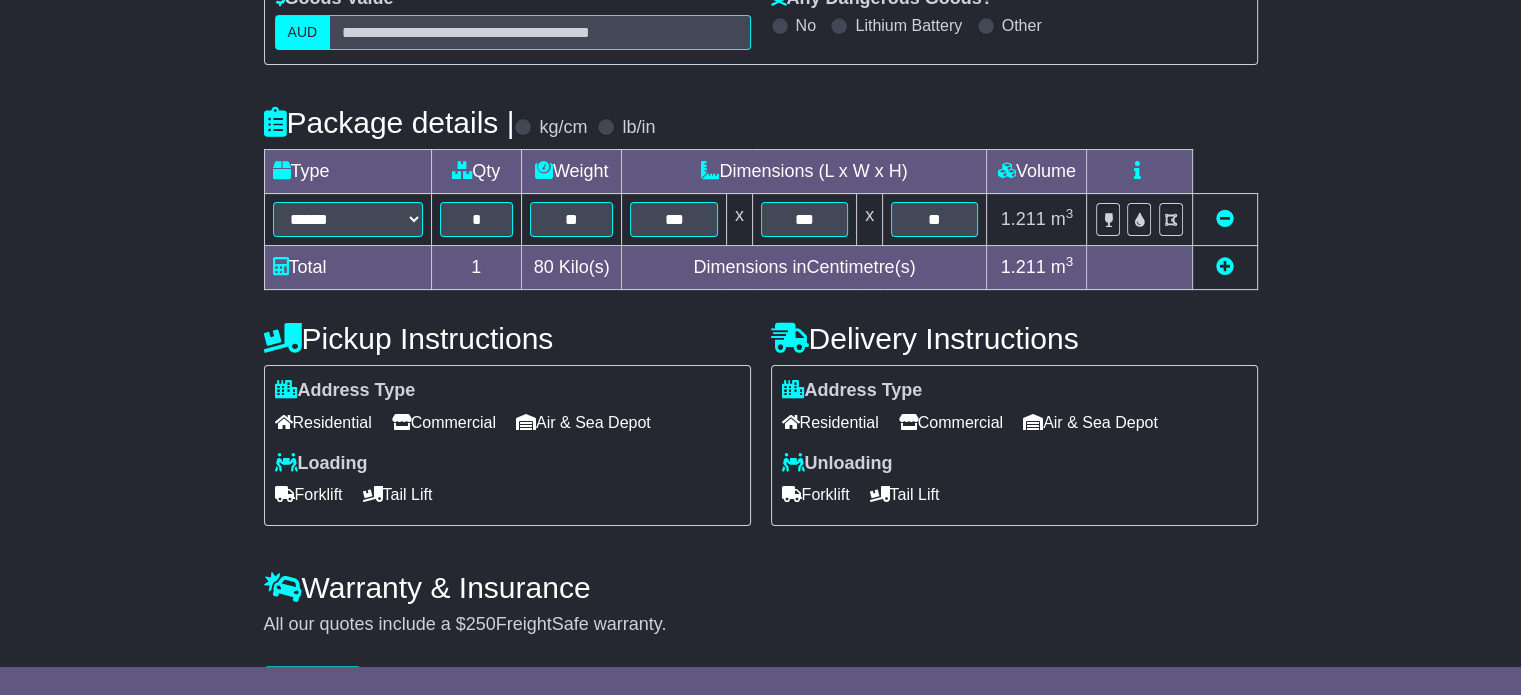 scroll, scrollTop: 434, scrollLeft: 0, axis: vertical 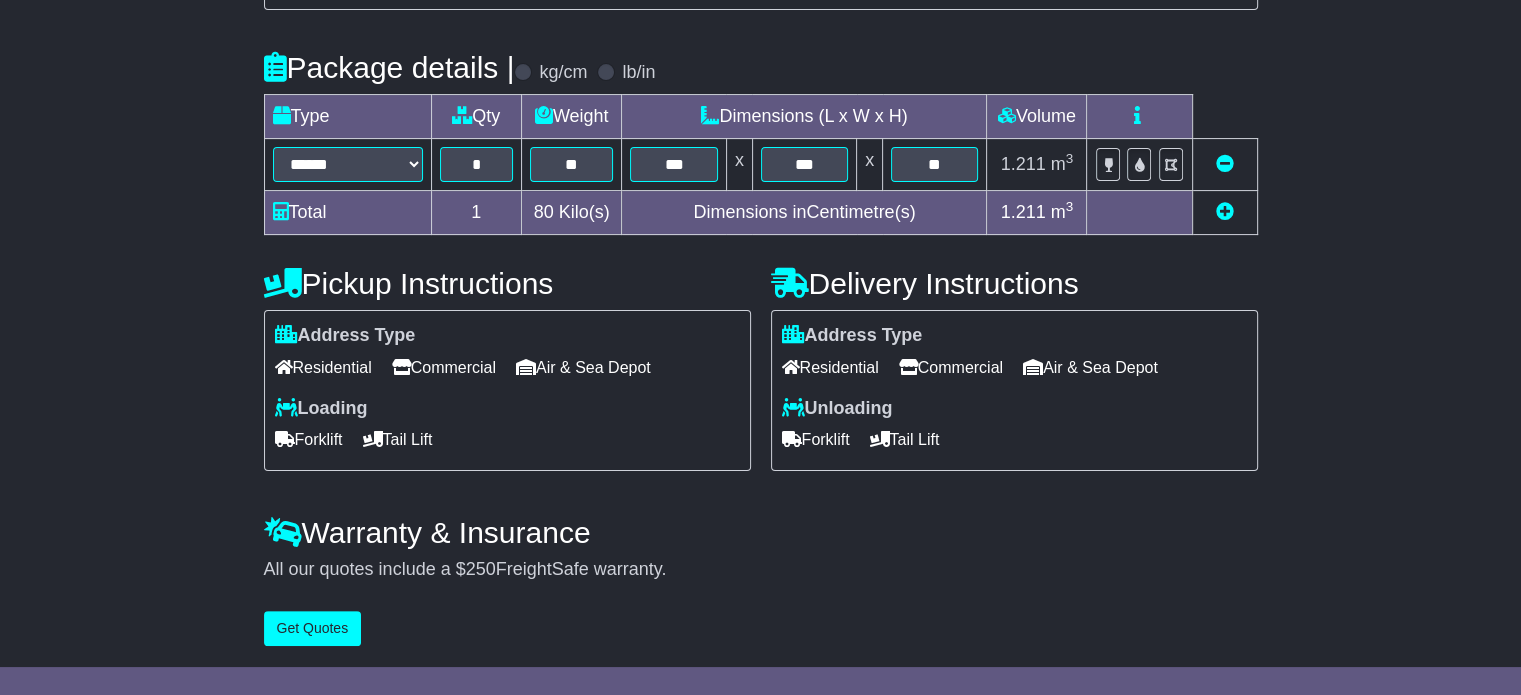 click on "Forklift" at bounding box center (816, 439) 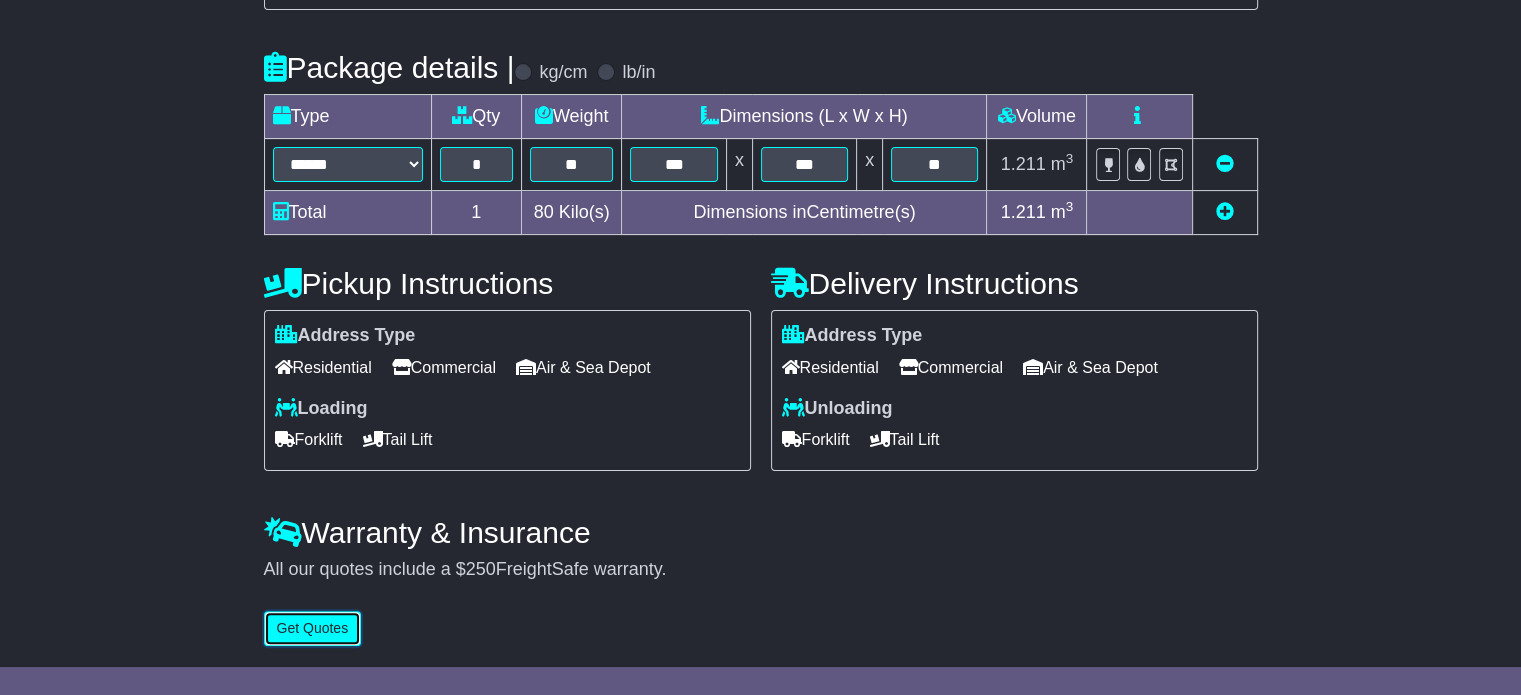 drag, startPoint x: 313, startPoint y: 629, endPoint x: 360, endPoint y: 610, distance: 50.695168 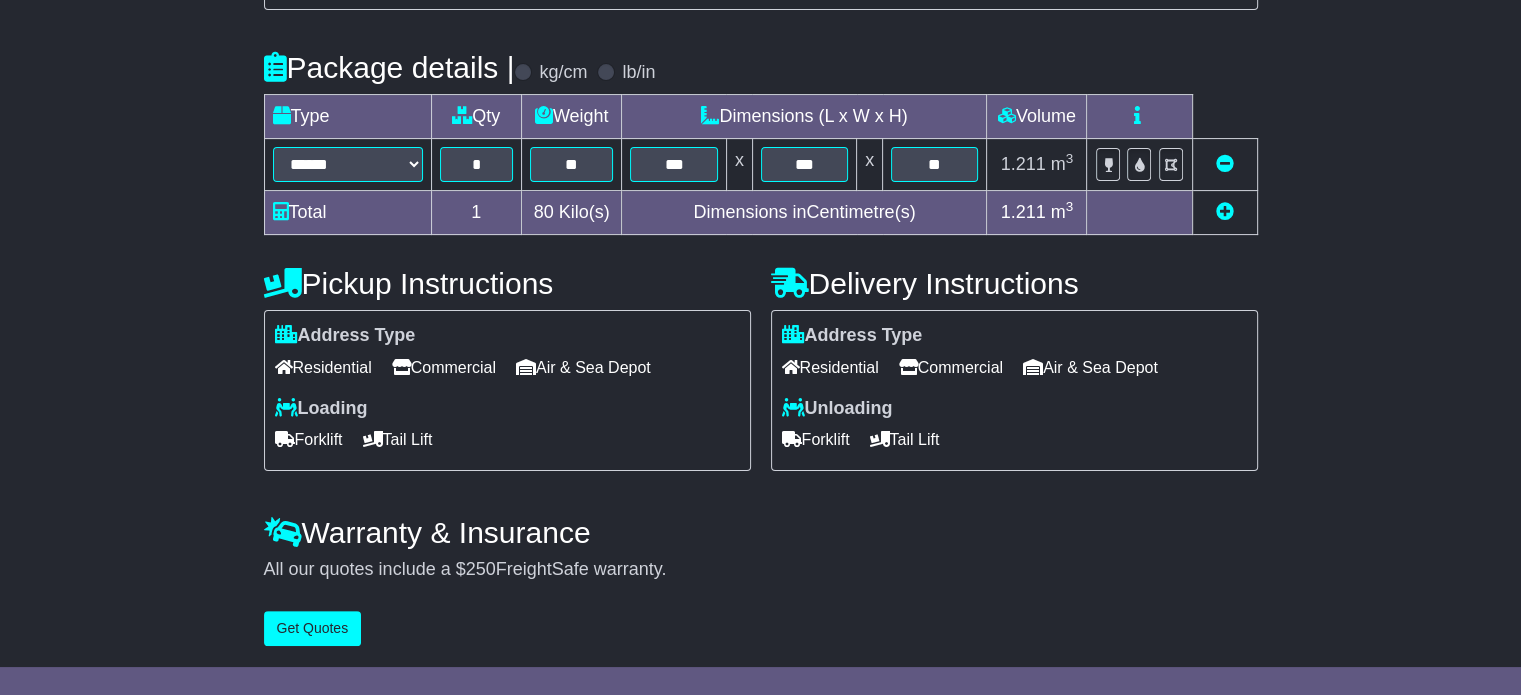 scroll, scrollTop: 0, scrollLeft: 0, axis: both 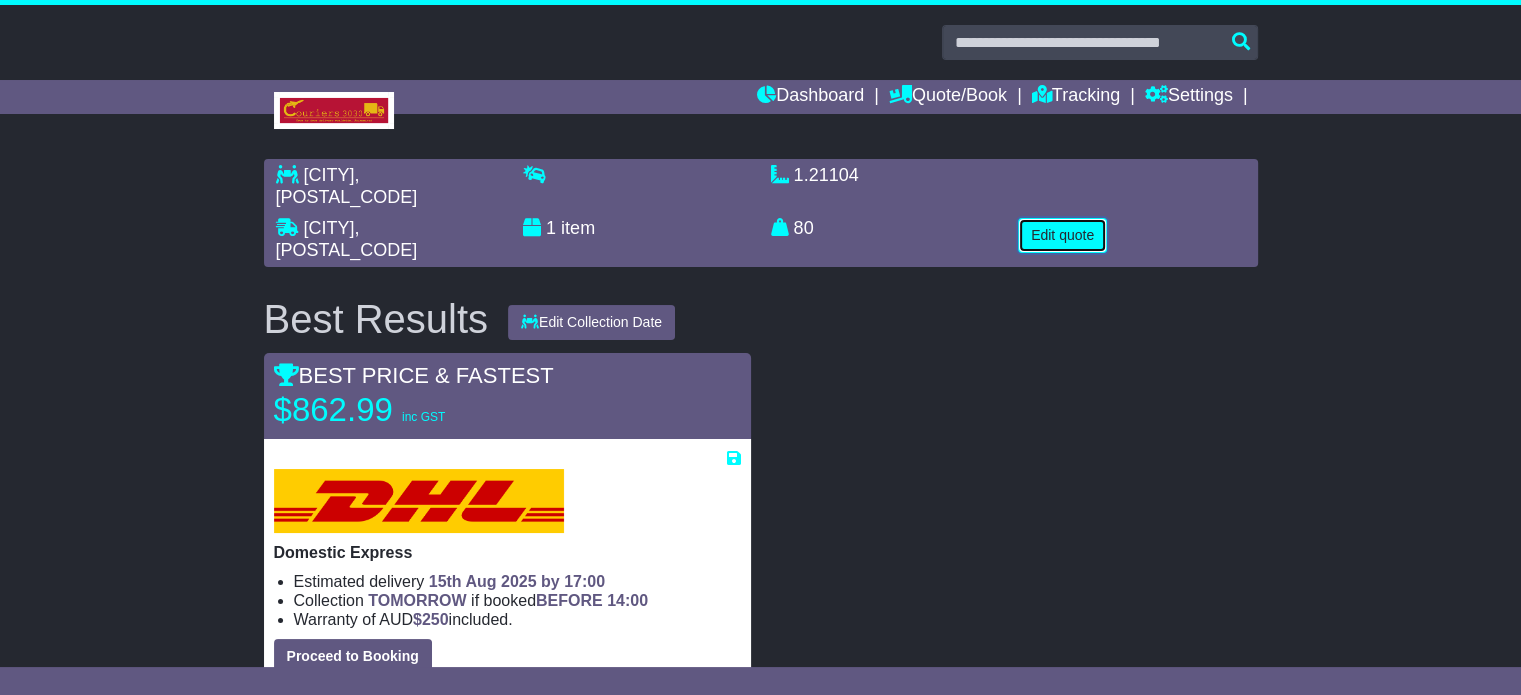 click on "Edit quote" at bounding box center (1062, 235) 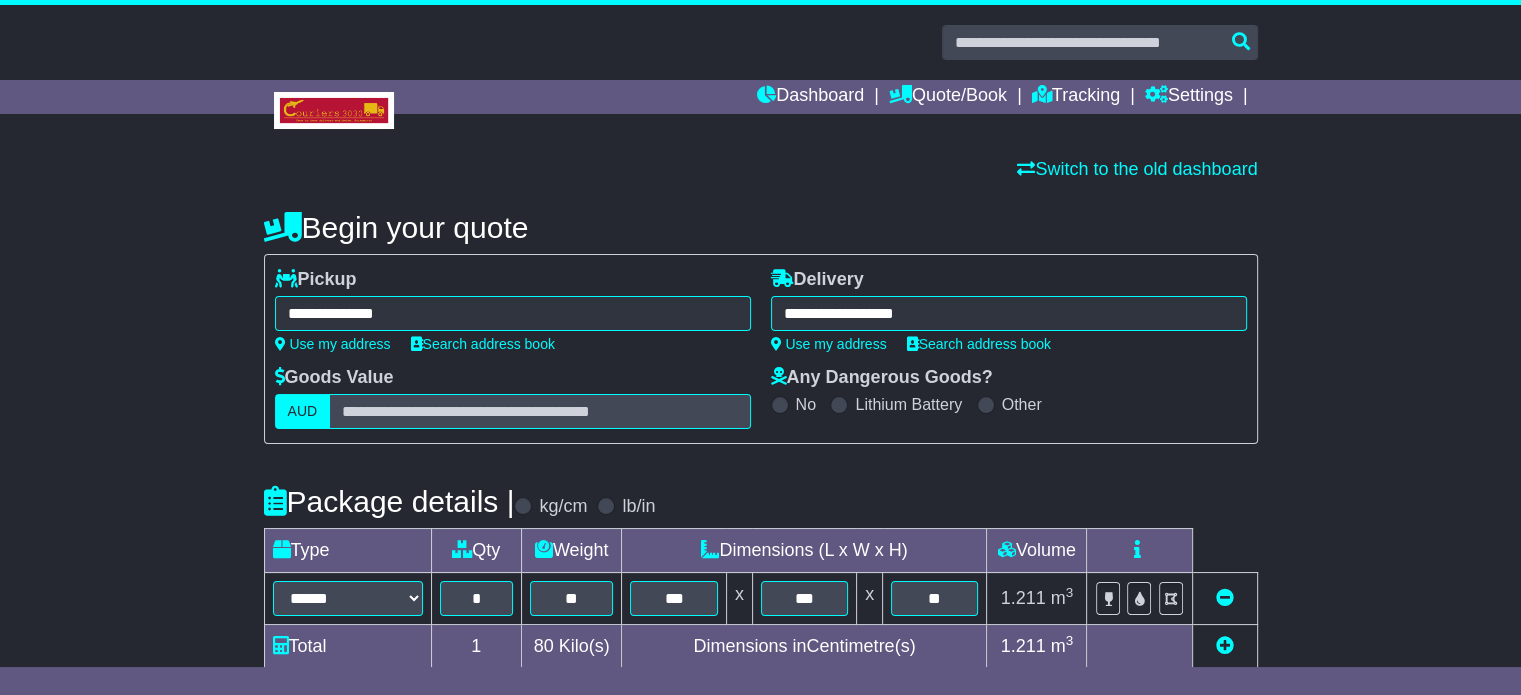 click on "**********" at bounding box center [513, 313] 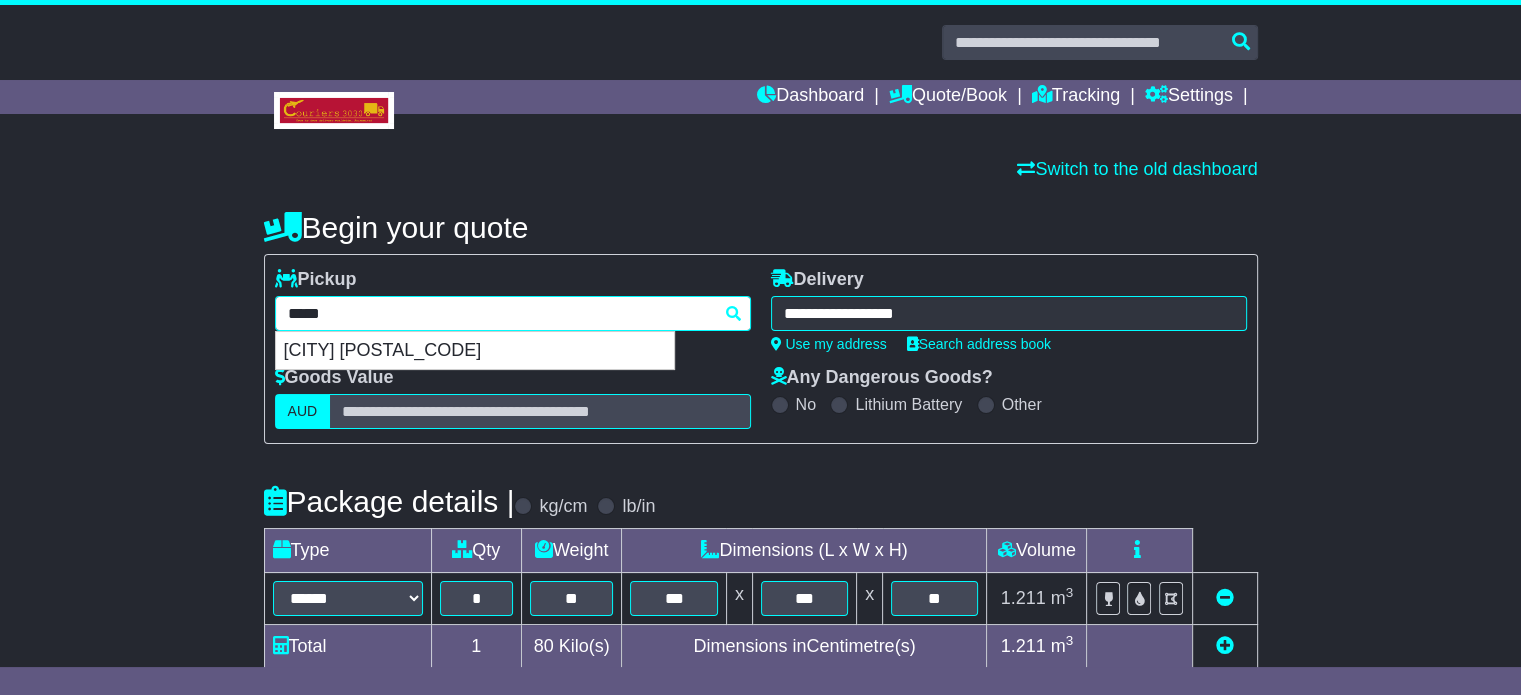 click on "*****" at bounding box center [513, 313] 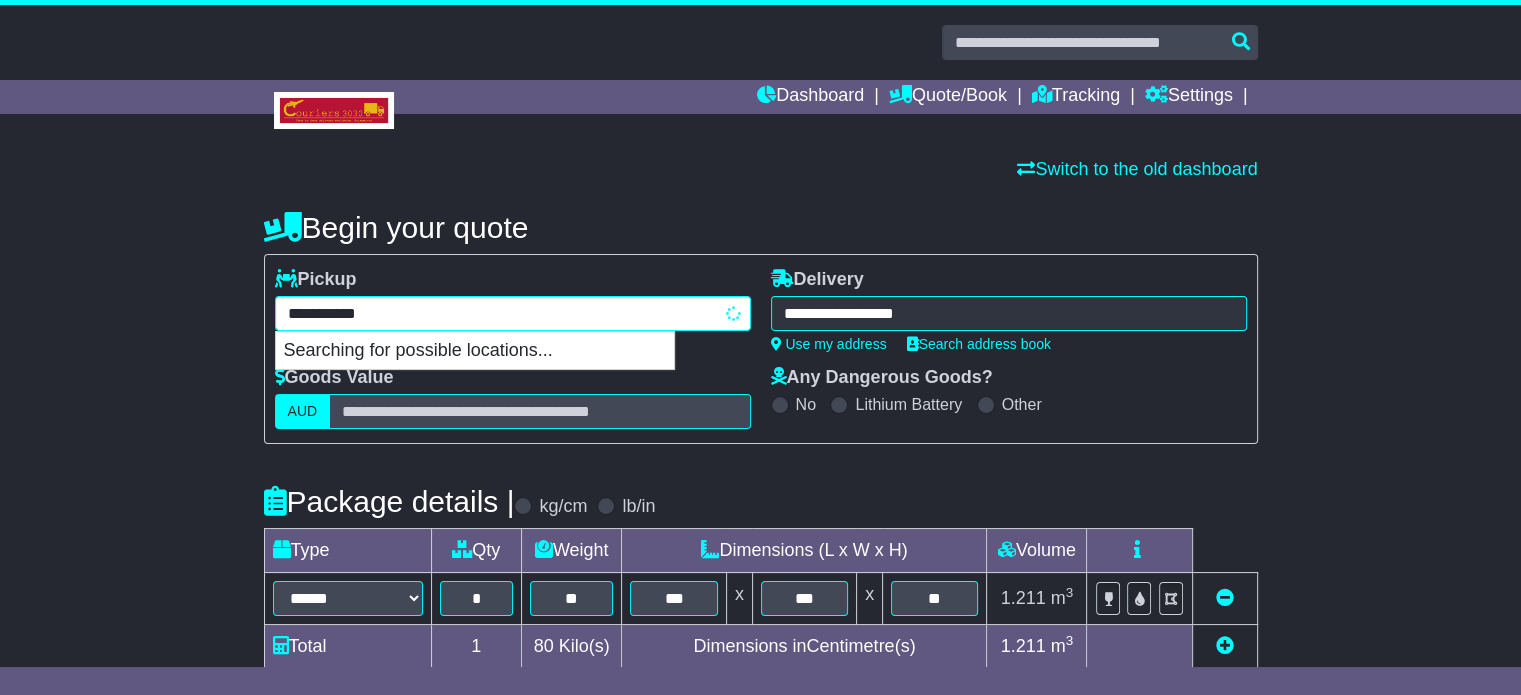 type on "**********" 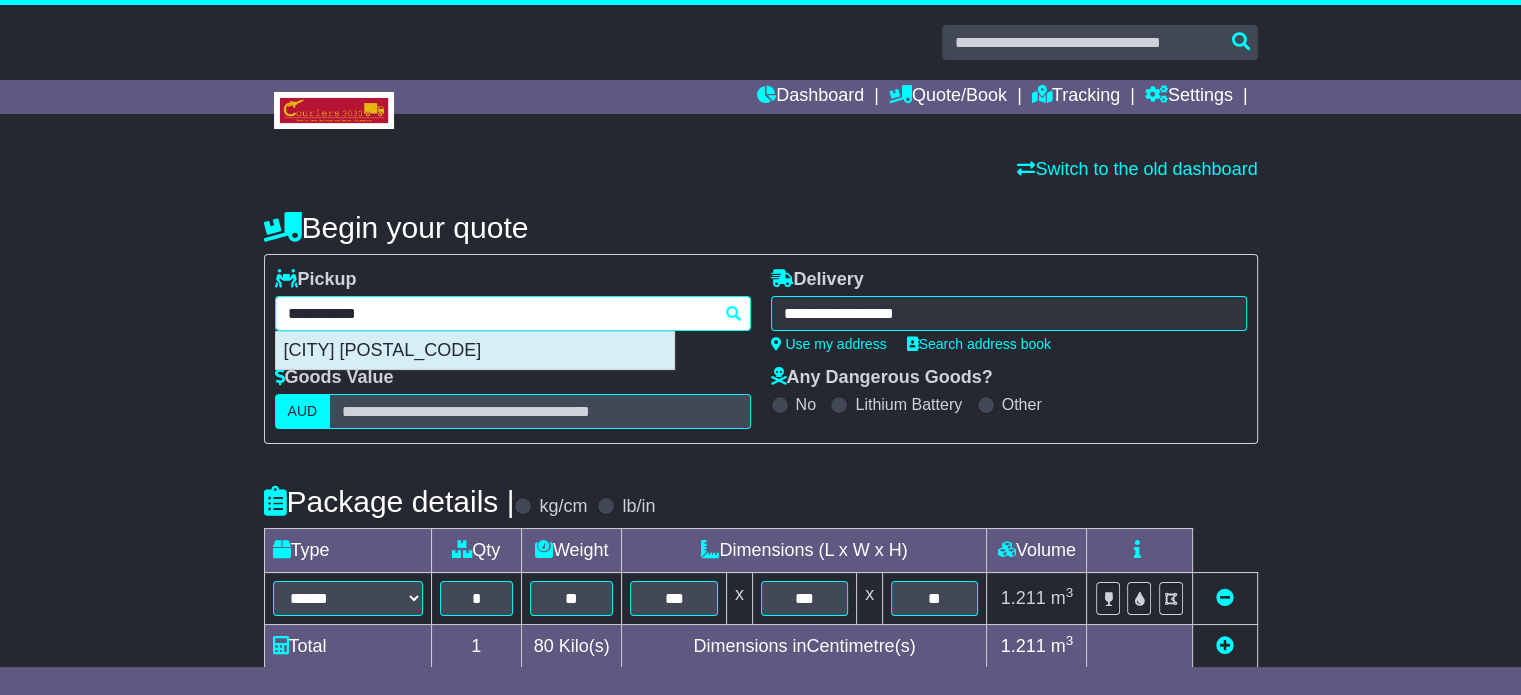 click on "BEROWRA HEIGHTS 2082" at bounding box center (475, 351) 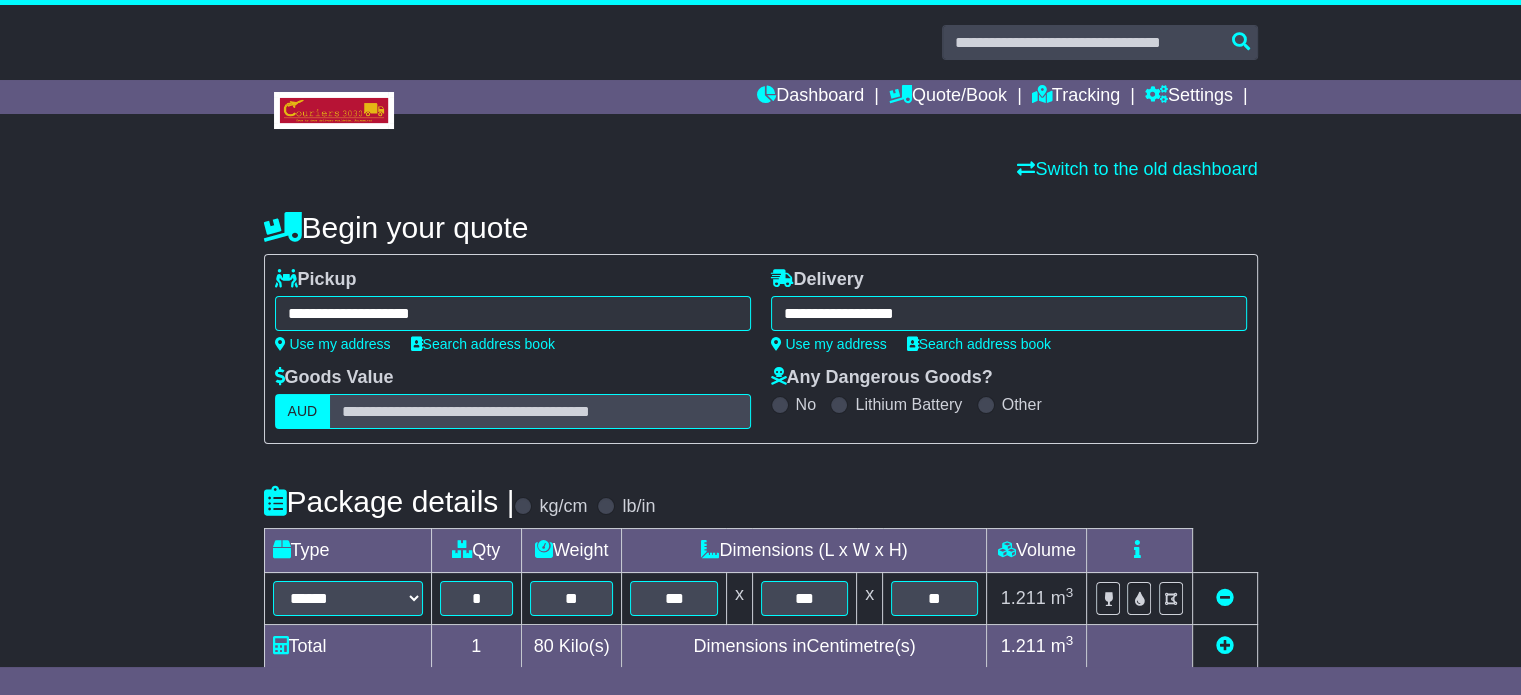 type on "**********" 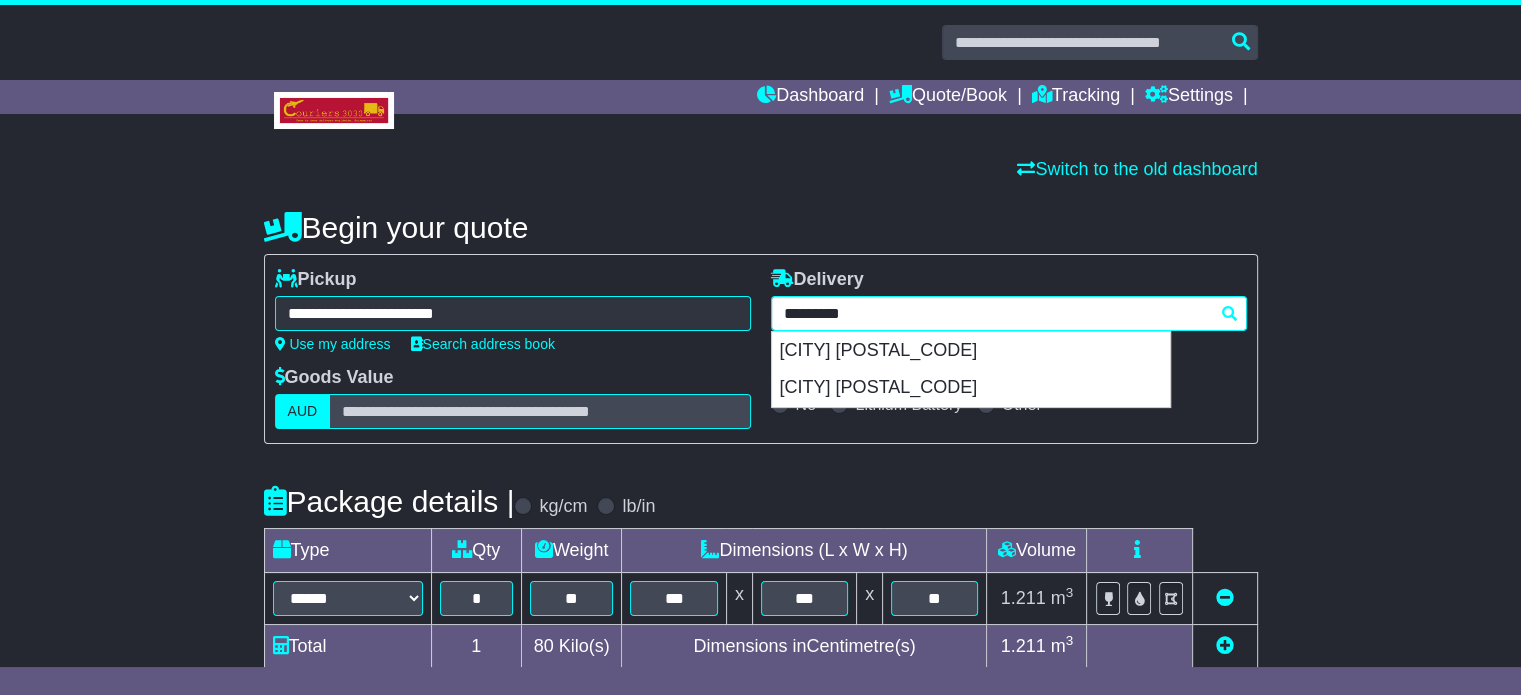 click on "**********" at bounding box center [1009, 313] 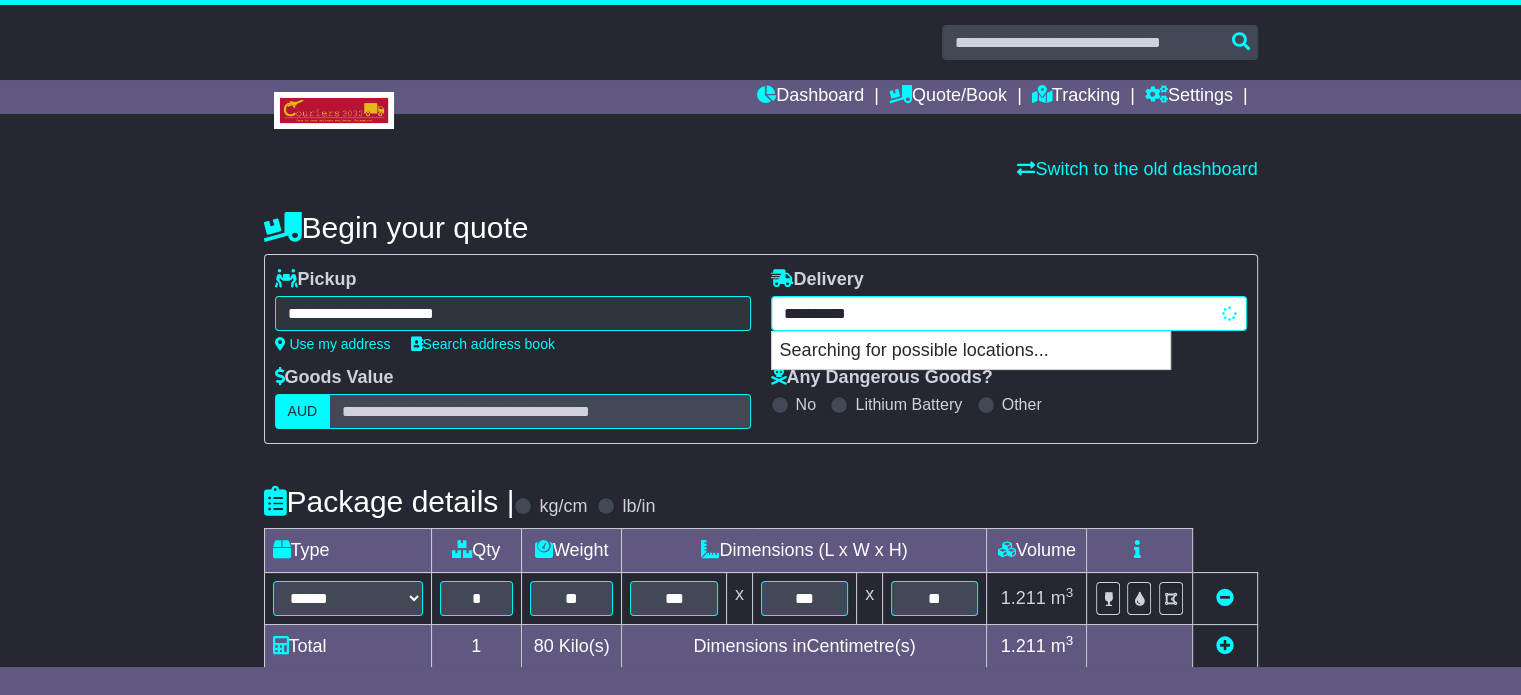 type on "**********" 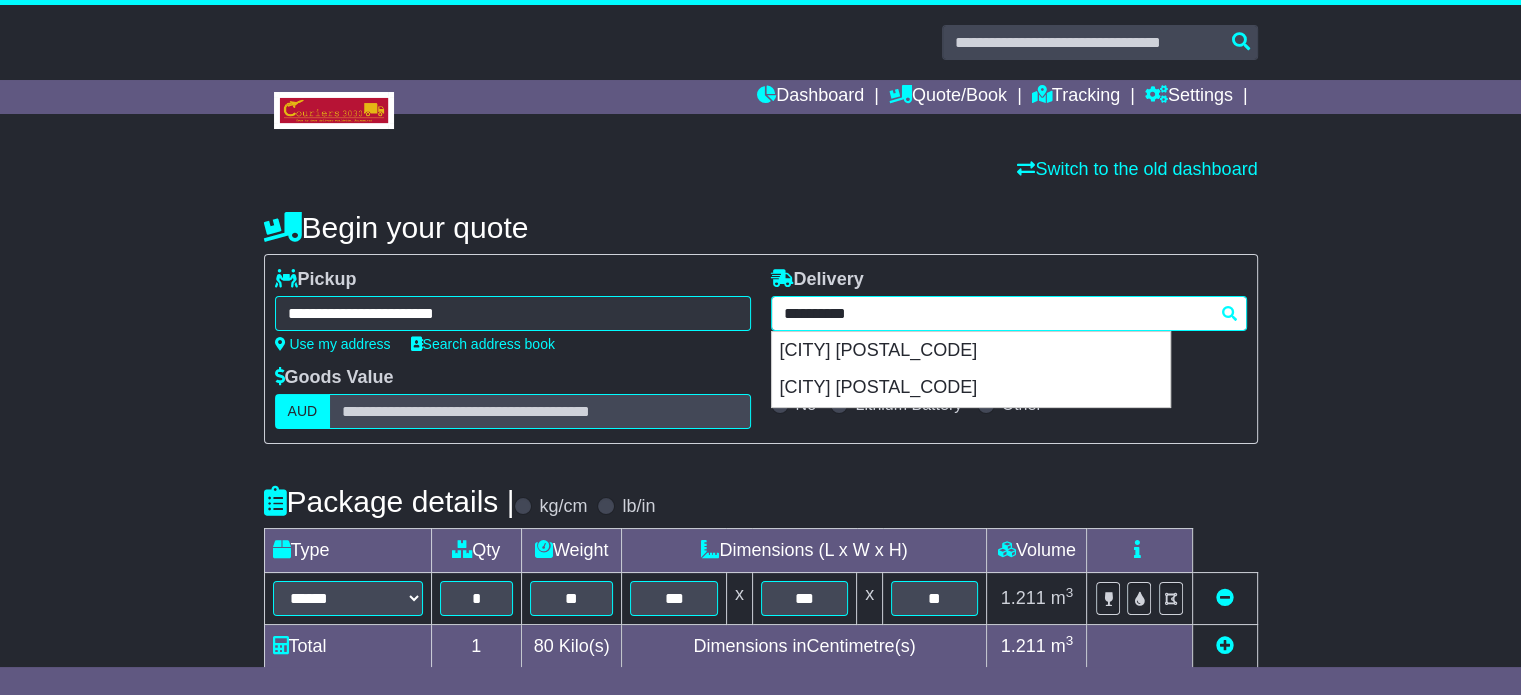 click on "PORT MACQUARIE 2444" at bounding box center (971, 351) 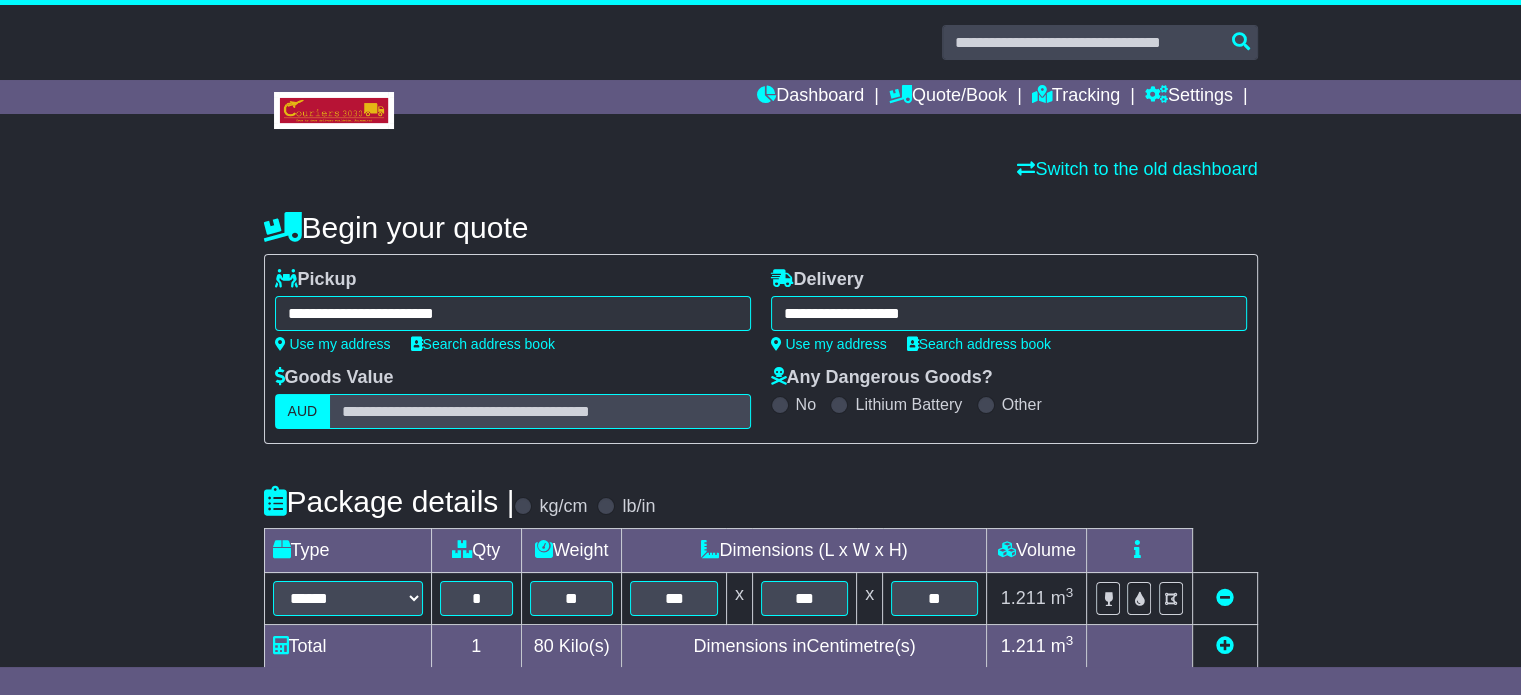 type on "**********" 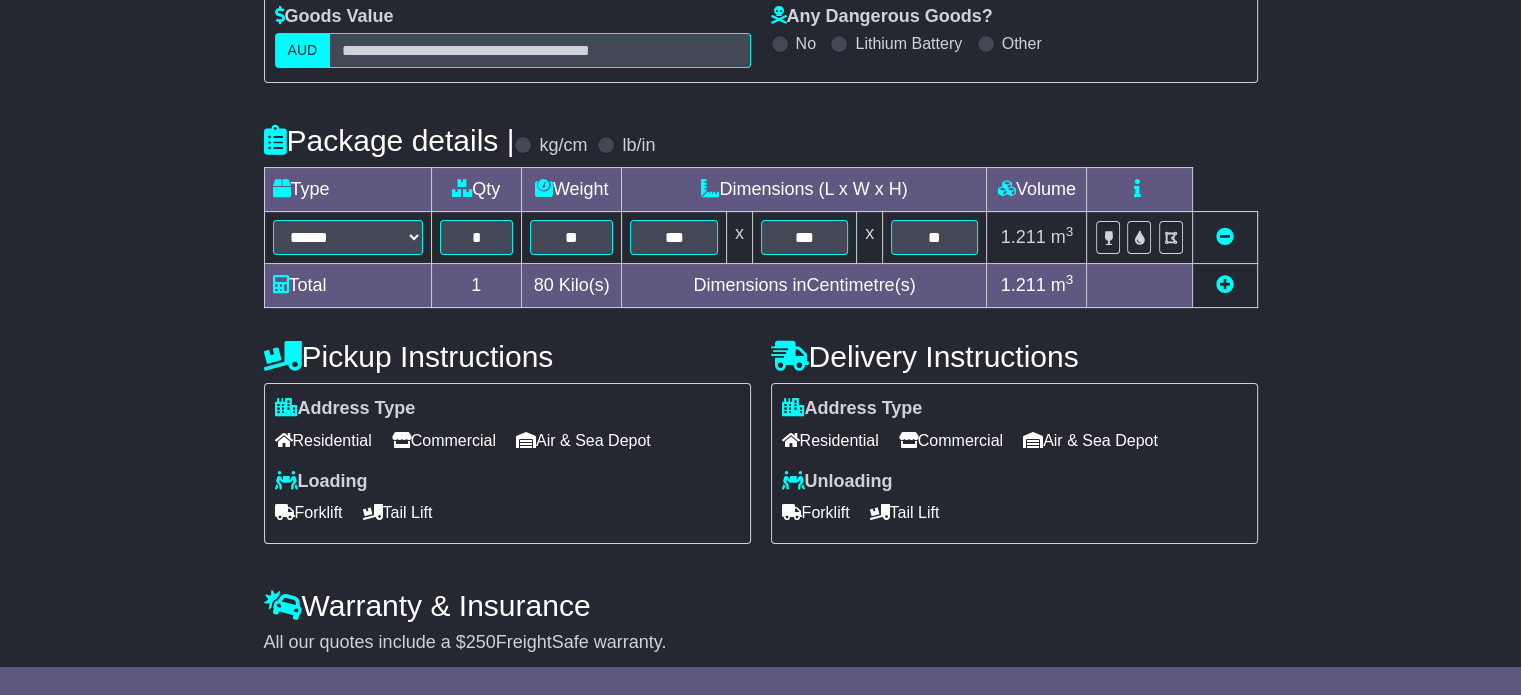 scroll, scrollTop: 400, scrollLeft: 0, axis: vertical 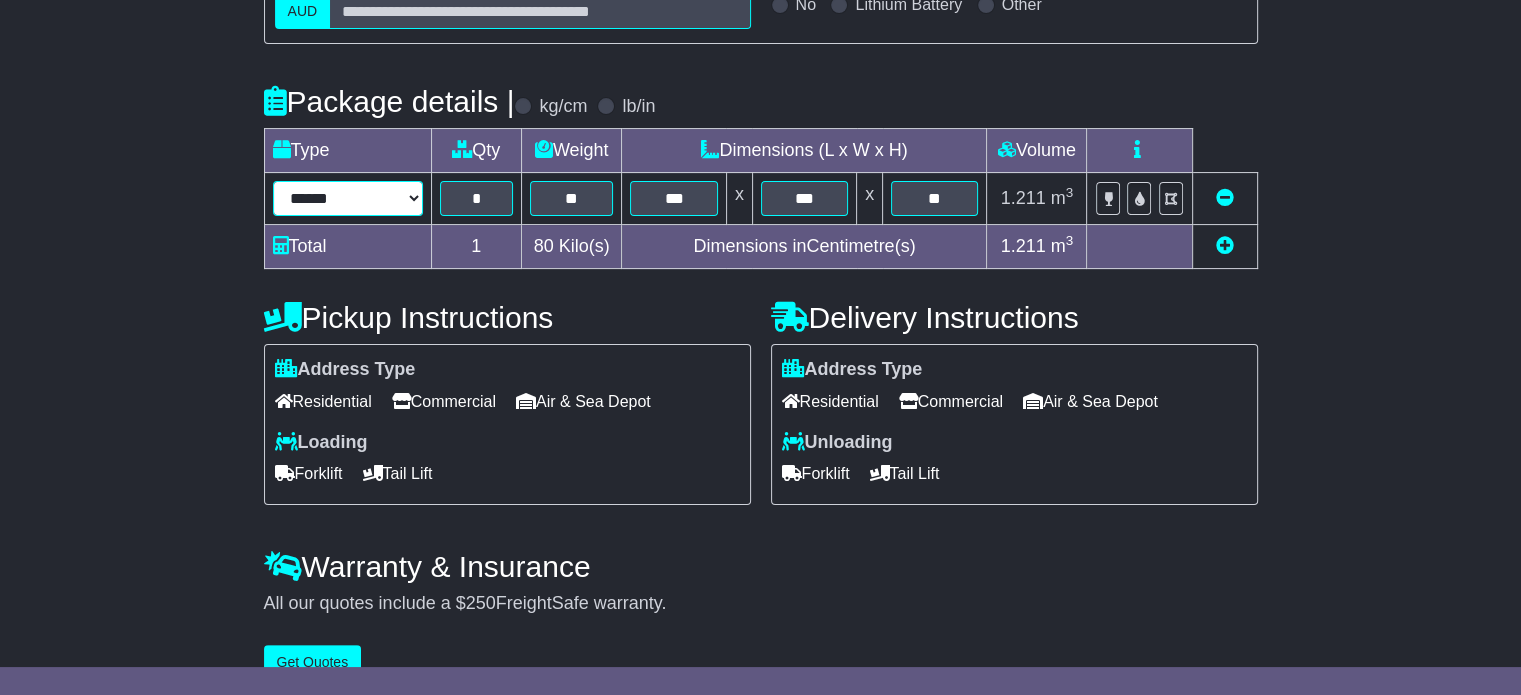 drag, startPoint x: 330, startPoint y: 192, endPoint x: 331, endPoint y: 211, distance: 19.026299 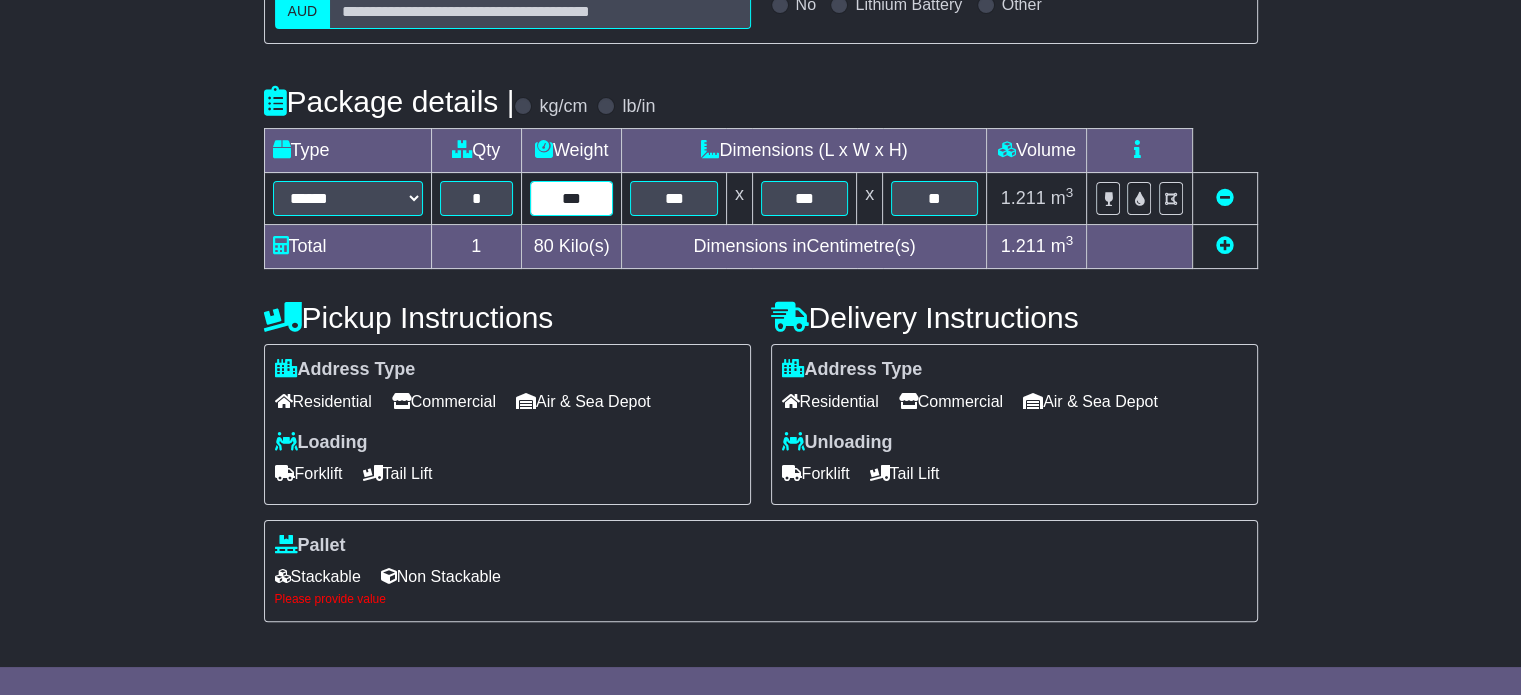 type on "***" 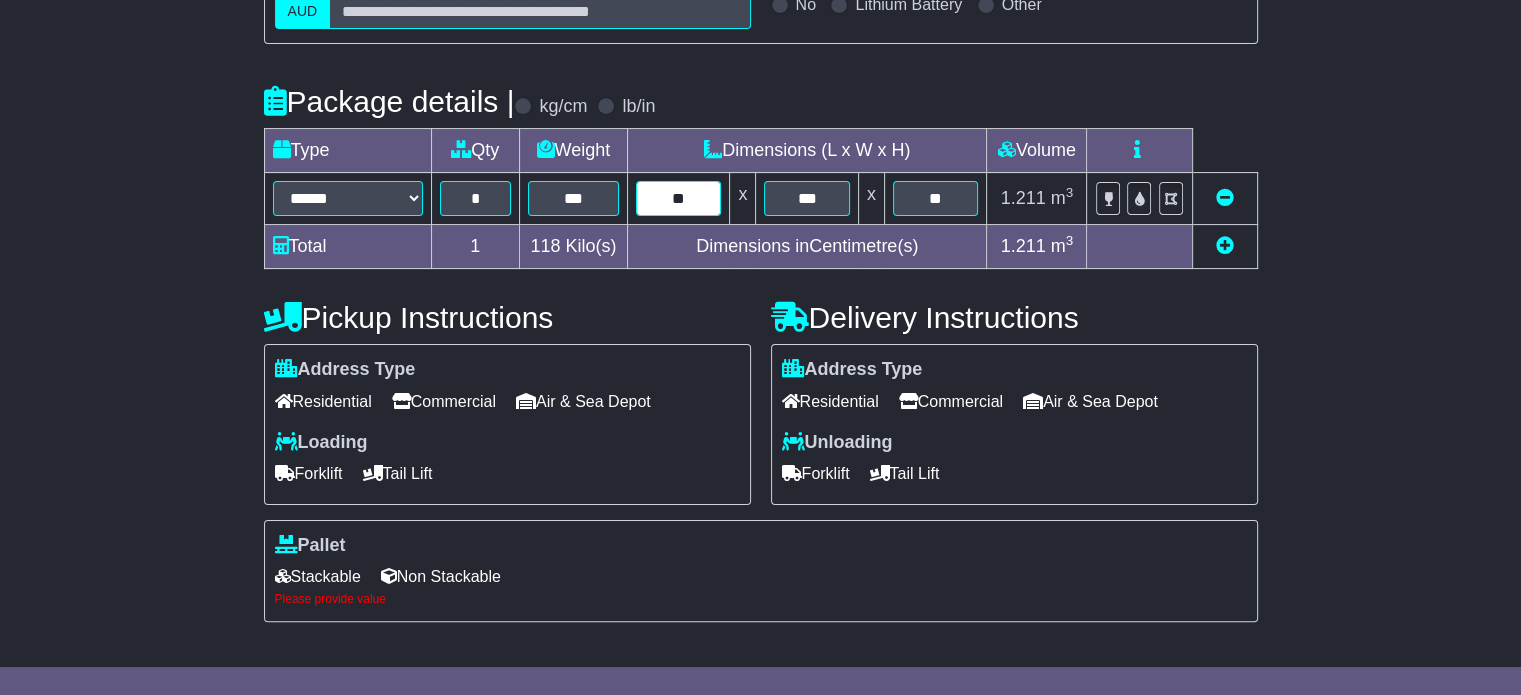 type on "**" 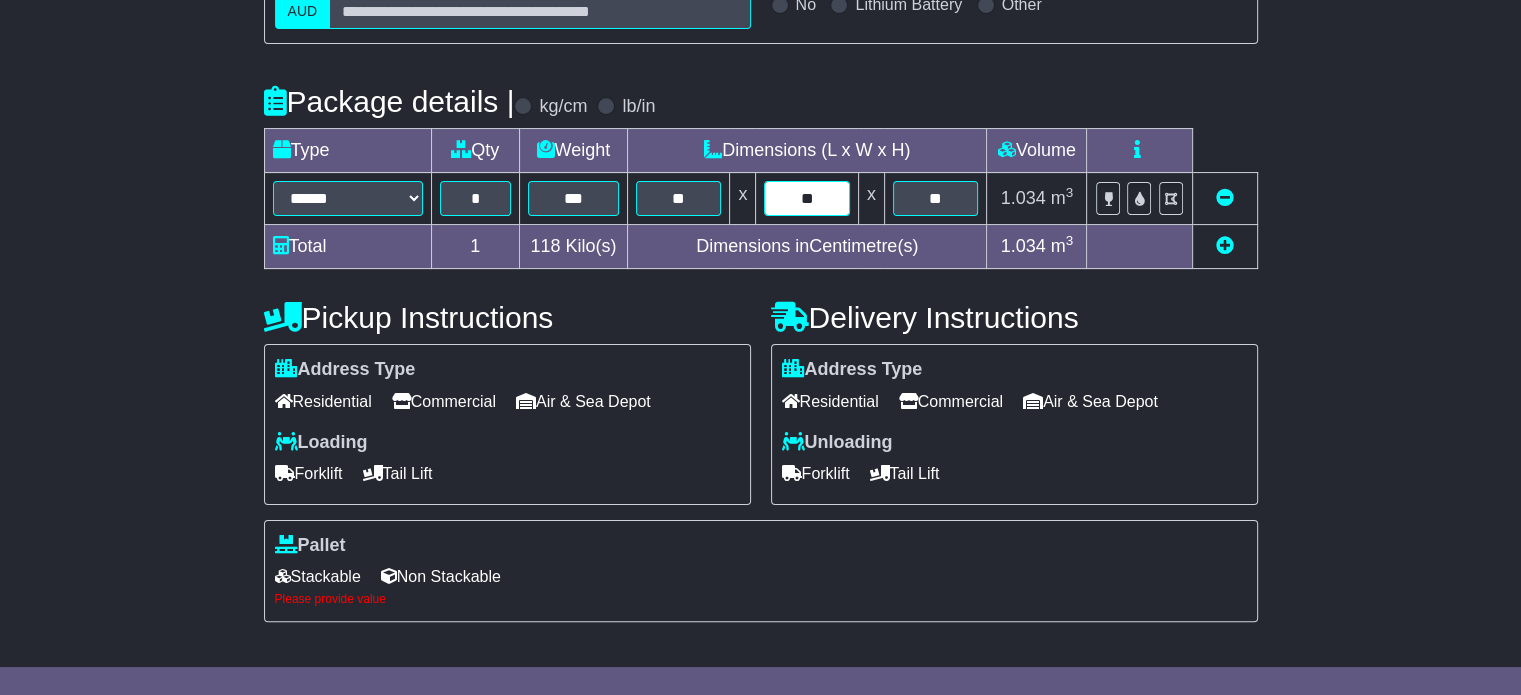 type on "**" 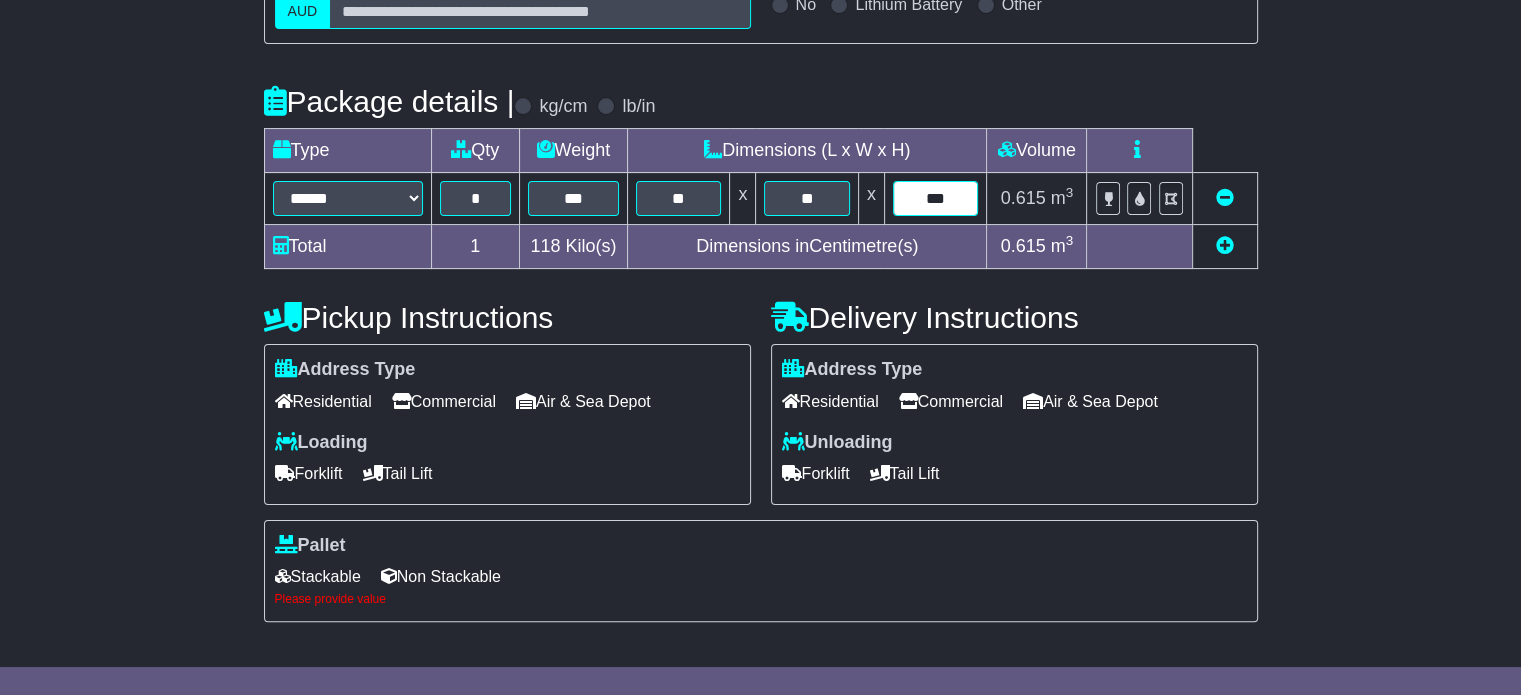 type on "***" 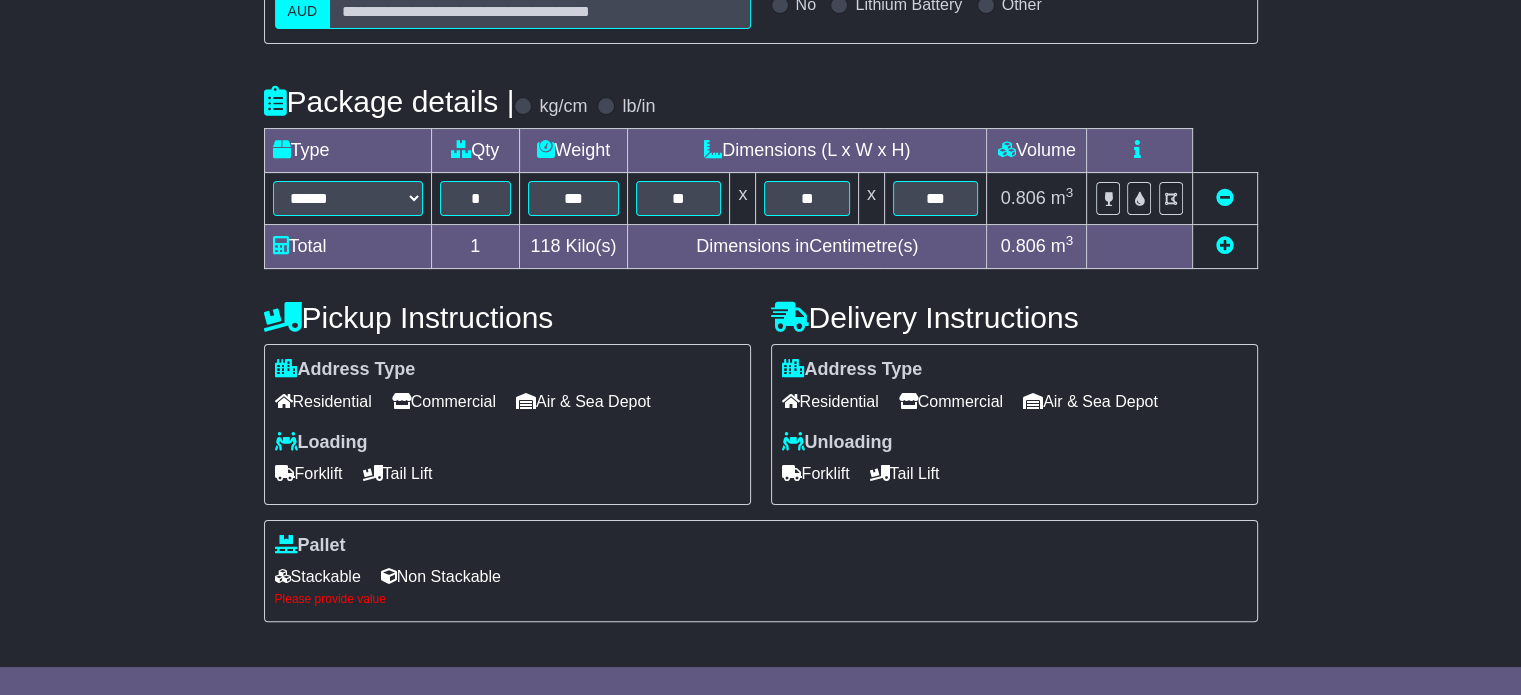scroll, scrollTop: 552, scrollLeft: 0, axis: vertical 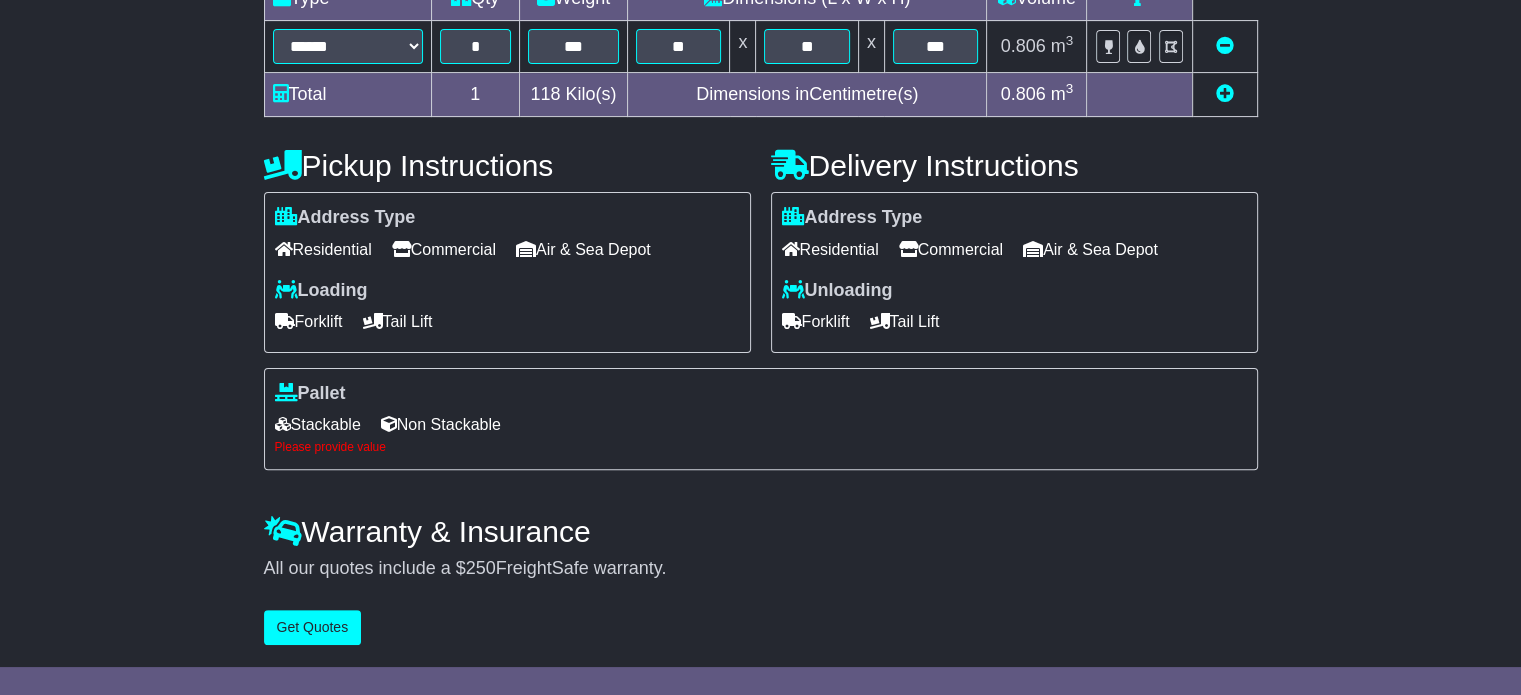 click on "Residential" at bounding box center (323, 249) 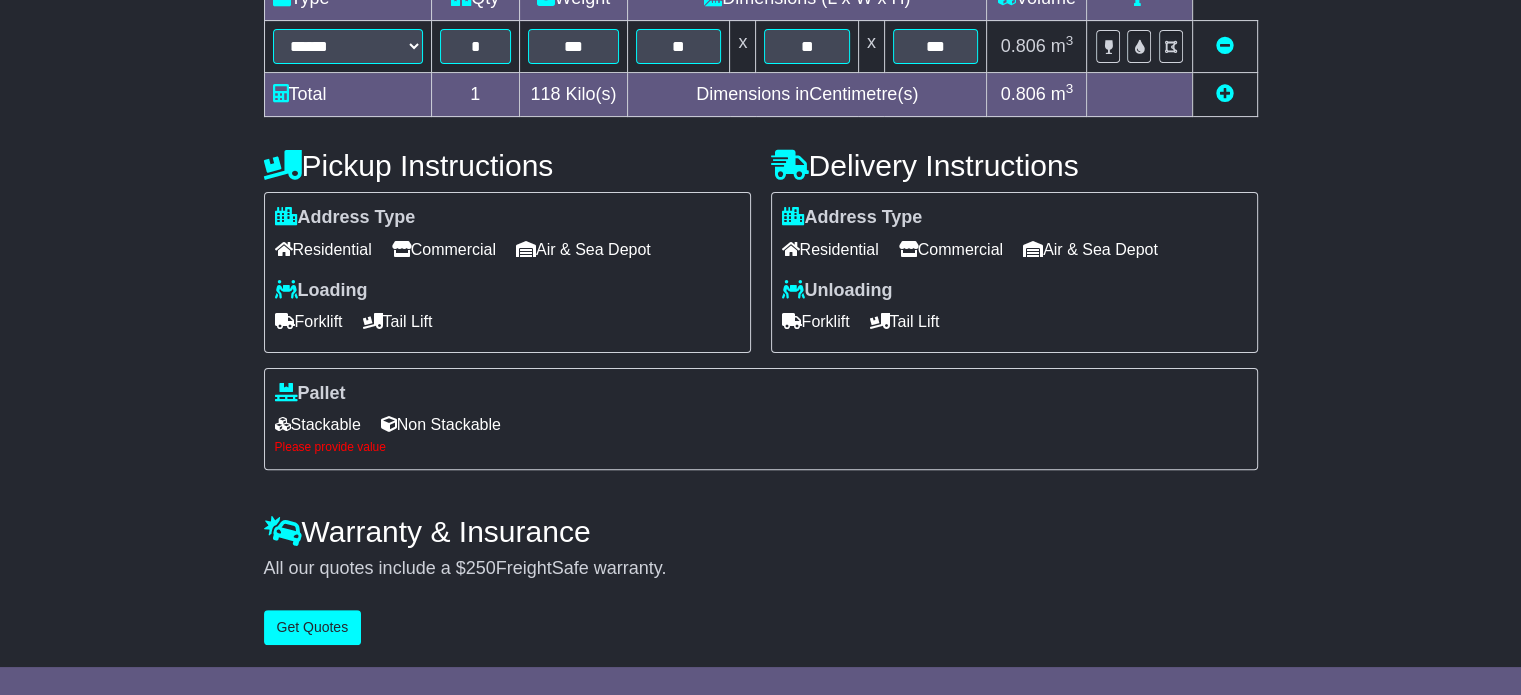 click on "Tail Lift" at bounding box center [905, 321] 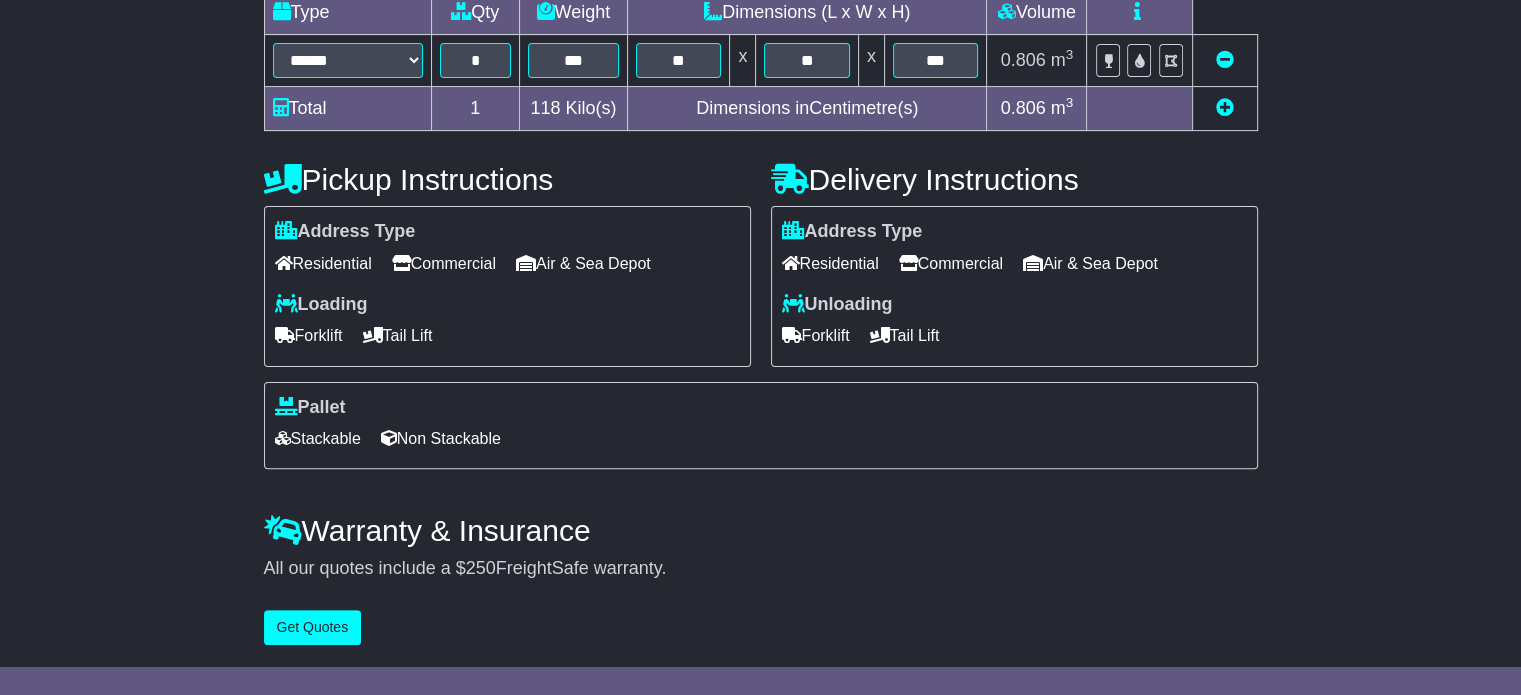 scroll, scrollTop: 540, scrollLeft: 0, axis: vertical 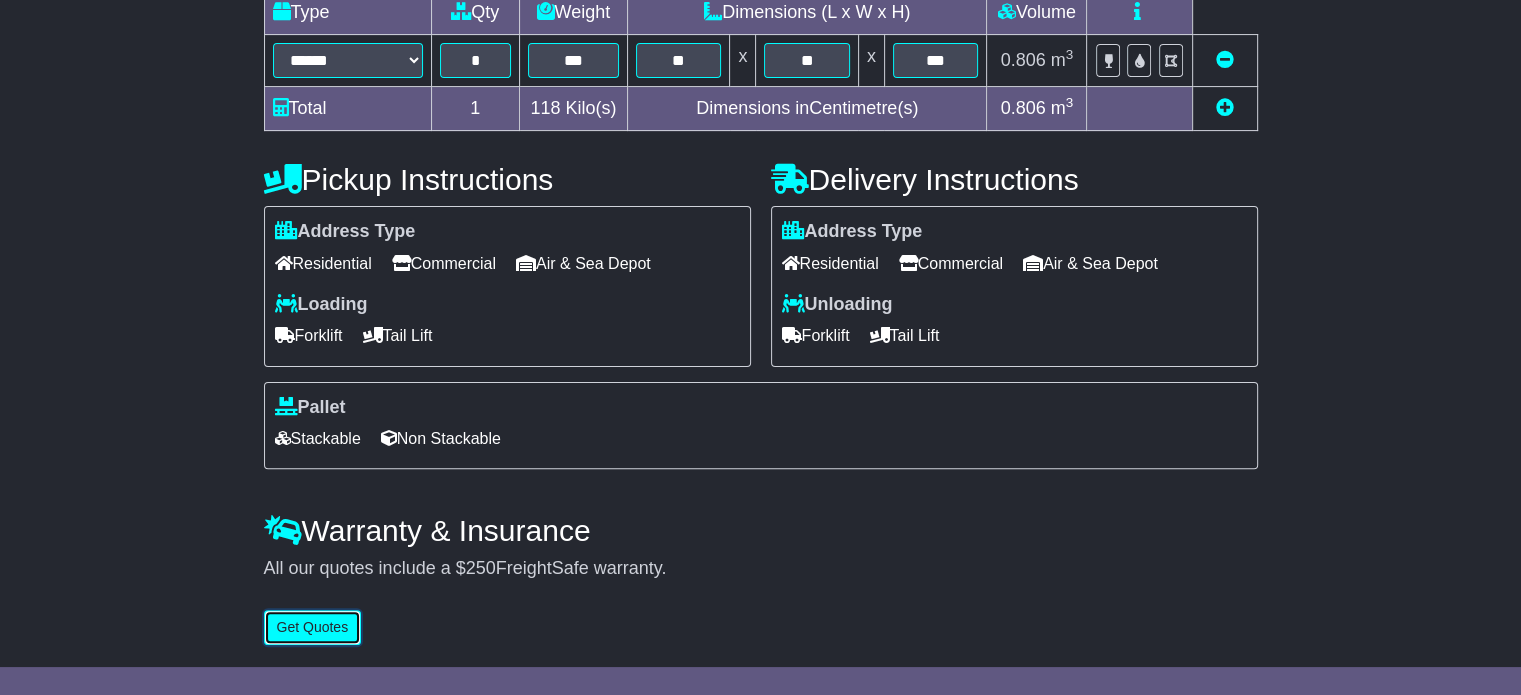 click on "Get Quotes" at bounding box center (313, 627) 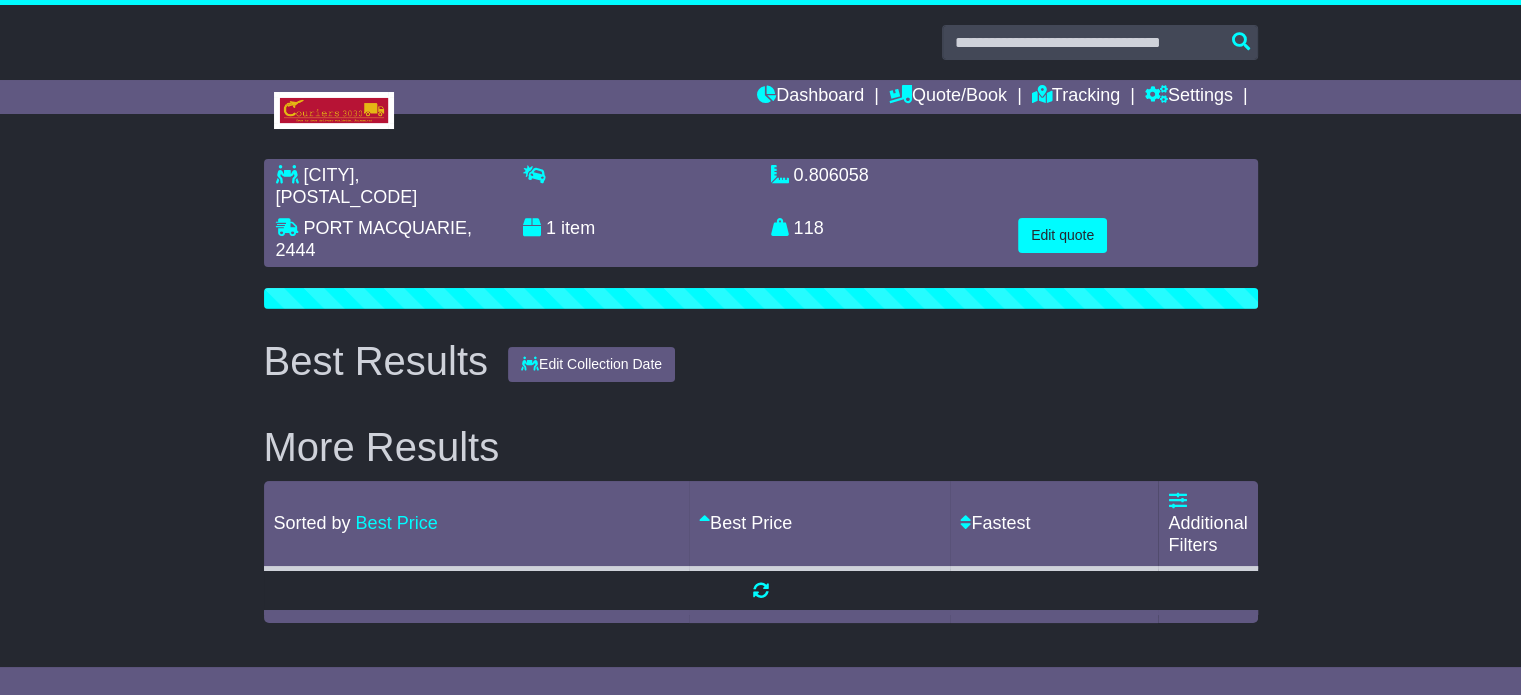 scroll, scrollTop: 0, scrollLeft: 0, axis: both 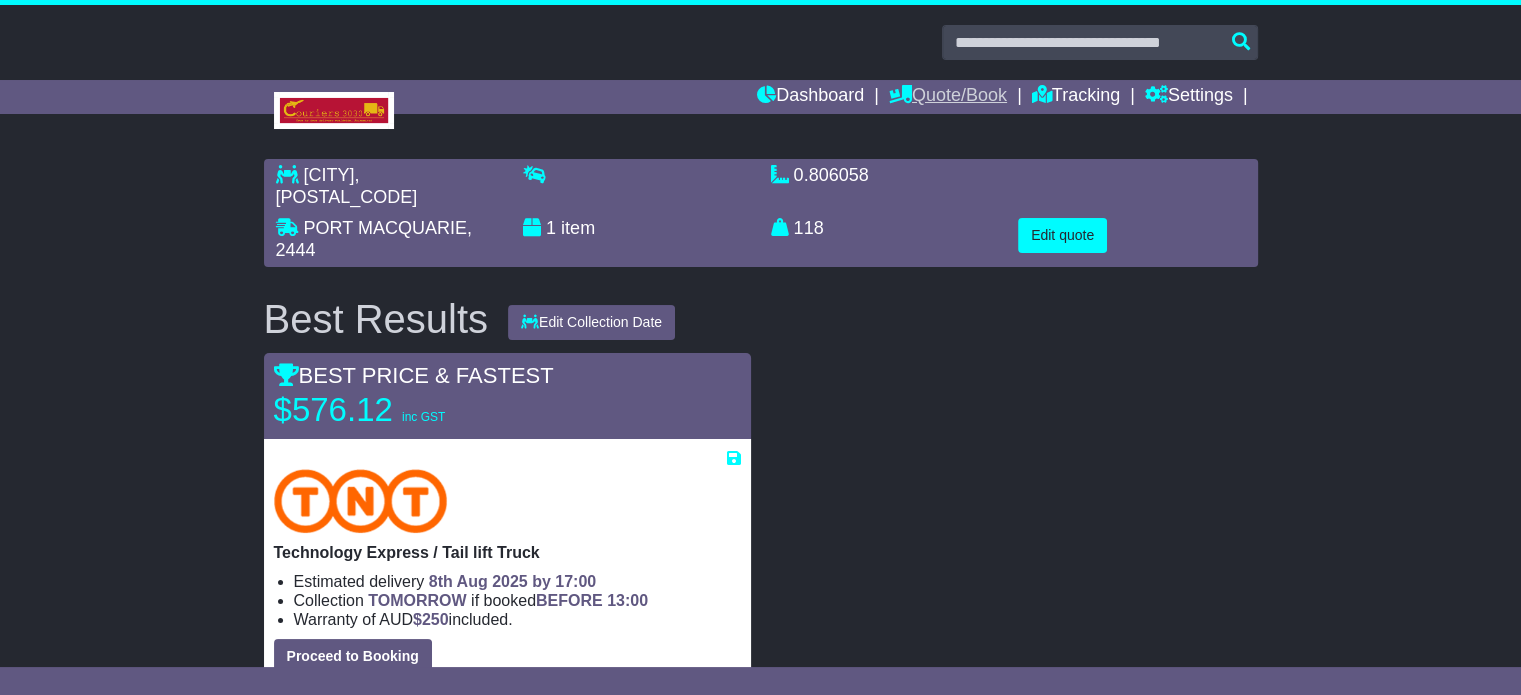 click on "Quote/Book" at bounding box center [948, 97] 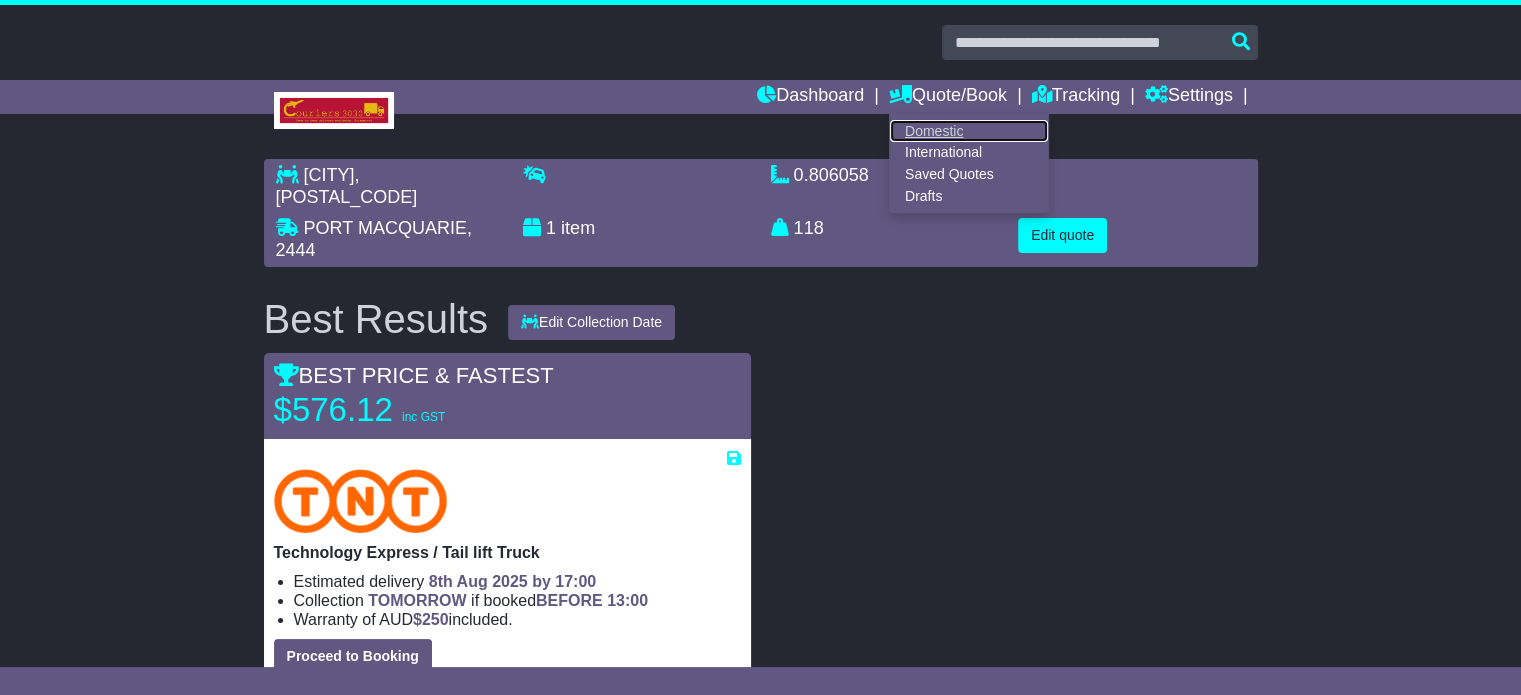 click on "Domestic" at bounding box center [969, 131] 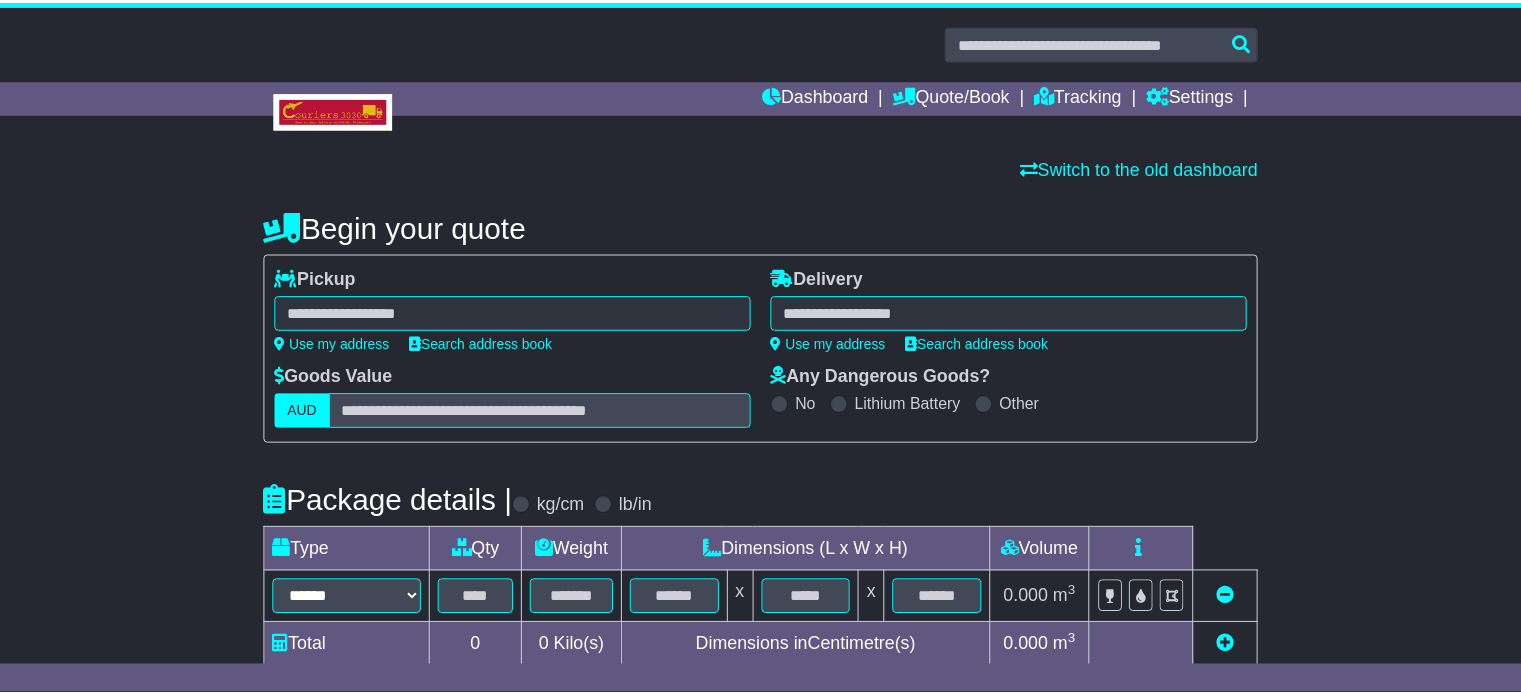 scroll, scrollTop: 0, scrollLeft: 0, axis: both 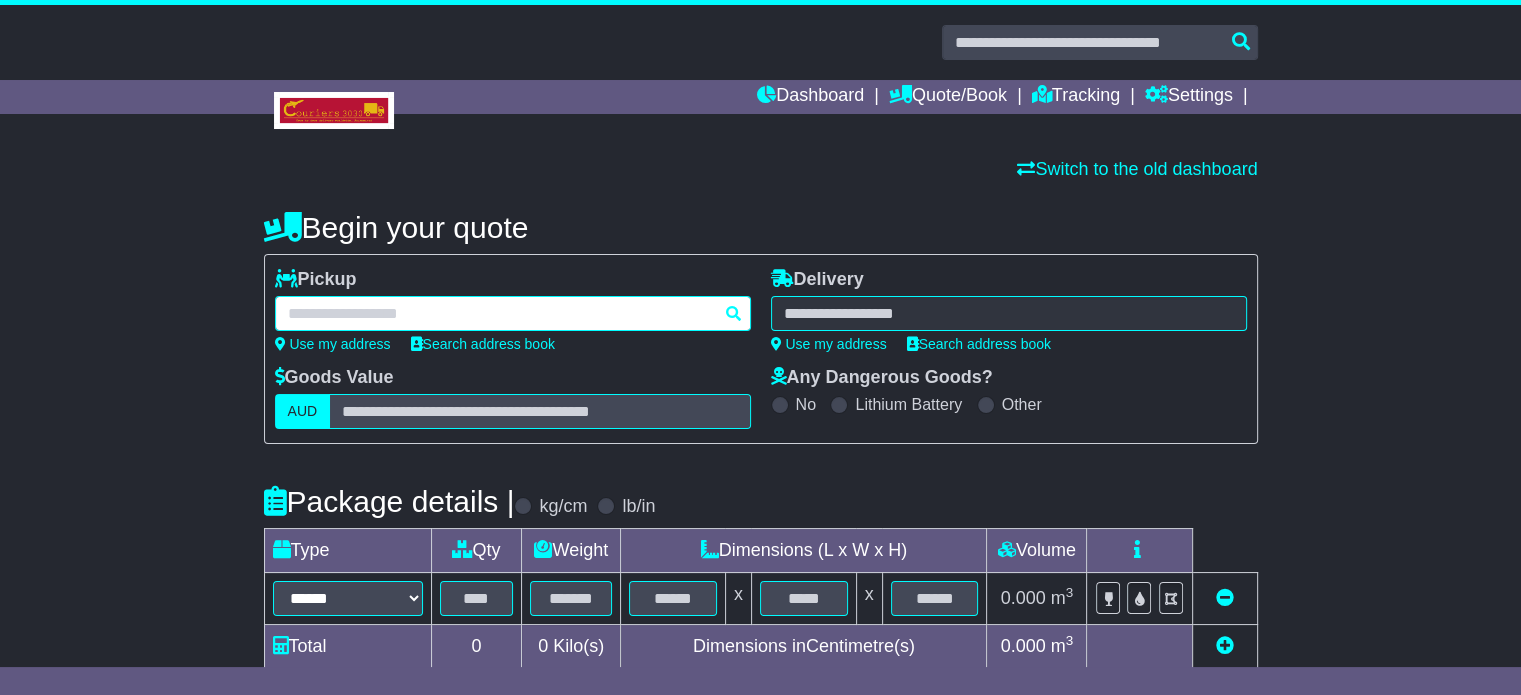 click at bounding box center (513, 313) 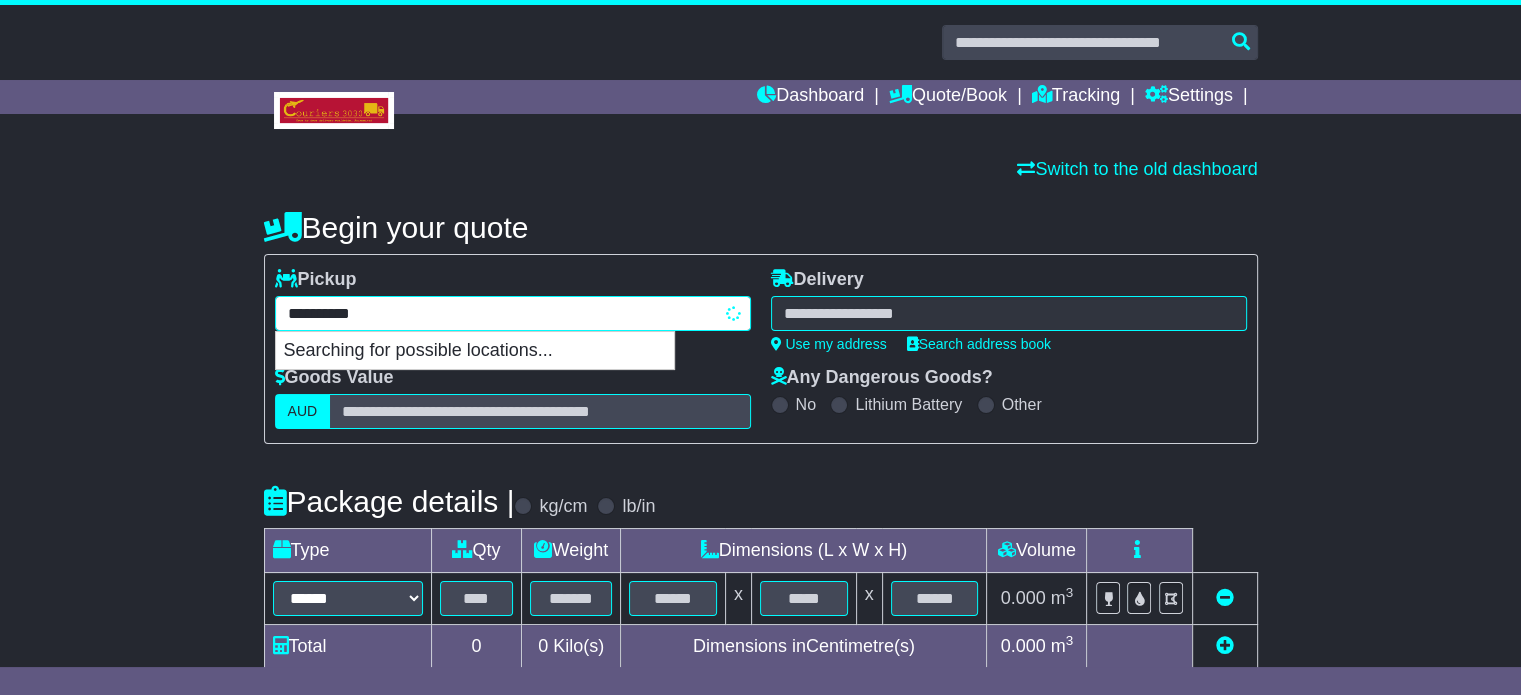 type on "**********" 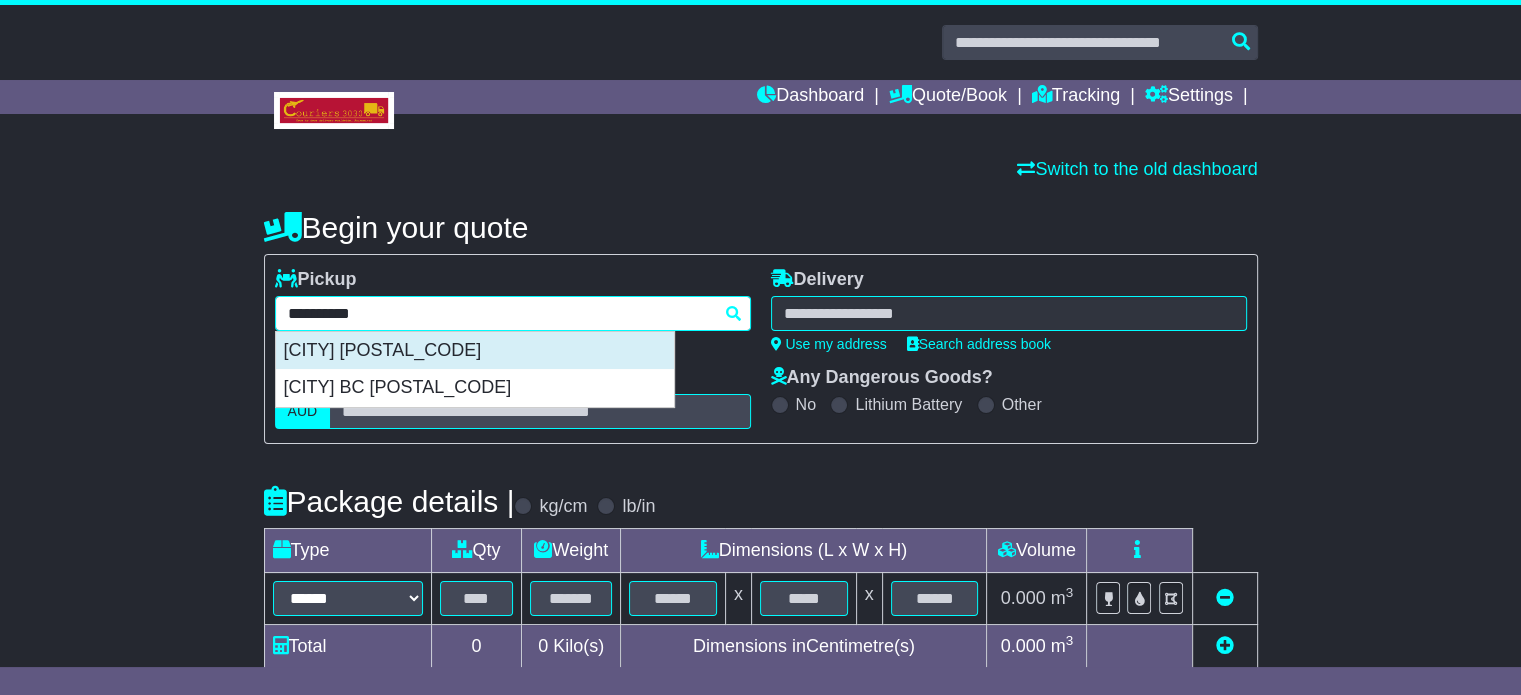 click on "[CITY] [POSTAL_CODE]" at bounding box center (475, 351) 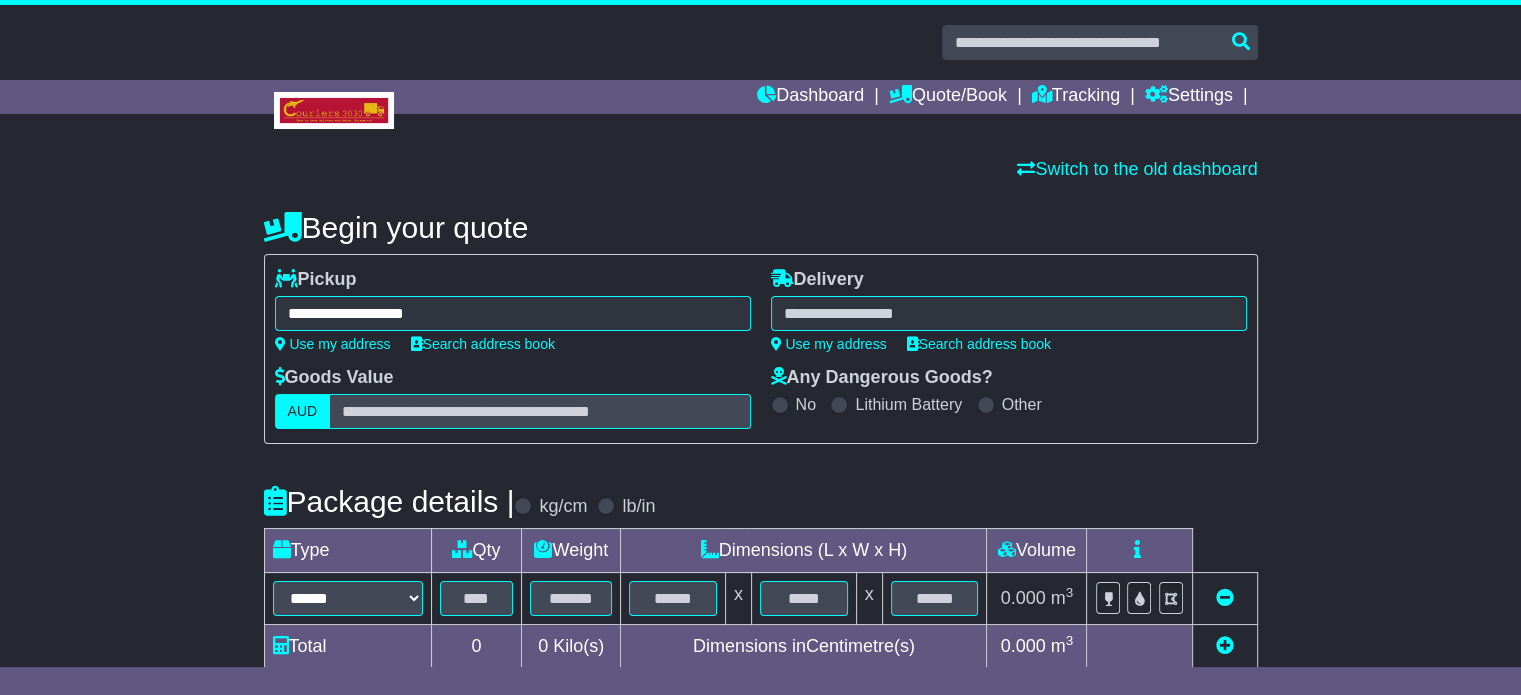 type on "**********" 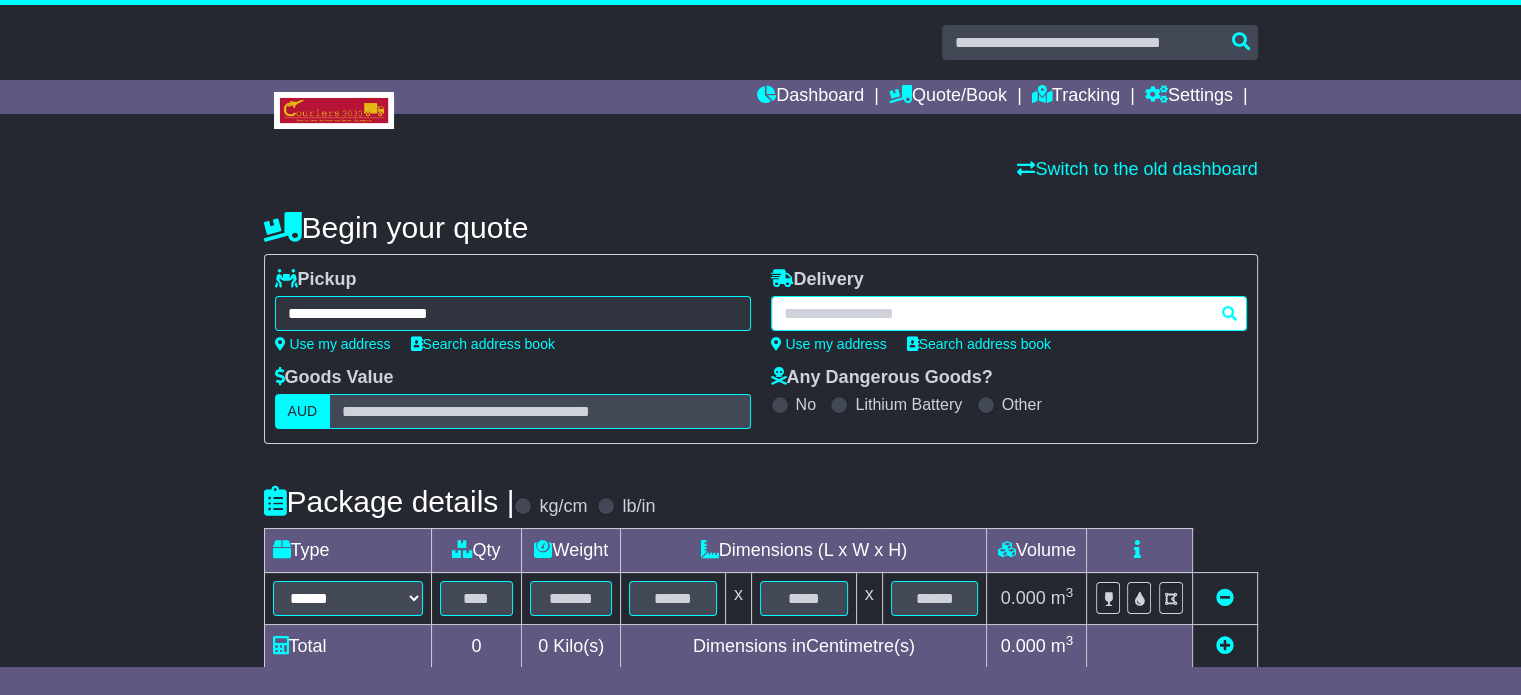 click at bounding box center (1009, 313) 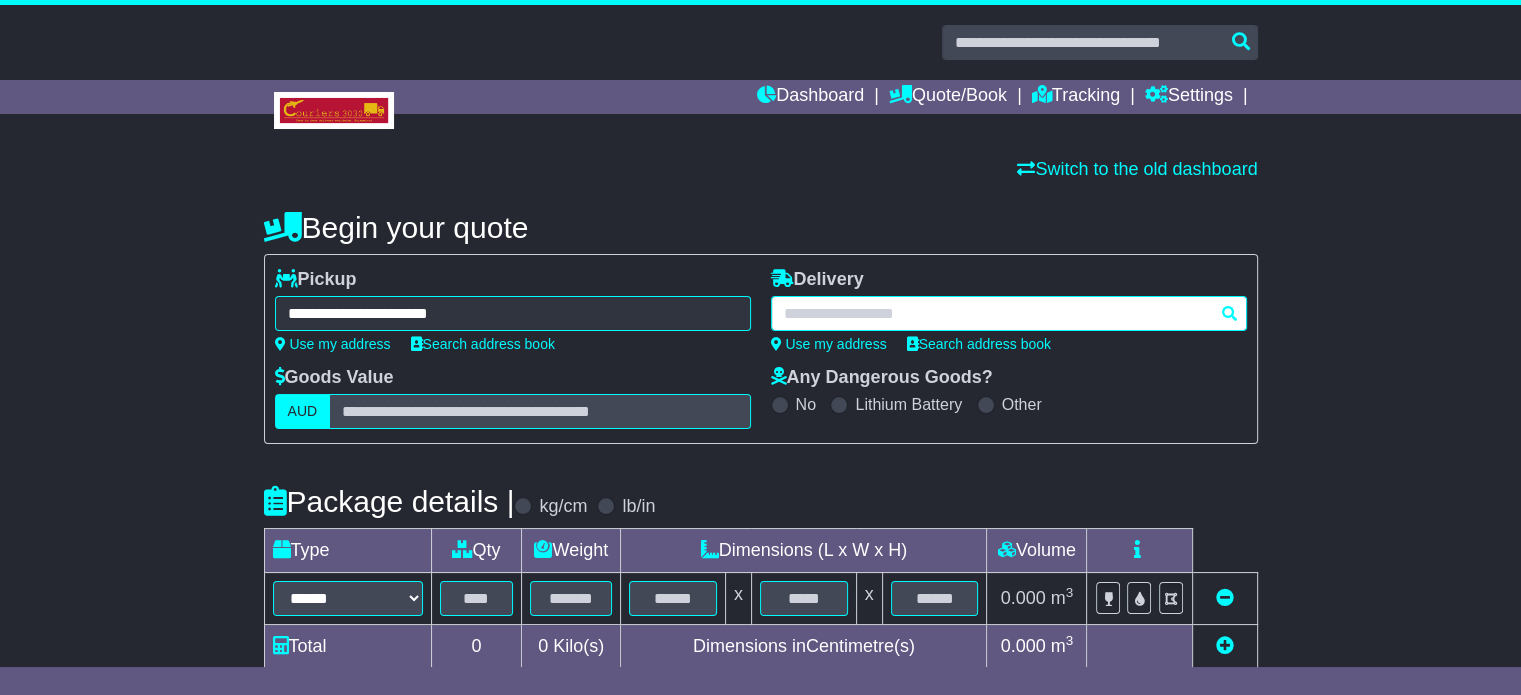 type on "**********" 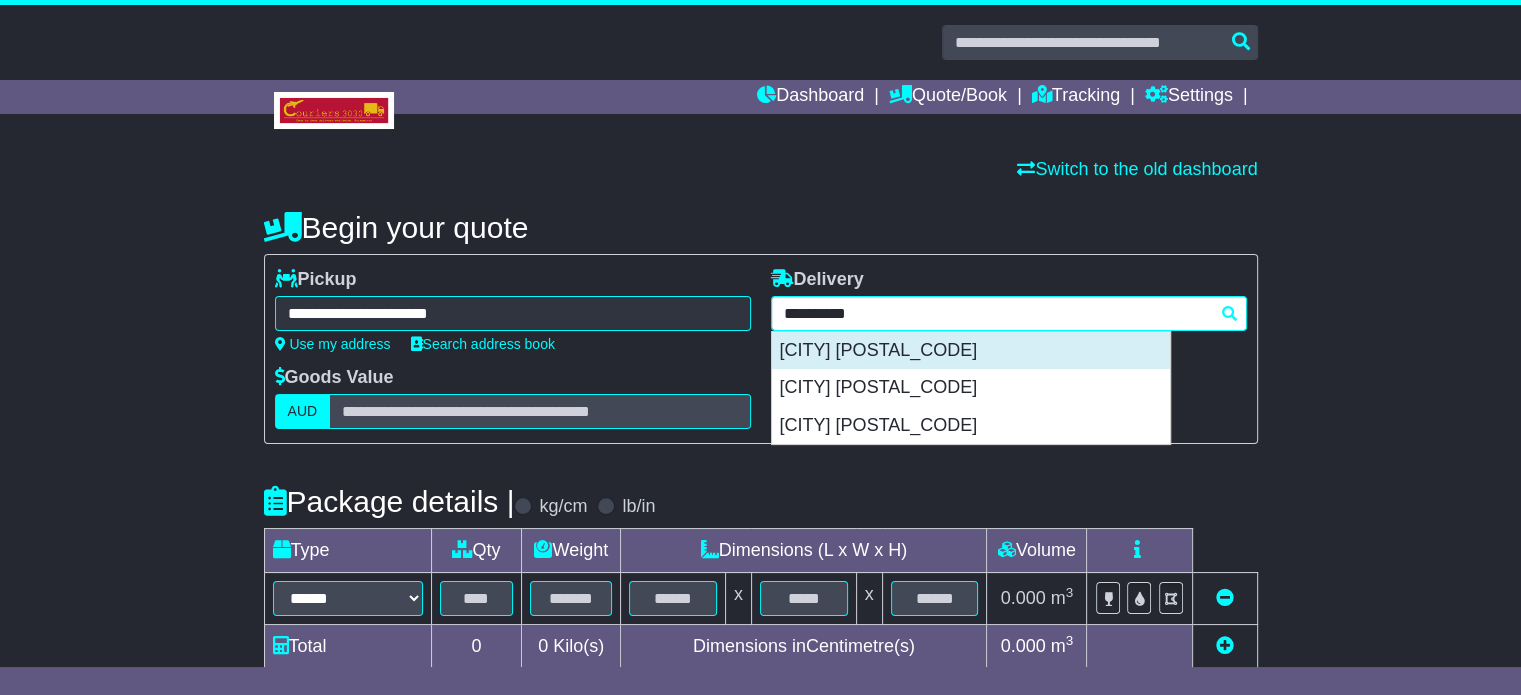 click on "[CITY] [POSTCODE]" at bounding box center [971, 351] 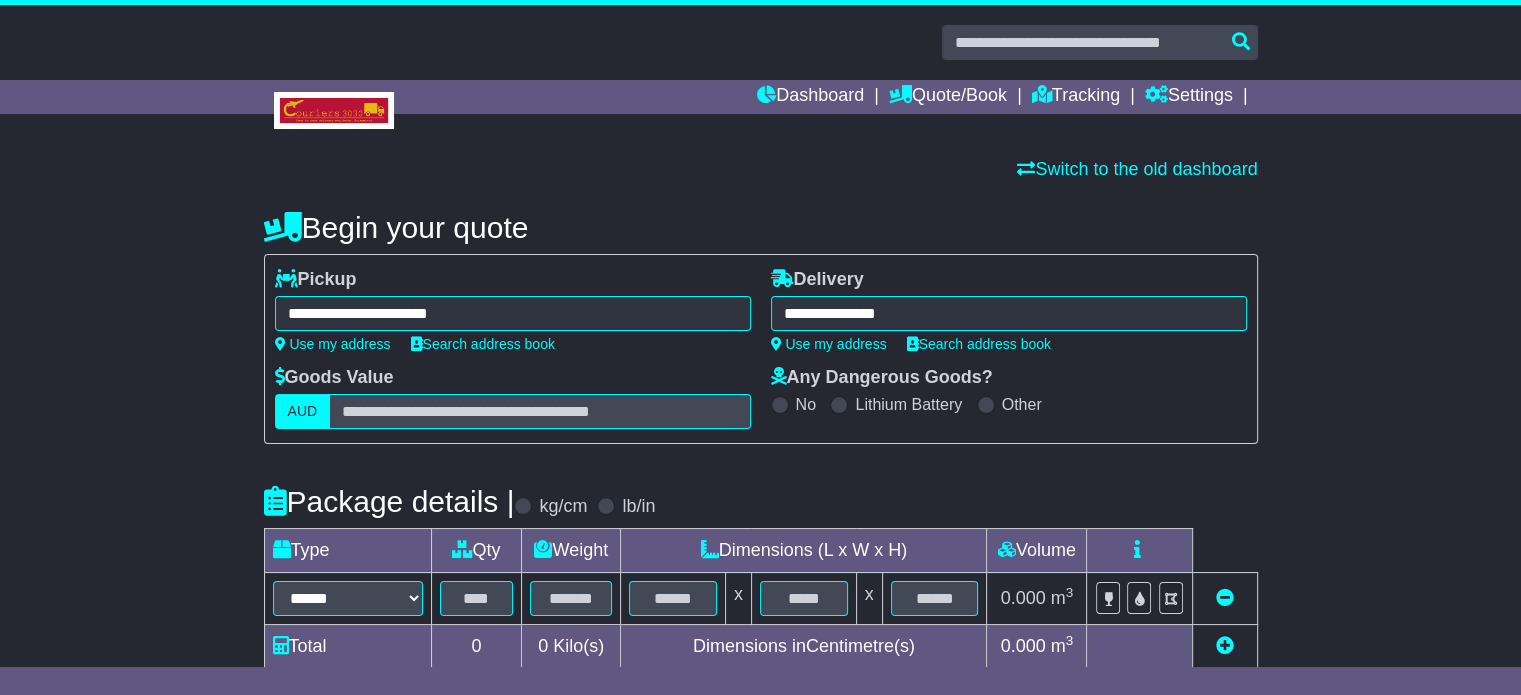 type on "**********" 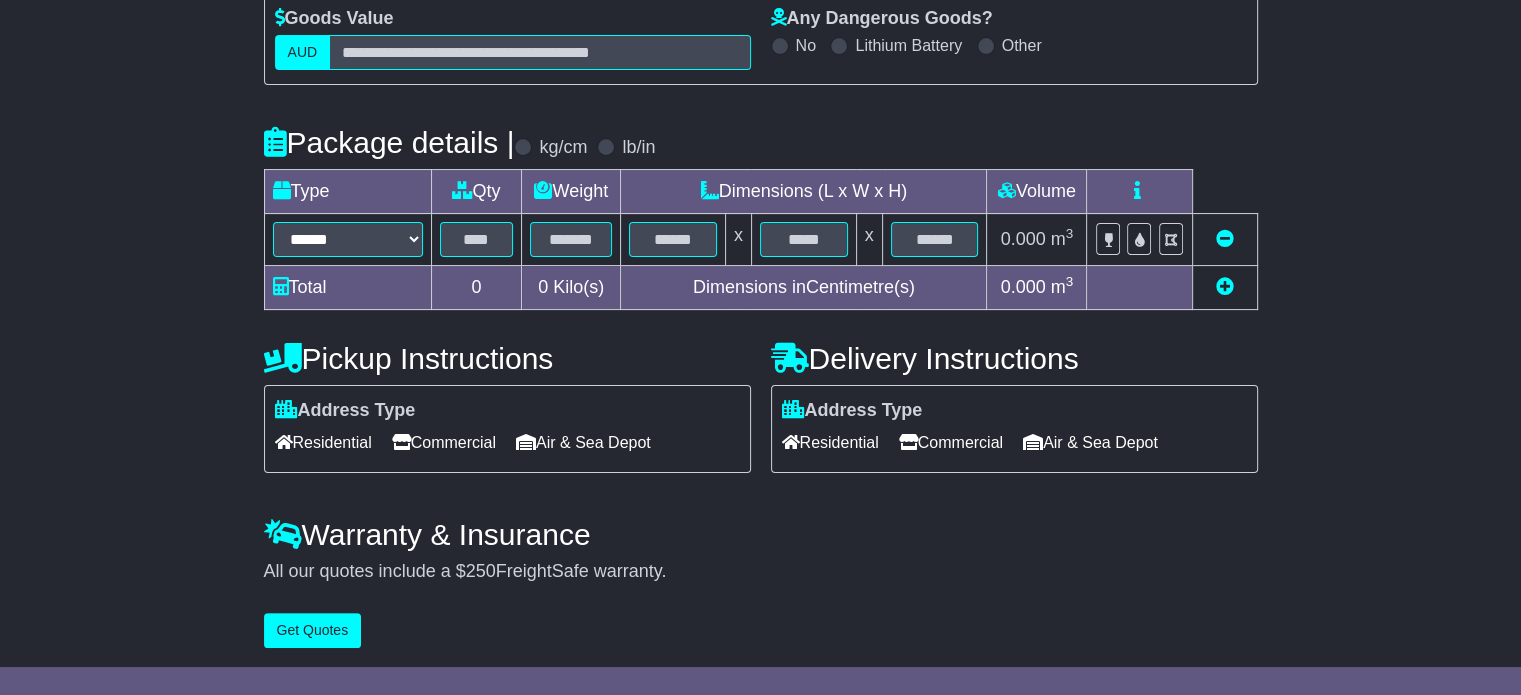 scroll, scrollTop: 360, scrollLeft: 0, axis: vertical 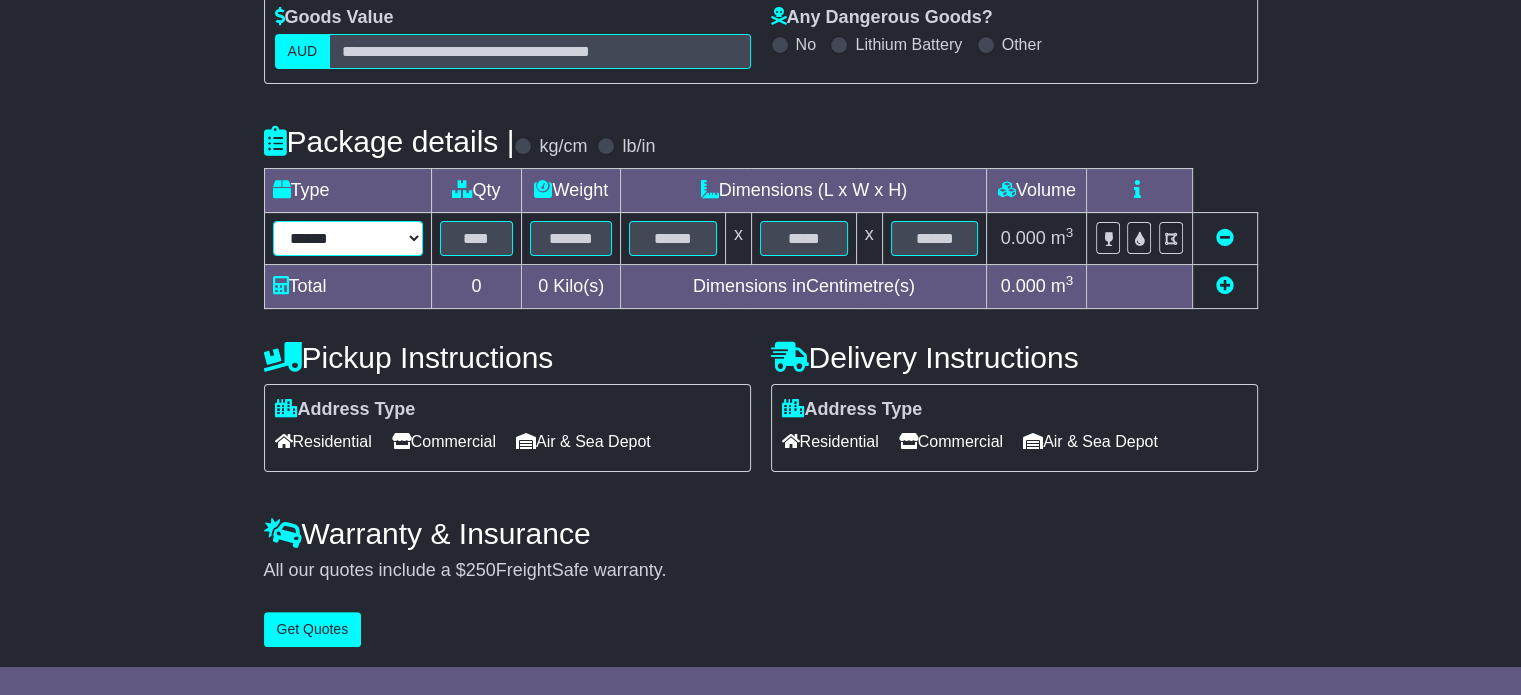 click on "****** ****** *** ******** ***** **** **** ****** *** *******" at bounding box center [348, 238] 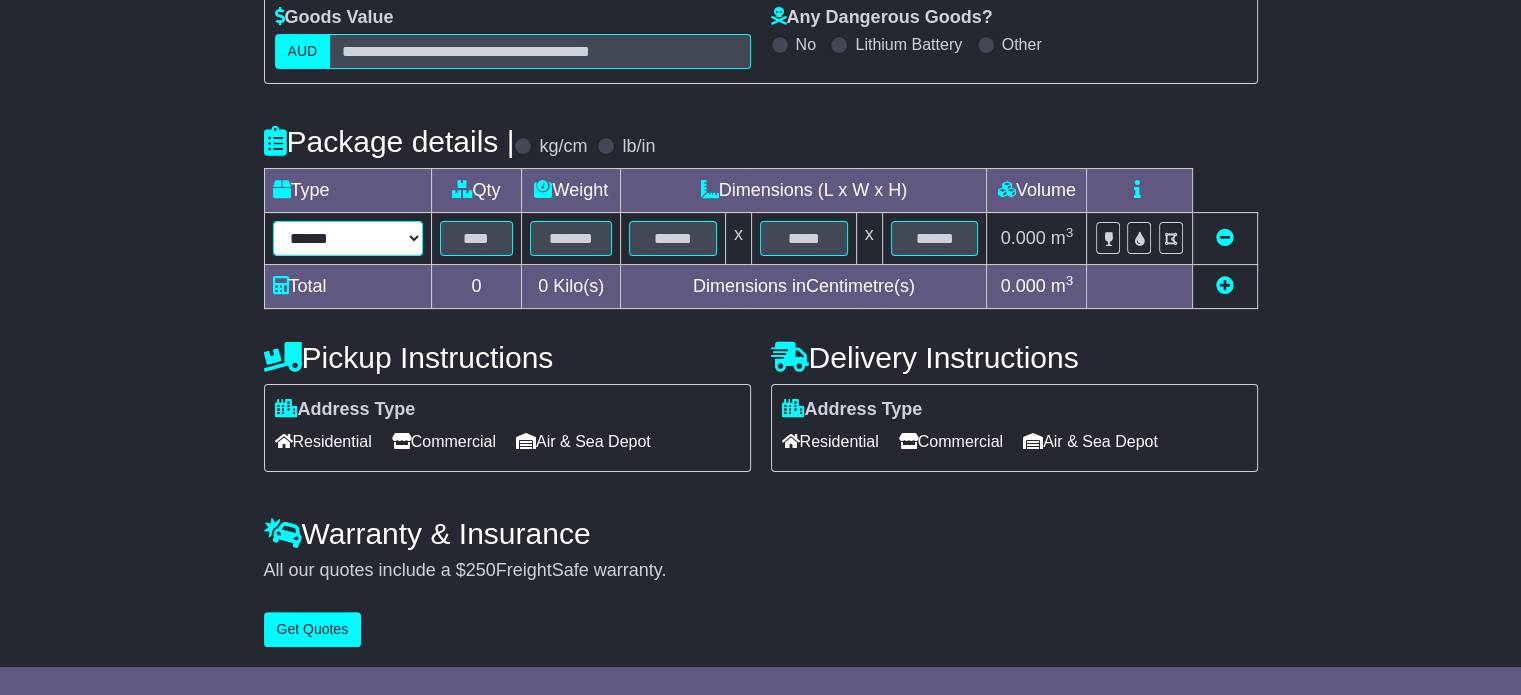 select on "*****" 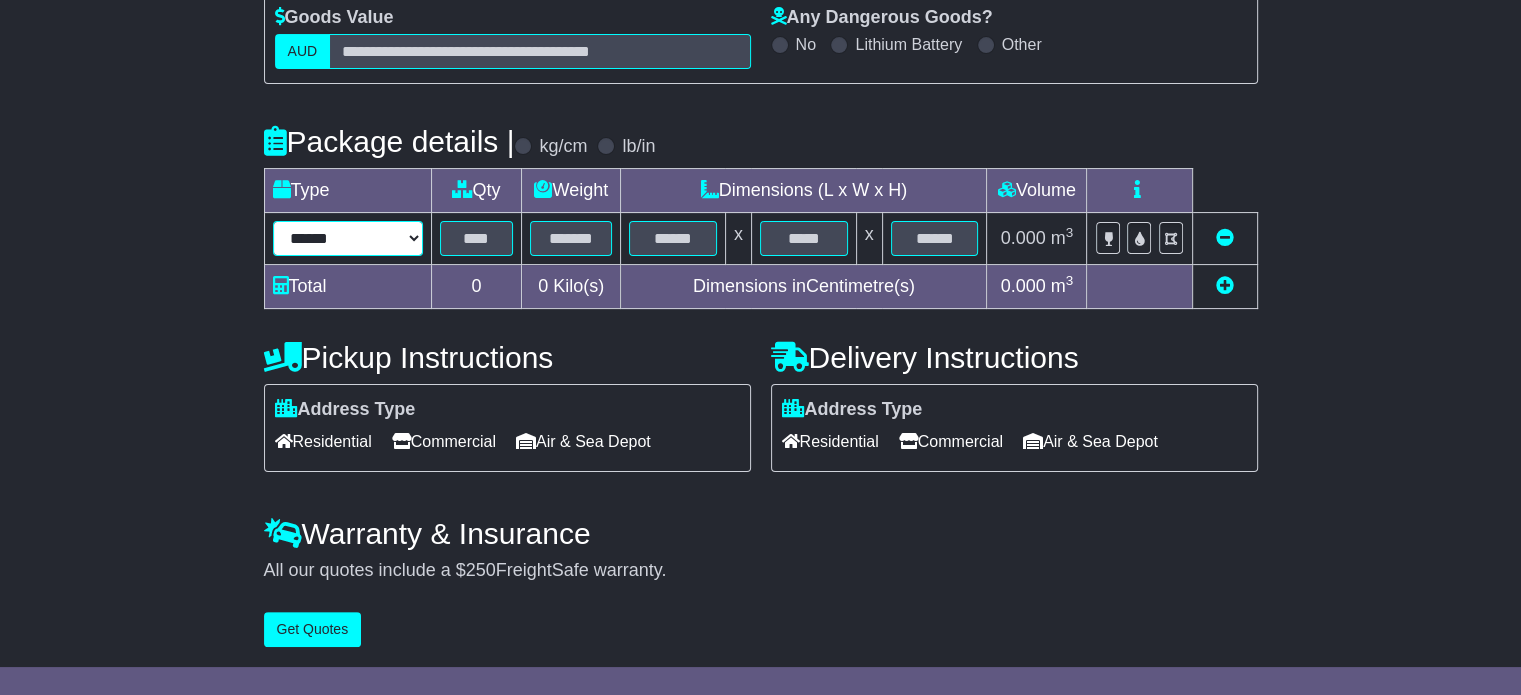 click on "****** ****** *** ******** ***** **** **** ****** *** *******" at bounding box center [348, 238] 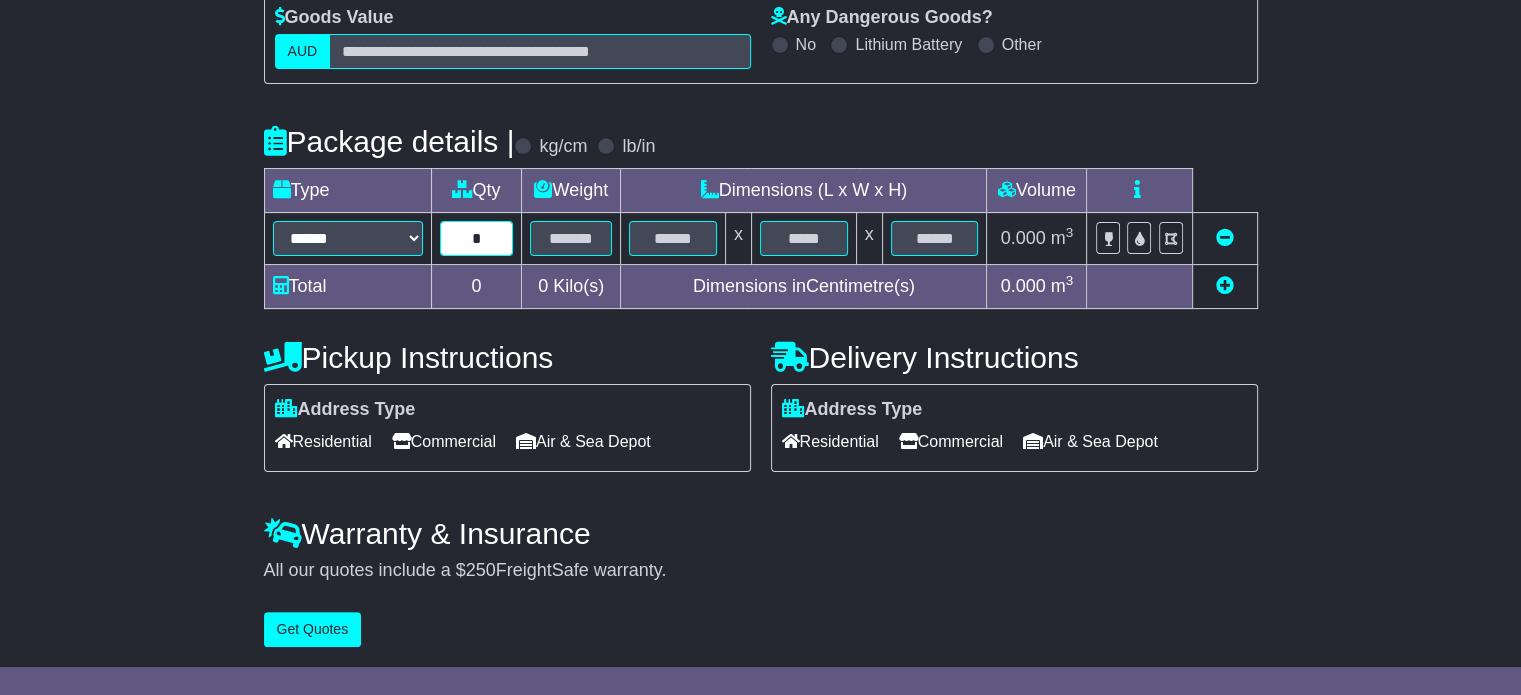 type on "*" 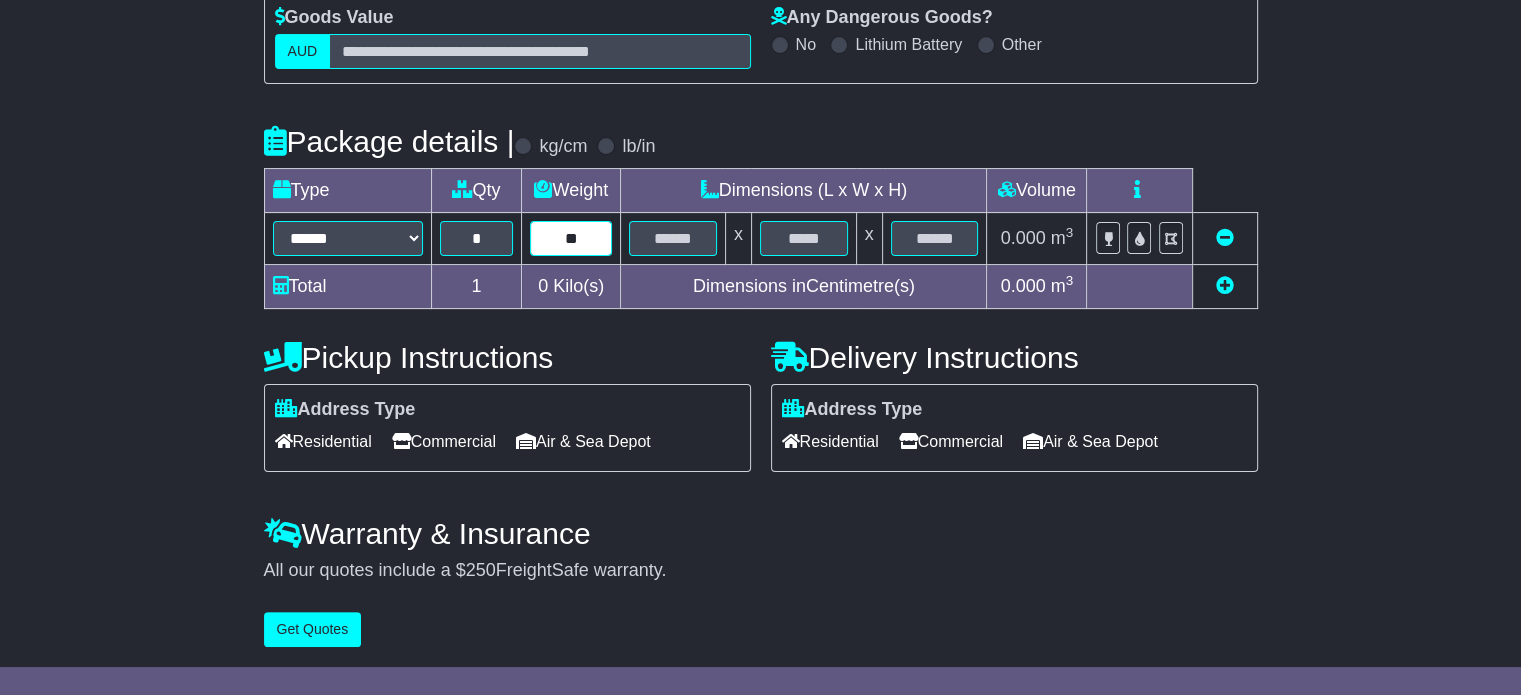 type on "**" 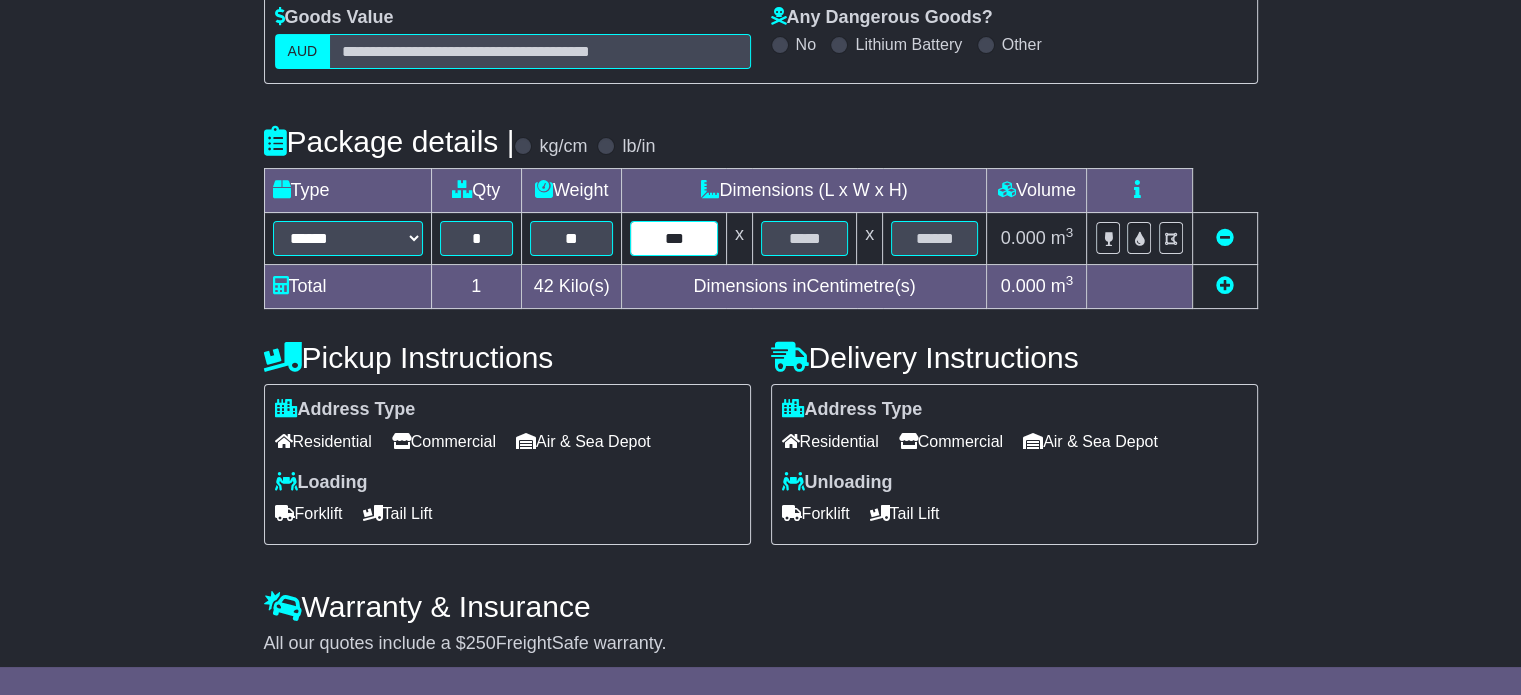 type on "***" 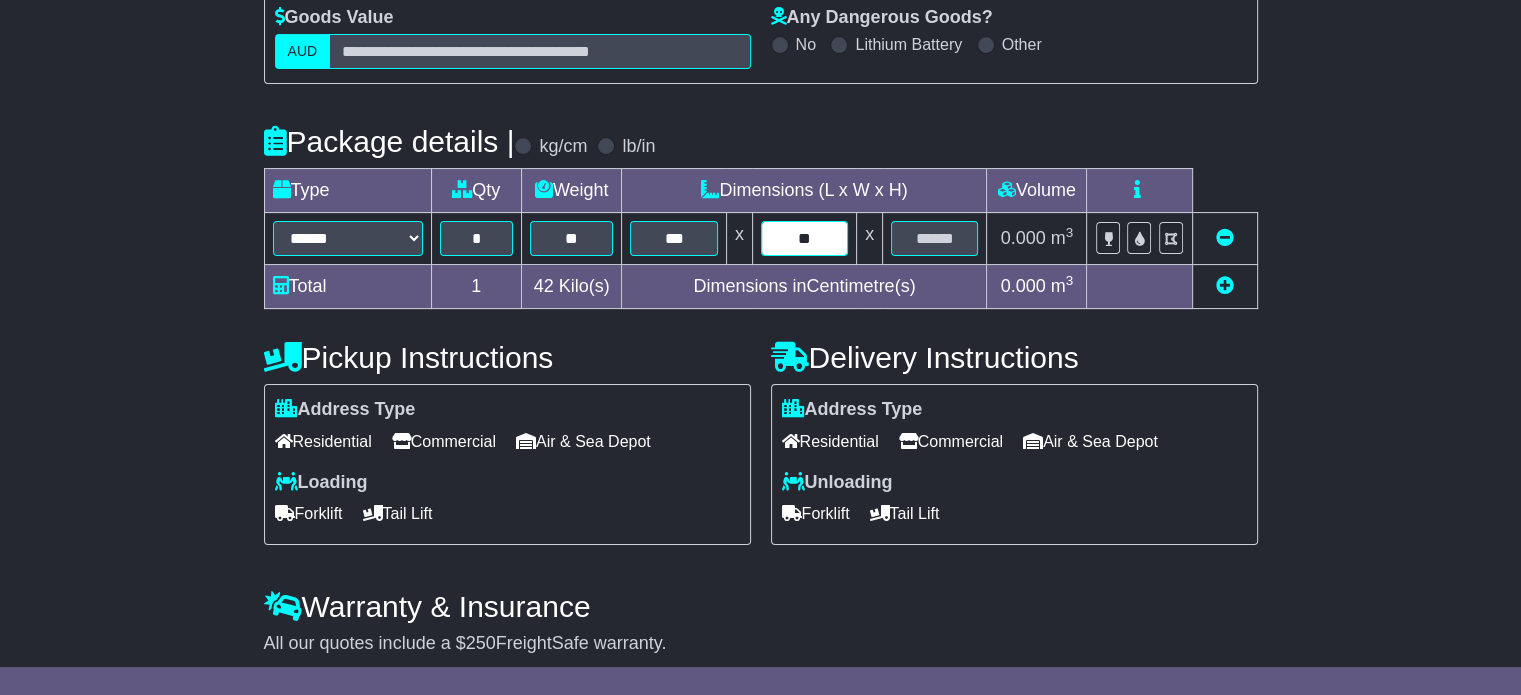 type on "**" 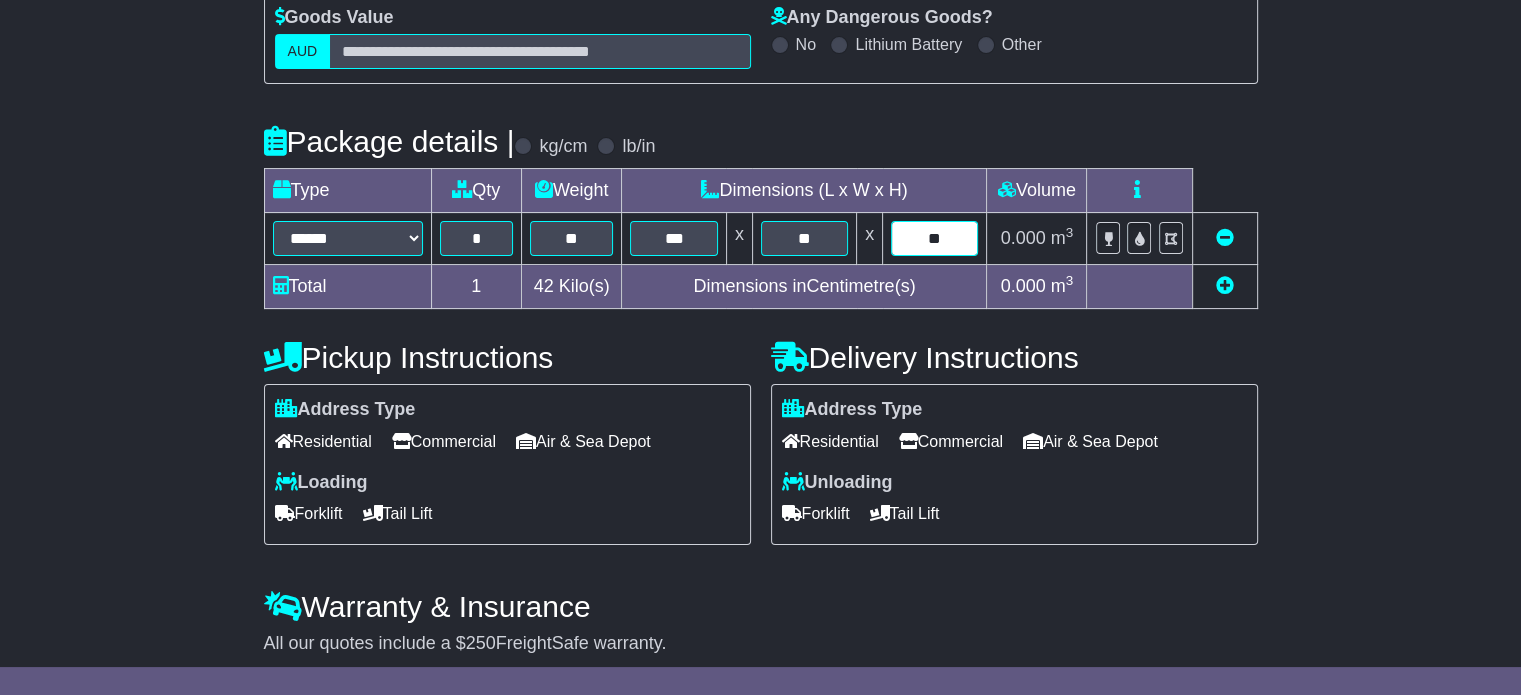 type on "**" 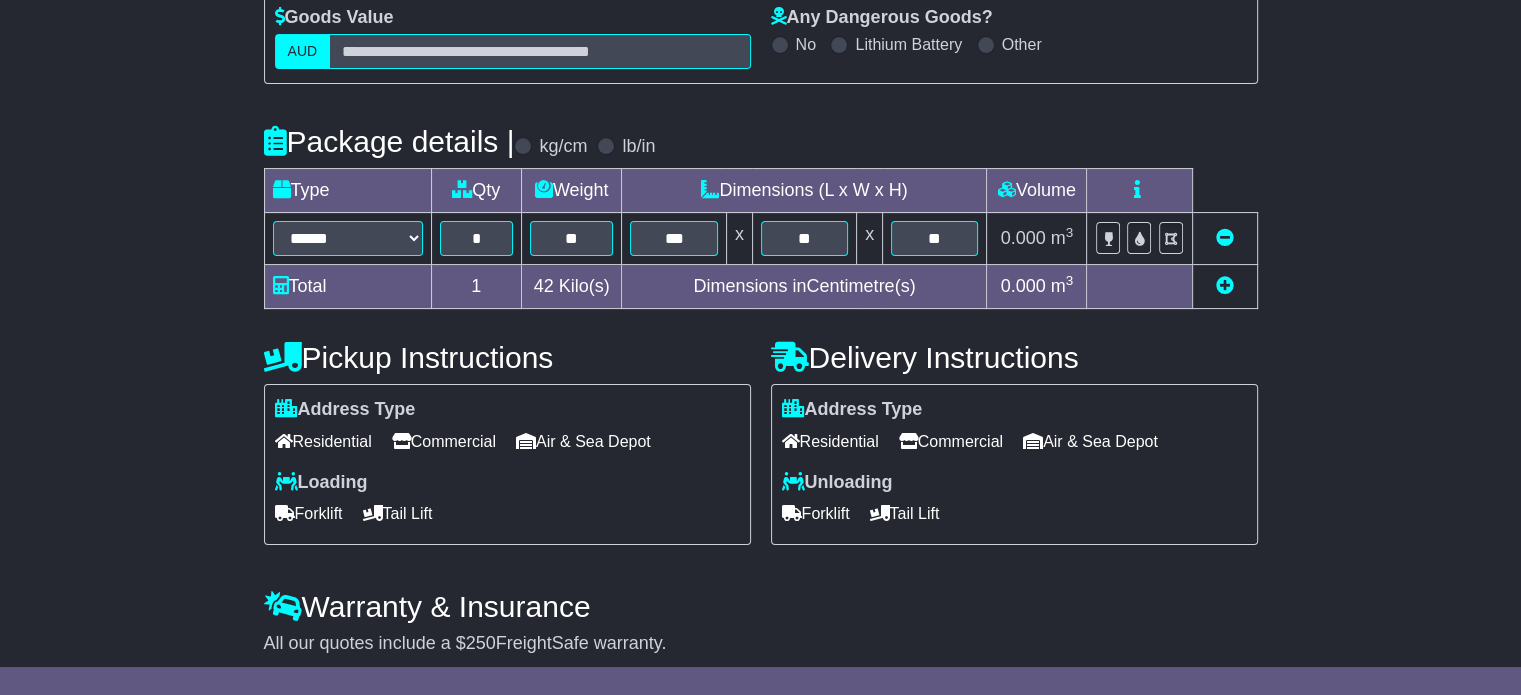 scroll, scrollTop: 382, scrollLeft: 0, axis: vertical 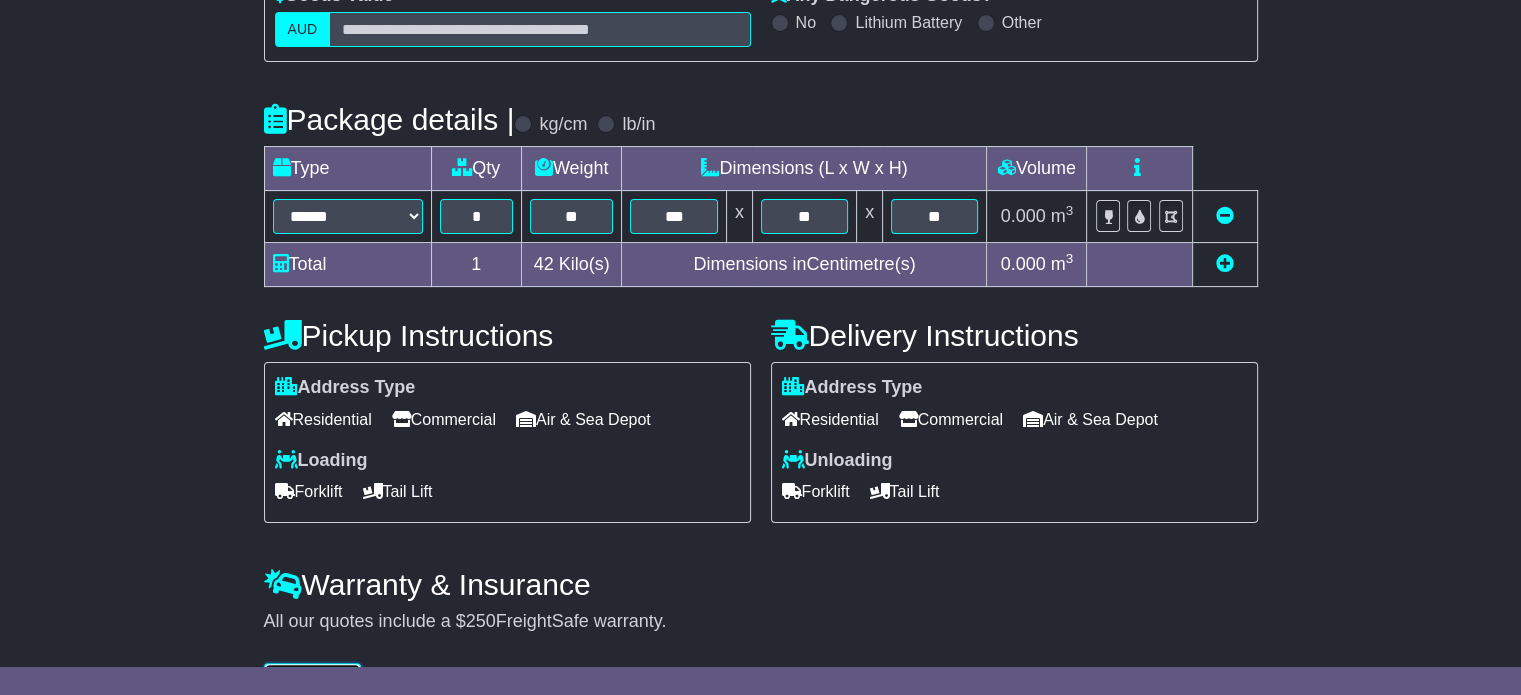 type 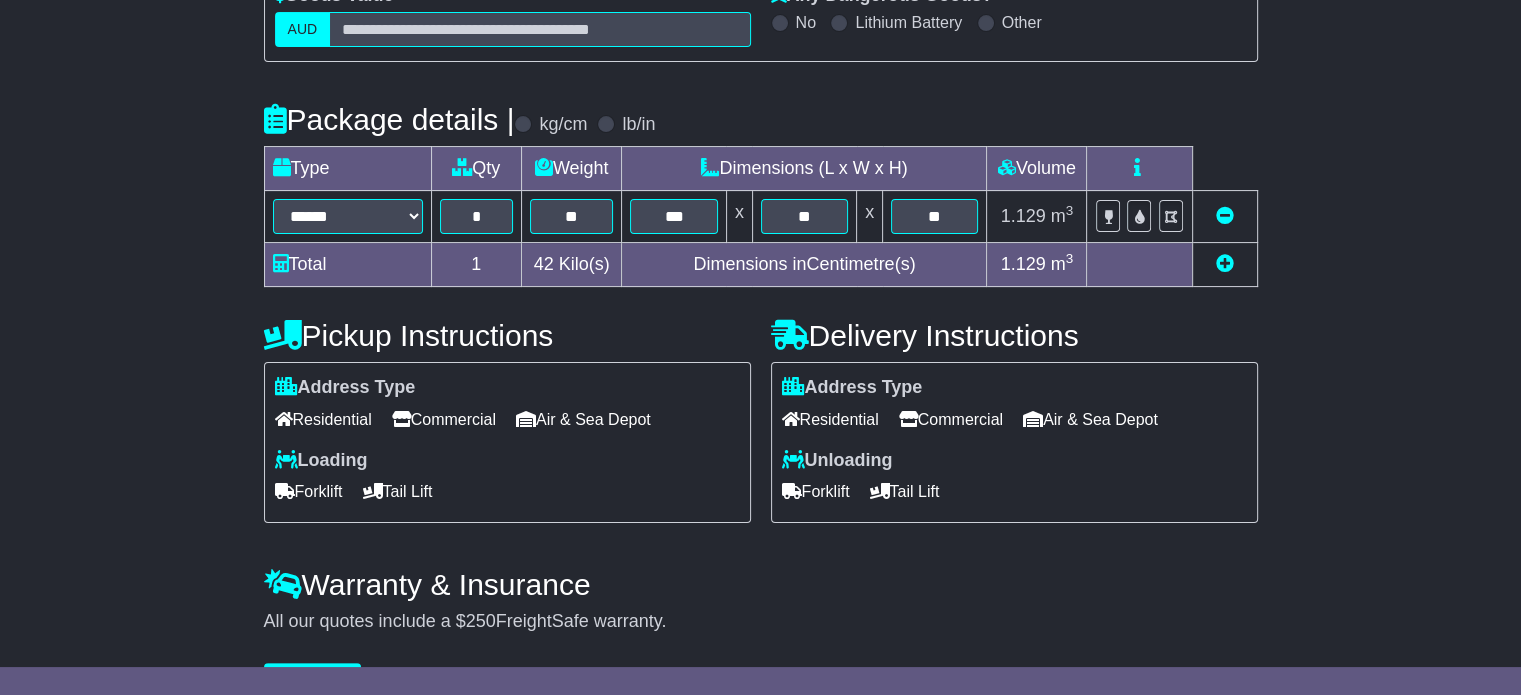 click on "Commercial" at bounding box center (444, 419) 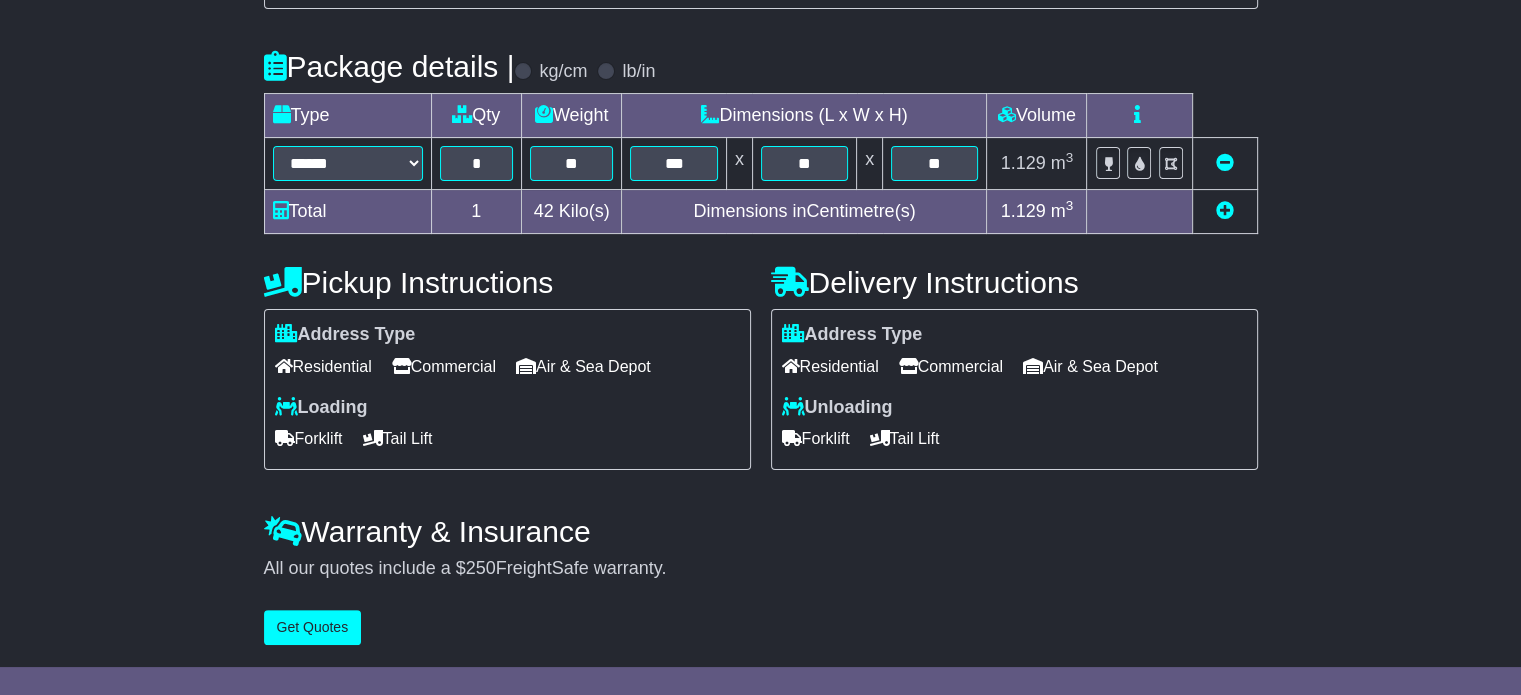 scroll, scrollTop: 436, scrollLeft: 0, axis: vertical 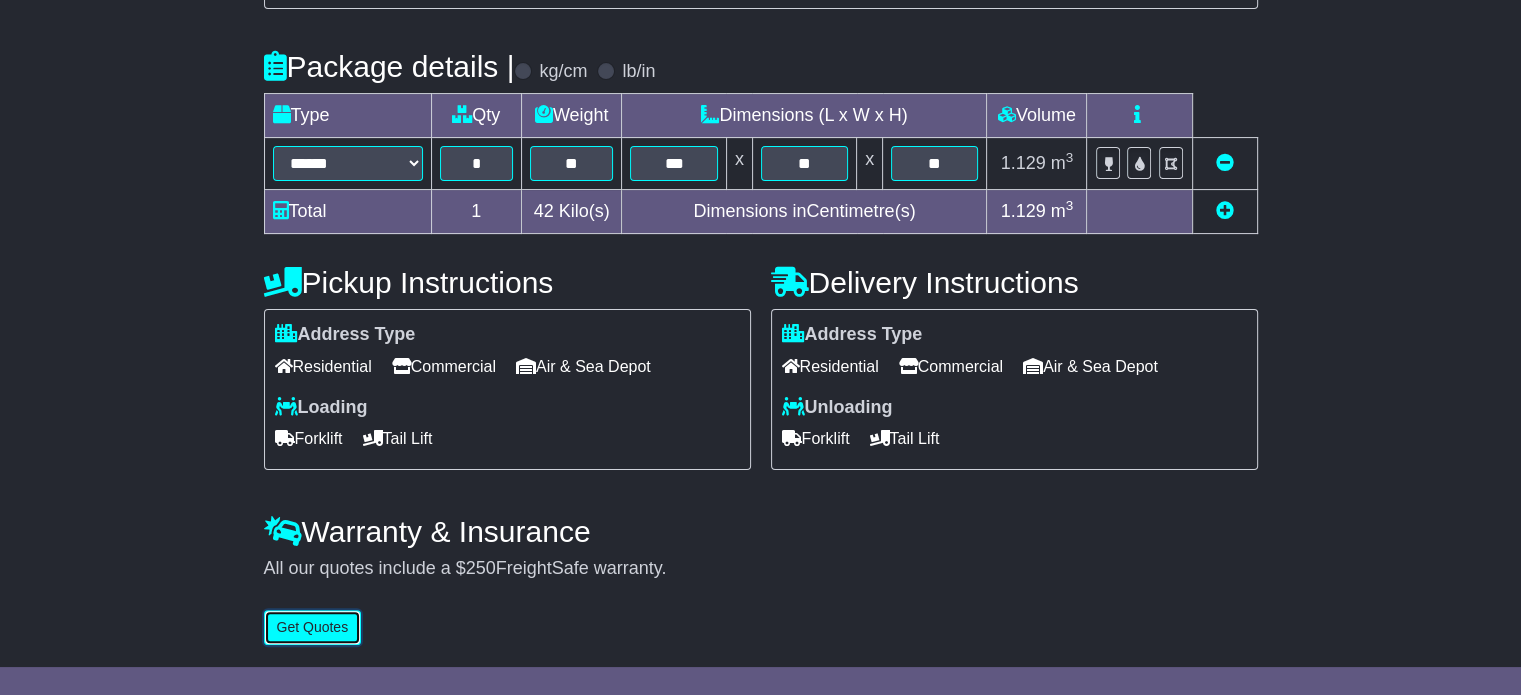 click on "Get Quotes" at bounding box center (313, 627) 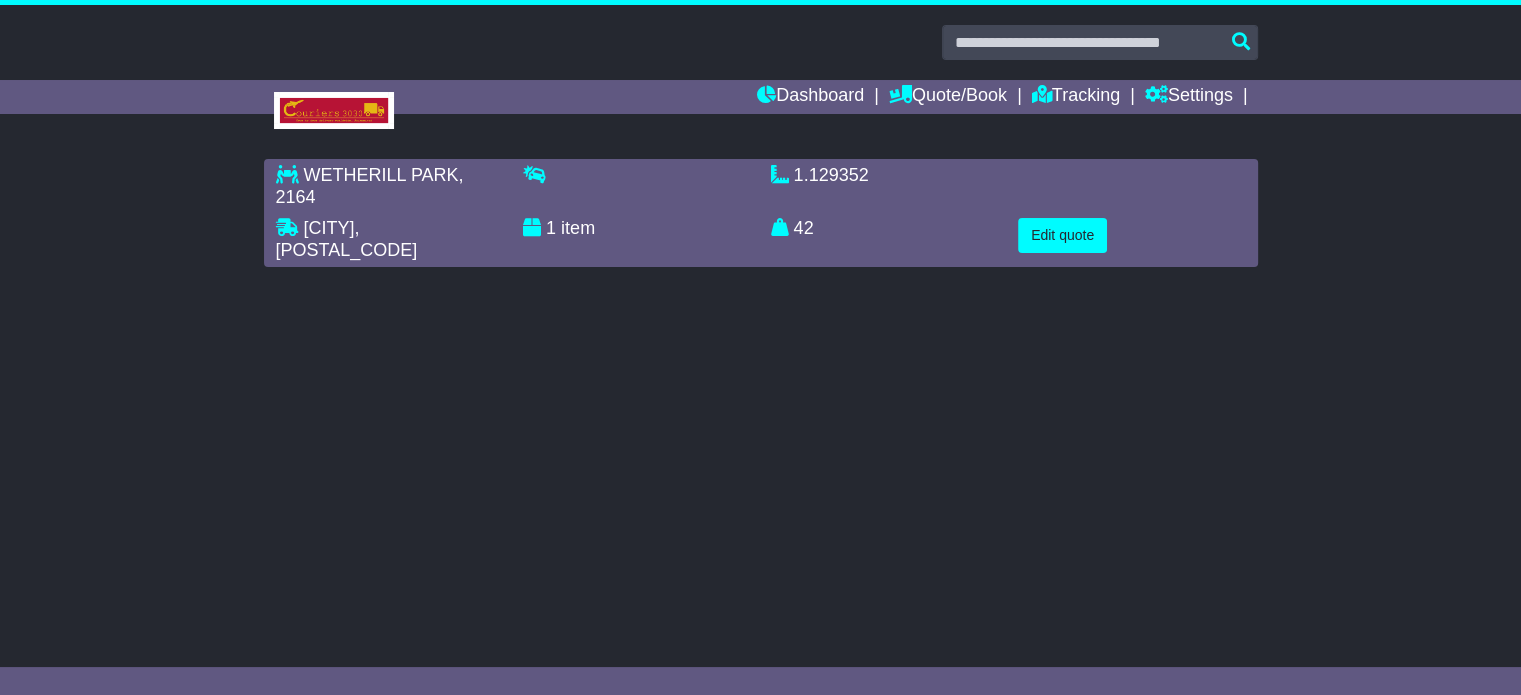 scroll, scrollTop: 0, scrollLeft: 0, axis: both 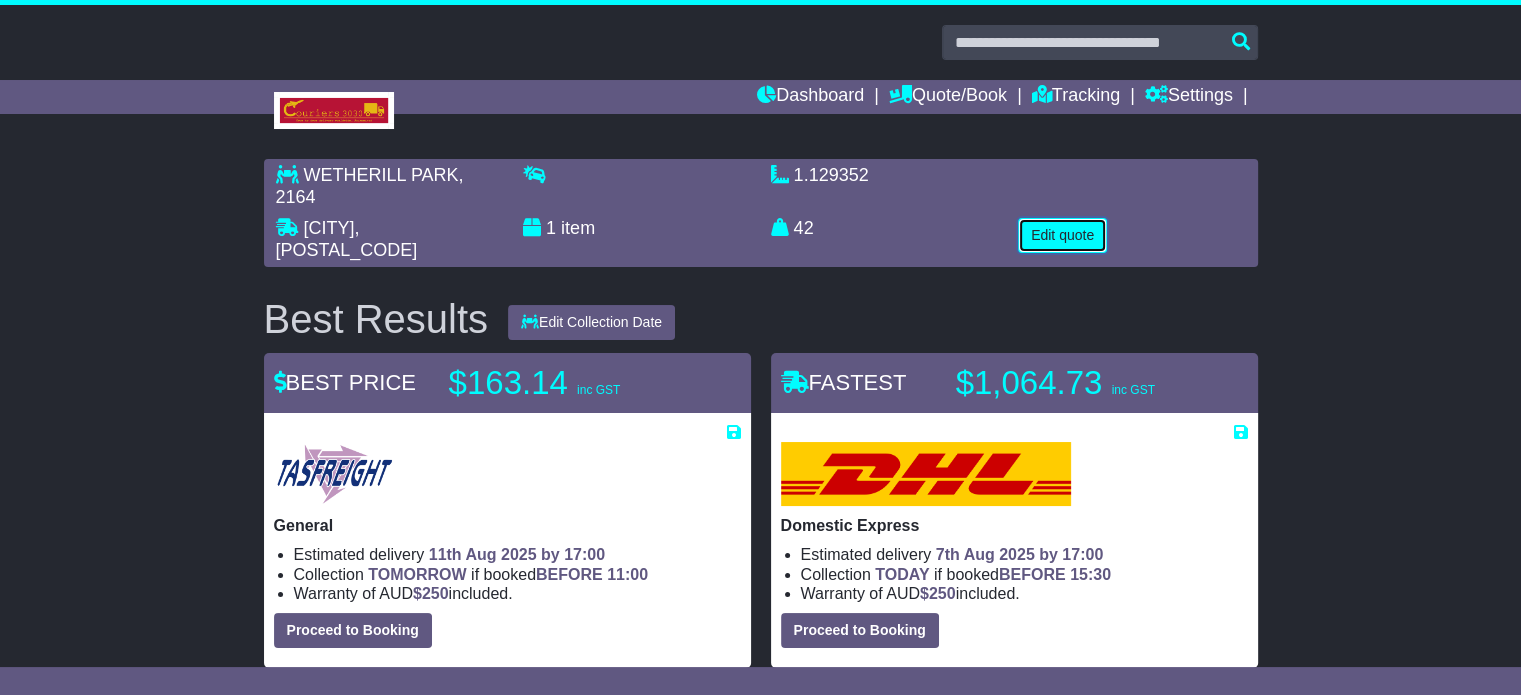 click on "Edit quote" at bounding box center (1062, 235) 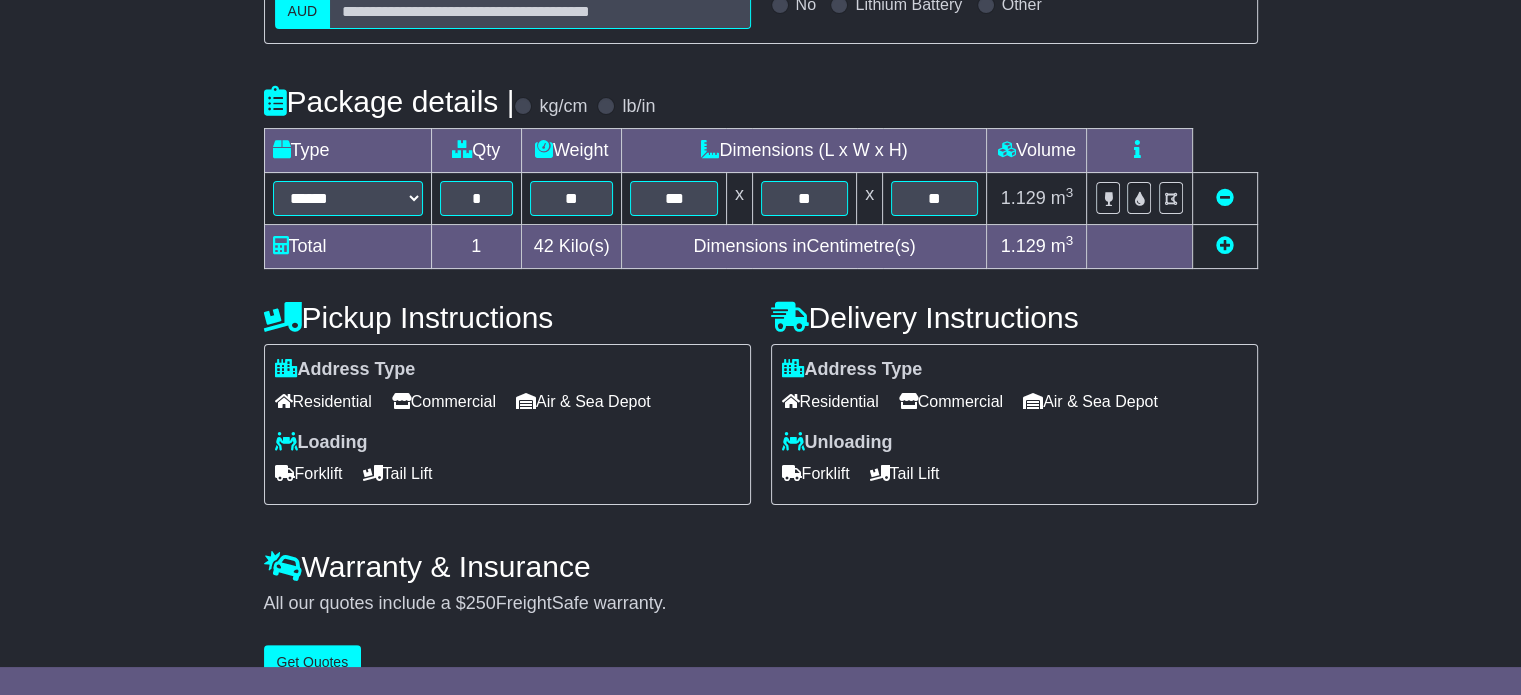 scroll, scrollTop: 436, scrollLeft: 0, axis: vertical 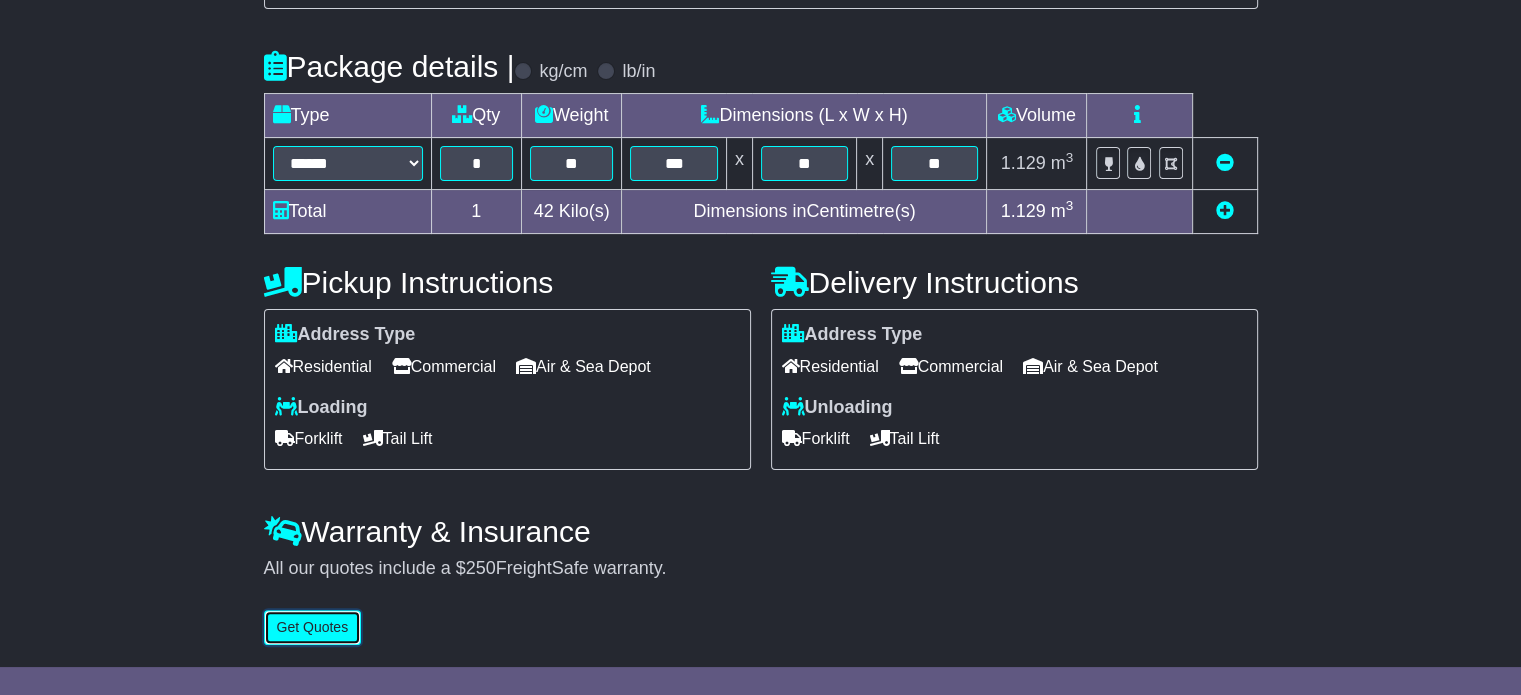 click on "Get Quotes" at bounding box center [313, 627] 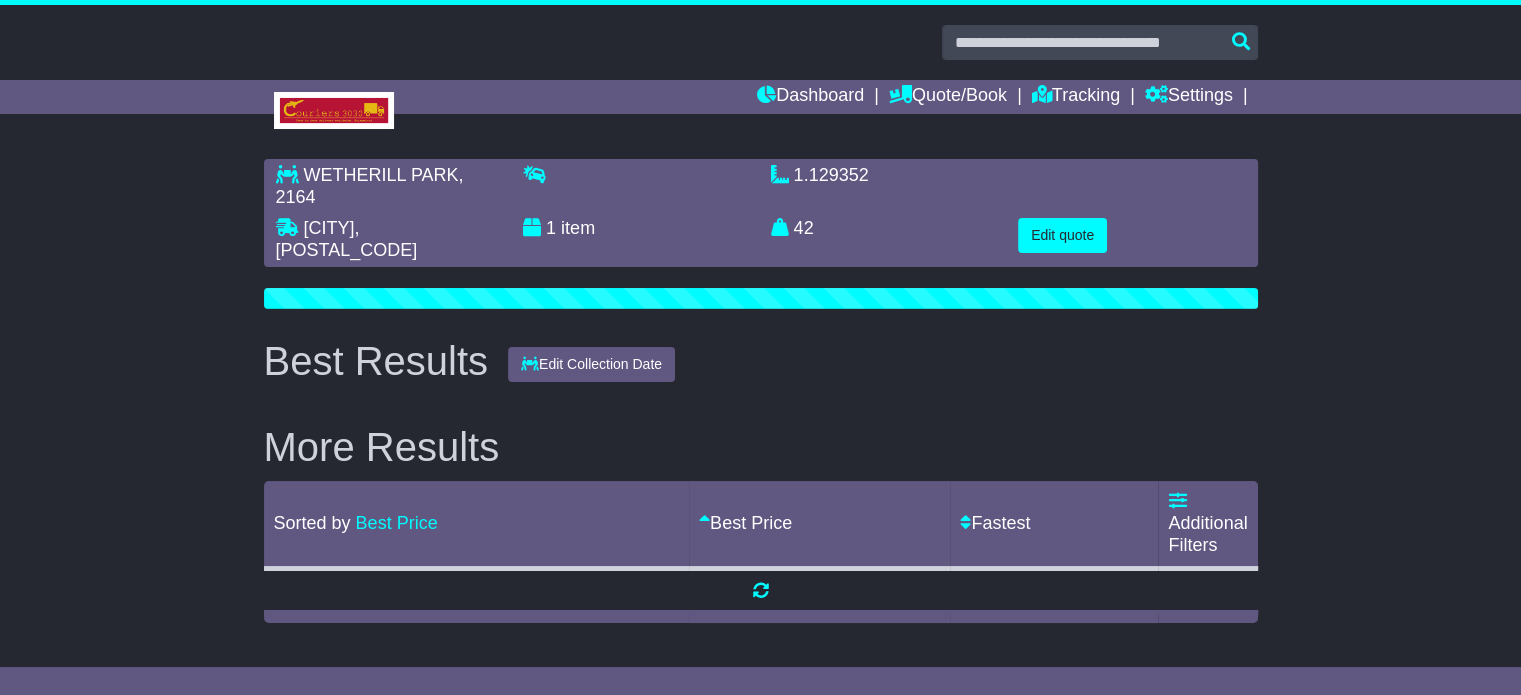 scroll, scrollTop: 0, scrollLeft: 0, axis: both 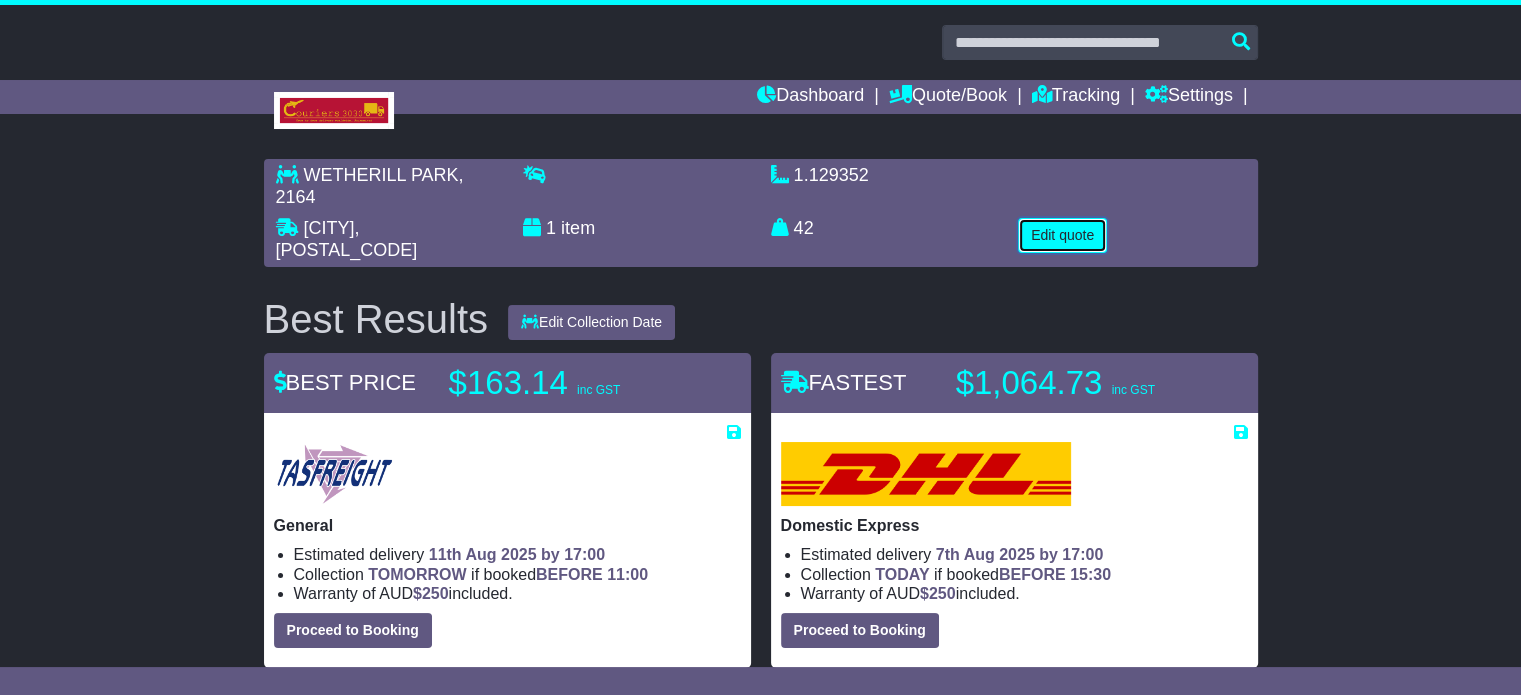 click on "Edit quote" at bounding box center (1062, 235) 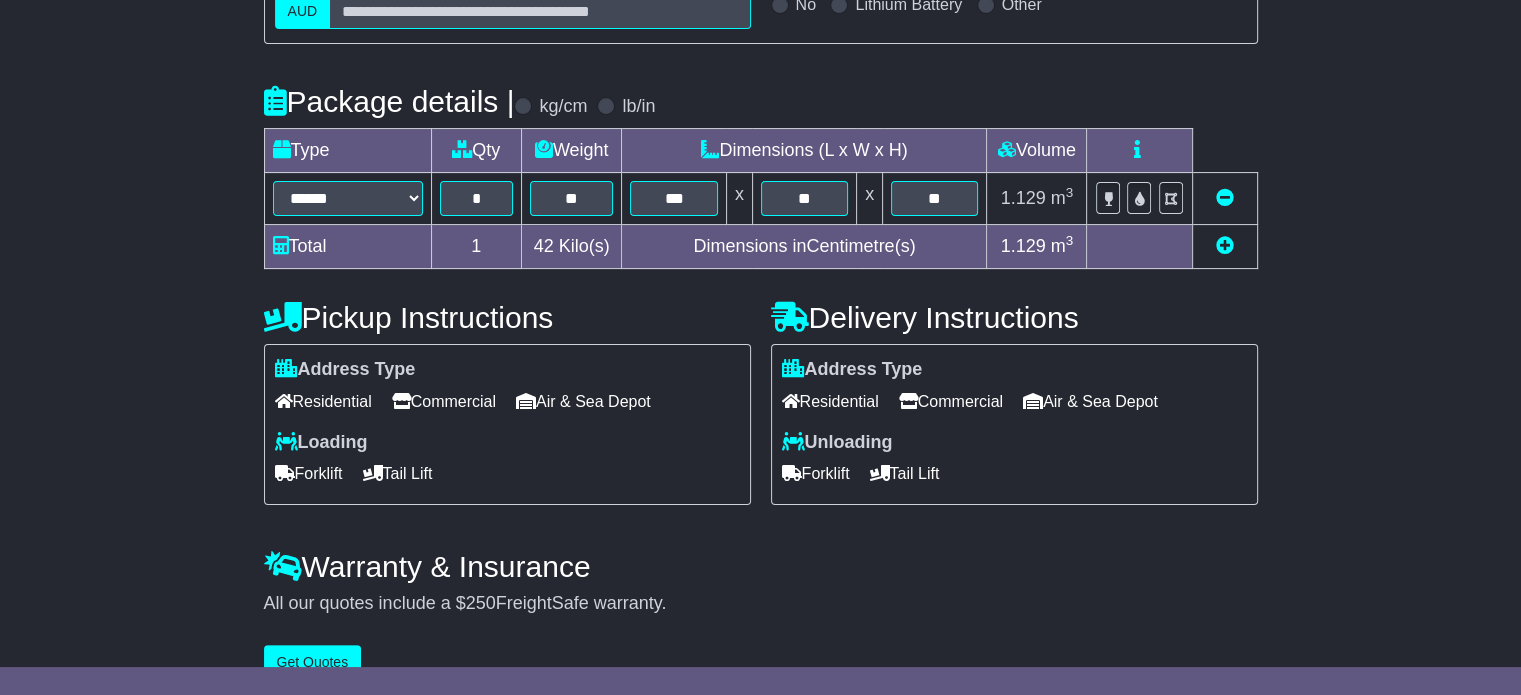 scroll, scrollTop: 436, scrollLeft: 0, axis: vertical 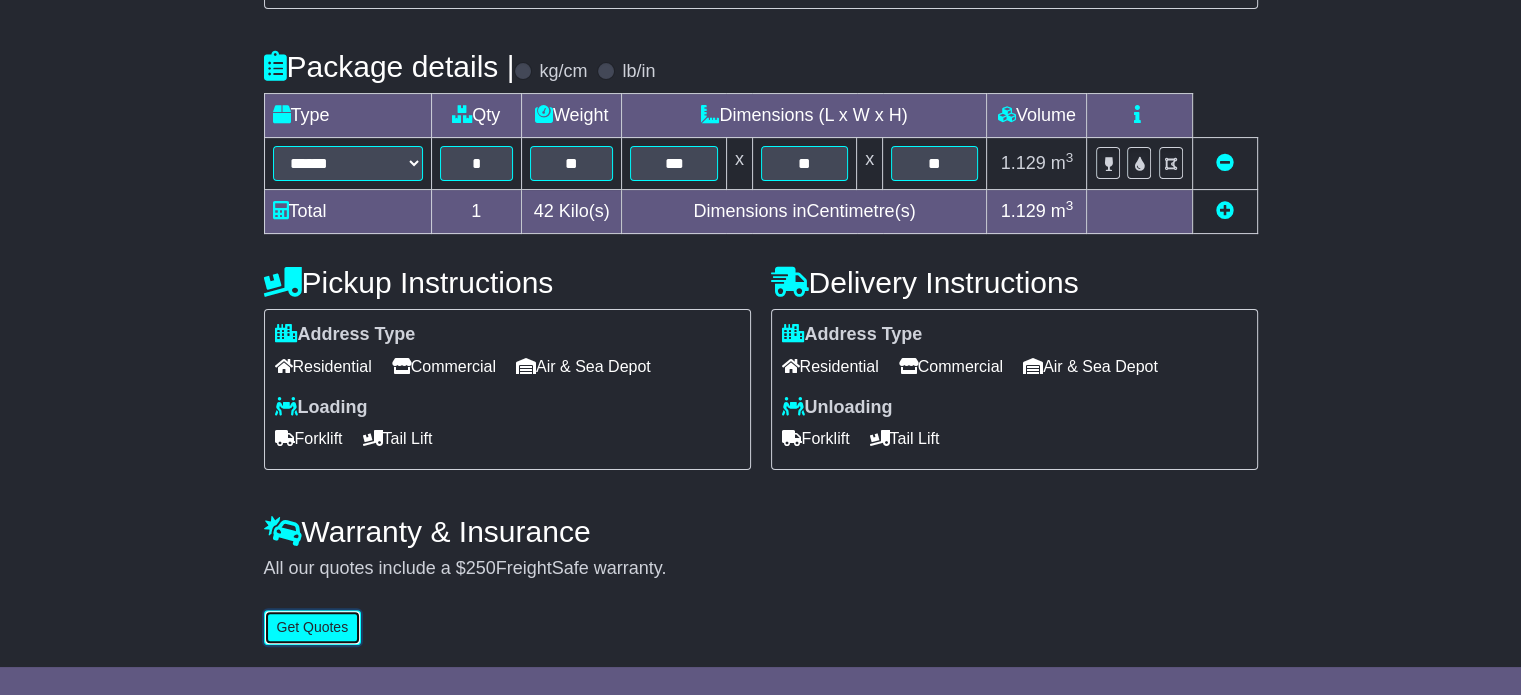 click on "Get Quotes" at bounding box center [313, 627] 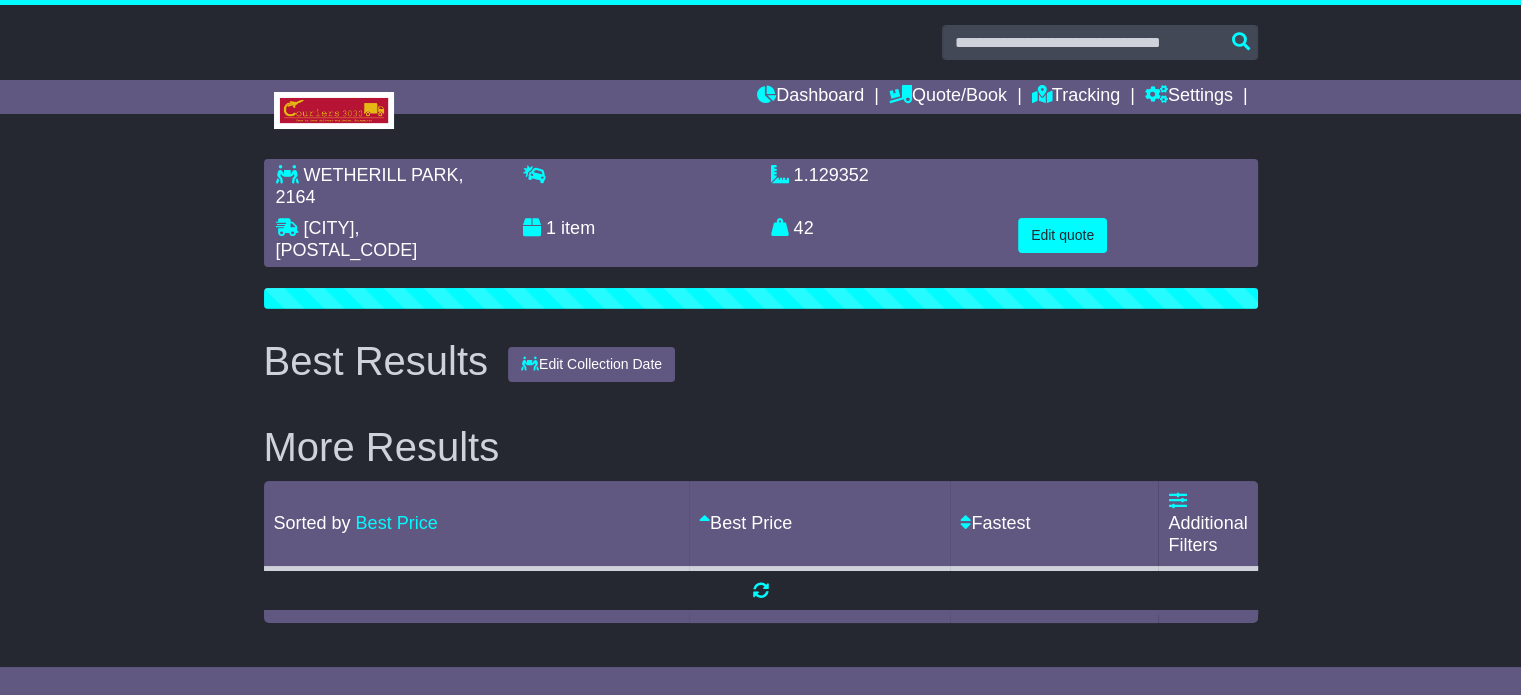 scroll, scrollTop: 0, scrollLeft: 0, axis: both 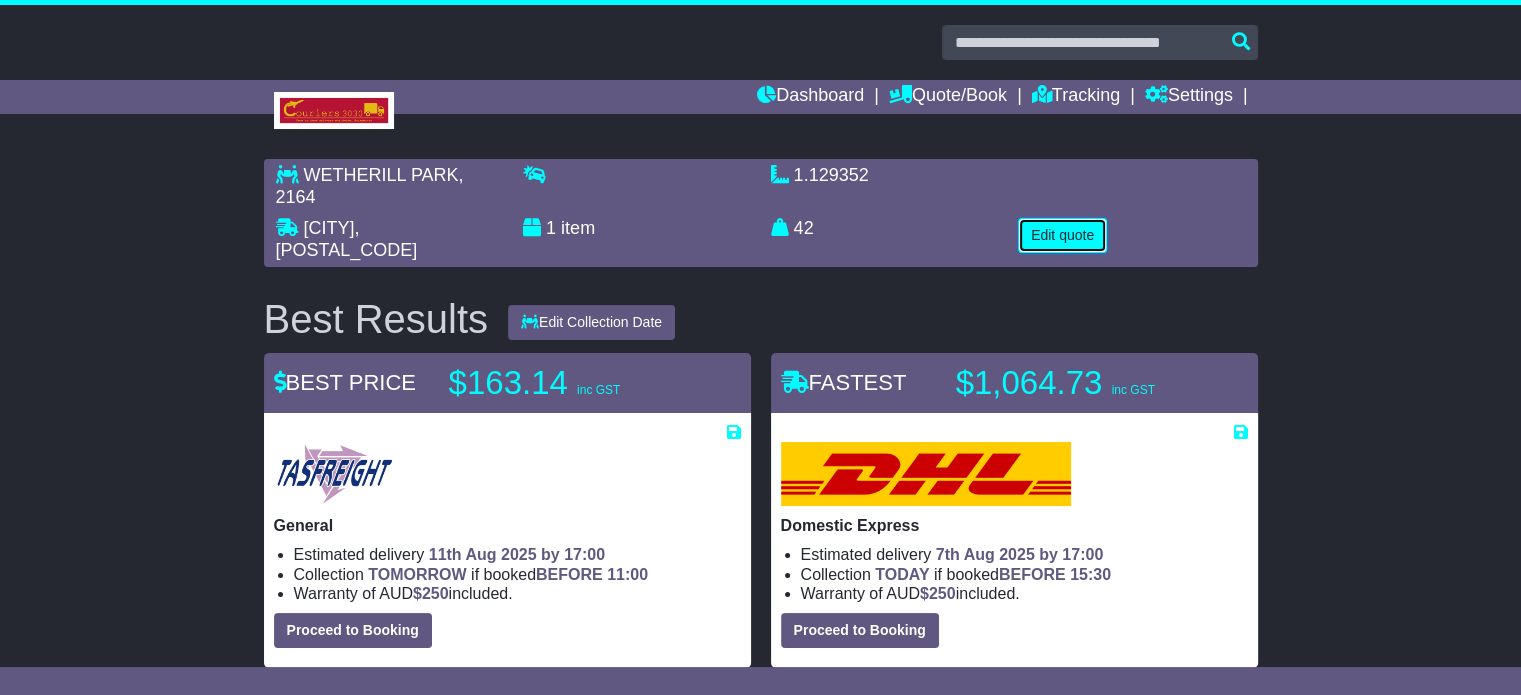click on "Edit quote" at bounding box center [1062, 235] 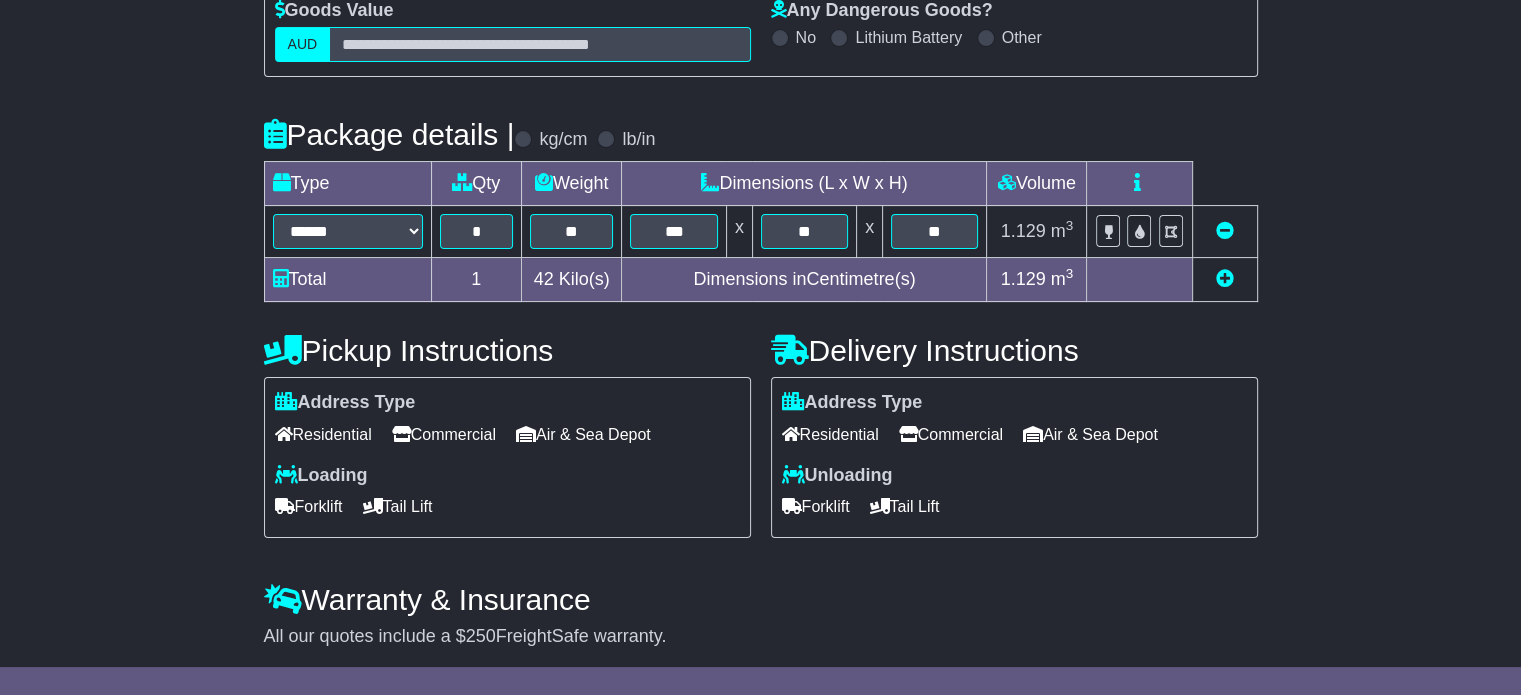scroll, scrollTop: 436, scrollLeft: 0, axis: vertical 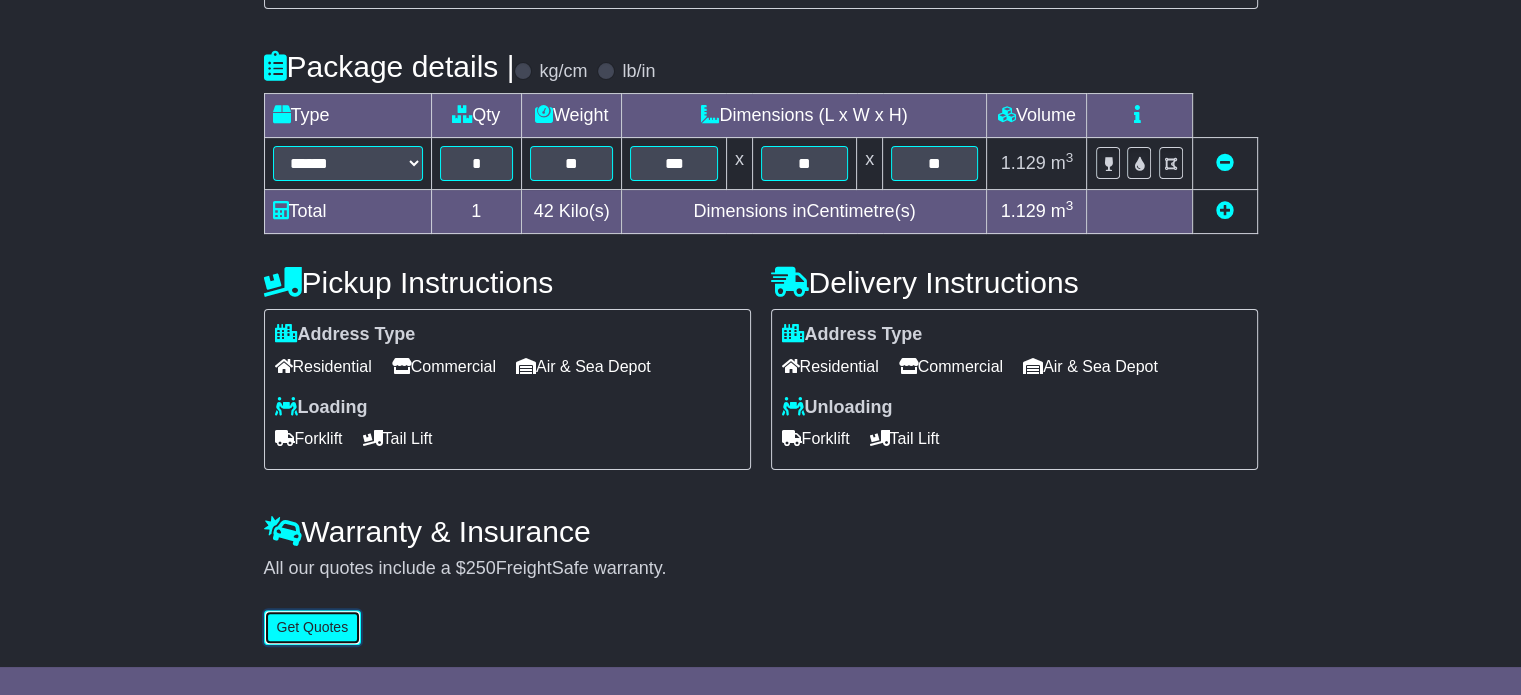 click on "Get Quotes" at bounding box center [313, 627] 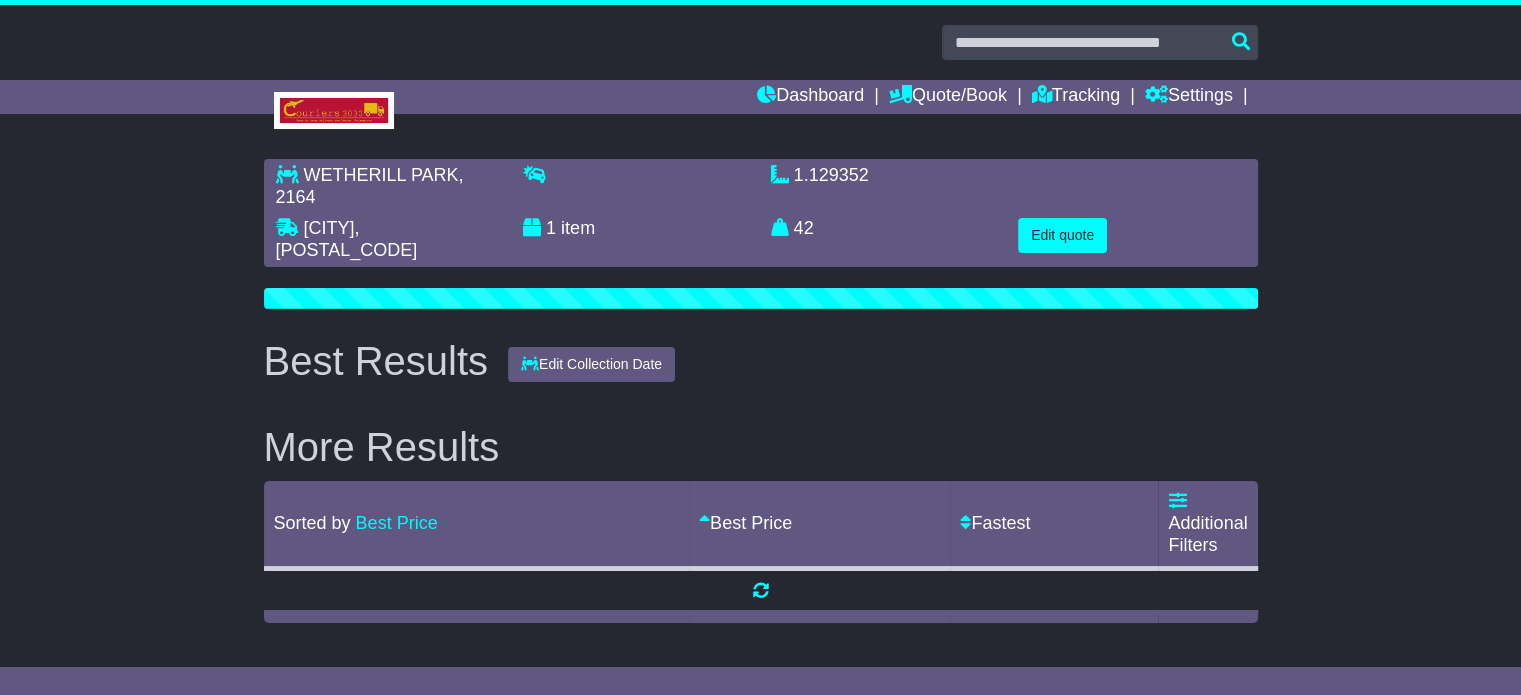 scroll, scrollTop: 0, scrollLeft: 0, axis: both 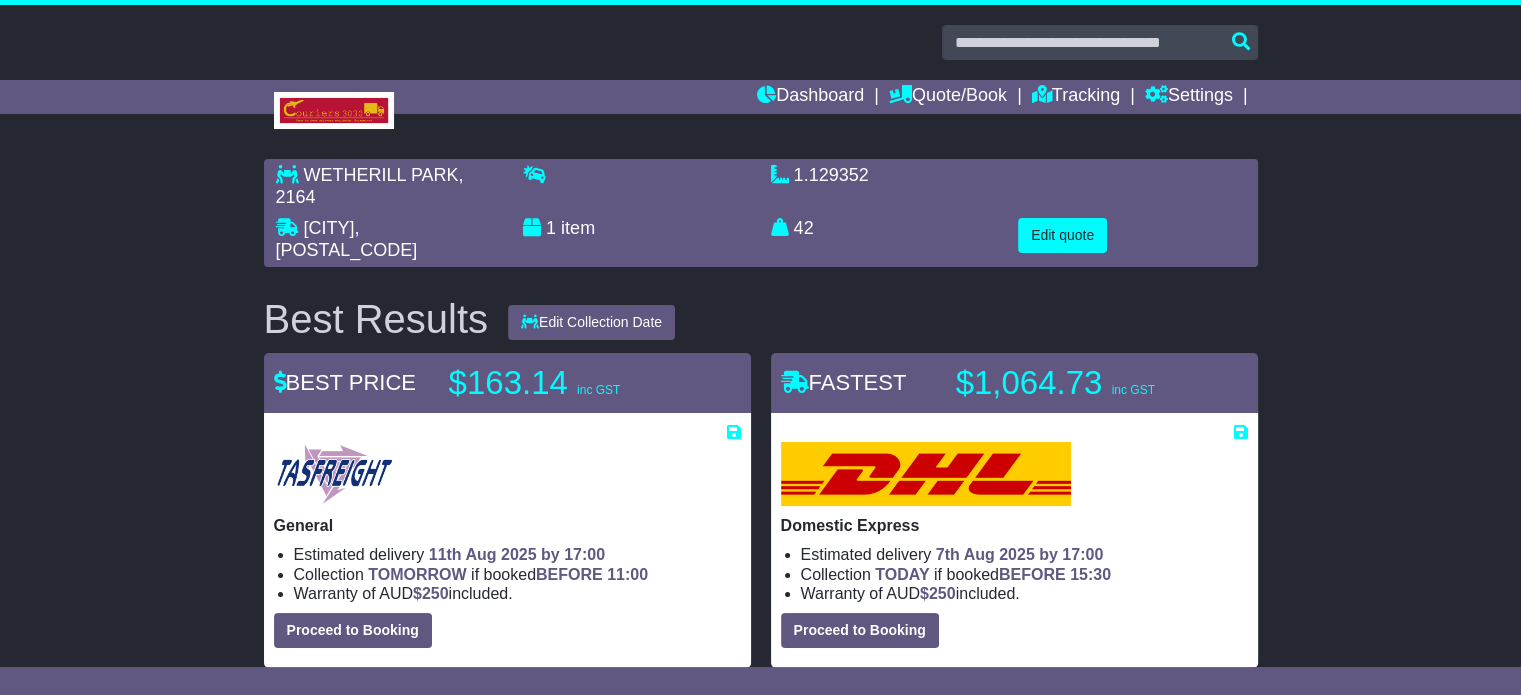 click on "WETHERILL PARK , 2164
DONNYBROOK , 3064
1   item
1.129352
m 3
in 3
42  kg(s)  lb(s)" at bounding box center (760, 1032) 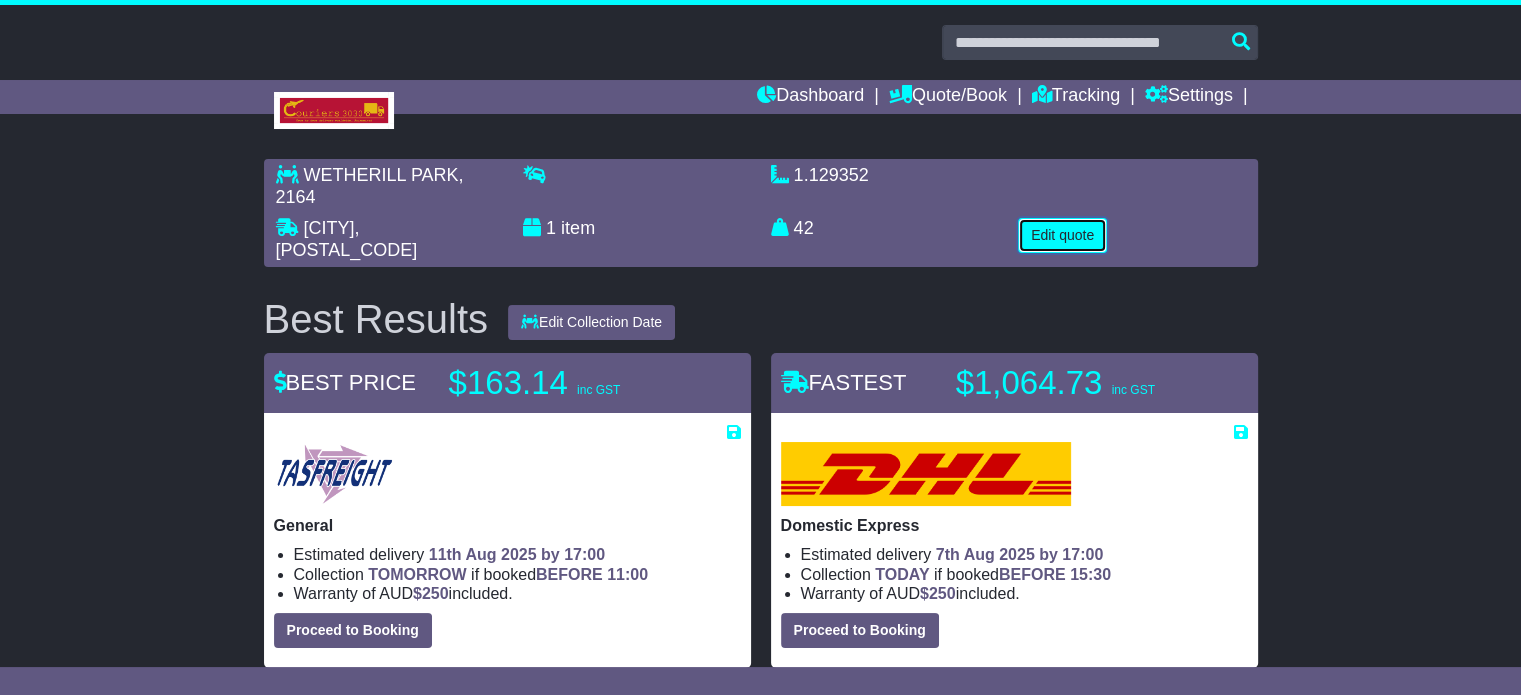 click on "Edit quote" at bounding box center (1062, 235) 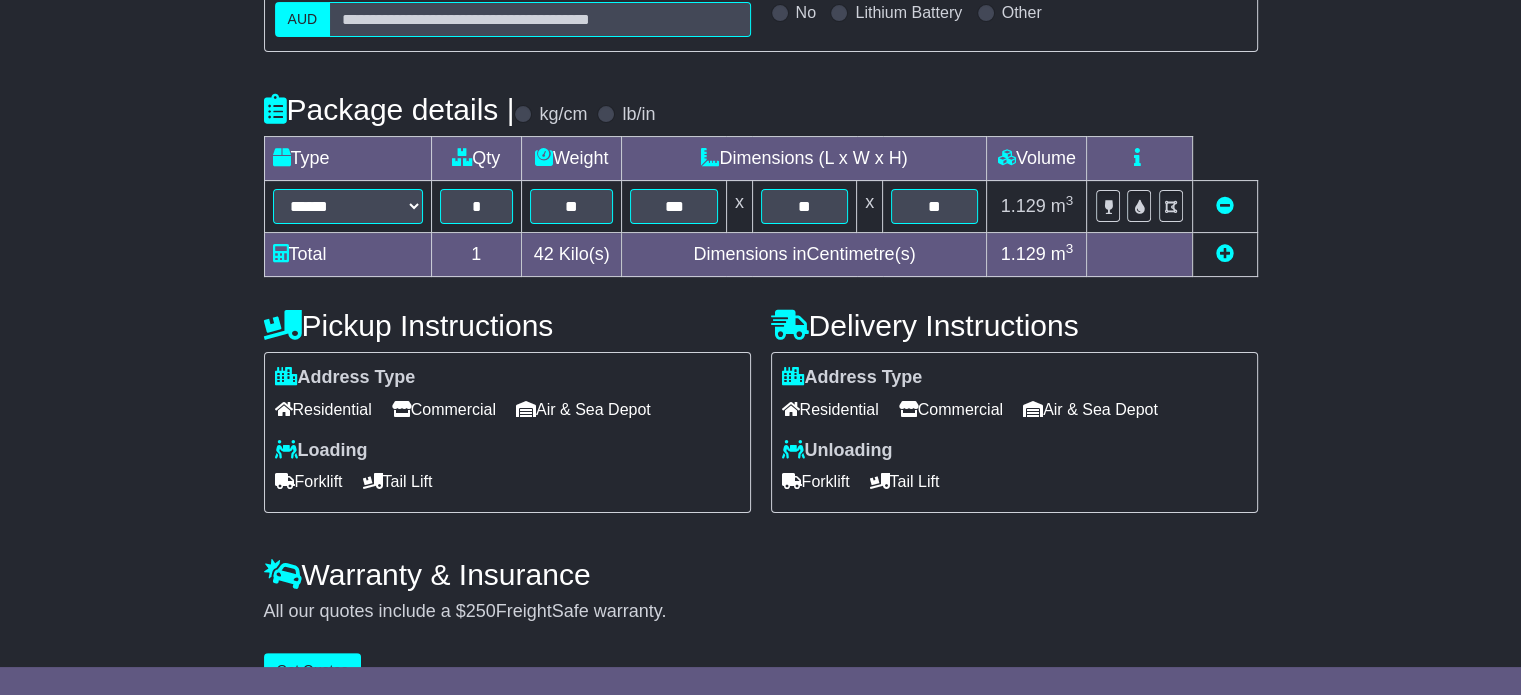 scroll, scrollTop: 436, scrollLeft: 0, axis: vertical 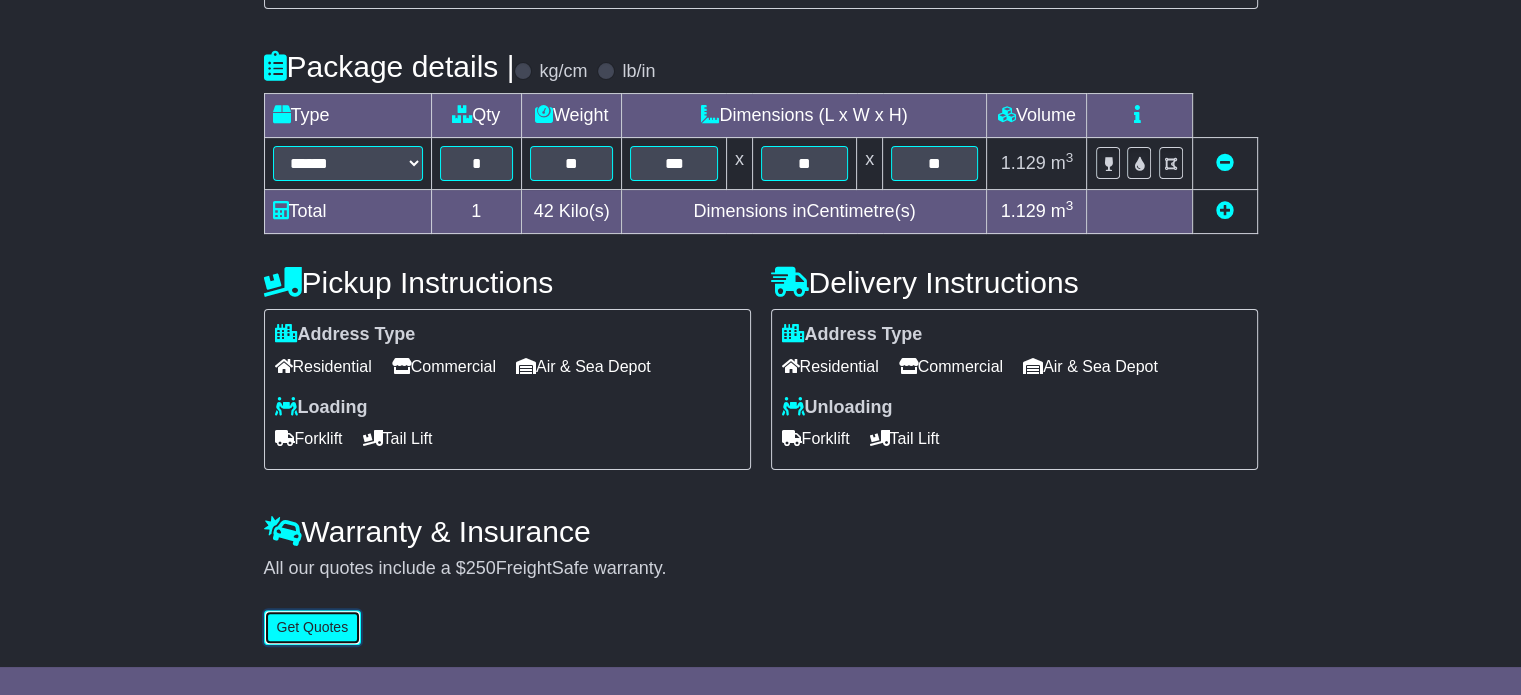 click on "Get Quotes" at bounding box center [313, 627] 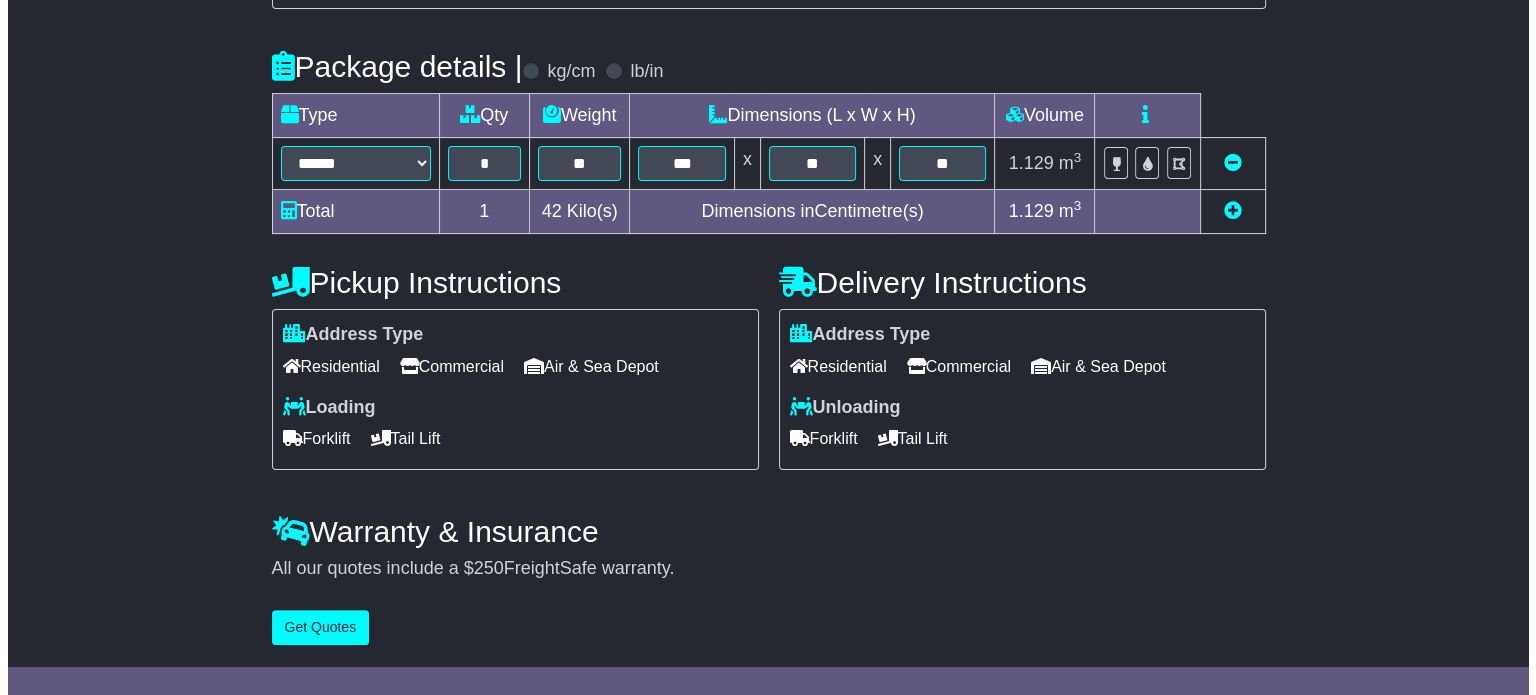 scroll, scrollTop: 0, scrollLeft: 0, axis: both 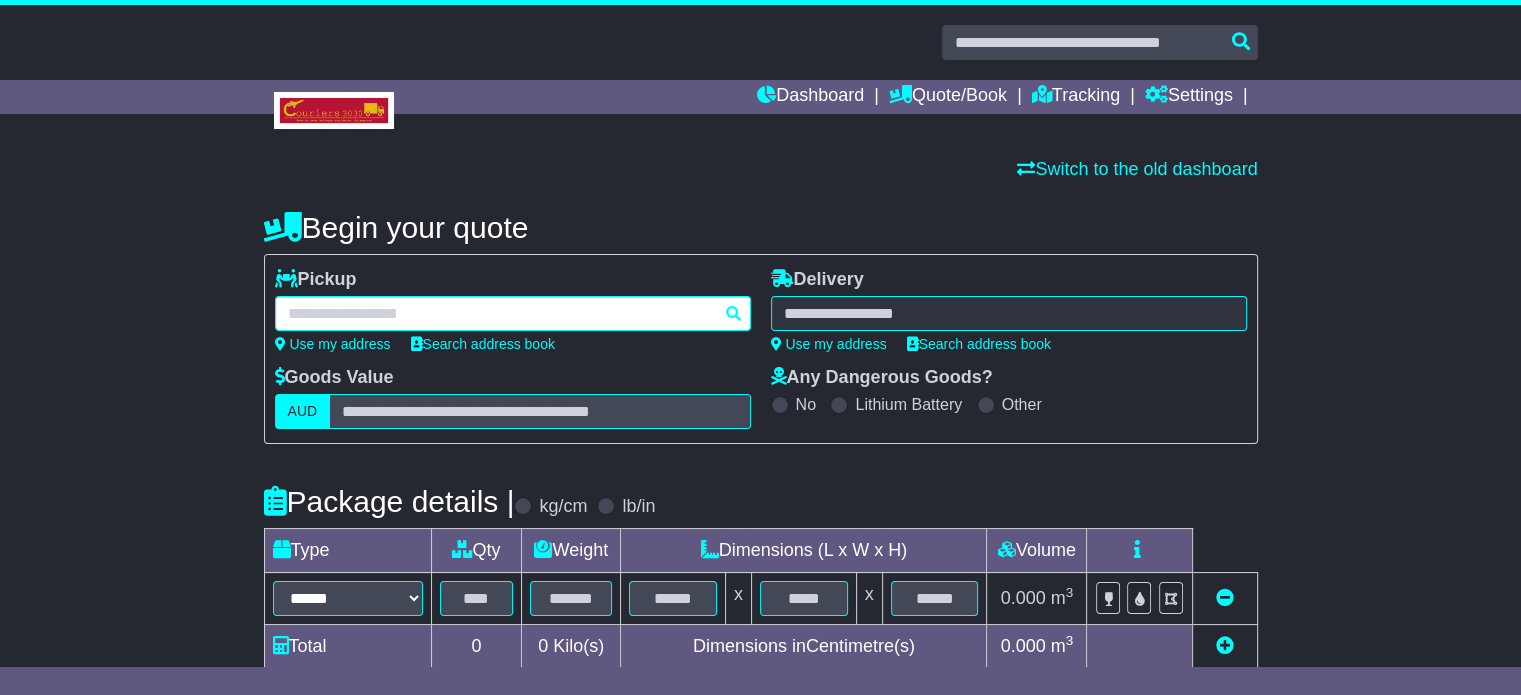 click at bounding box center (513, 313) 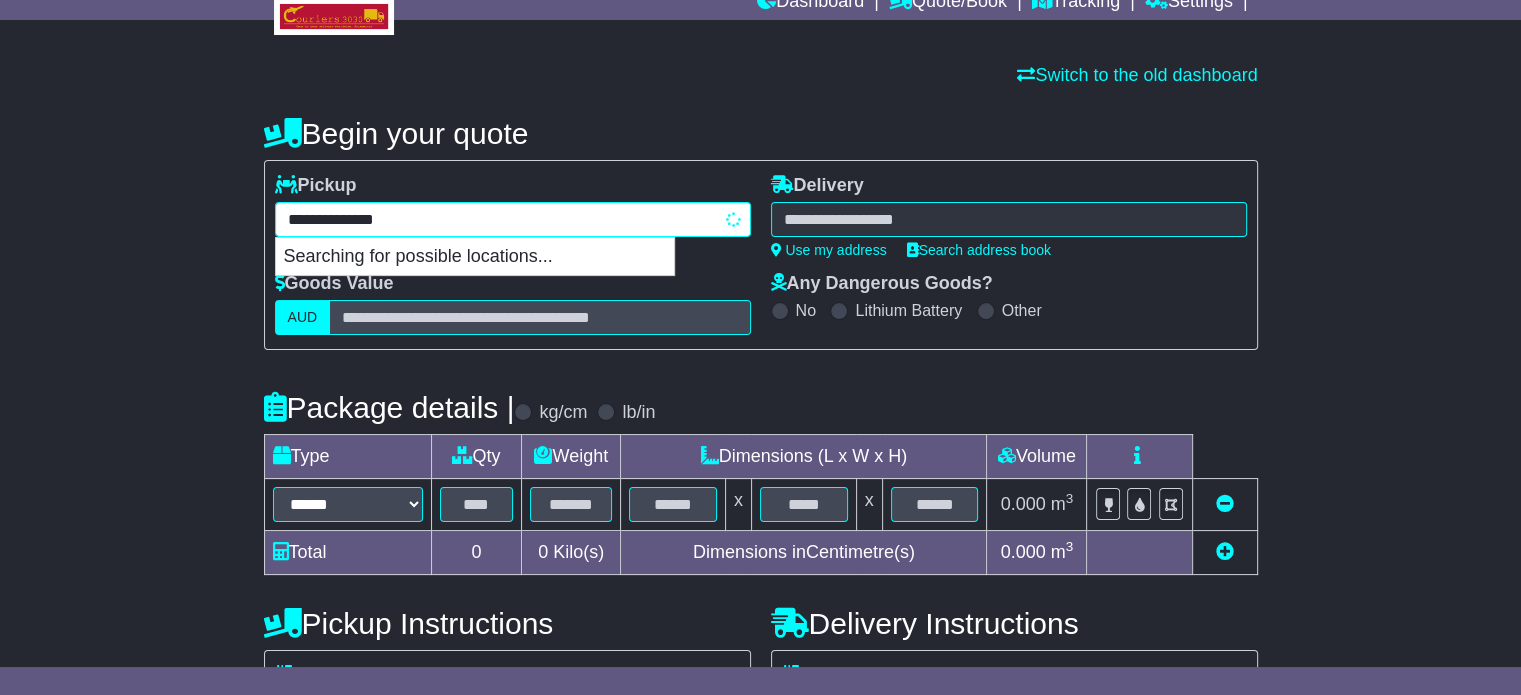 scroll, scrollTop: 200, scrollLeft: 0, axis: vertical 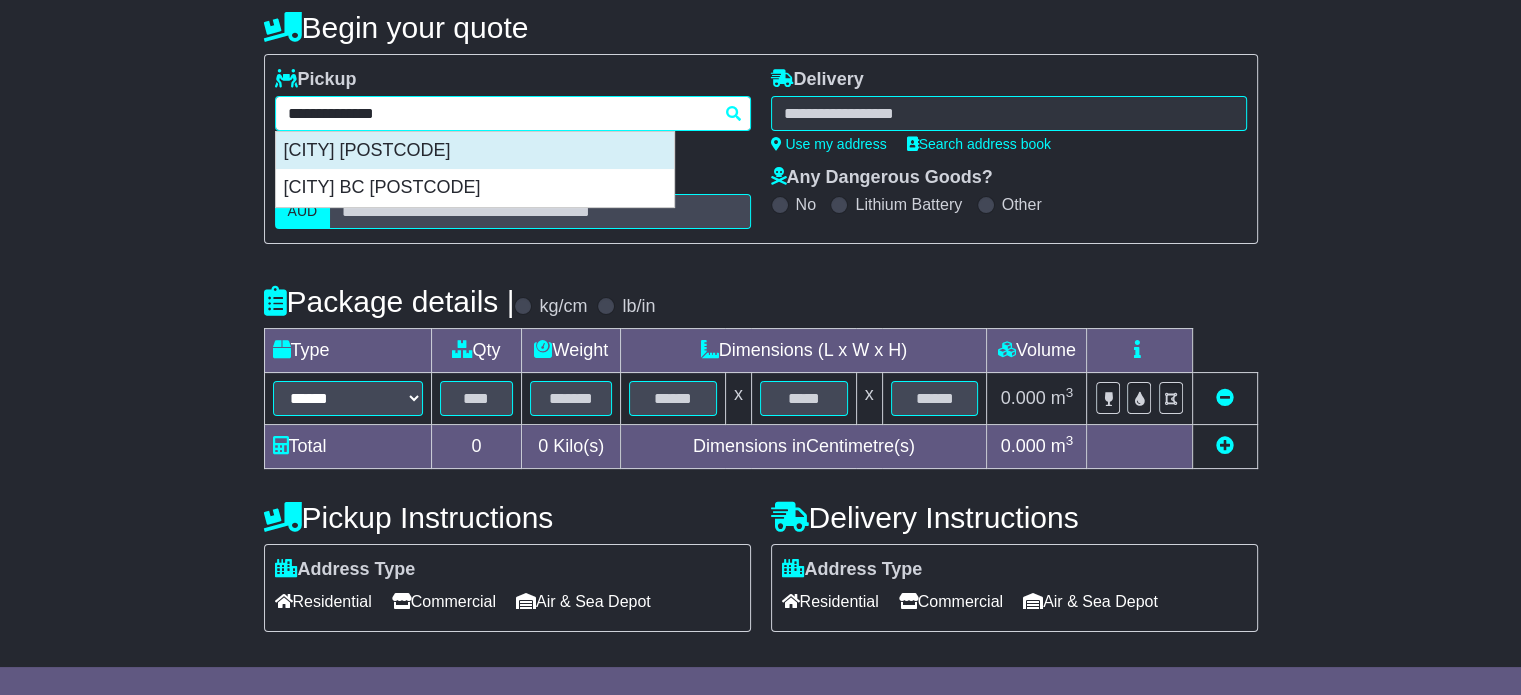 click on "[CITY] [POSTCODE]" at bounding box center [475, 151] 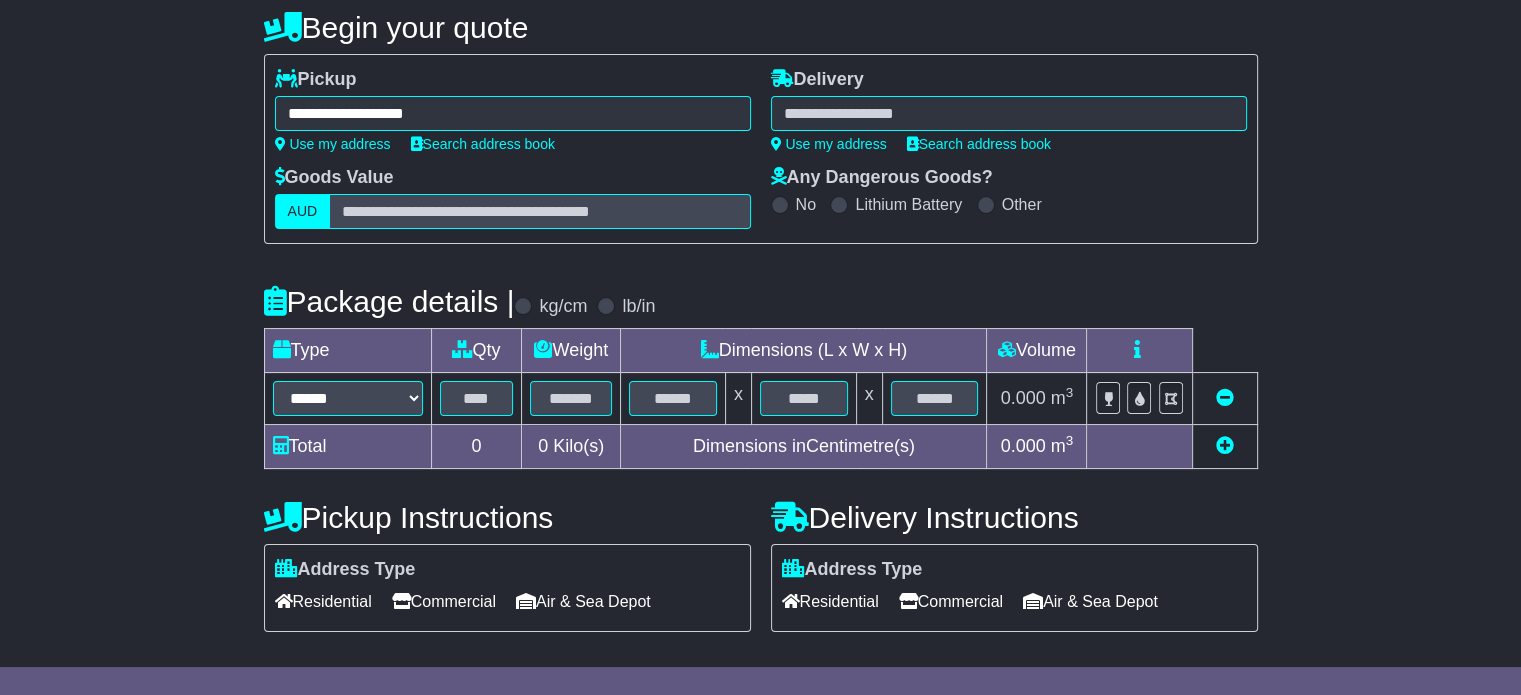 type on "**********" 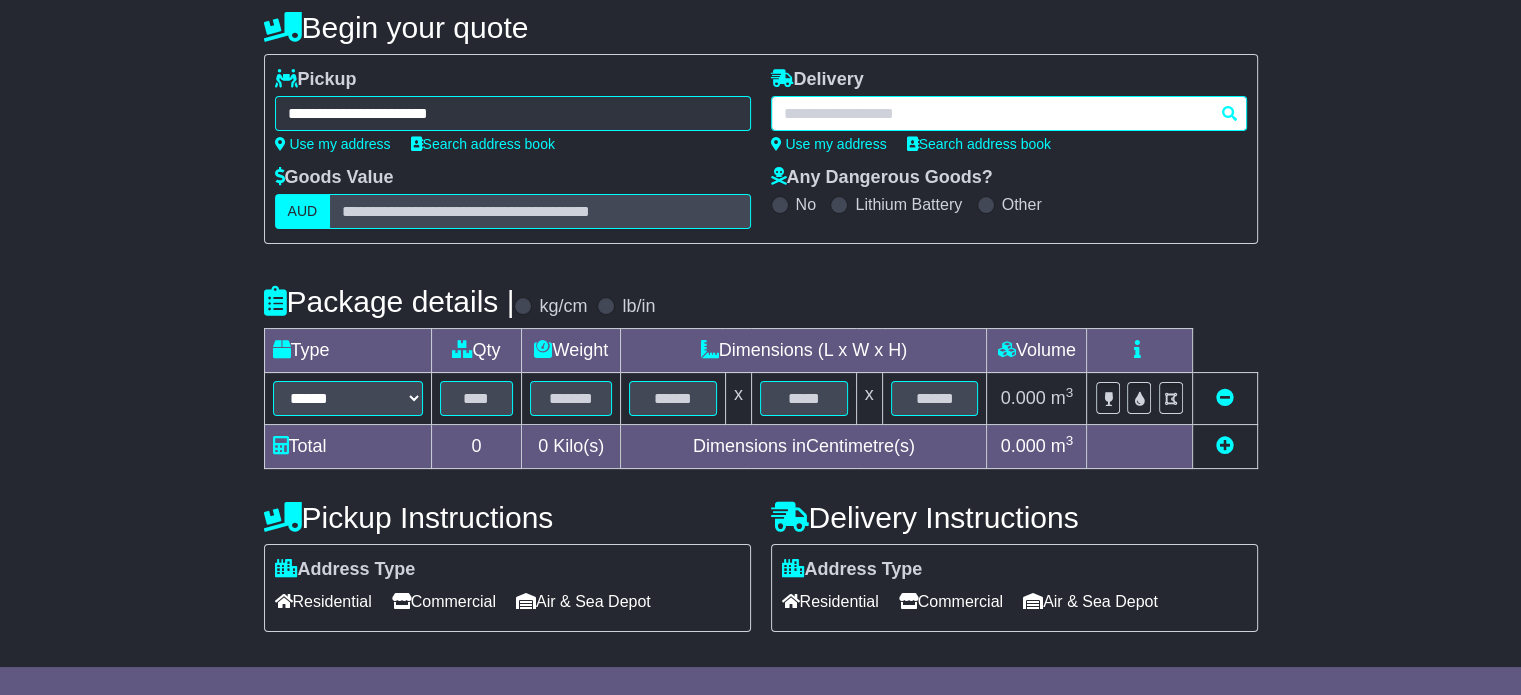 click at bounding box center [1009, 113] 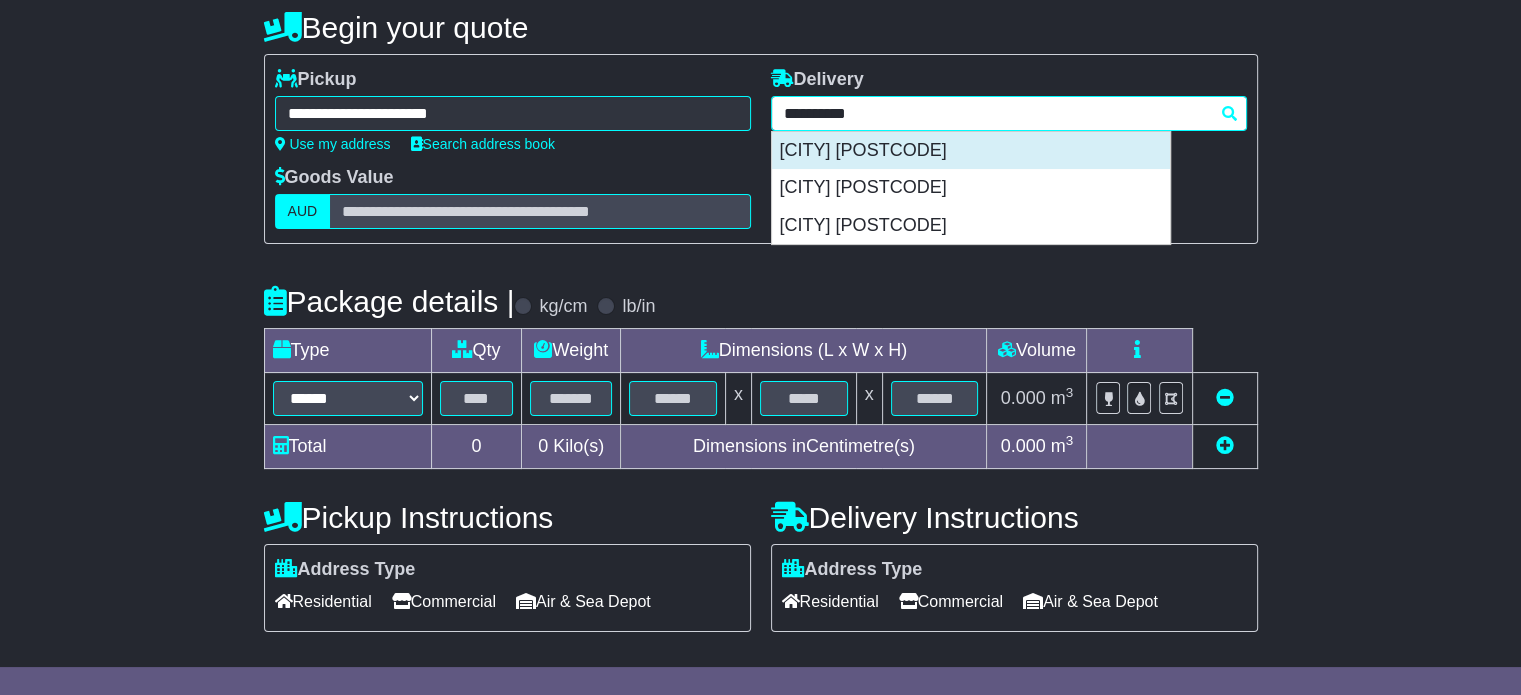 click on "[CITY] [POSTCODE]" at bounding box center [971, 151] 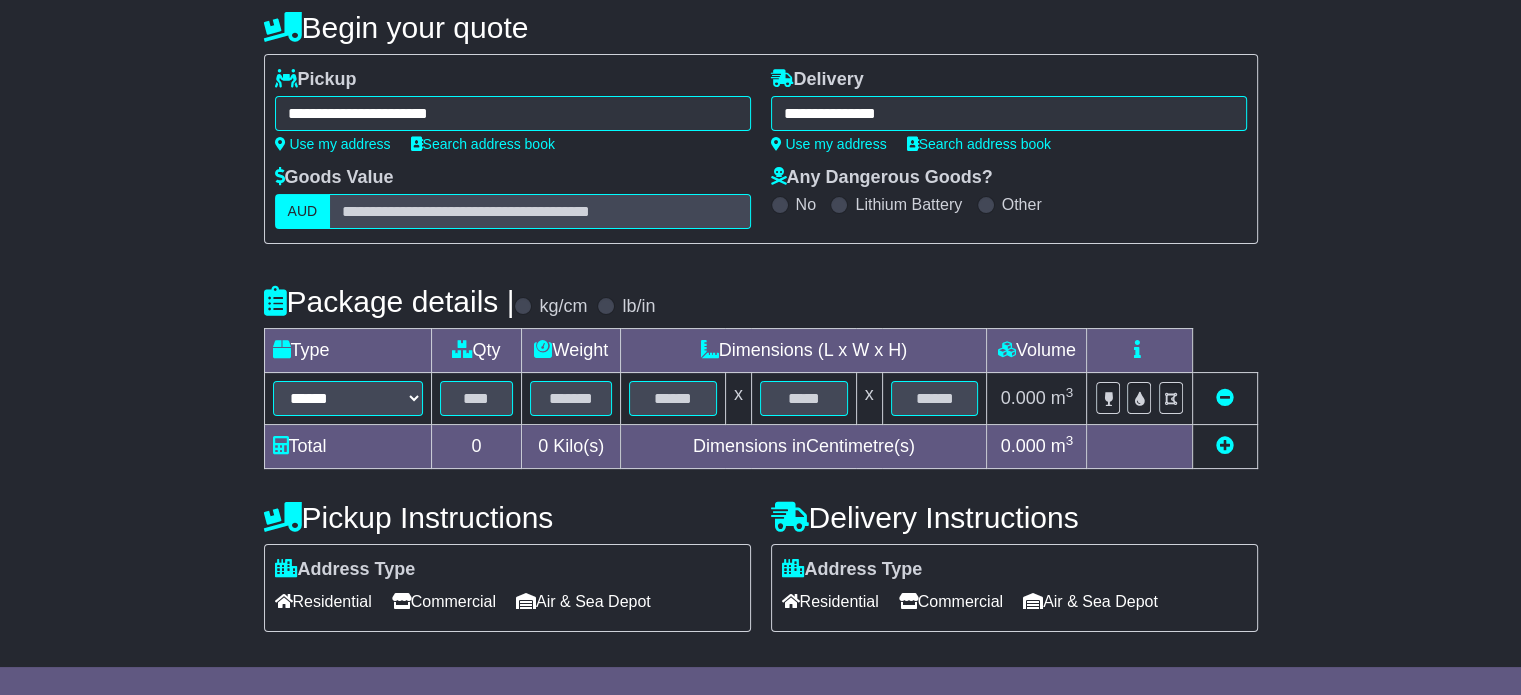 type on "**********" 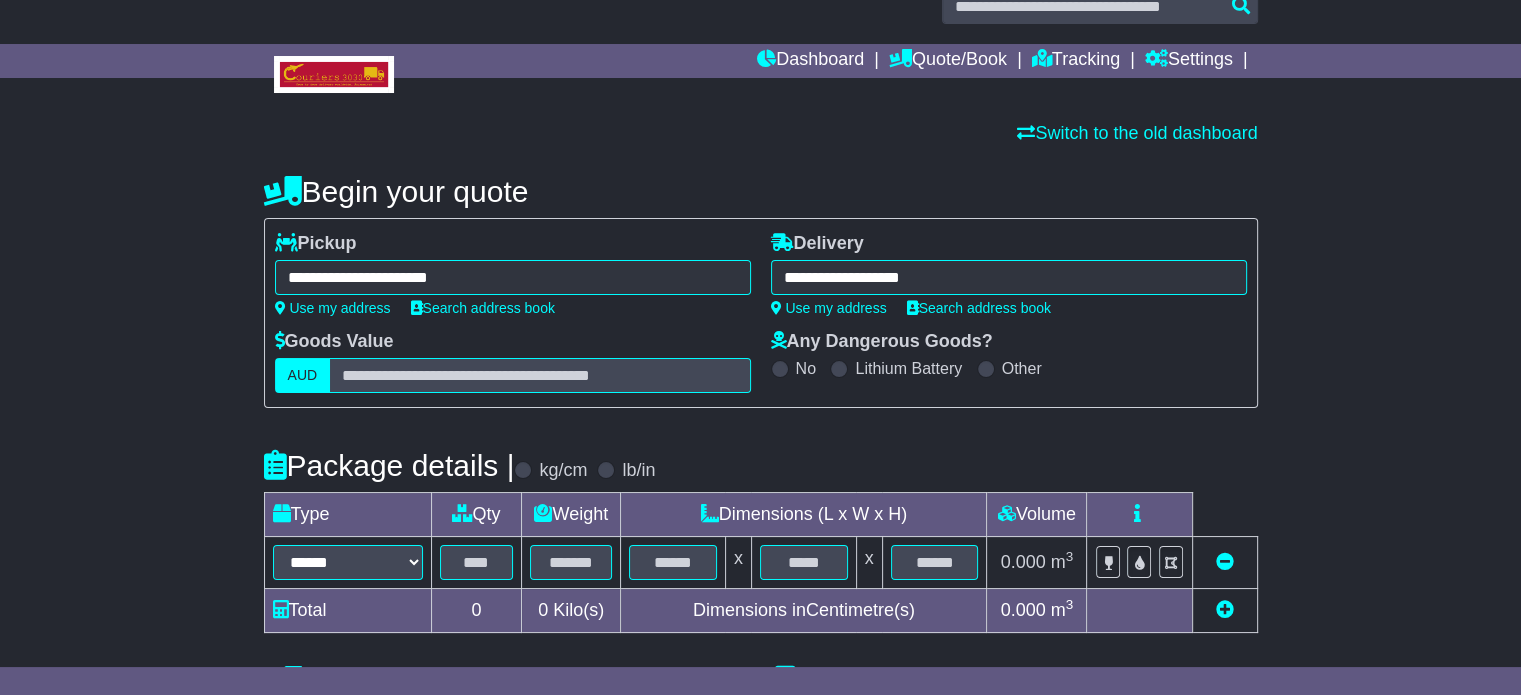 scroll, scrollTop: 0, scrollLeft: 0, axis: both 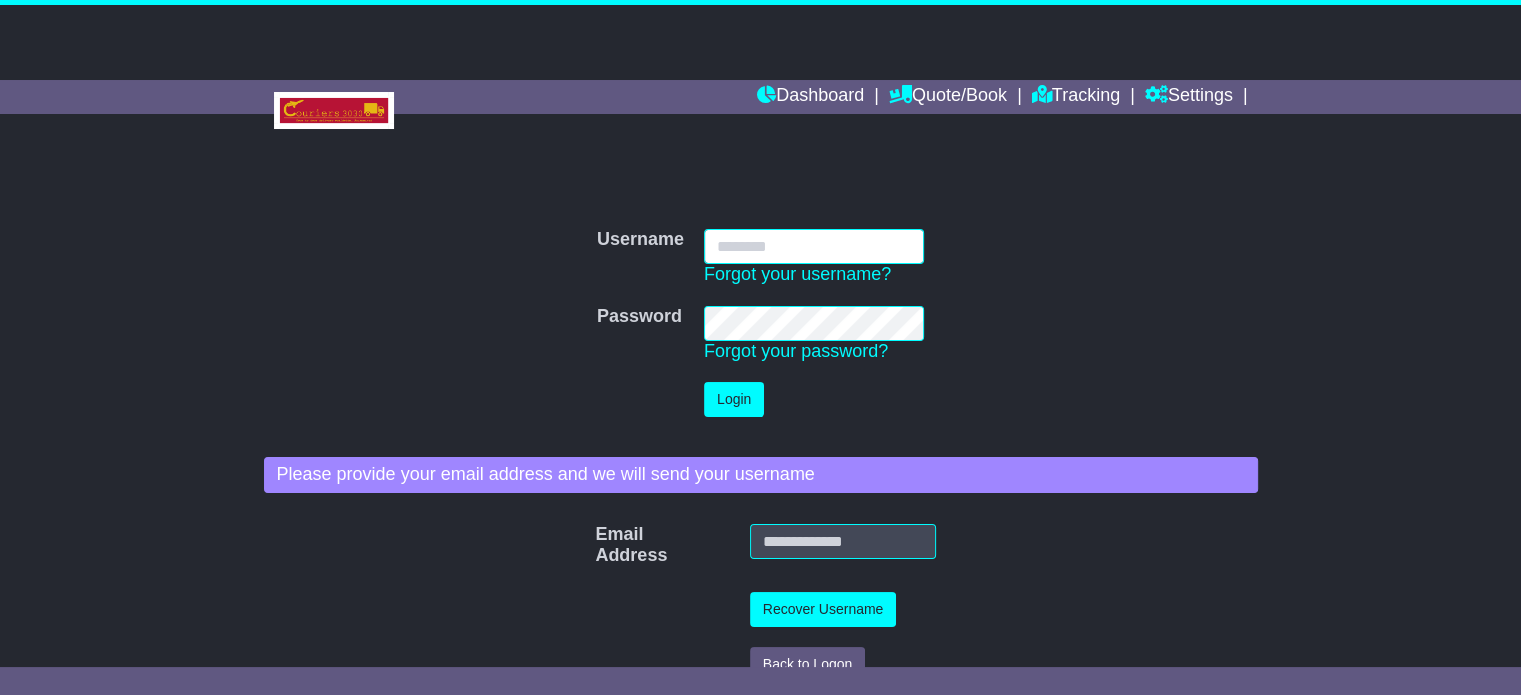 type on "**********" 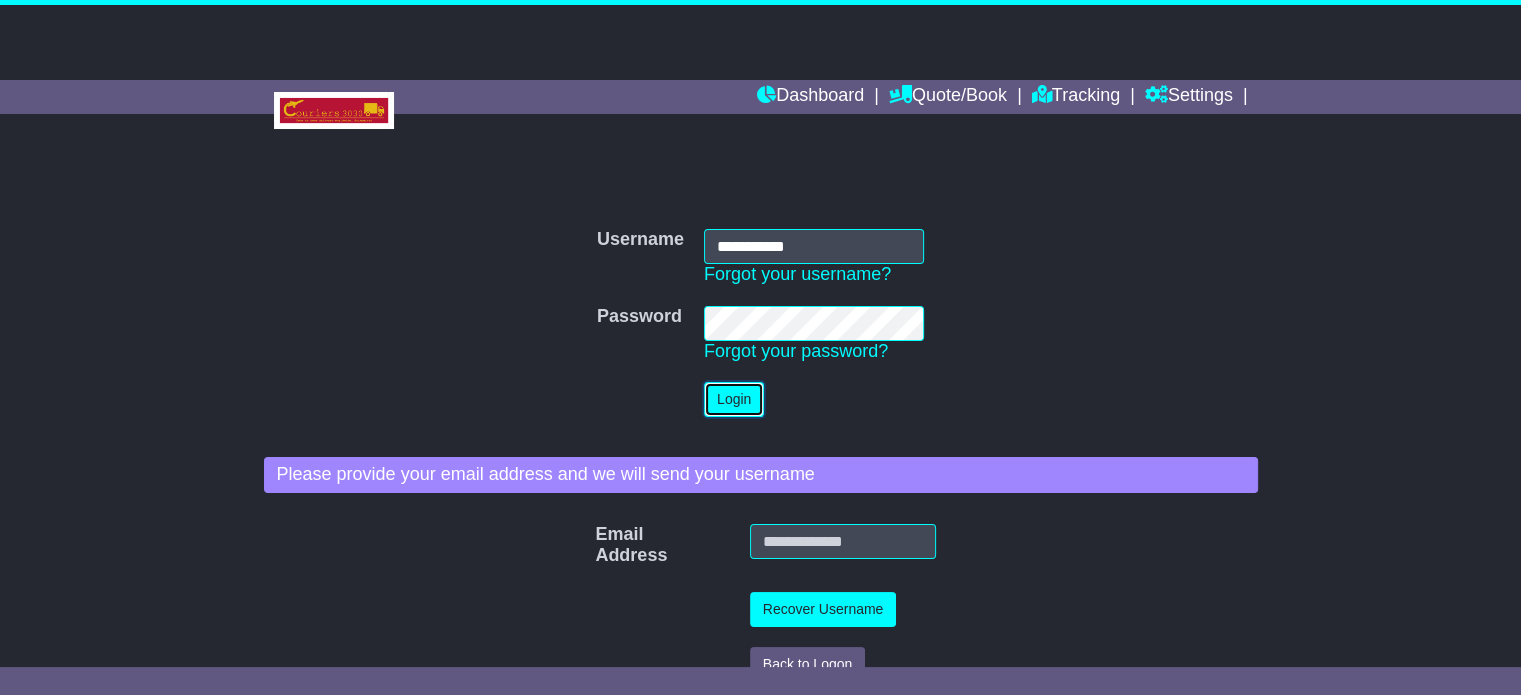 click on "Login" at bounding box center [734, 399] 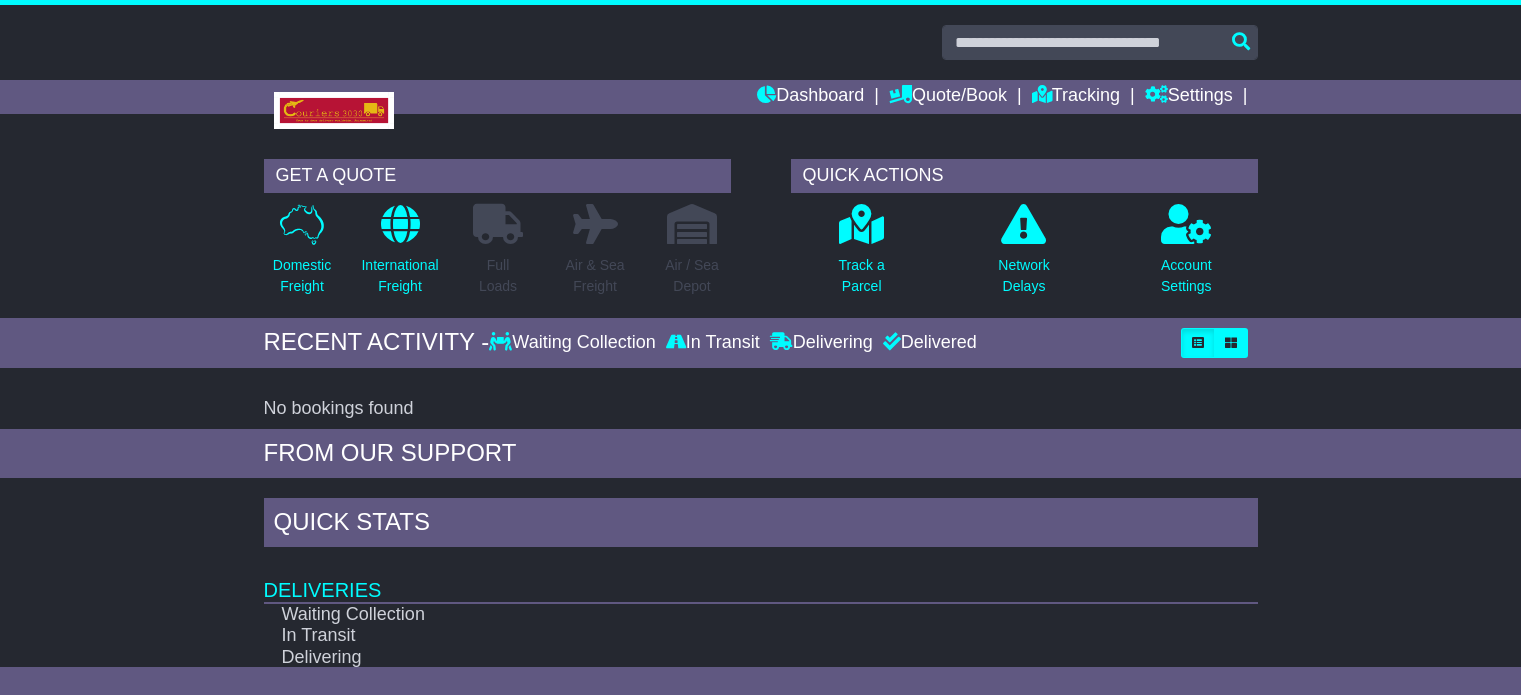 scroll, scrollTop: 0, scrollLeft: 0, axis: both 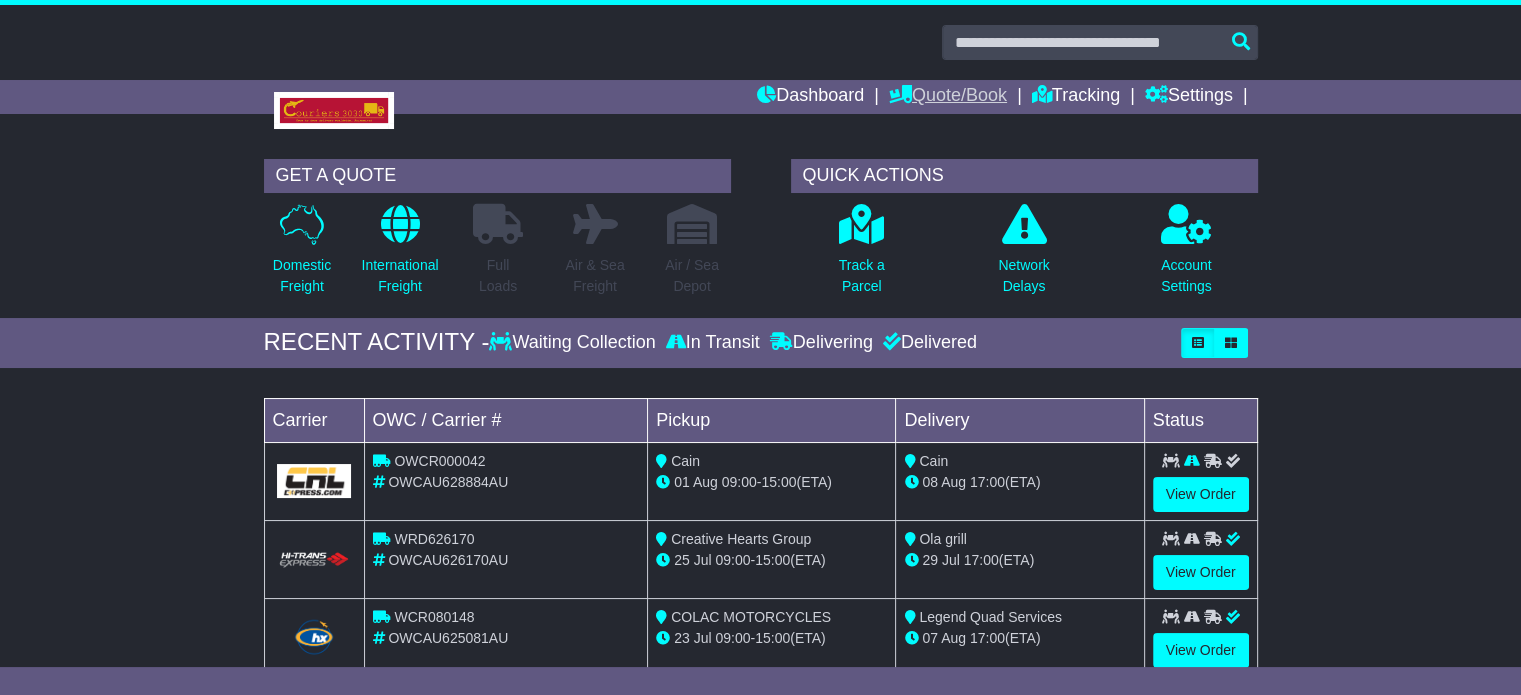 click on "Quote/Book" at bounding box center [948, 97] 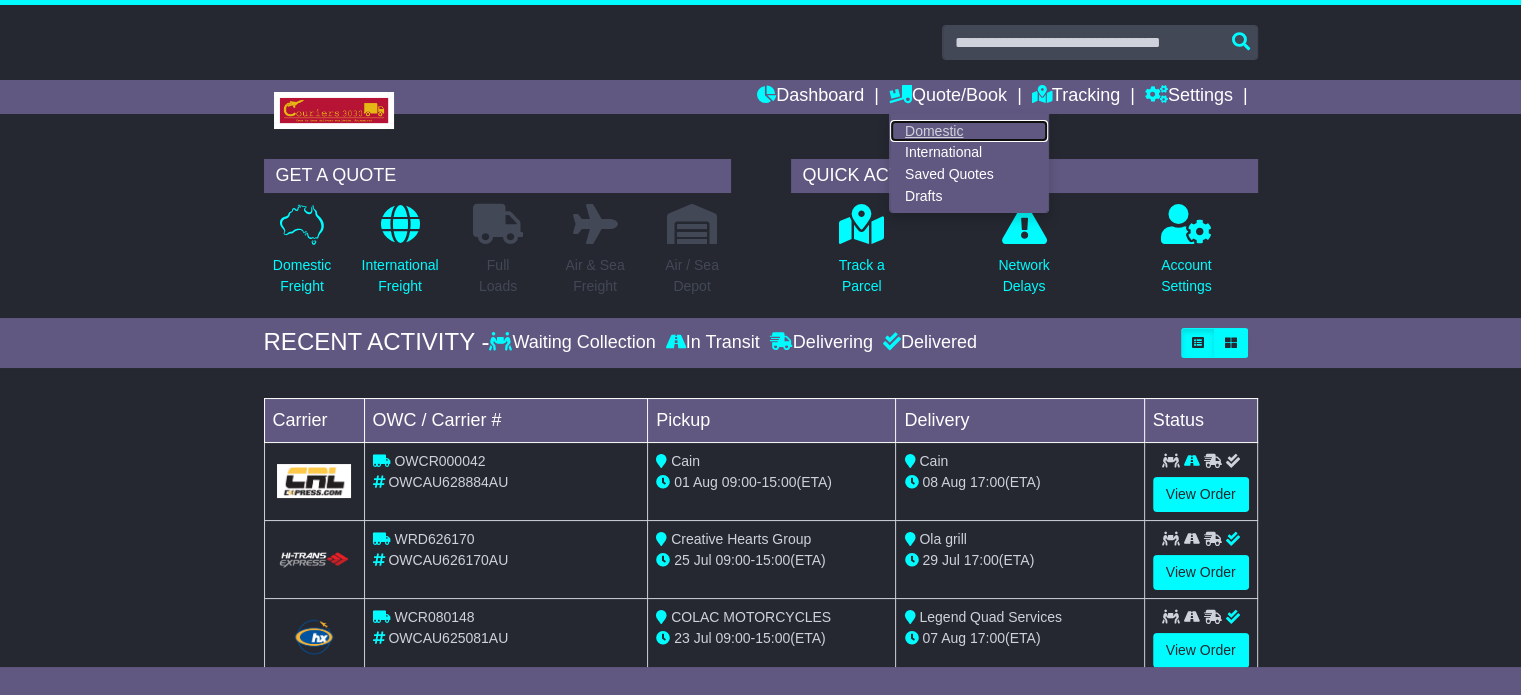 click on "Domestic" at bounding box center (969, 131) 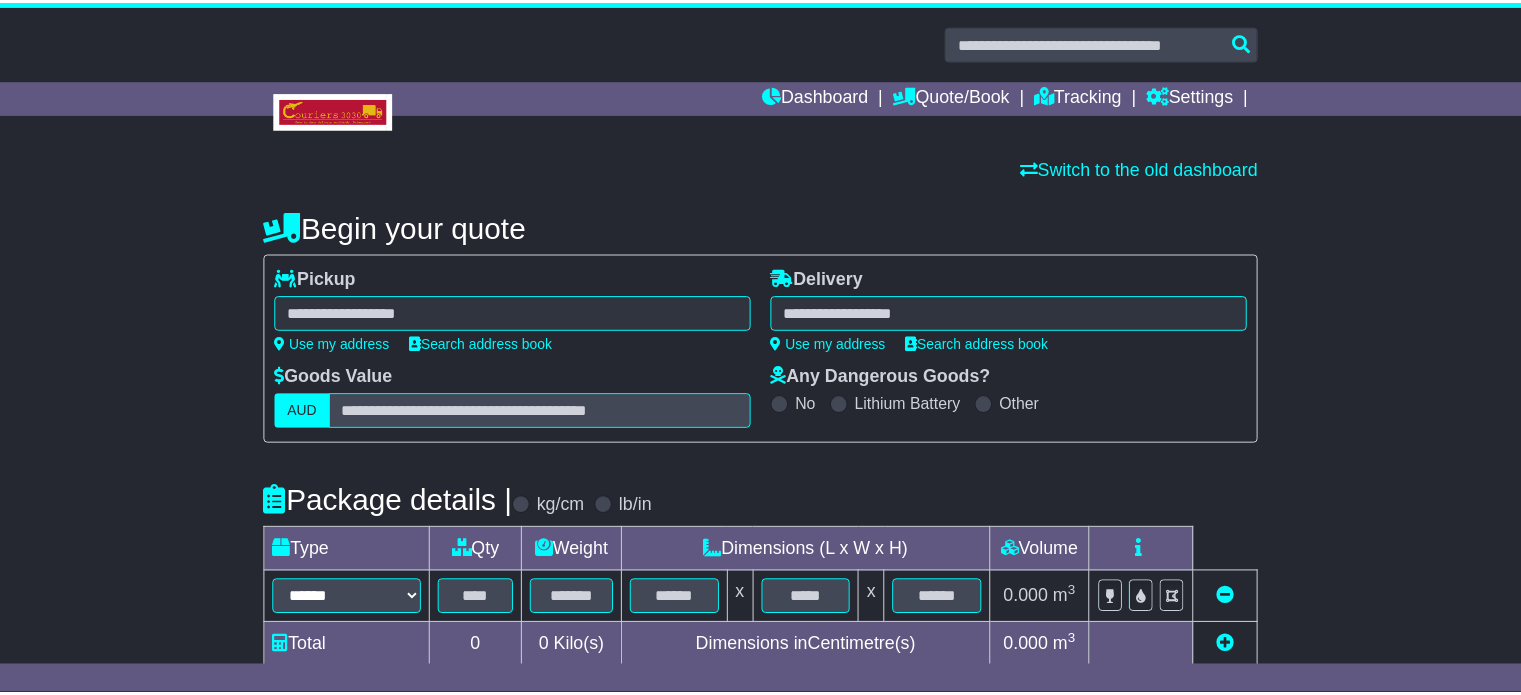scroll, scrollTop: 0, scrollLeft: 0, axis: both 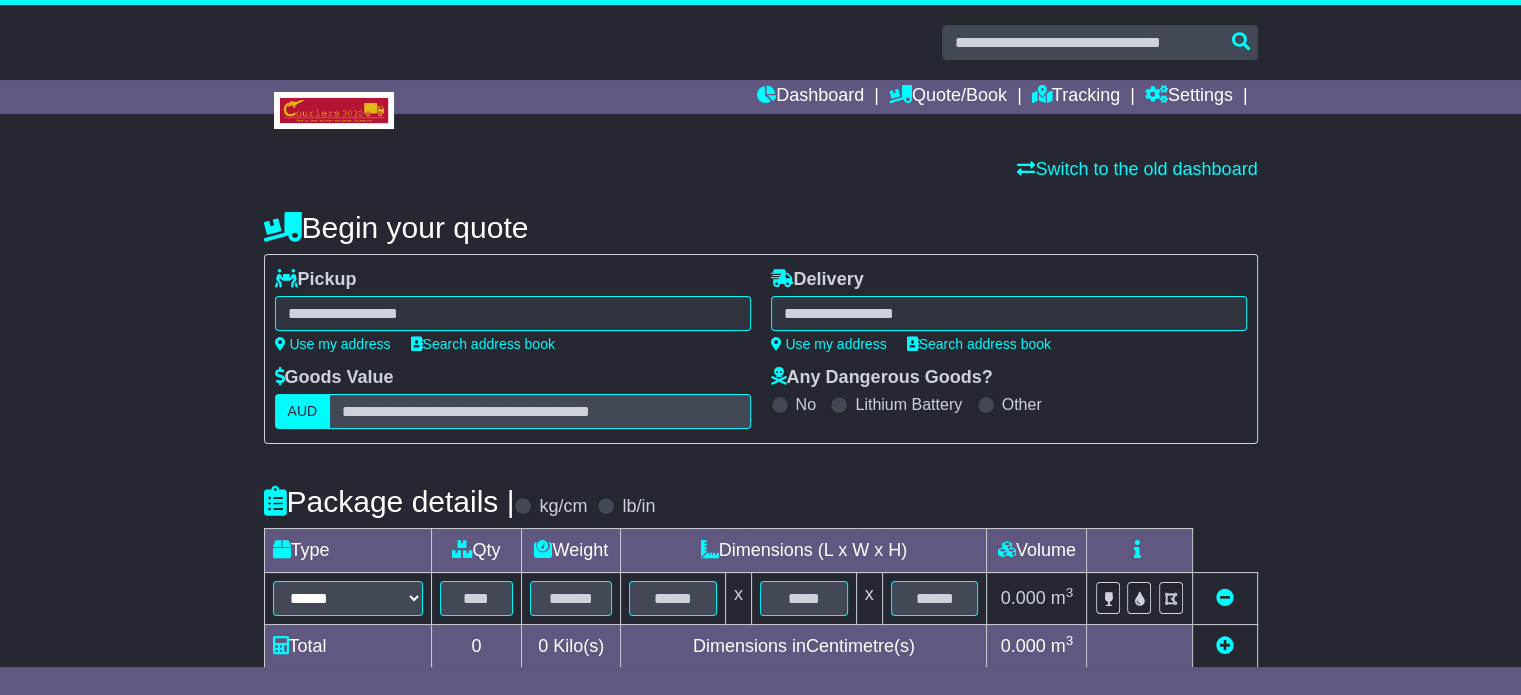 click at bounding box center (513, 313) 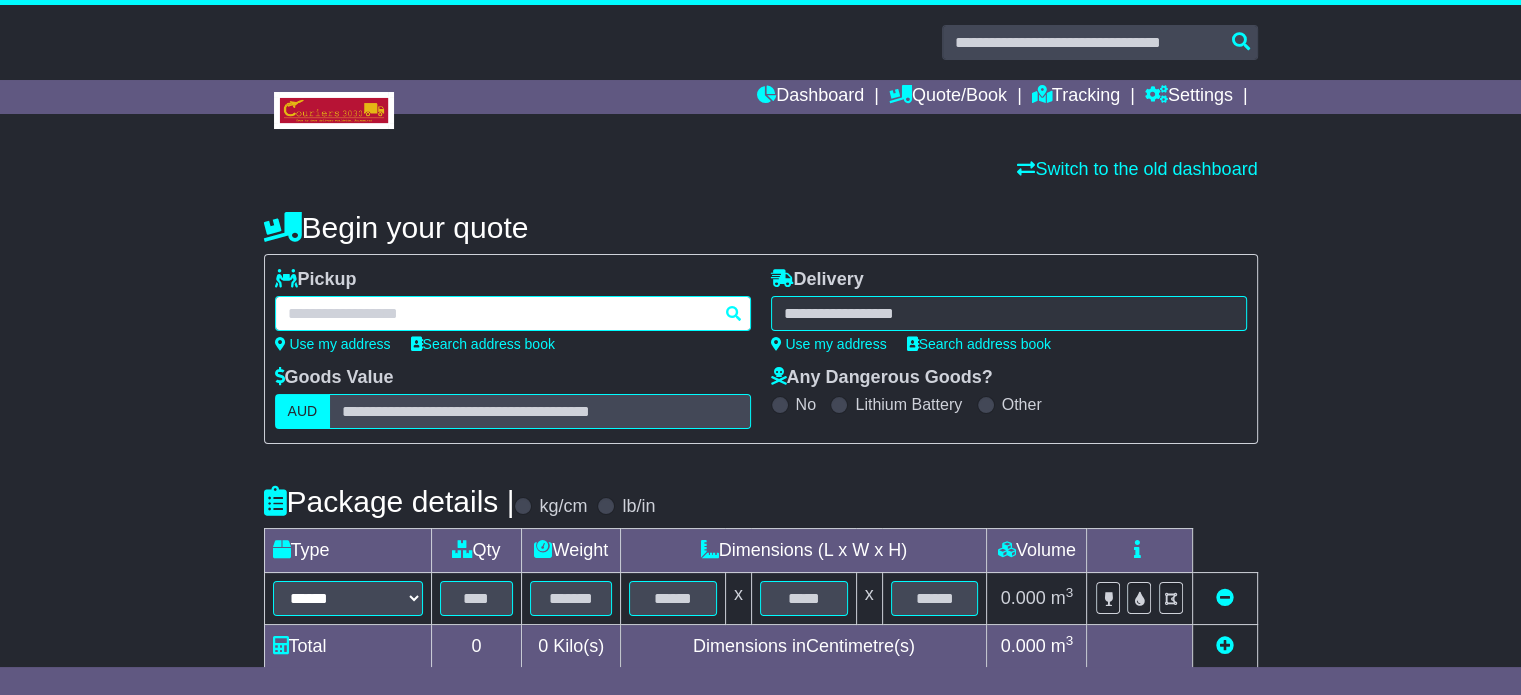 paste on "*********" 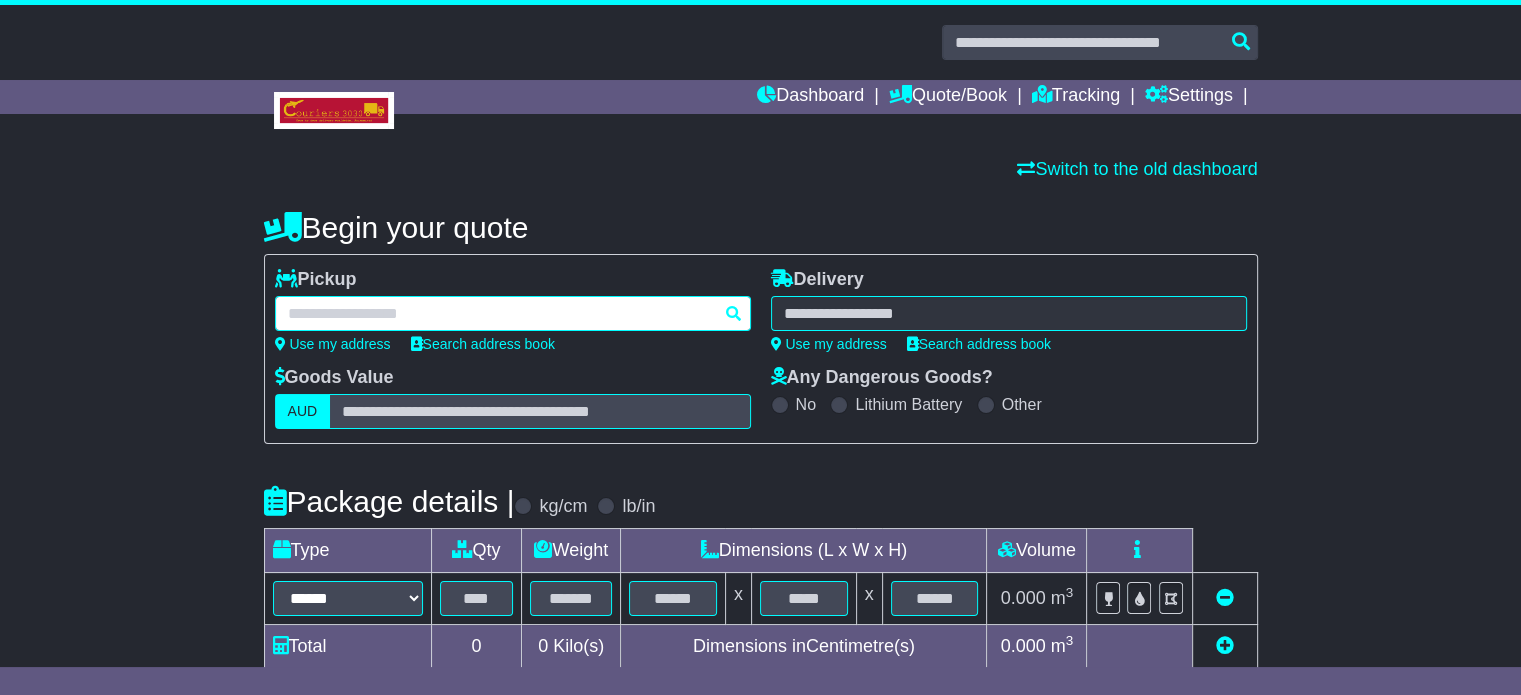 type on "*********" 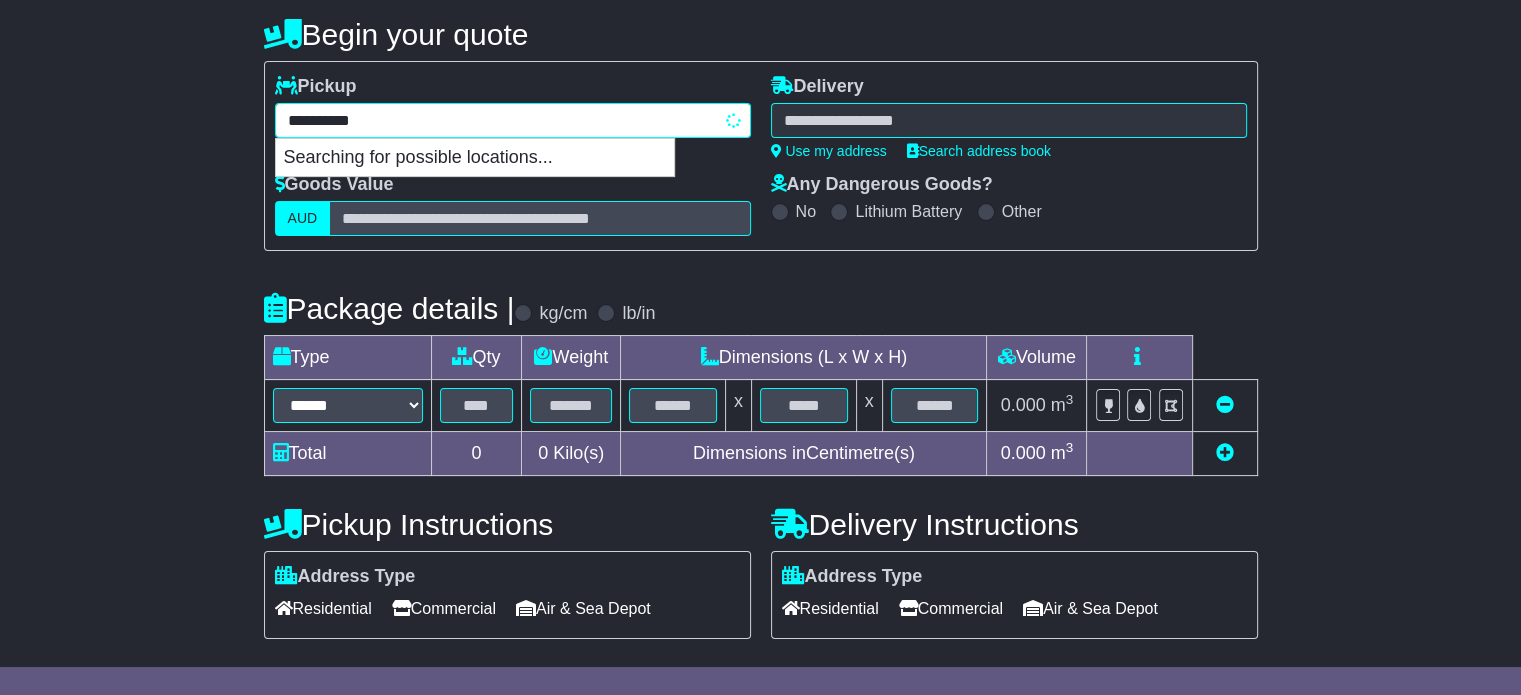scroll, scrollTop: 200, scrollLeft: 0, axis: vertical 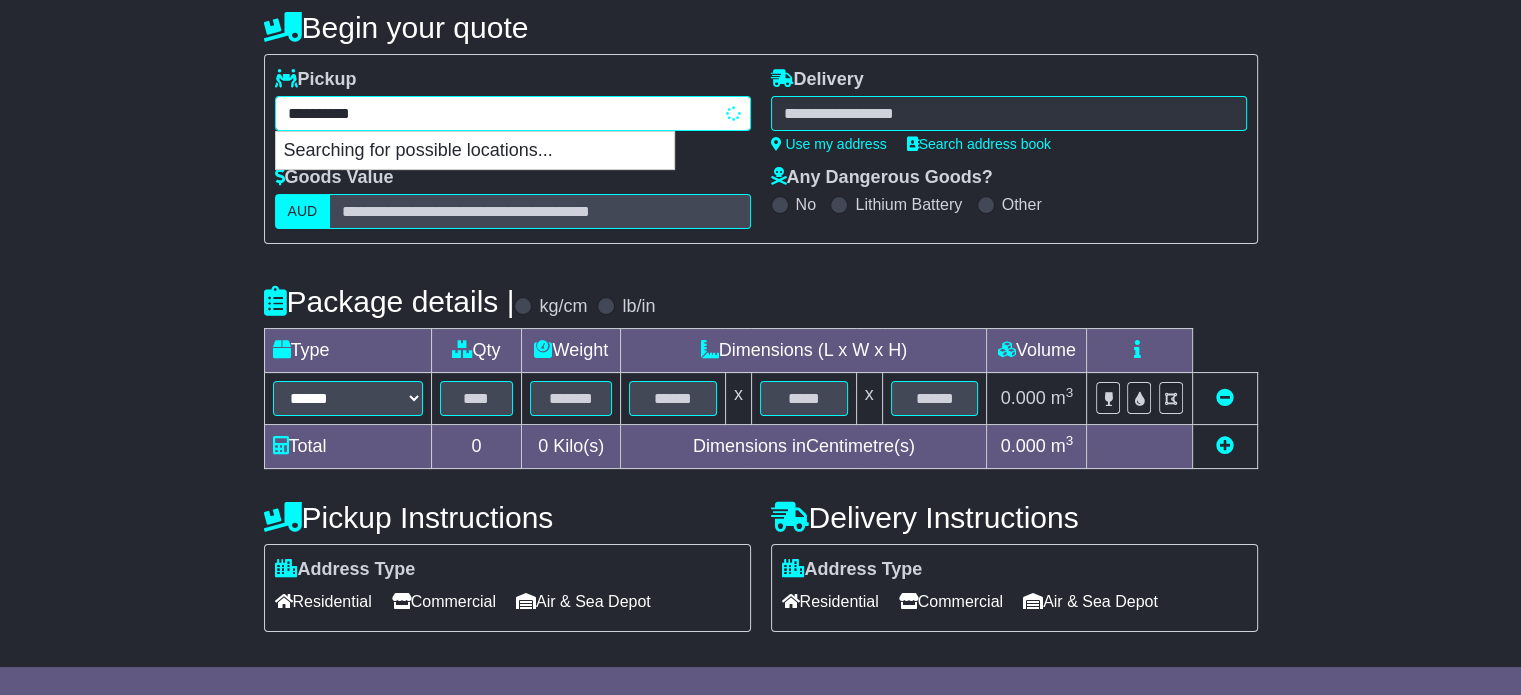 type on "**********" 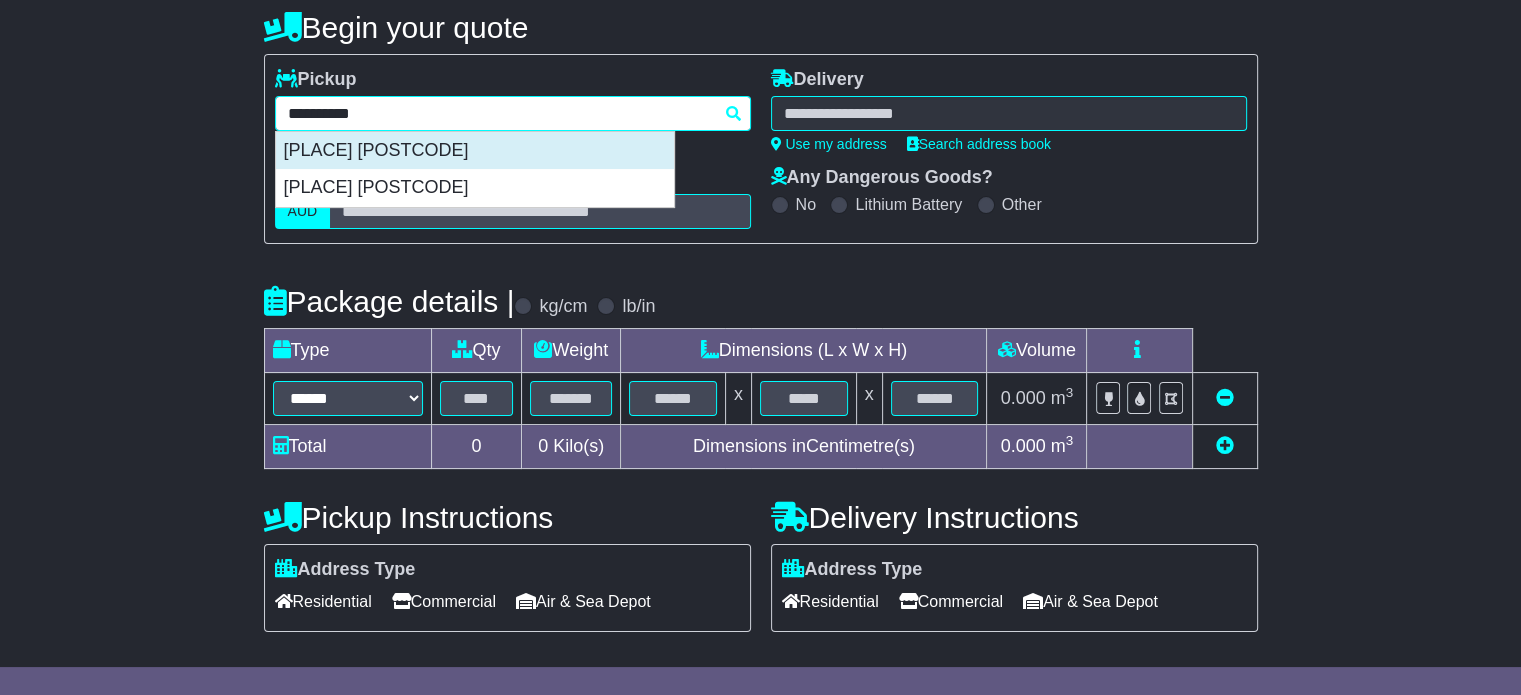 click on "WETHERILL PARK 2164" at bounding box center [475, 151] 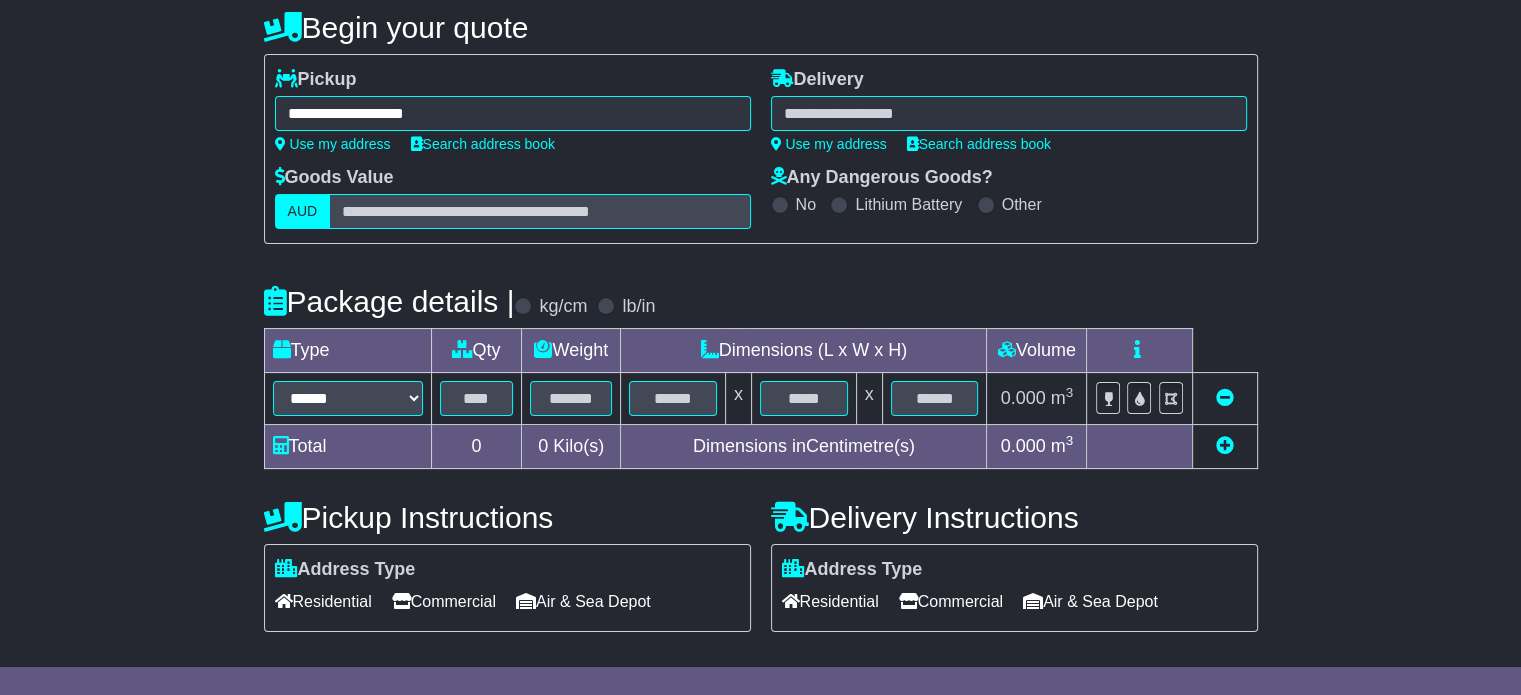 type on "**********" 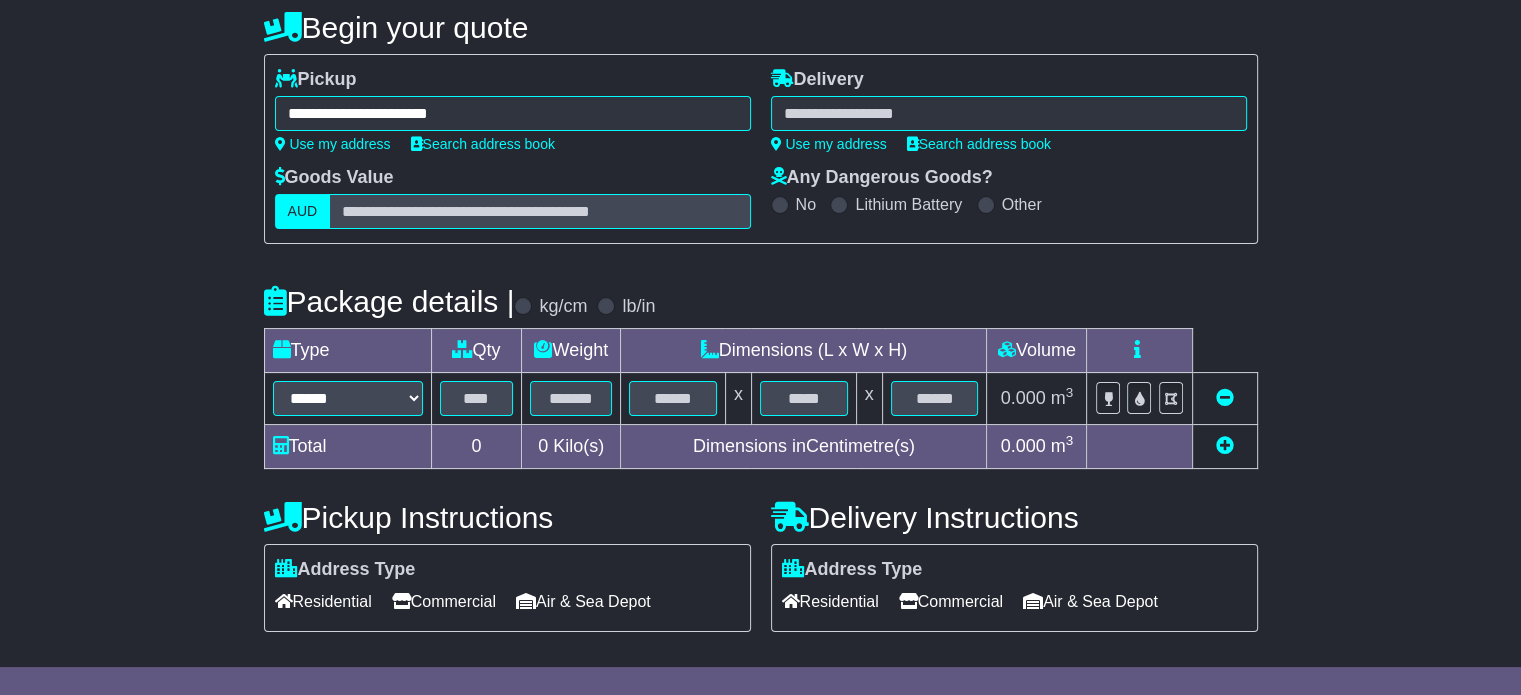 click at bounding box center (1009, 113) 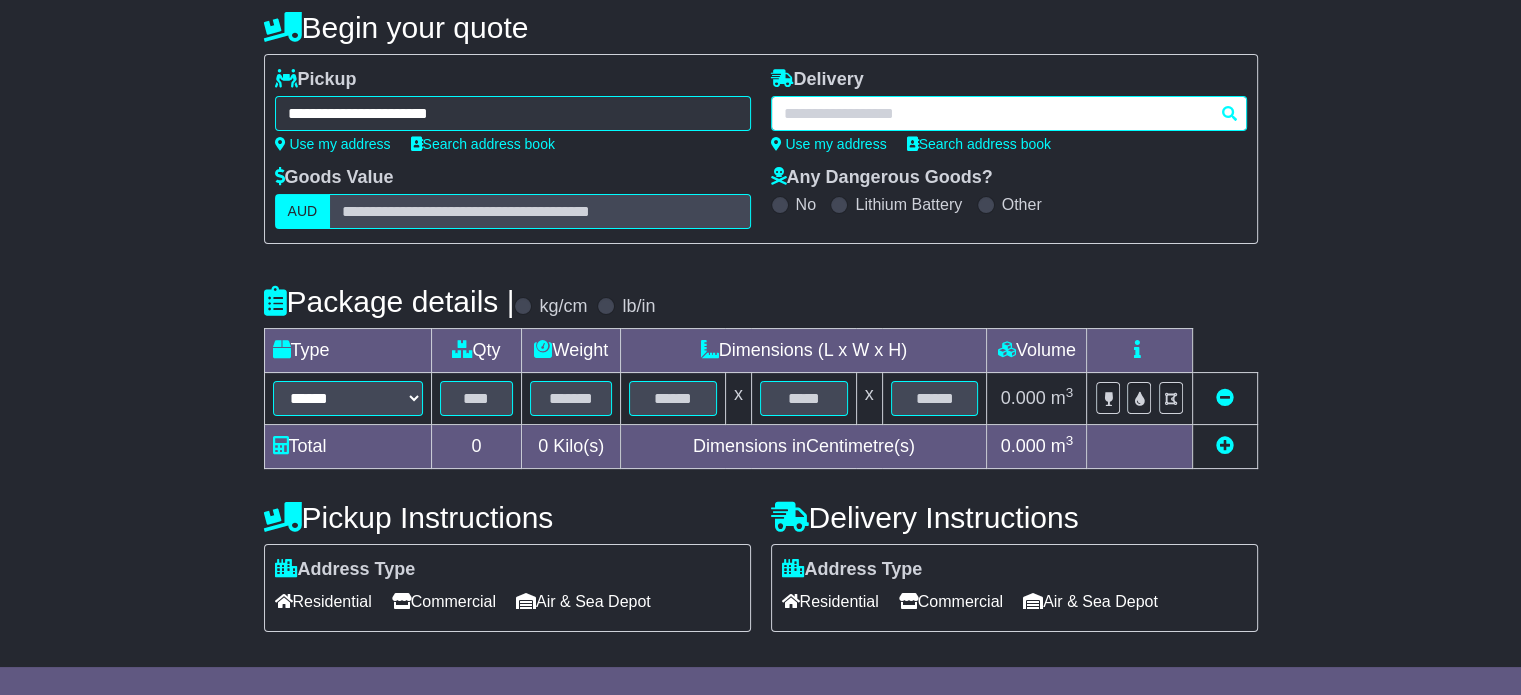 paste on "**********" 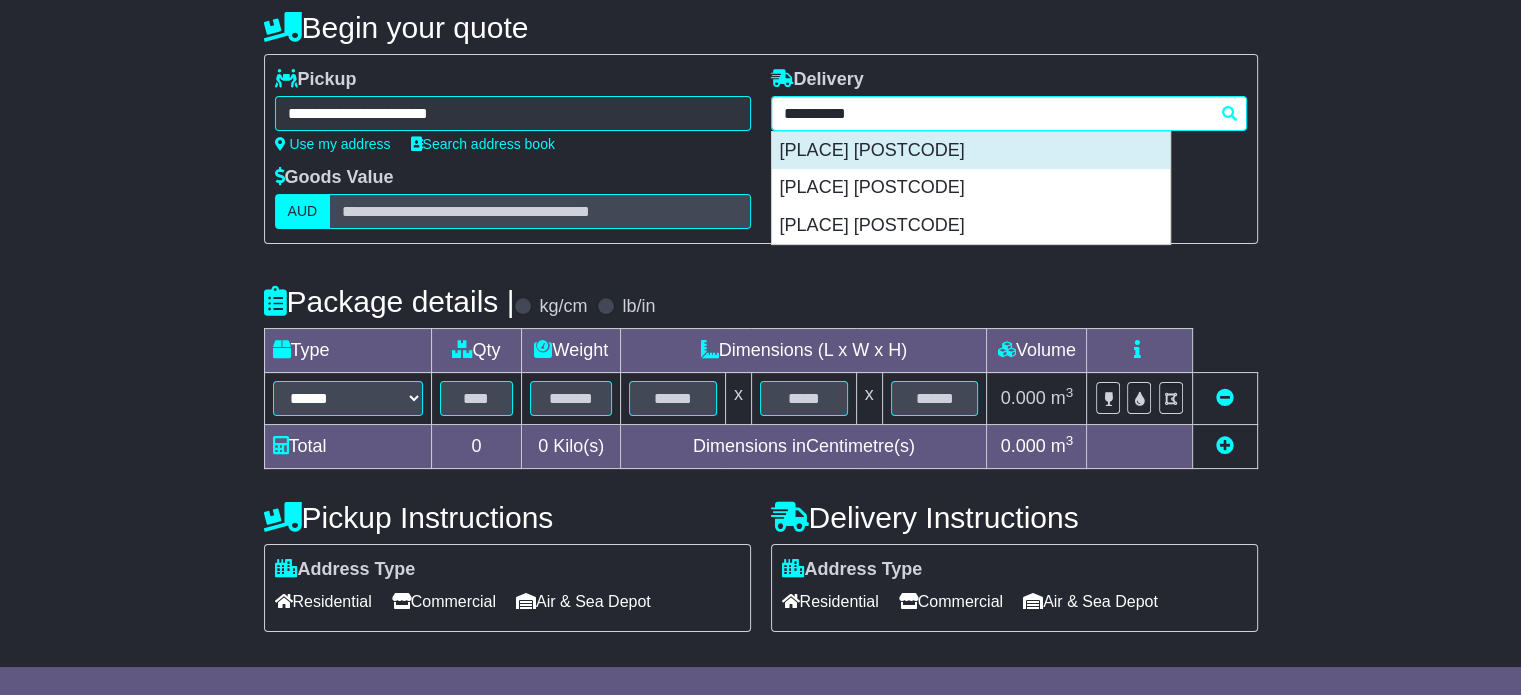 click on "DONNYBROOK 3064" at bounding box center (971, 151) 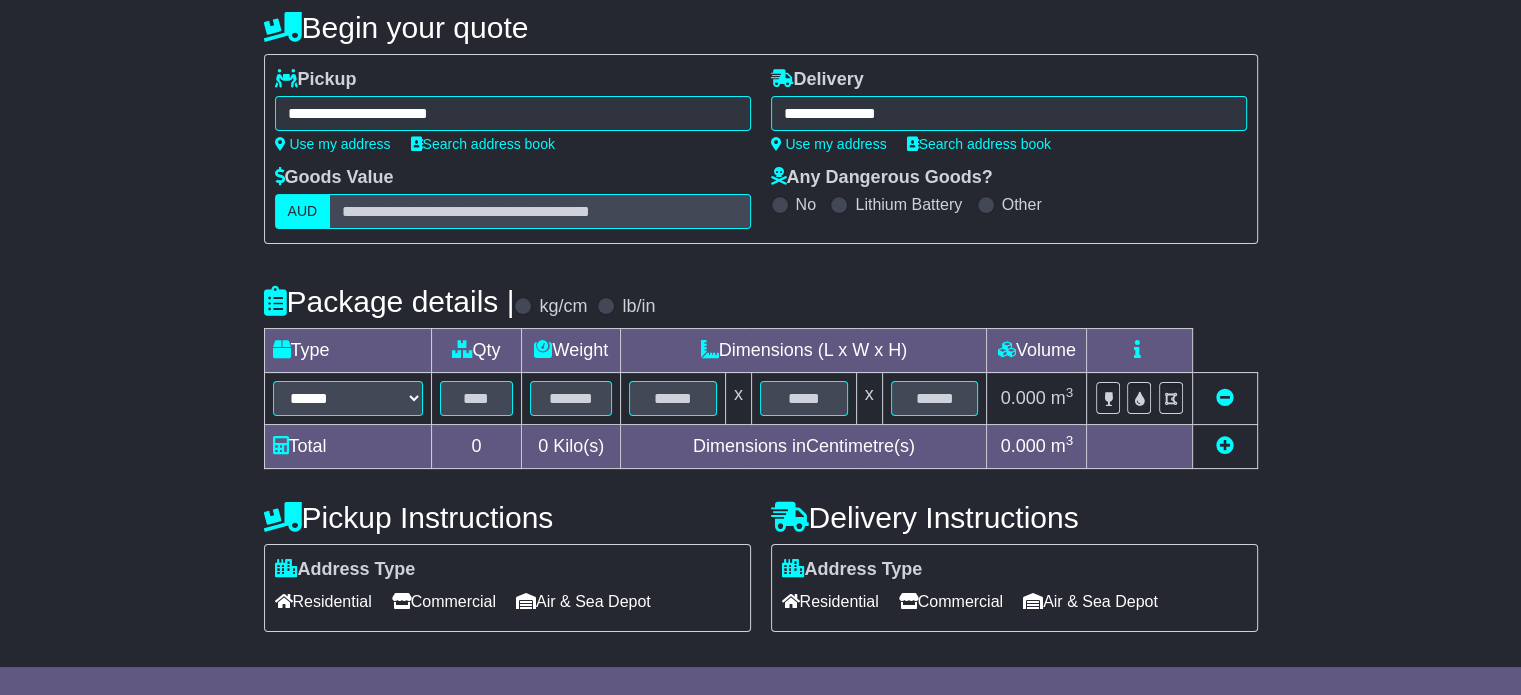 type on "**********" 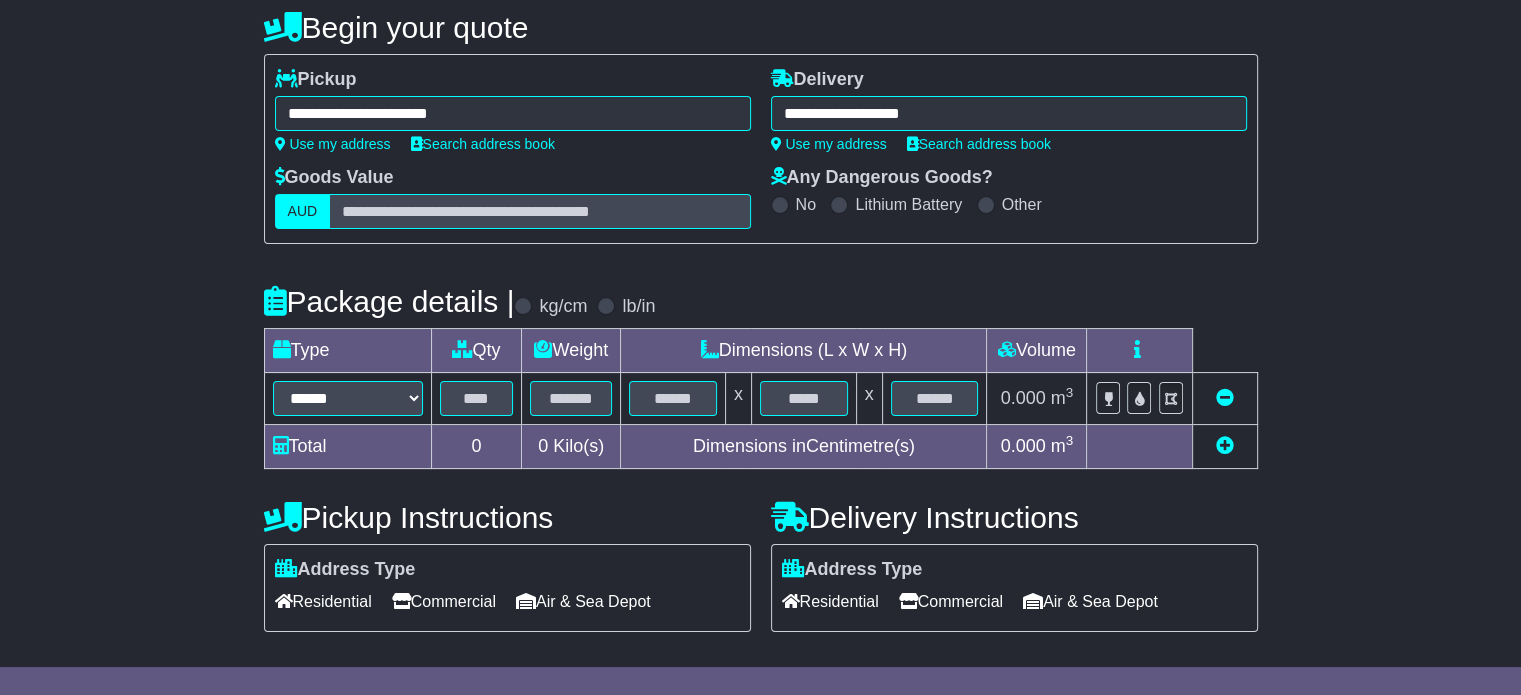 scroll, scrollTop: 360, scrollLeft: 0, axis: vertical 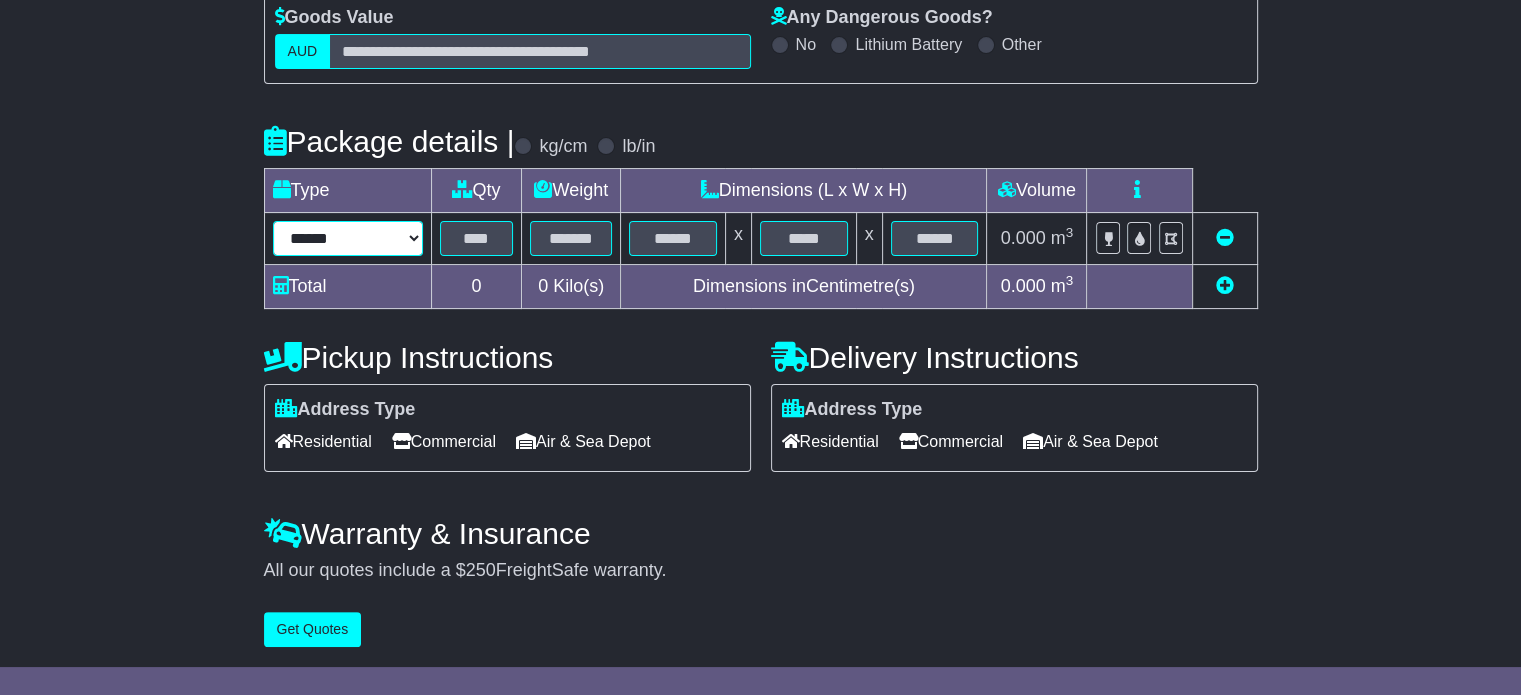click on "****** ****** *** ******** ***** **** **** ****** *** *******" at bounding box center [348, 238] 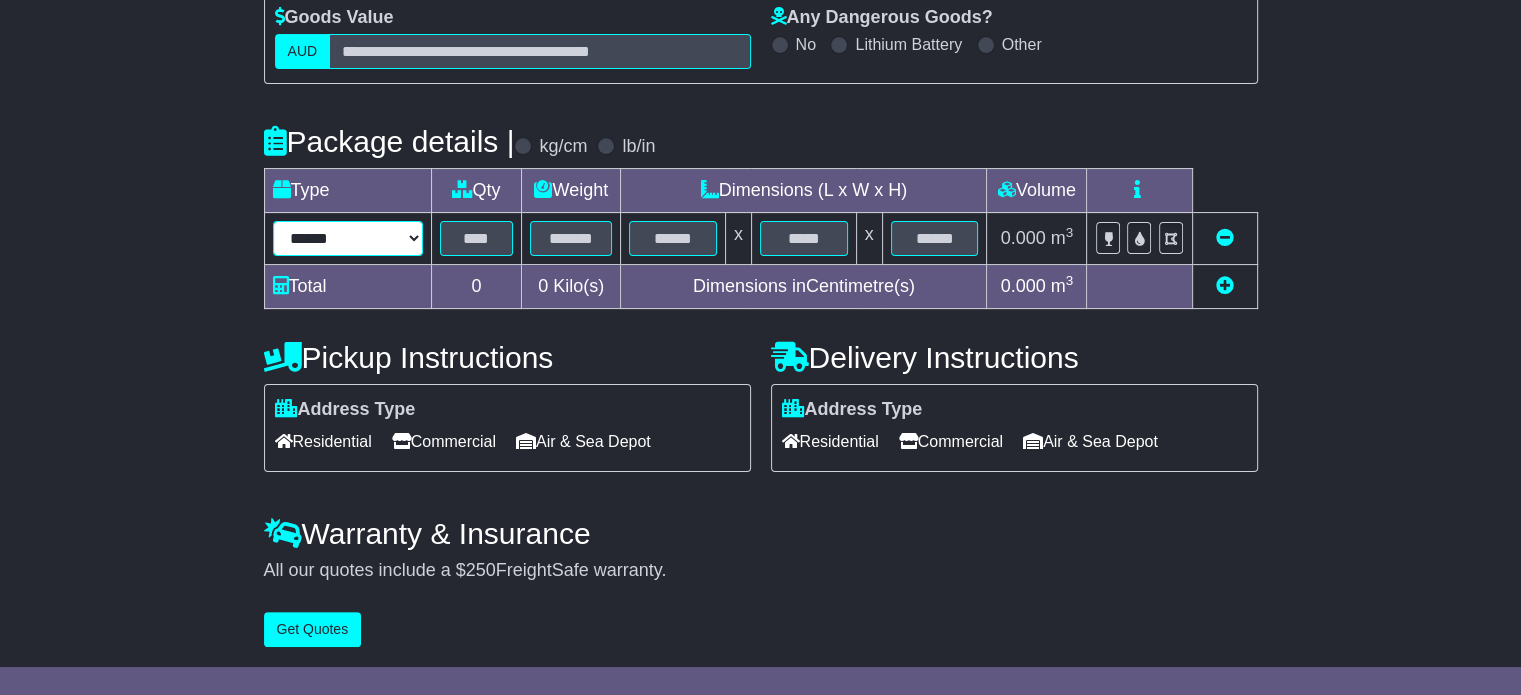 select on "*****" 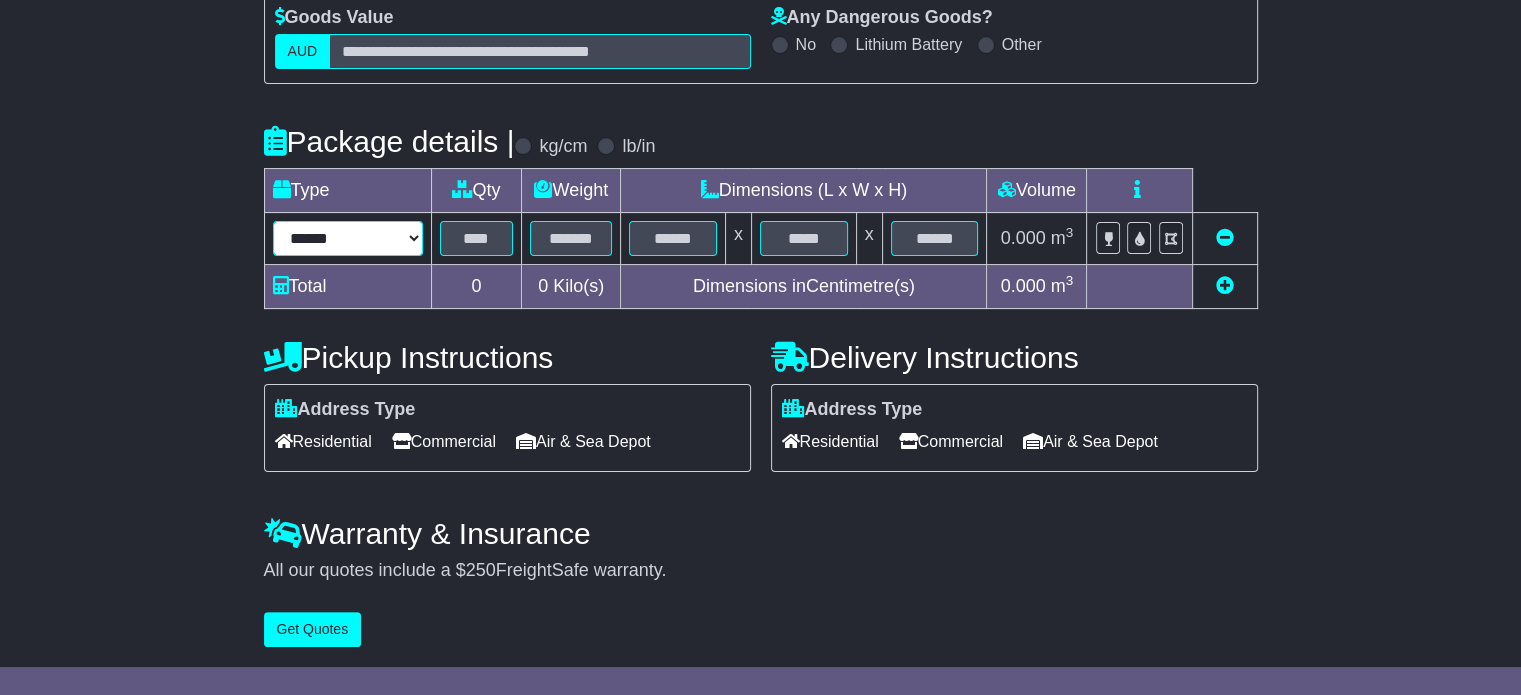 click on "****** ****** *** ******** ***** **** **** ****** *** *******" at bounding box center [348, 238] 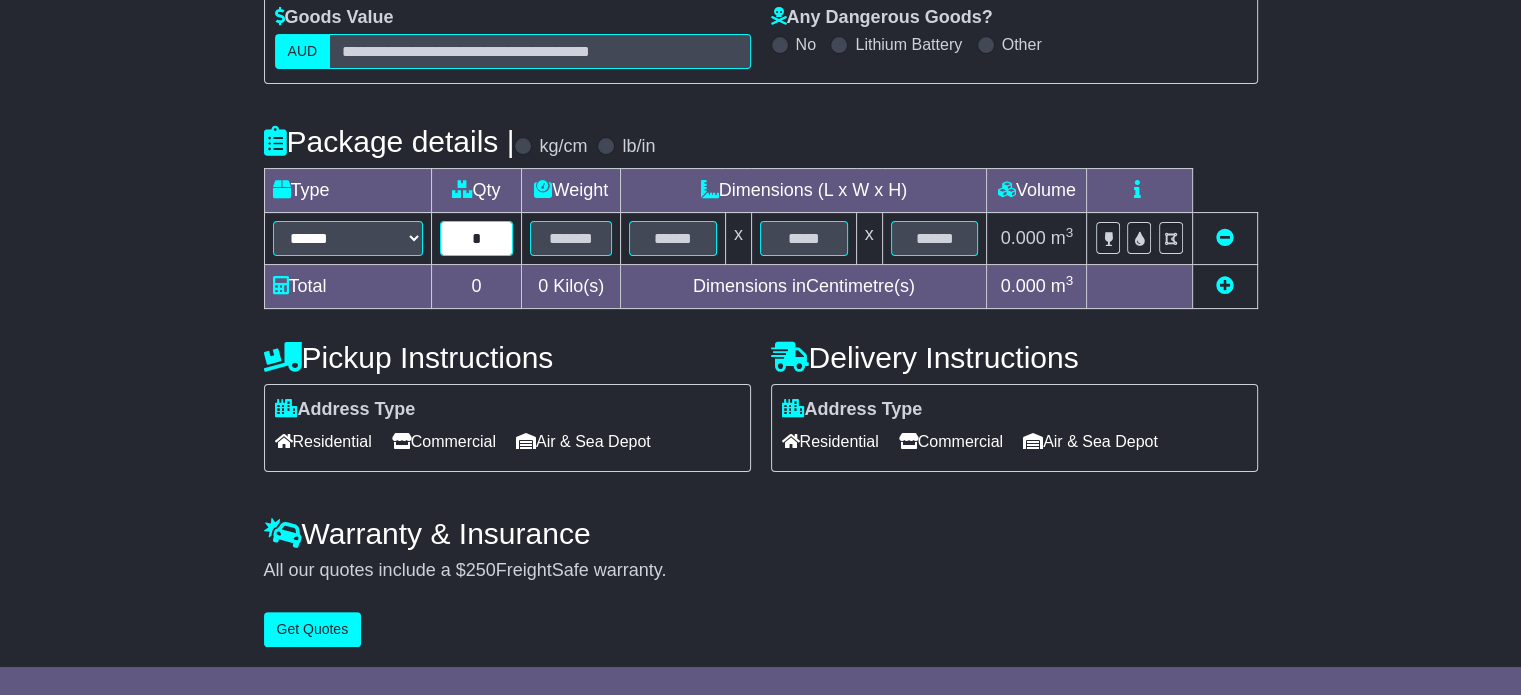 type on "*" 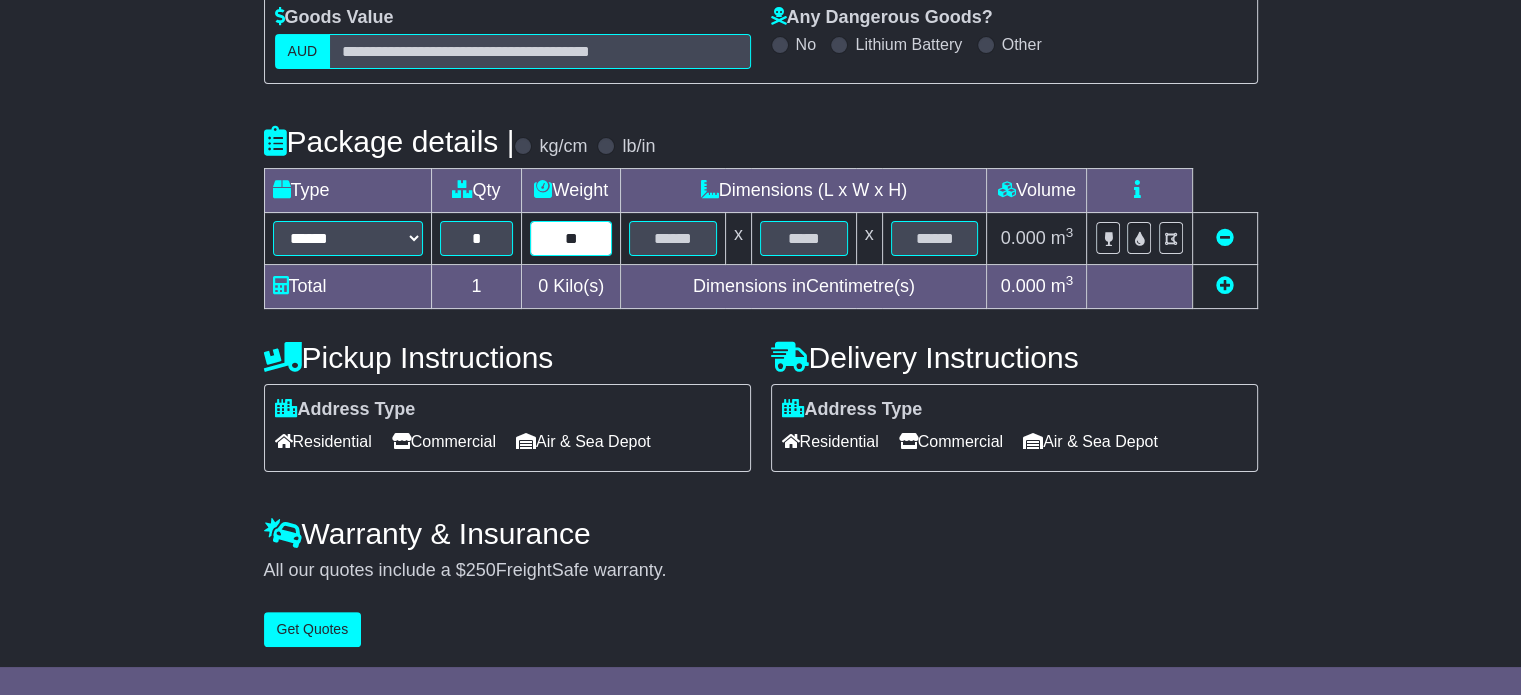 type on "**" 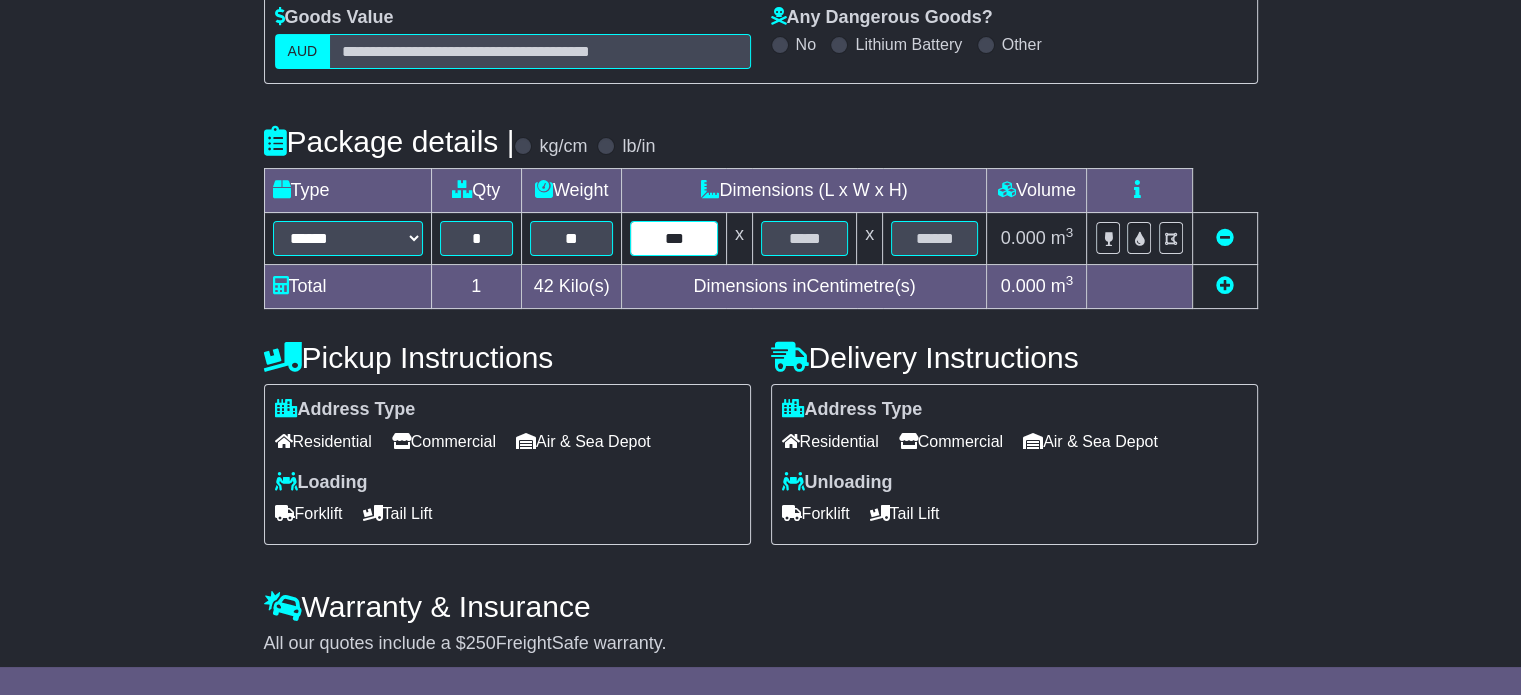 type on "***" 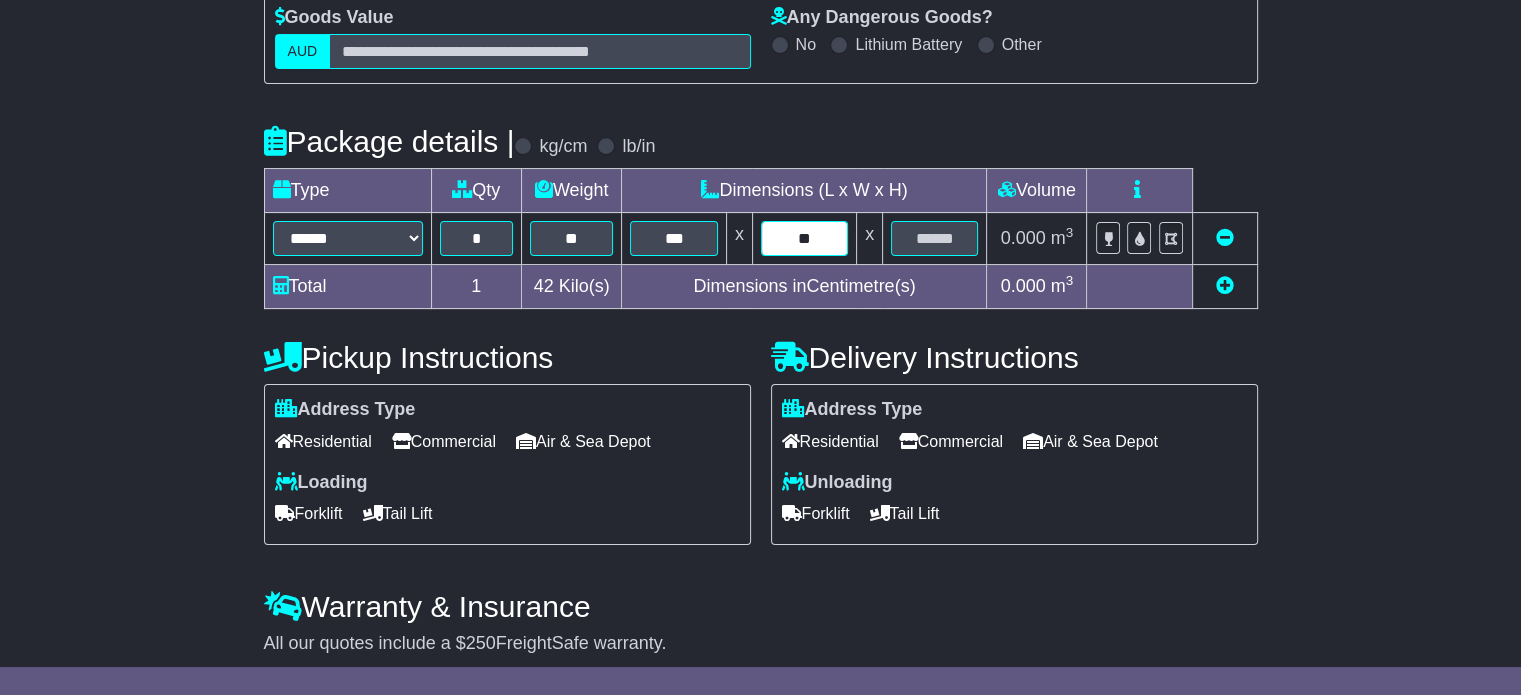 type on "**" 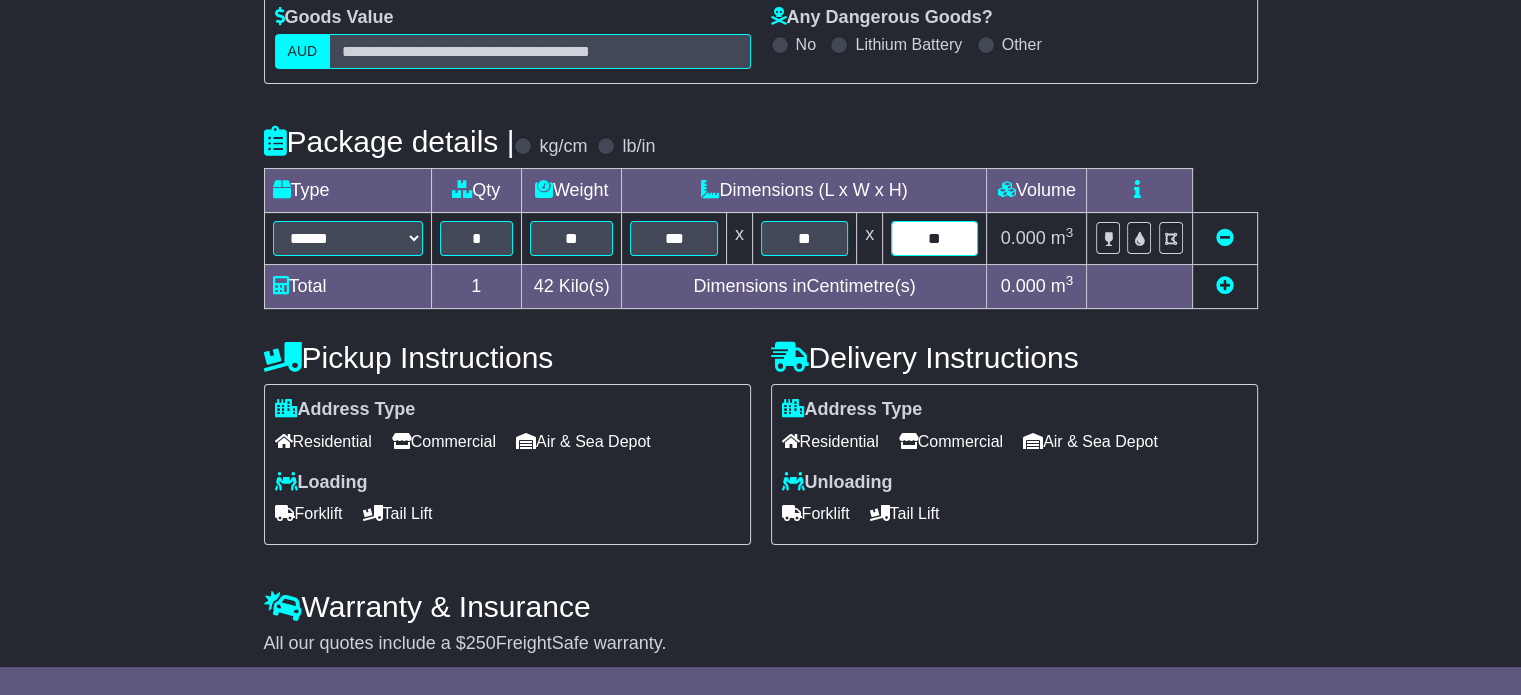 type on "**" 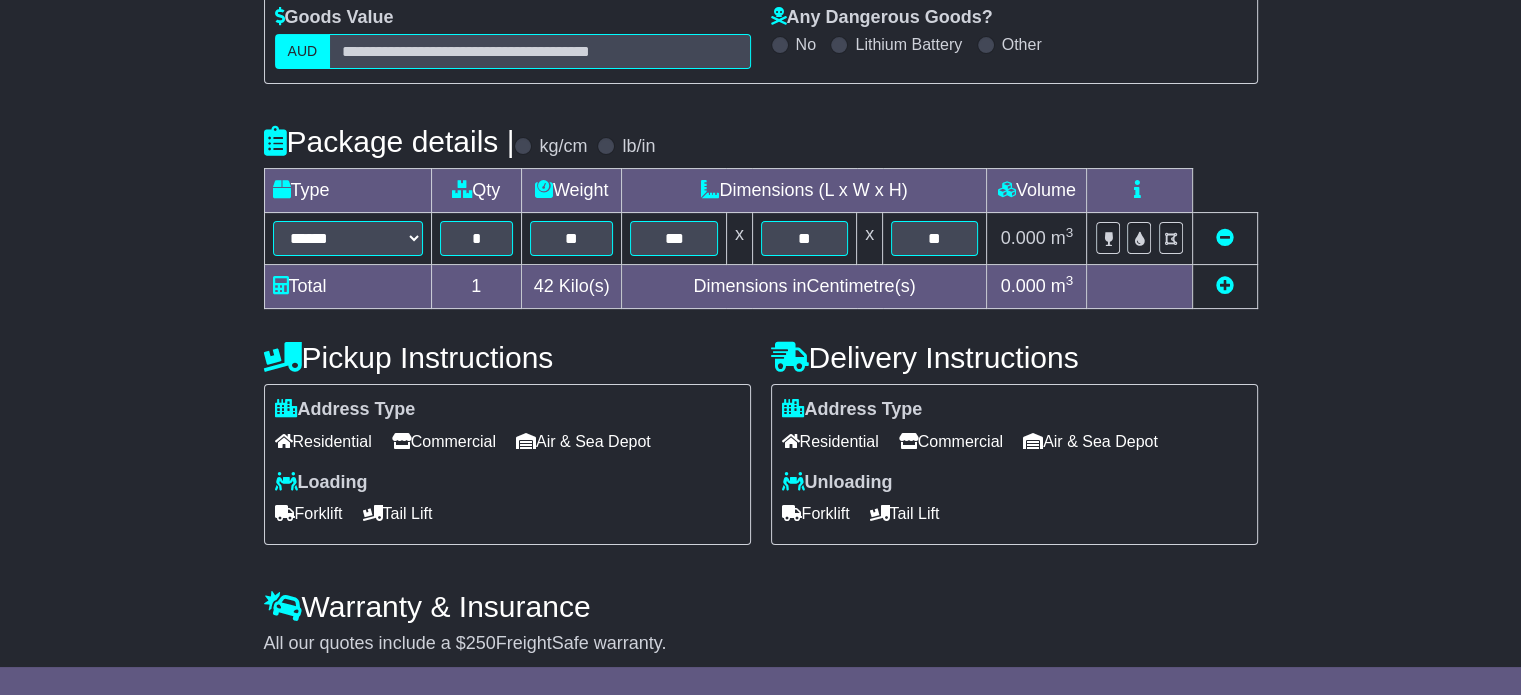 type 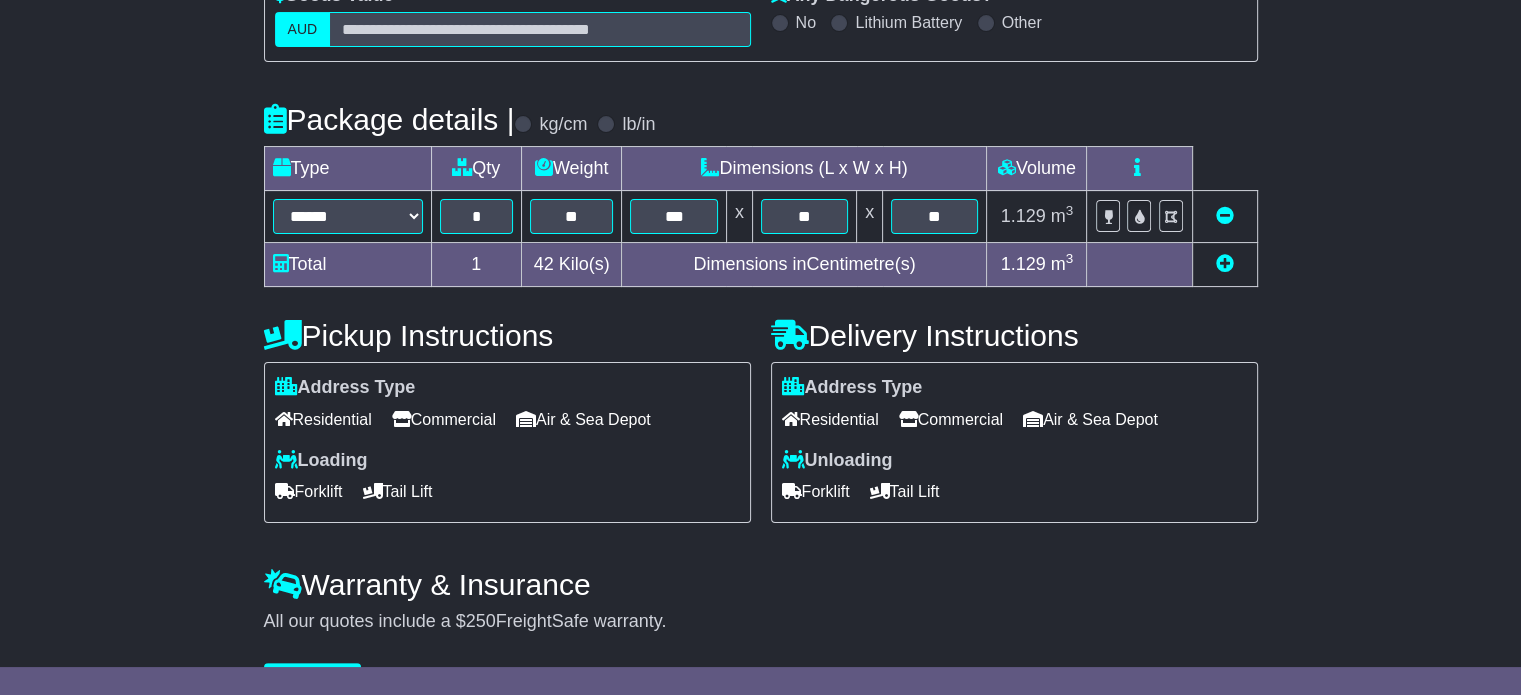 click on "Commercial" at bounding box center [444, 419] 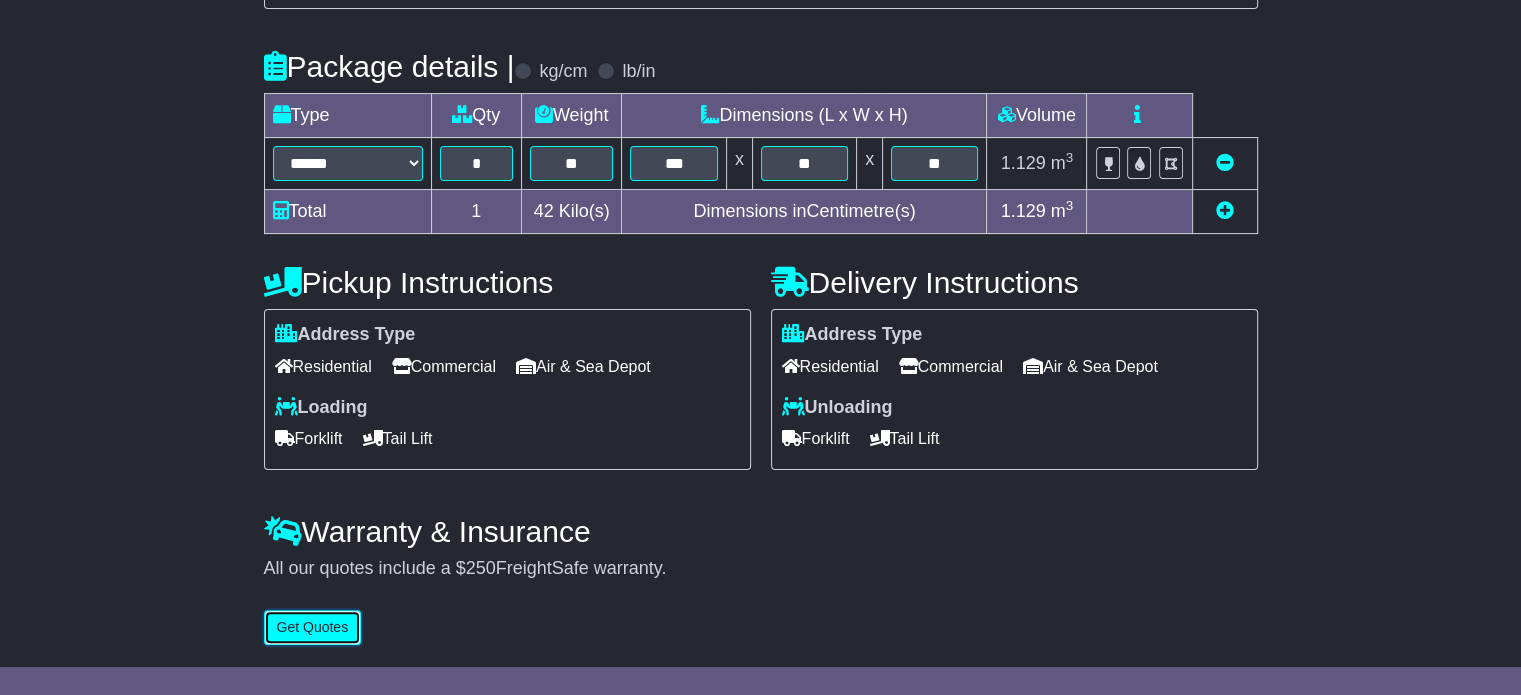 click on "Get Quotes" at bounding box center [313, 627] 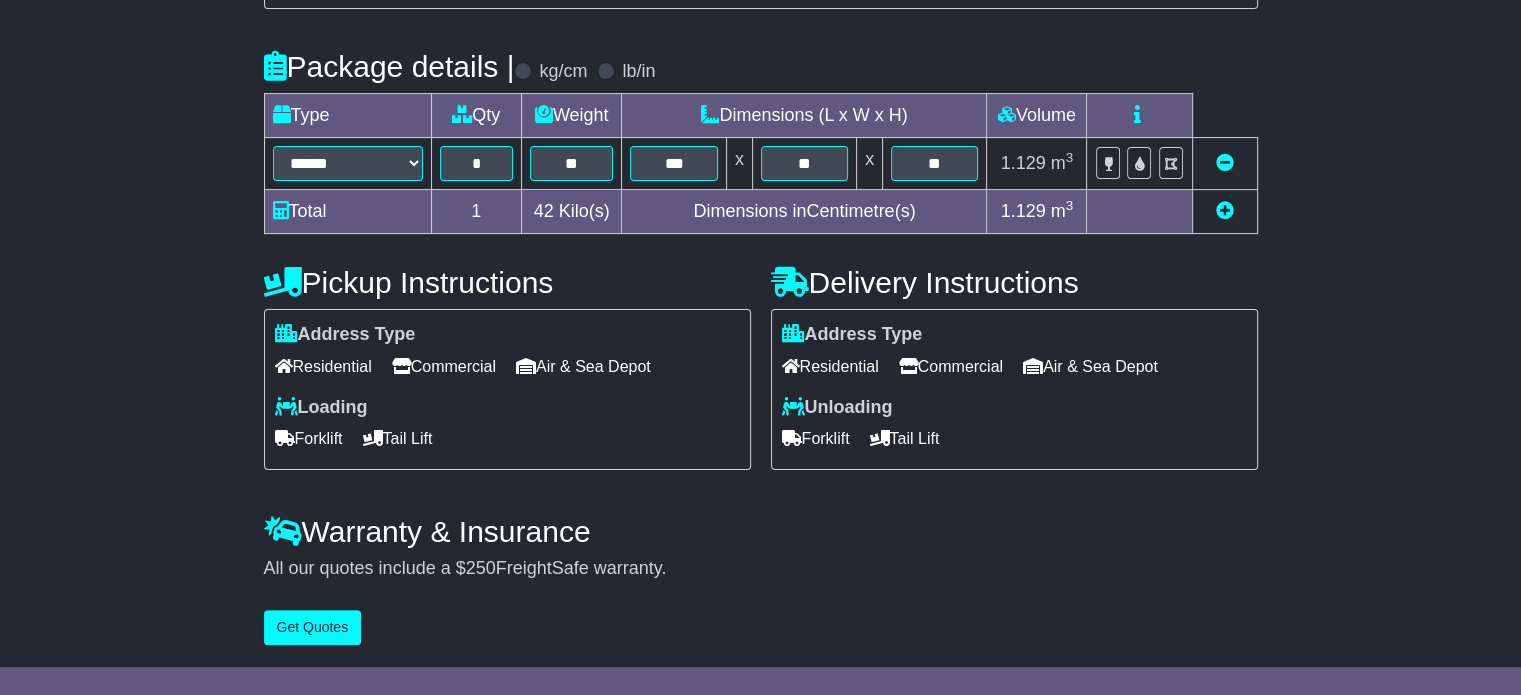 scroll, scrollTop: 0, scrollLeft: 0, axis: both 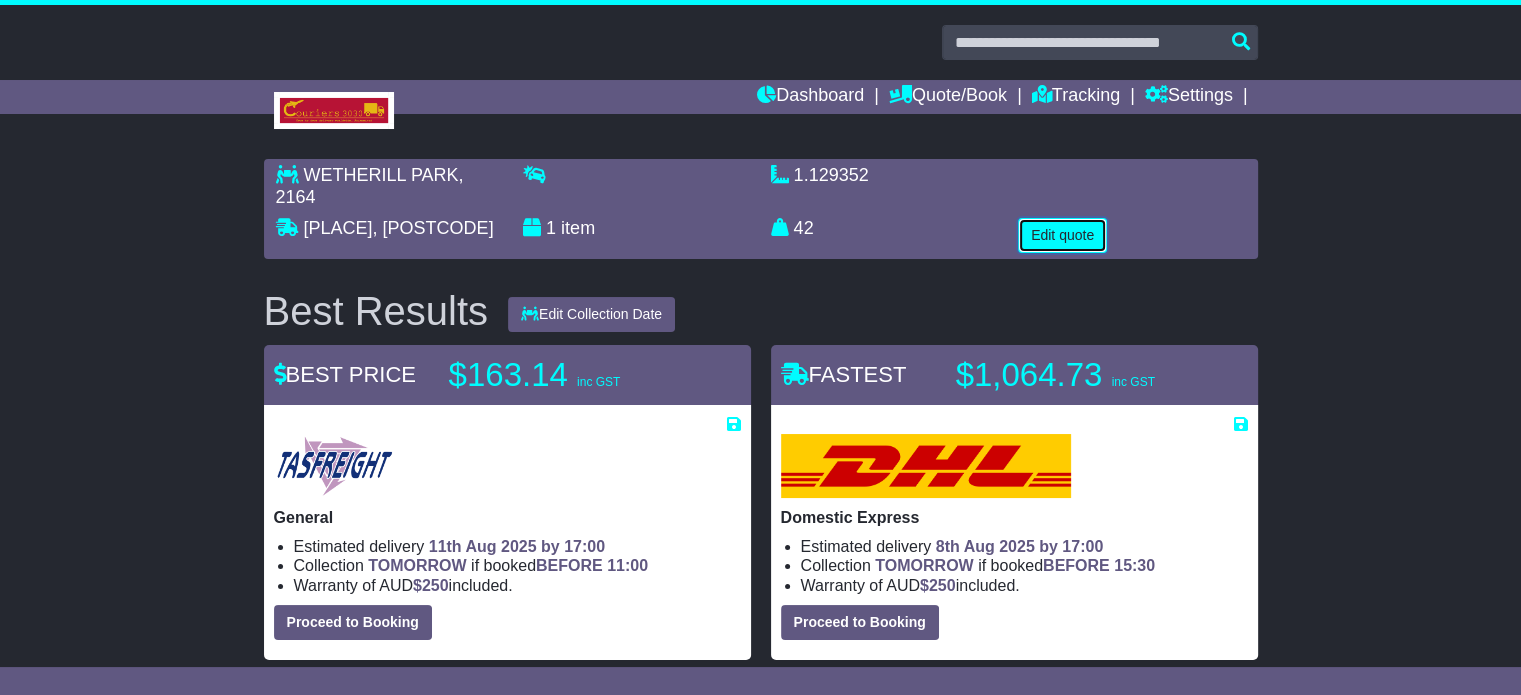 click on "Edit quote" at bounding box center [1062, 235] 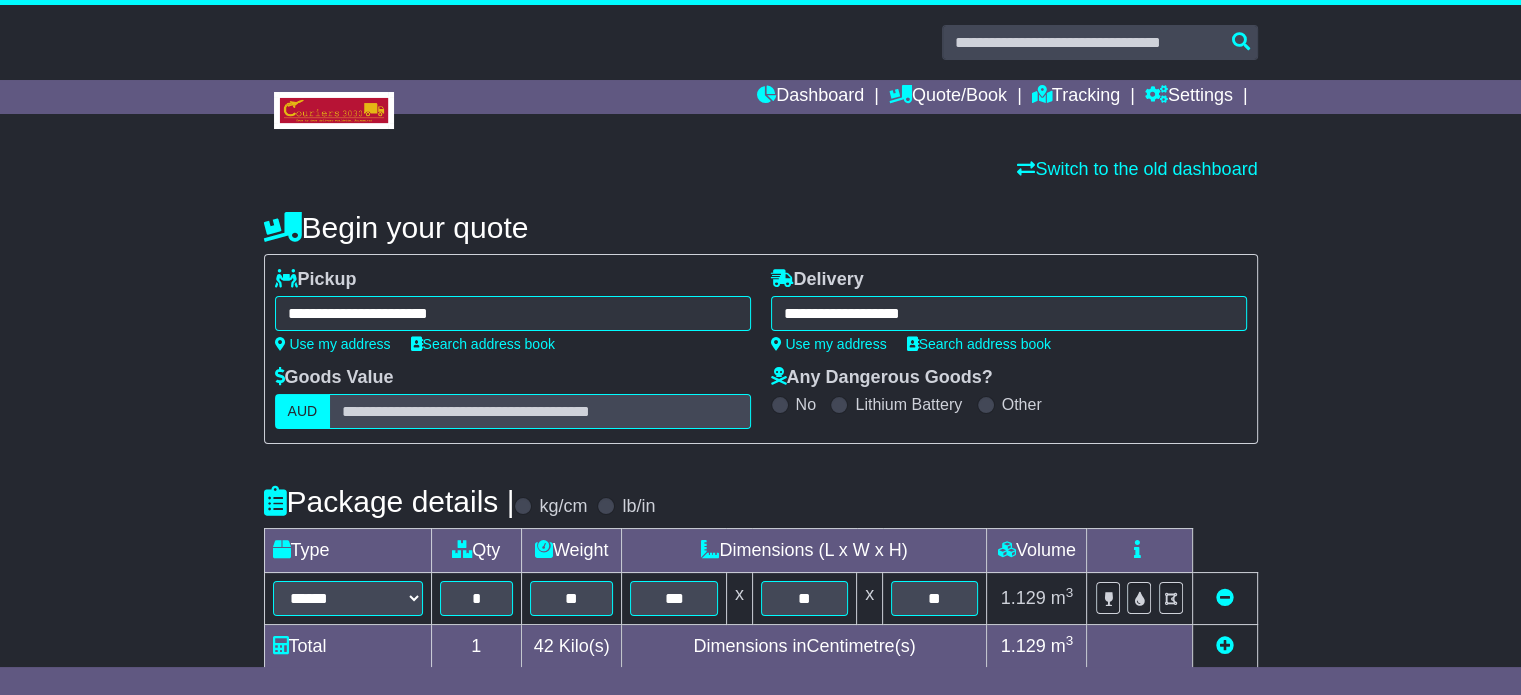 click on "**********" at bounding box center (513, 313) 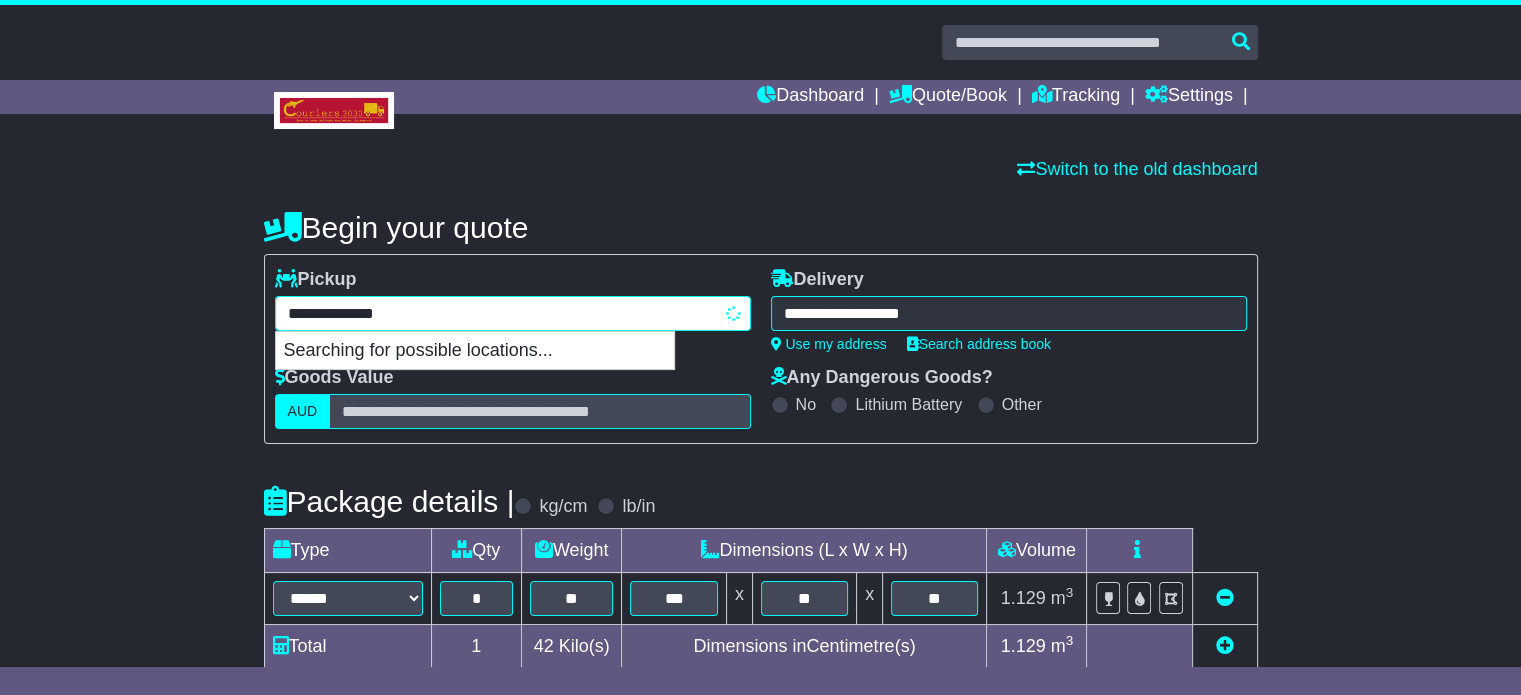 click on "**********" at bounding box center (513, 313) 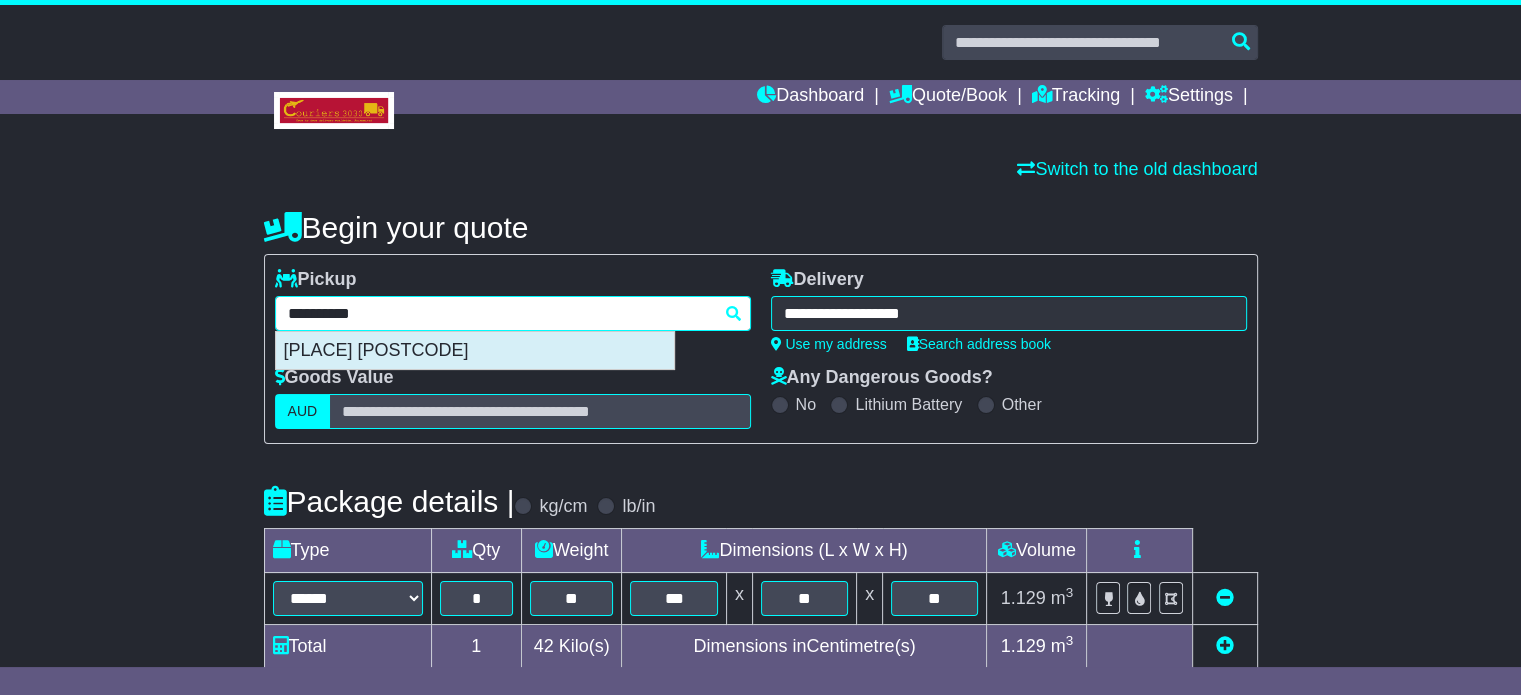 click on "NAVIGATORS 3352" at bounding box center [475, 351] 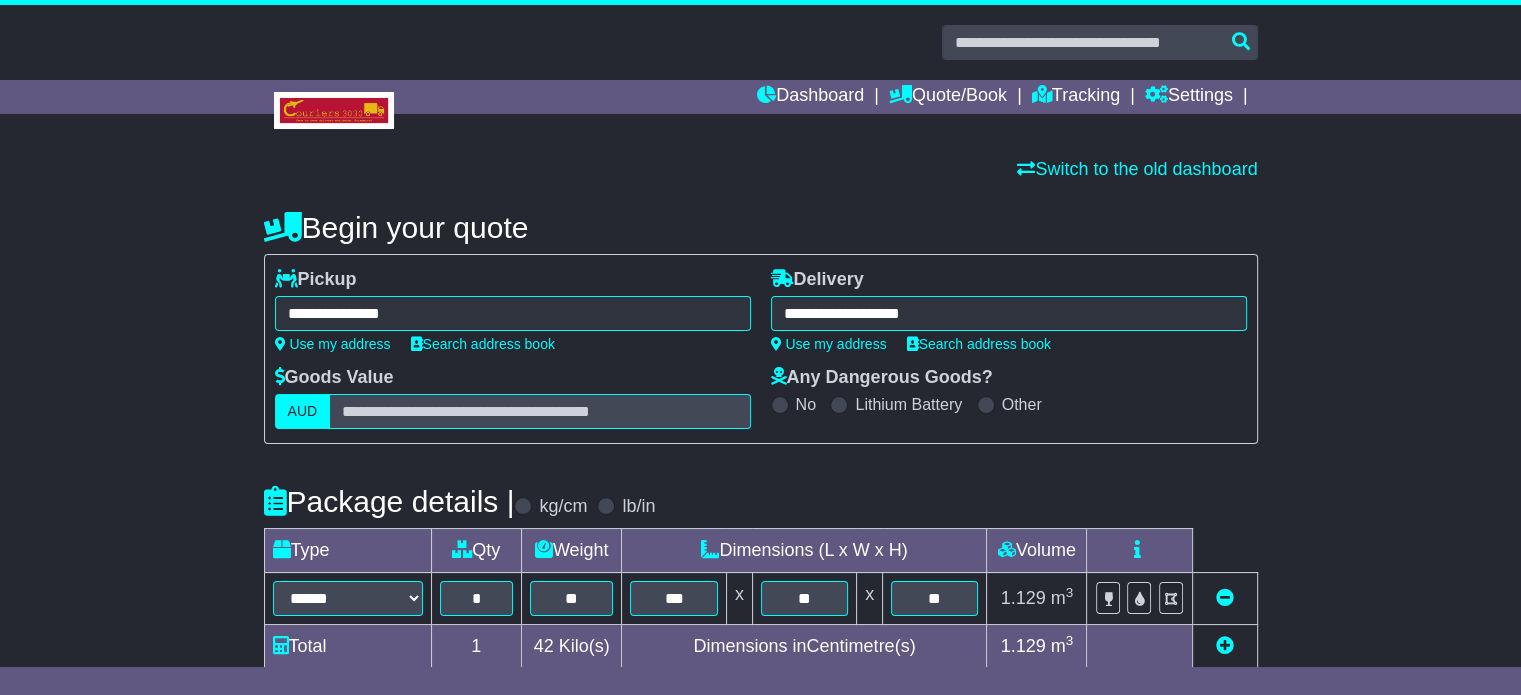 type on "**********" 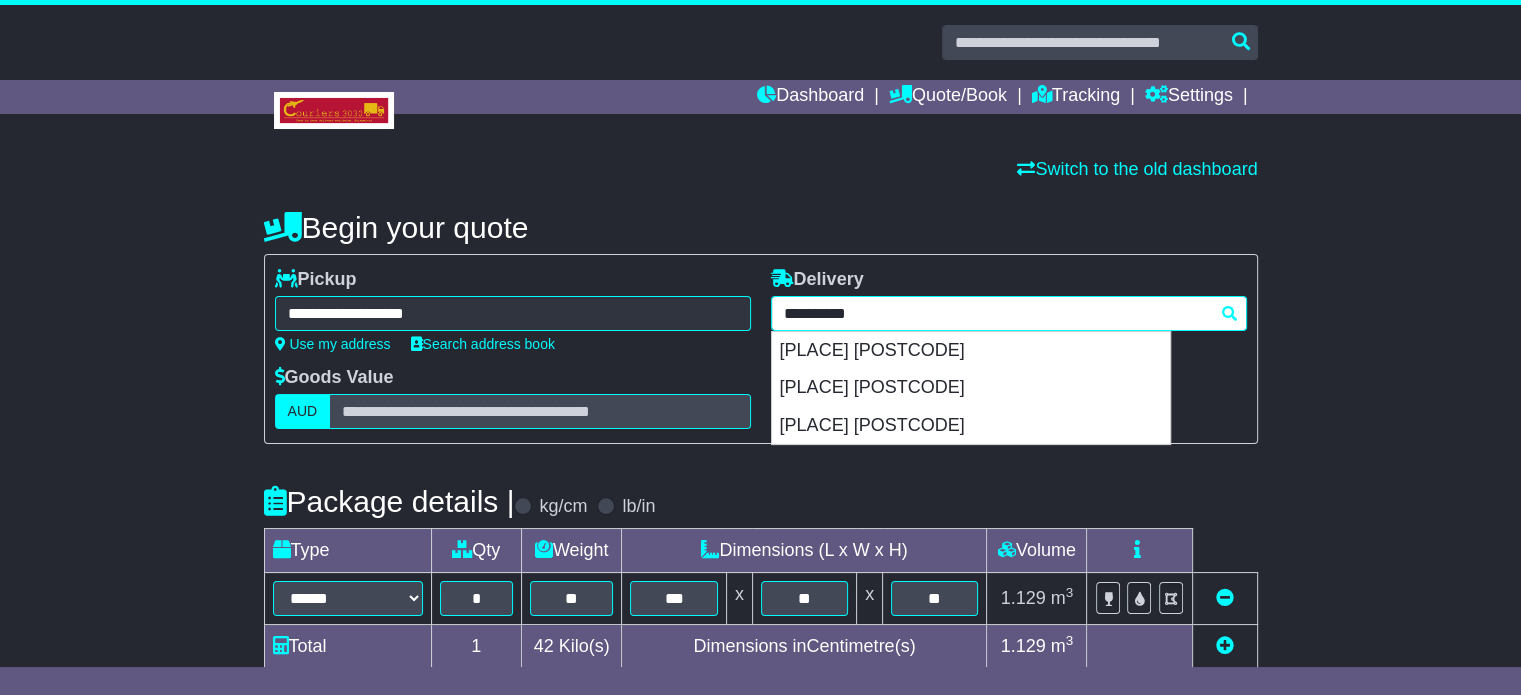 click on "**********" at bounding box center [1009, 313] 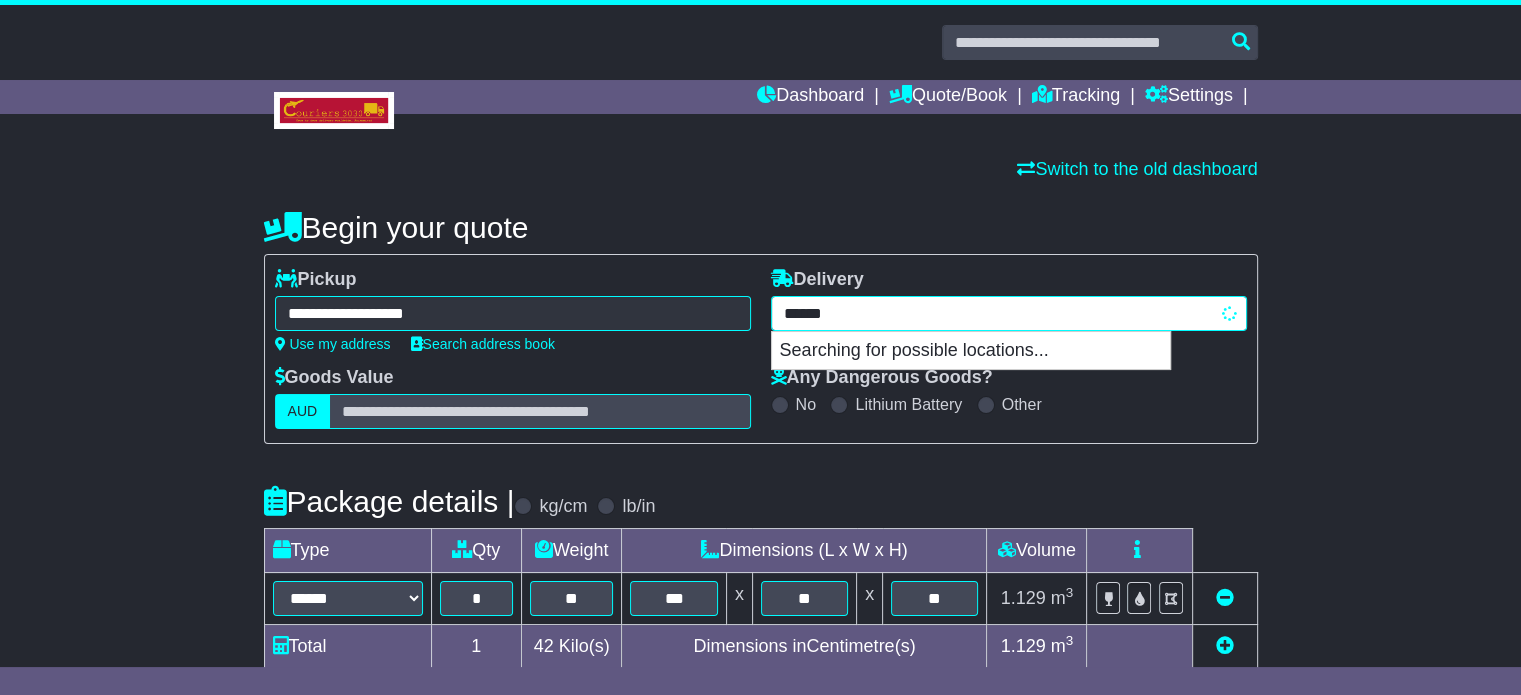 type on "*******" 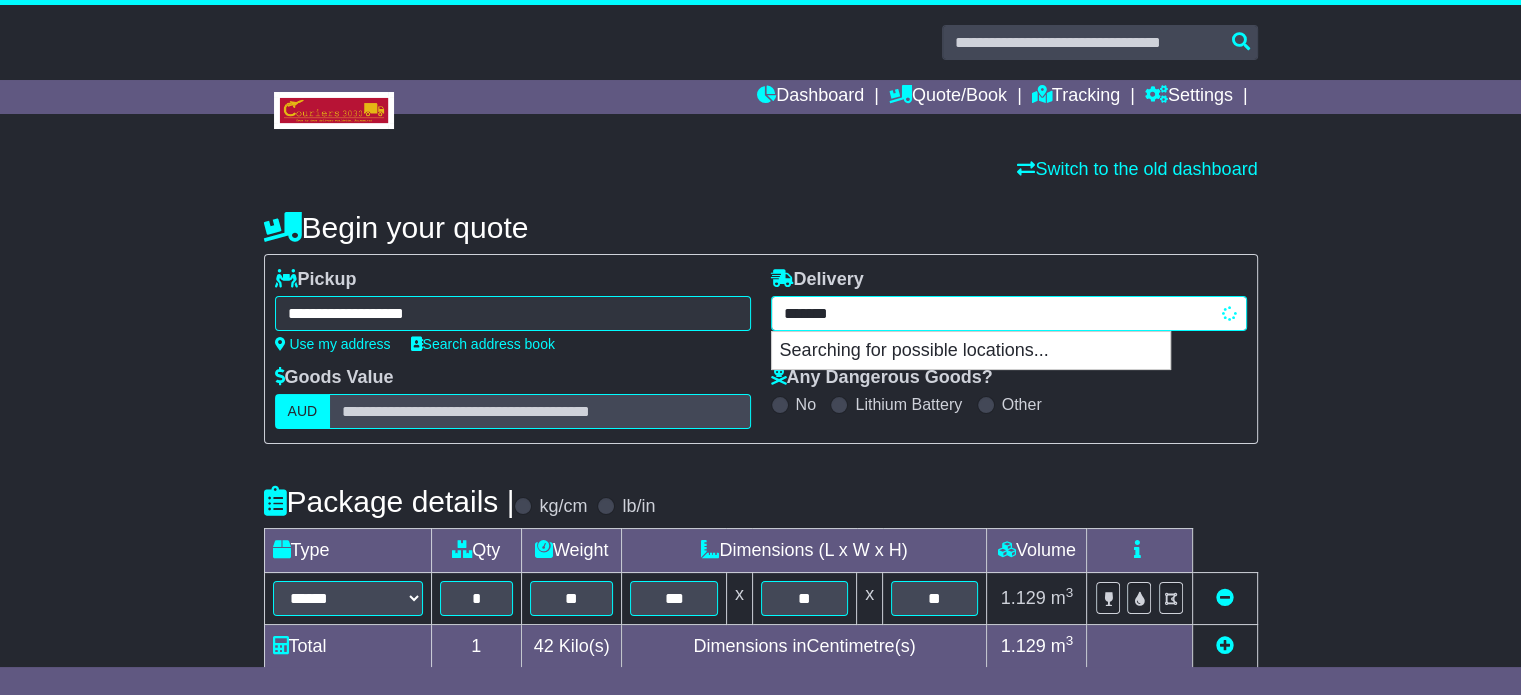 type on "**********" 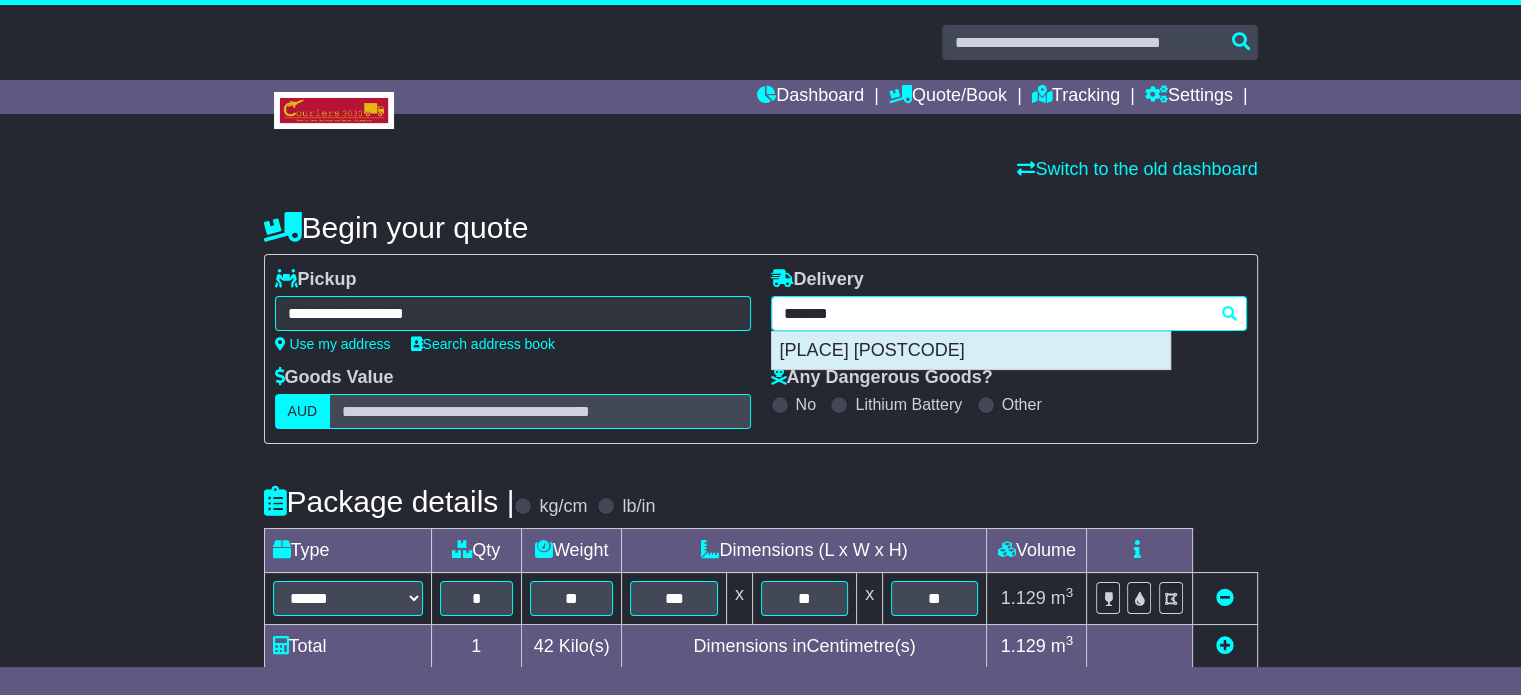 click on "DEVON MEADOWS 3977" at bounding box center (971, 351) 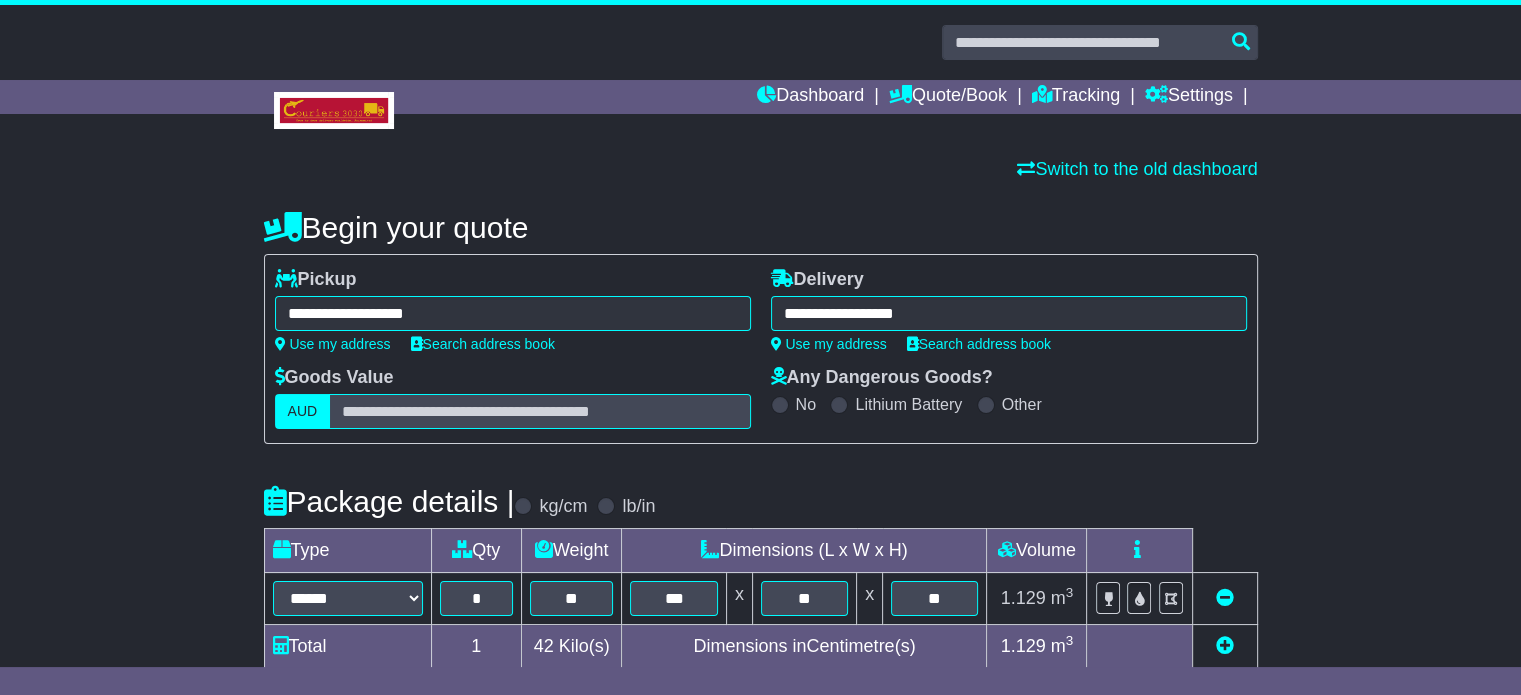type on "**********" 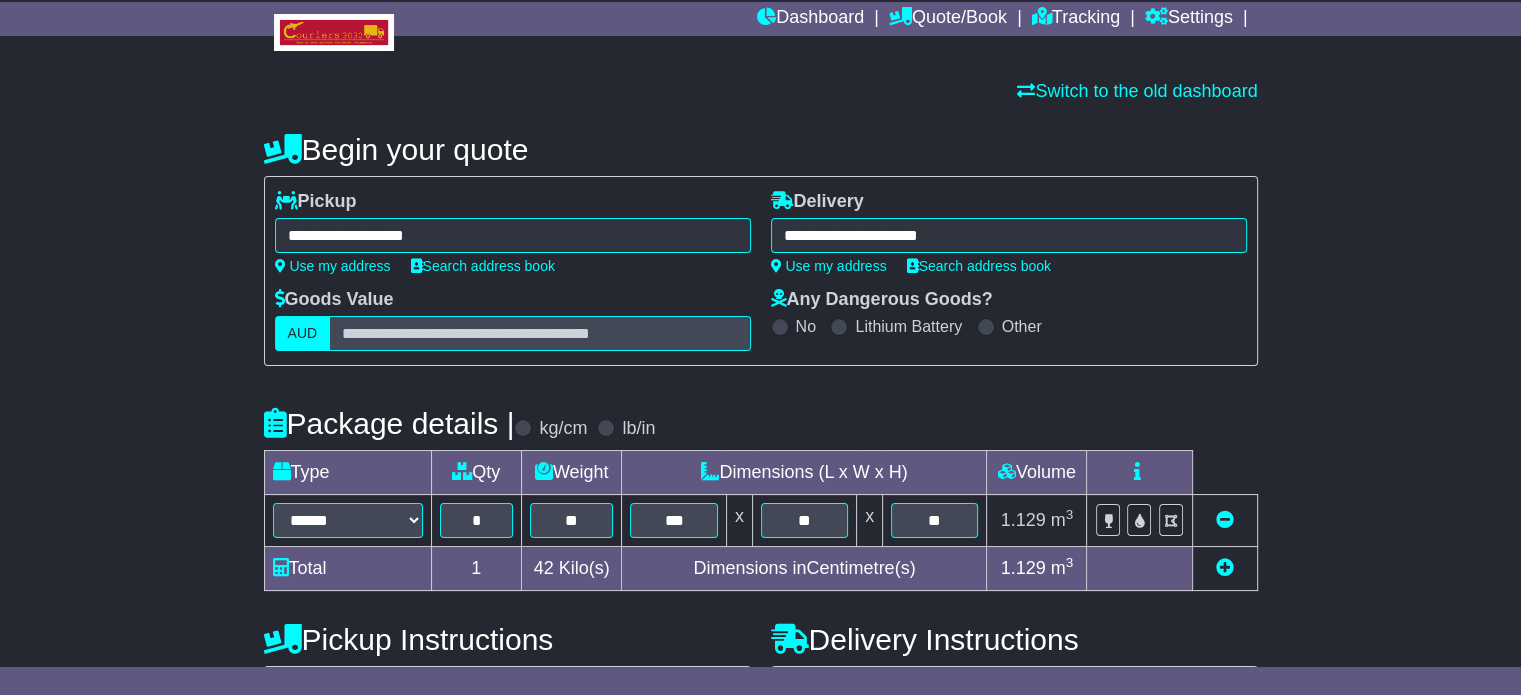 scroll, scrollTop: 200, scrollLeft: 0, axis: vertical 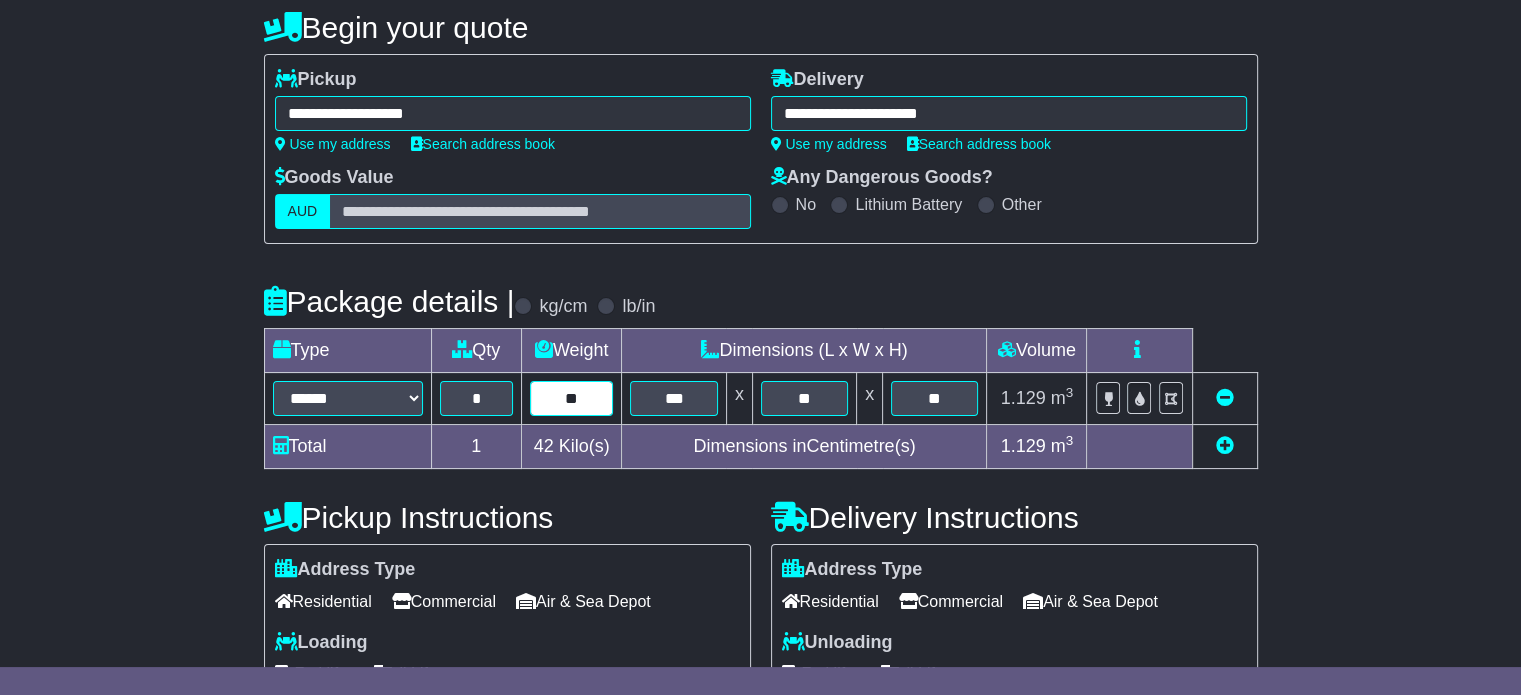 click on "**" at bounding box center [572, 398] 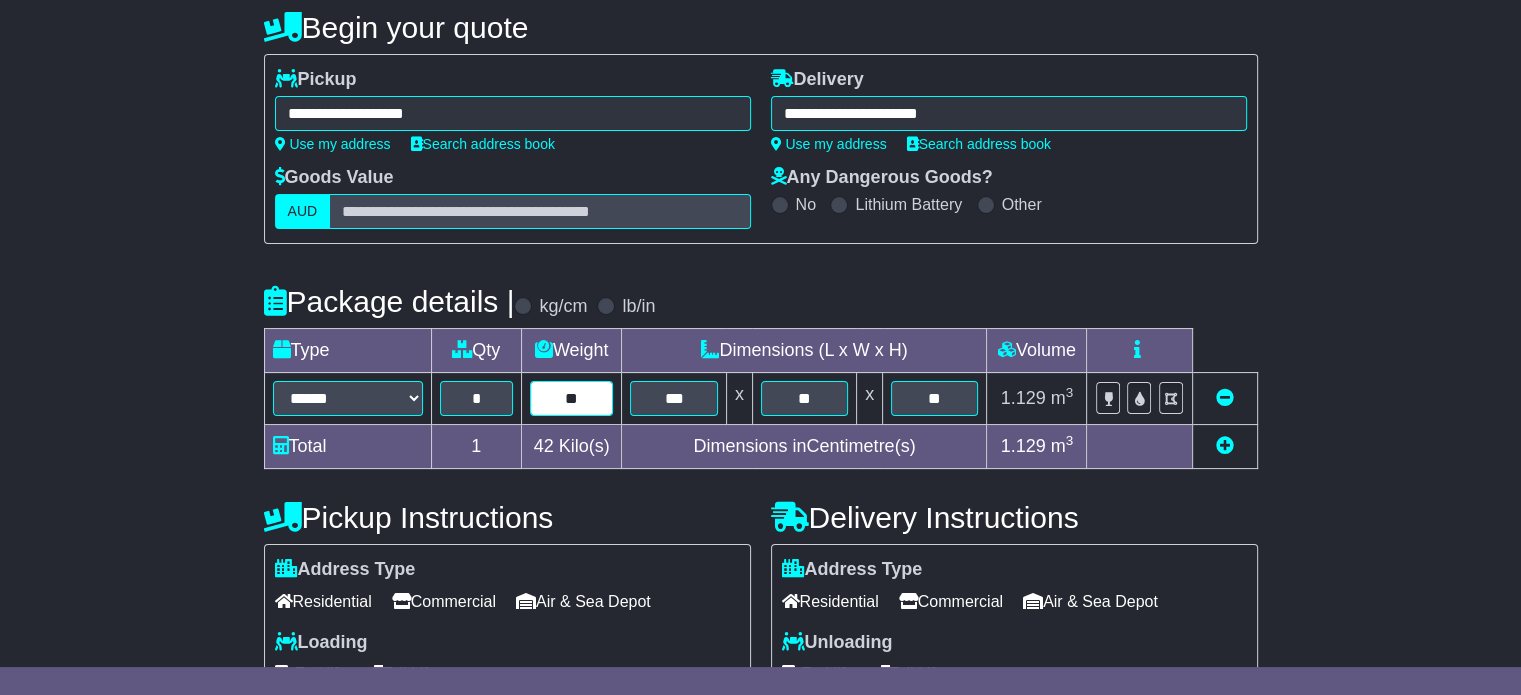 type on "**" 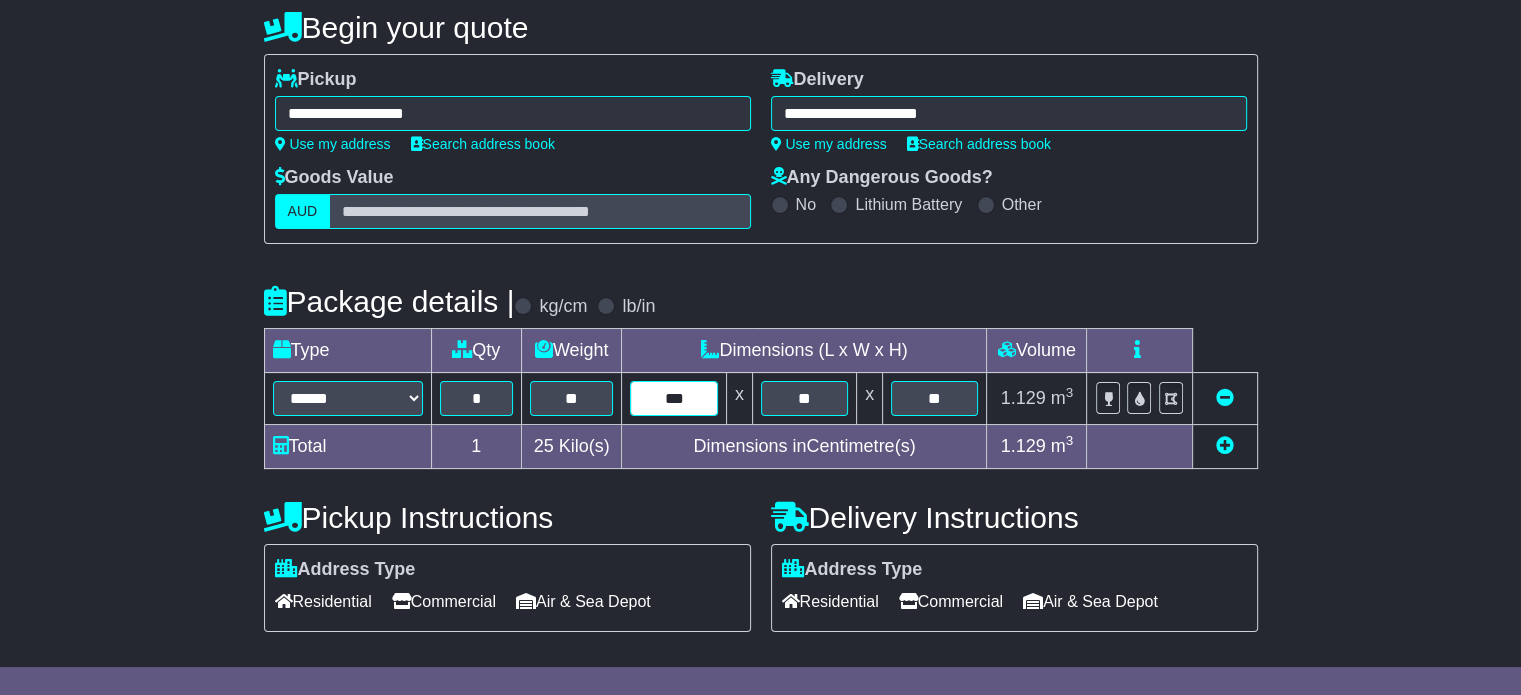 type on "***" 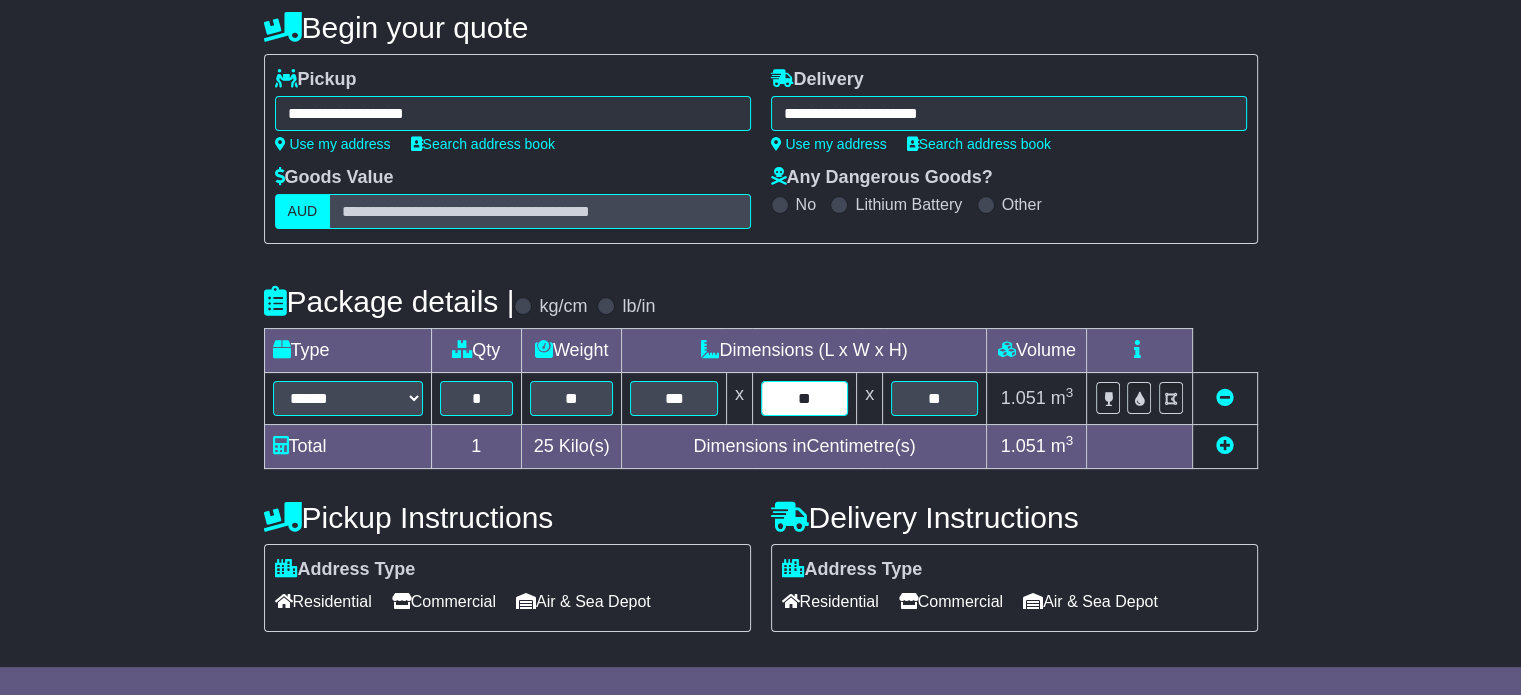 type on "**" 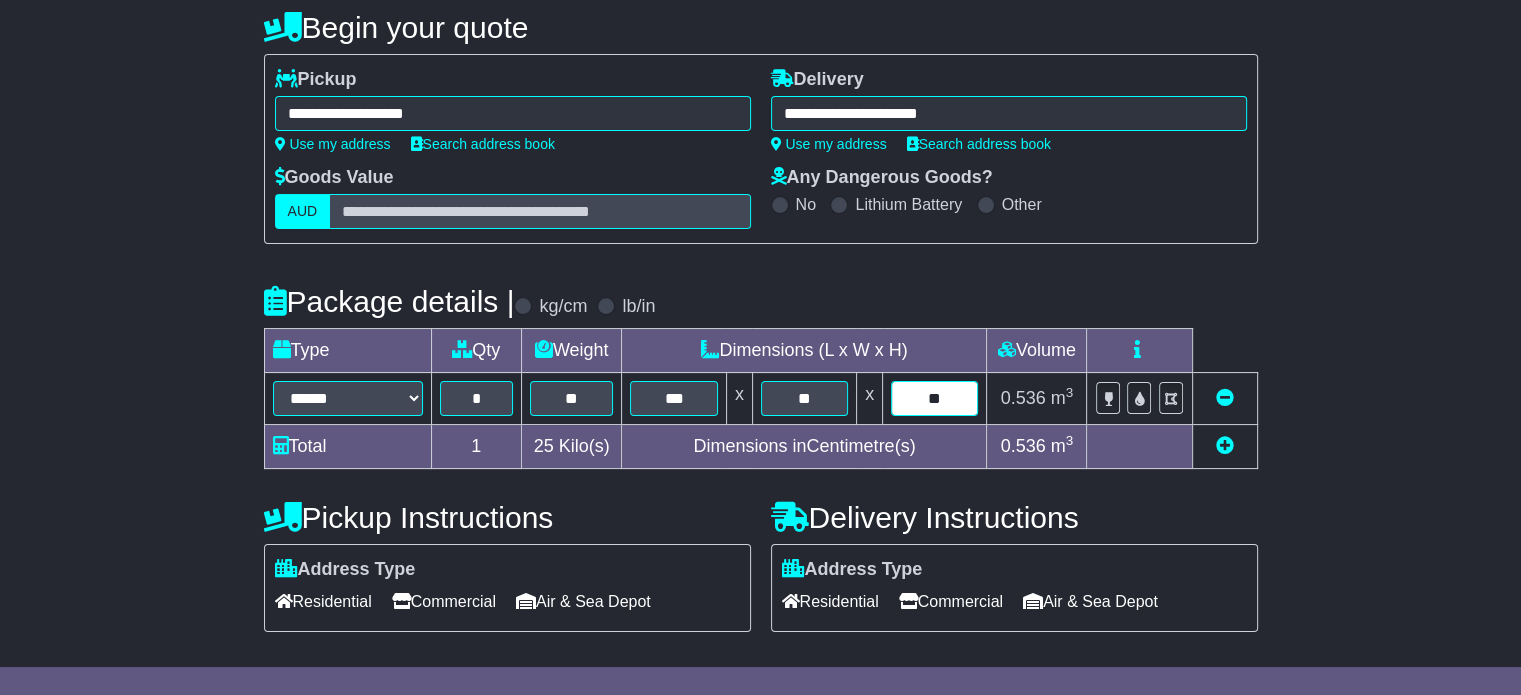 type on "**" 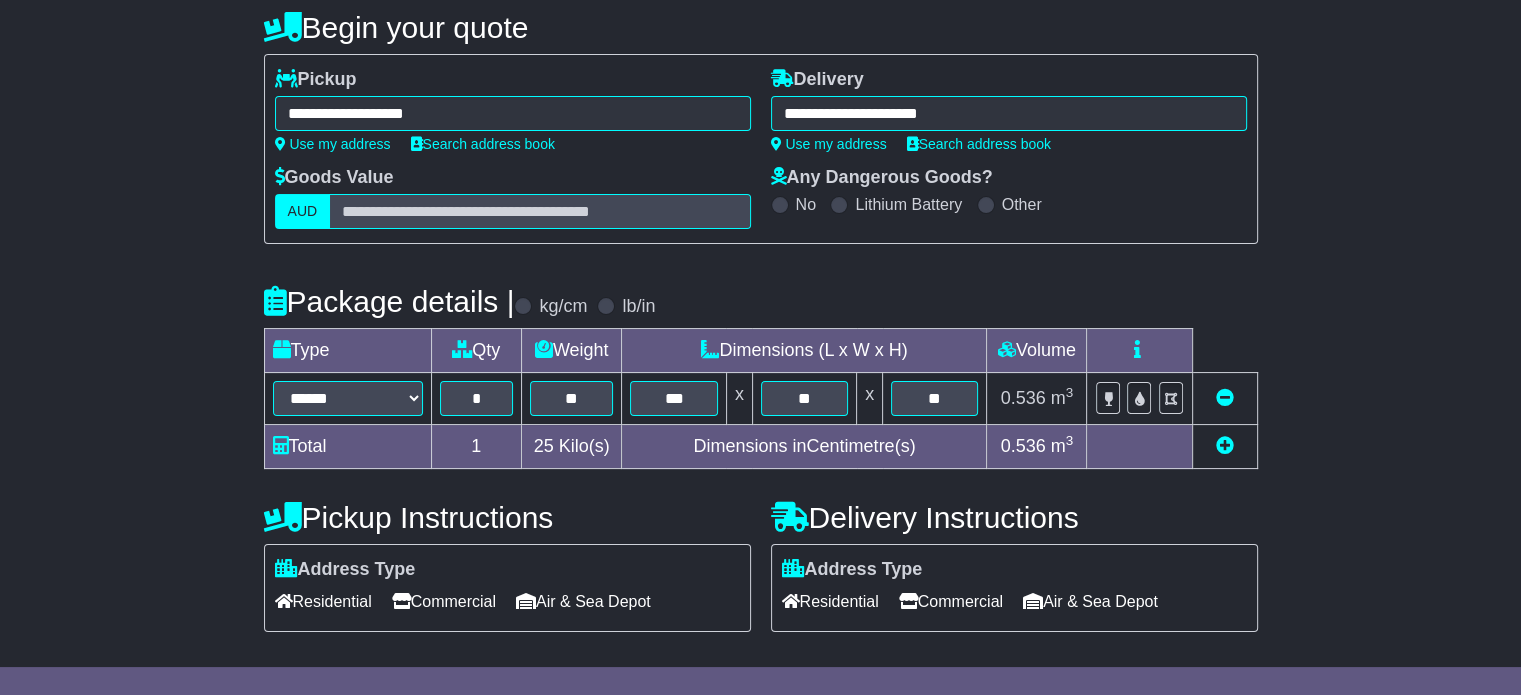 scroll, scrollTop: 361, scrollLeft: 0, axis: vertical 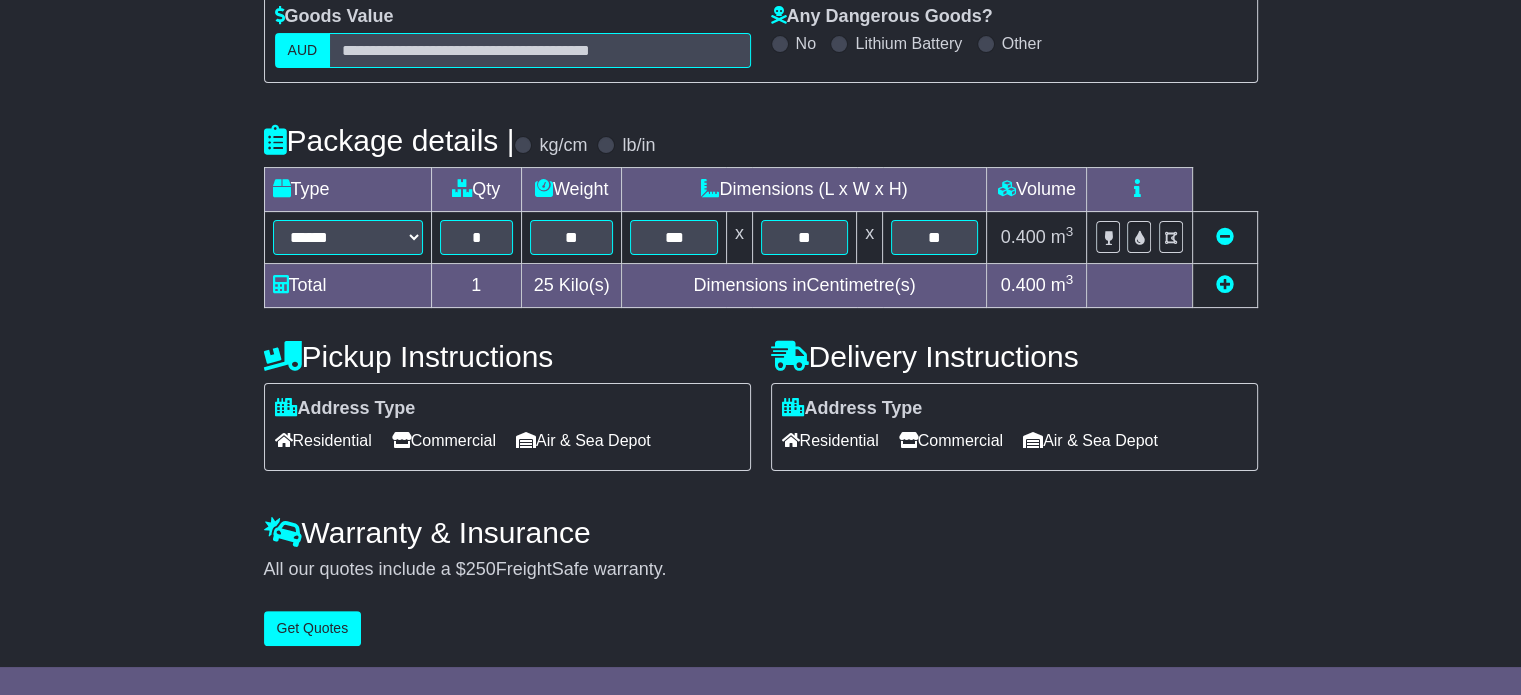 click on "Residential" at bounding box center [323, 440] 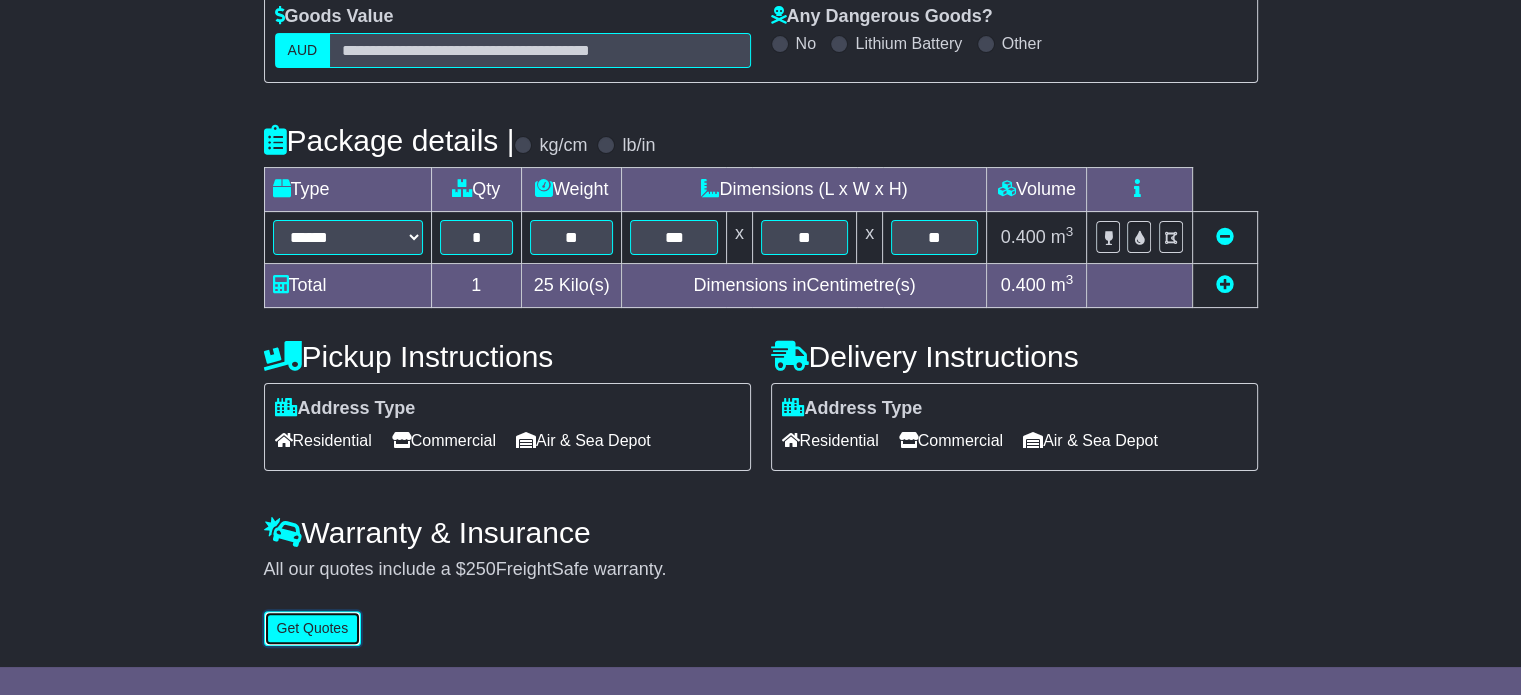 click on "Get Quotes" at bounding box center (313, 628) 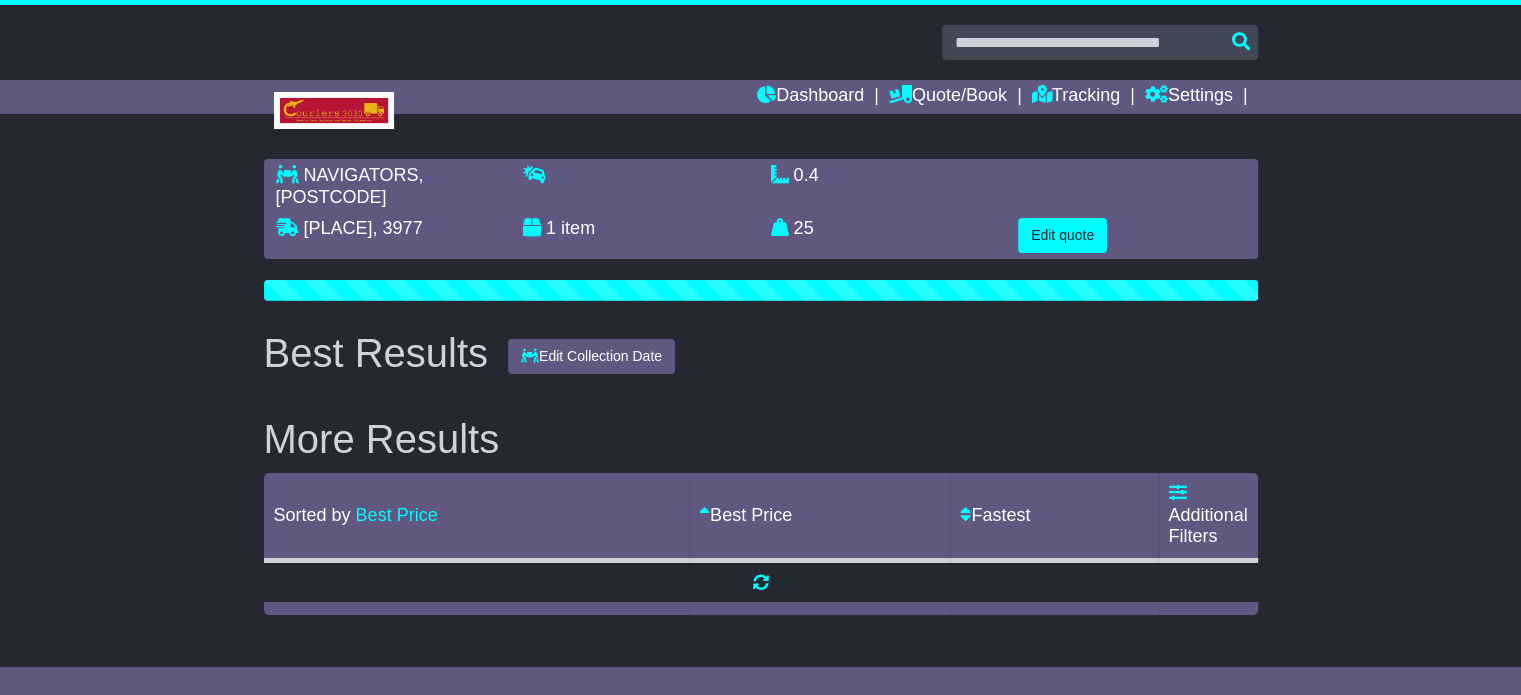 scroll, scrollTop: 0, scrollLeft: 0, axis: both 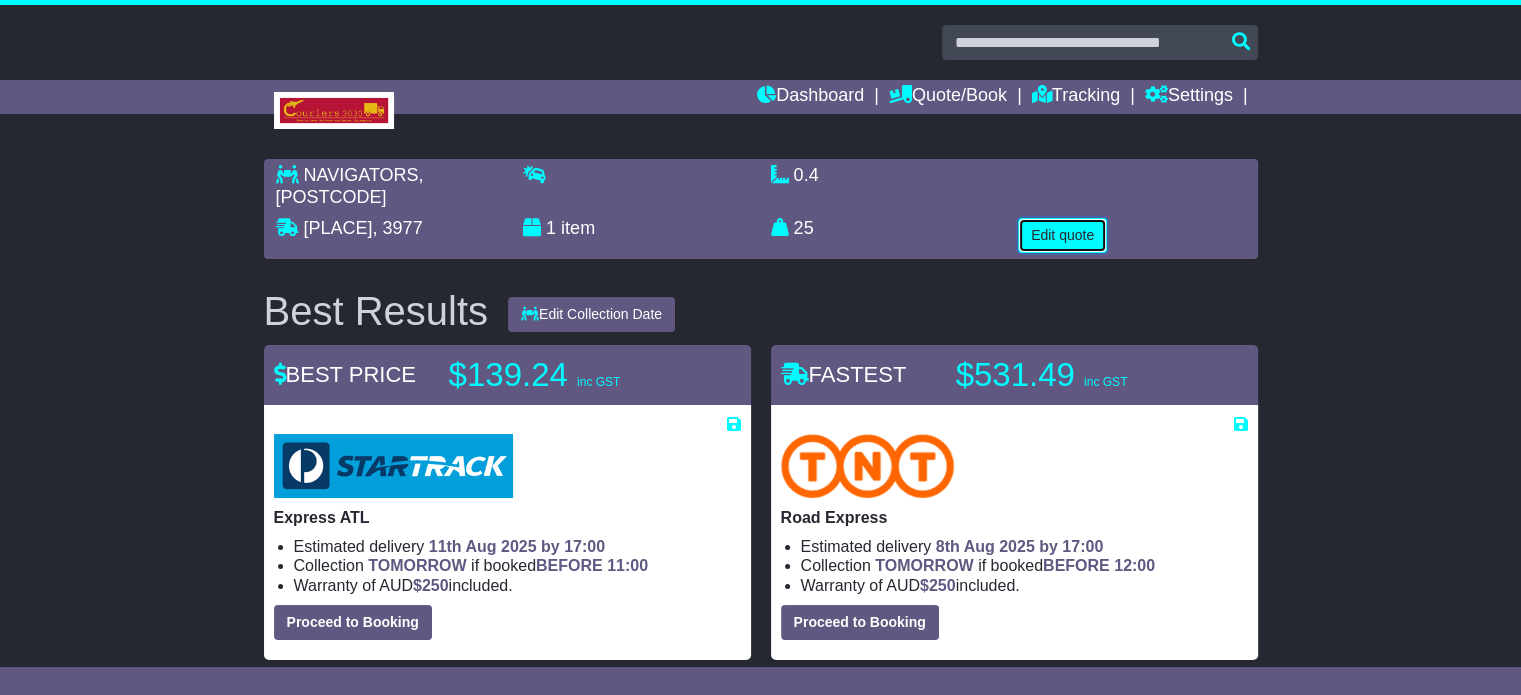 click on "Edit quote" at bounding box center (1062, 235) 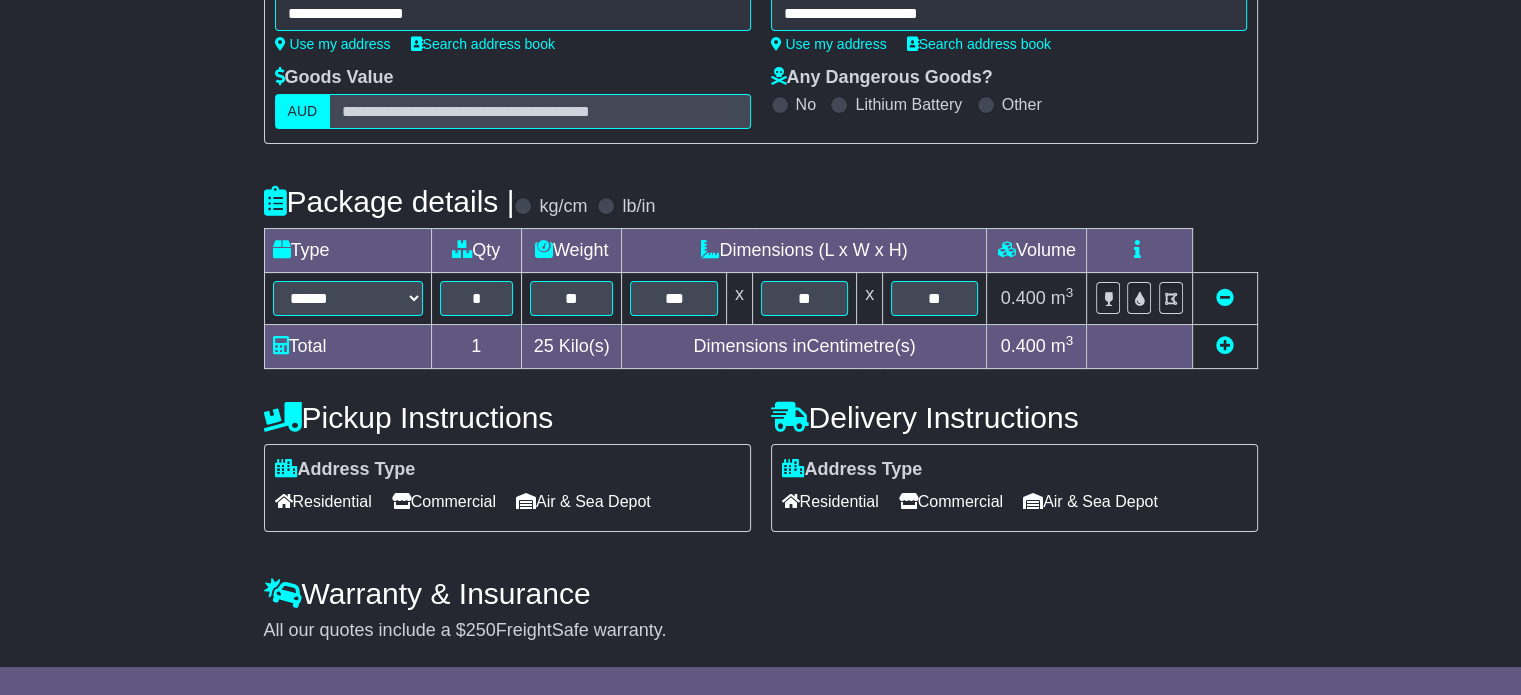 scroll, scrollTop: 361, scrollLeft: 0, axis: vertical 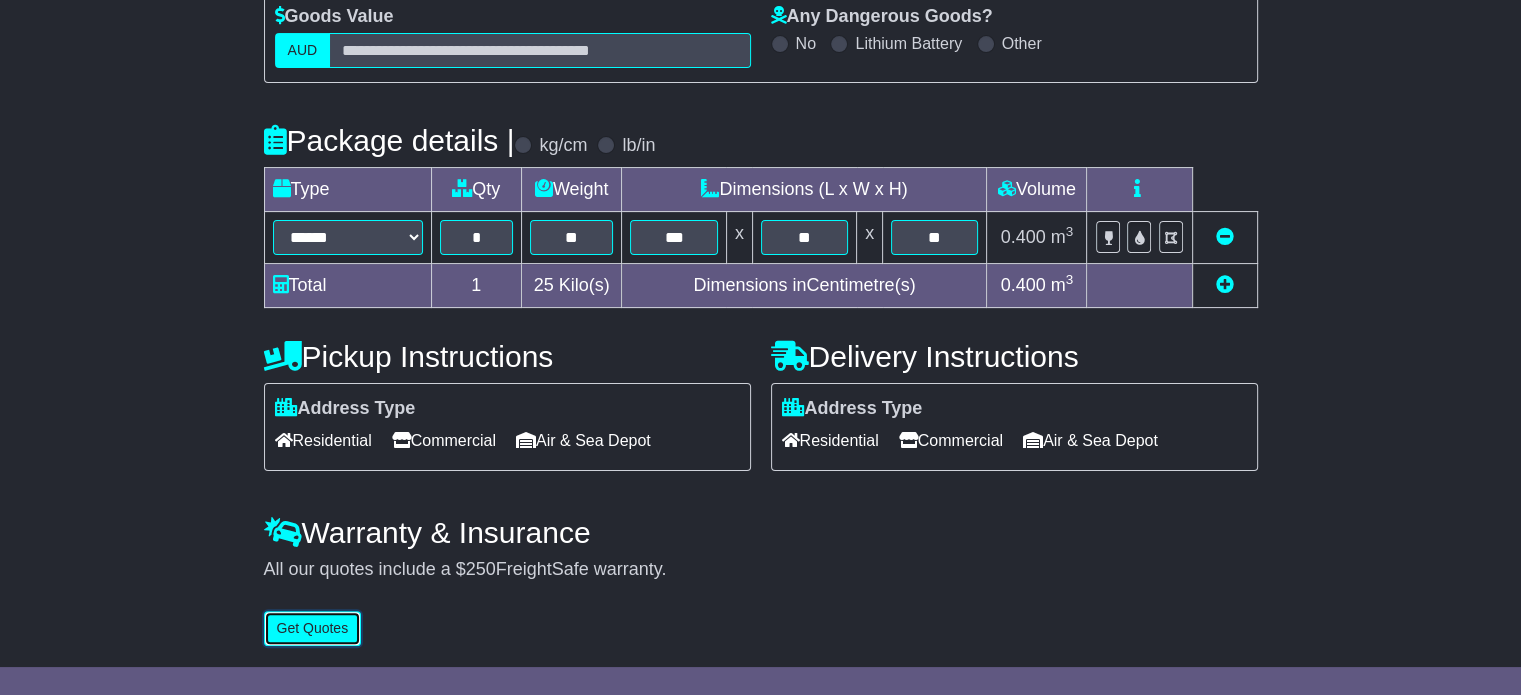 click on "Get Quotes" at bounding box center [313, 628] 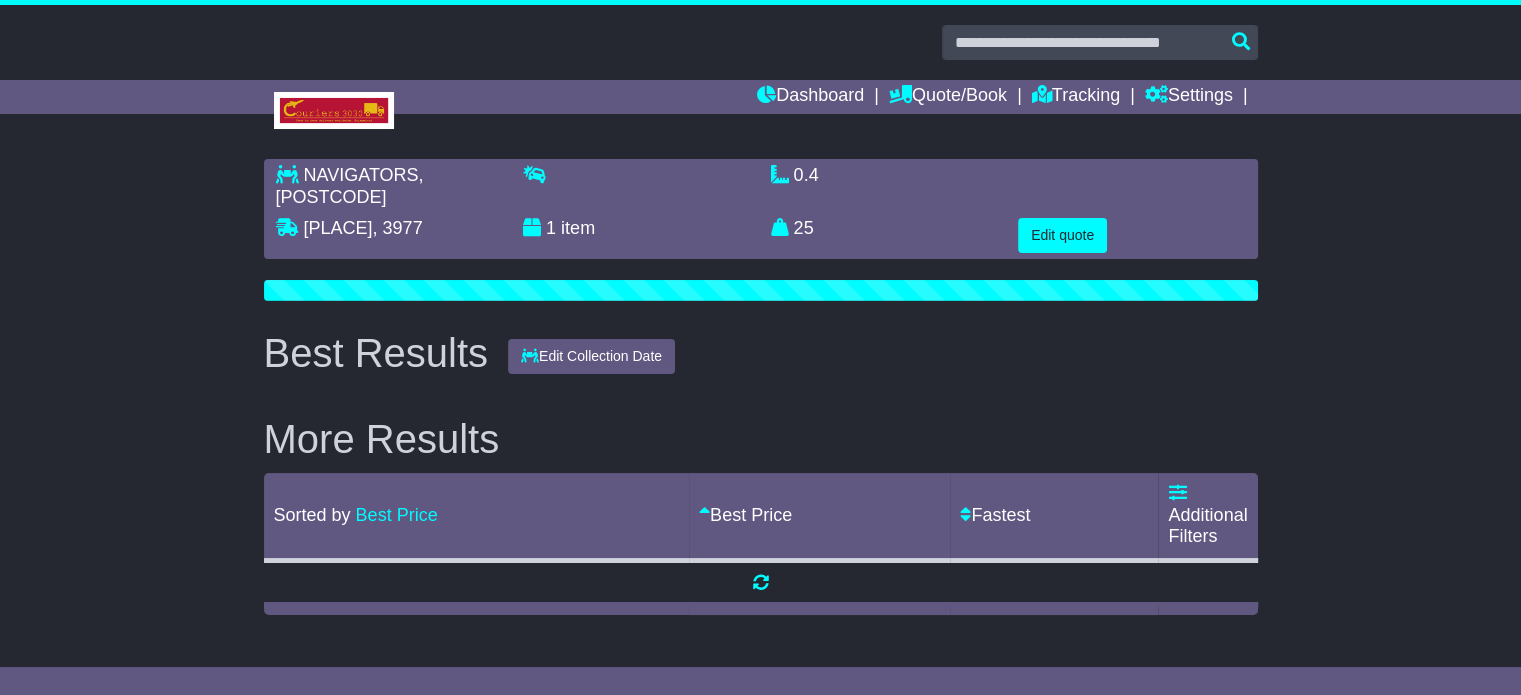 scroll, scrollTop: 0, scrollLeft: 0, axis: both 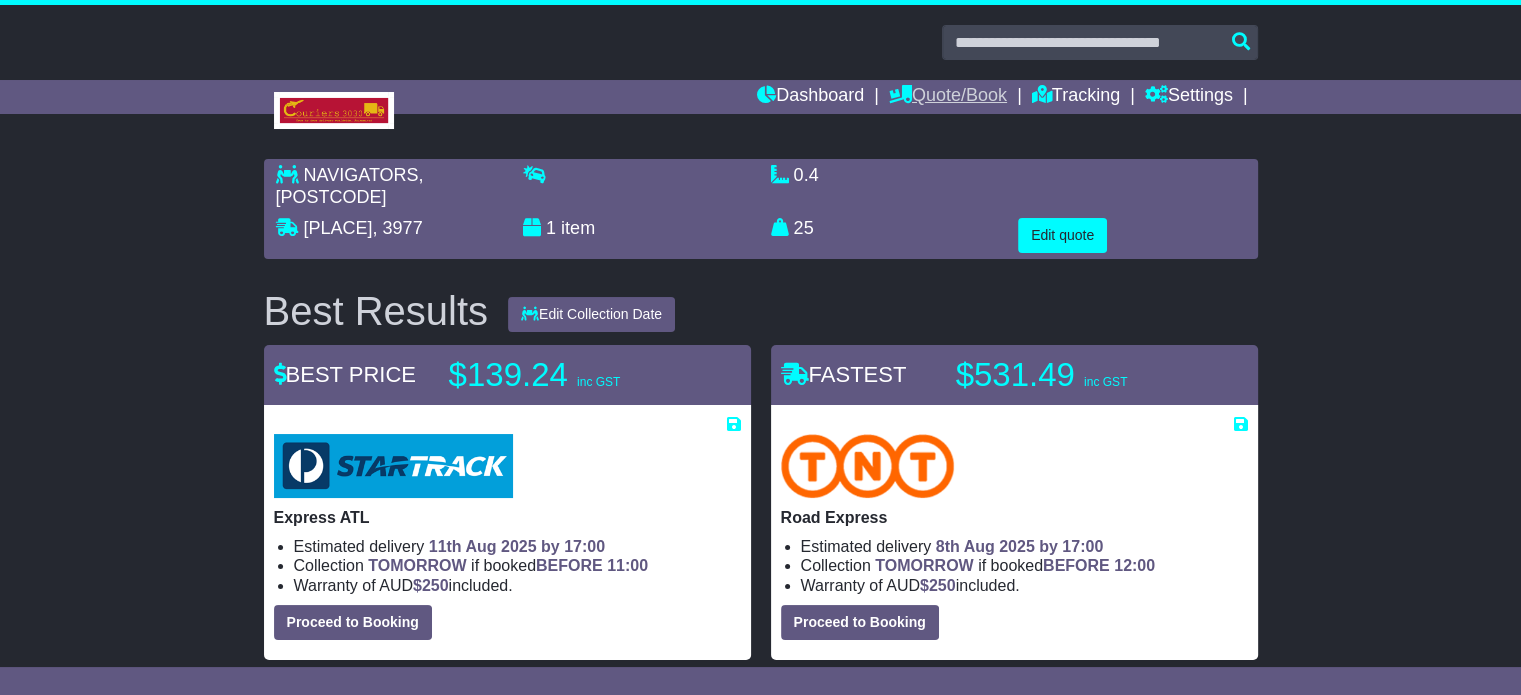 click on "Quote/Book" at bounding box center [948, 97] 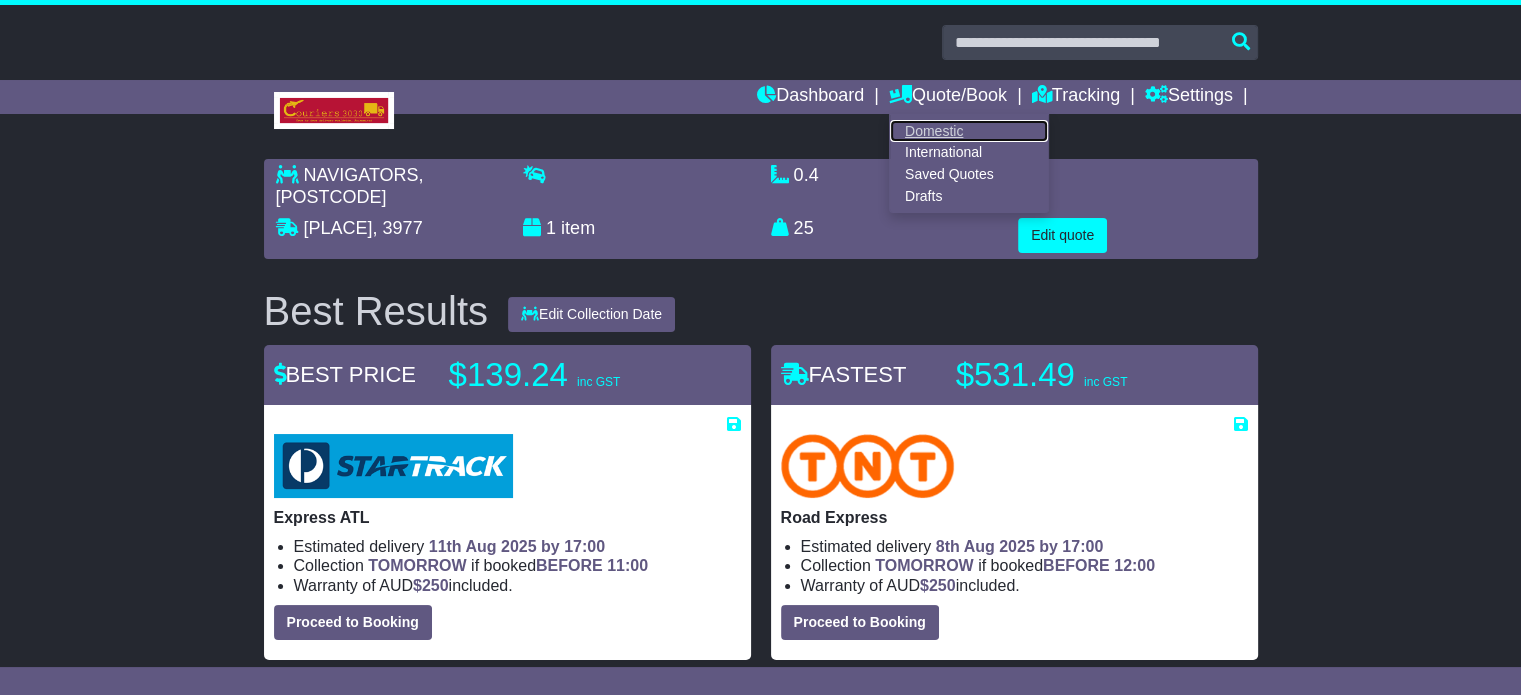 click on "Domestic" at bounding box center [969, 131] 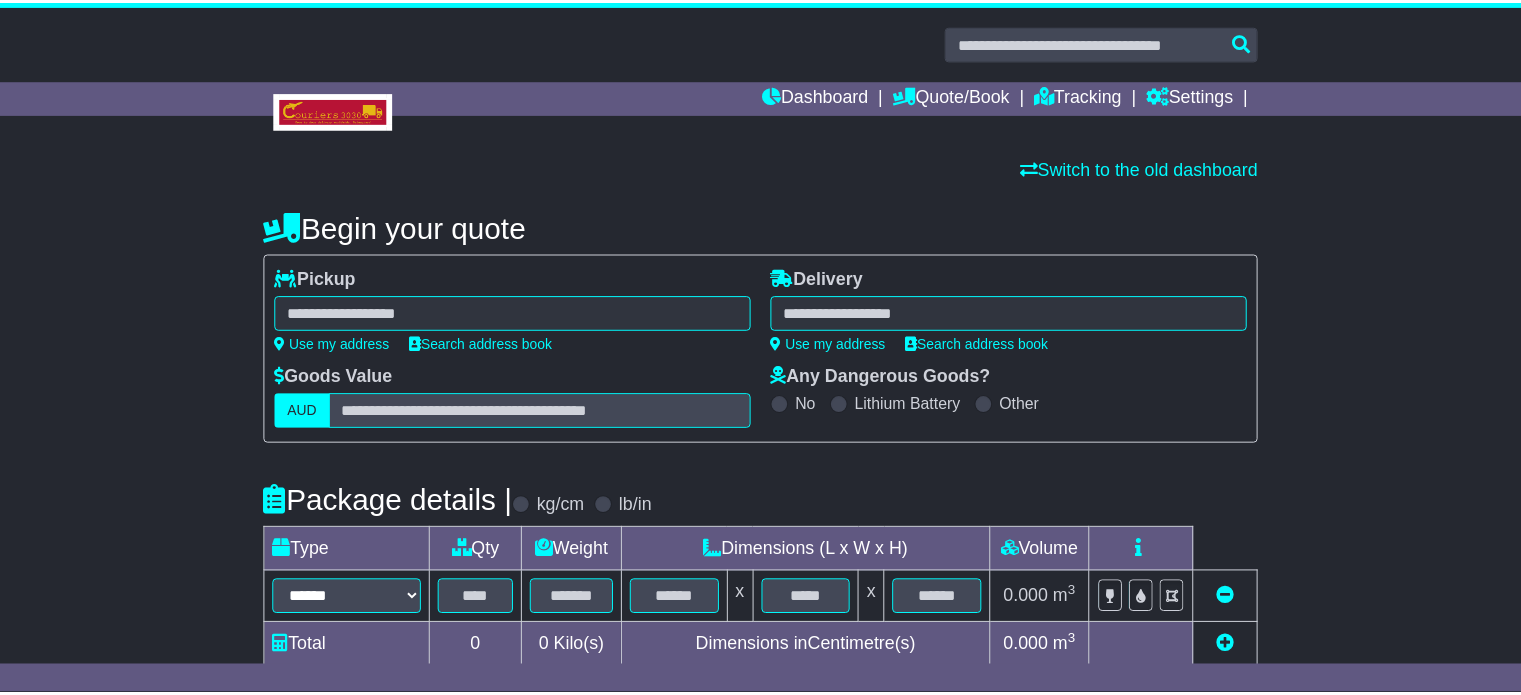 scroll, scrollTop: 0, scrollLeft: 0, axis: both 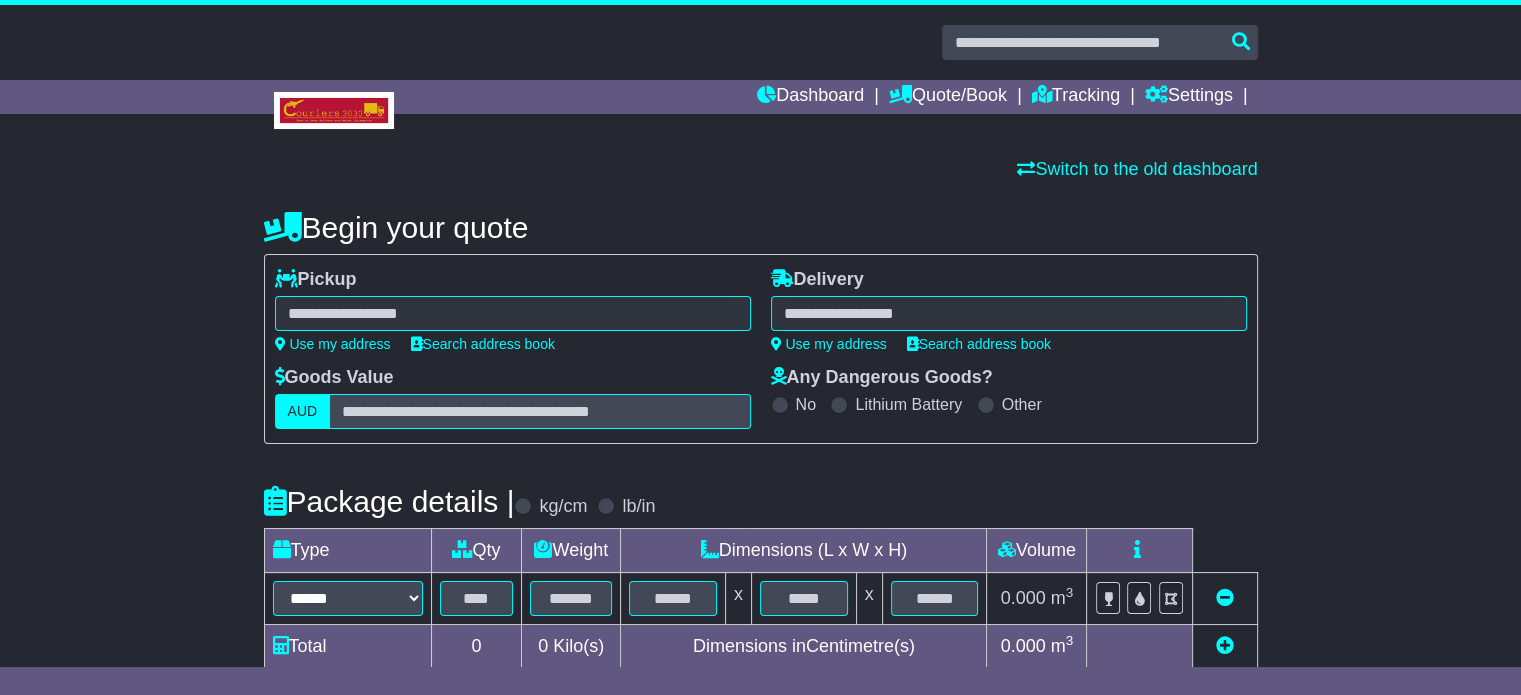 click at bounding box center (513, 313) 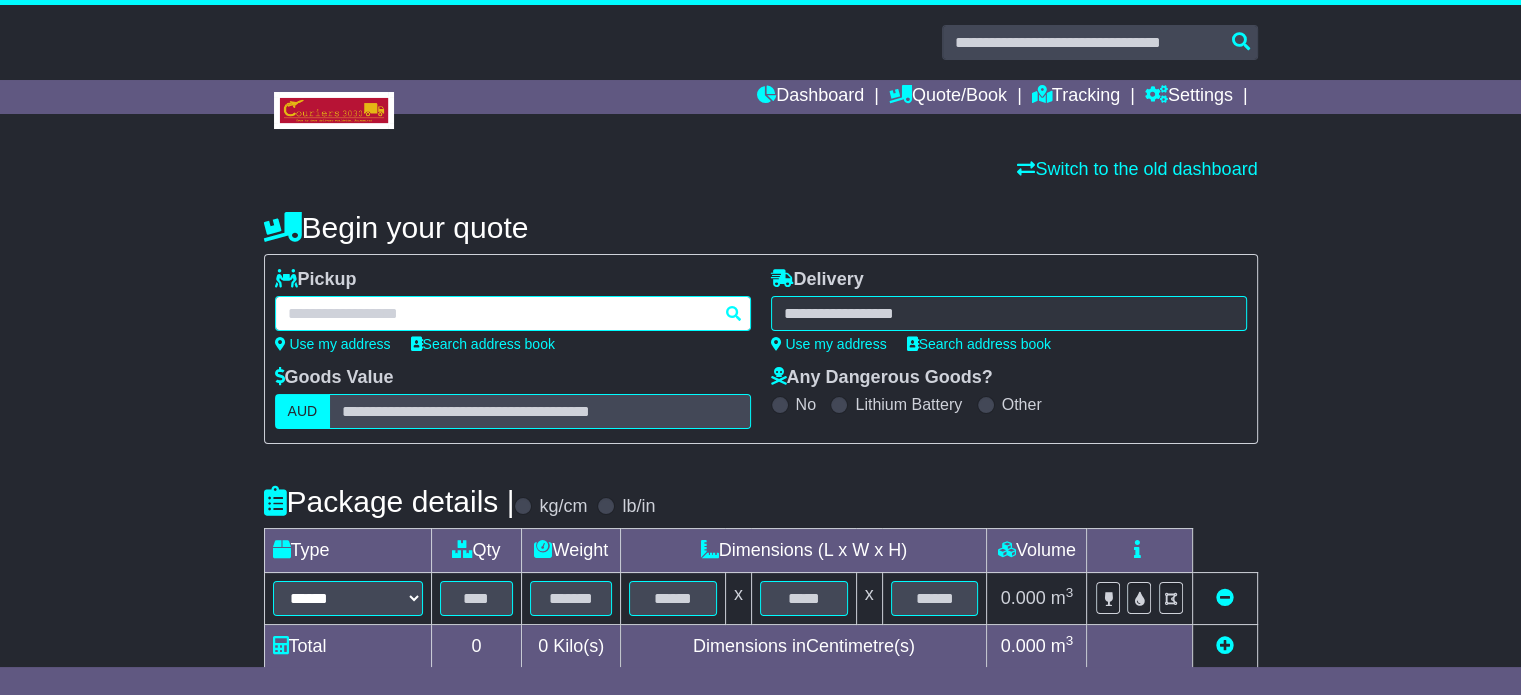 paste on "**********" 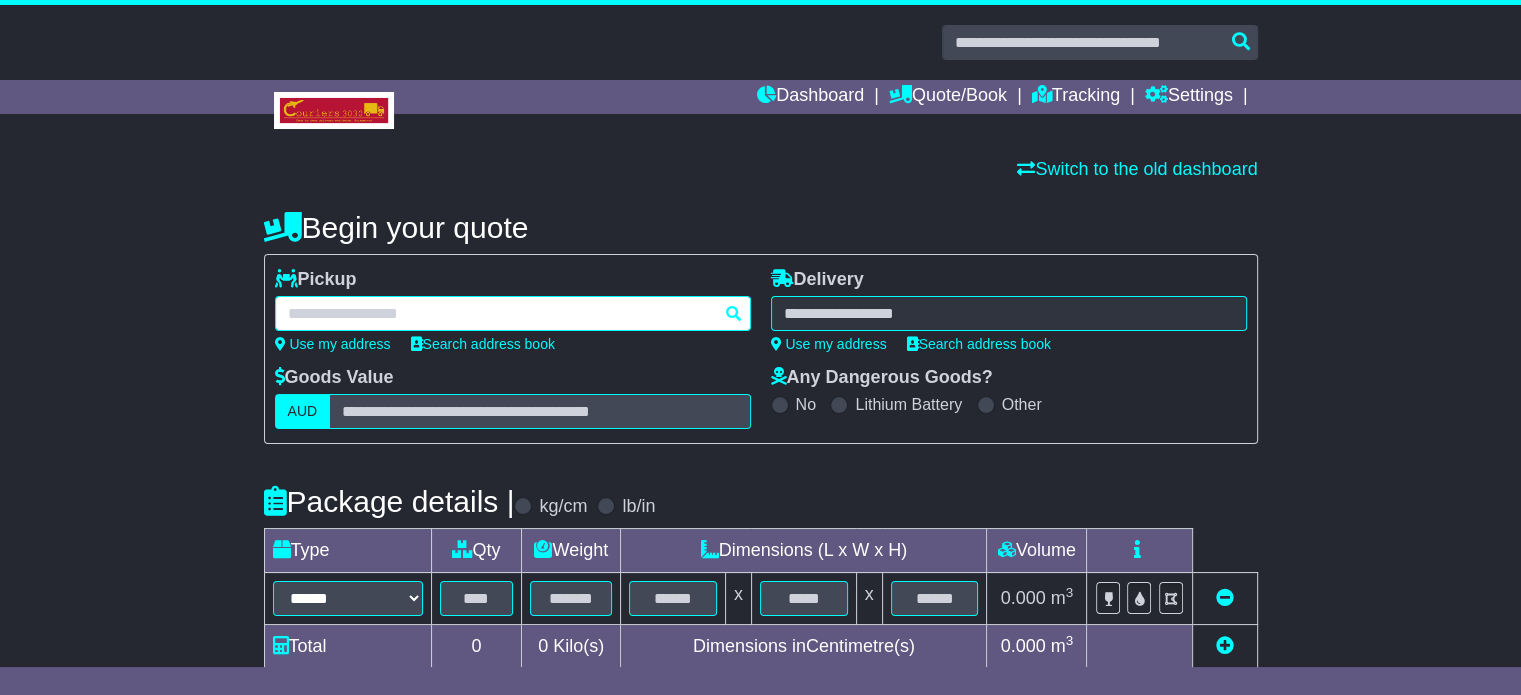 type on "**********" 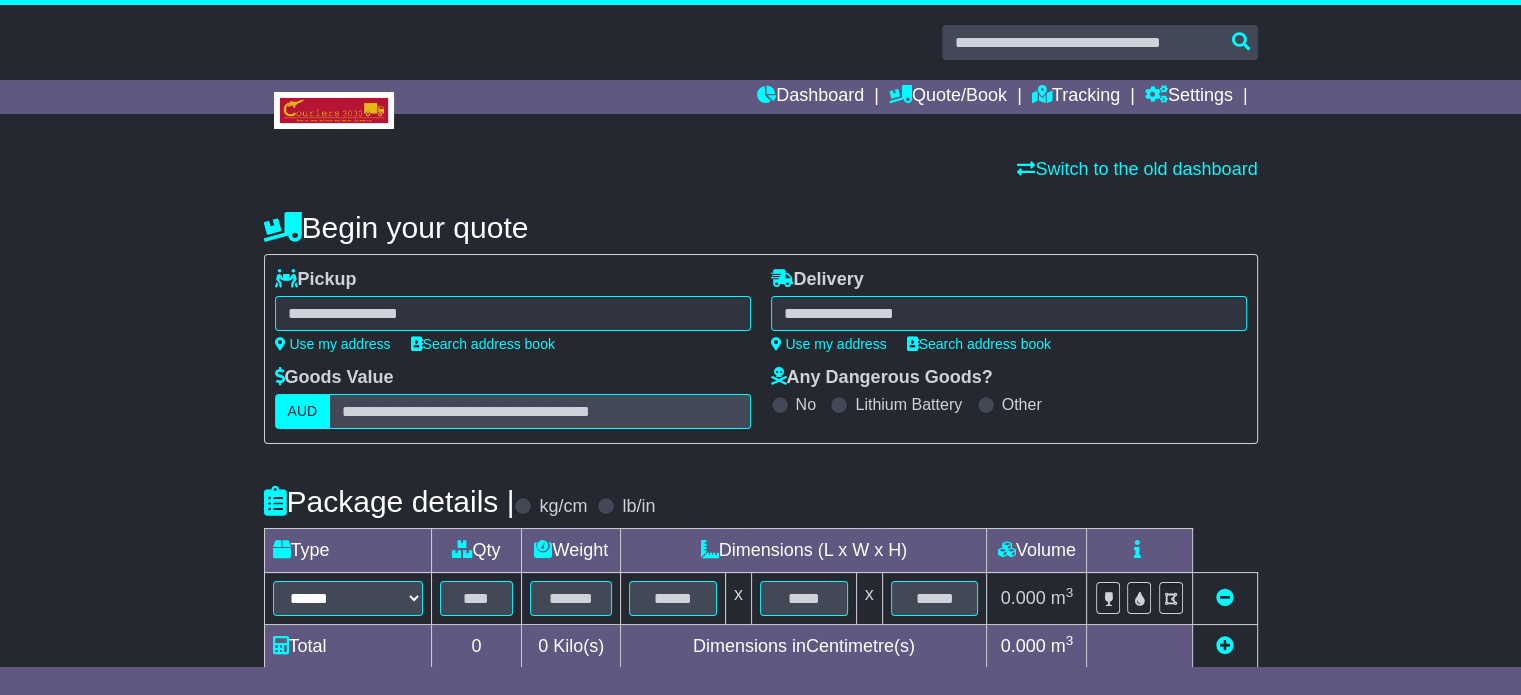 click on "**********" at bounding box center [513, 313] 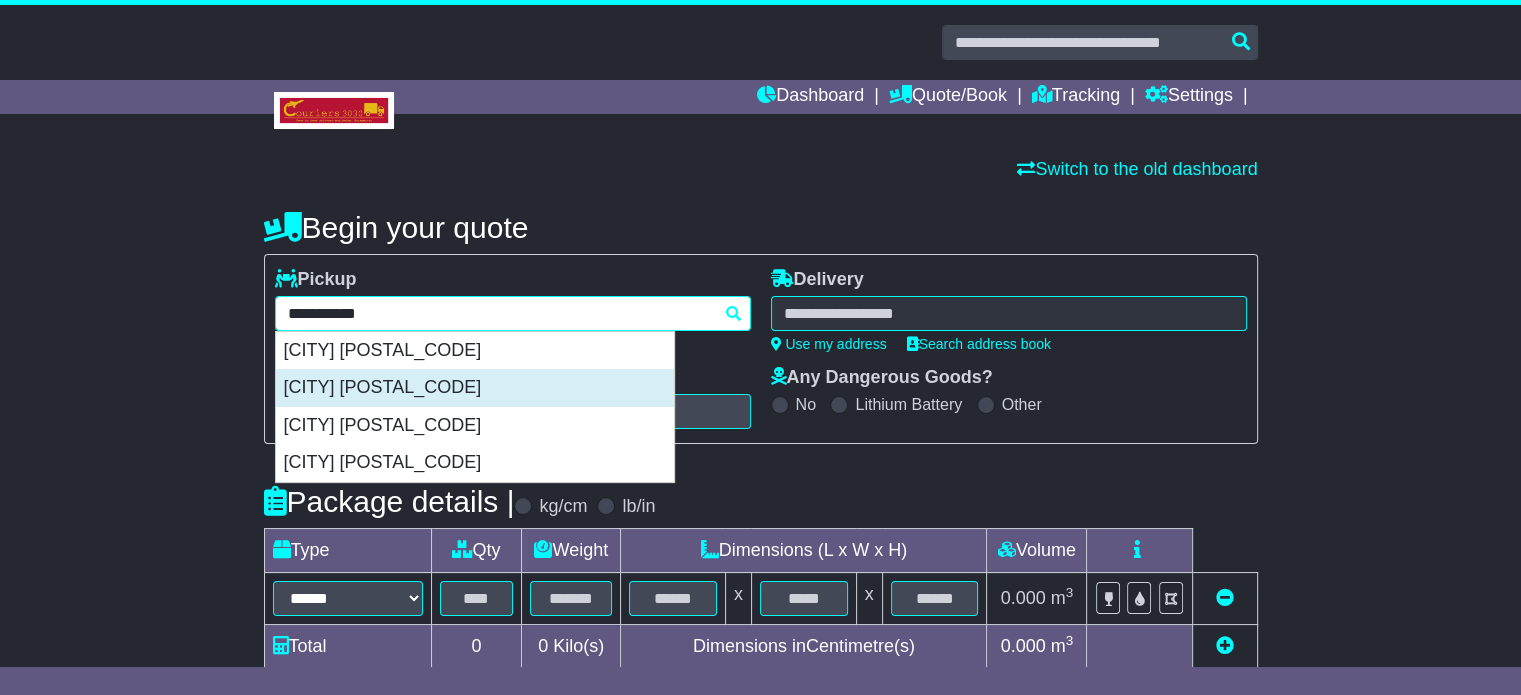 click on "[CITY] [POSTAL_CODE]" at bounding box center (475, 388) 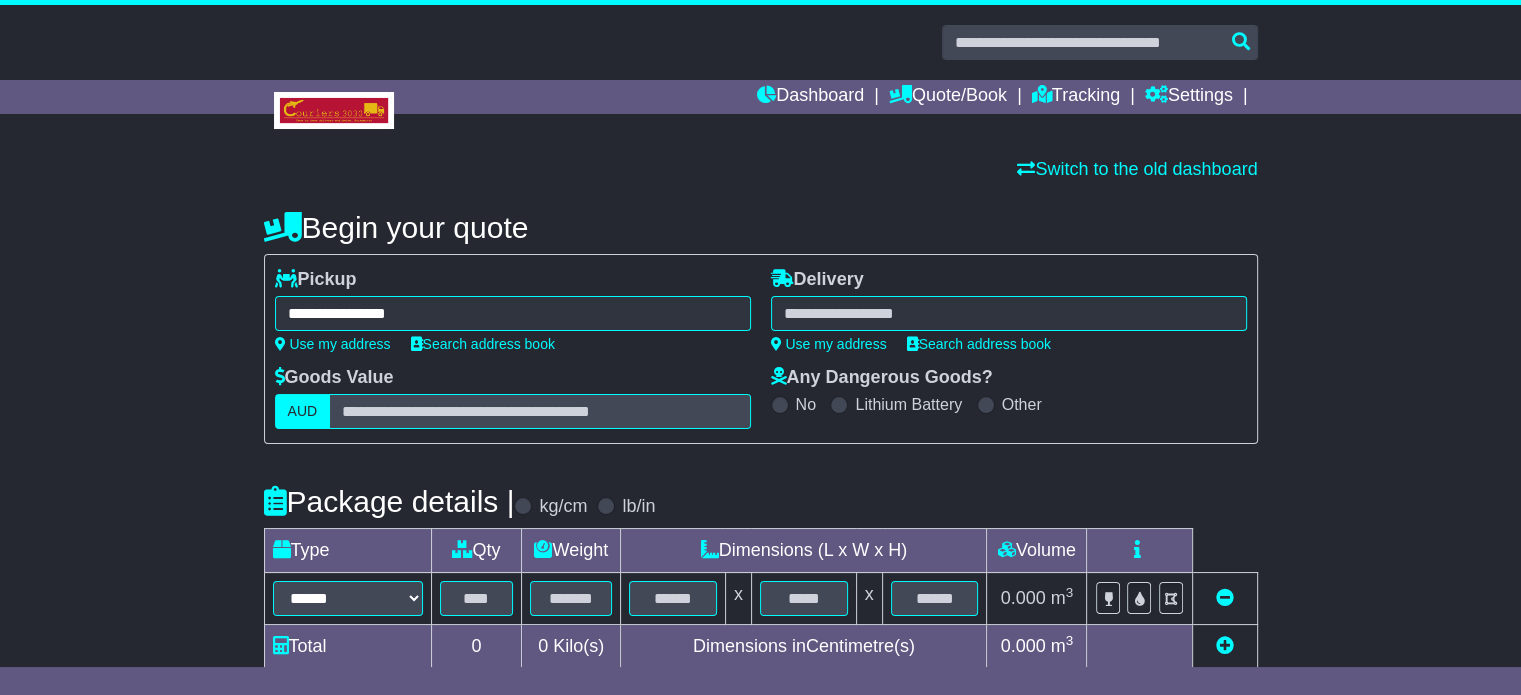 type on "**********" 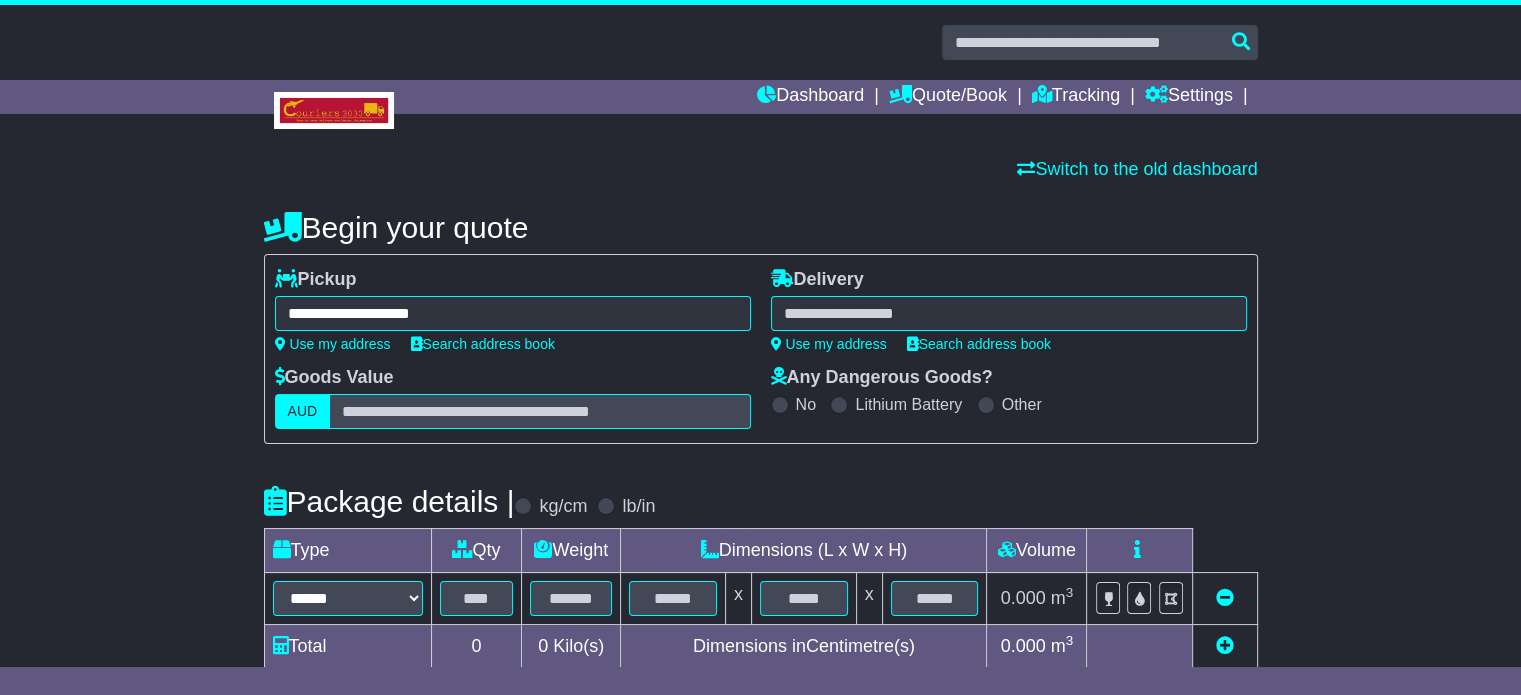 click at bounding box center (1009, 313) 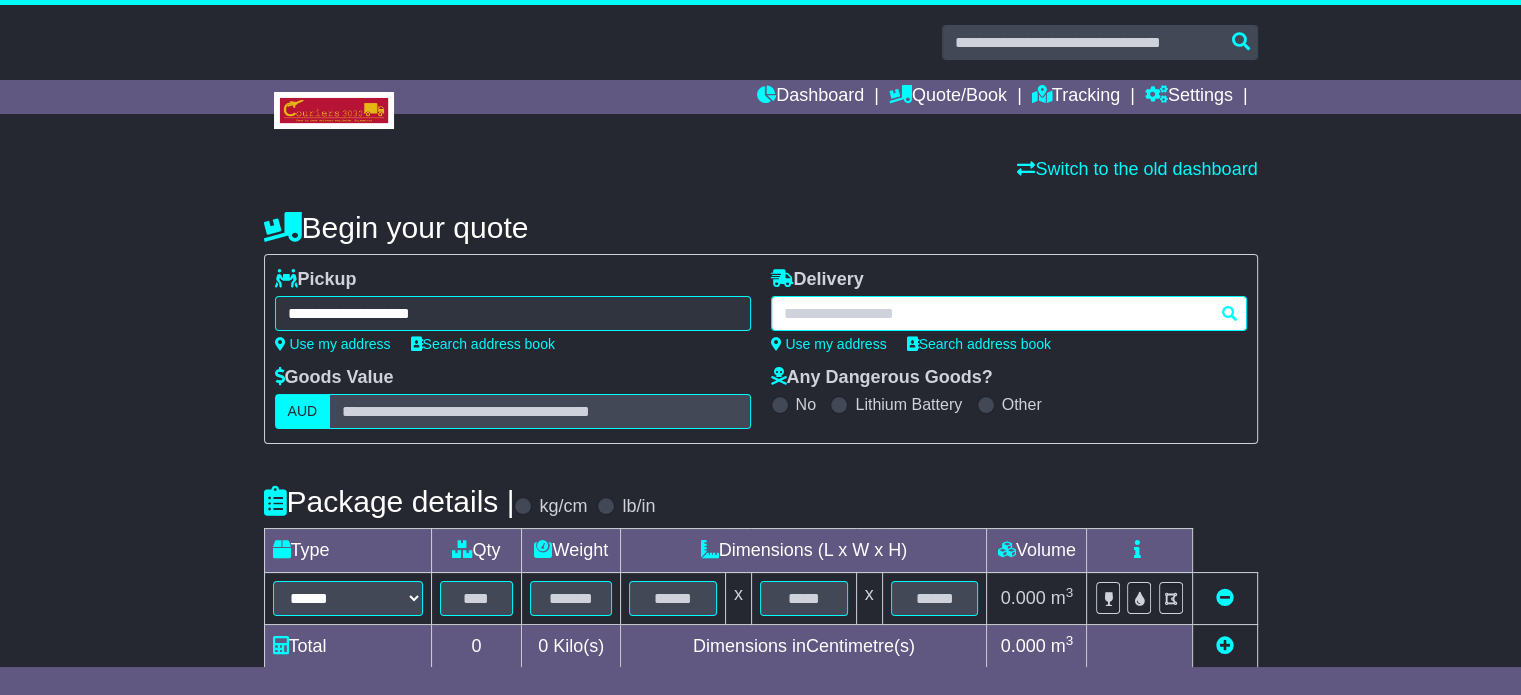 paste on "**********" 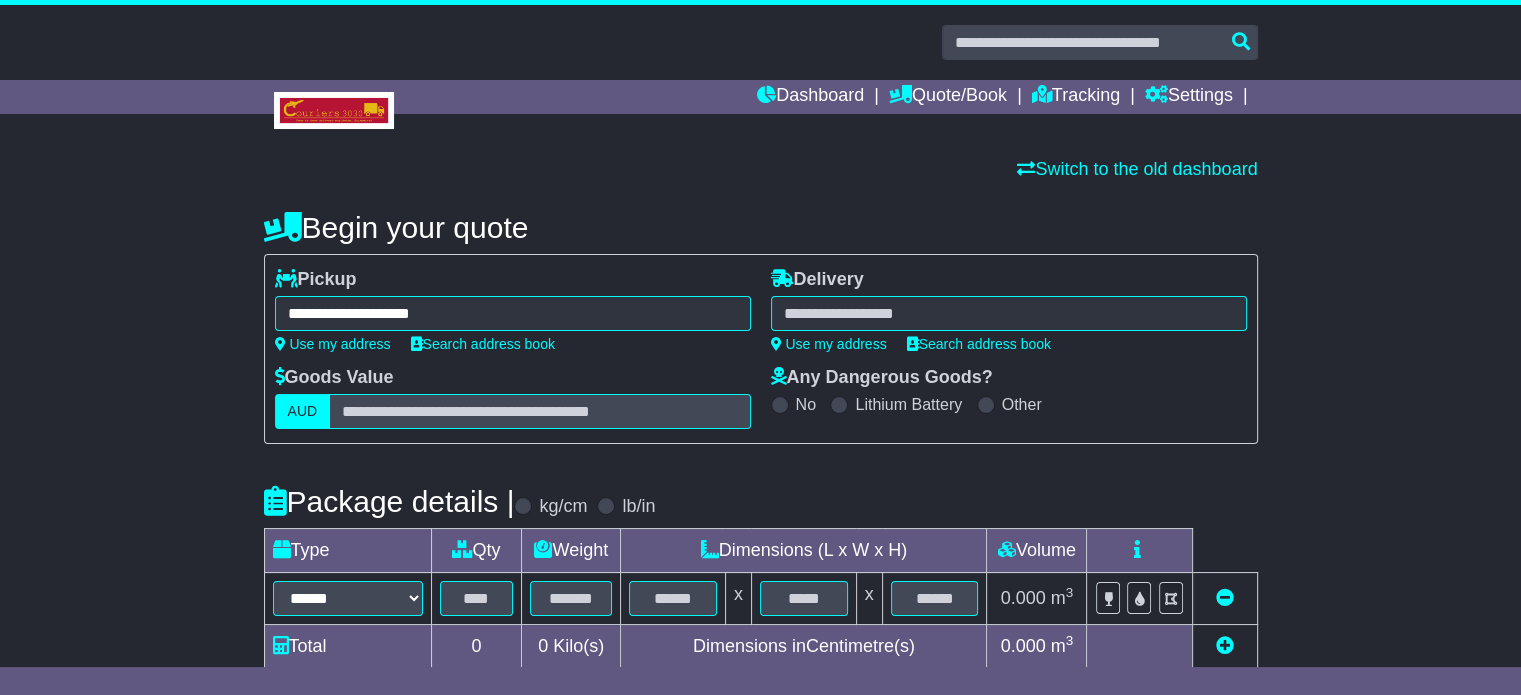 click on "**********" at bounding box center [1009, 313] 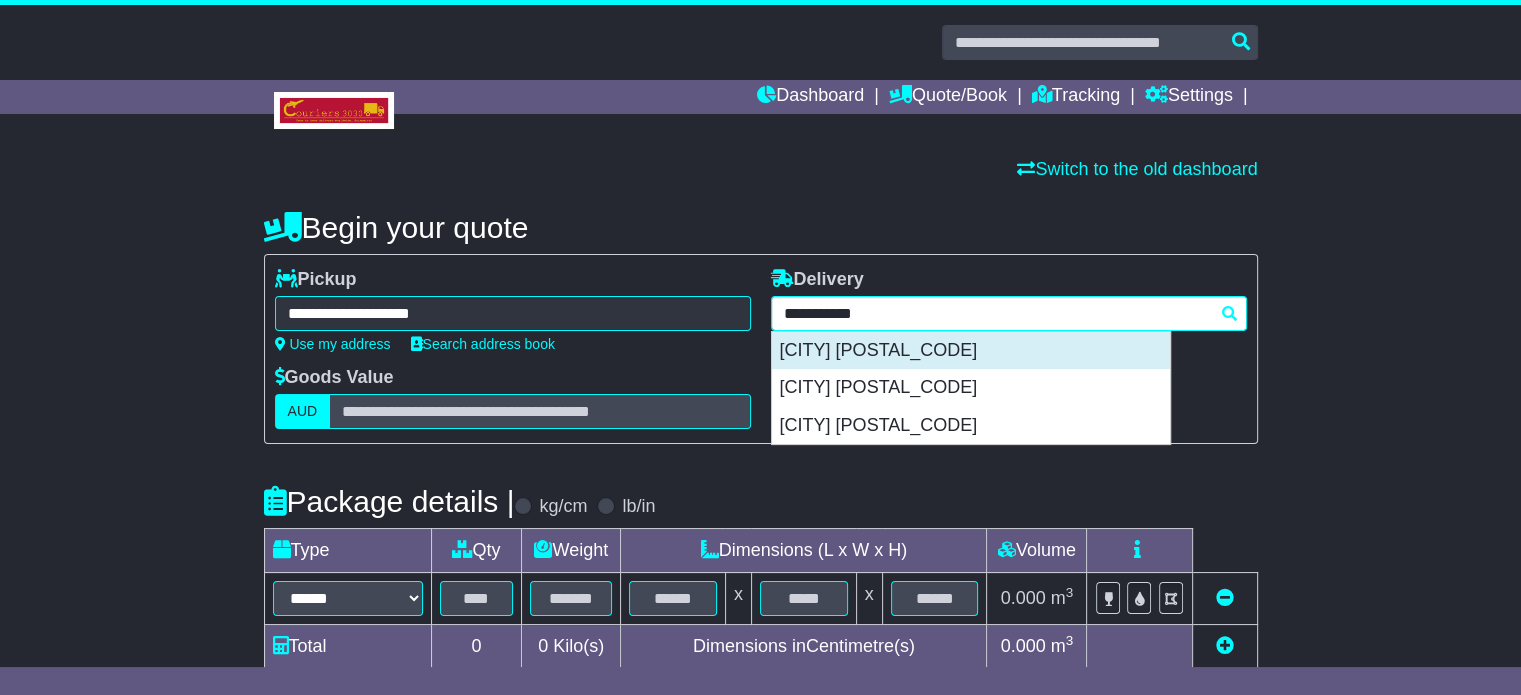 click on "[CITY] [POSTAL_CODE]" at bounding box center (971, 351) 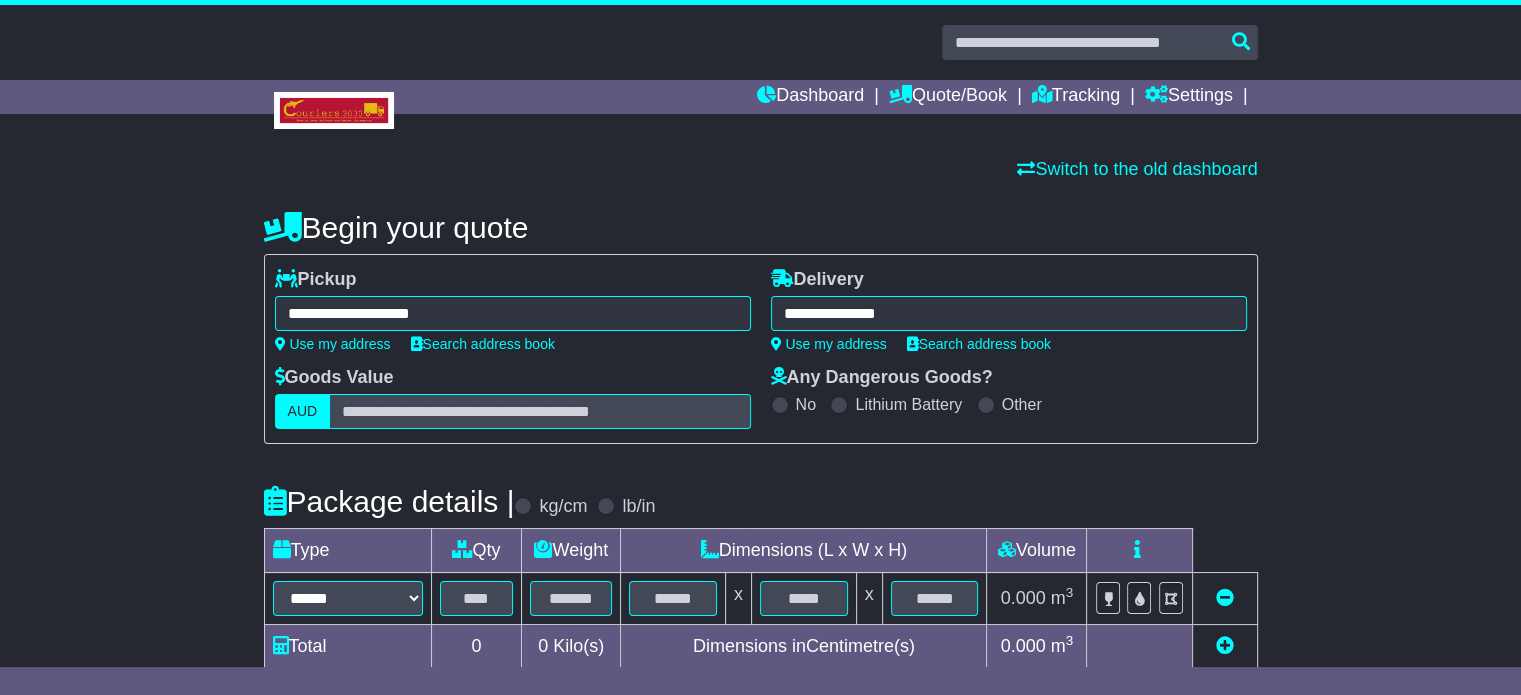 type on "**********" 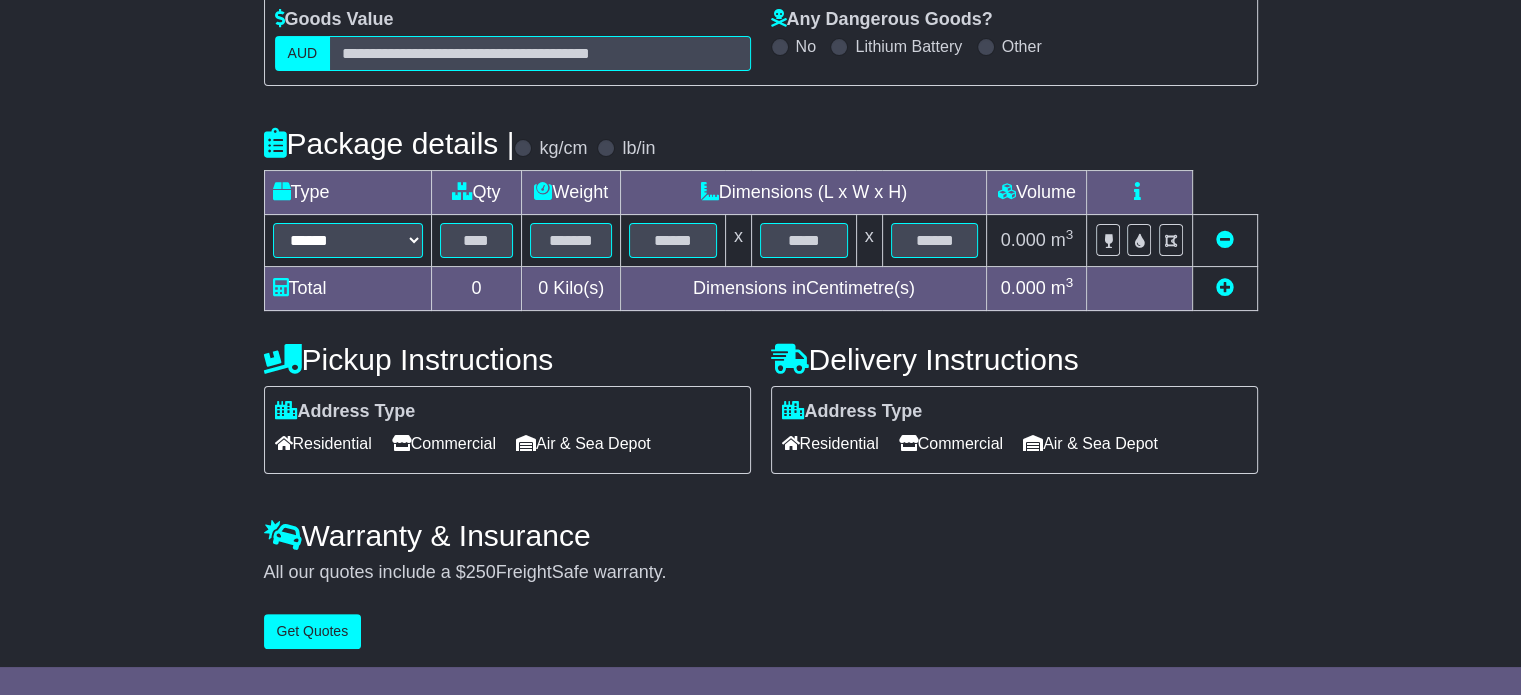 scroll, scrollTop: 360, scrollLeft: 0, axis: vertical 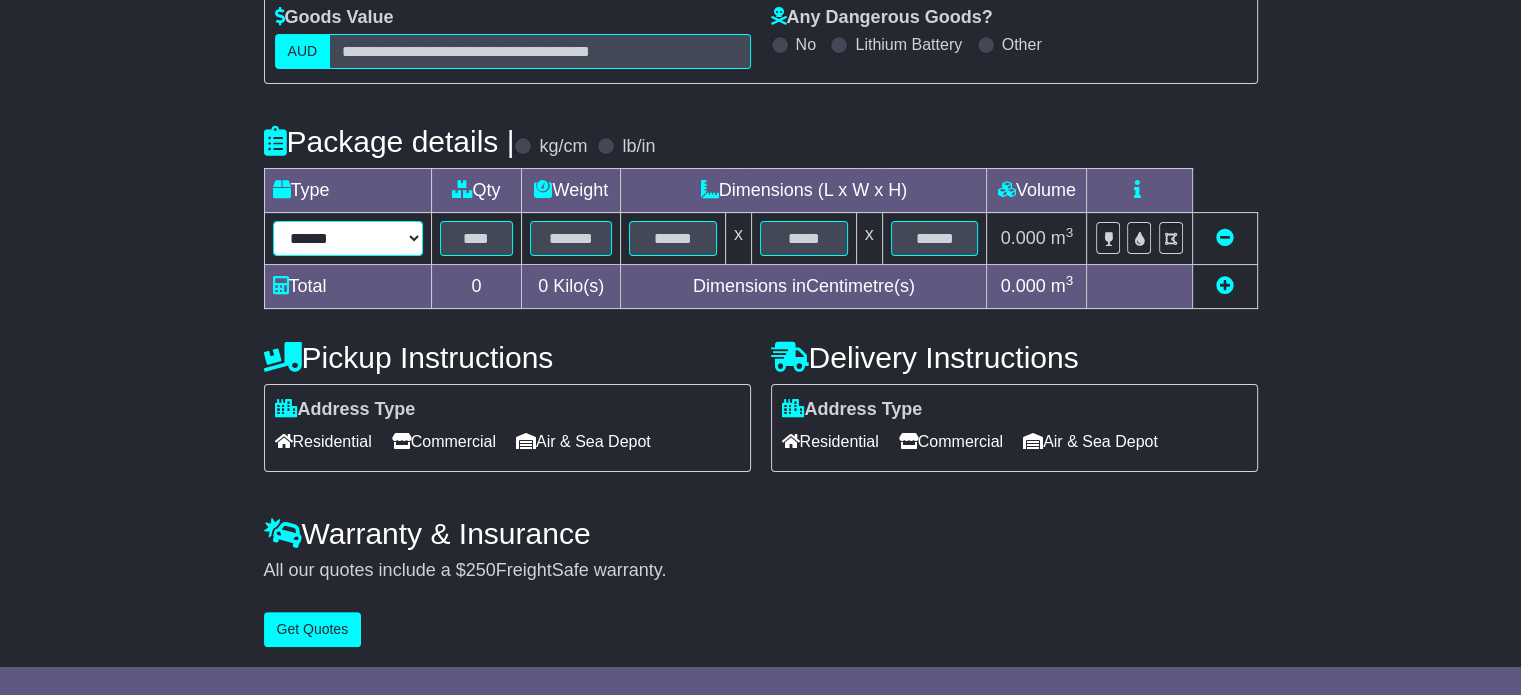 click on "****** ****** *** ******** ***** **** **** ****** *** *******" at bounding box center [348, 238] 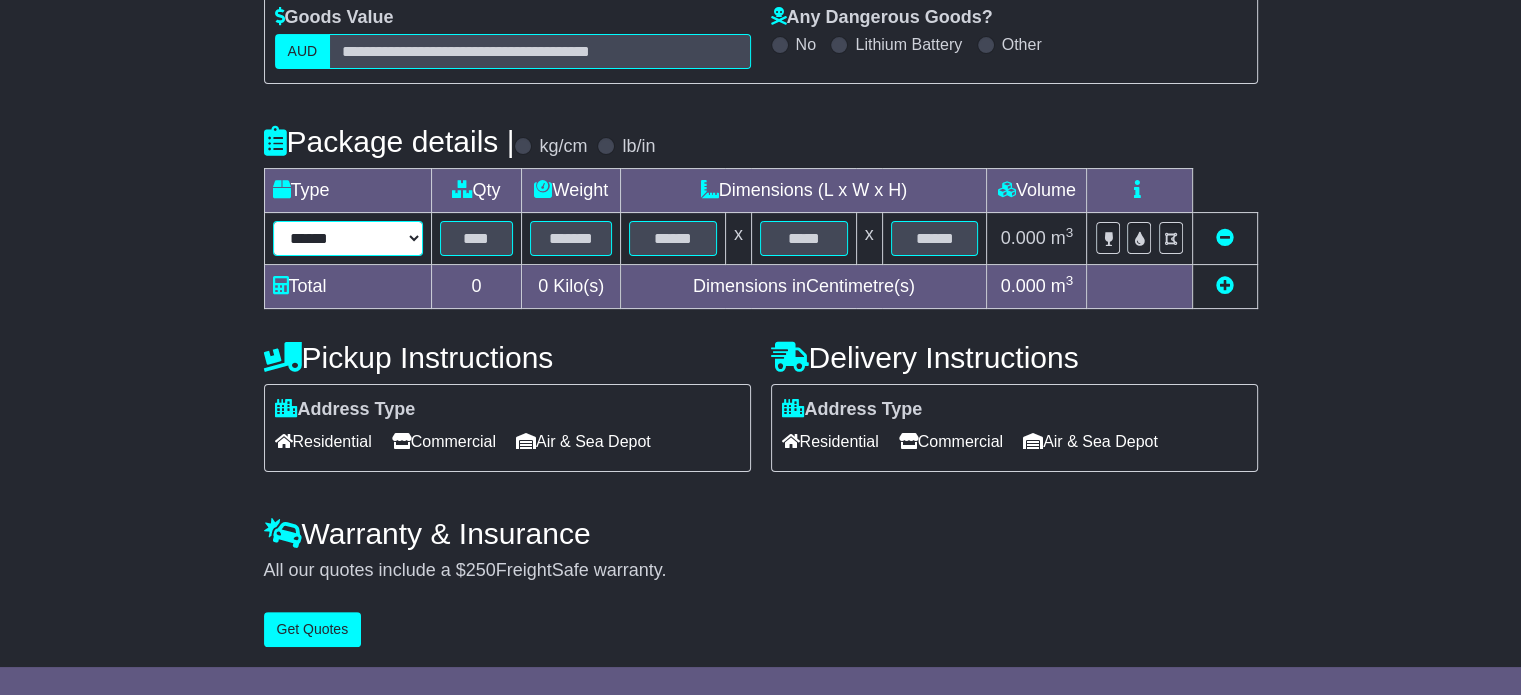 select on "*****" 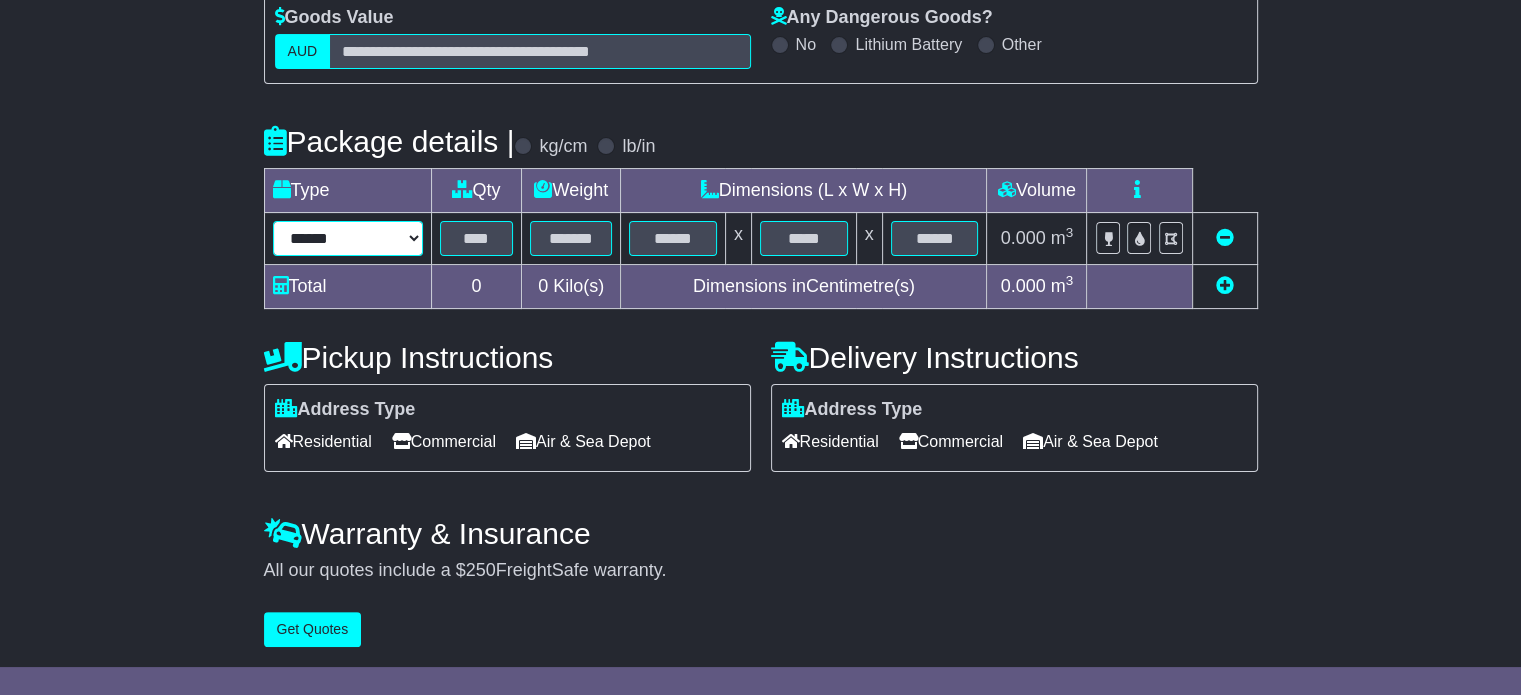 click on "****** ****** *** ******** ***** **** **** ****** *** *******" at bounding box center [348, 238] 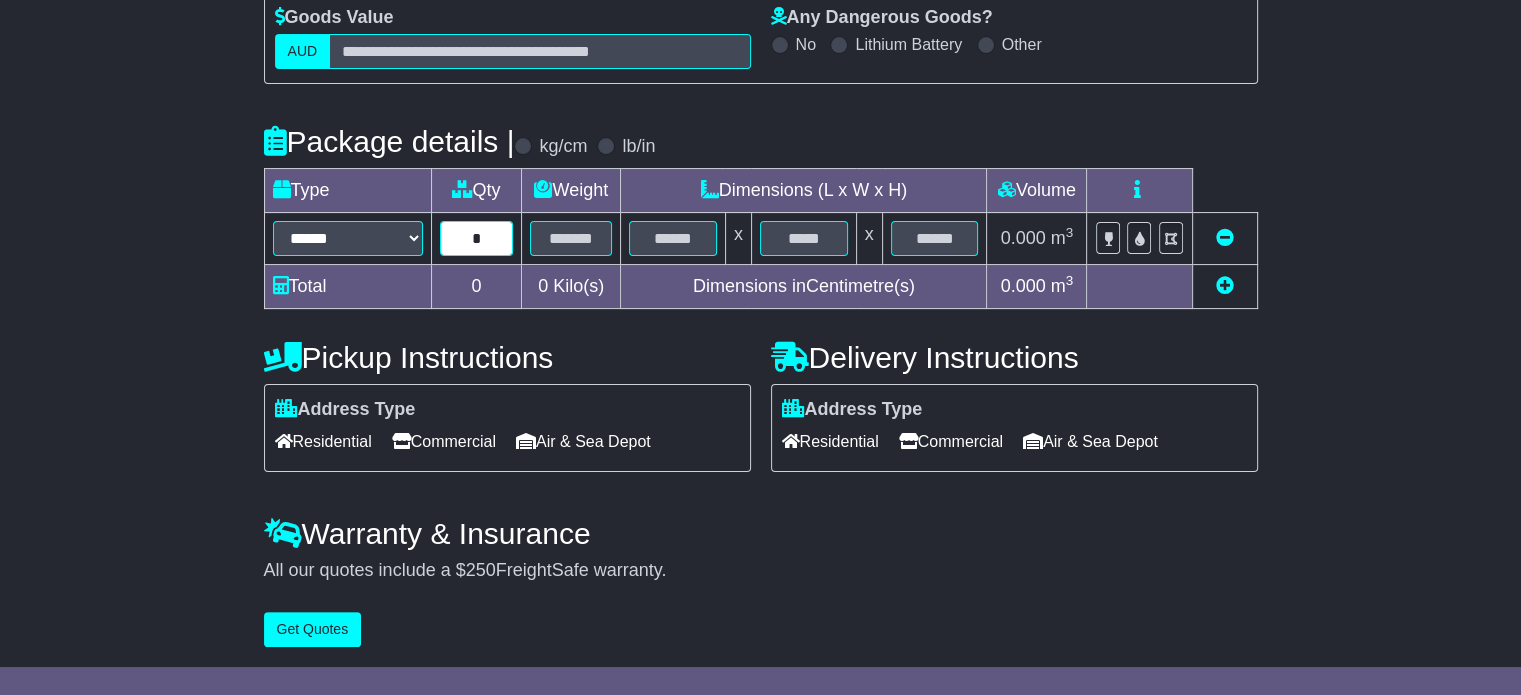 type on "*" 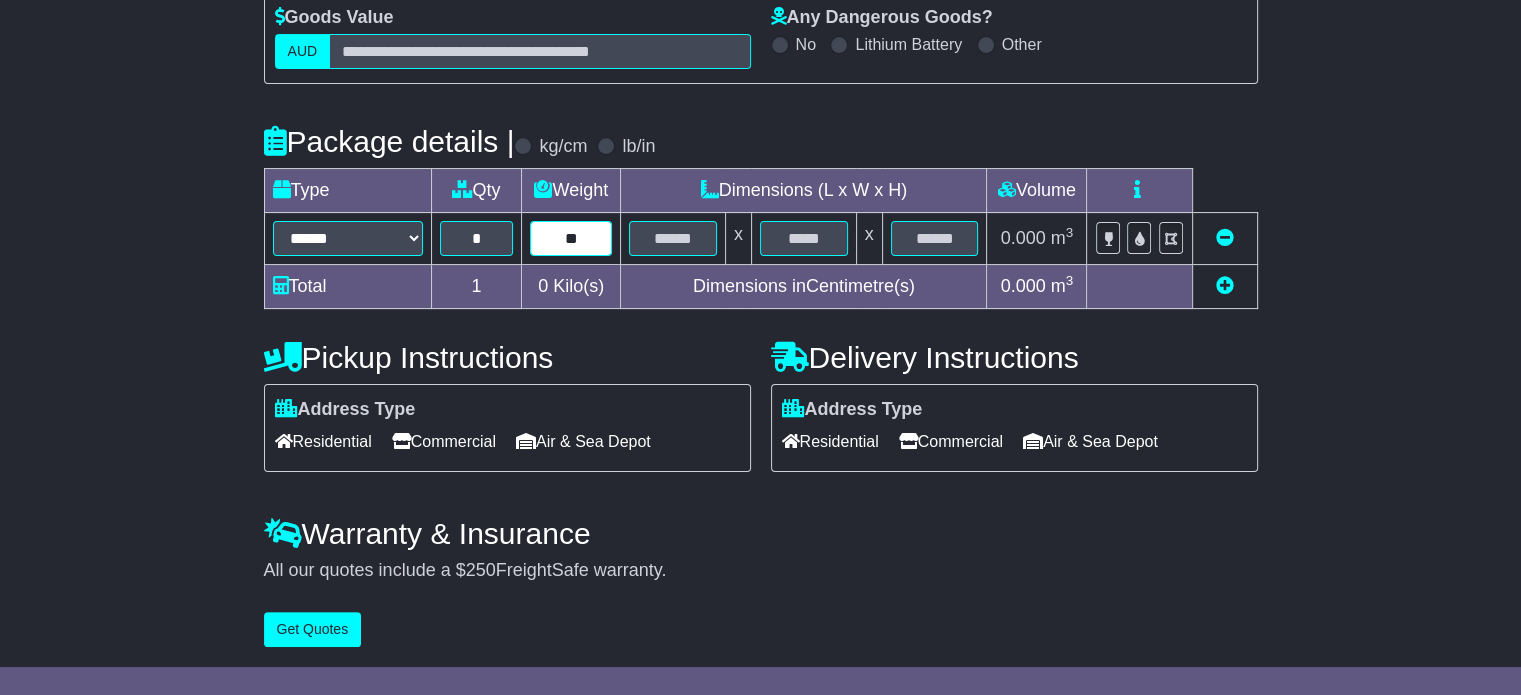 type on "**" 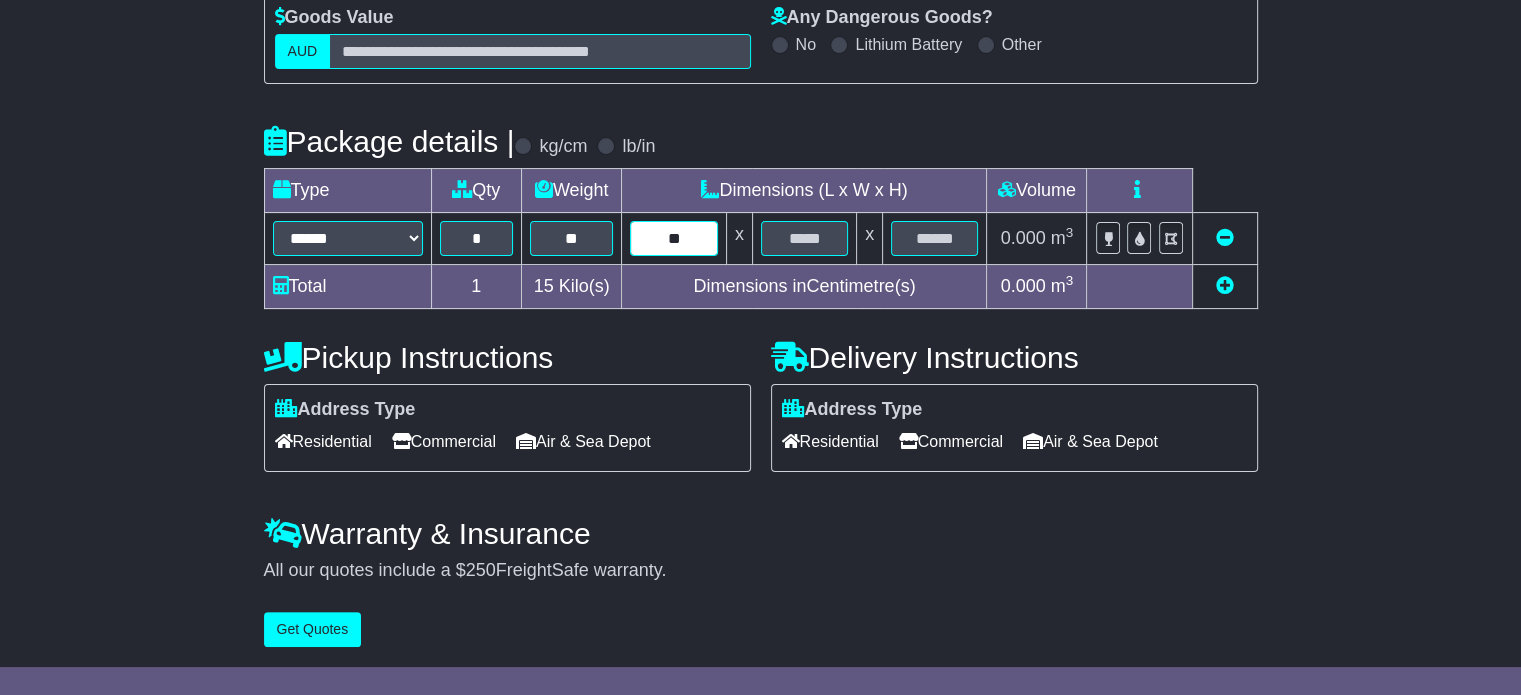 type on "**" 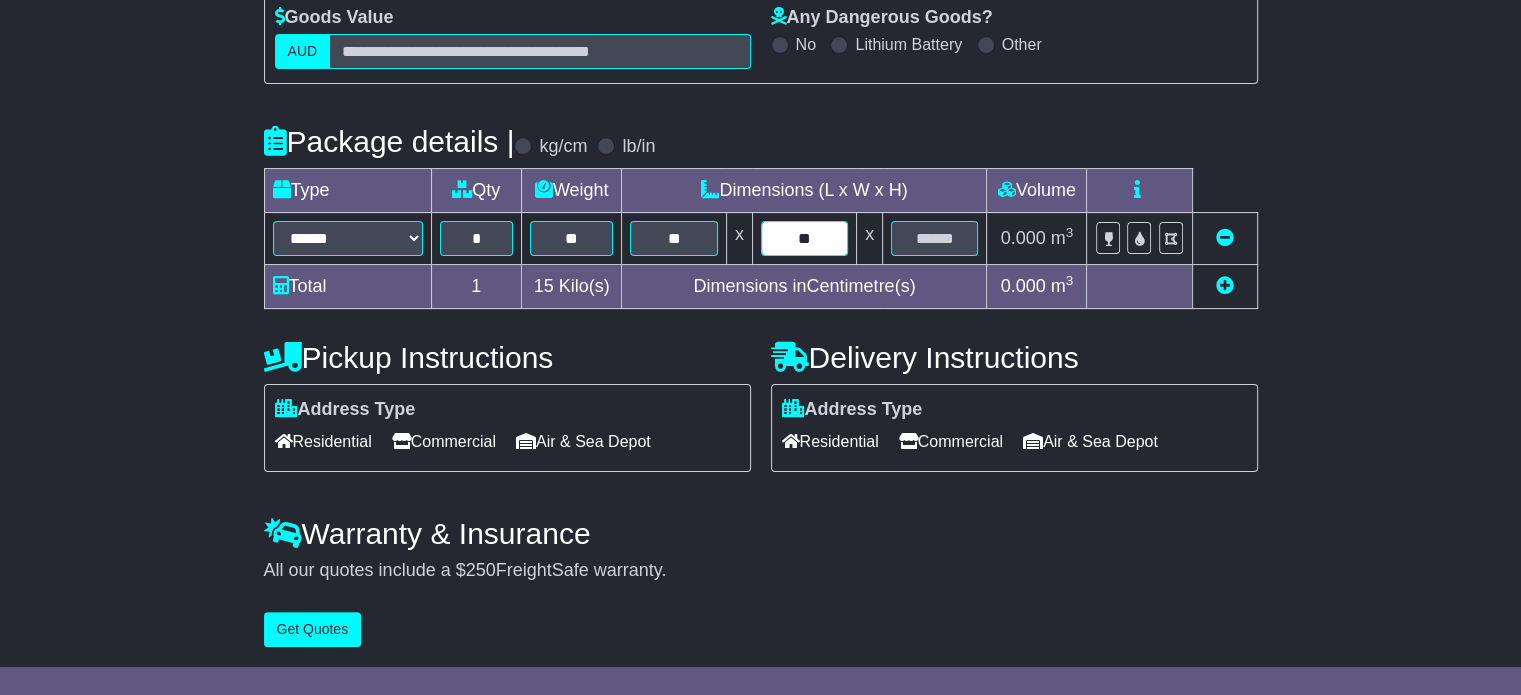 type on "**" 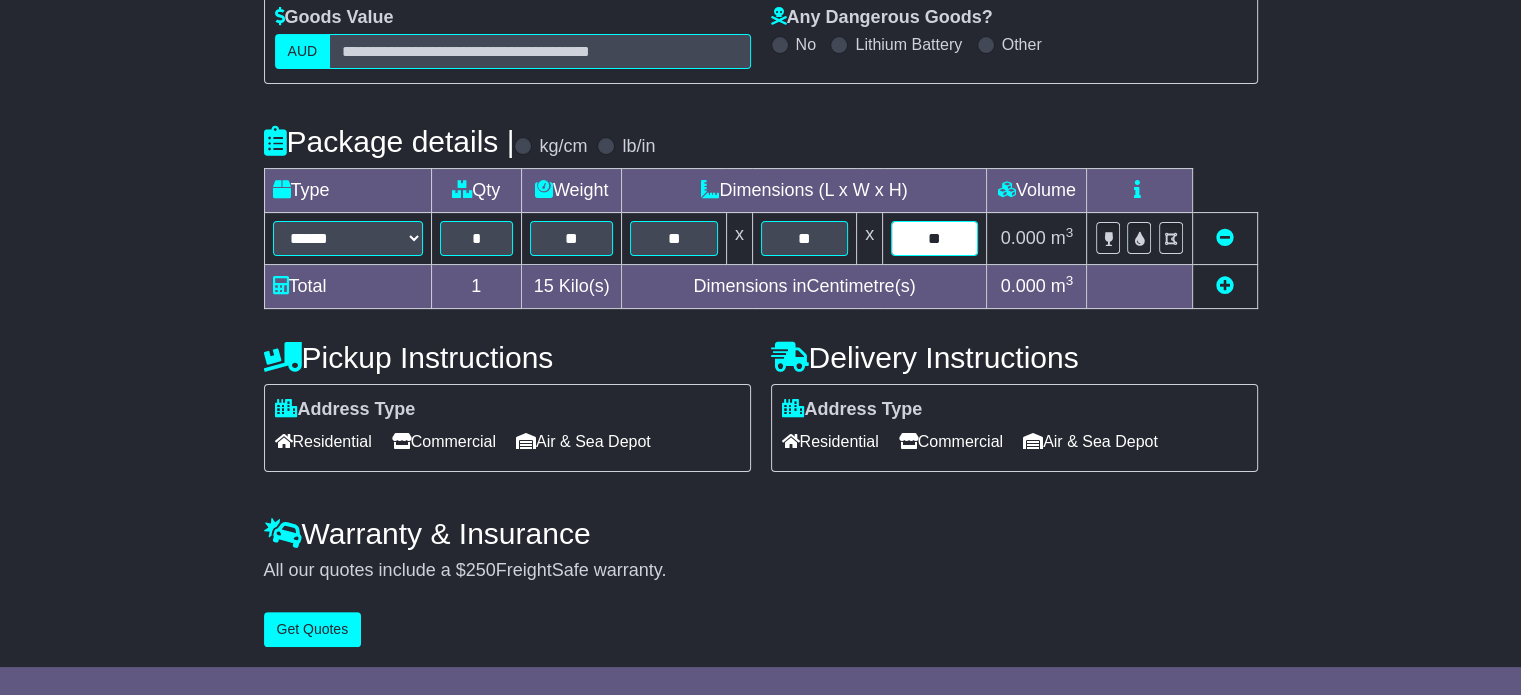type on "**" 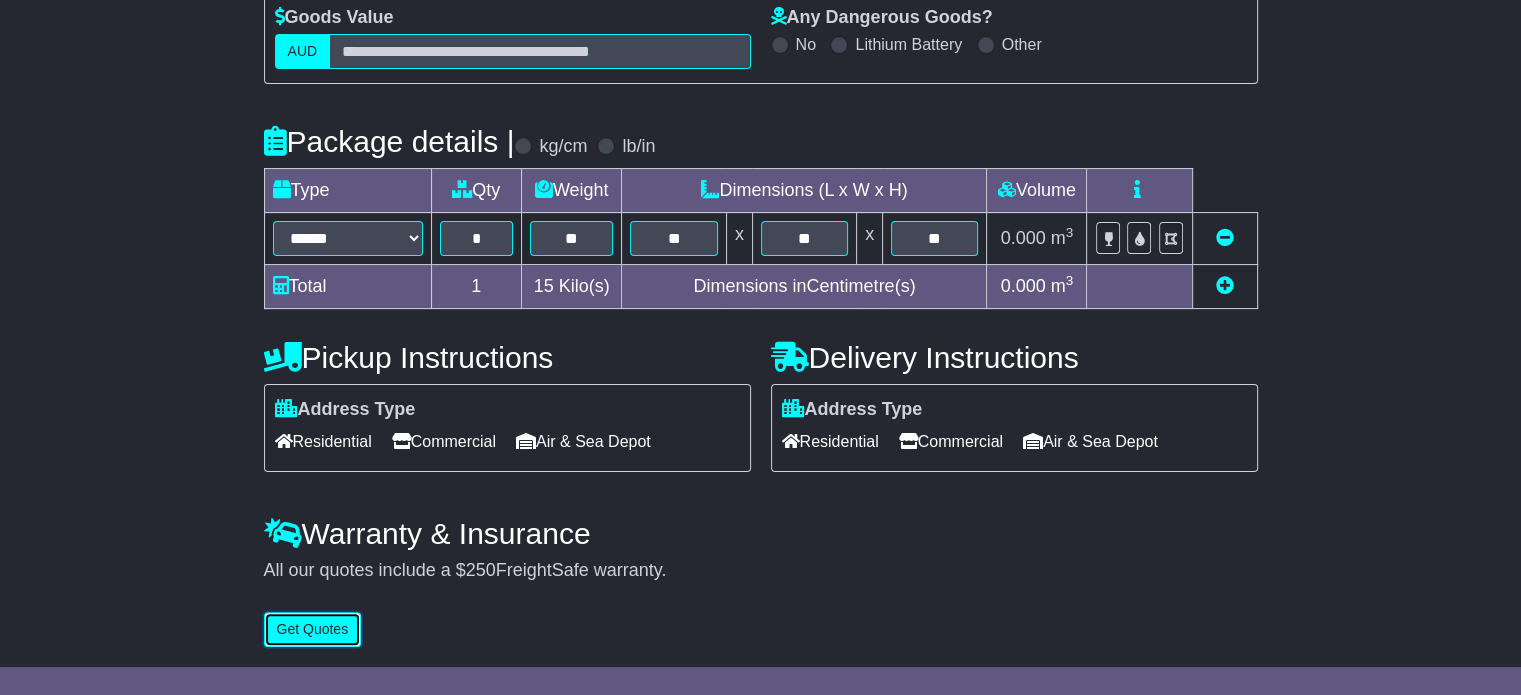 type 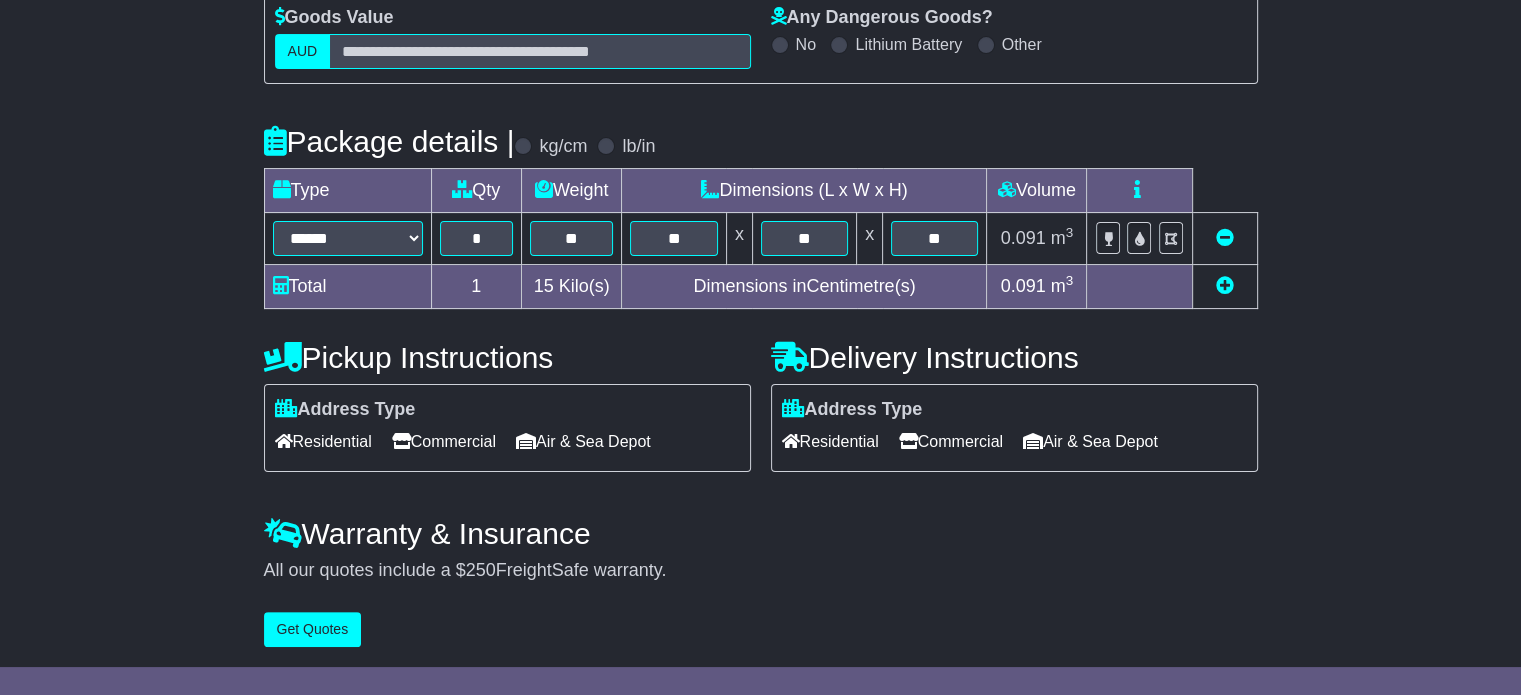 click on "Residential" at bounding box center (323, 441) 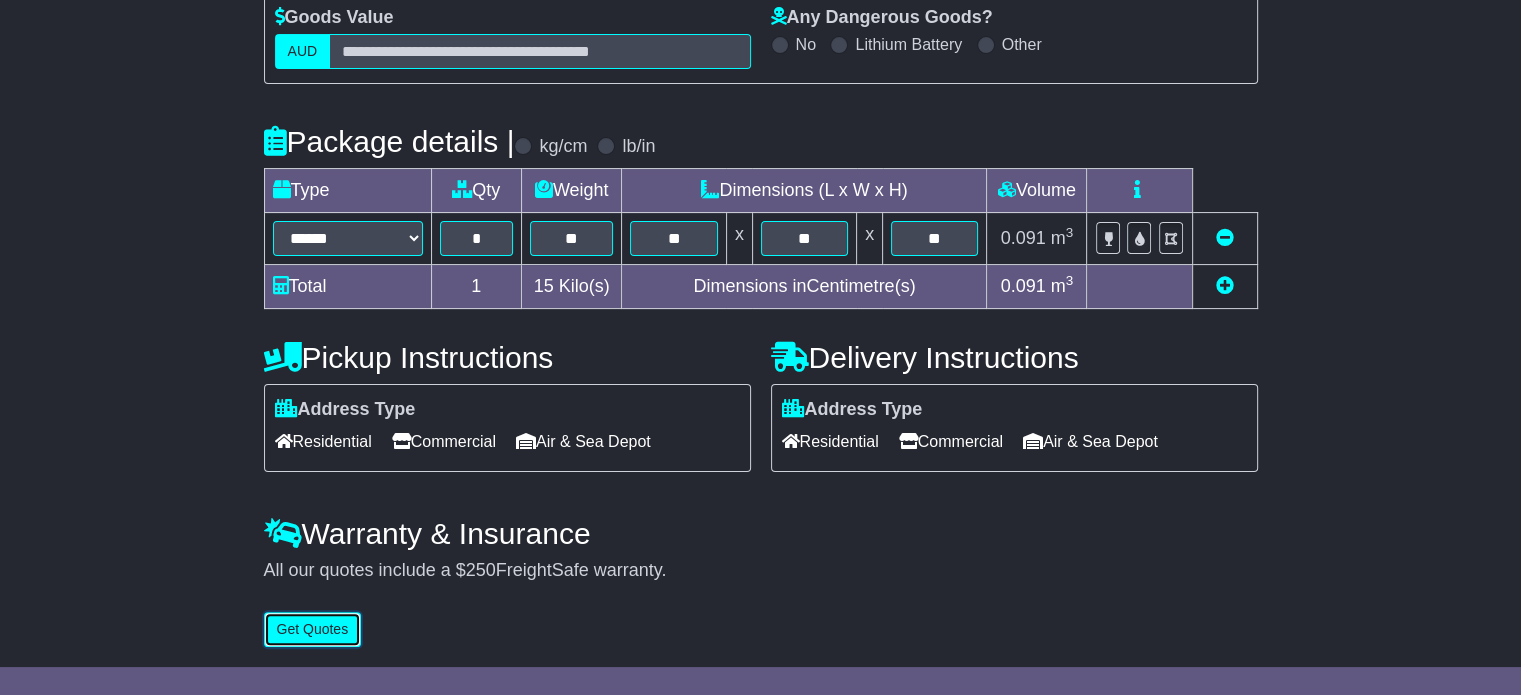 click on "Get Quotes" at bounding box center [313, 629] 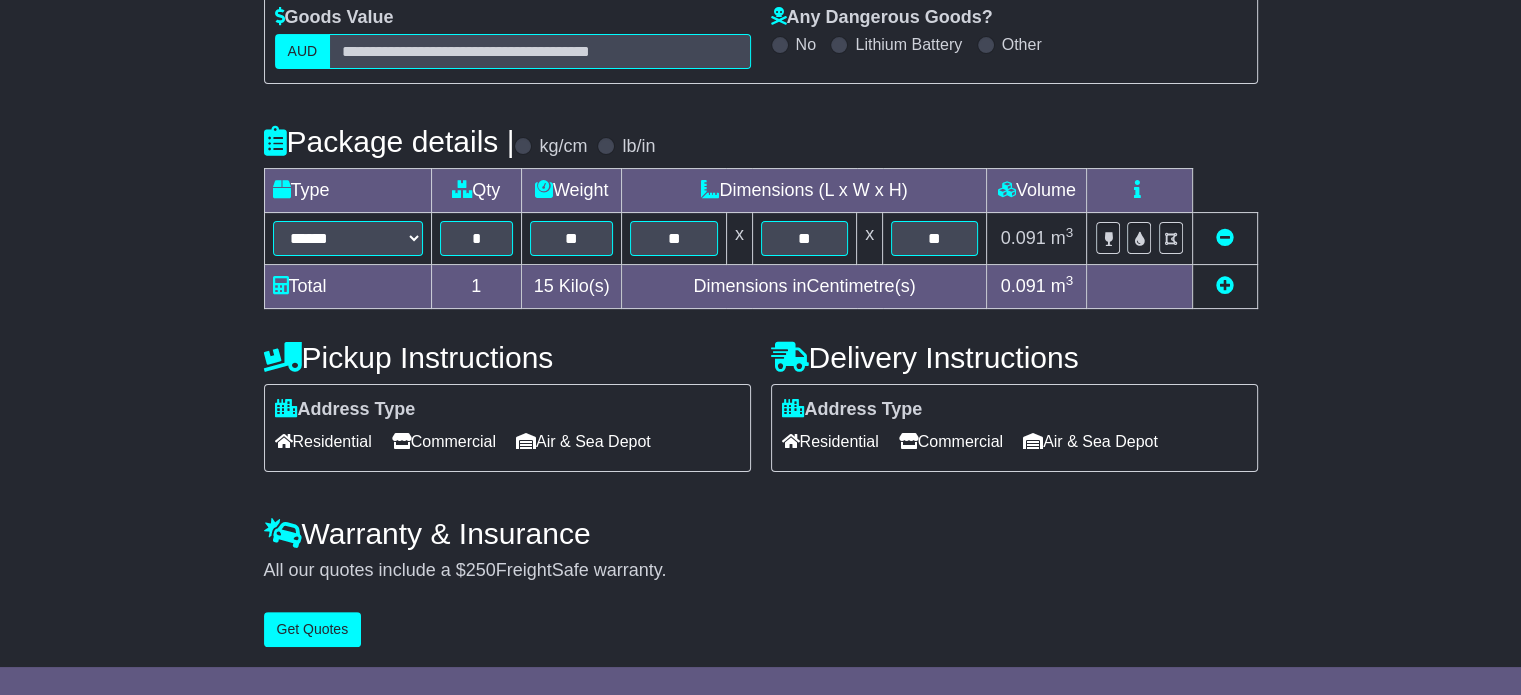 scroll, scrollTop: 0, scrollLeft: 0, axis: both 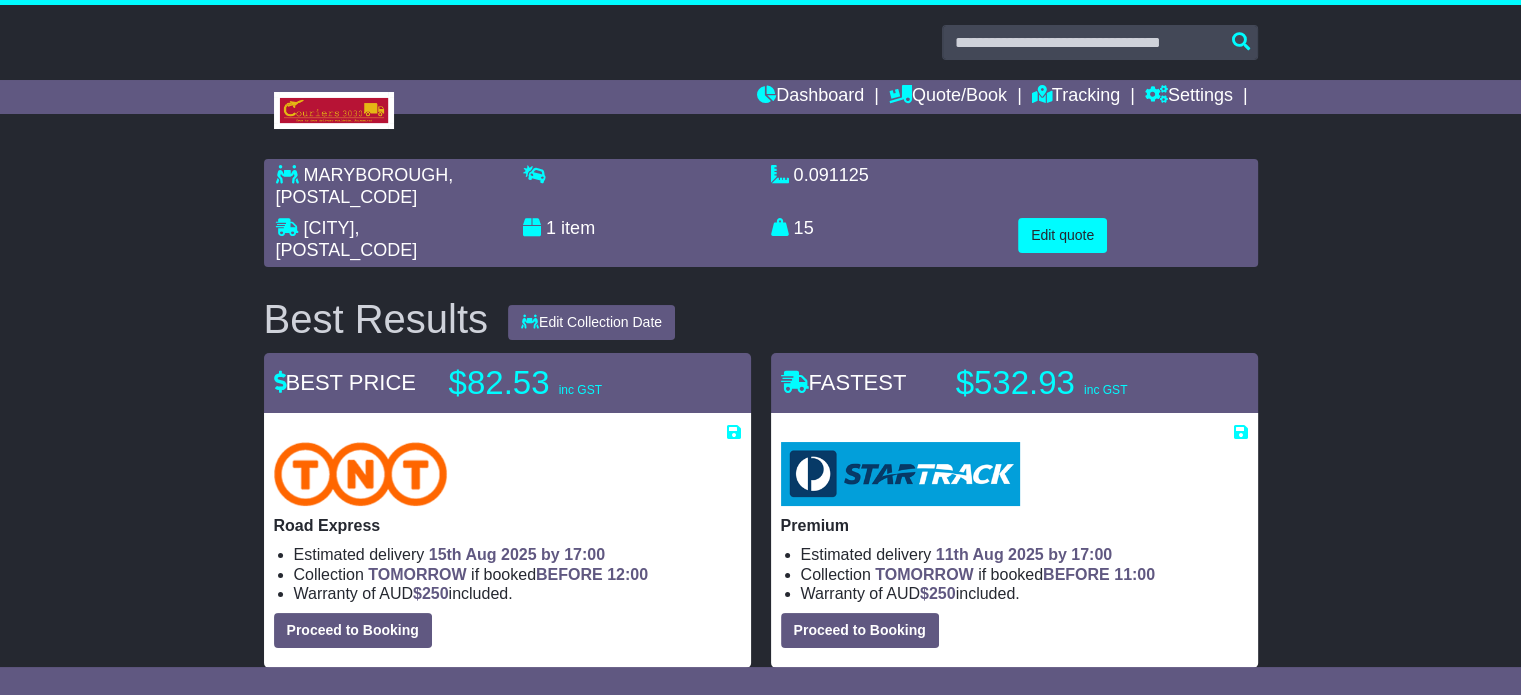 click at bounding box center (760, 77) 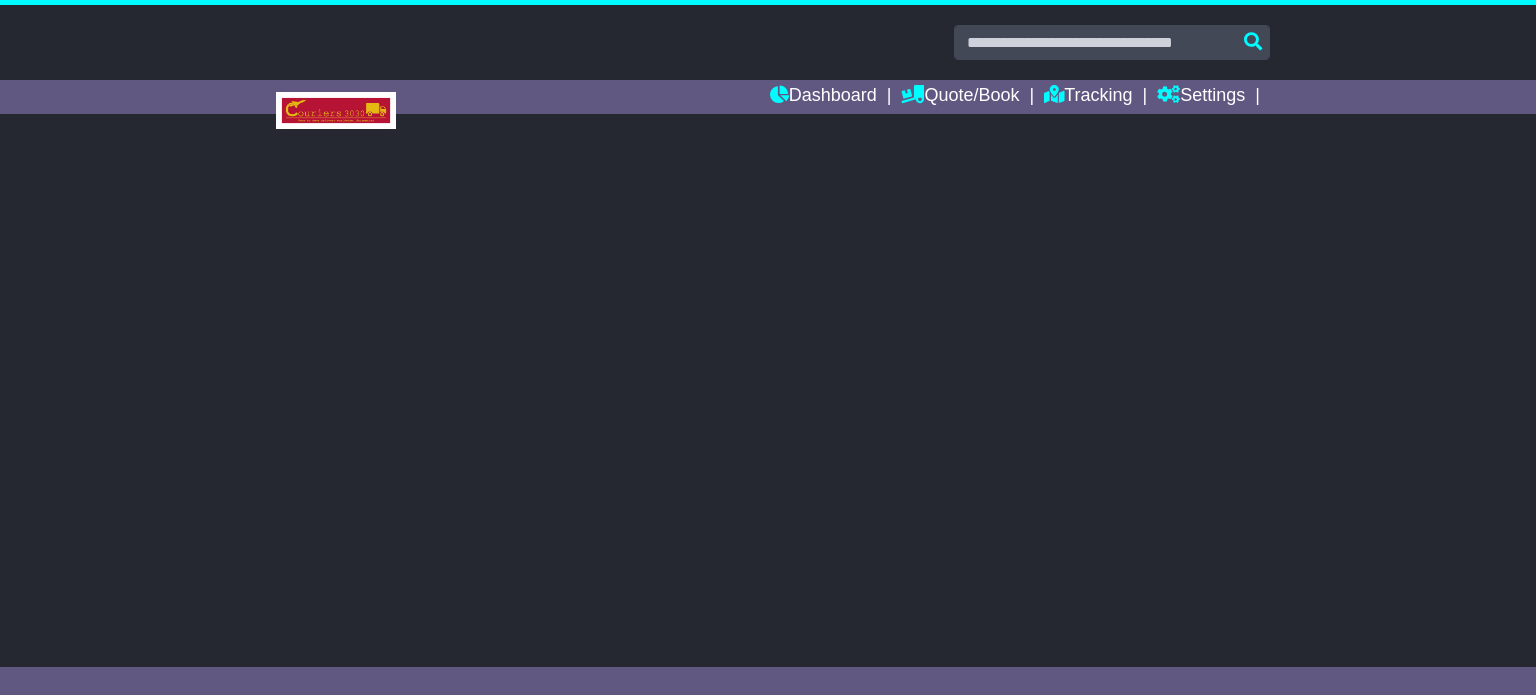scroll, scrollTop: 0, scrollLeft: 0, axis: both 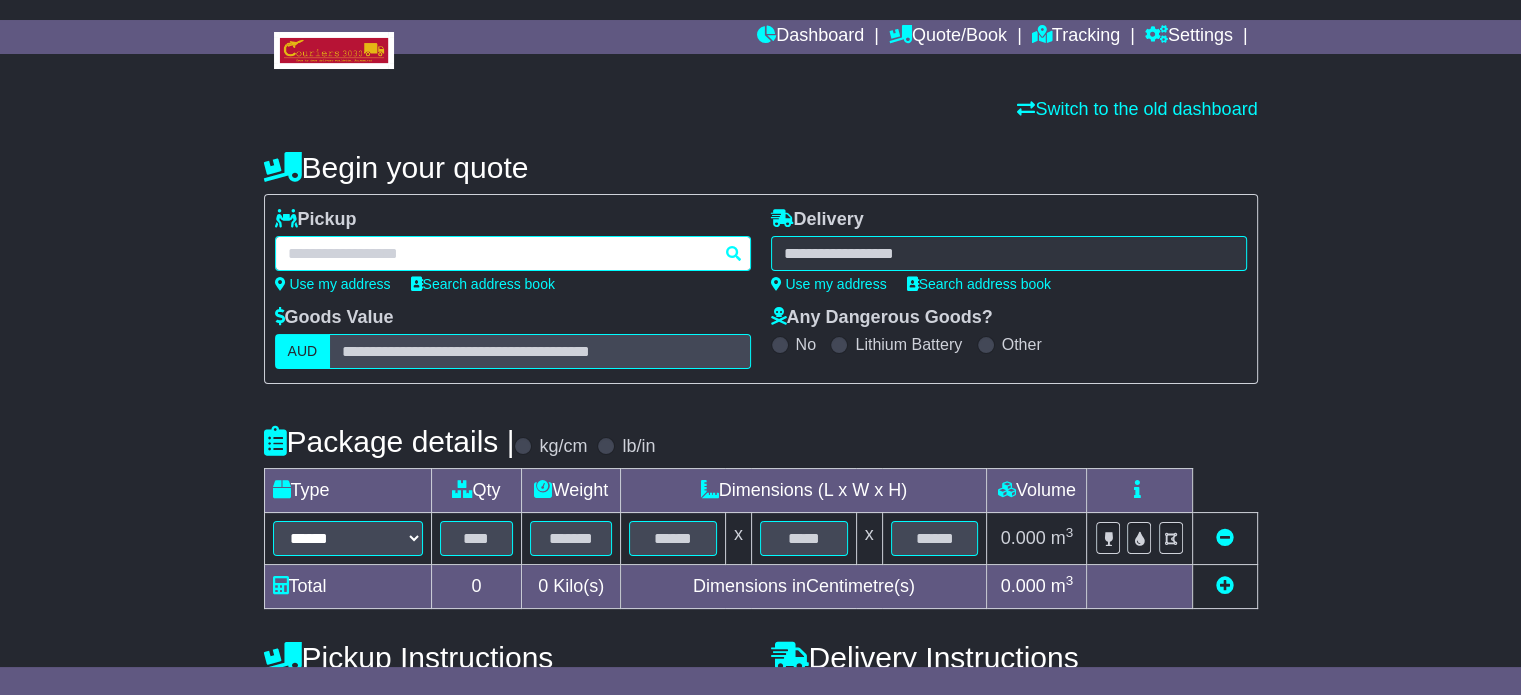 click at bounding box center [513, 253] 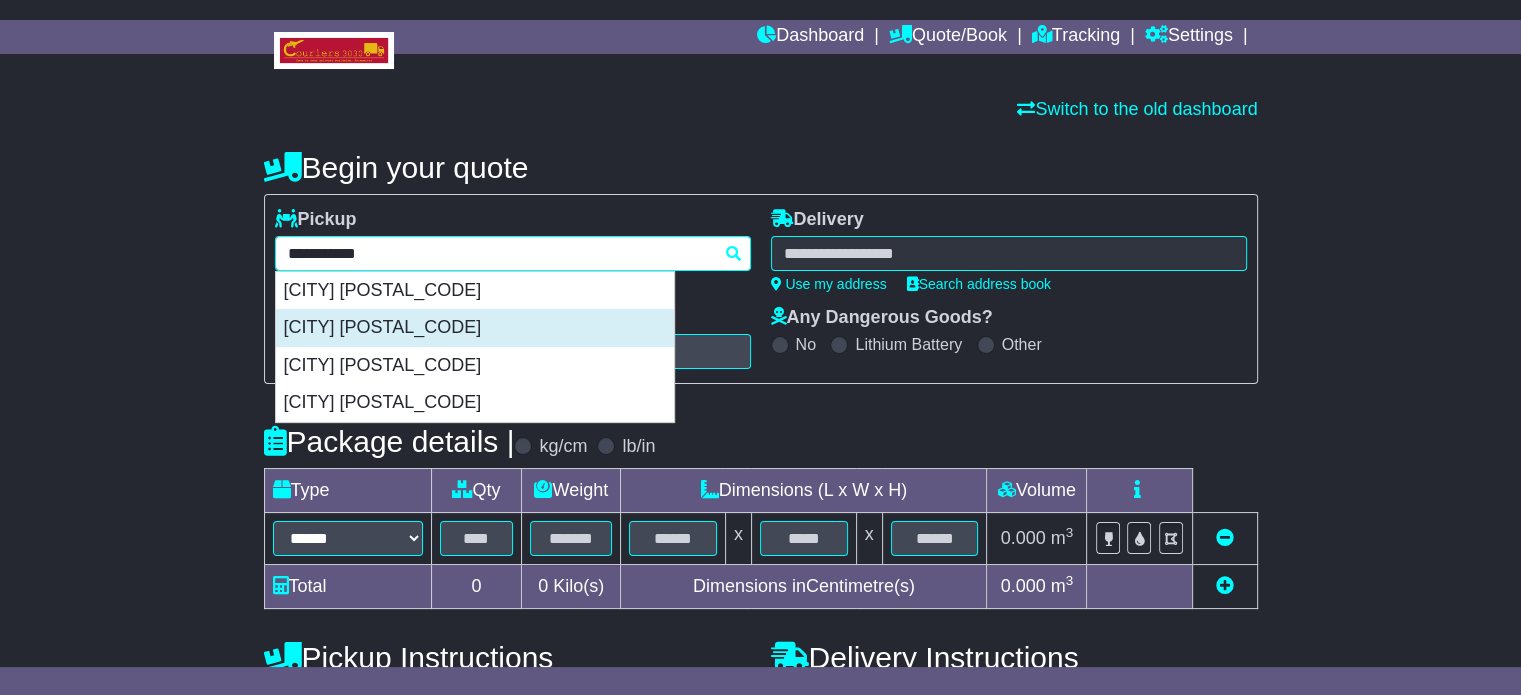 click on "[CITY] [POSTAL_CODE]" at bounding box center [475, 328] 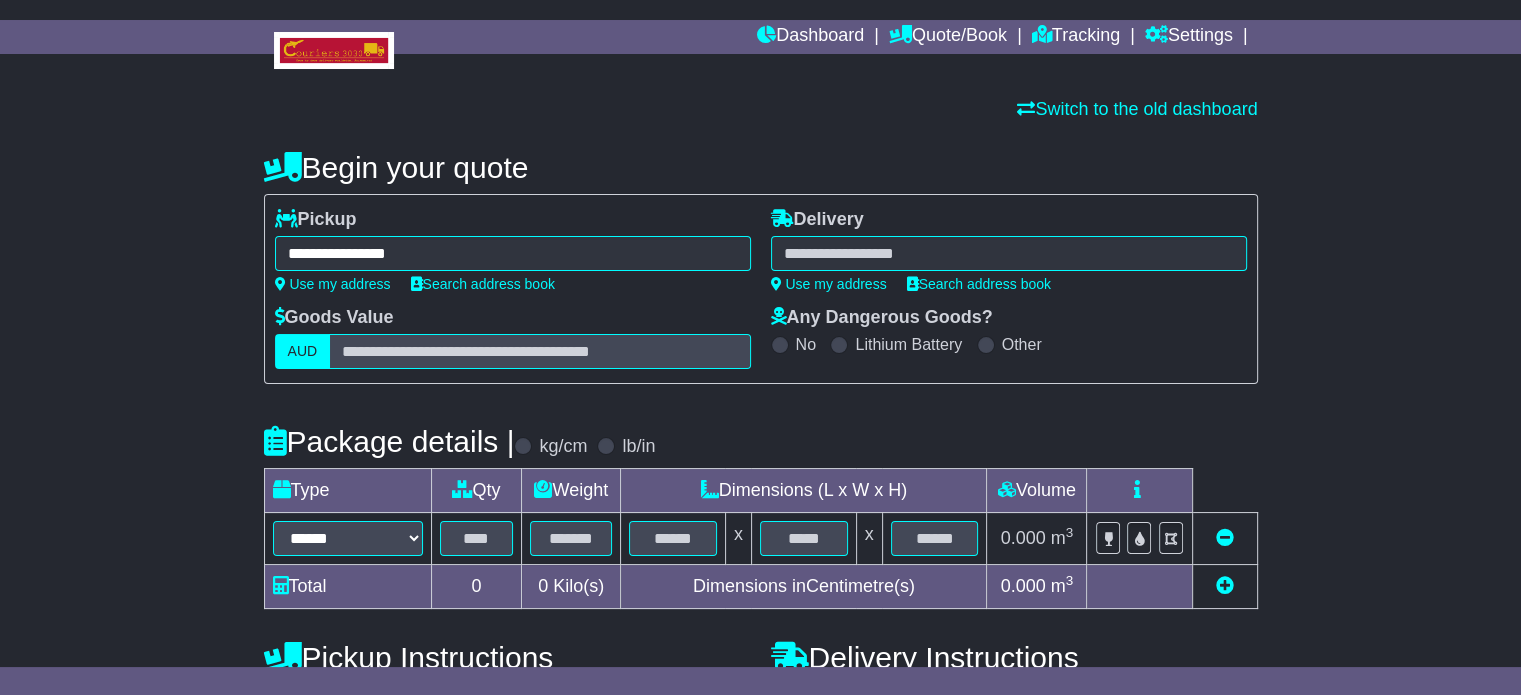 type on "**********" 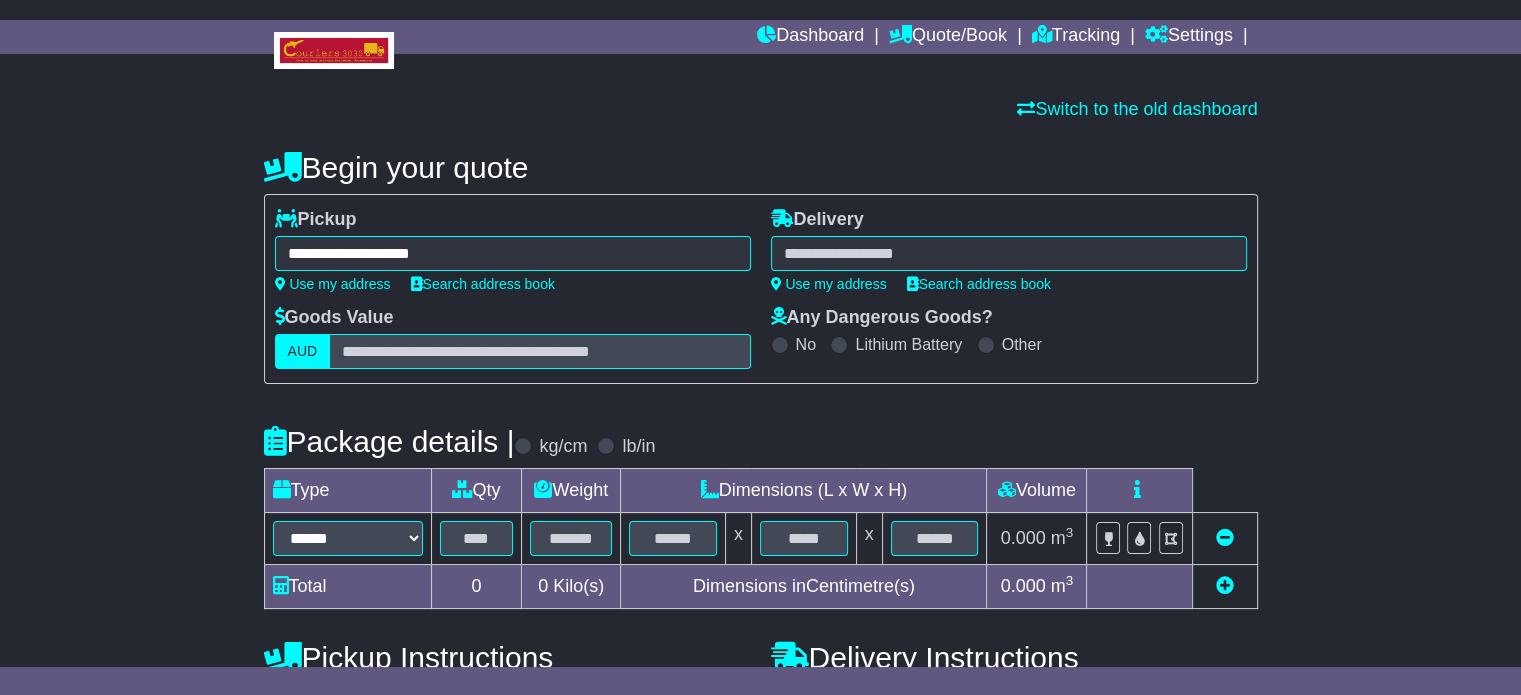 click at bounding box center (1009, 253) 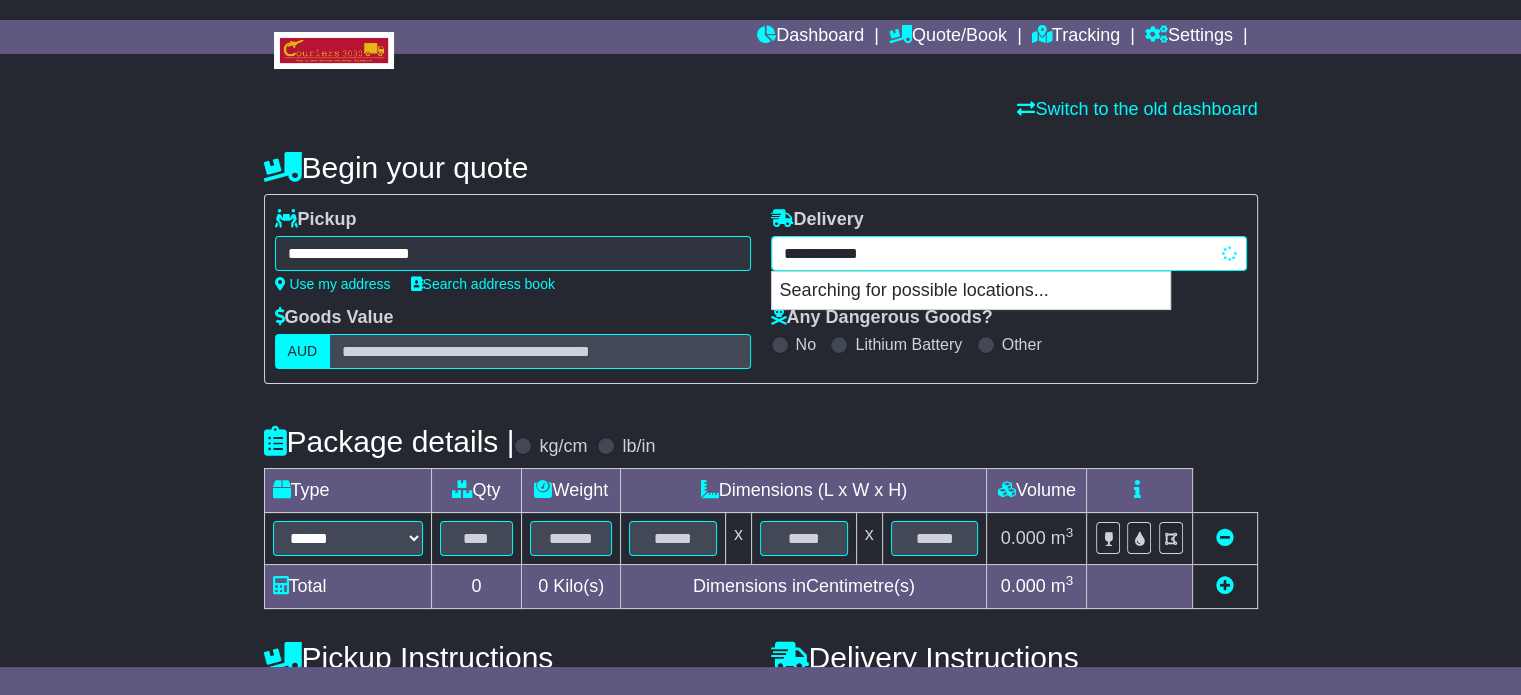 type on "**********" 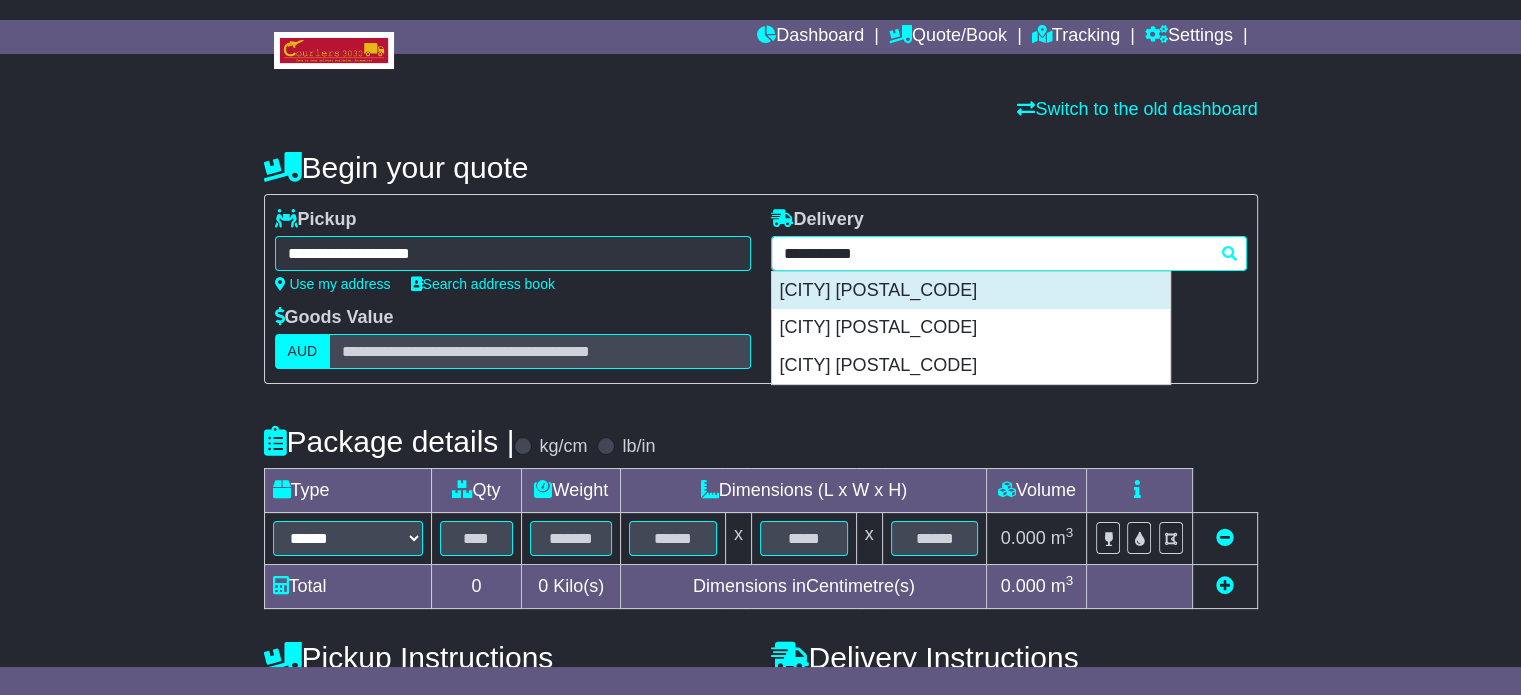 click on "[CITY] [POSTAL_CODE]" at bounding box center (971, 291) 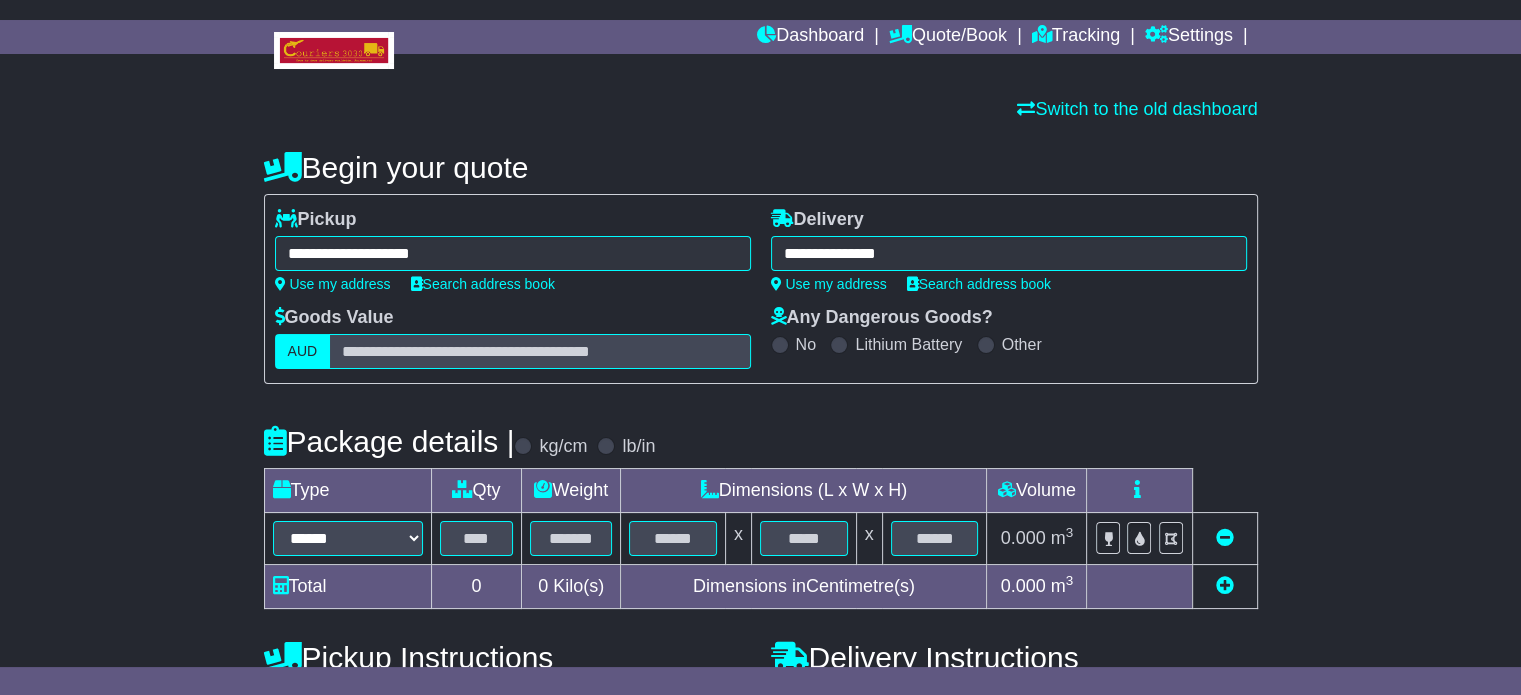 type on "**********" 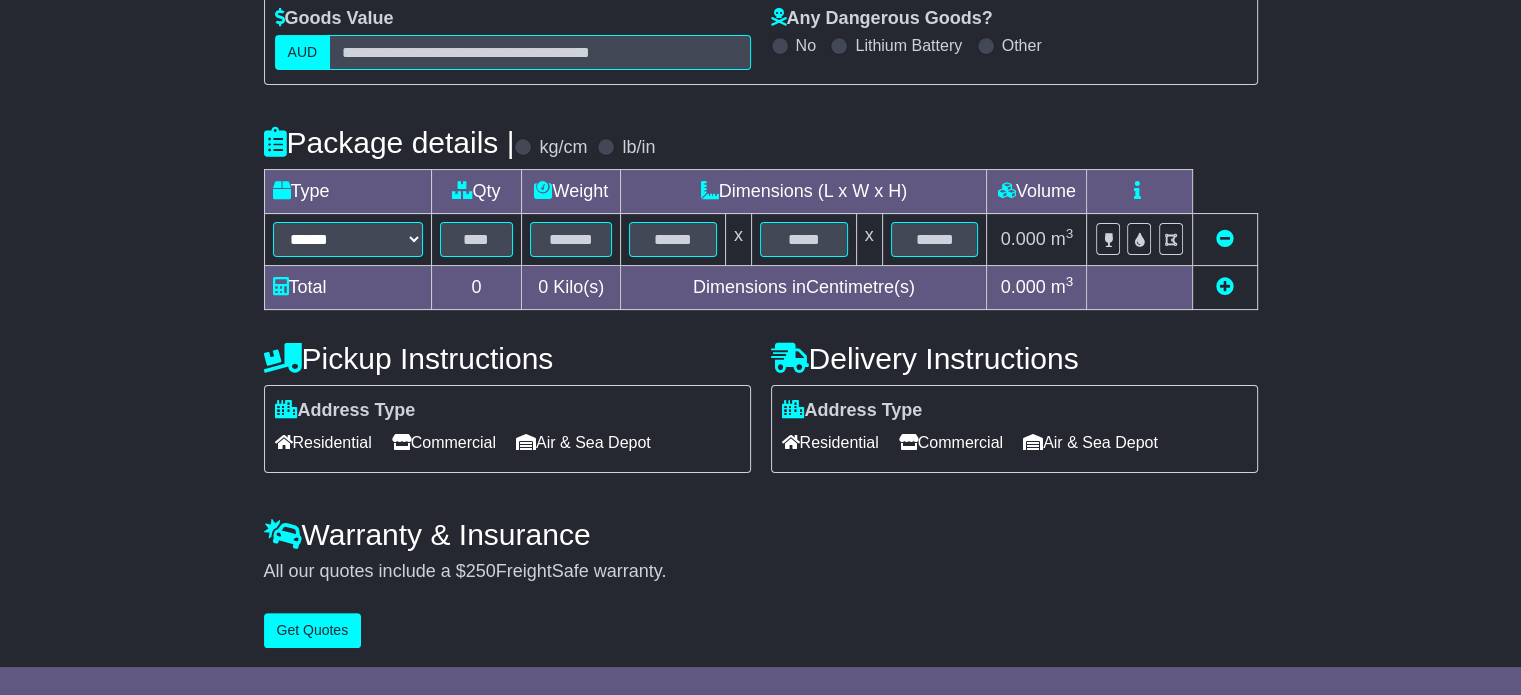 scroll, scrollTop: 360, scrollLeft: 0, axis: vertical 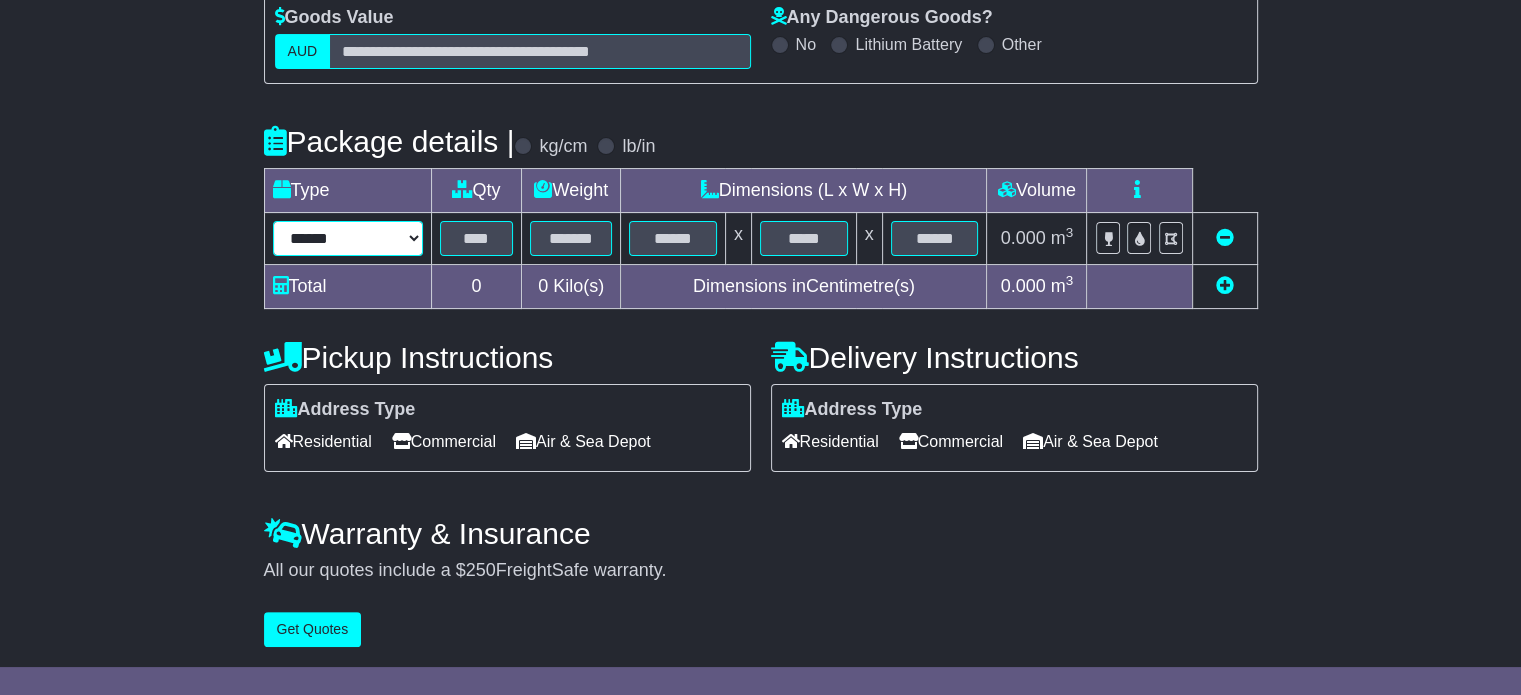 click on "****** ****** *** ******** ***** **** **** ****** *** *******" at bounding box center (348, 238) 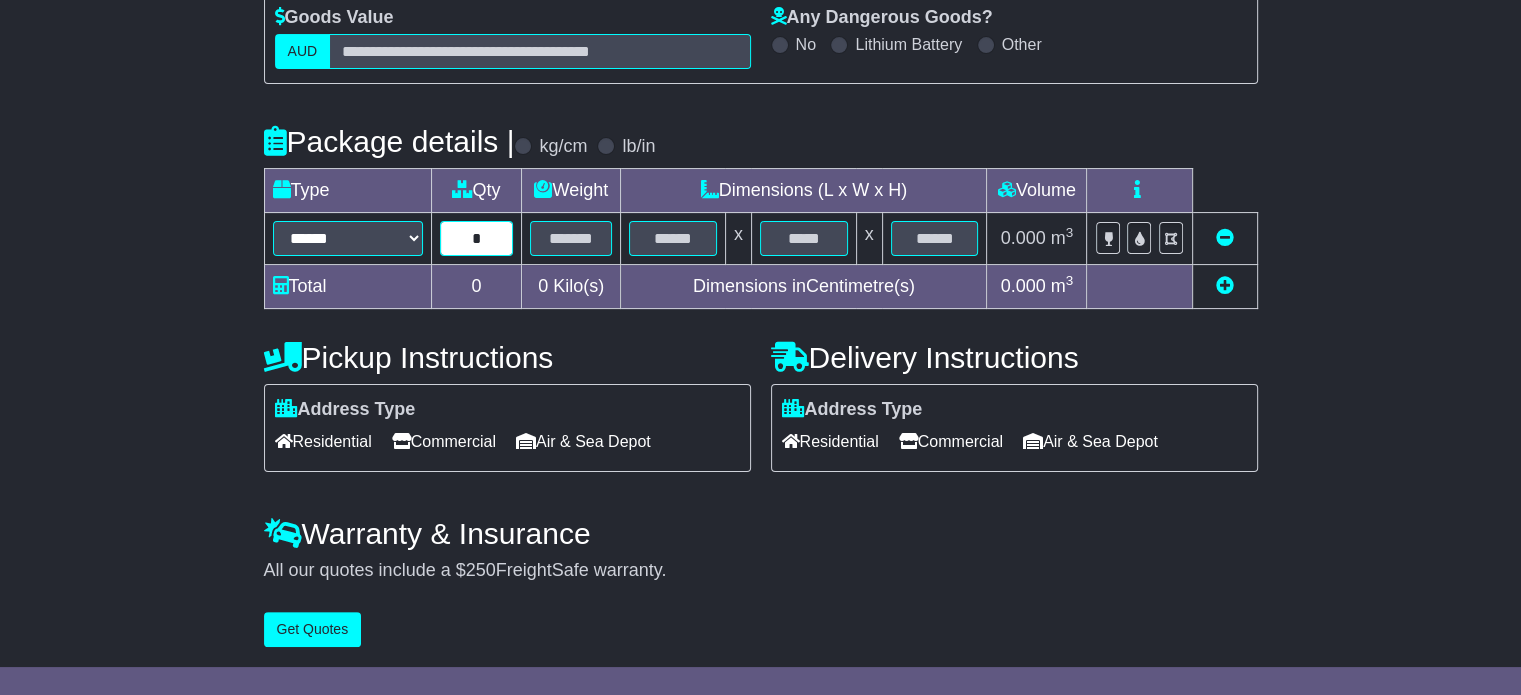 type on "*" 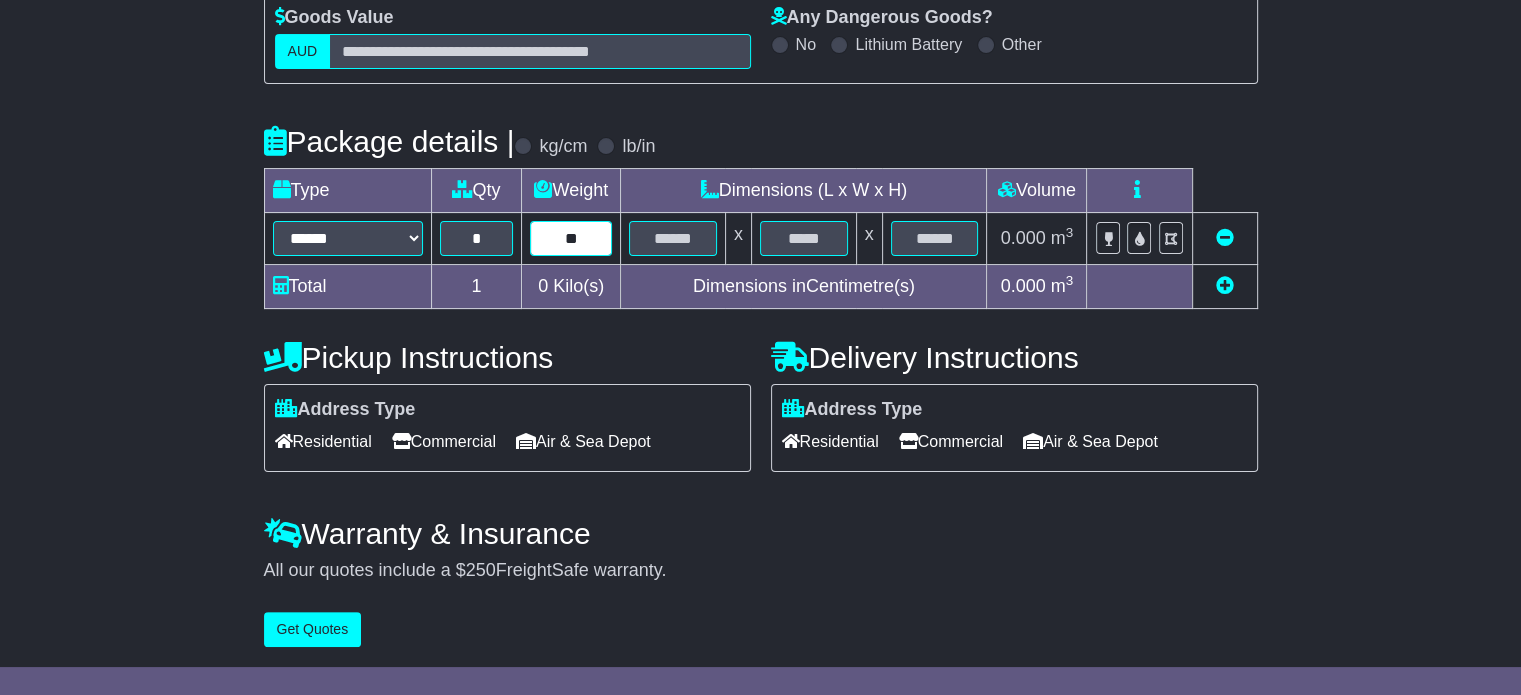 type on "**" 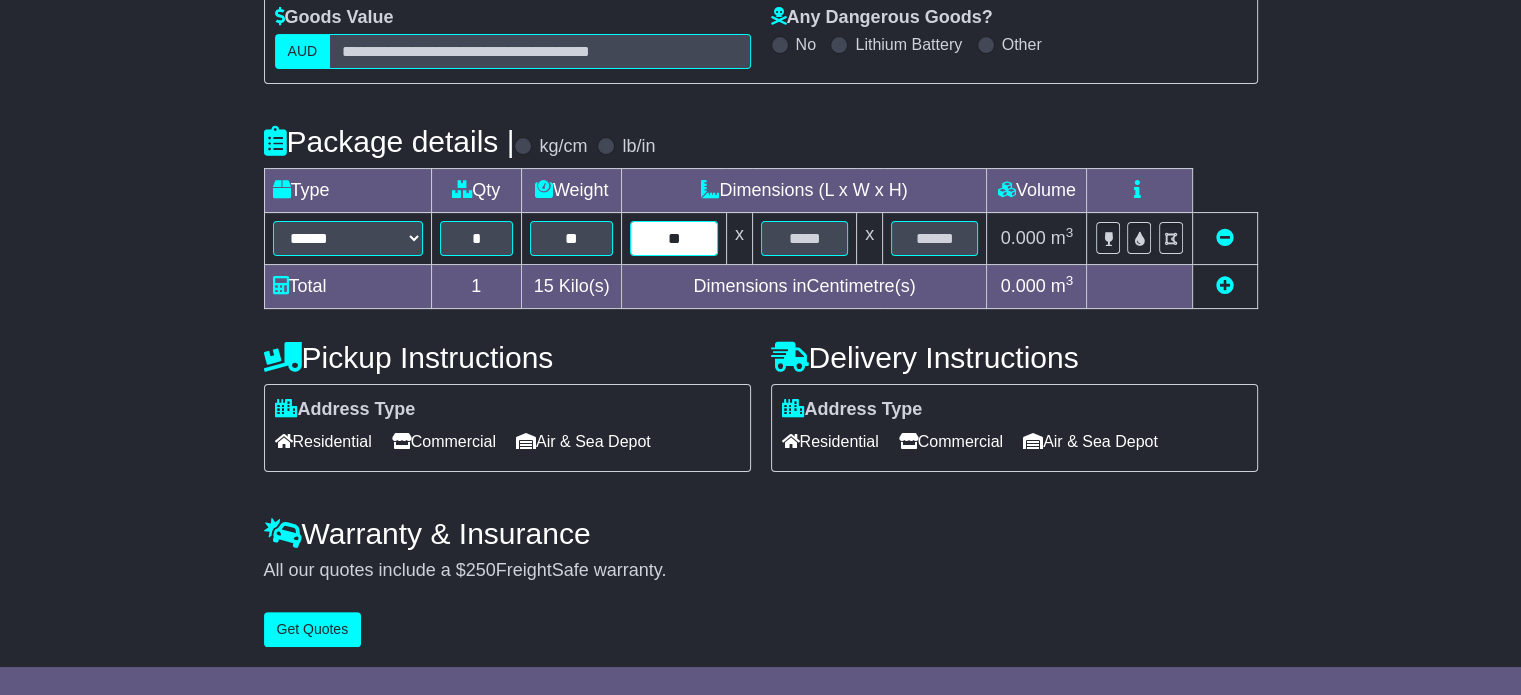 type on "**" 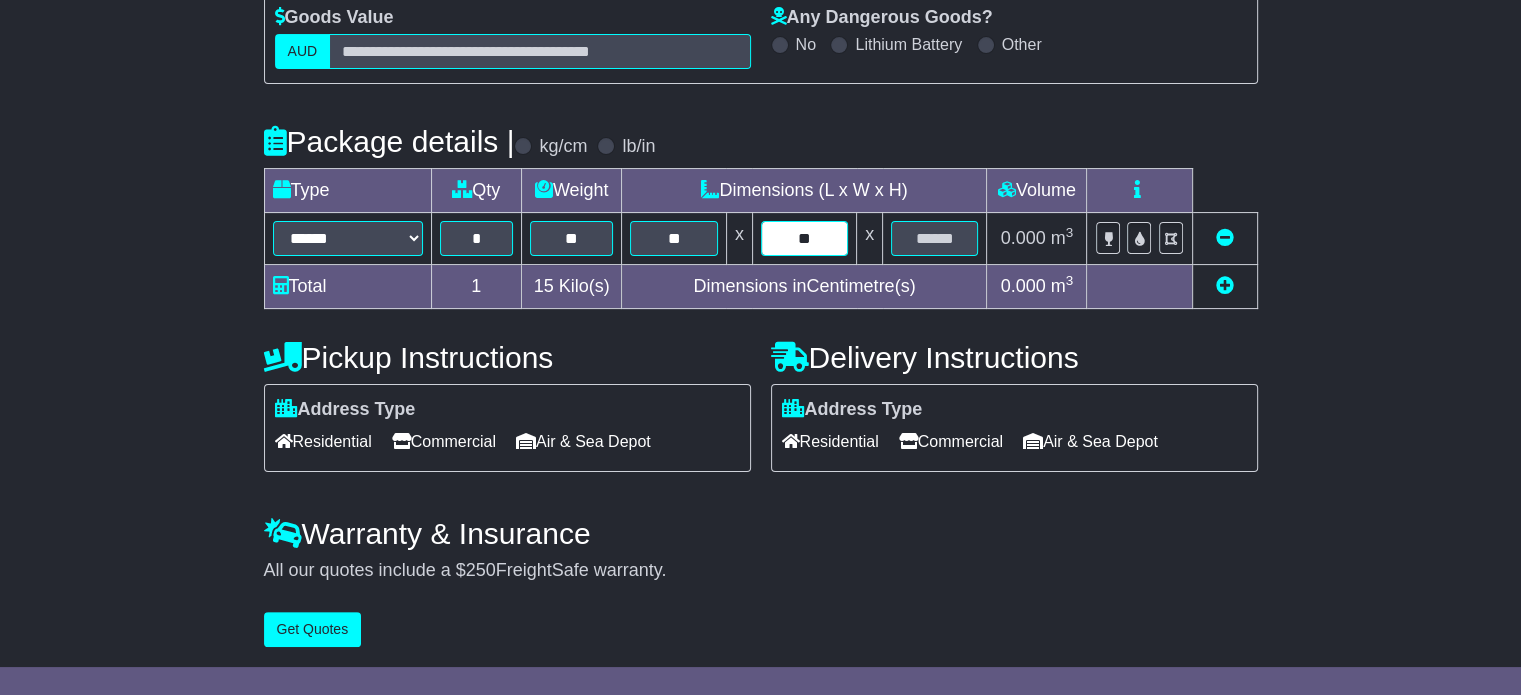 type on "**" 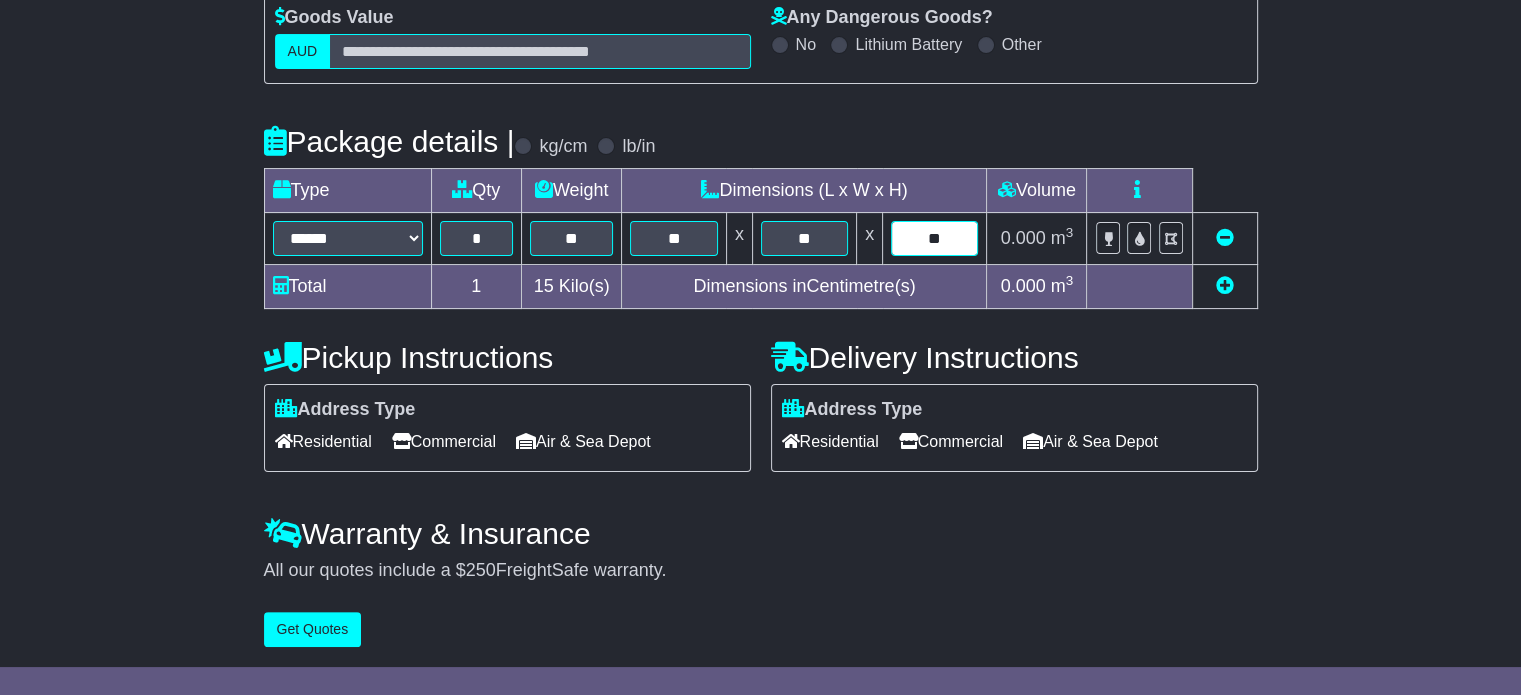type on "**" 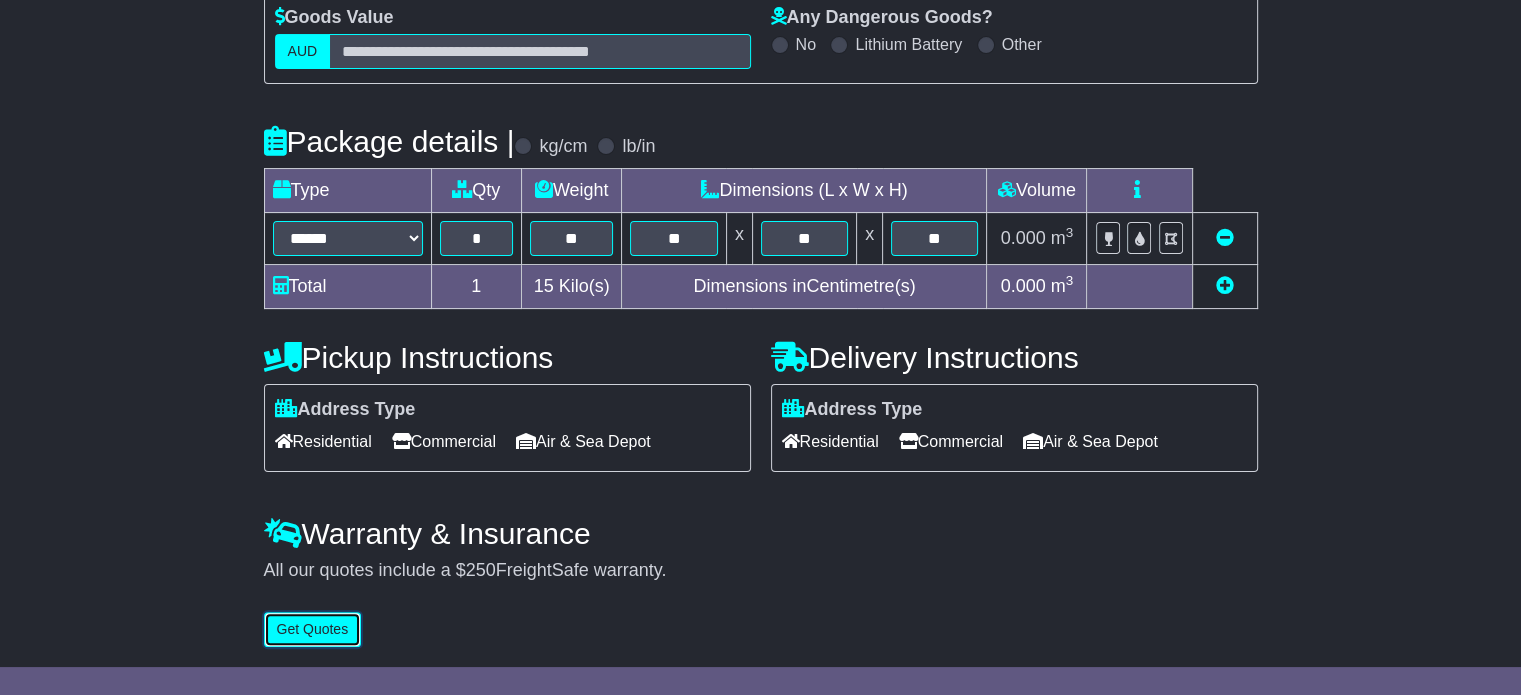 type 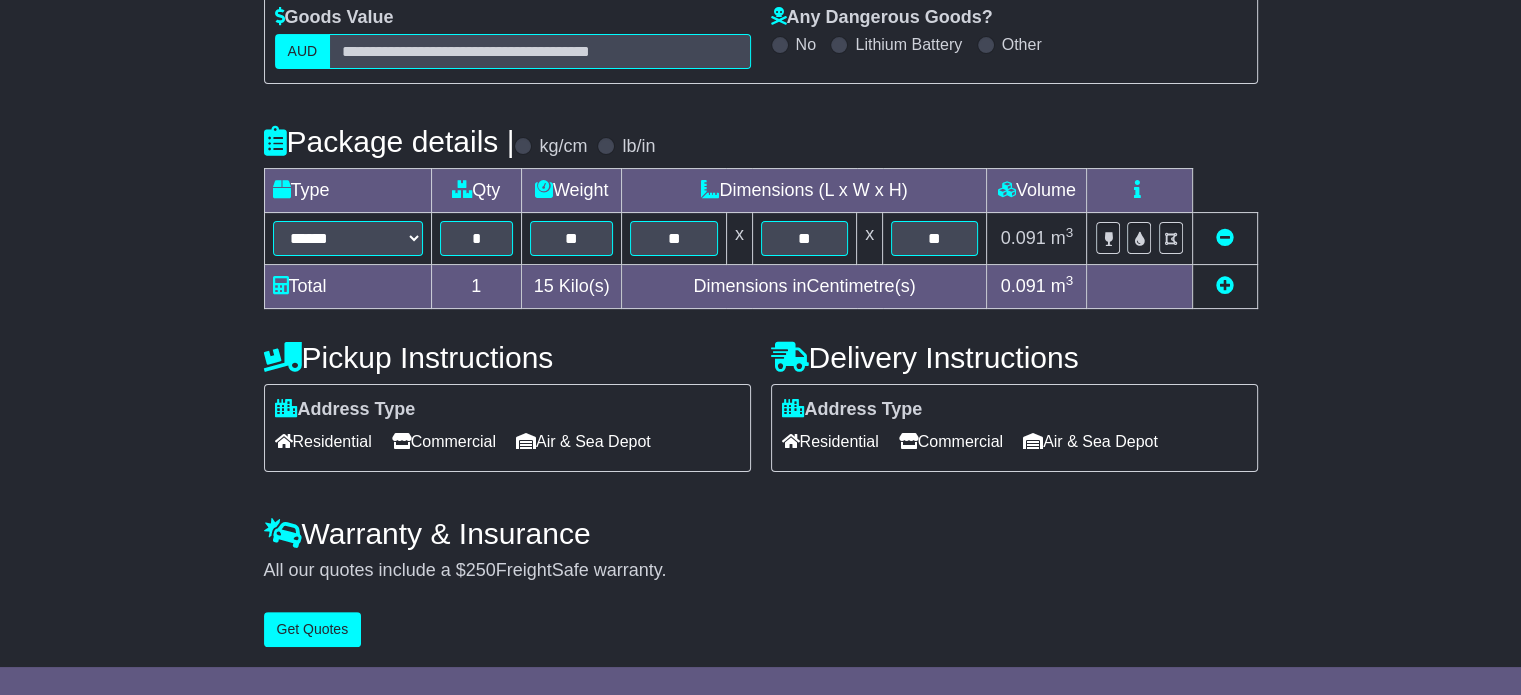 click on "Residential" at bounding box center [323, 441] 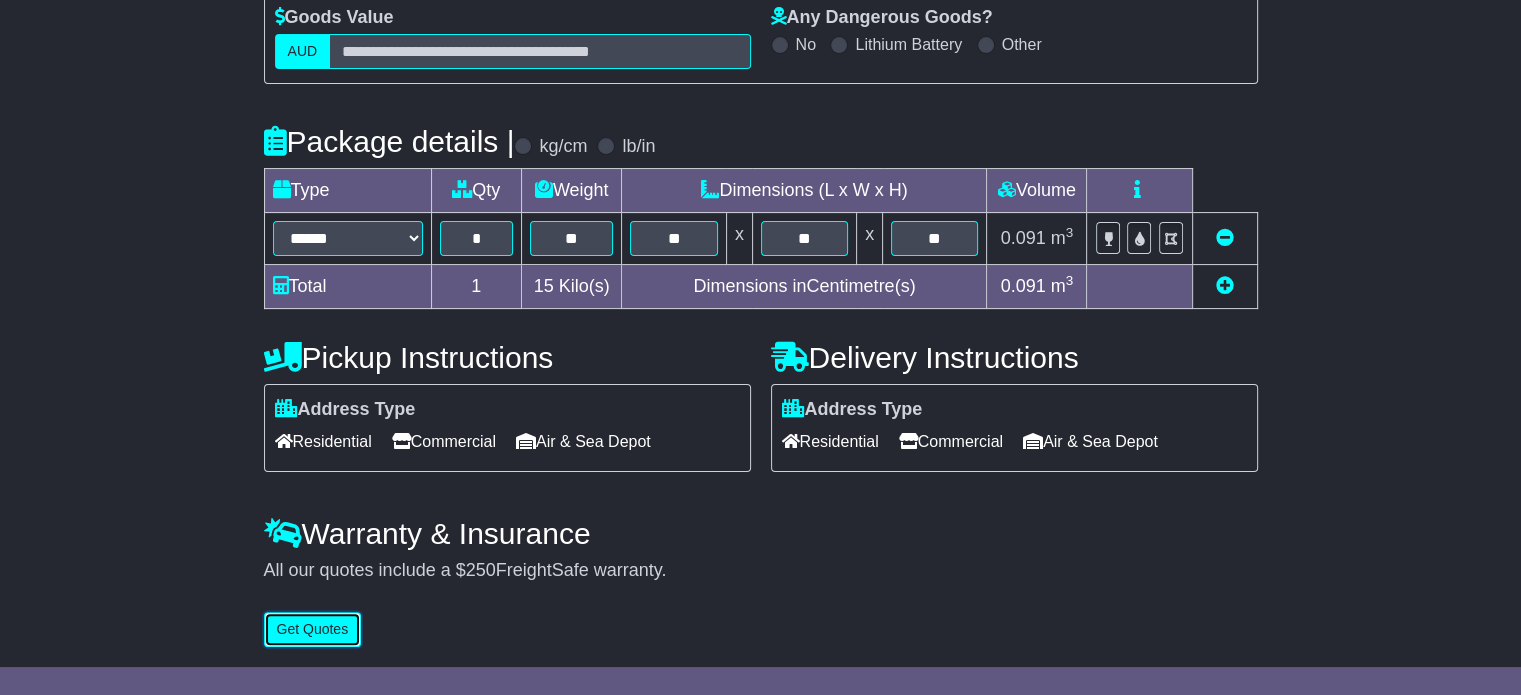 click on "Get Quotes" at bounding box center (313, 629) 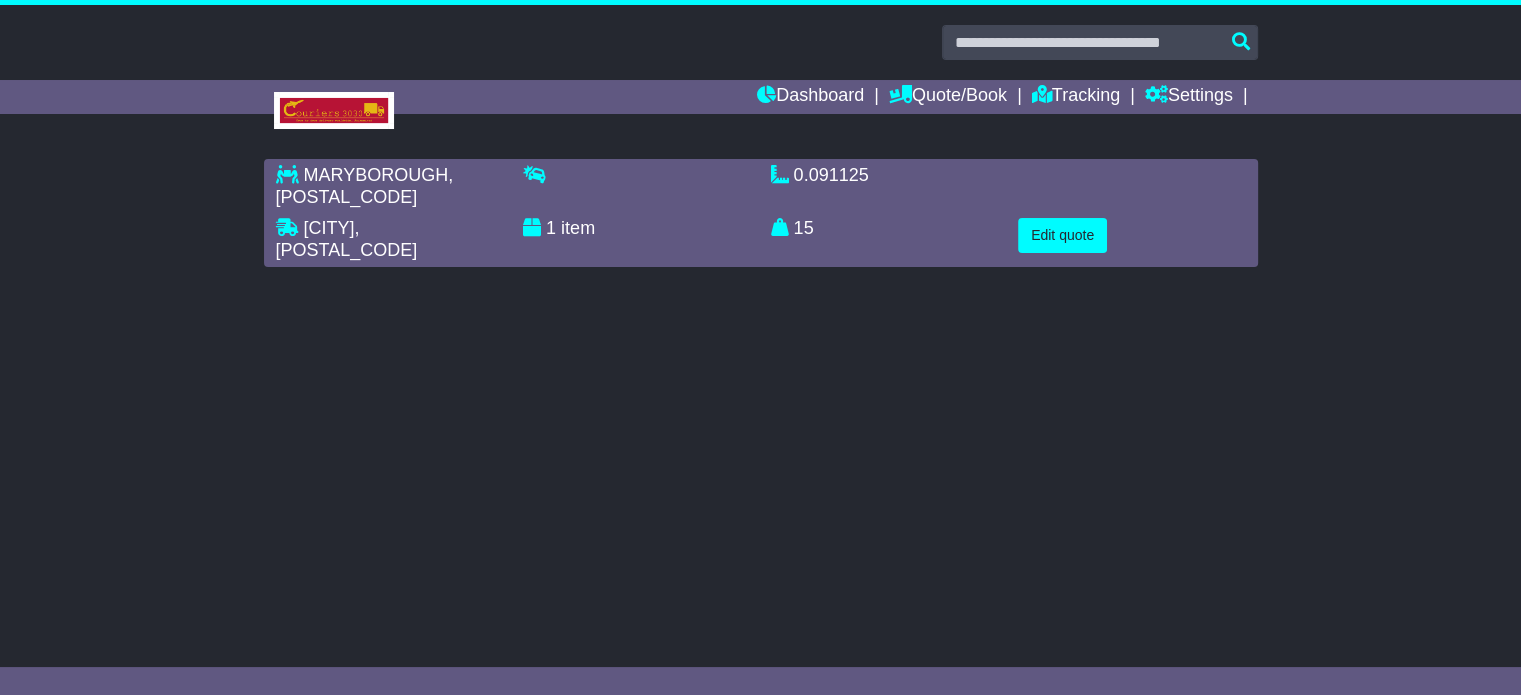 scroll, scrollTop: 0, scrollLeft: 0, axis: both 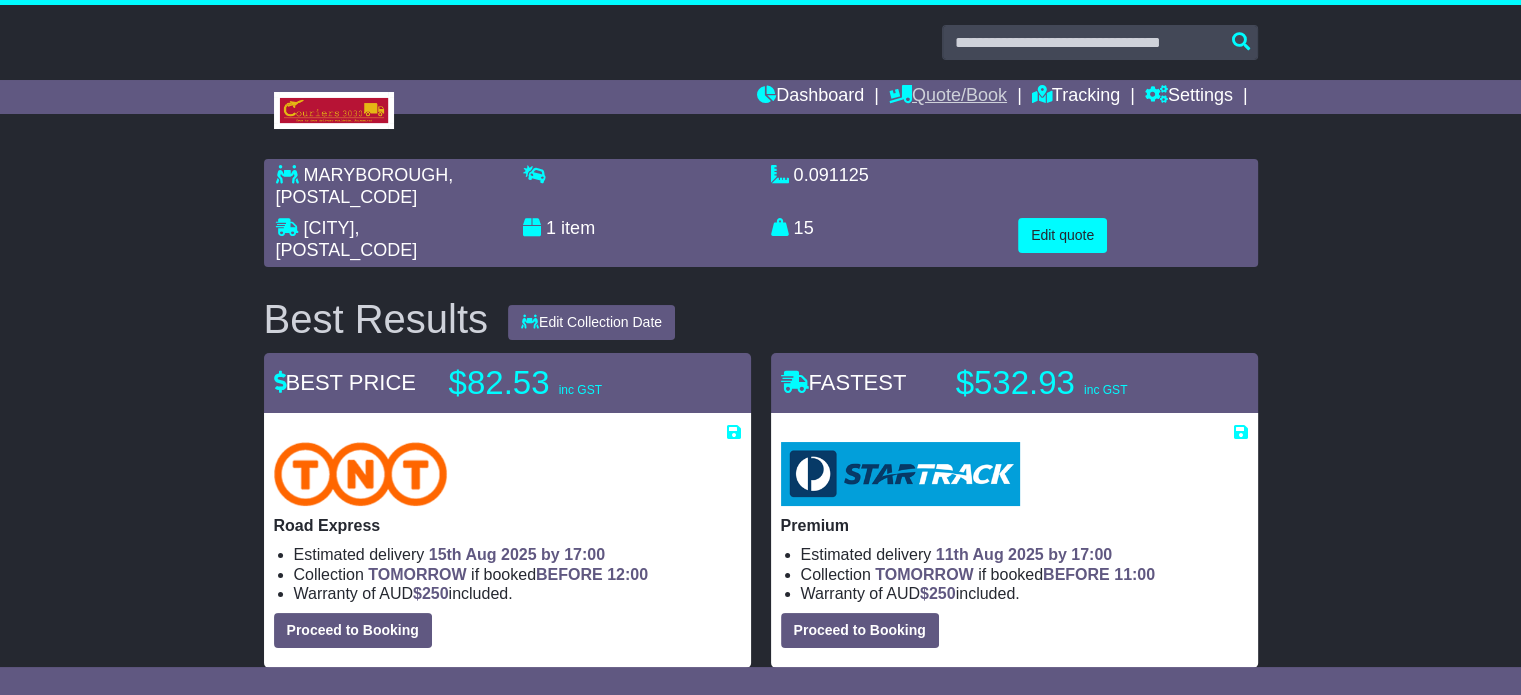 click on "Quote/Book" at bounding box center [948, 97] 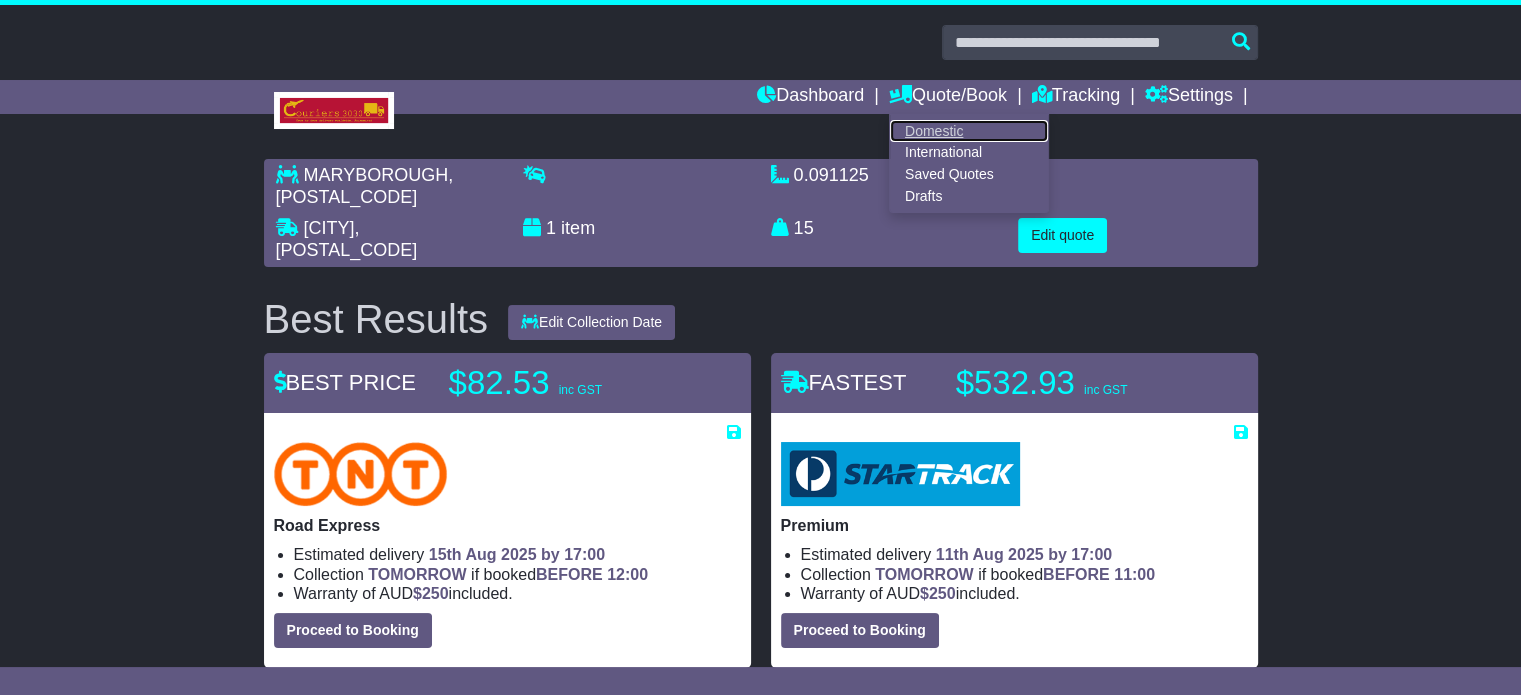 click on "Domestic" at bounding box center [969, 131] 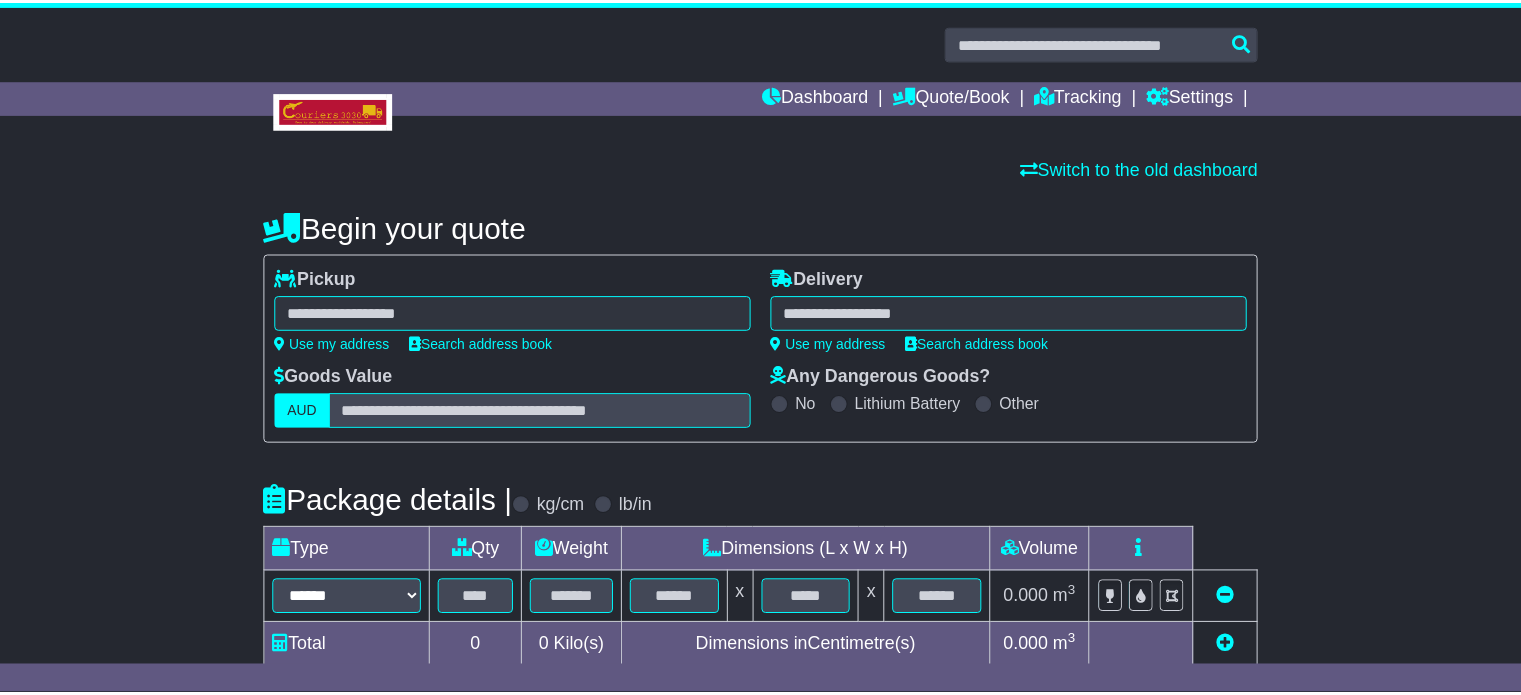 scroll, scrollTop: 0, scrollLeft: 0, axis: both 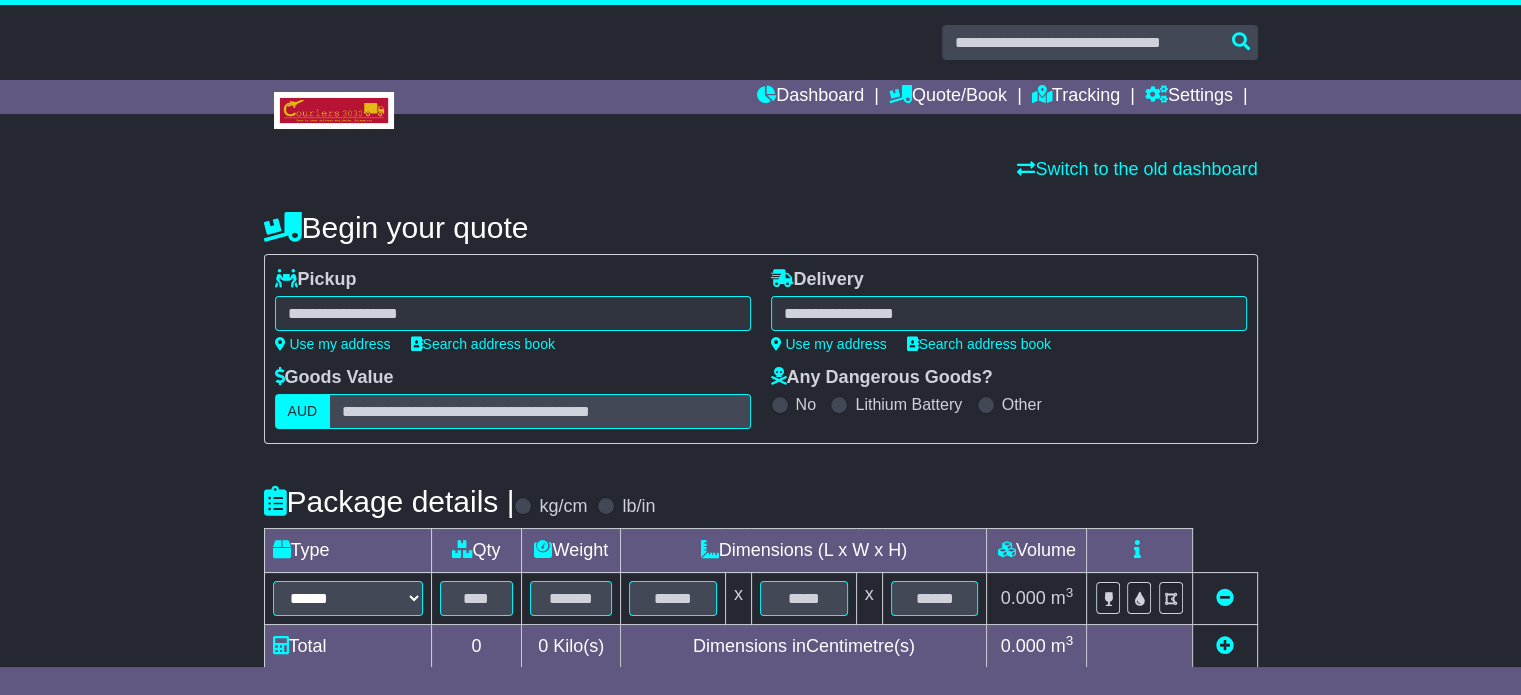 click at bounding box center (513, 313) 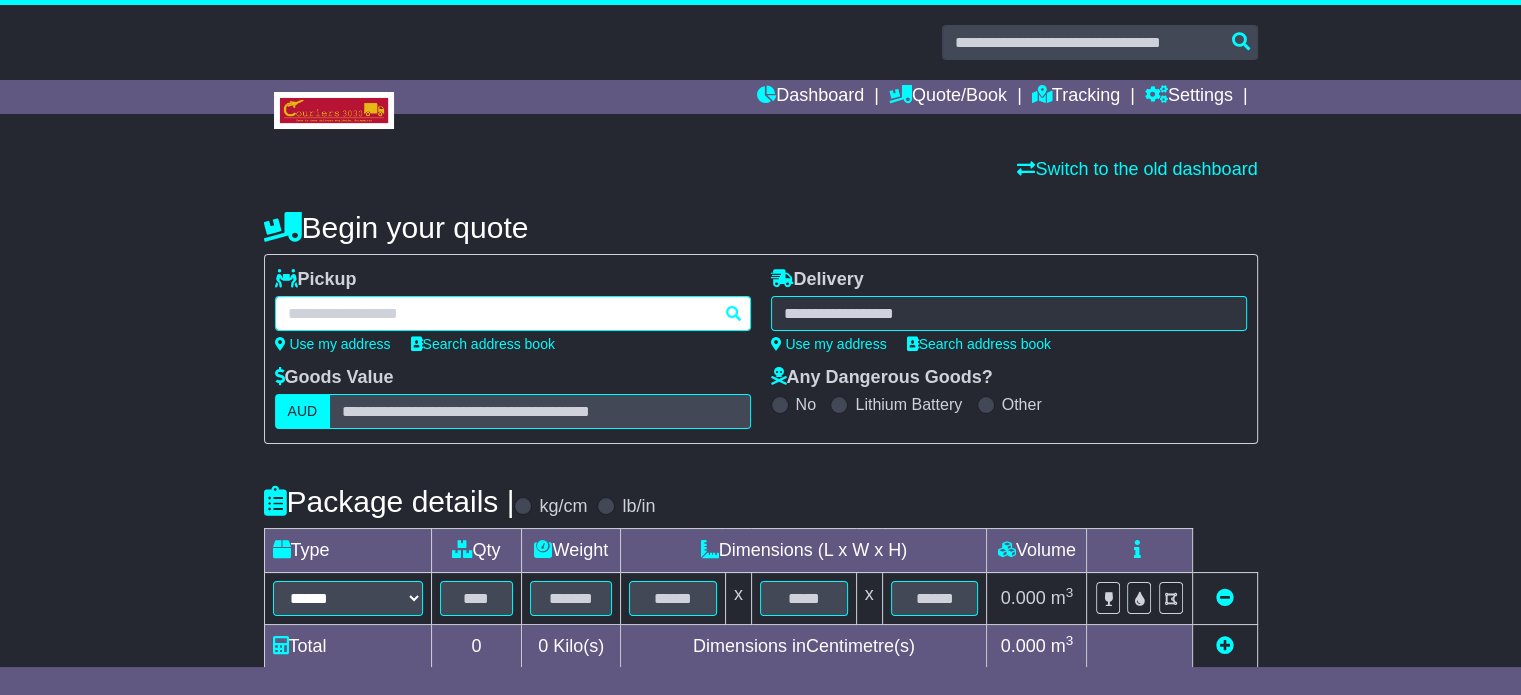 paste on "**********" 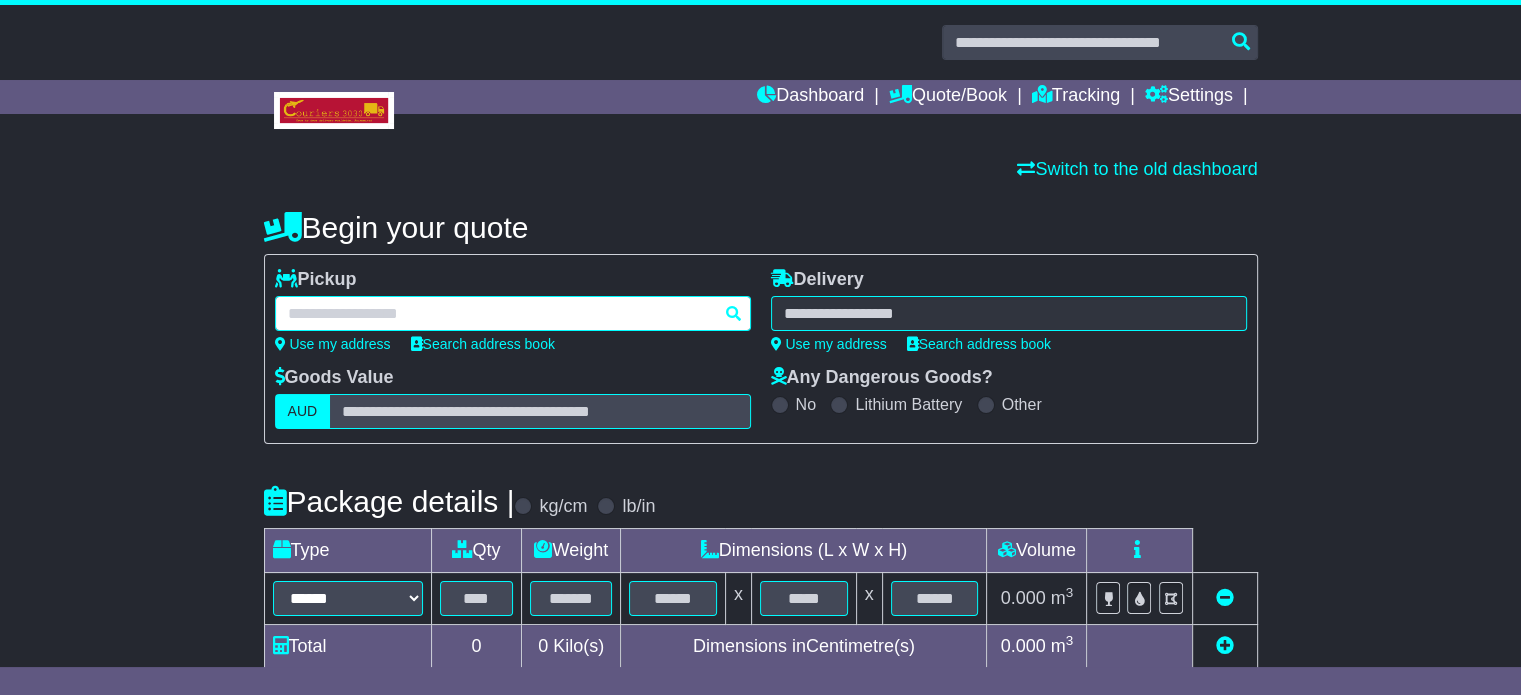 type on "**********" 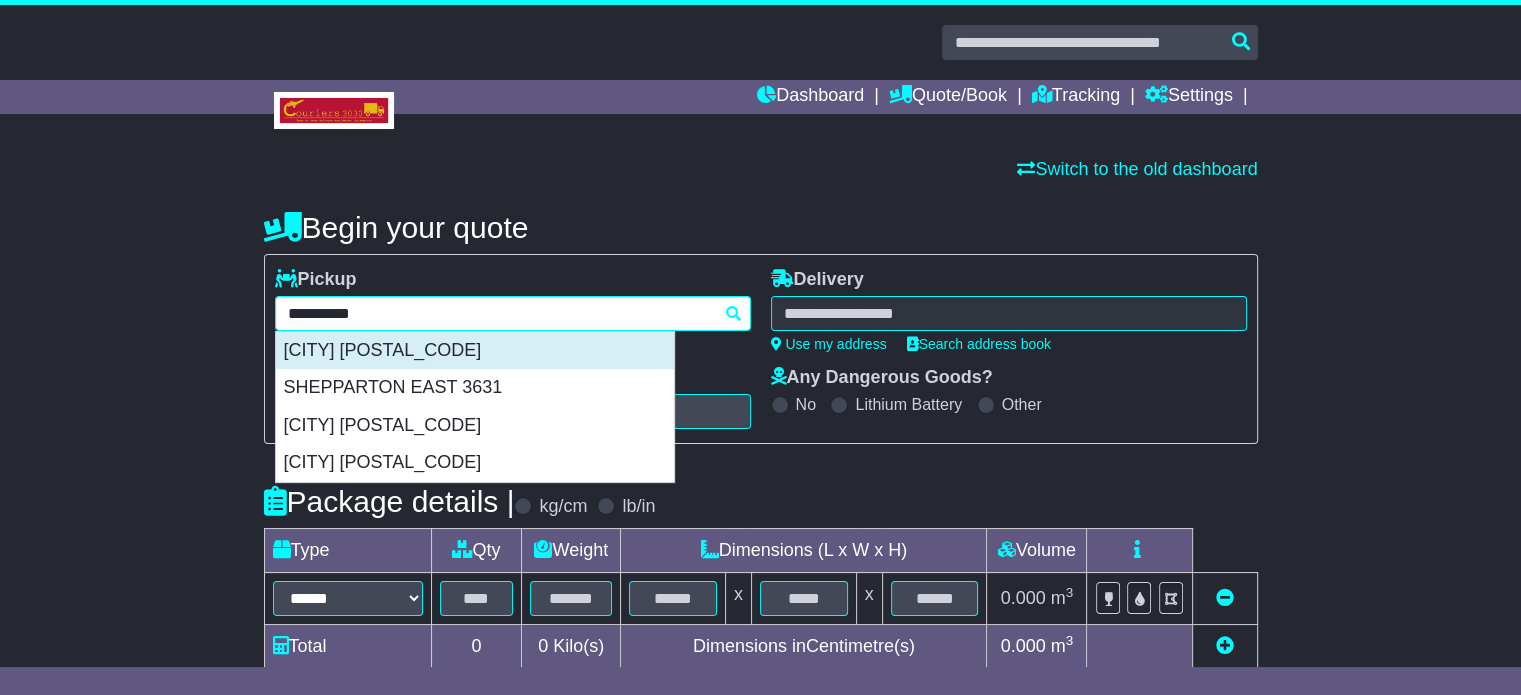 click on "[CITY] [POSTAL_CODE]" at bounding box center (475, 351) 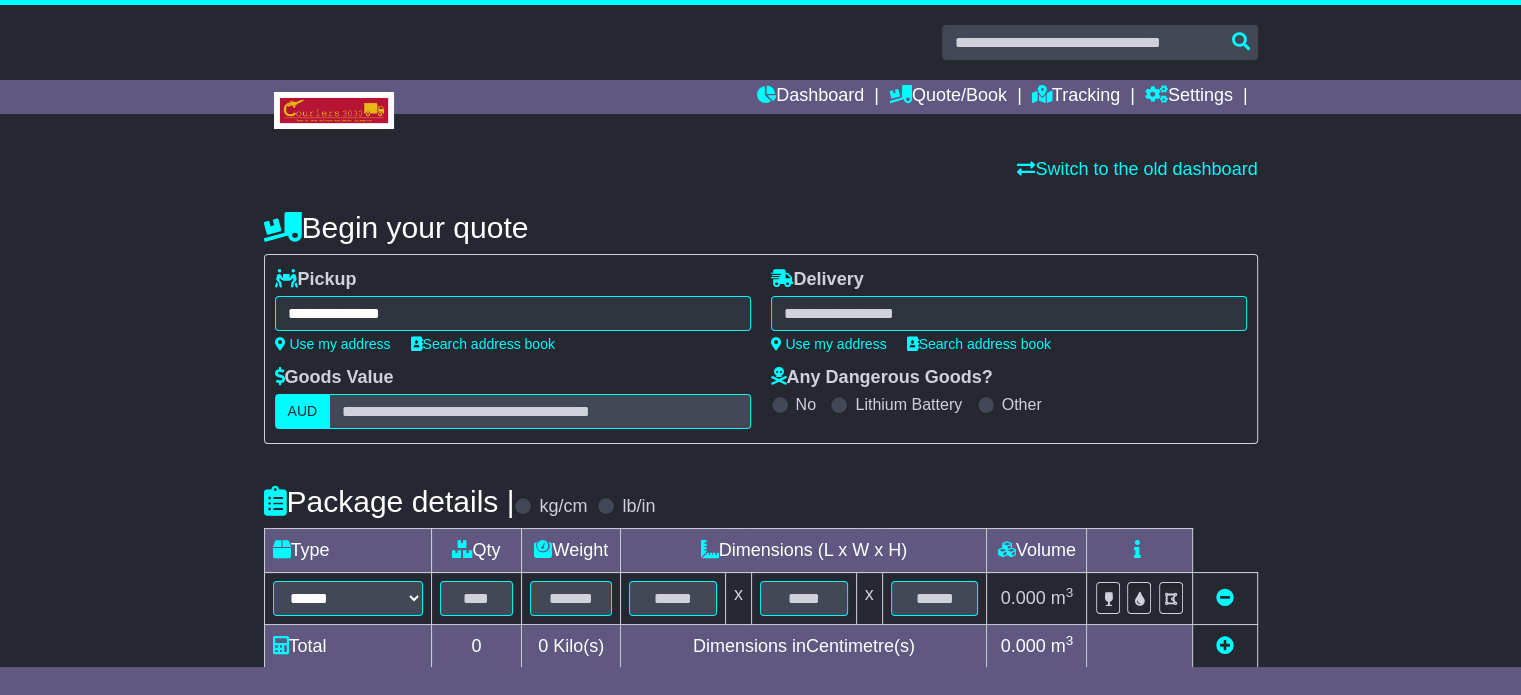 type on "**********" 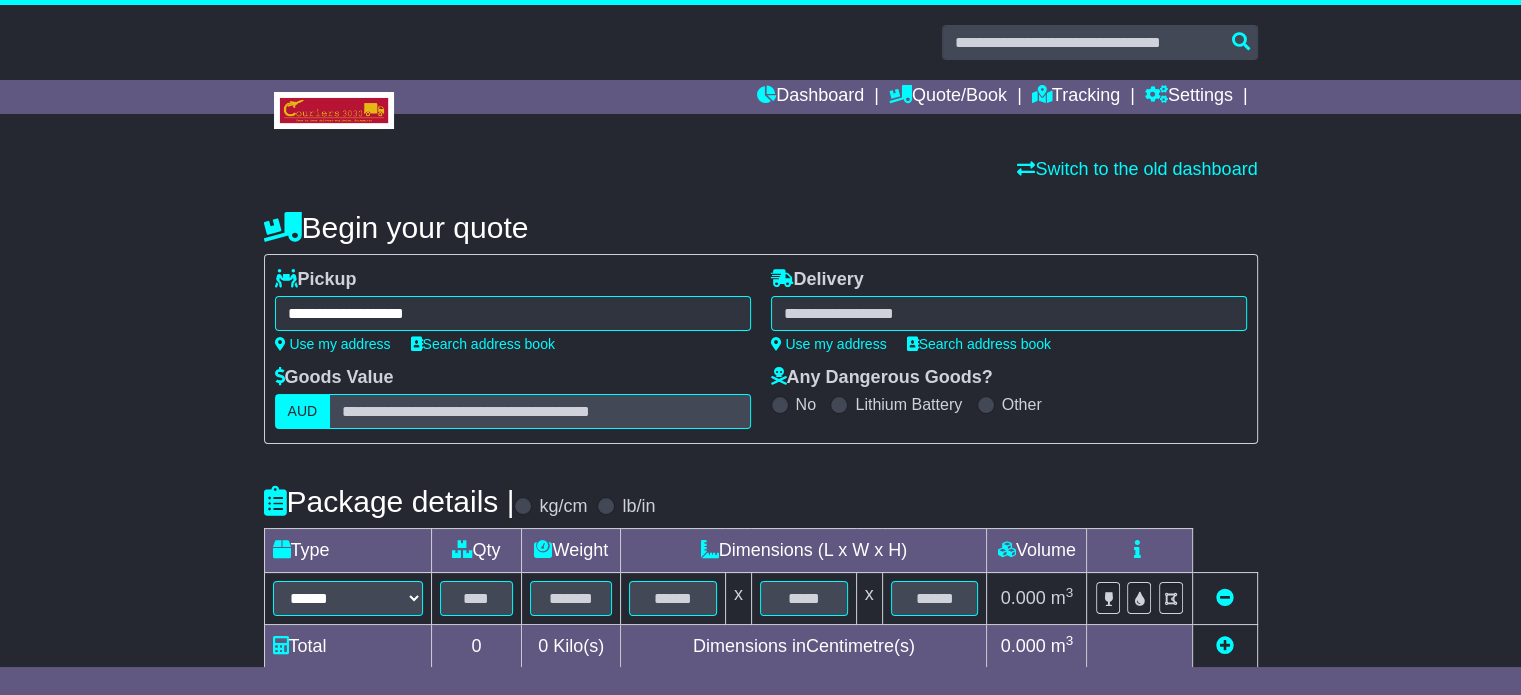 click at bounding box center (1009, 313) 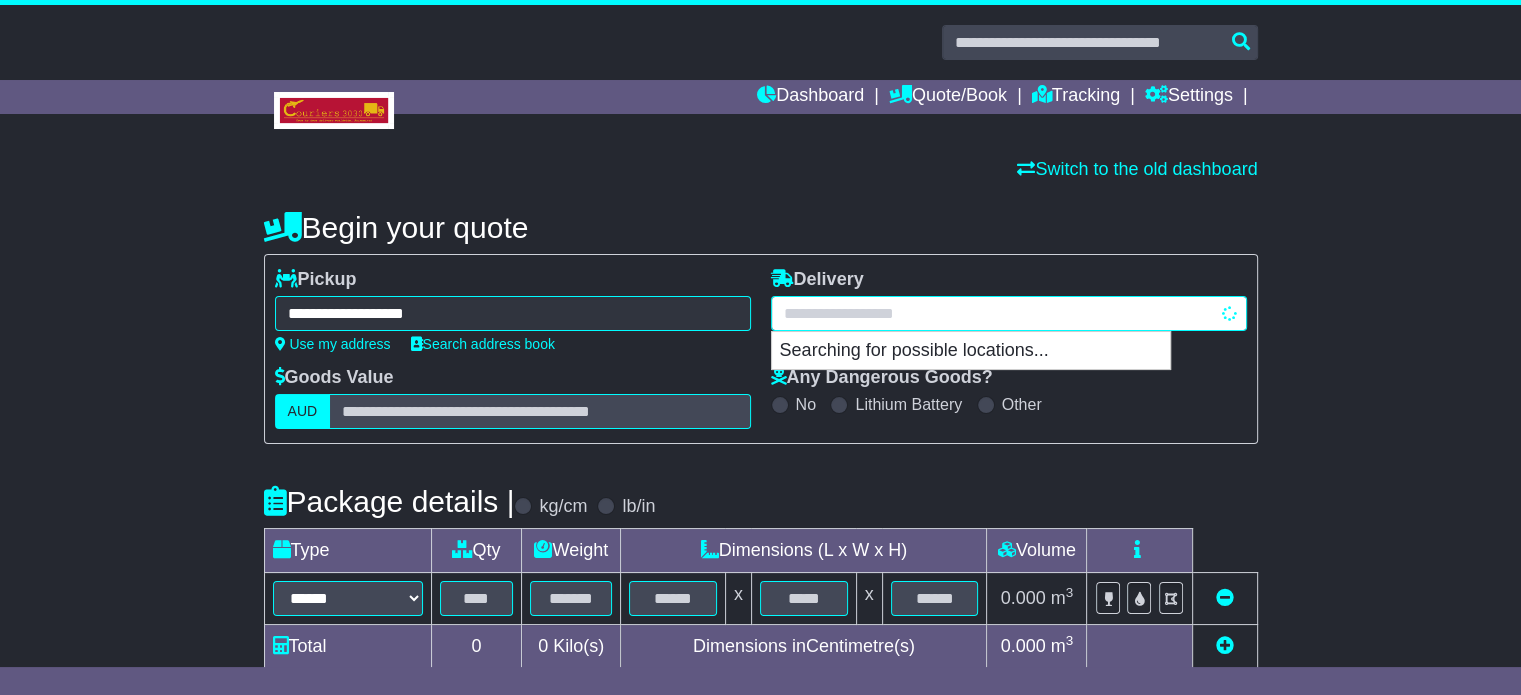 type on "*******" 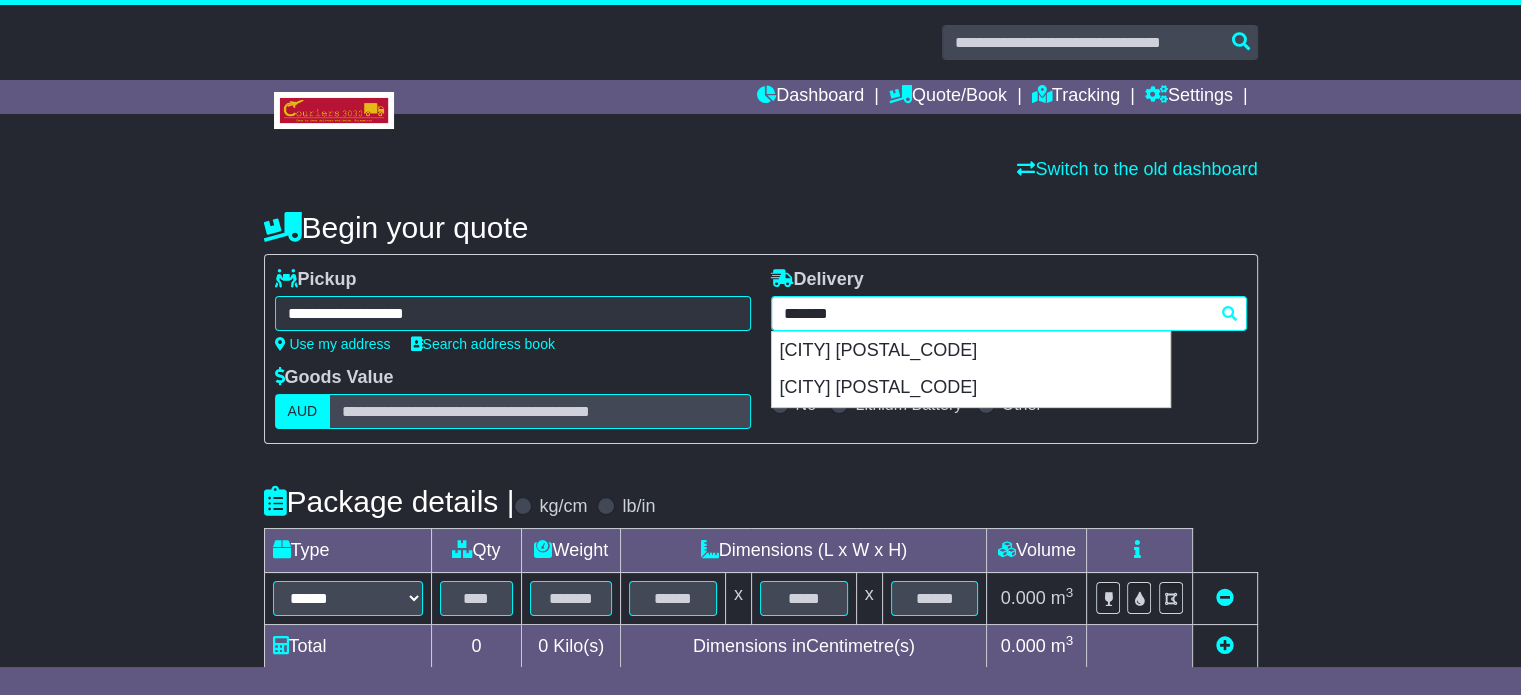 click on "[CITY] [POSTAL_CODE]" at bounding box center [971, 351] 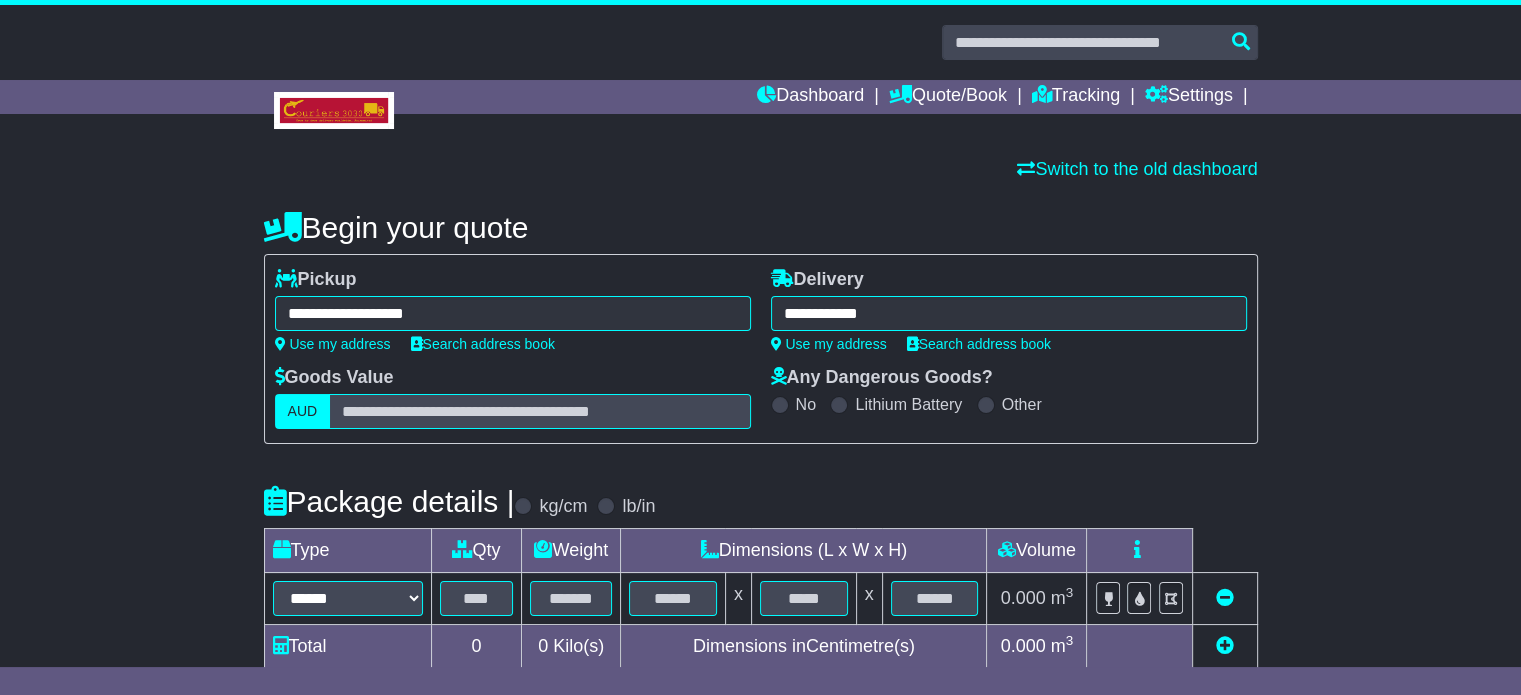 type on "**********" 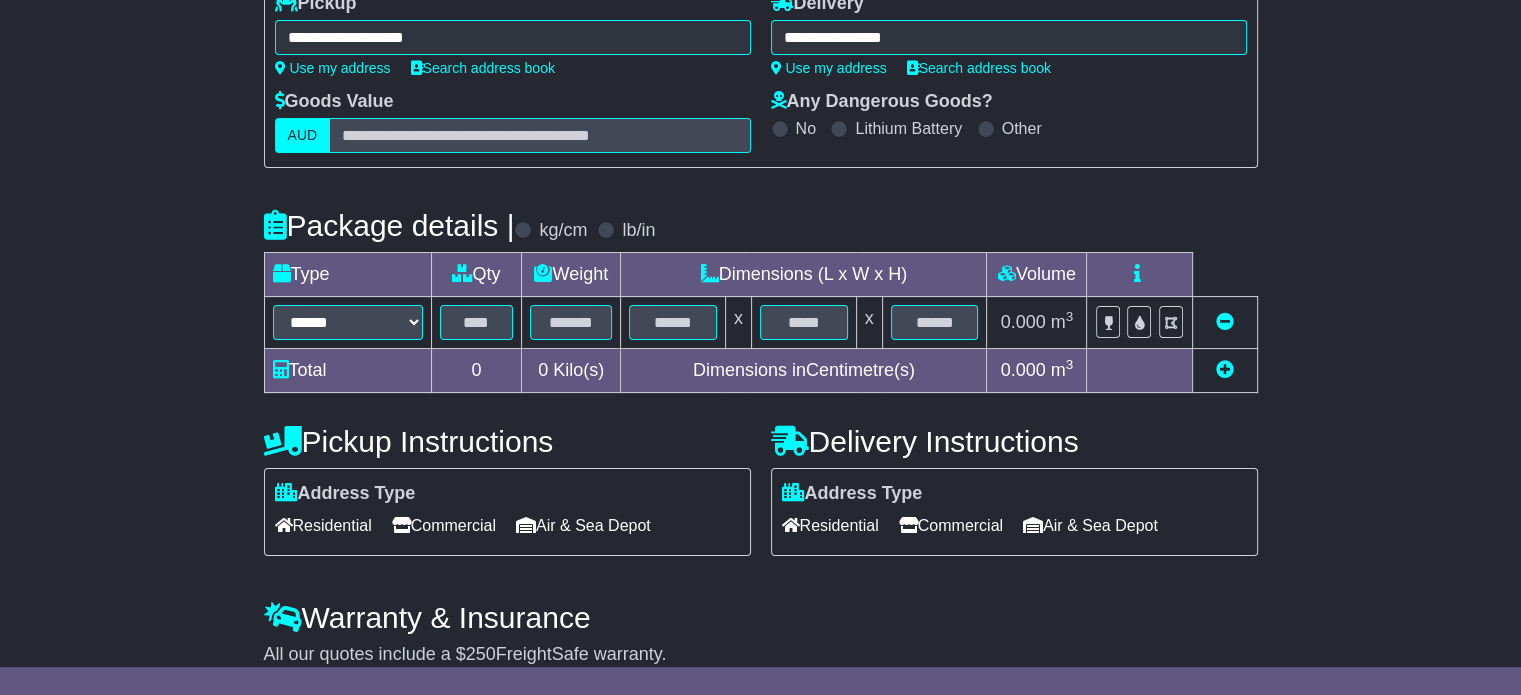 scroll, scrollTop: 300, scrollLeft: 0, axis: vertical 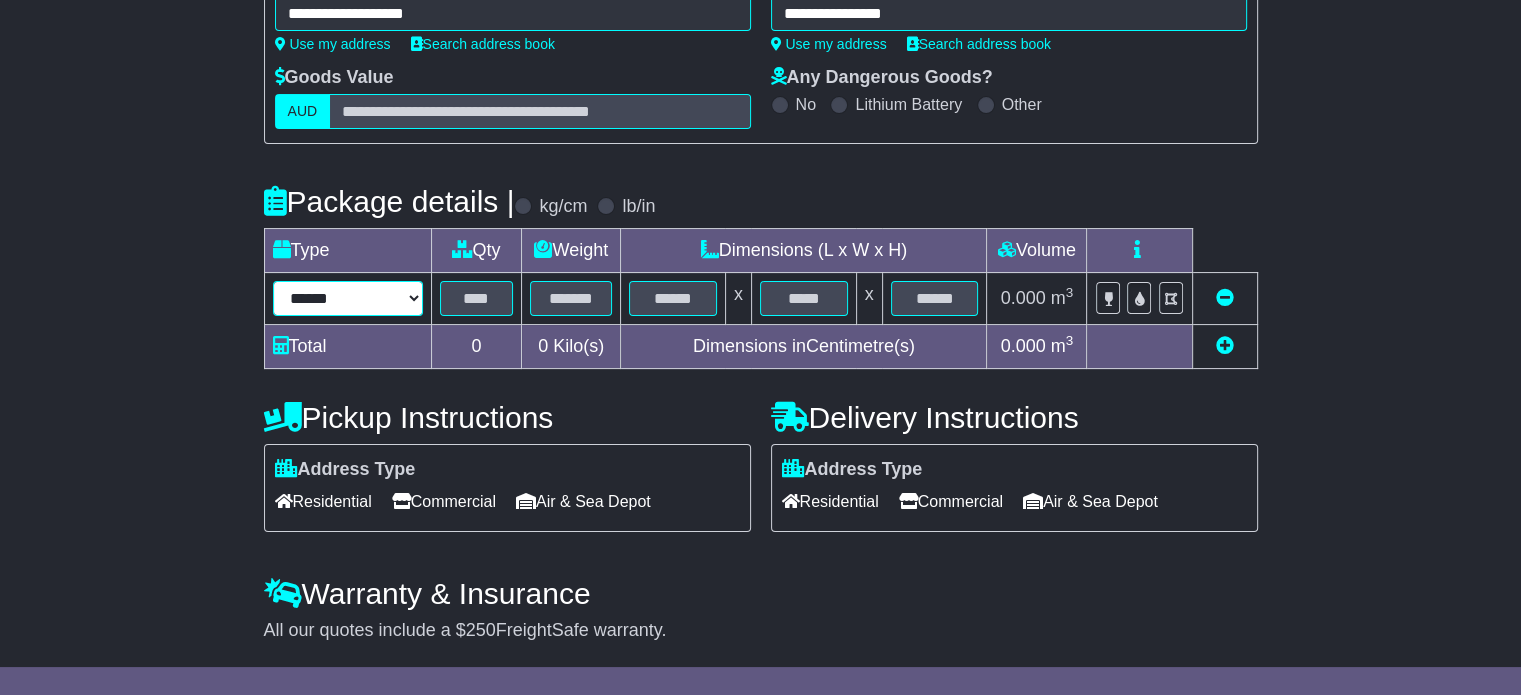 click on "****** ****** *** ******** ***** **** **** ****** *** *******" at bounding box center [348, 298] 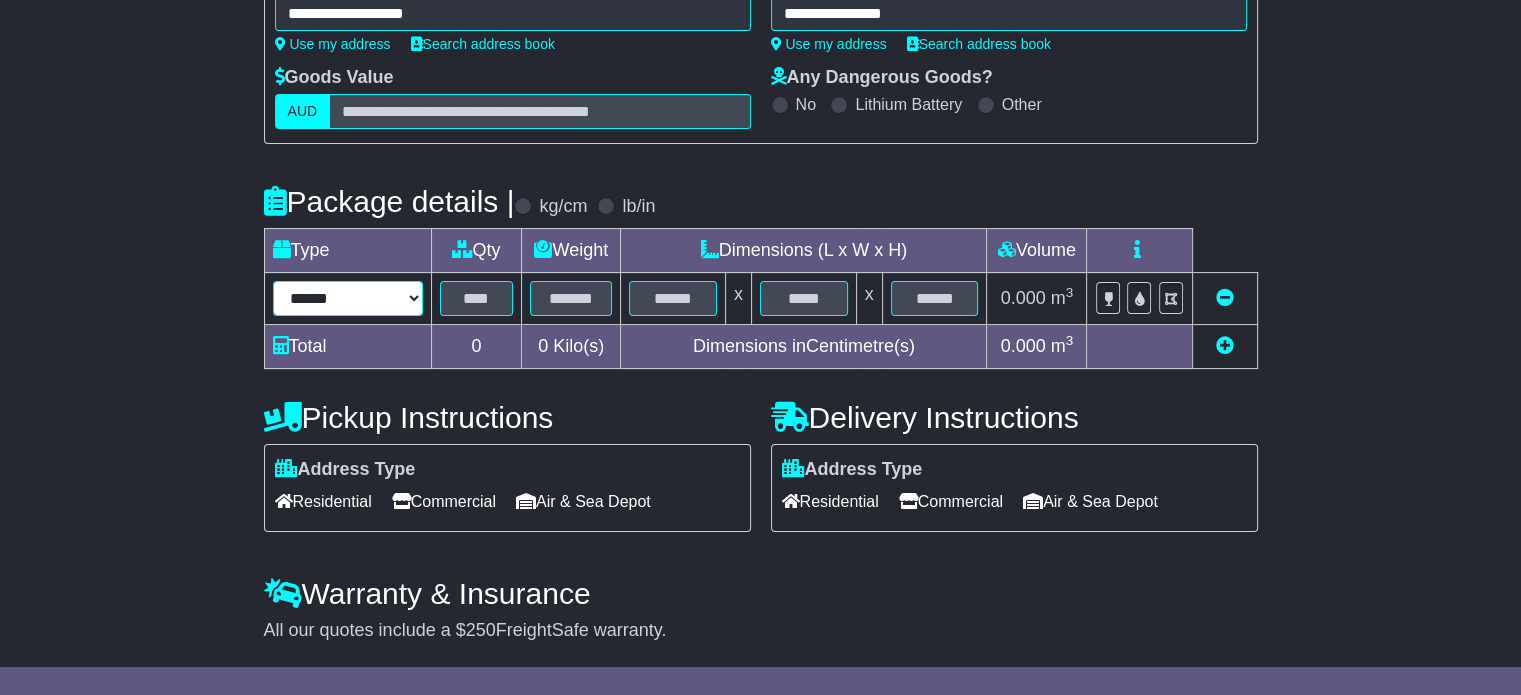 select on "*****" 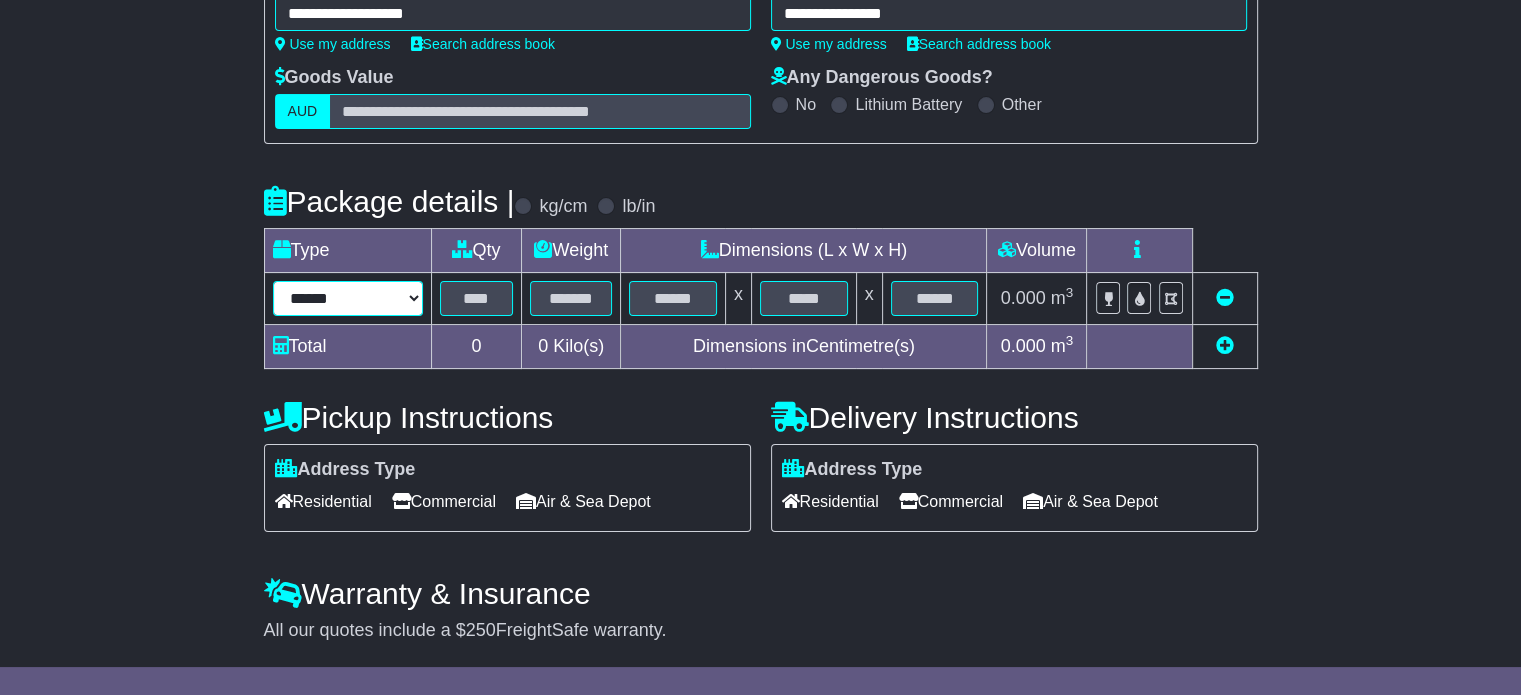 click on "****** ****** *** ******** ***** **** **** ****** *** *******" at bounding box center (348, 298) 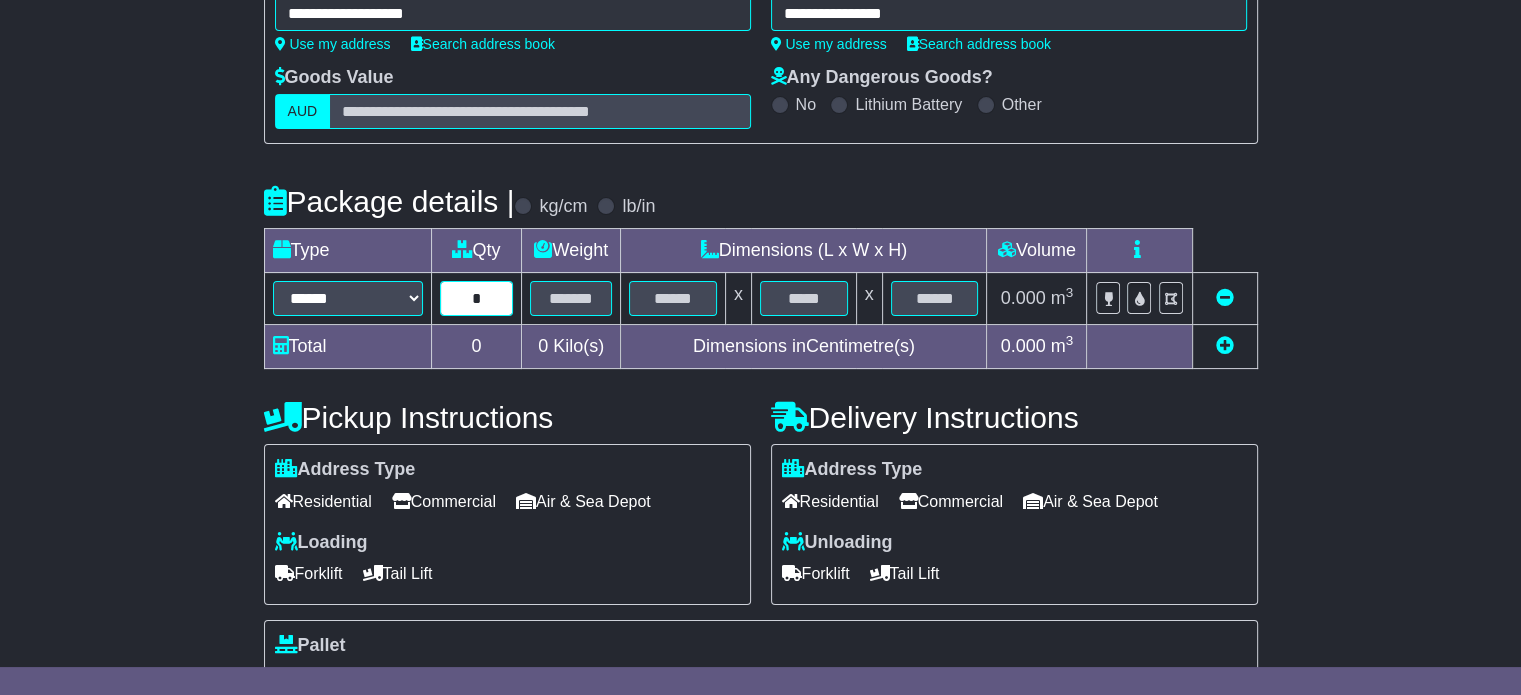 type on "*" 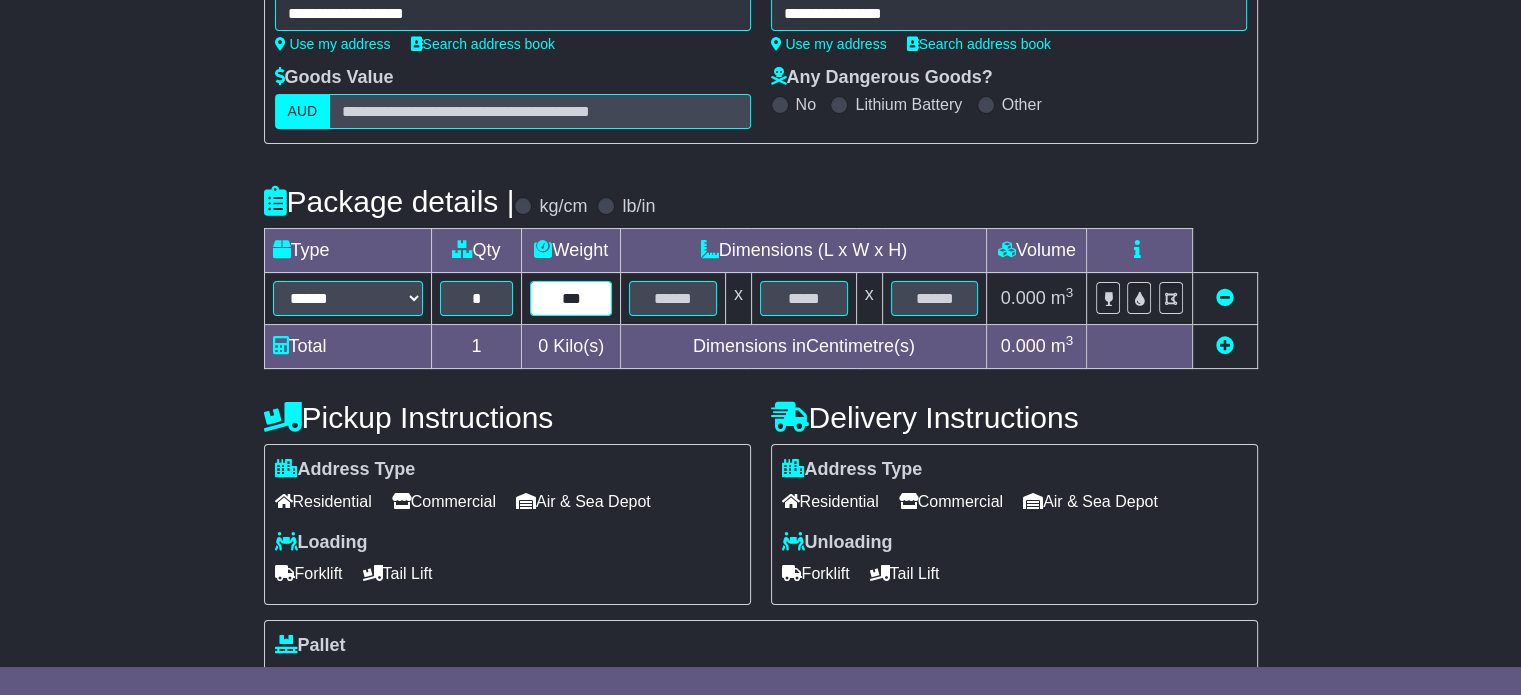 type on "***" 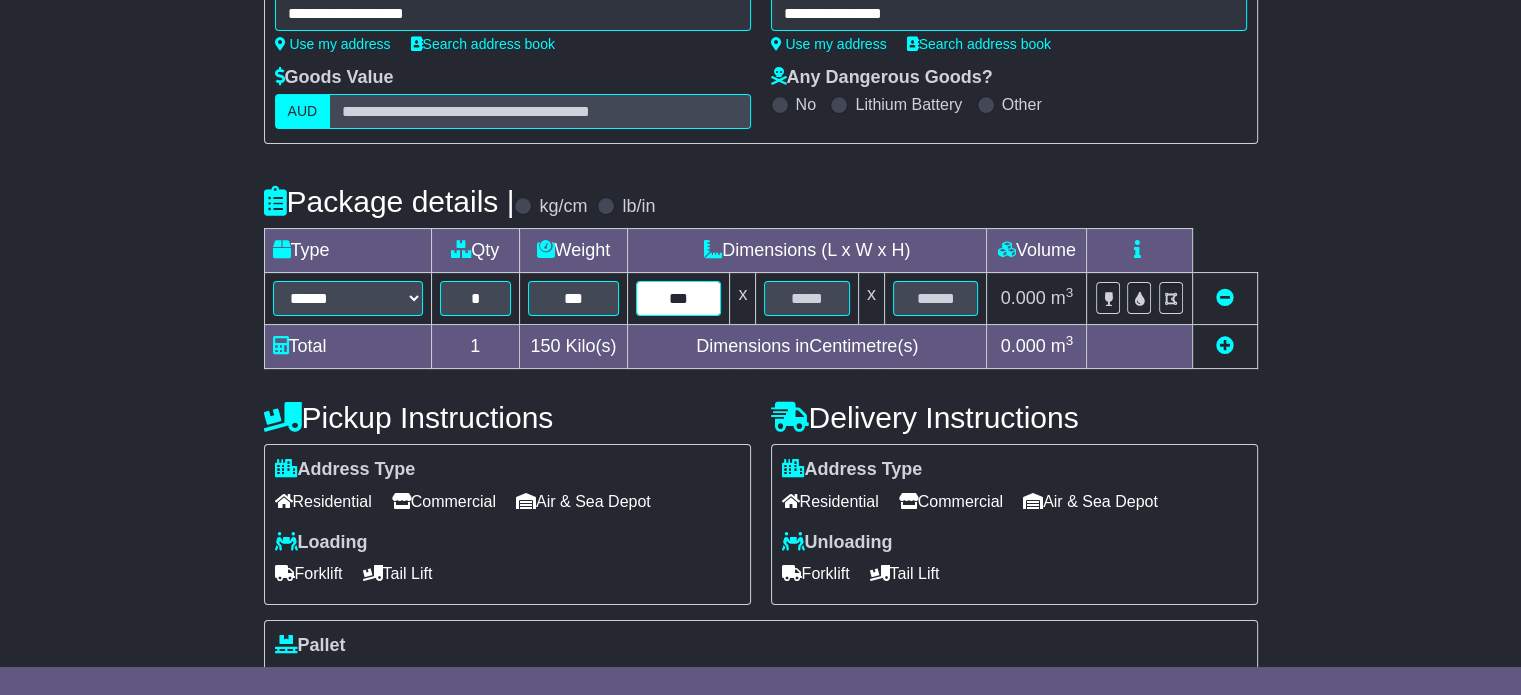 type on "***" 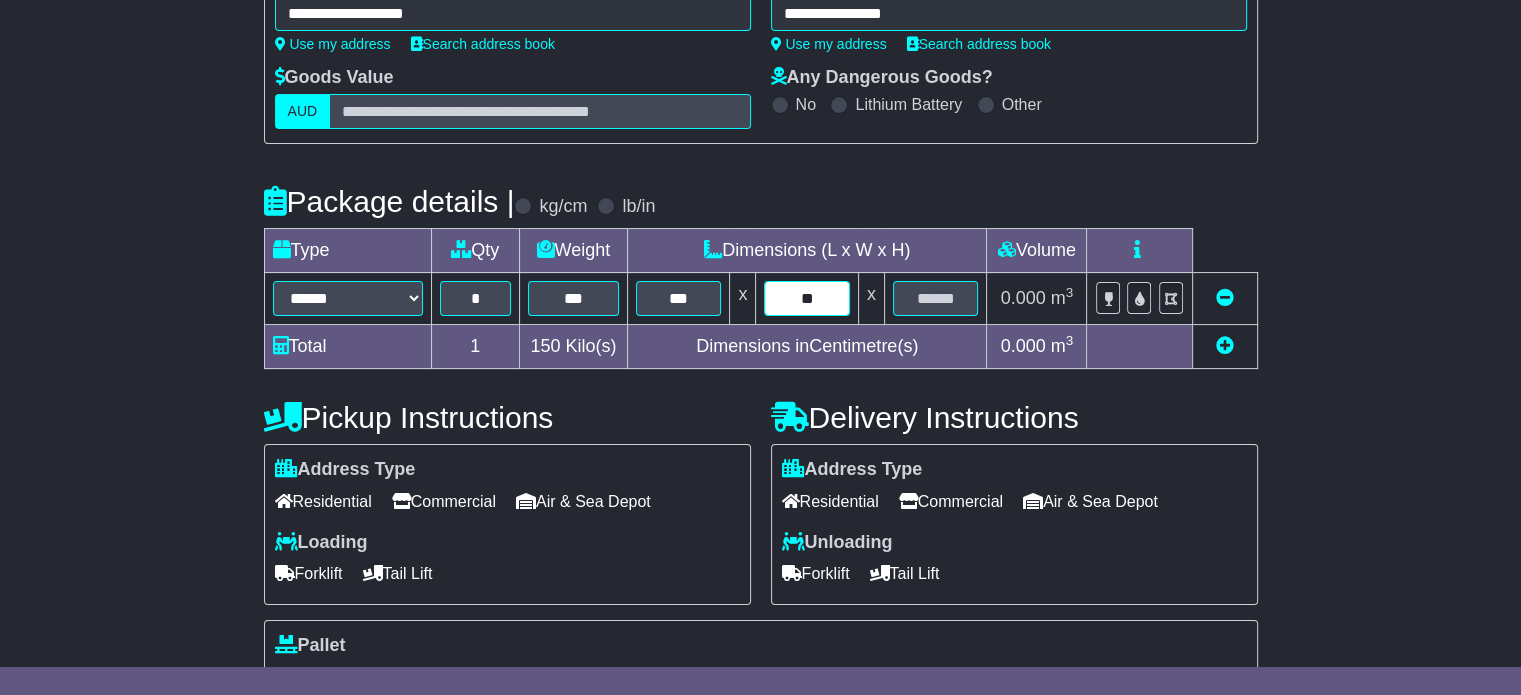 type on "**" 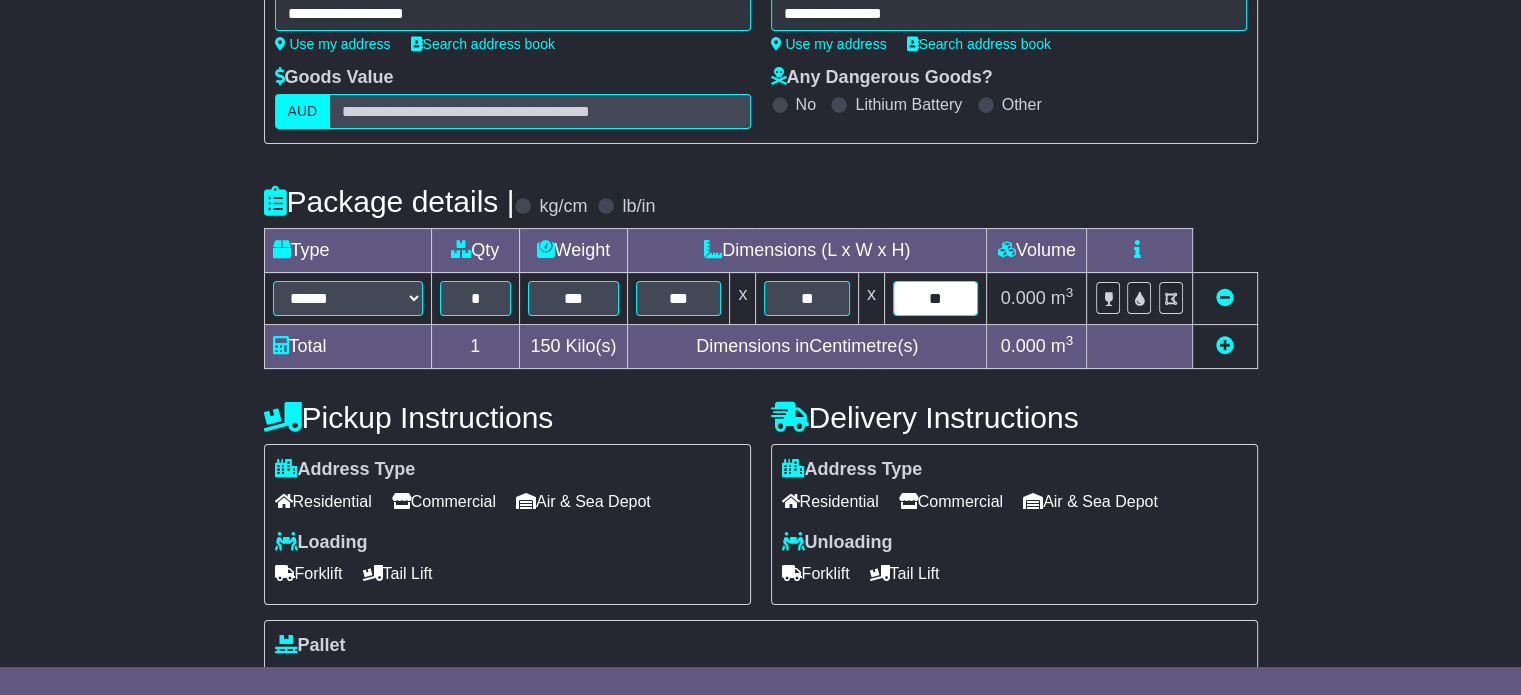 type on "**" 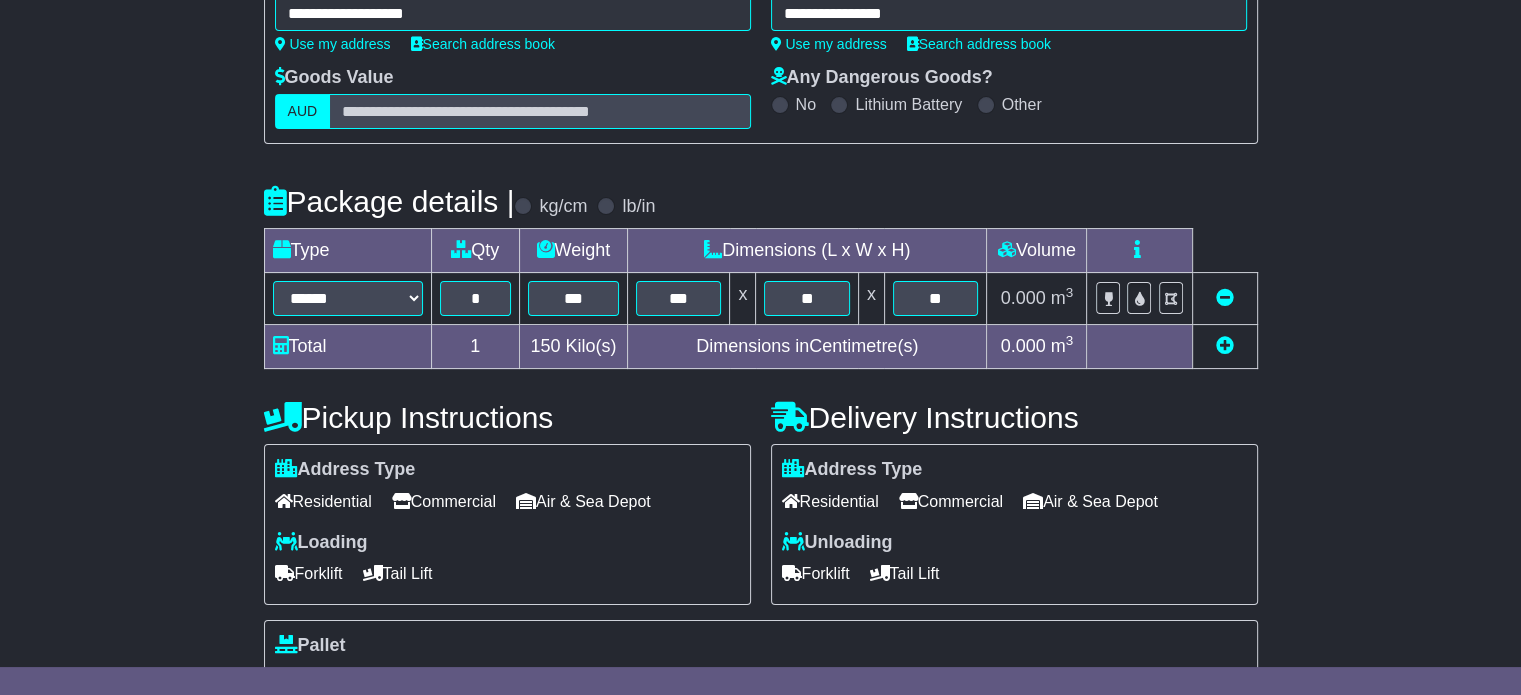 scroll, scrollTop: 535, scrollLeft: 0, axis: vertical 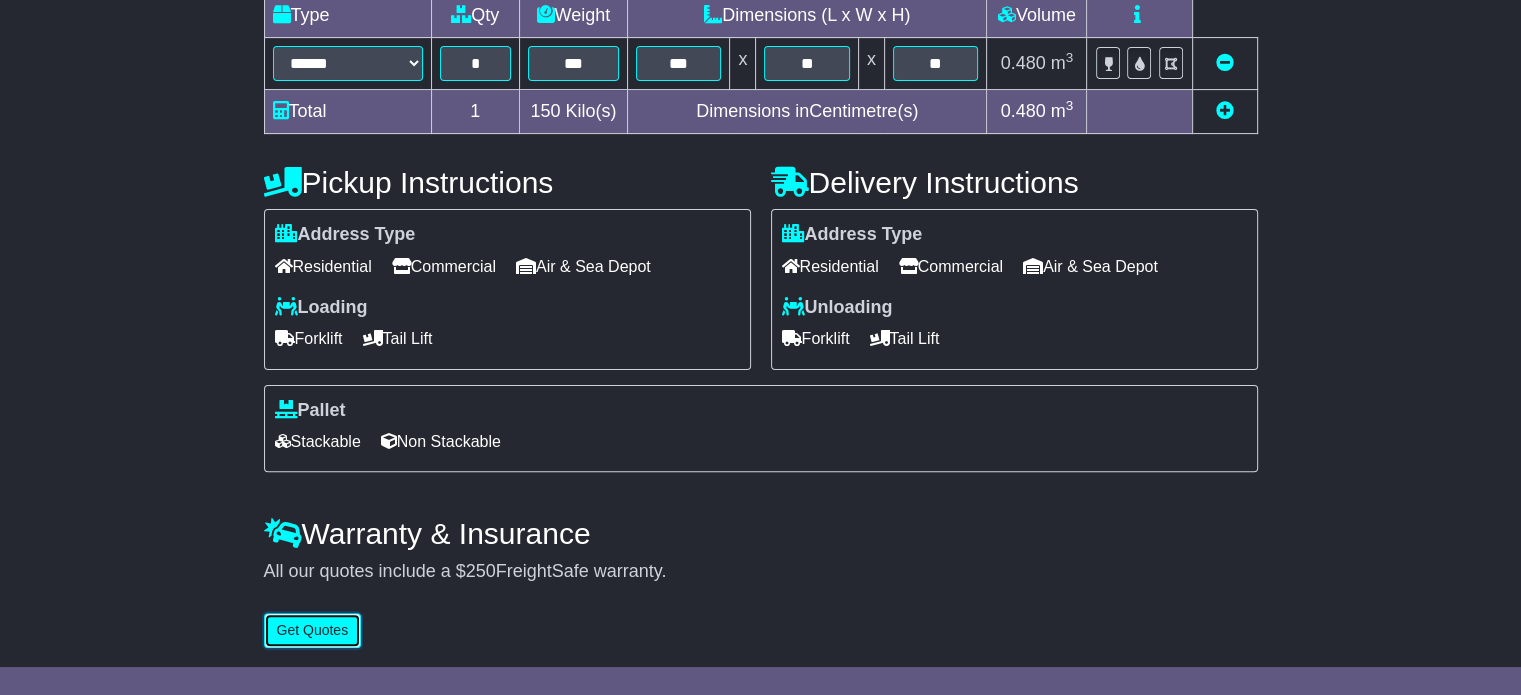 type 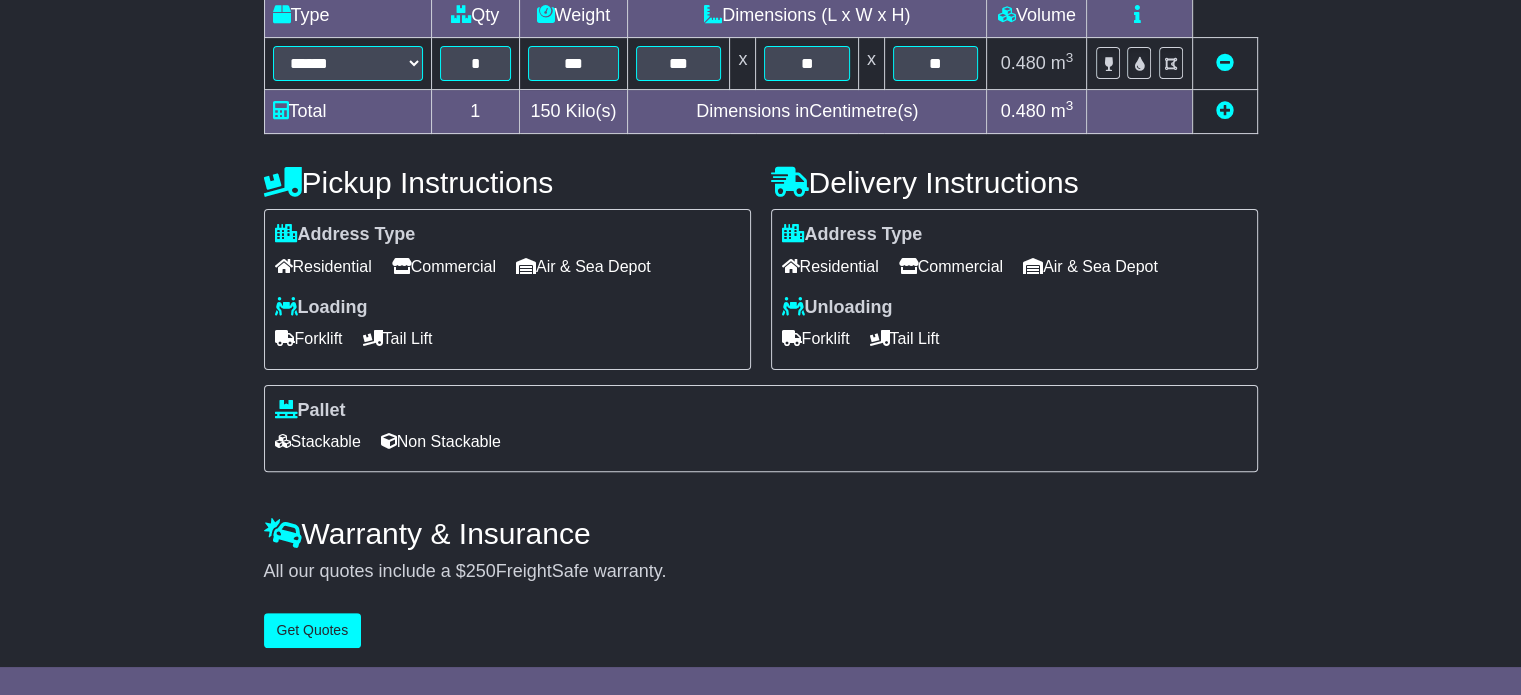 click on "Commercial" at bounding box center (444, 266) 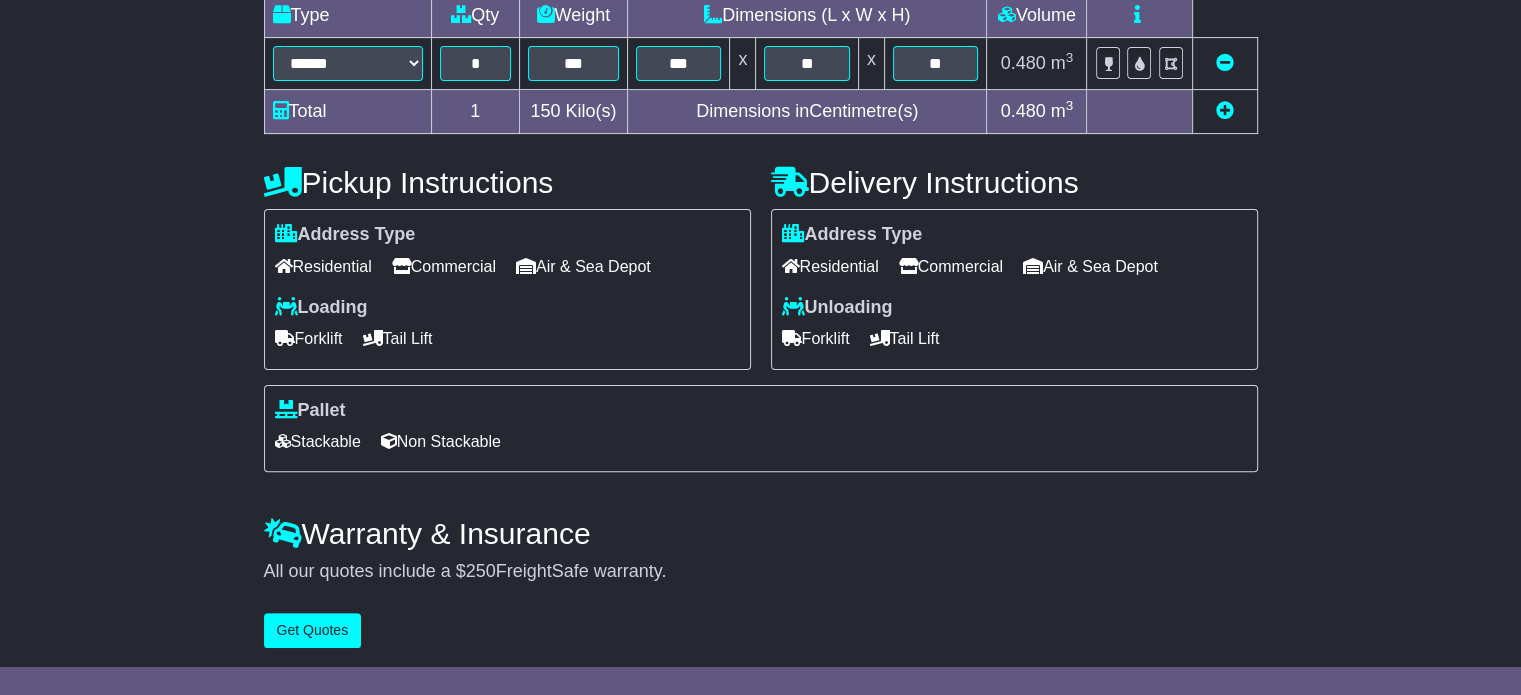 click on "Forklift" at bounding box center (816, 338) 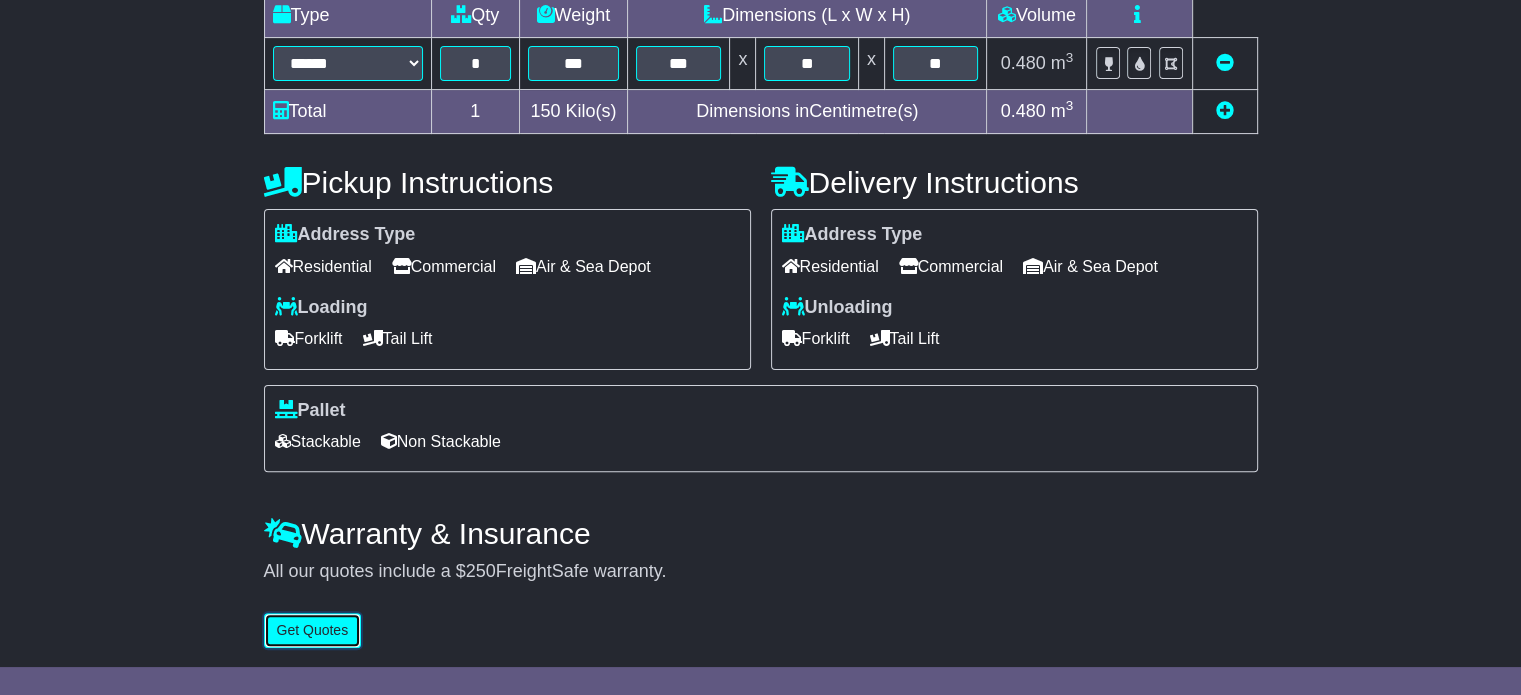 click on "Get Quotes" at bounding box center (313, 630) 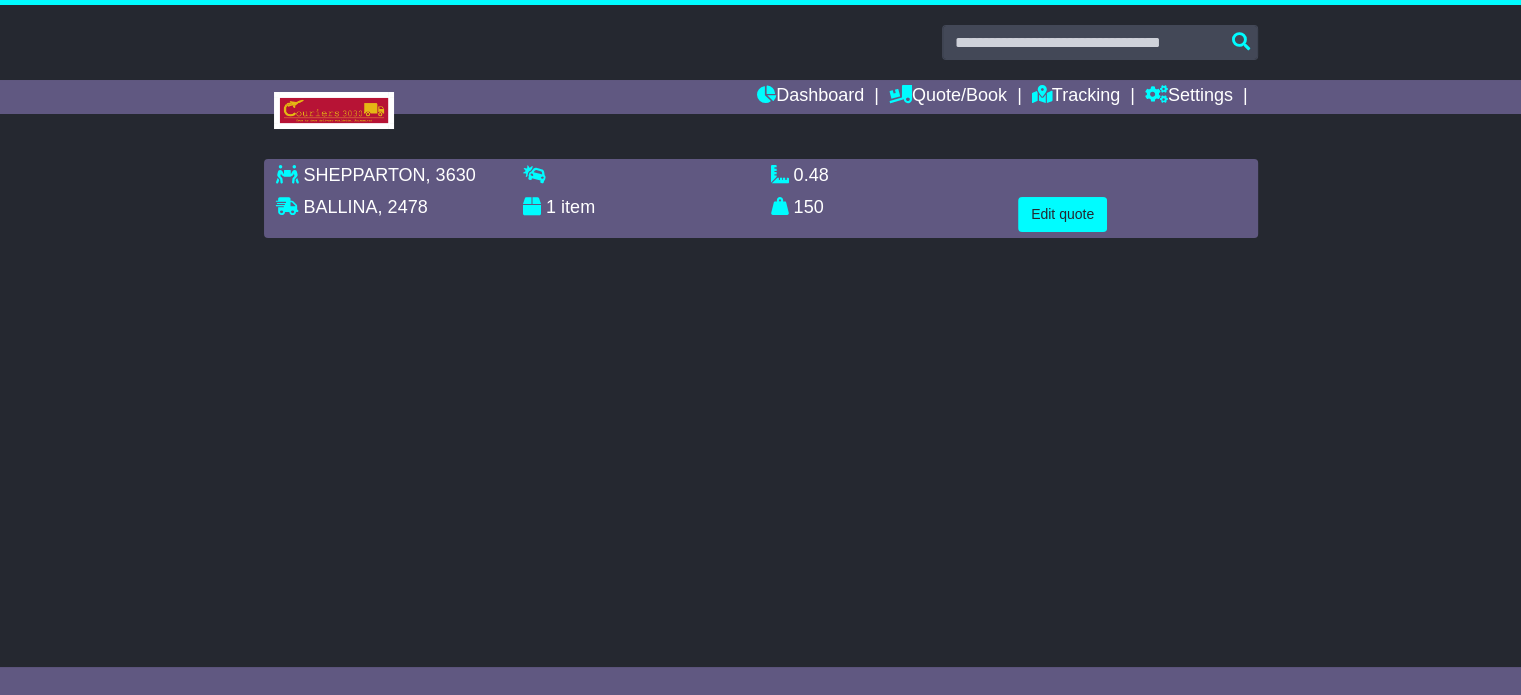 scroll, scrollTop: 0, scrollLeft: 0, axis: both 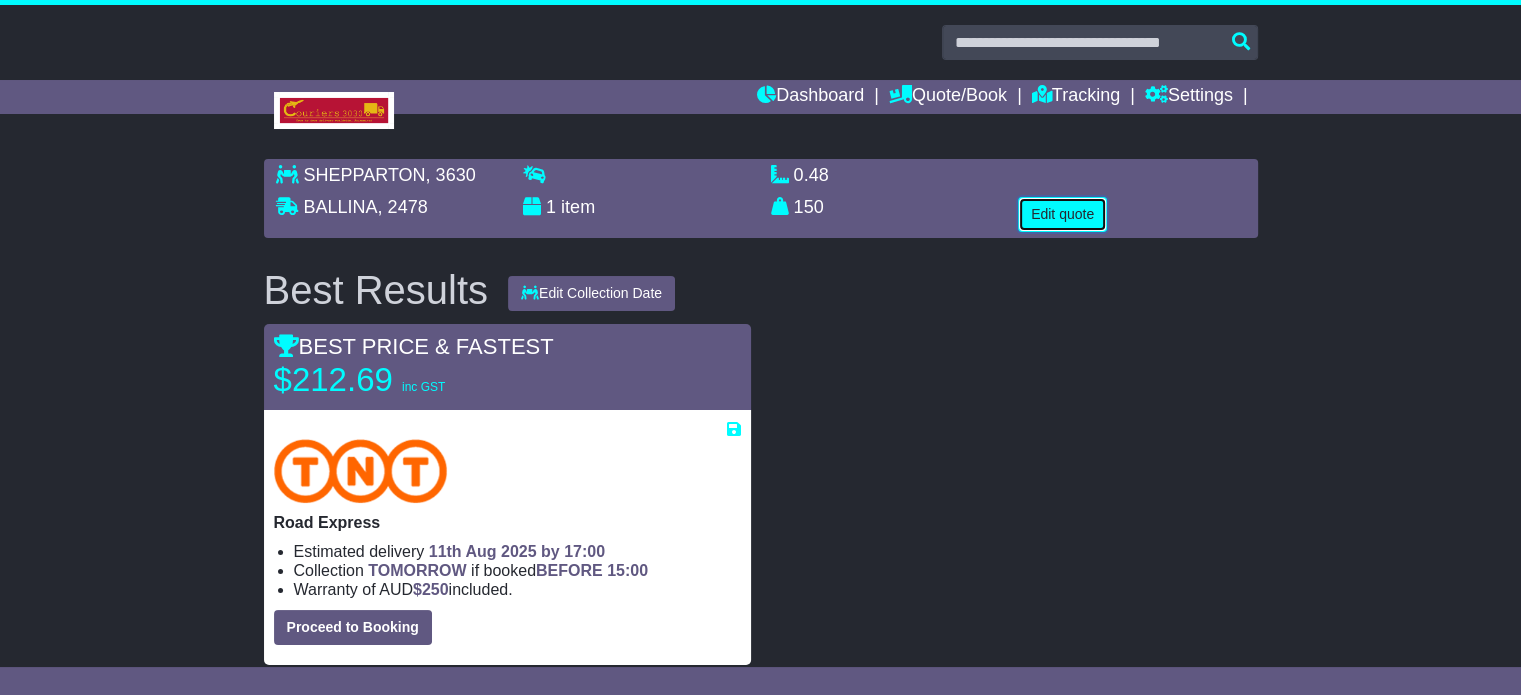 click on "Edit quote" at bounding box center [1062, 214] 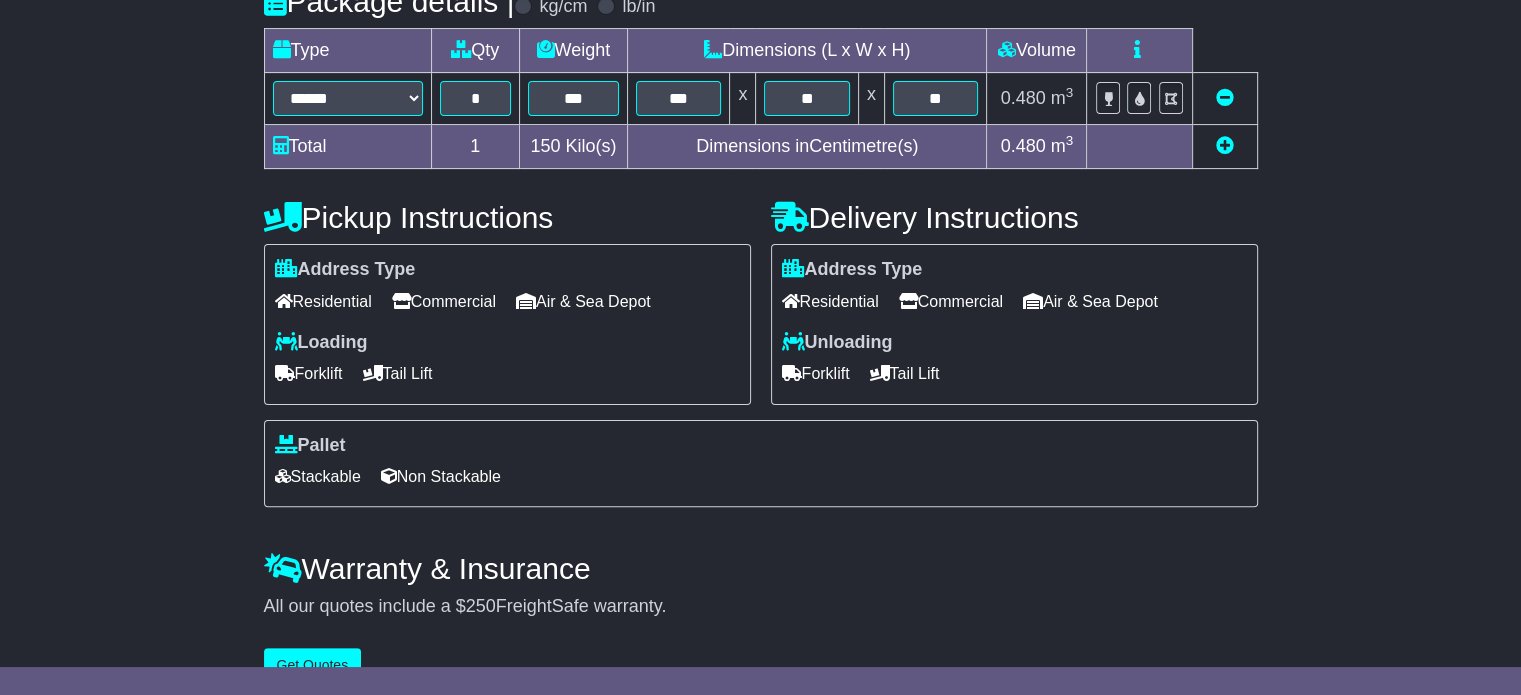 scroll, scrollTop: 540, scrollLeft: 0, axis: vertical 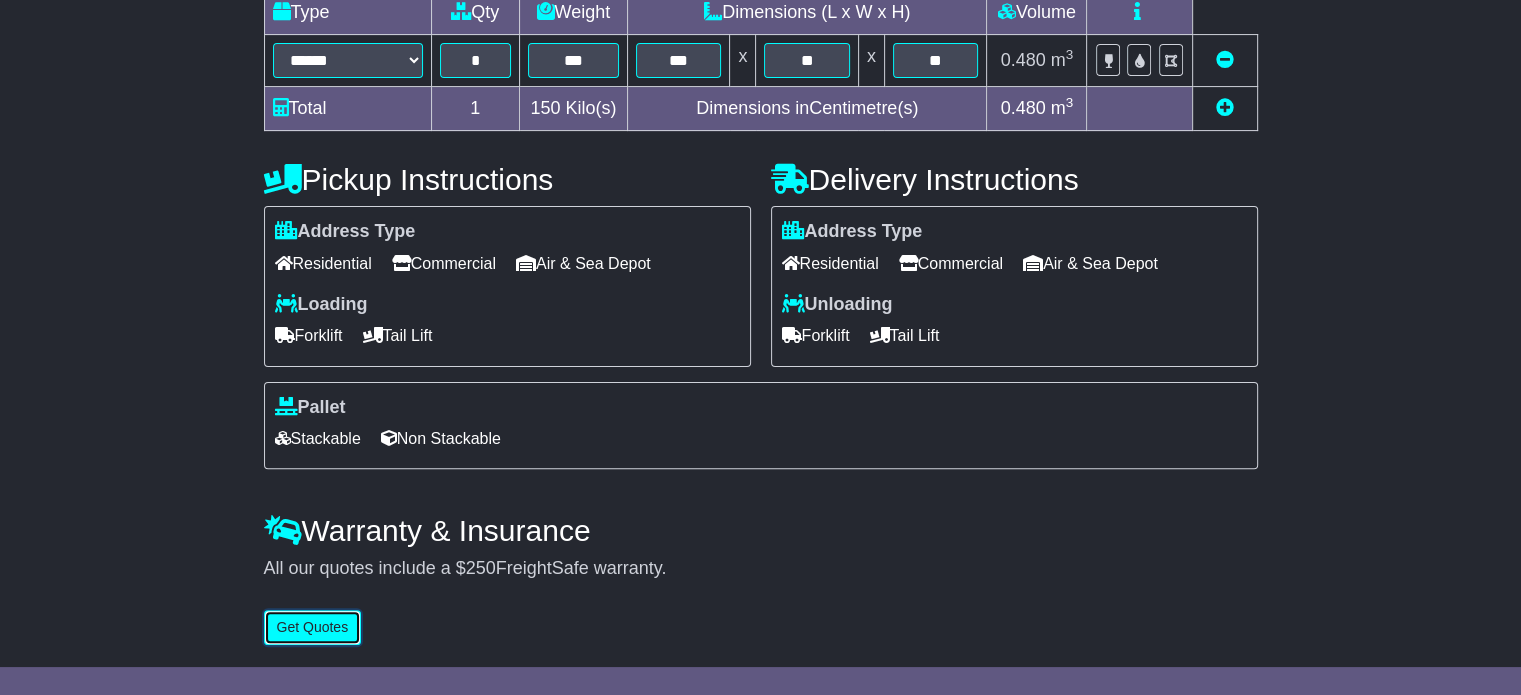 click on "Get Quotes" at bounding box center [313, 627] 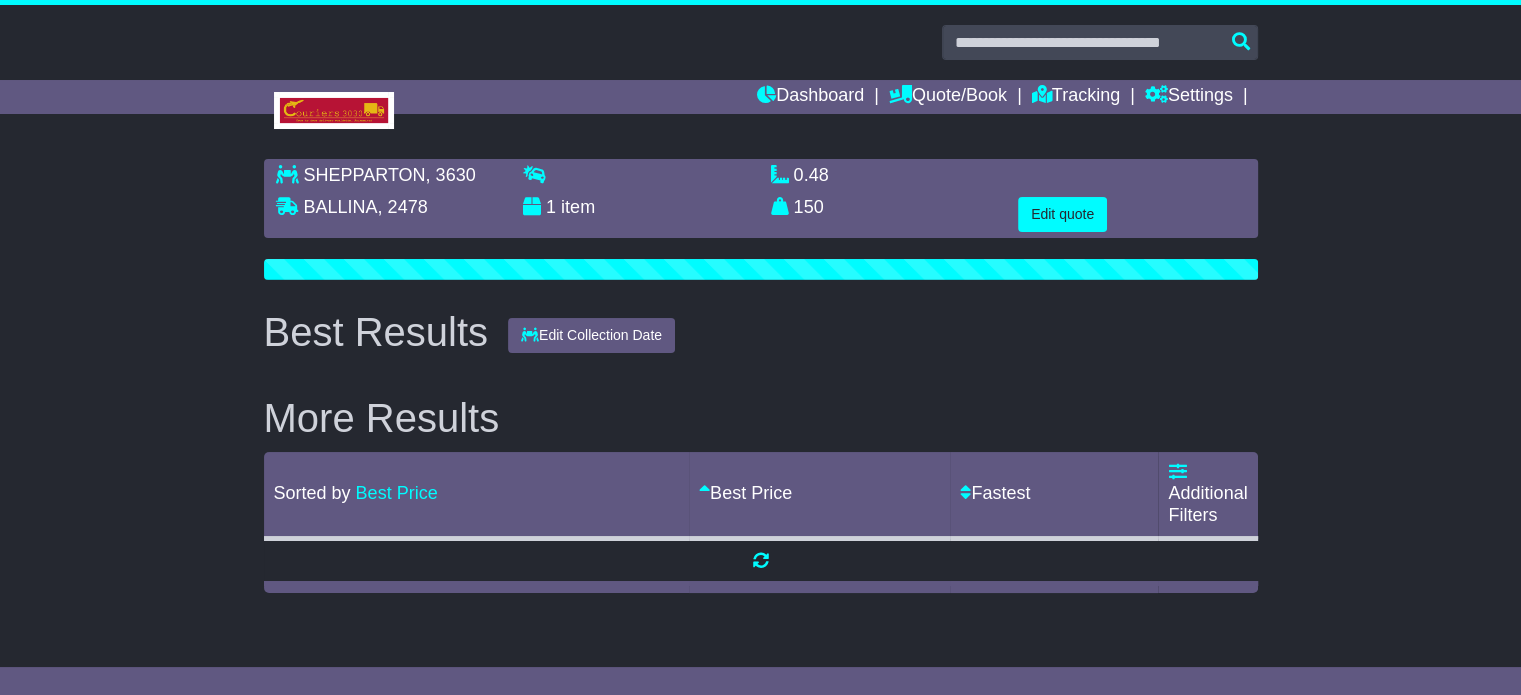 scroll, scrollTop: 0, scrollLeft: 0, axis: both 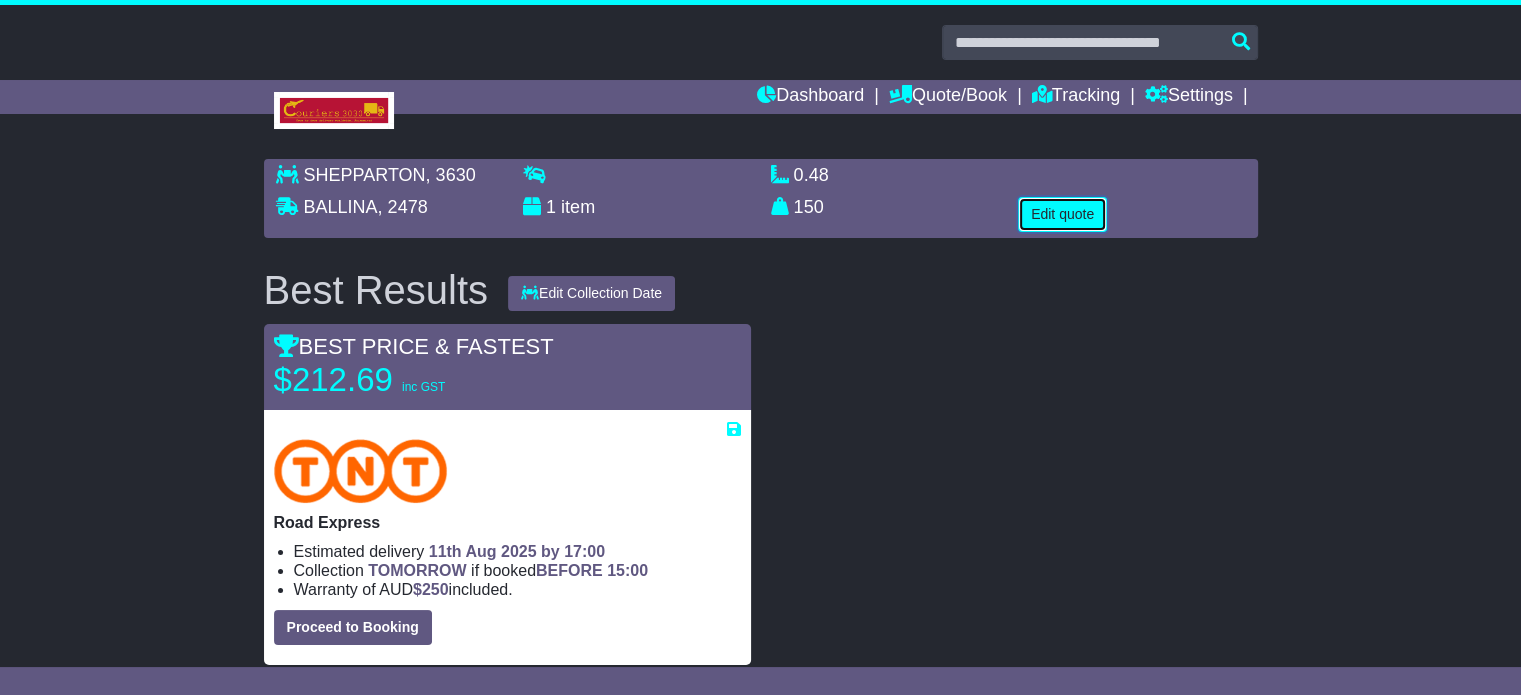 click on "Edit quote" at bounding box center (1062, 214) 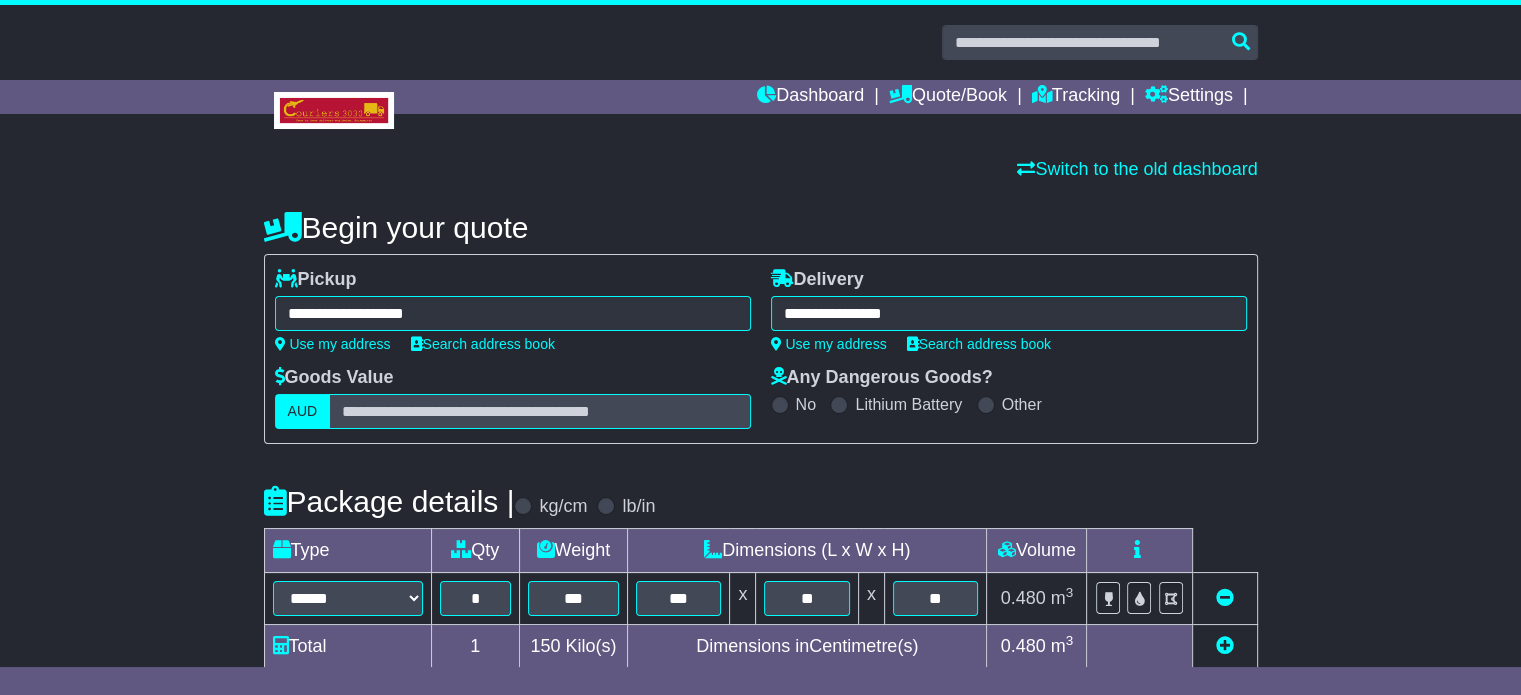click on "**********" at bounding box center [1009, 313] 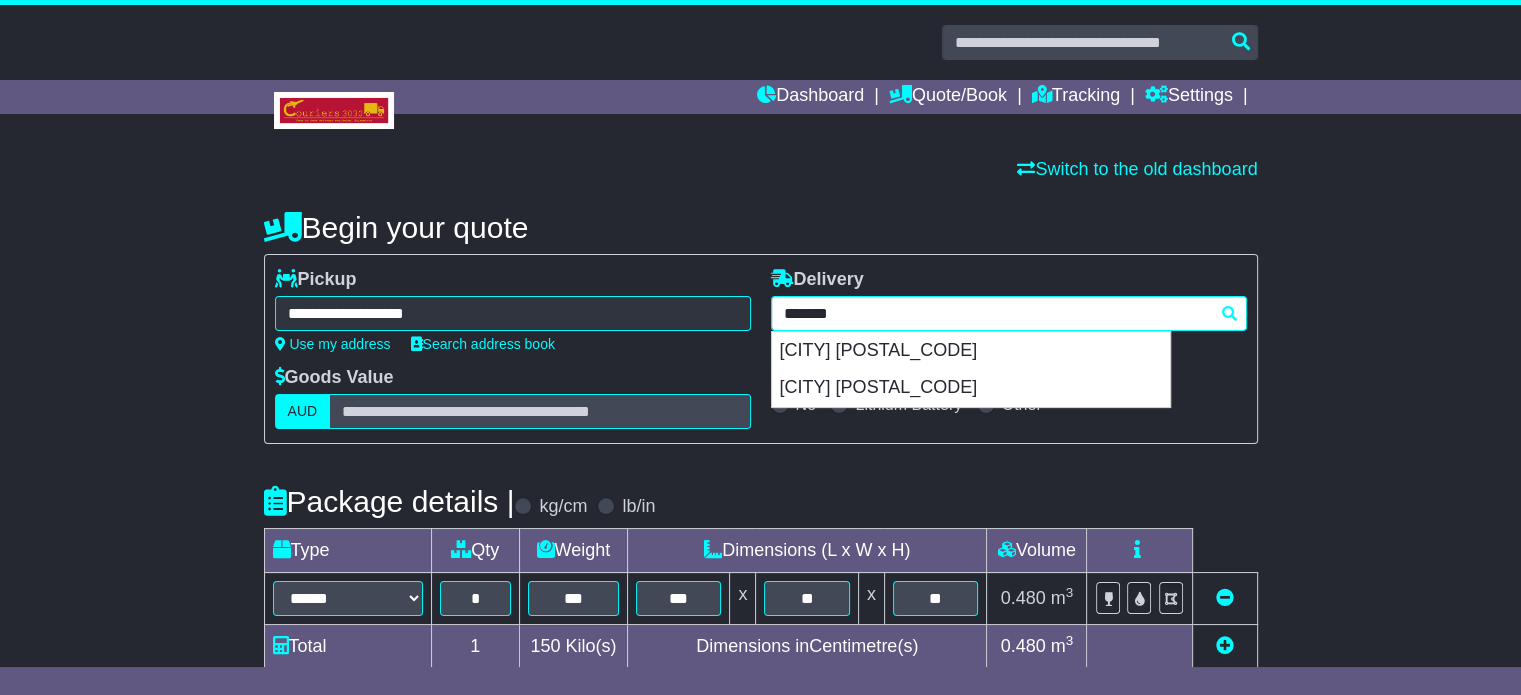click on "*******" at bounding box center [1009, 313] 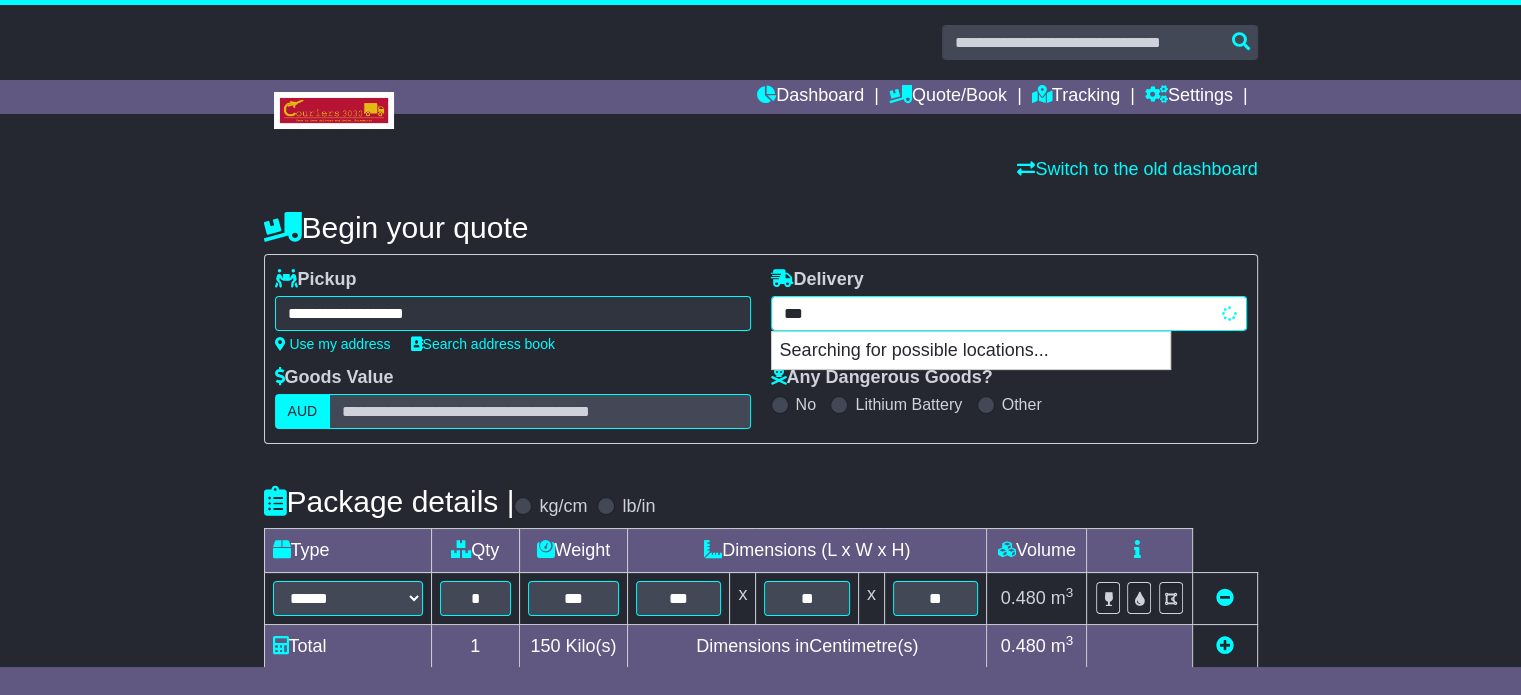 type on "****" 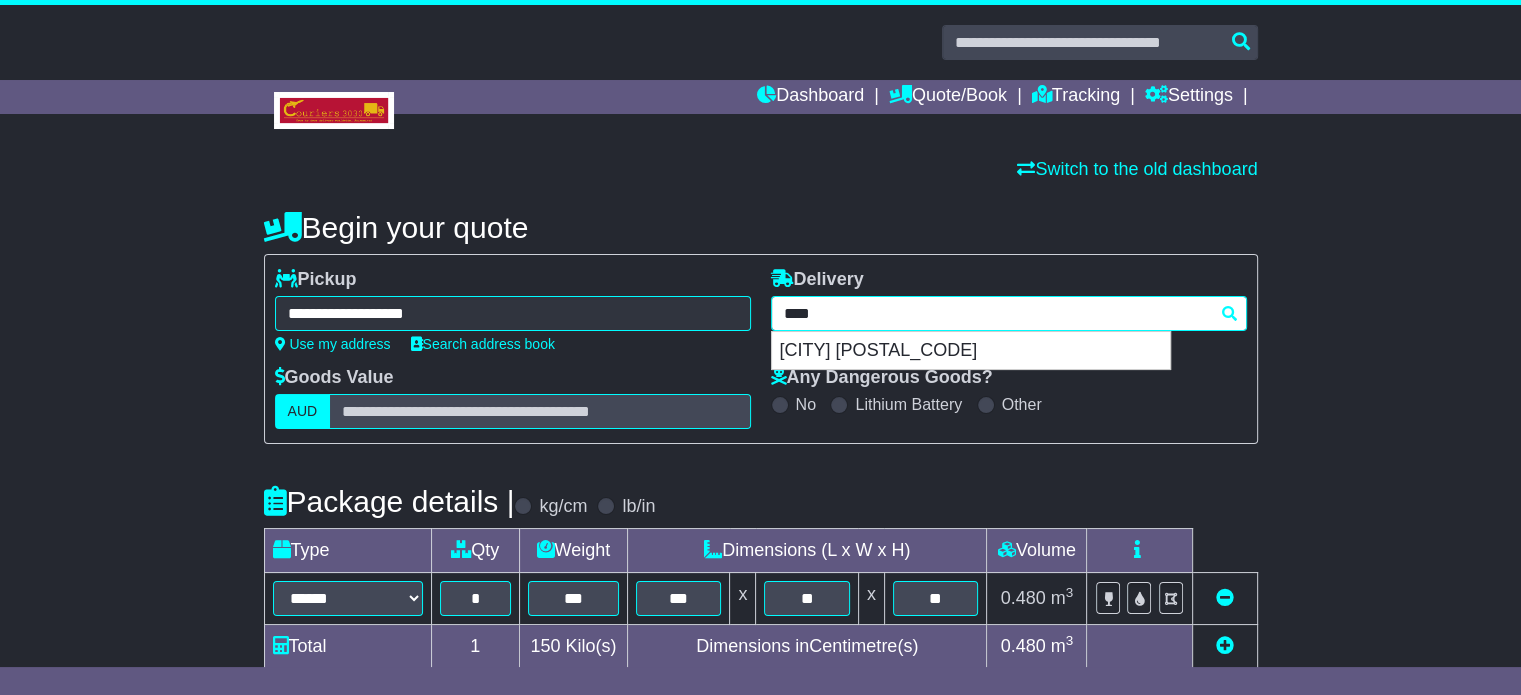 click on "MELBOURNE 3000" at bounding box center (971, 351) 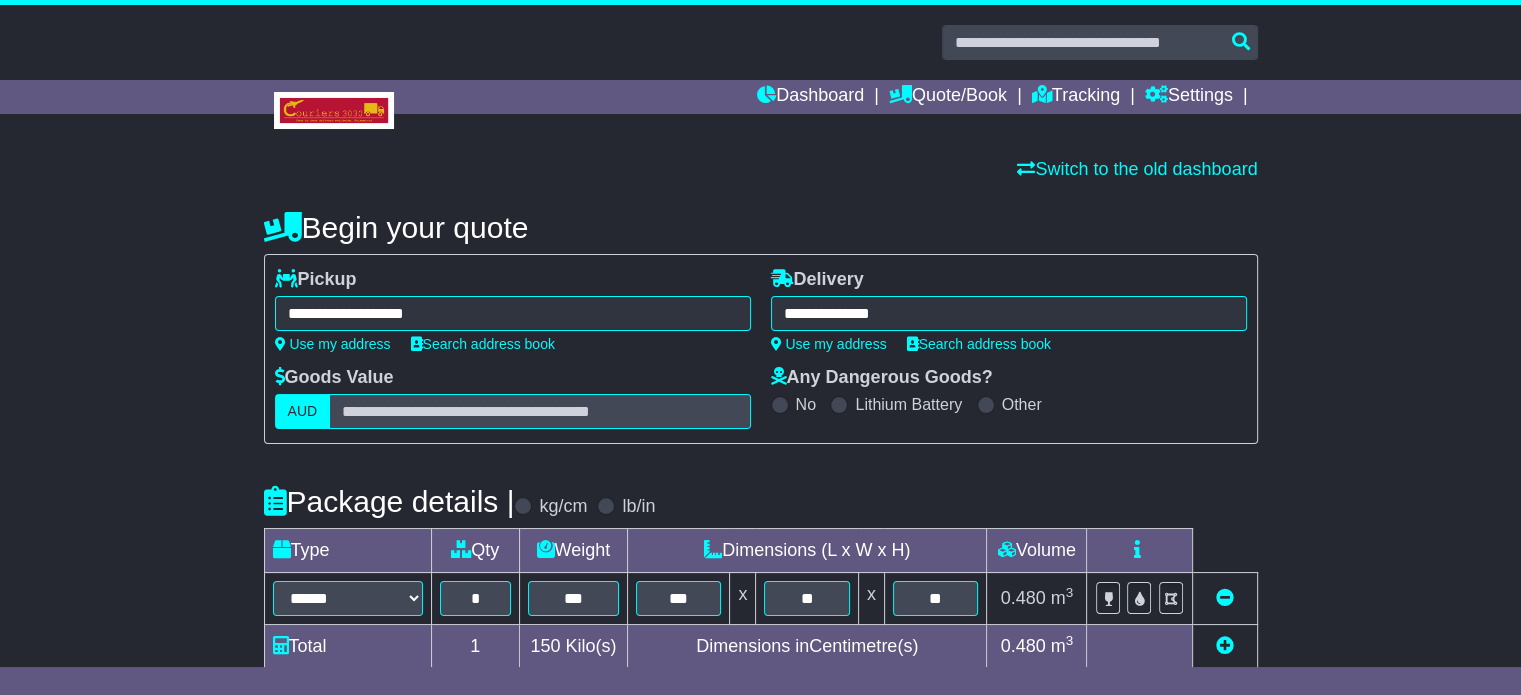 scroll, scrollTop: 500, scrollLeft: 0, axis: vertical 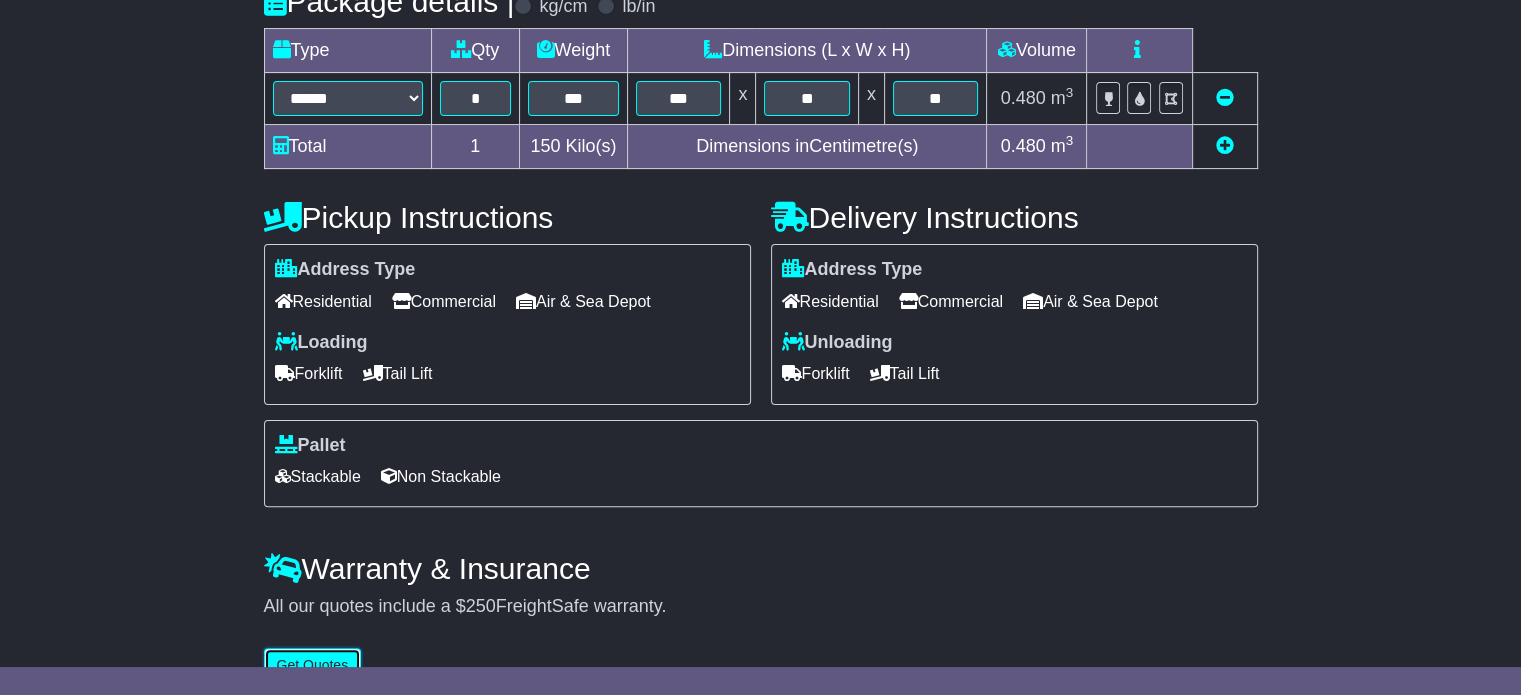 click on "Get Quotes" at bounding box center (313, 665) 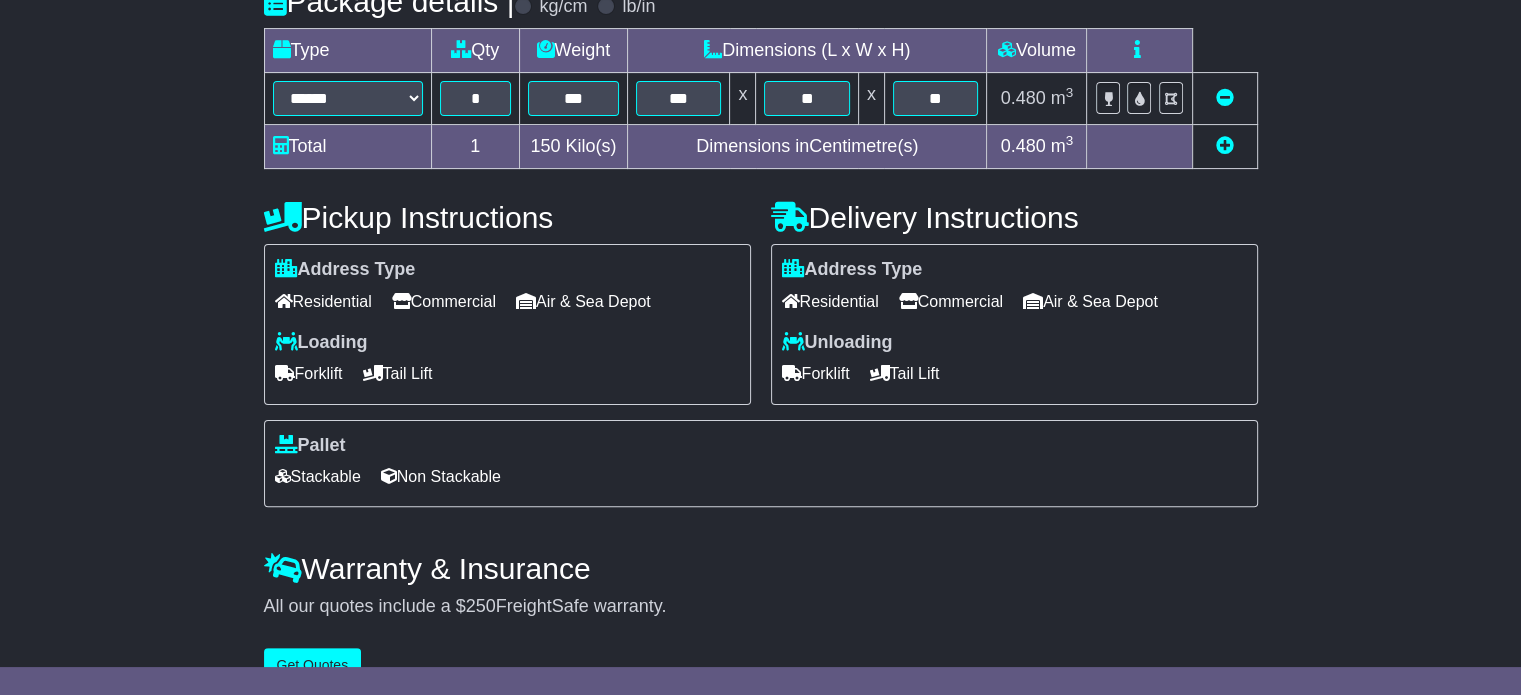 scroll, scrollTop: 0, scrollLeft: 0, axis: both 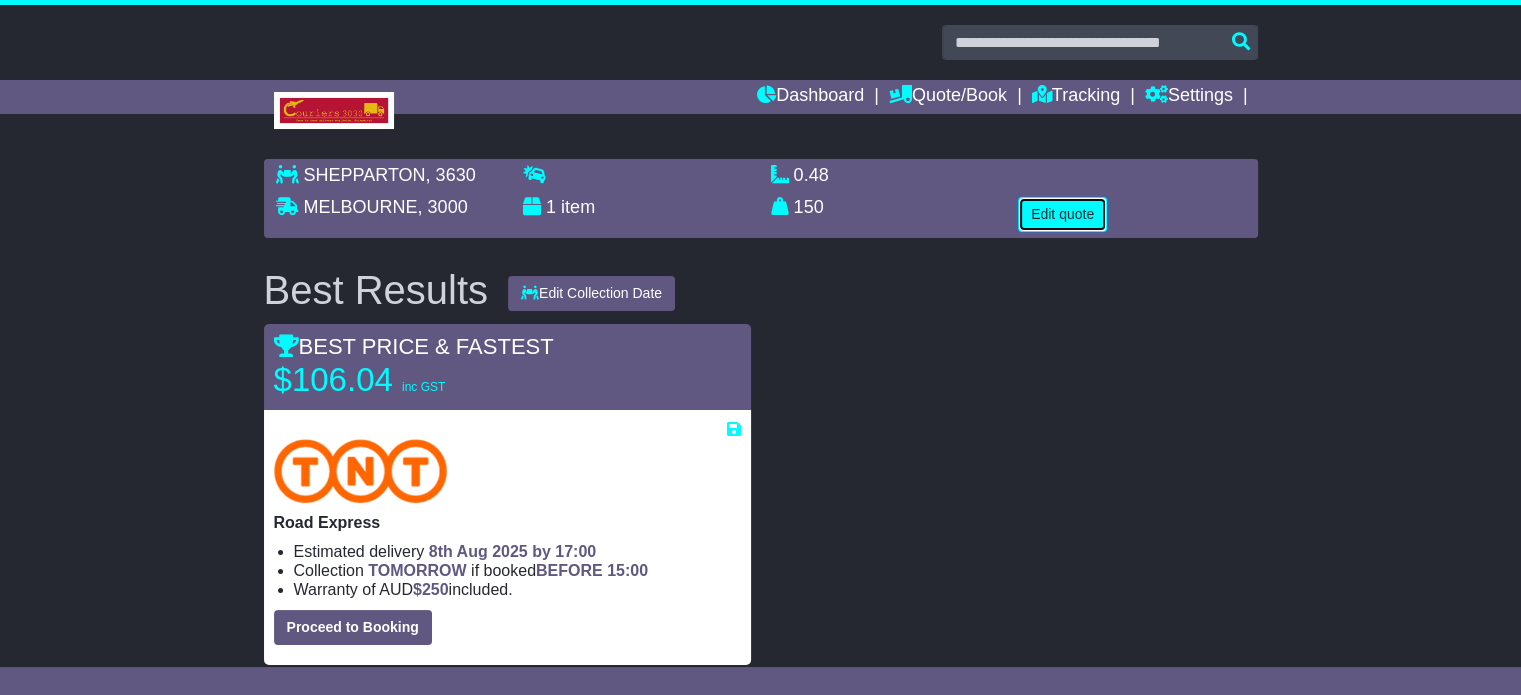 click on "Edit quote" at bounding box center [1062, 214] 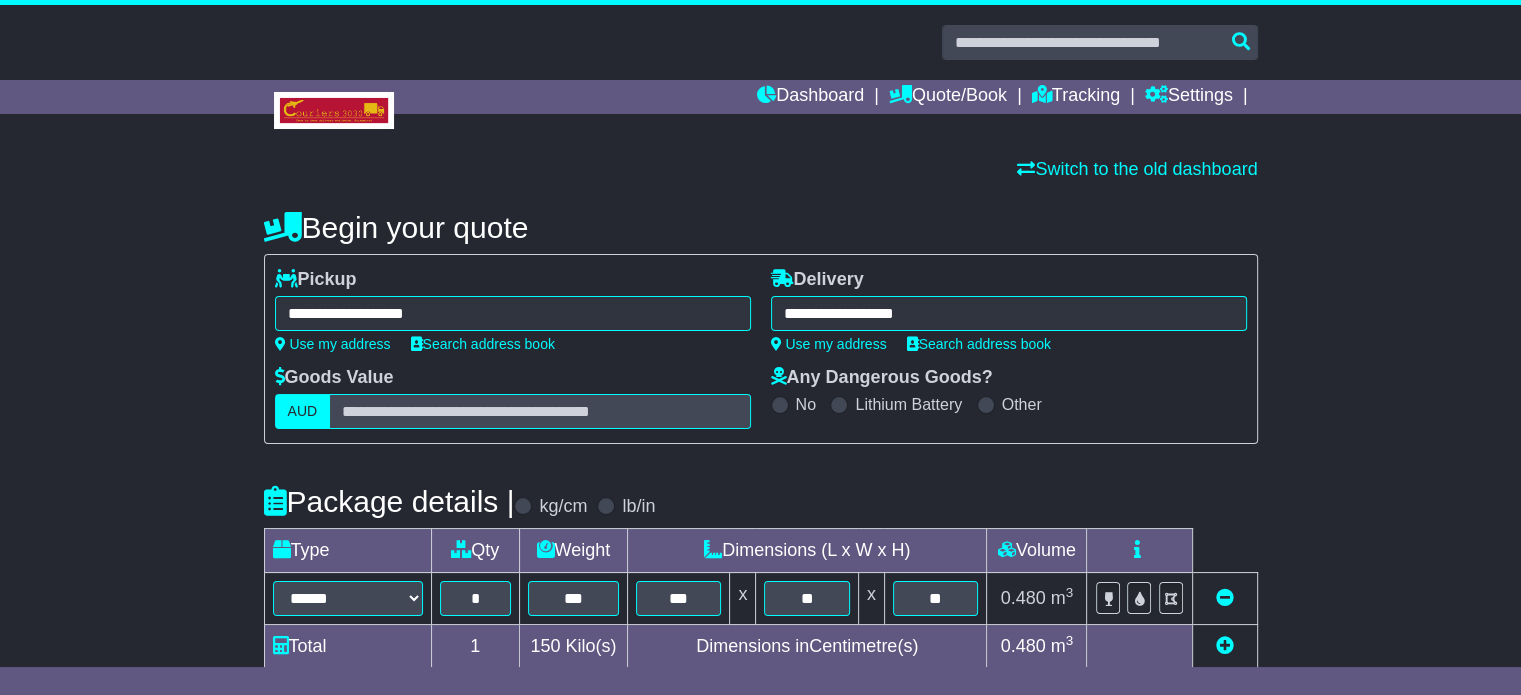 click on "**********" at bounding box center [1009, 313] 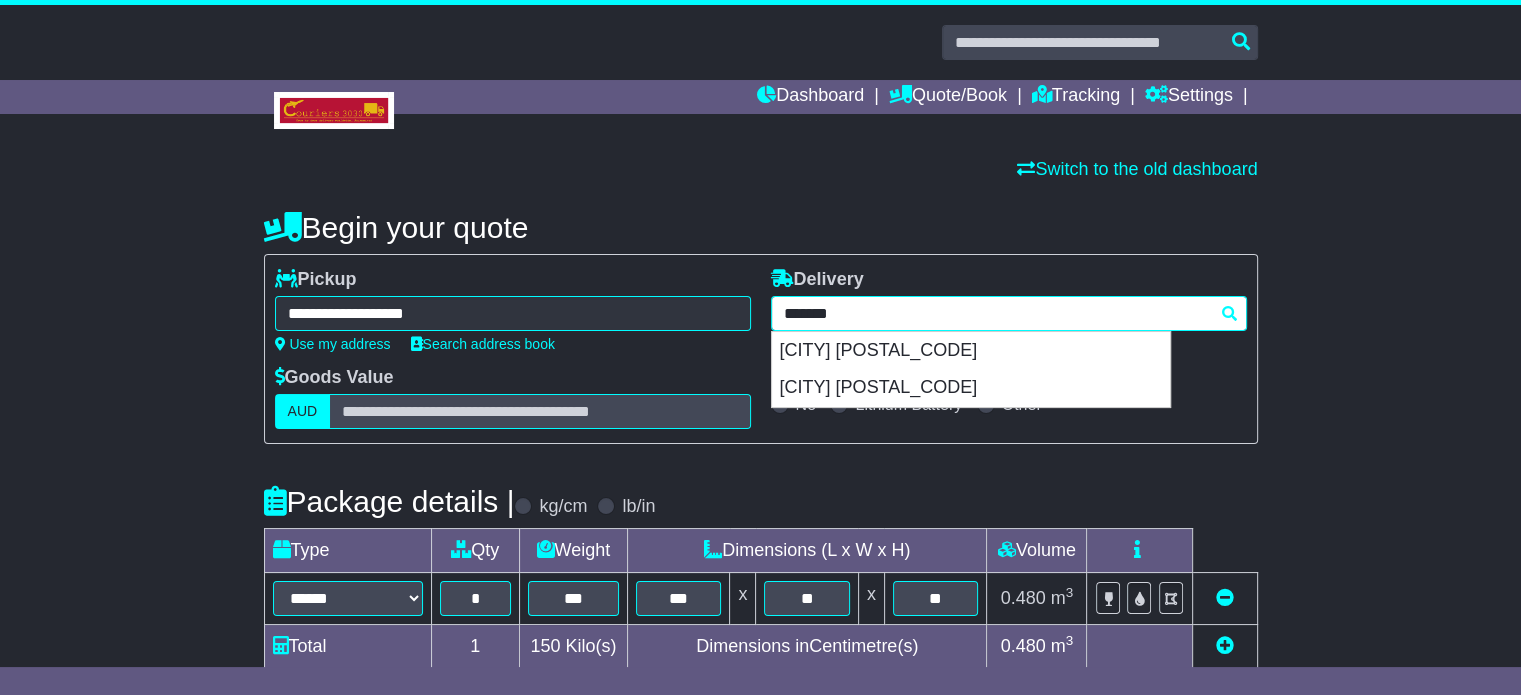 click on "*******" at bounding box center (1009, 313) 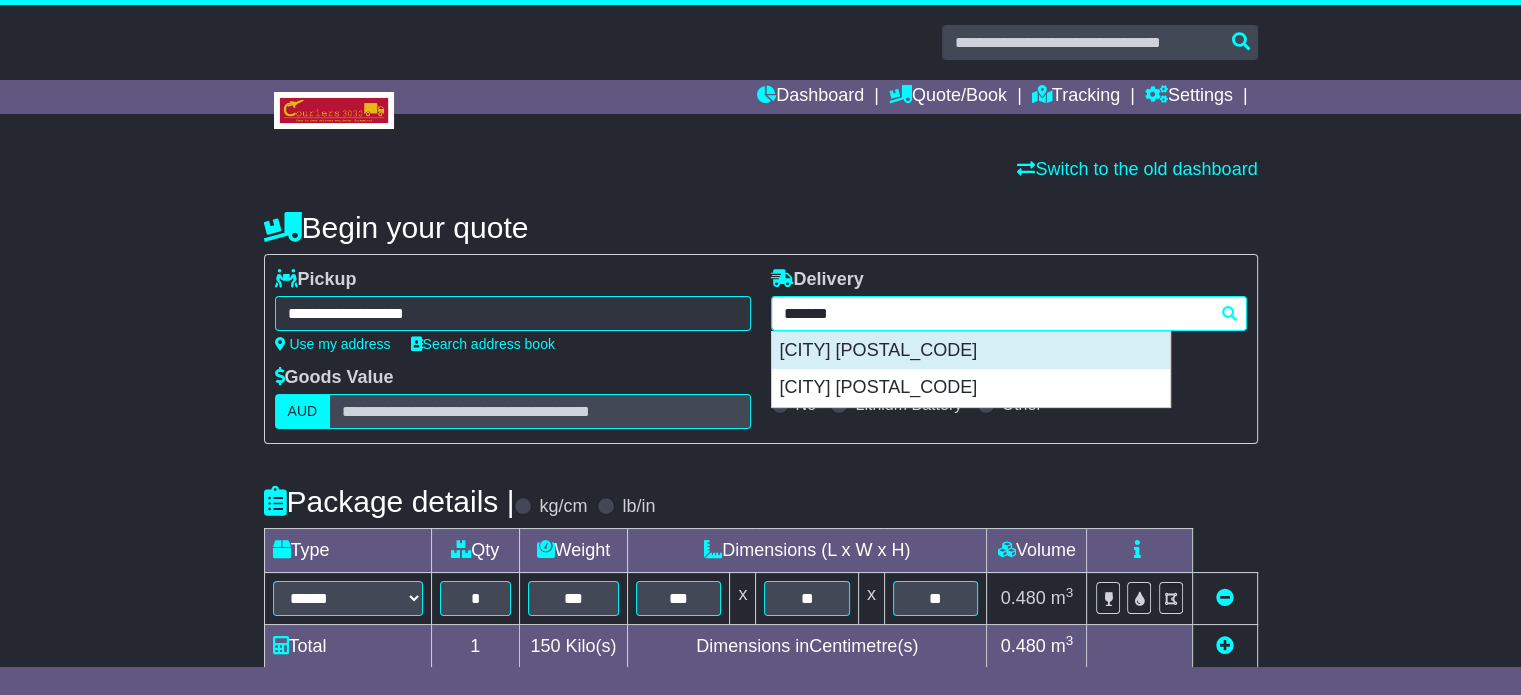 click on "BALLINA 2478" at bounding box center (971, 351) 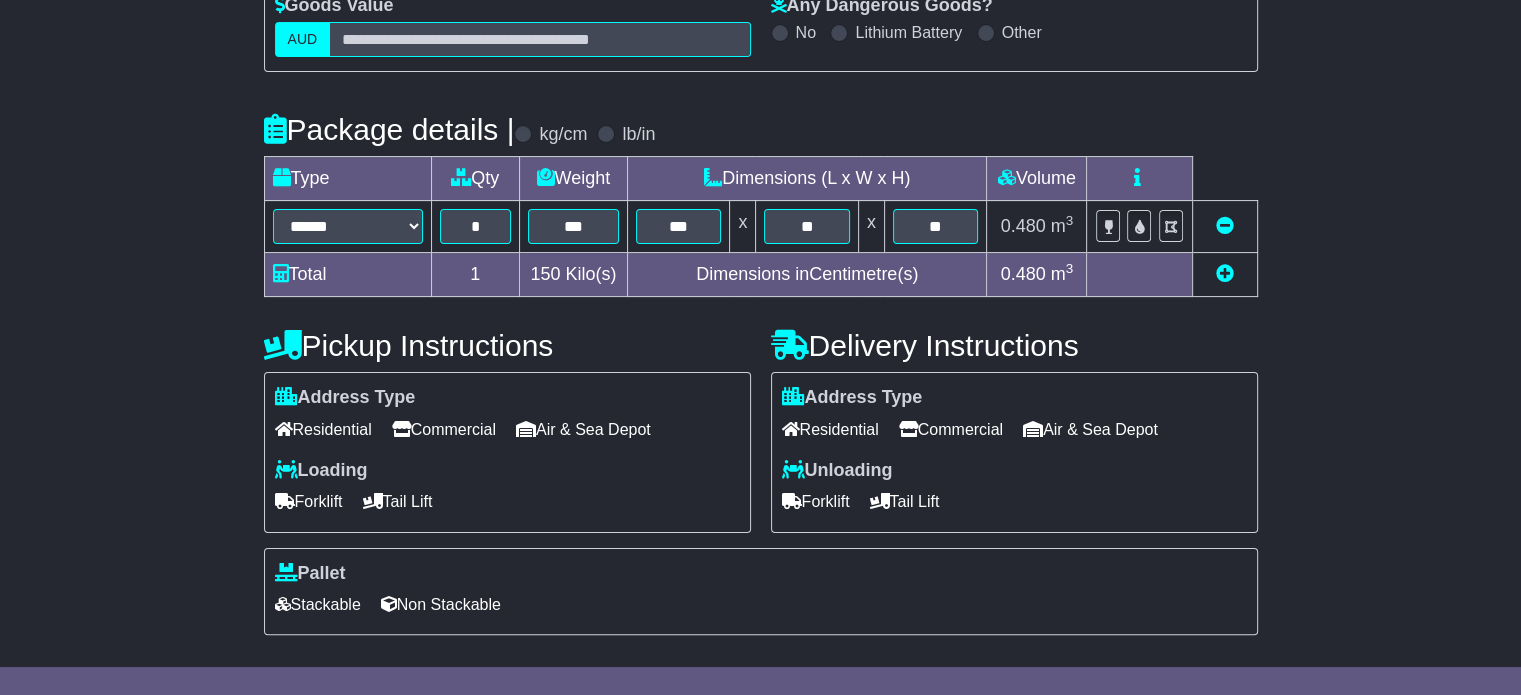 scroll, scrollTop: 540, scrollLeft: 0, axis: vertical 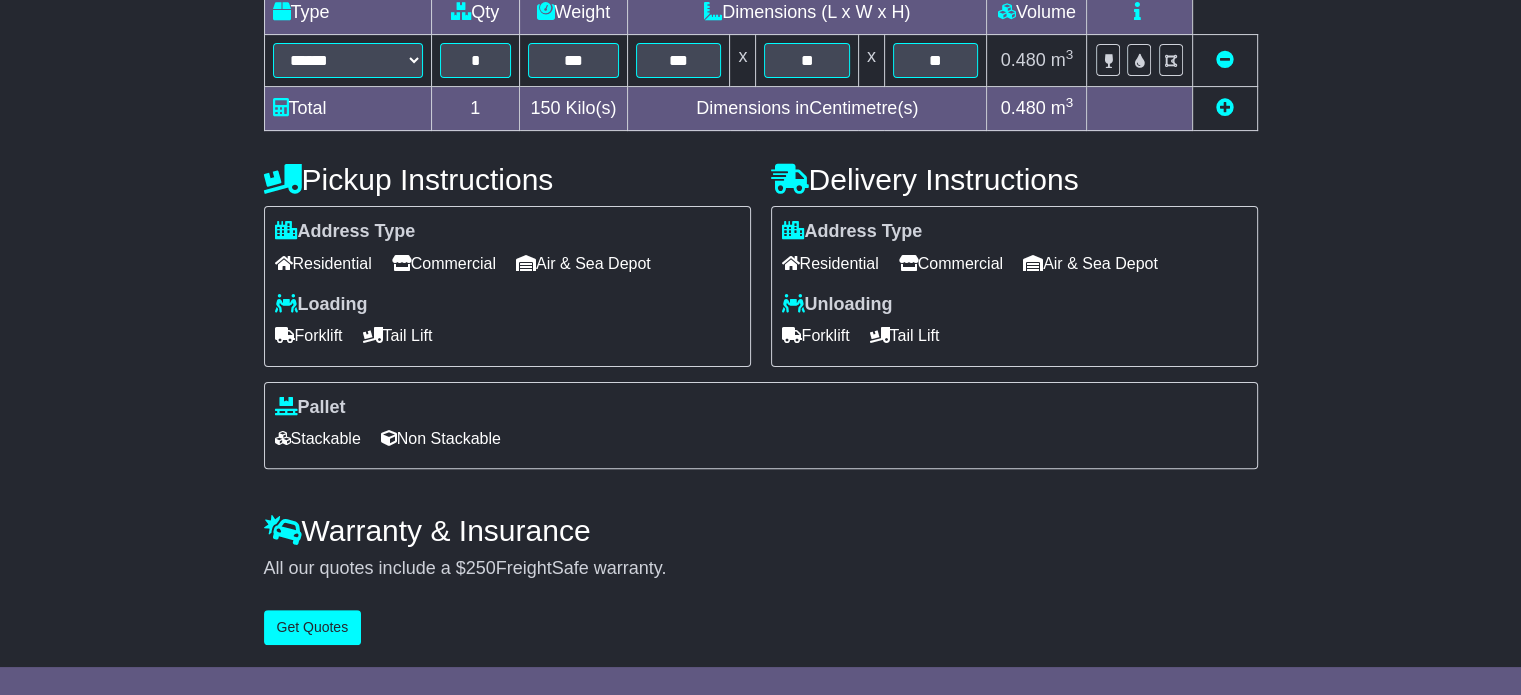 type on "**********" 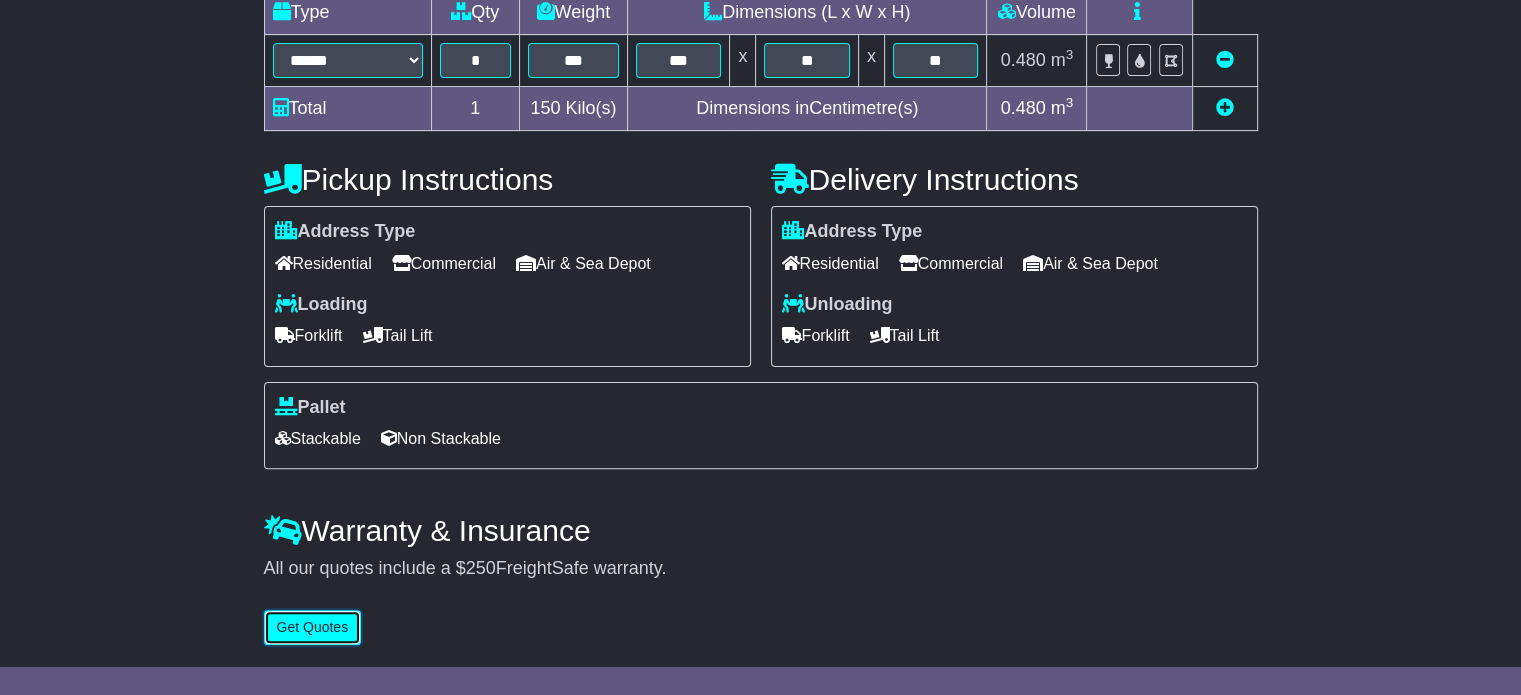click on "Get Quotes" at bounding box center [313, 627] 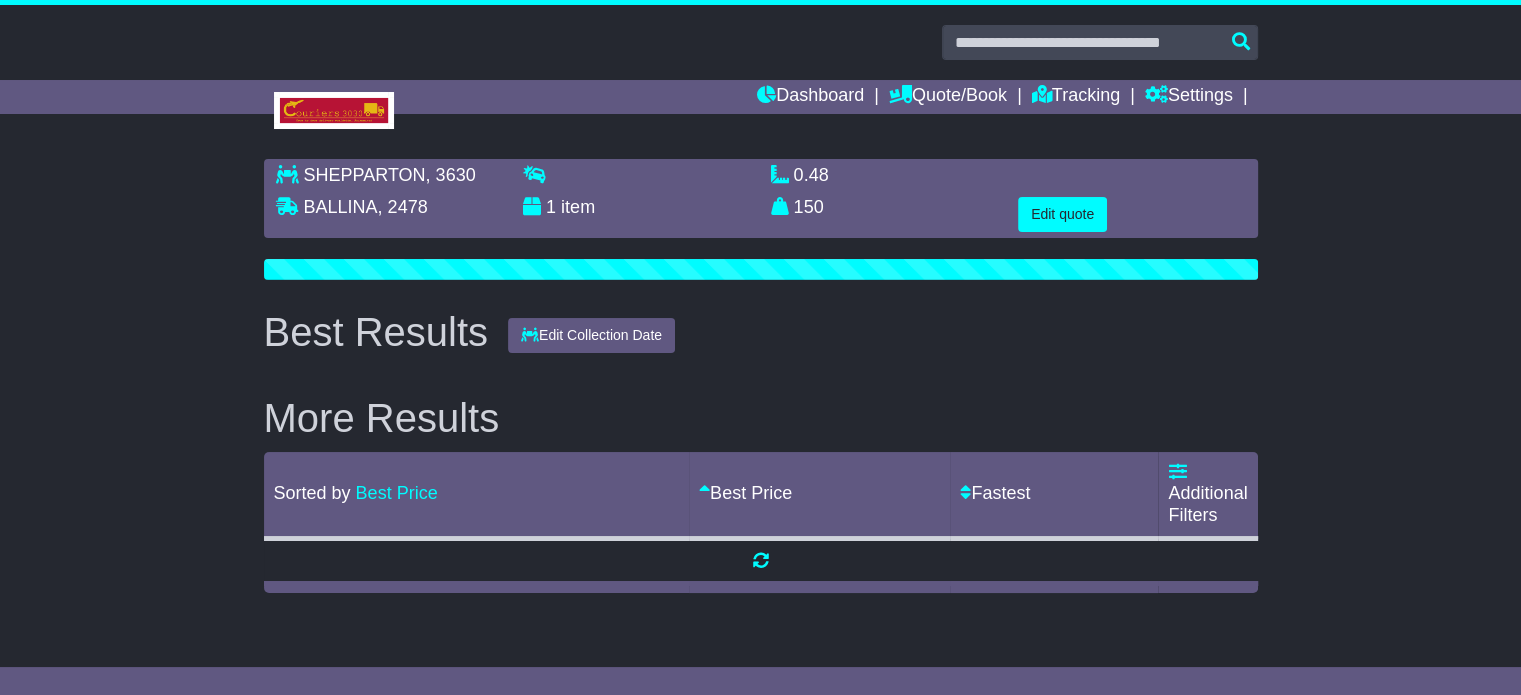 scroll, scrollTop: 0, scrollLeft: 0, axis: both 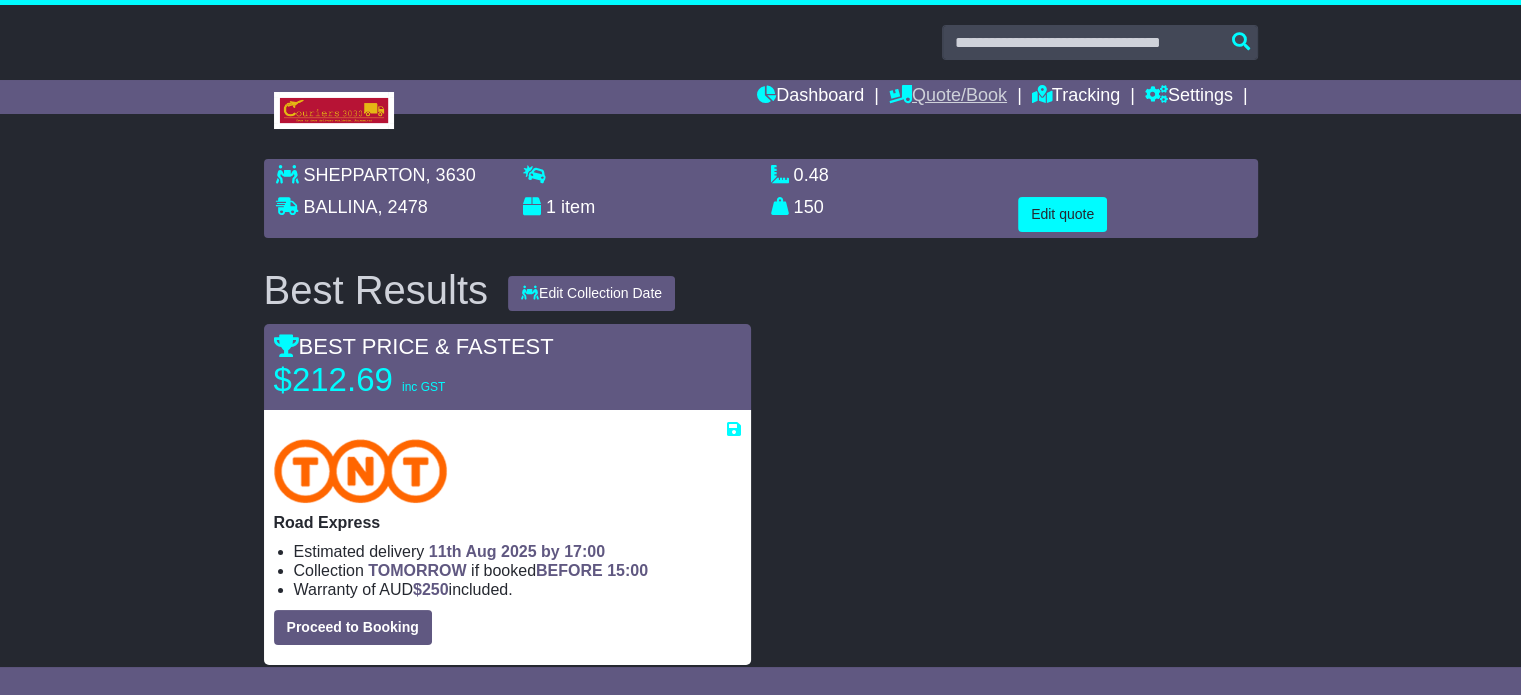 click on "Quote/Book" at bounding box center [948, 97] 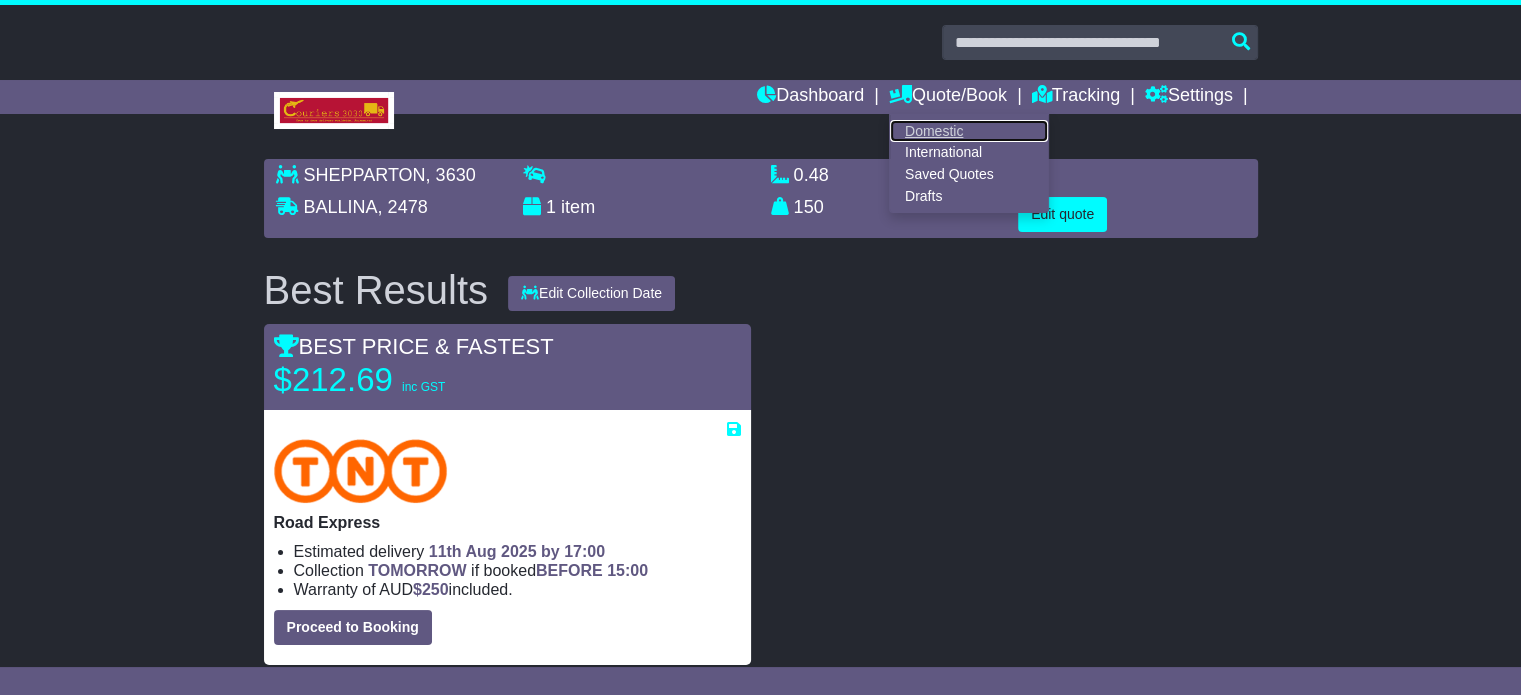 click on "Domestic" at bounding box center (969, 131) 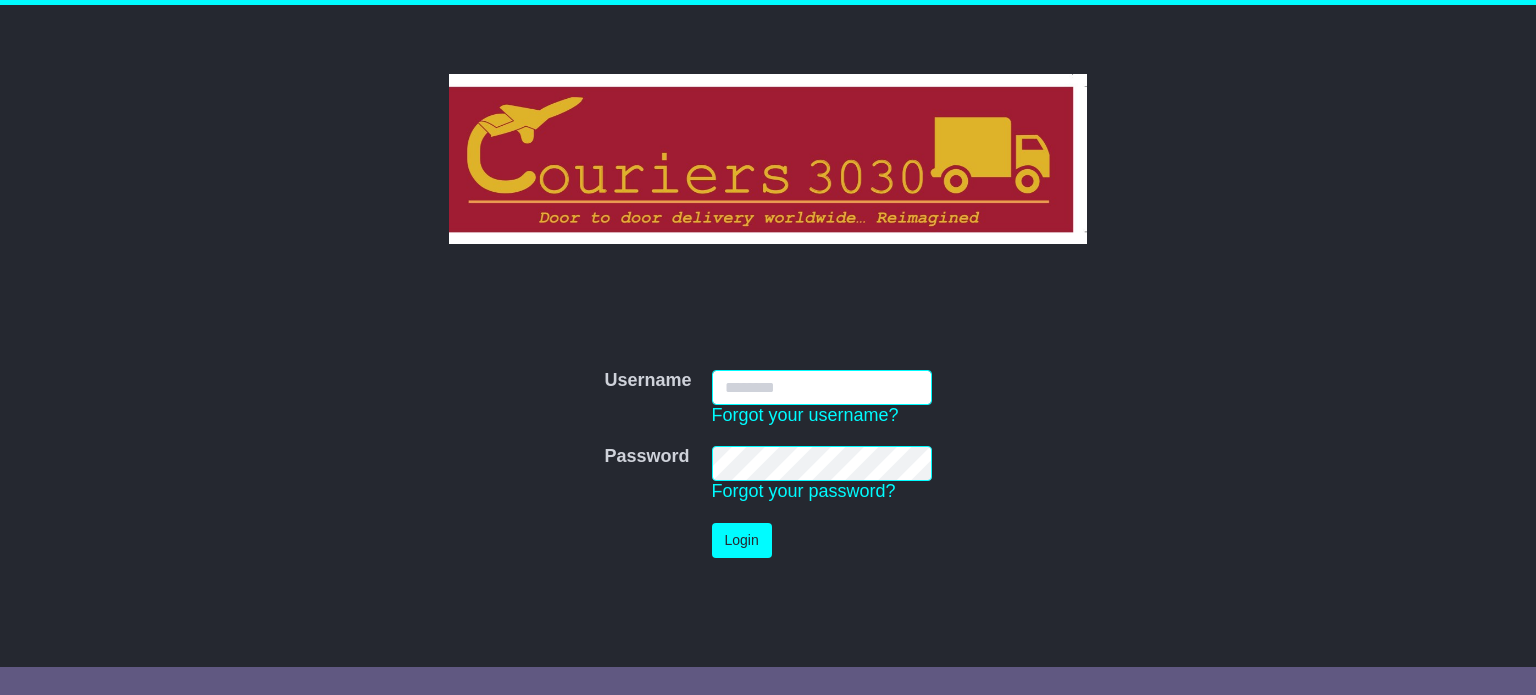 scroll, scrollTop: 0, scrollLeft: 0, axis: both 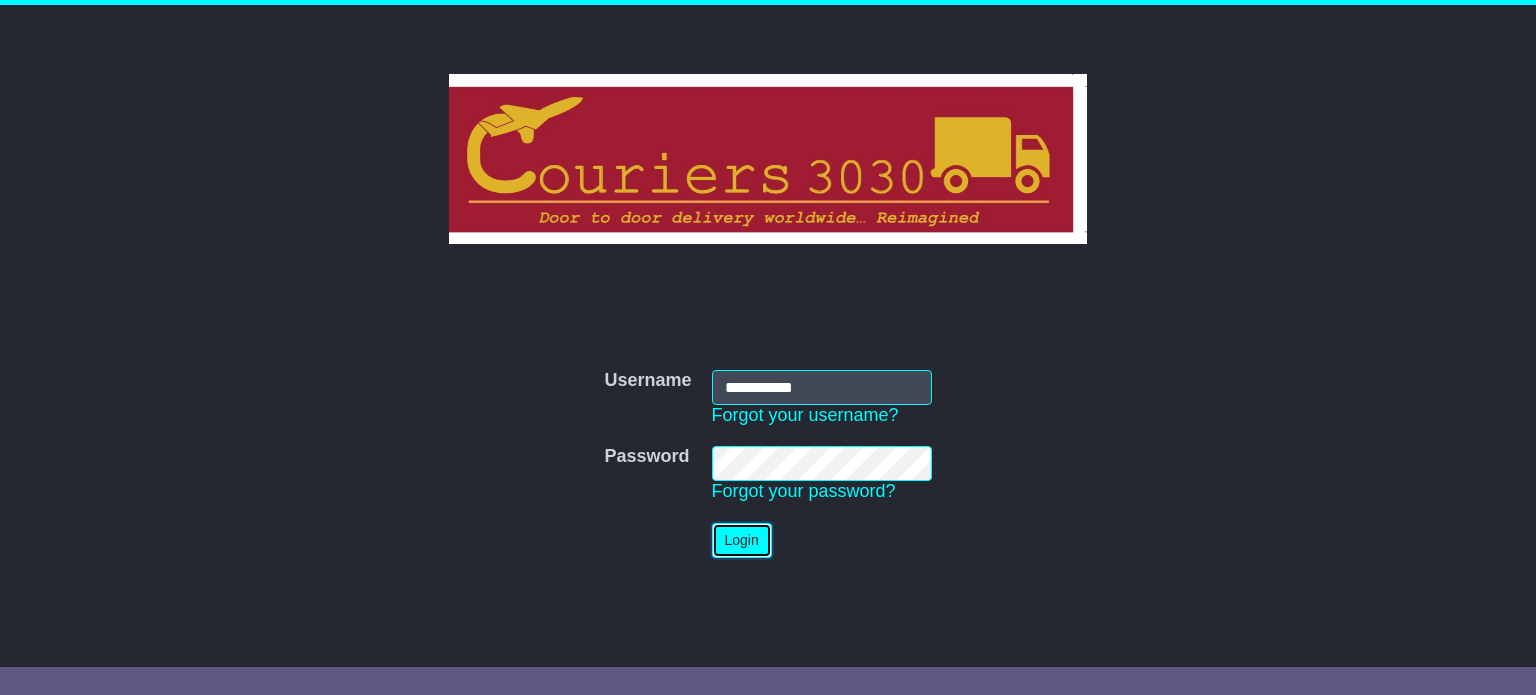 click on "Login" at bounding box center [742, 540] 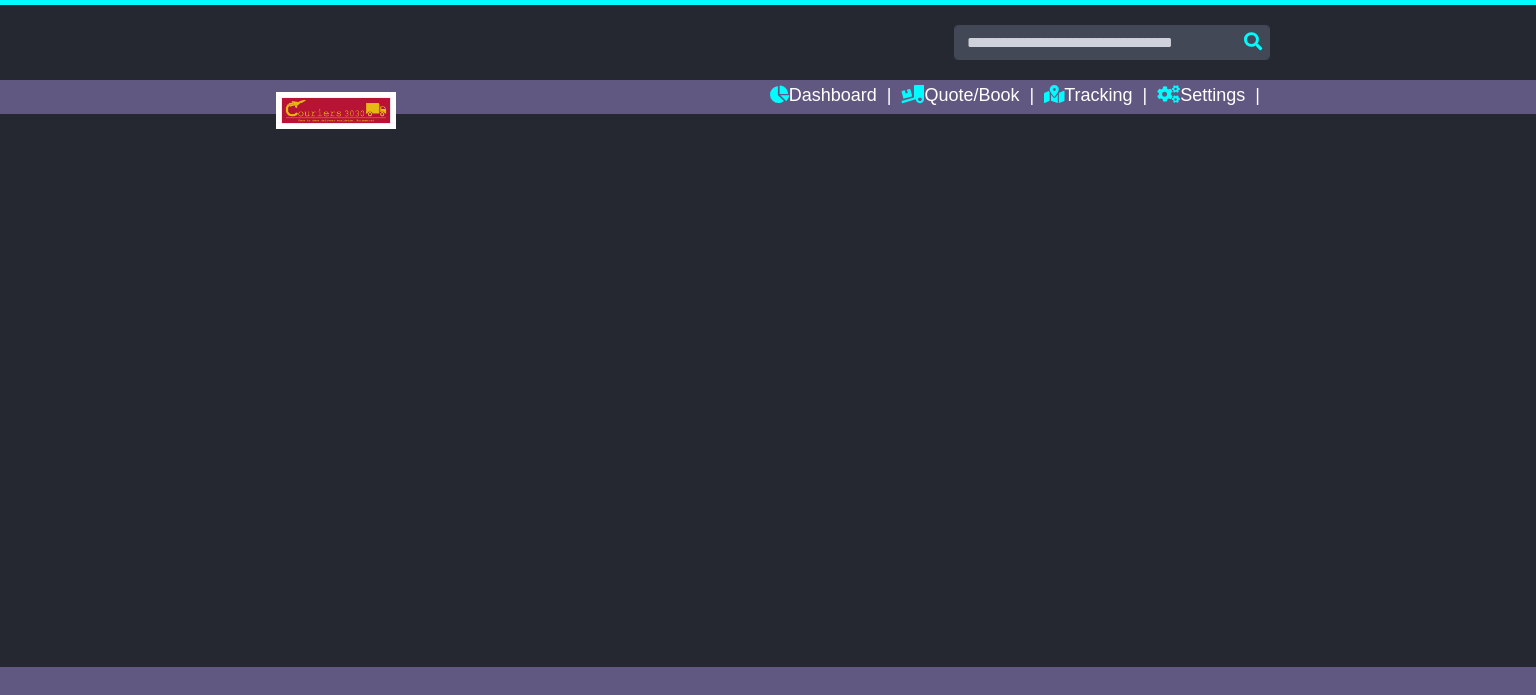 scroll, scrollTop: 0, scrollLeft: 0, axis: both 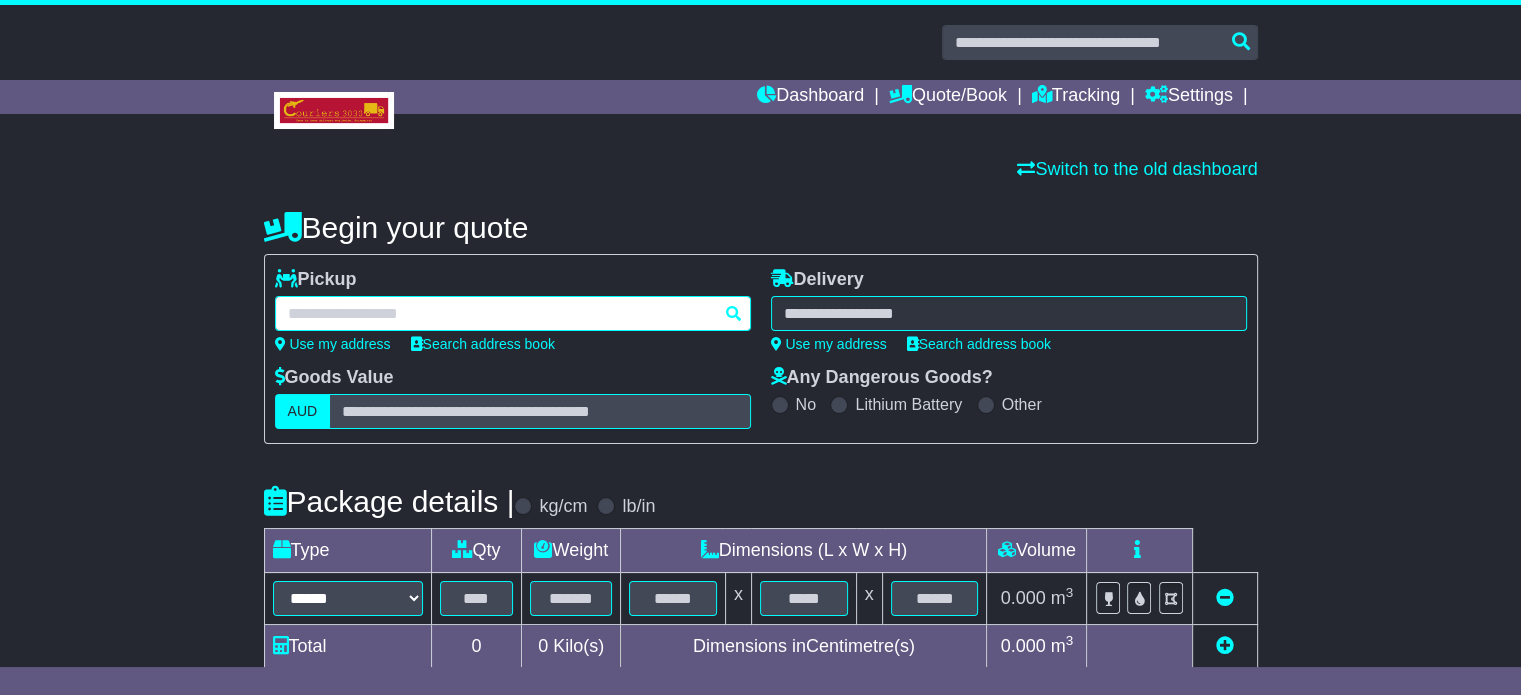click at bounding box center (513, 313) 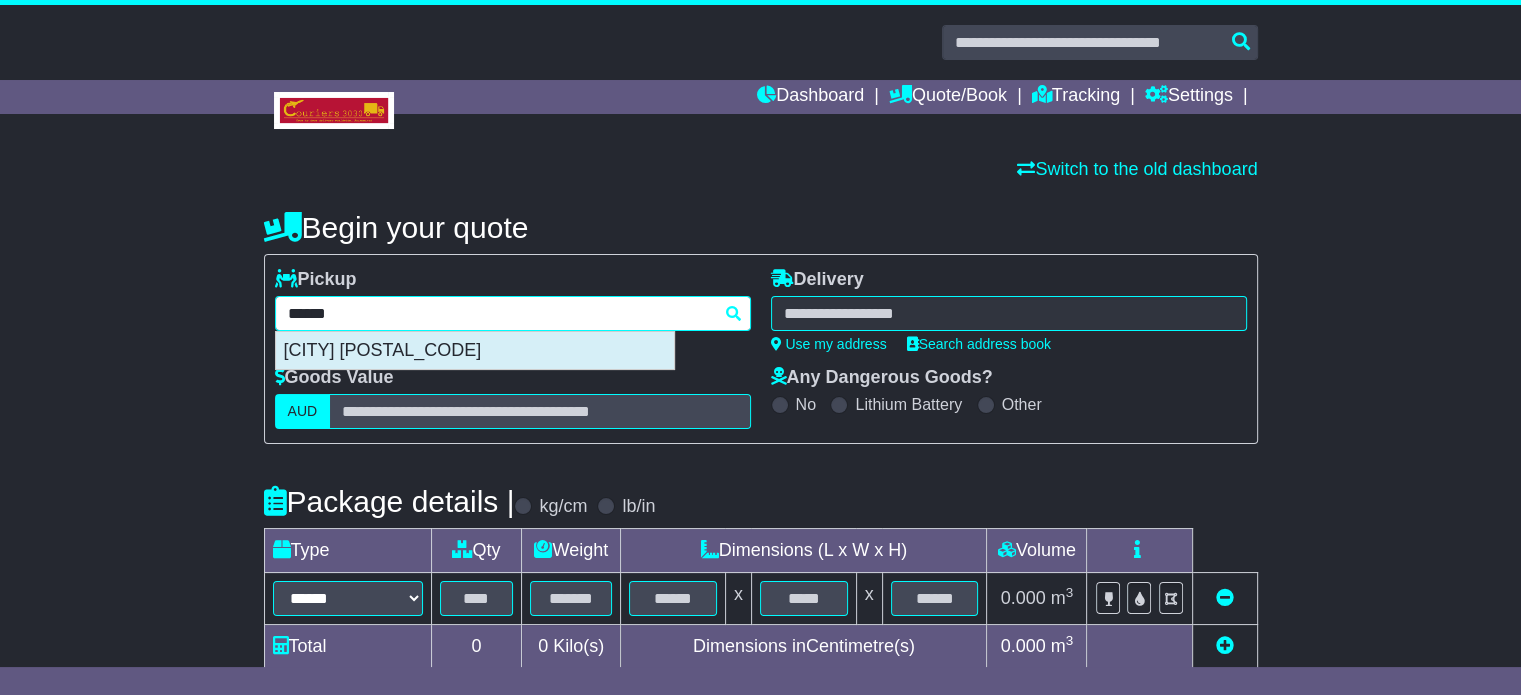 click on "[CITY] [POSTAL_CODE]" at bounding box center (475, 351) 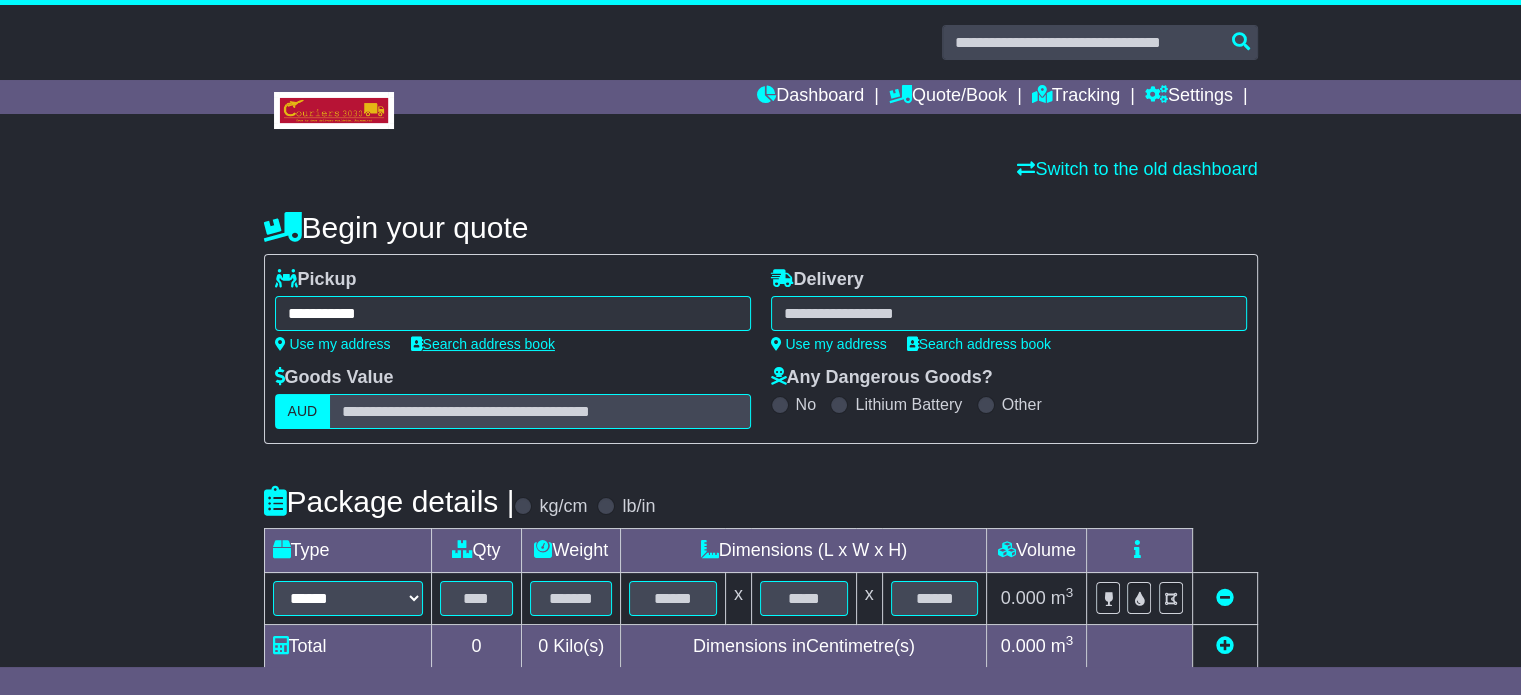 type on "**********" 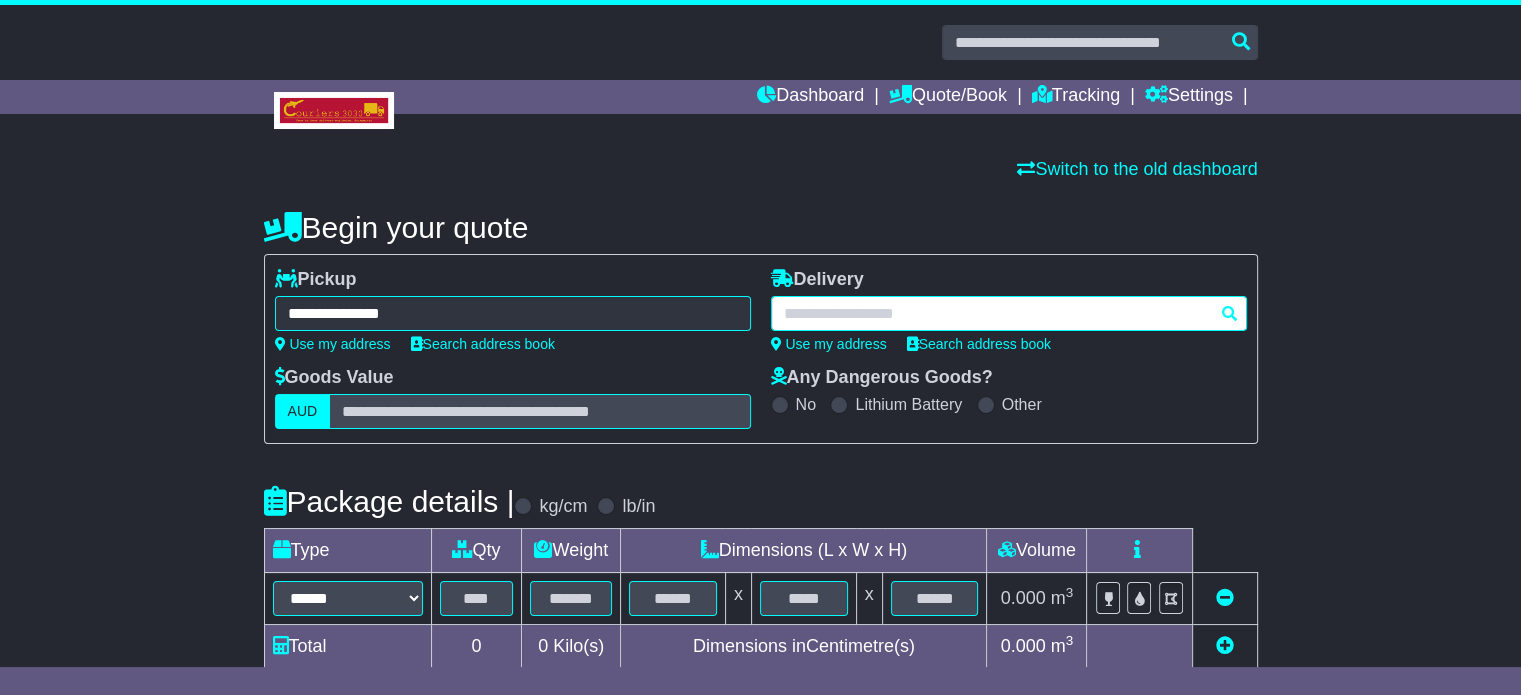 click at bounding box center [1009, 313] 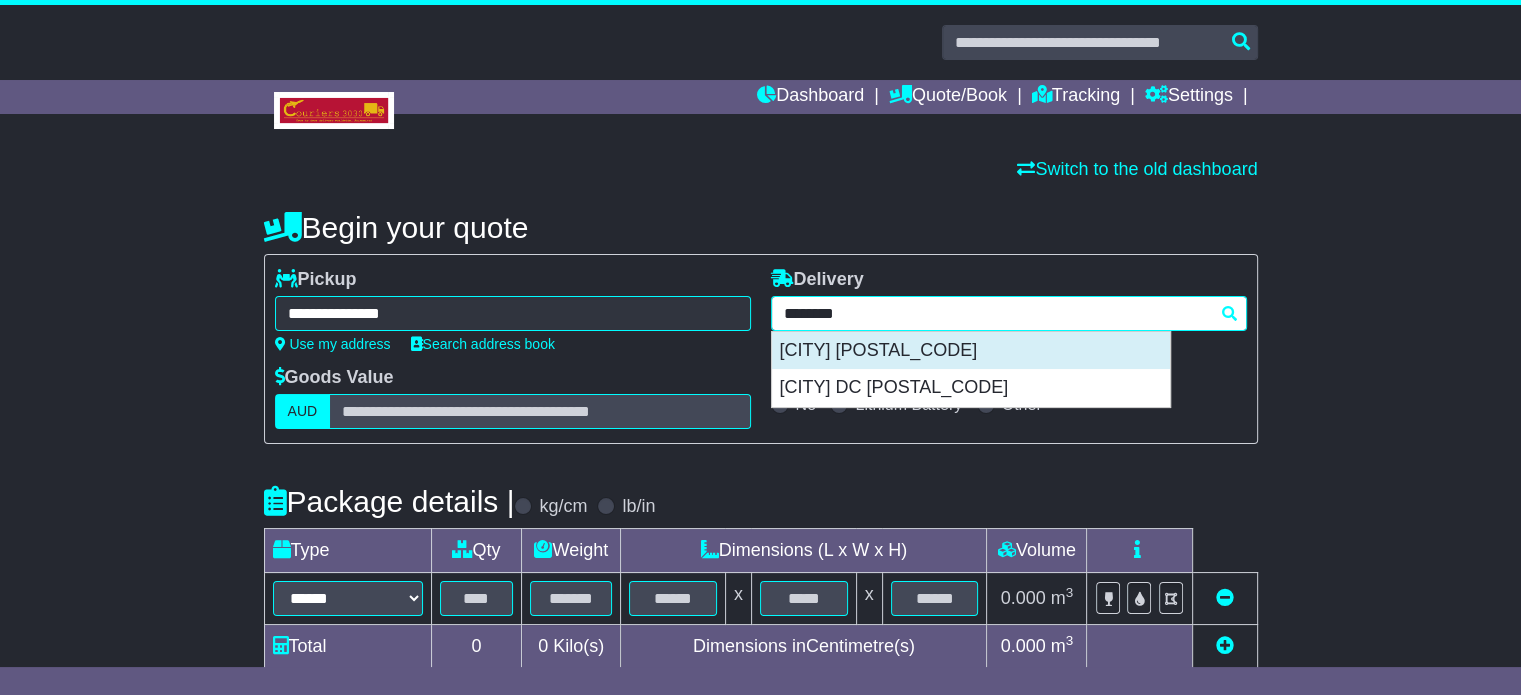 click on "[CITY] [POSTAL_CODE]" at bounding box center (971, 351) 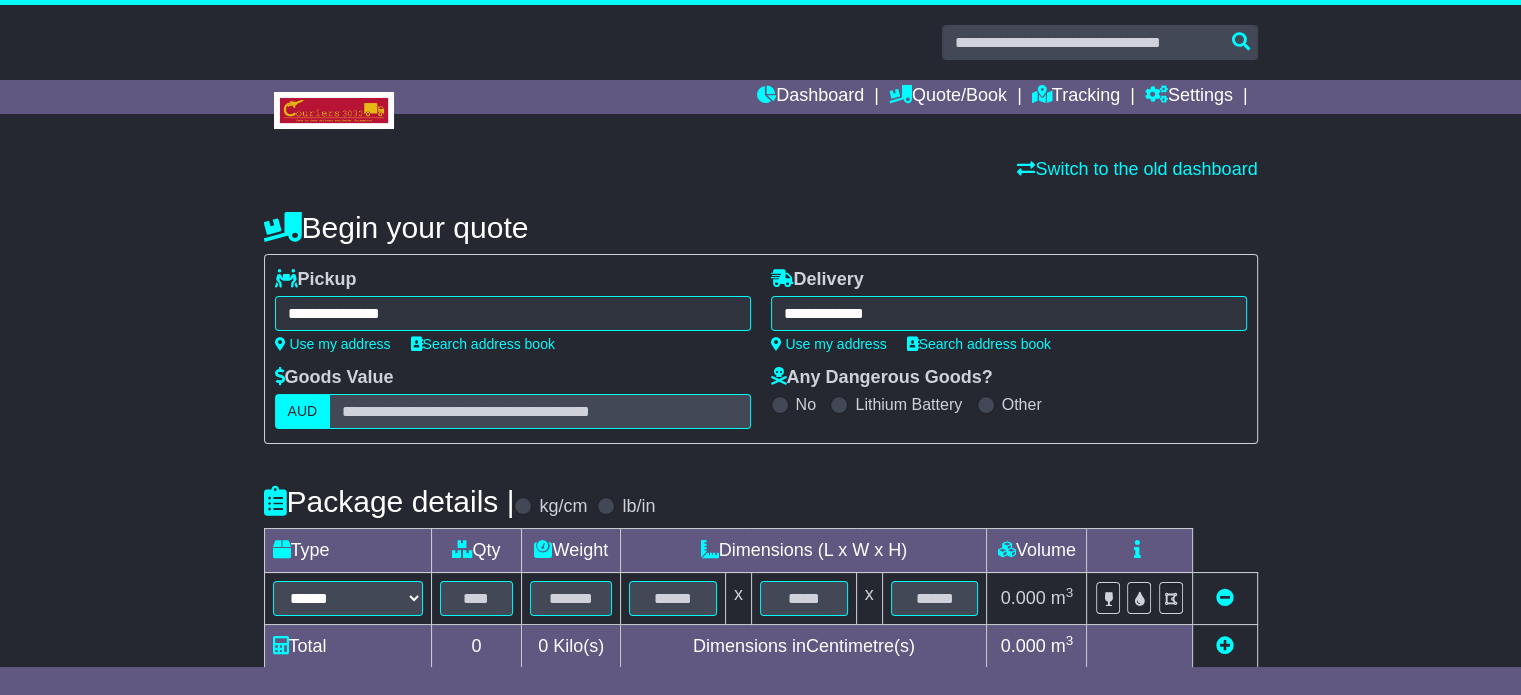 type on "**********" 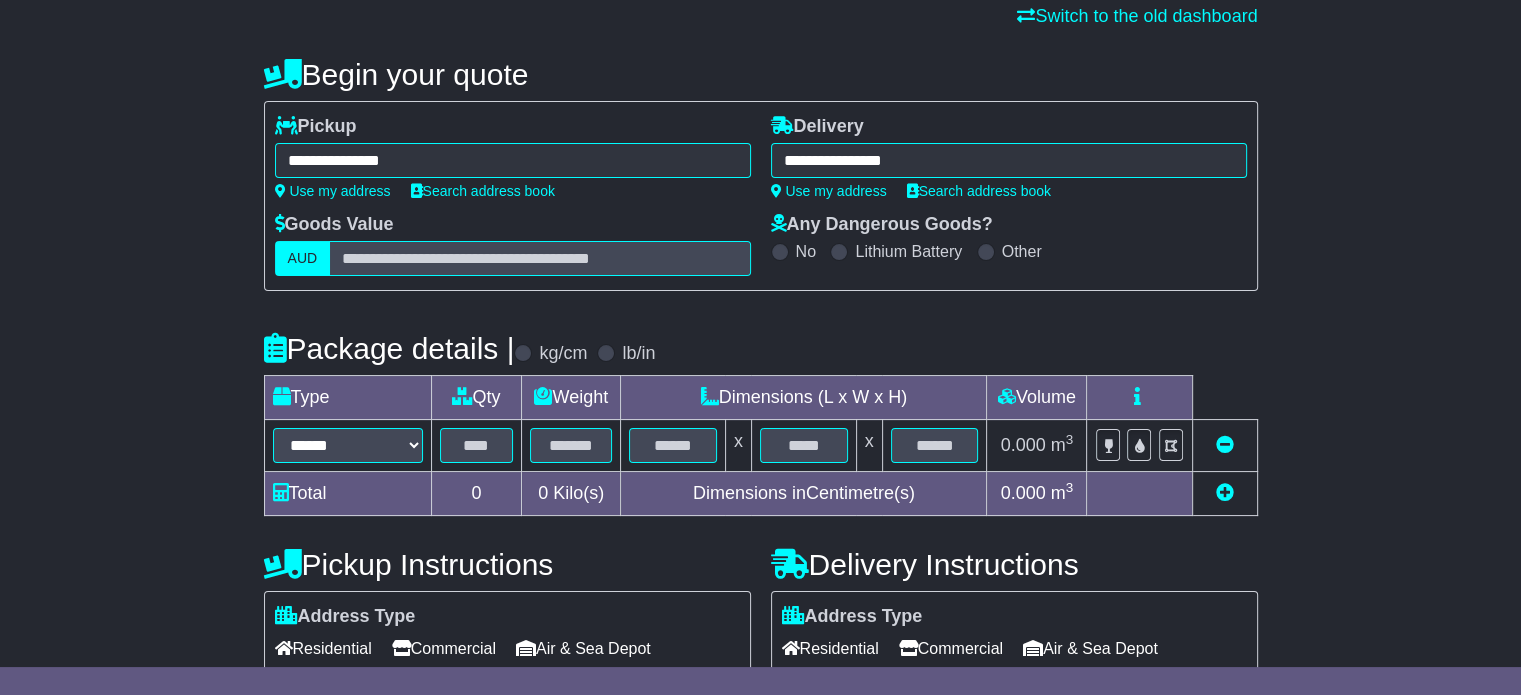 scroll, scrollTop: 300, scrollLeft: 0, axis: vertical 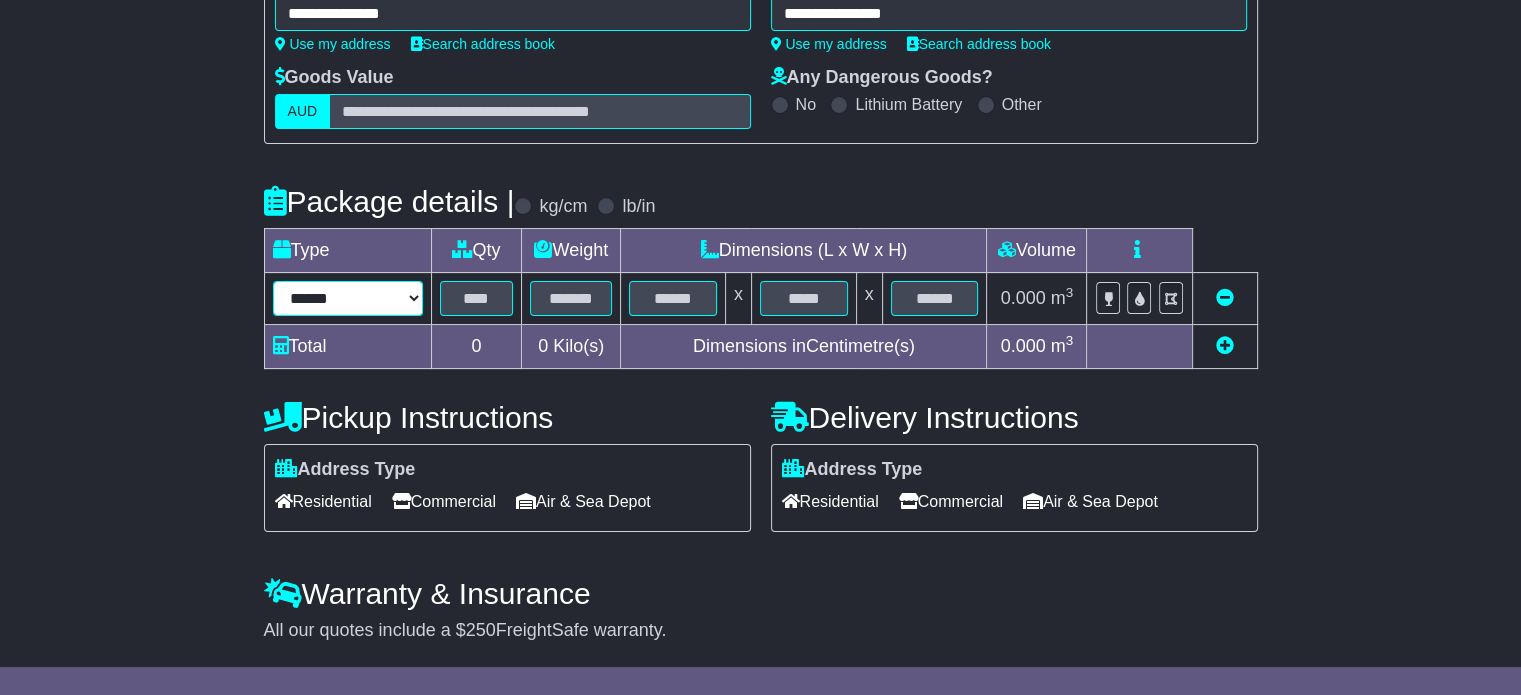 click on "****** ****** *** ******** ***** **** **** ****** *** *******" at bounding box center (348, 298) 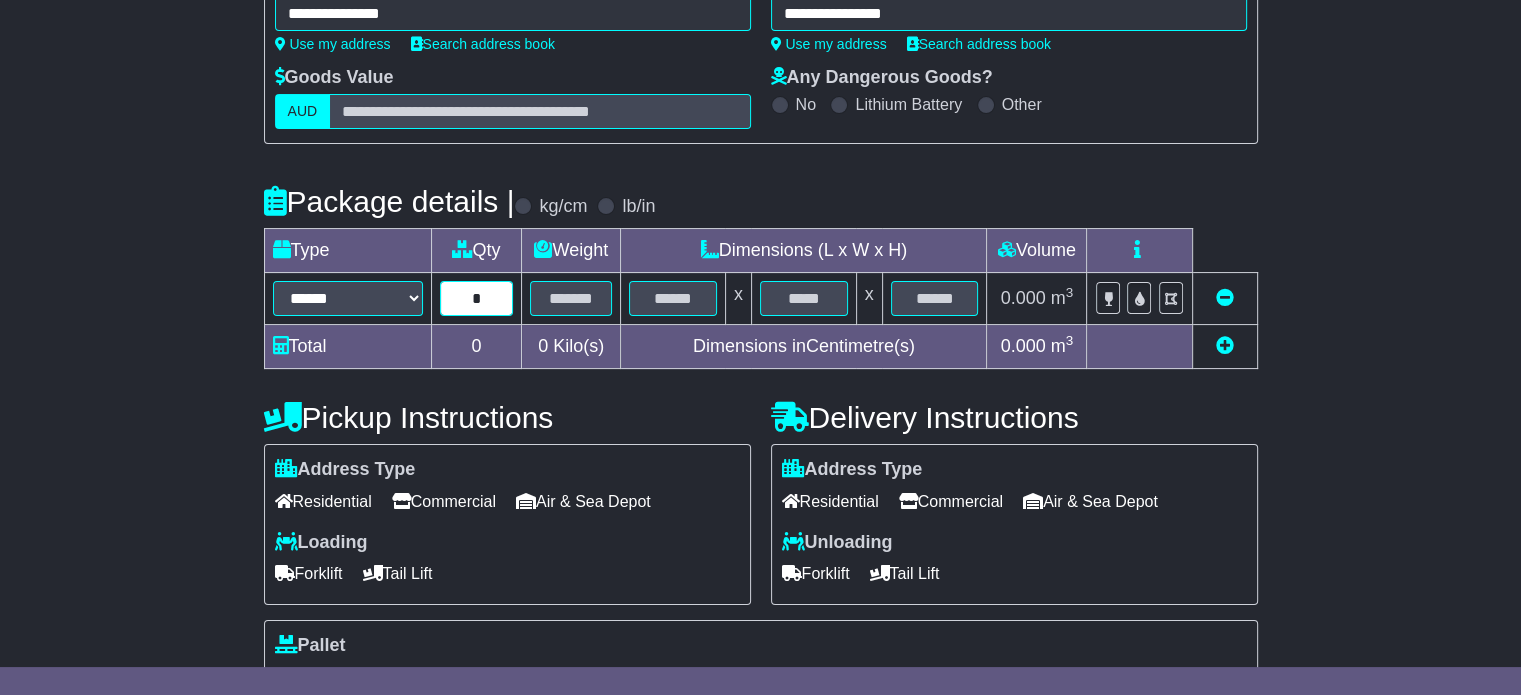 type on "*" 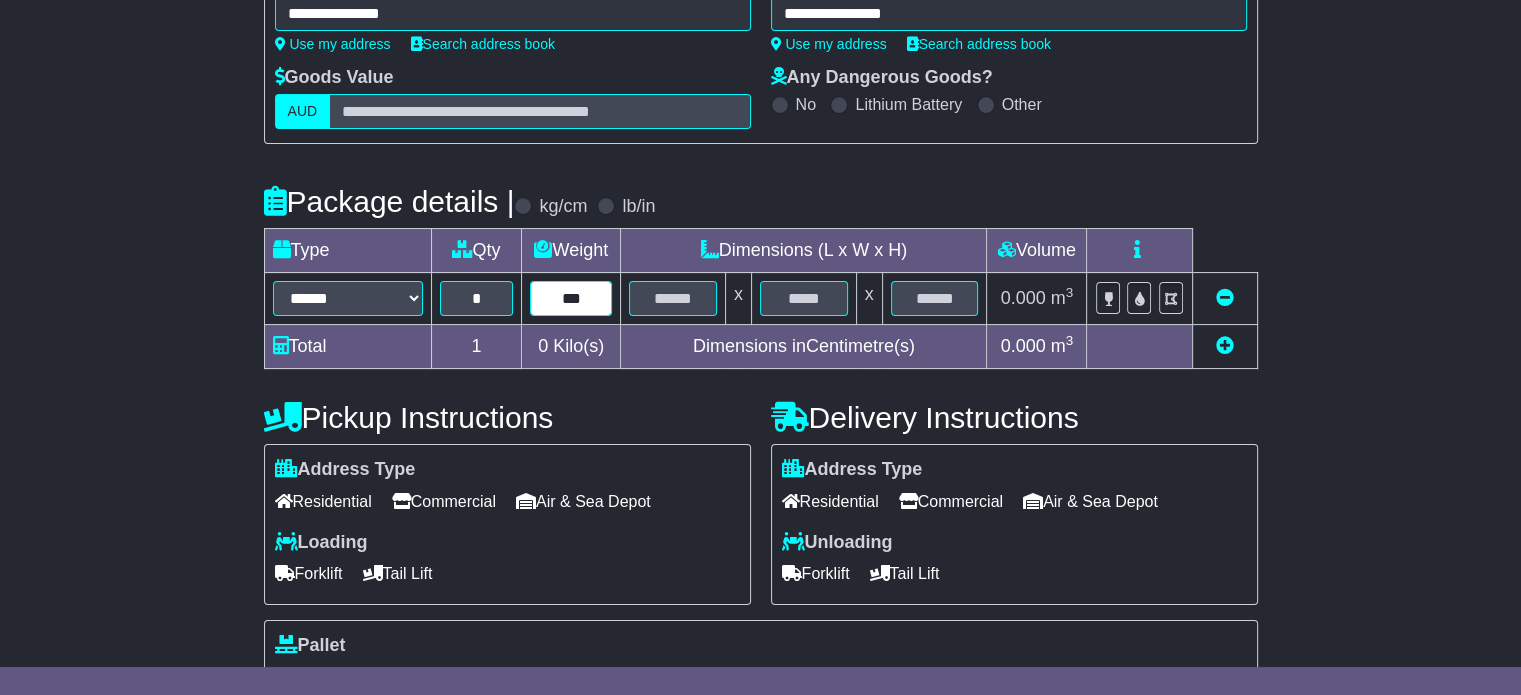 type on "***" 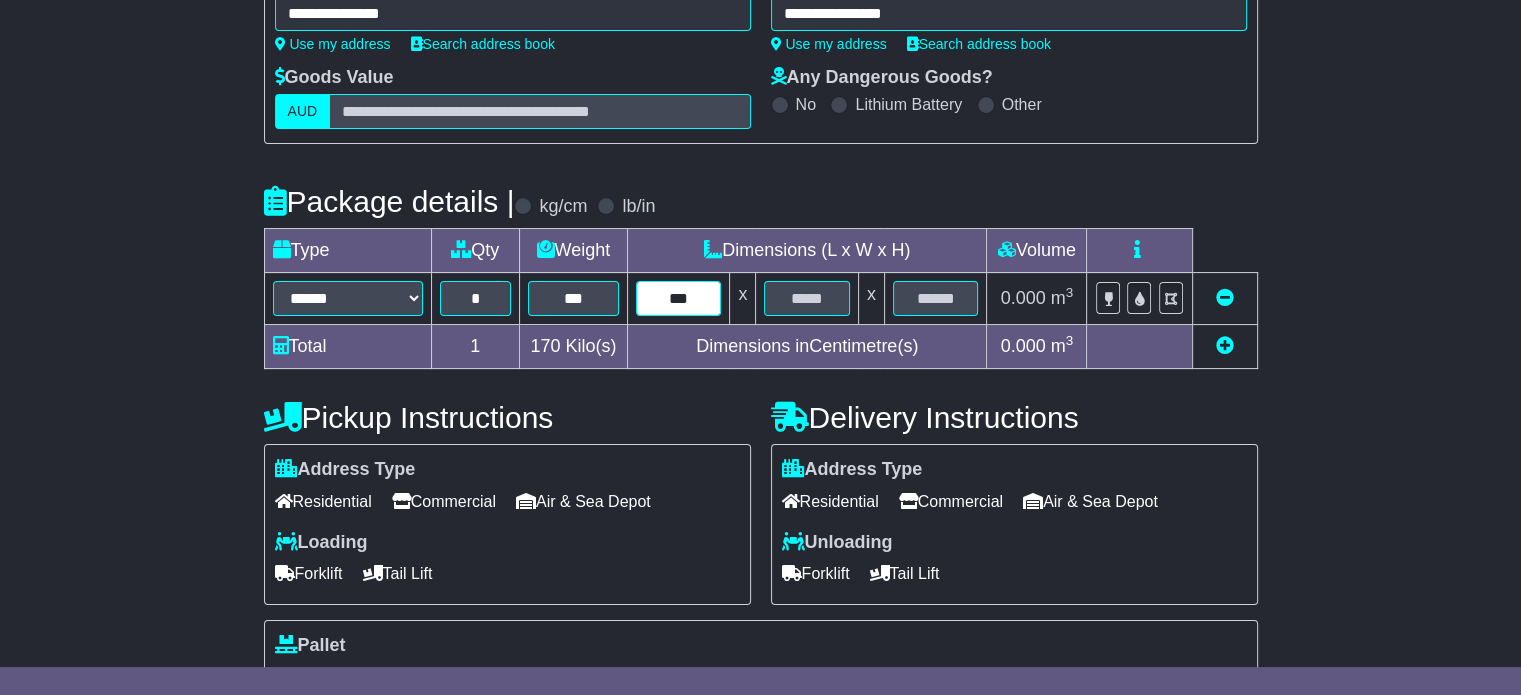 type on "***" 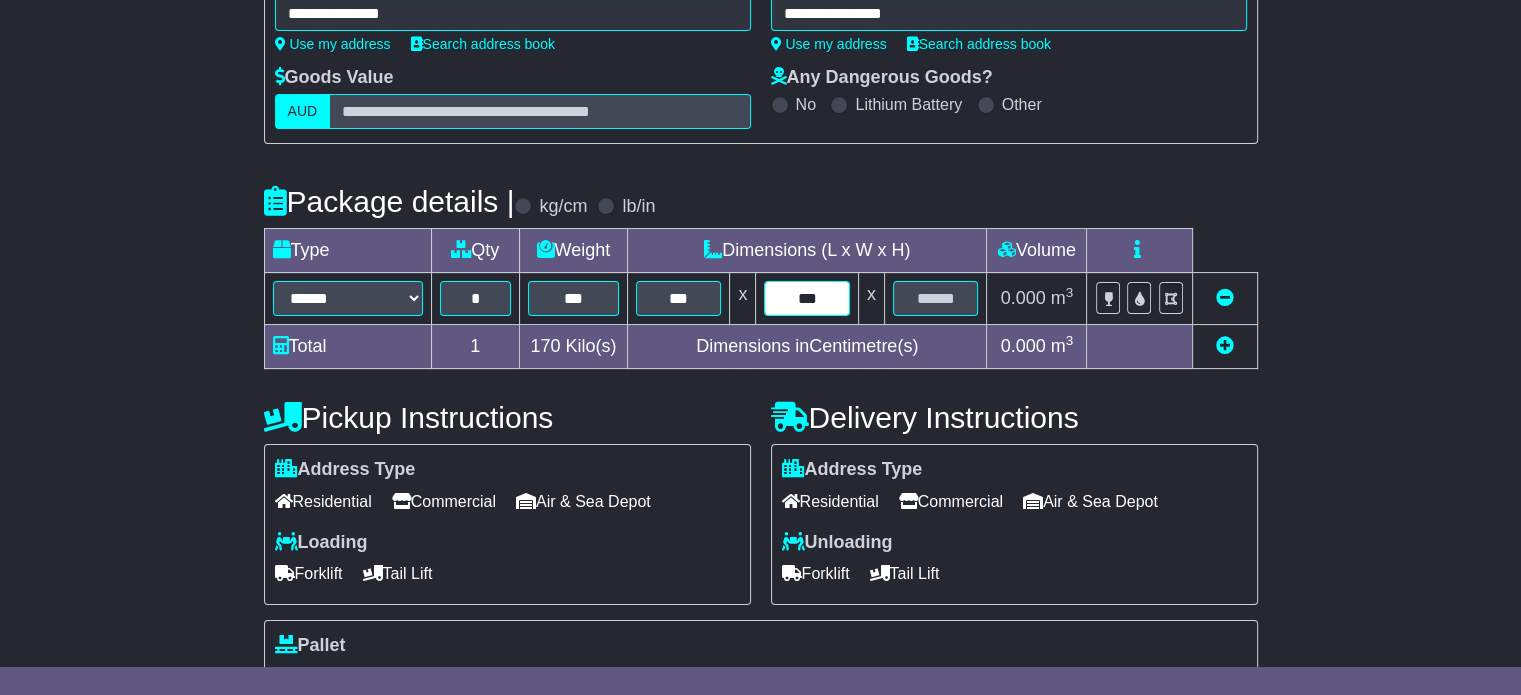 type on "***" 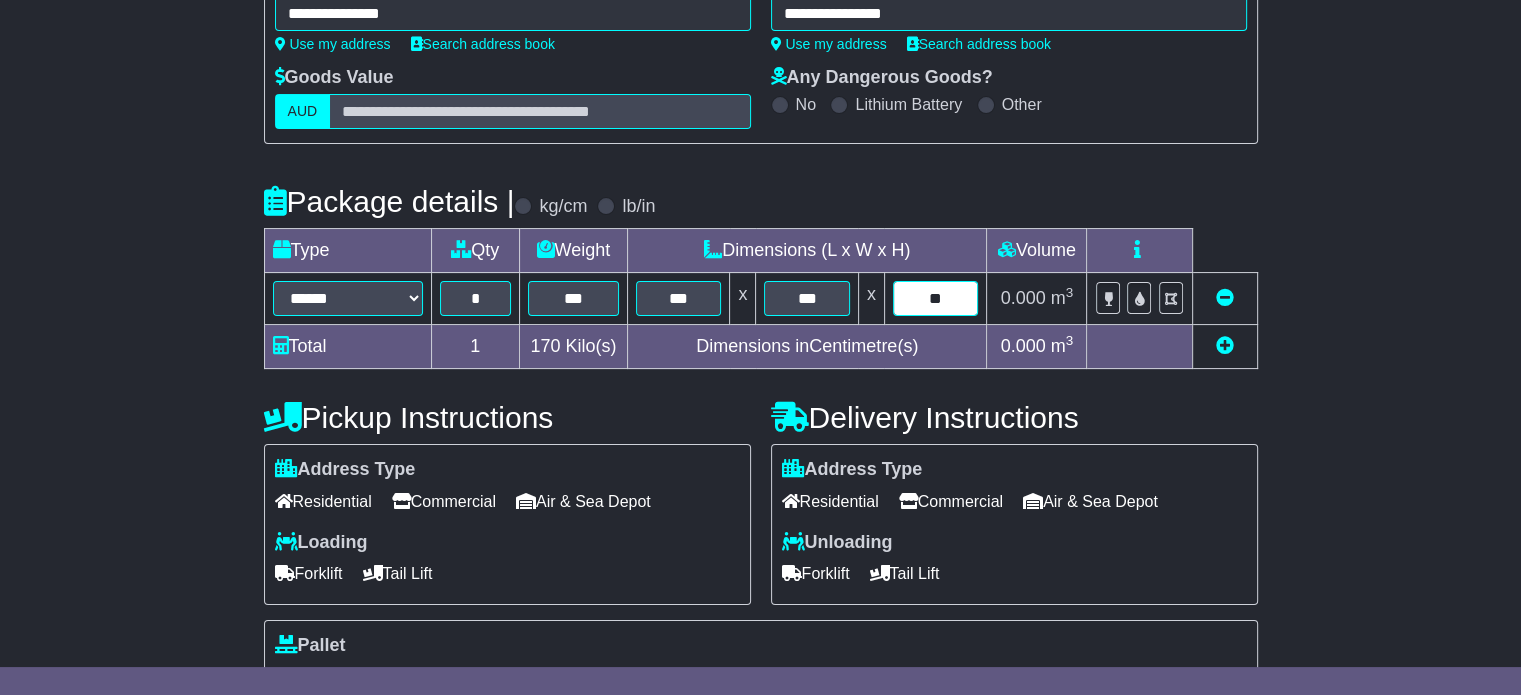 type on "**" 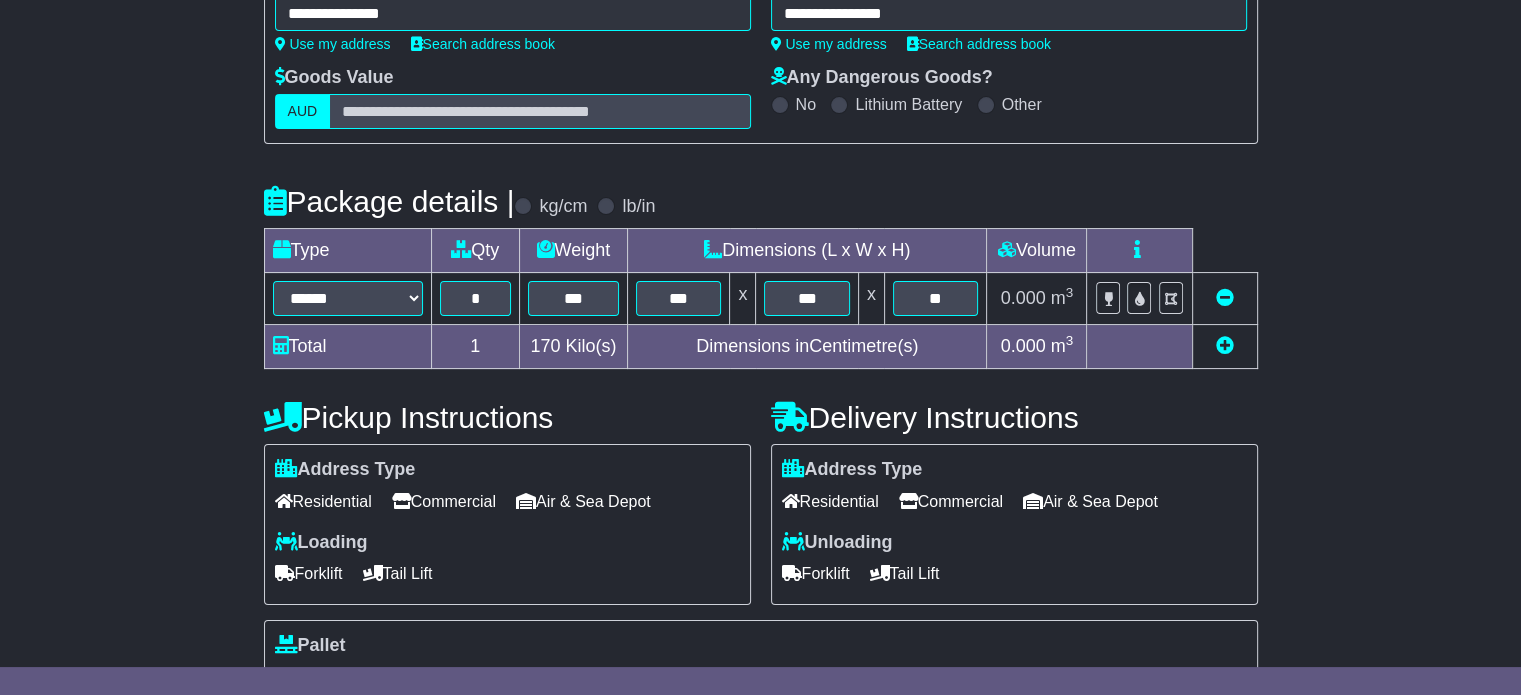 scroll, scrollTop: 535, scrollLeft: 0, axis: vertical 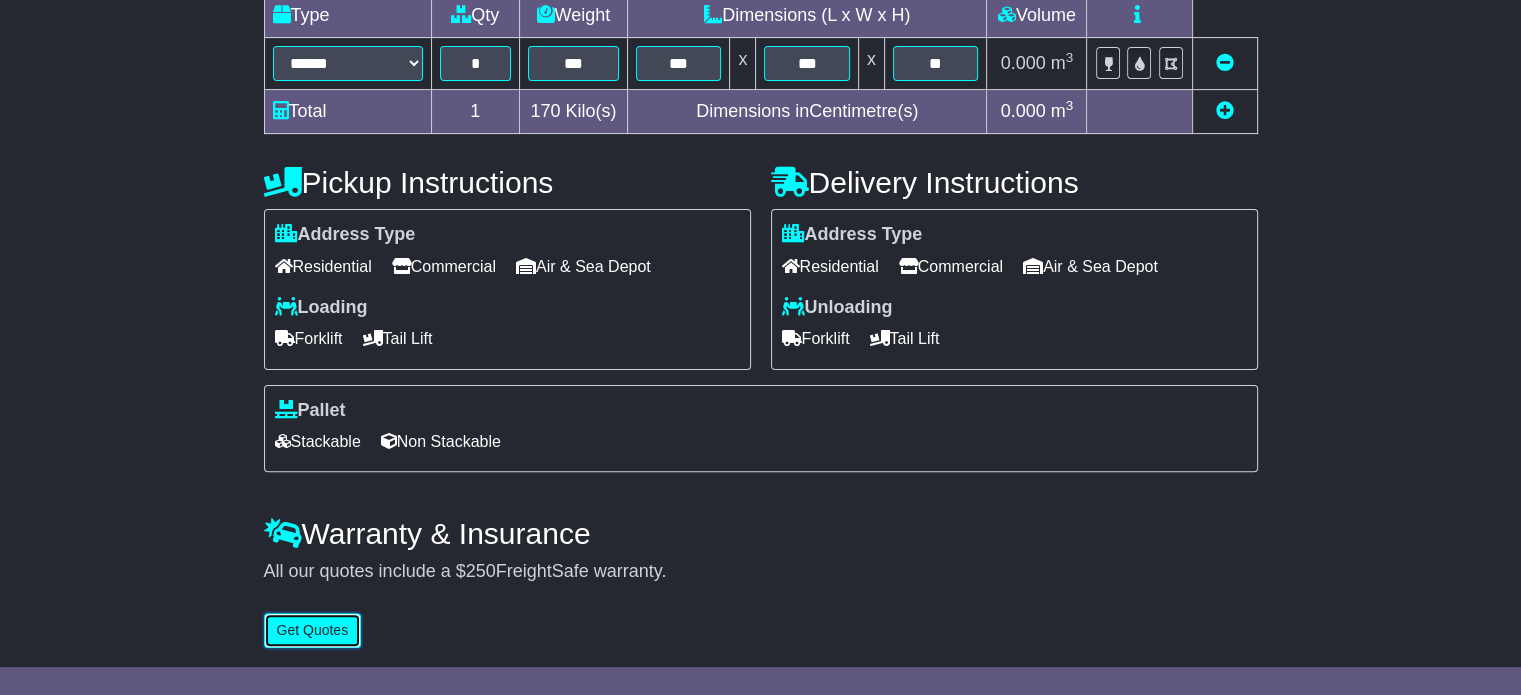 type 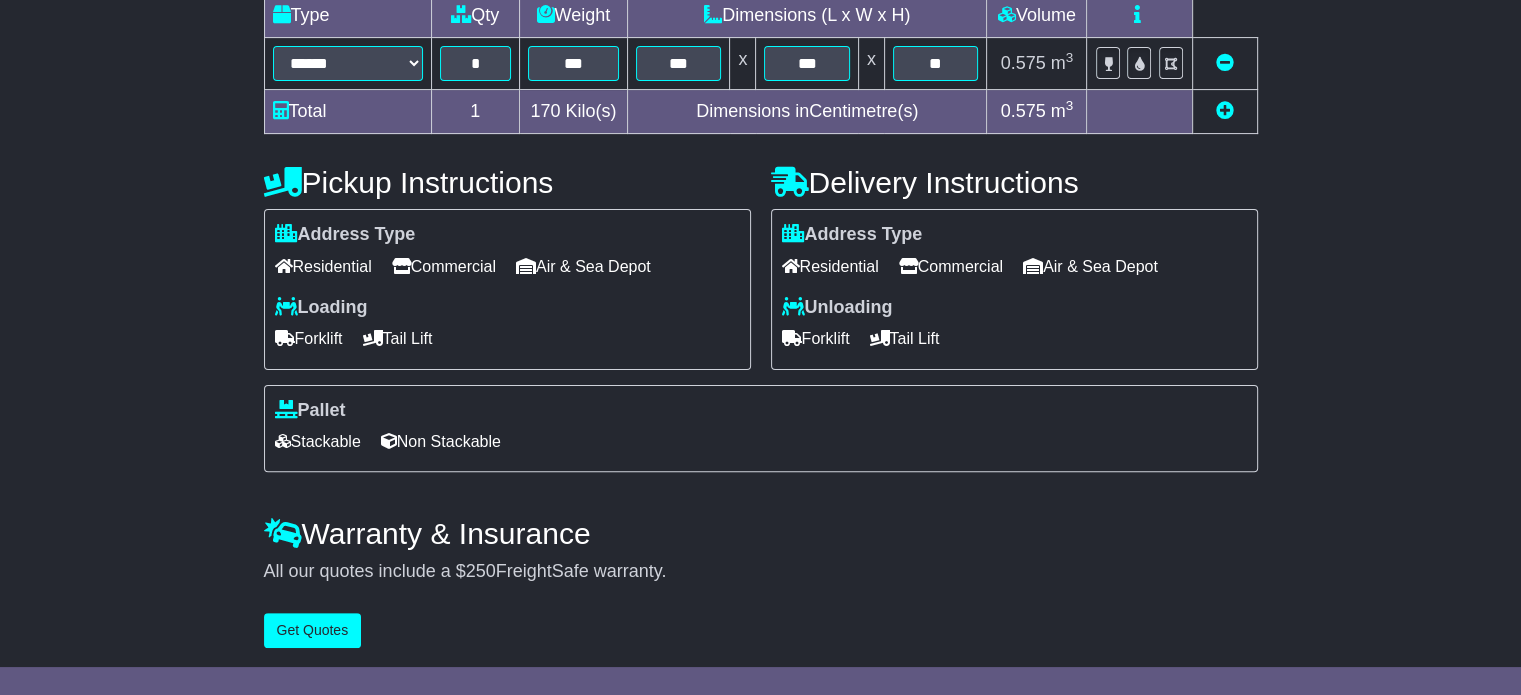 click on "Residential" at bounding box center [323, 266] 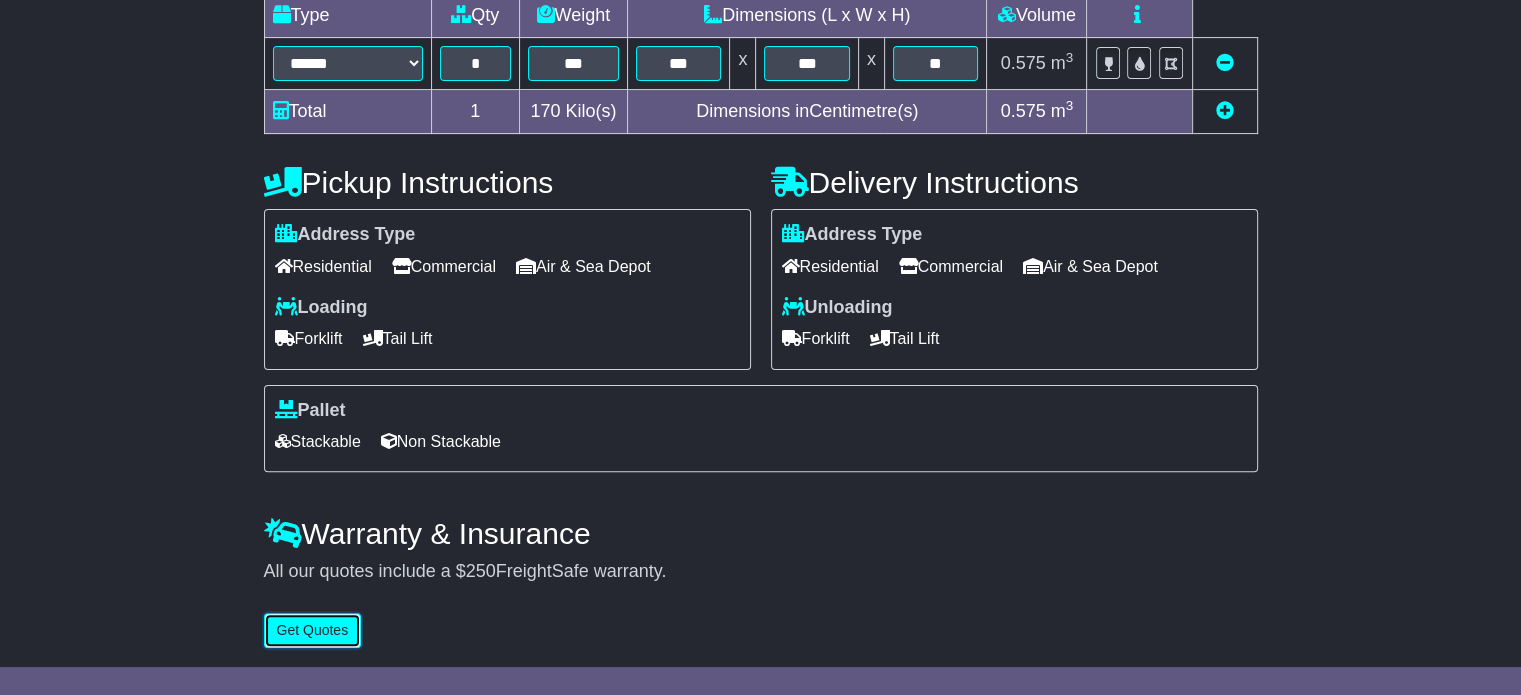 click on "Get Quotes" at bounding box center (313, 630) 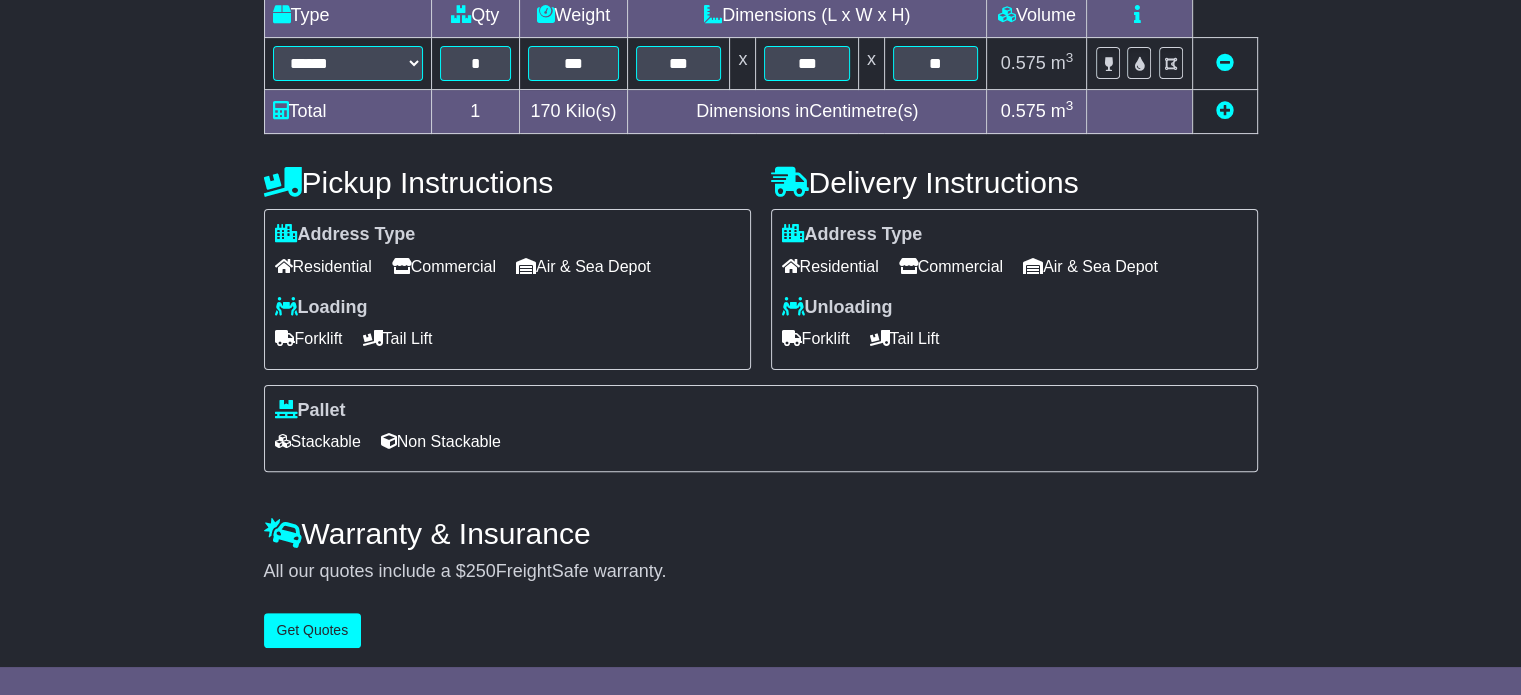 scroll, scrollTop: 0, scrollLeft: 0, axis: both 